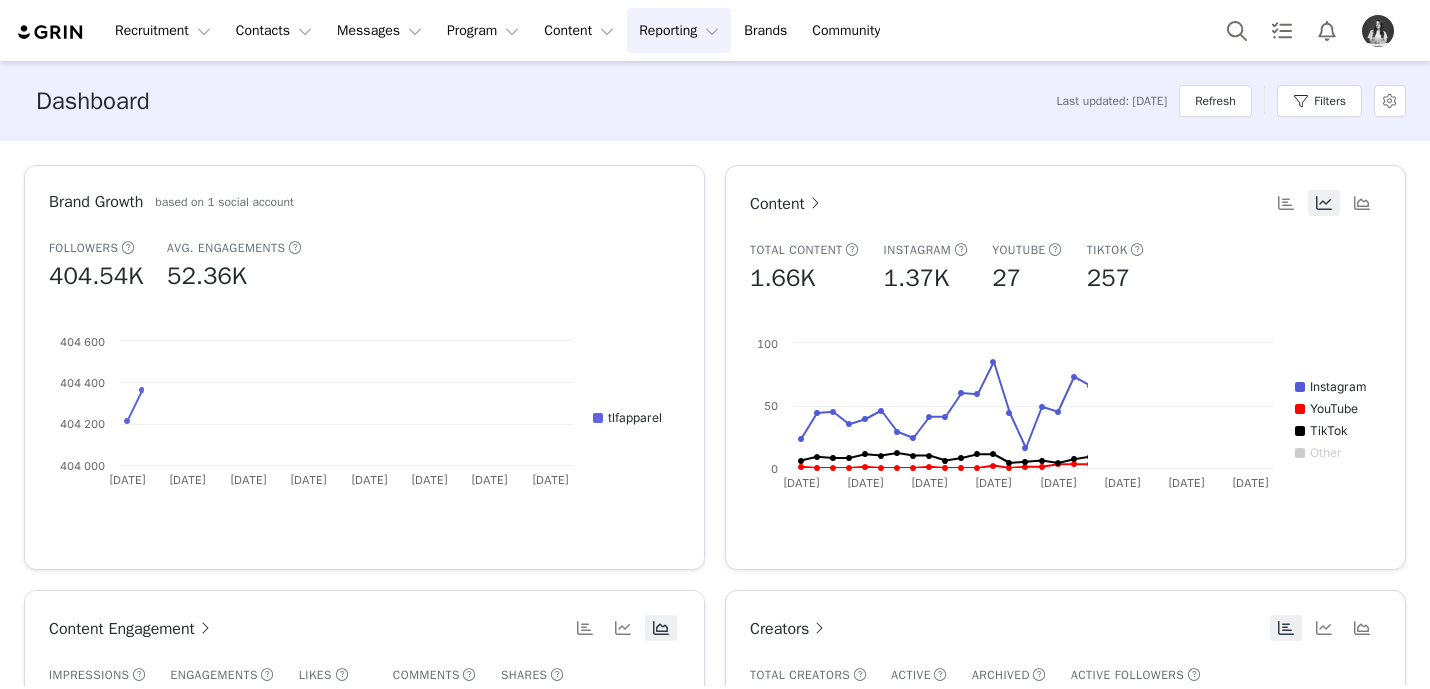 scroll, scrollTop: 0, scrollLeft: 0, axis: both 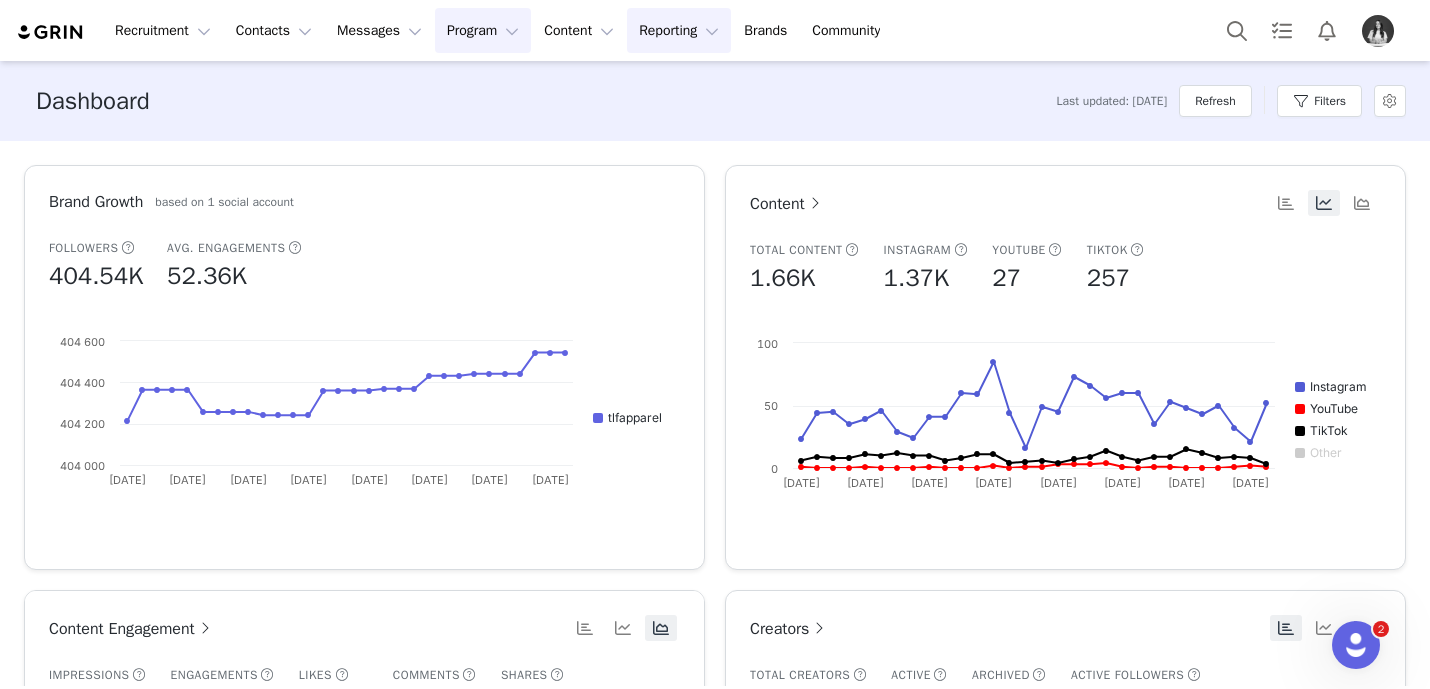 drag, startPoint x: 476, startPoint y: 28, endPoint x: 475, endPoint y: 40, distance: 12.0415945 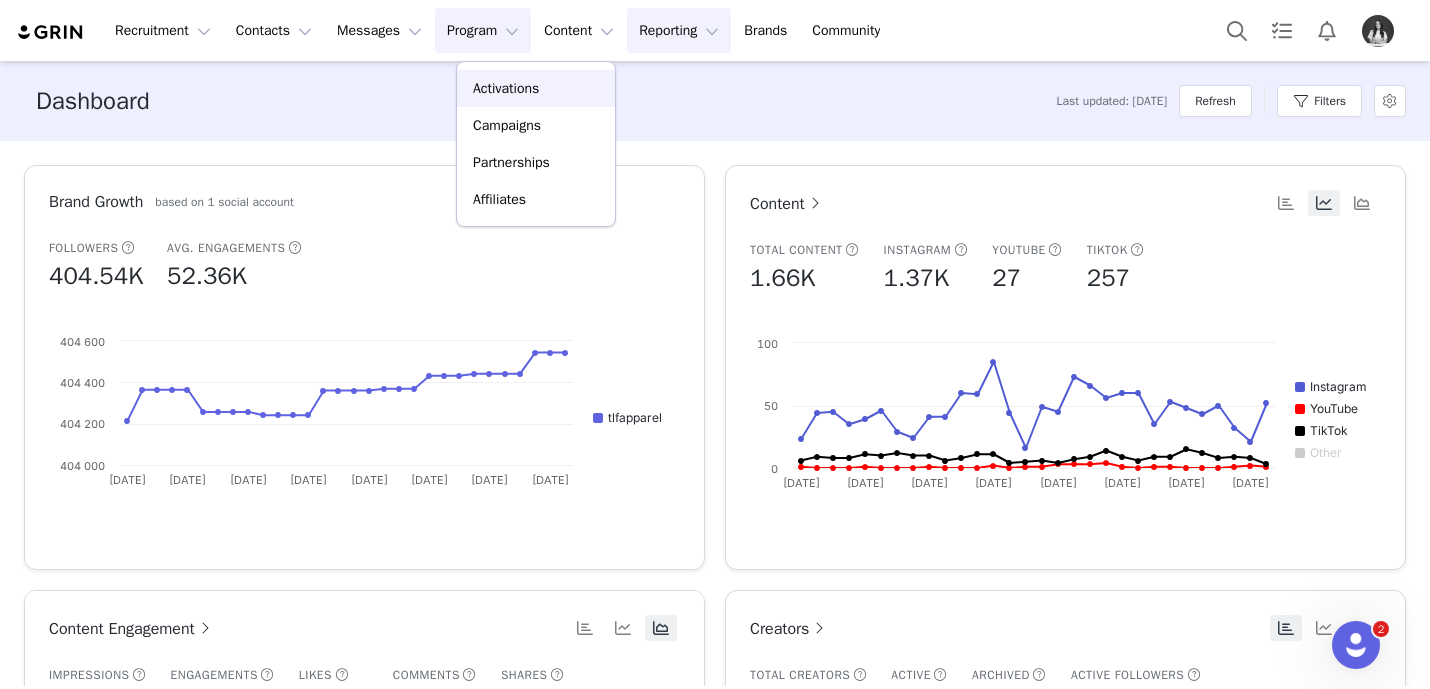 click on "Activations" at bounding box center [506, 88] 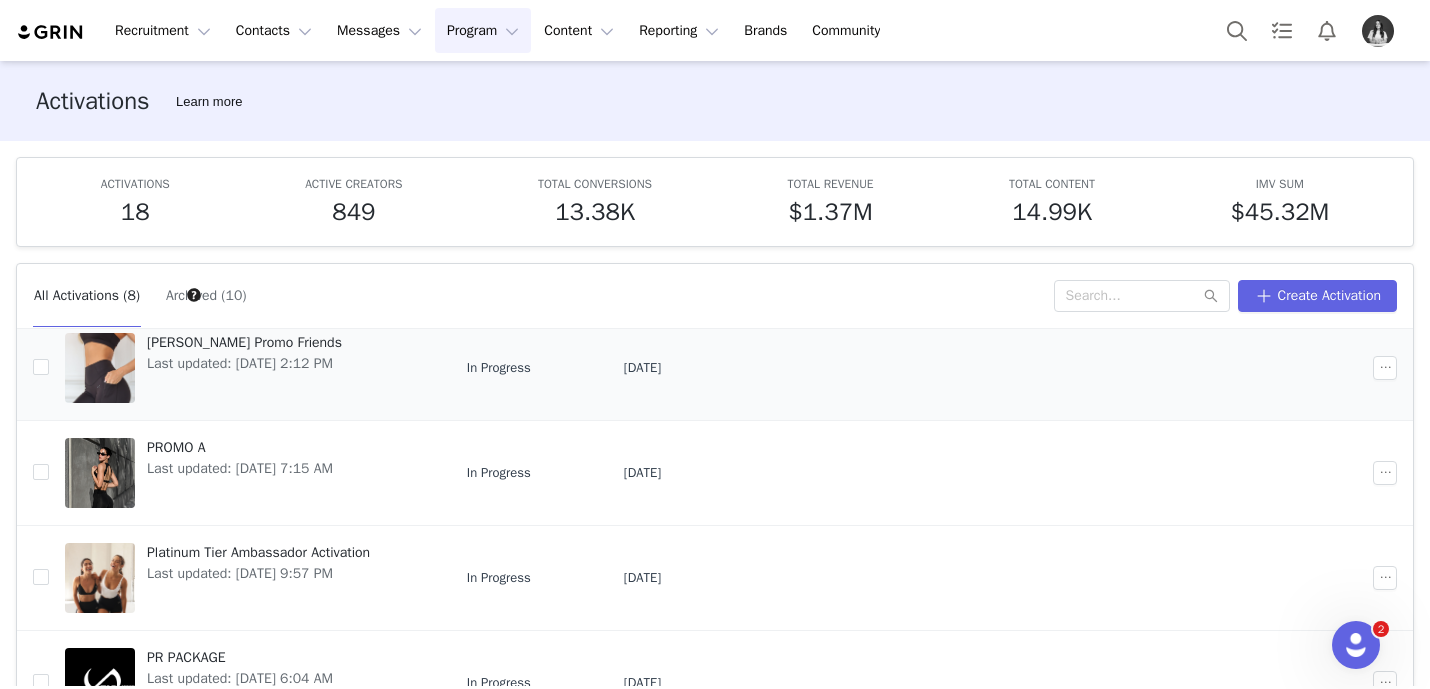 scroll, scrollTop: 276, scrollLeft: 0, axis: vertical 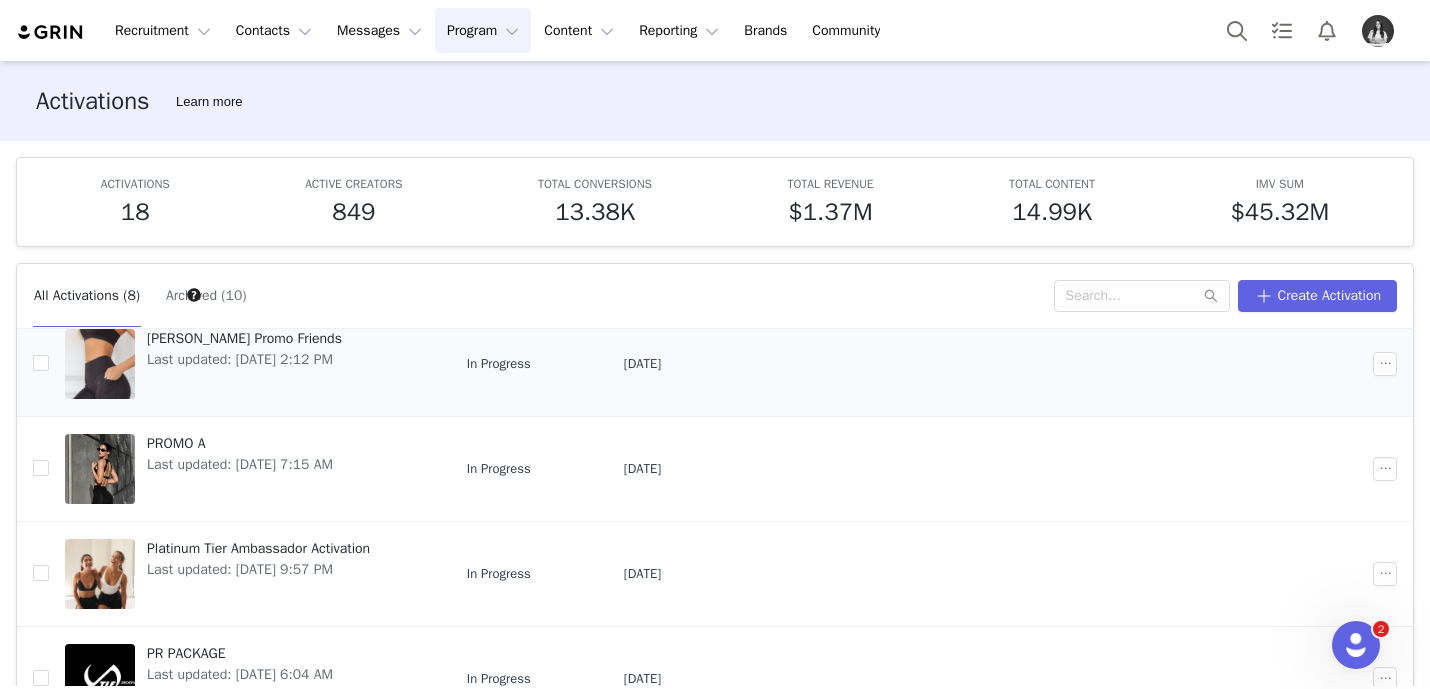 click on "PROMO A Last updated: [DATE] 7:15 AM" at bounding box center [240, 469] 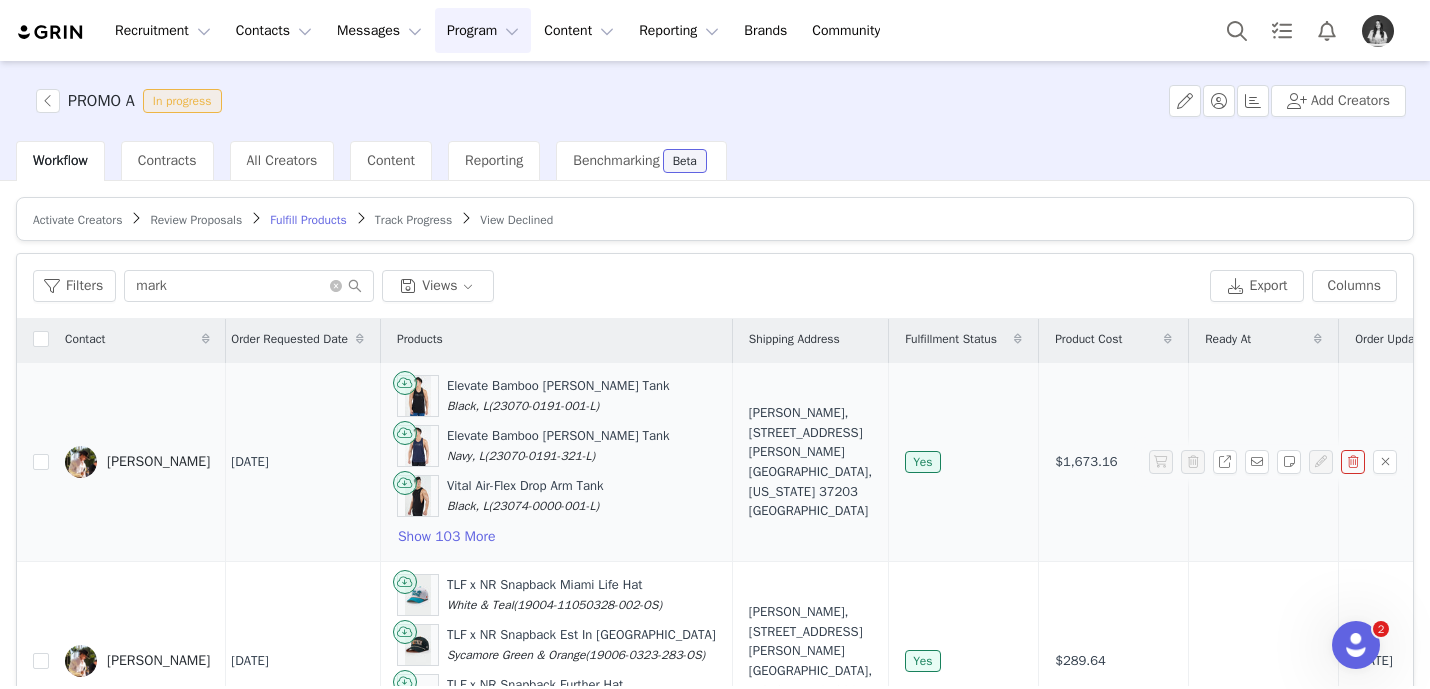 scroll, scrollTop: 0, scrollLeft: 11, axis: horizontal 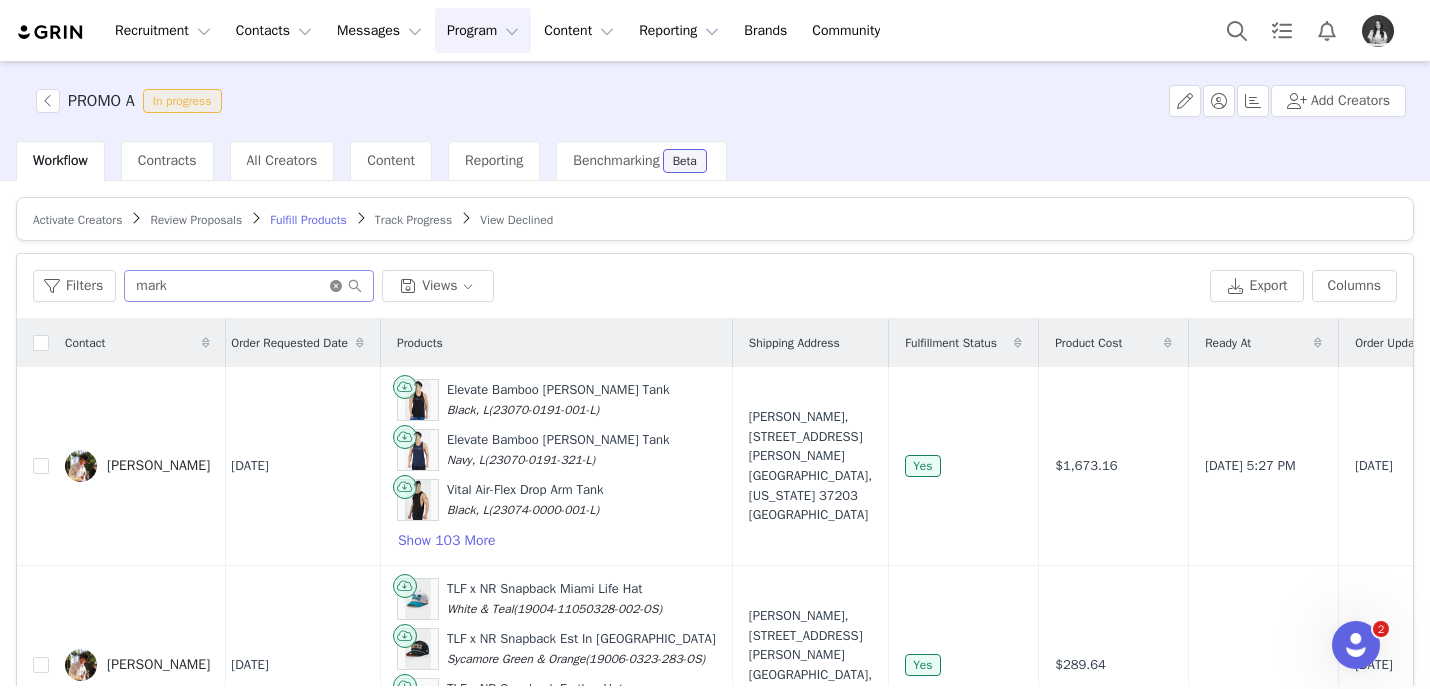 click 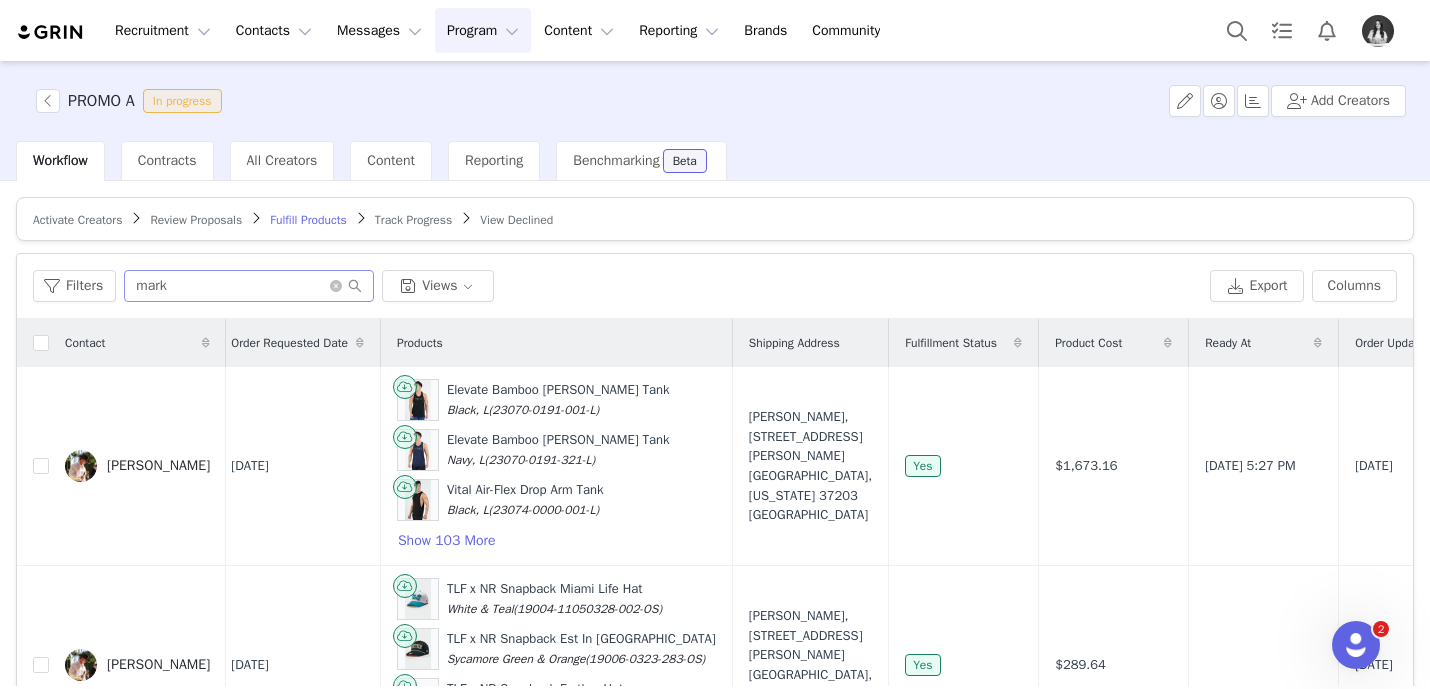 type 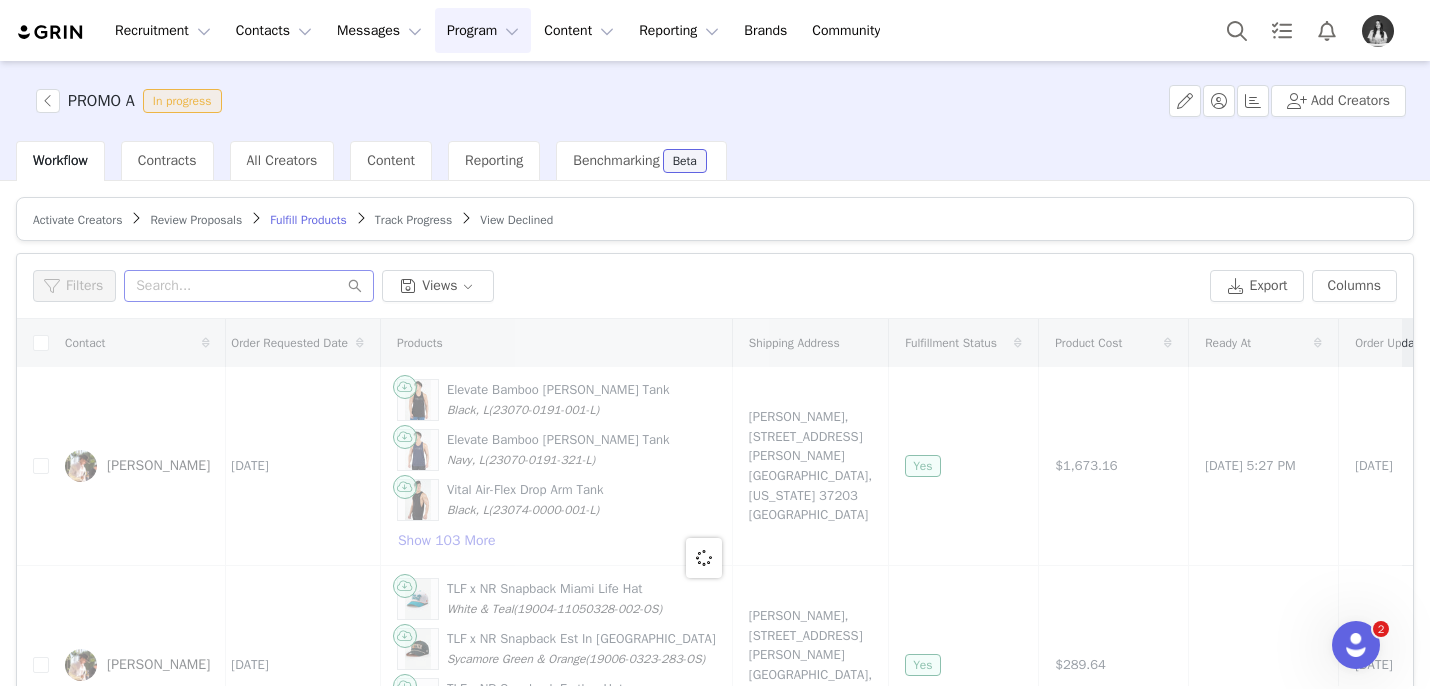 scroll, scrollTop: 0, scrollLeft: 0, axis: both 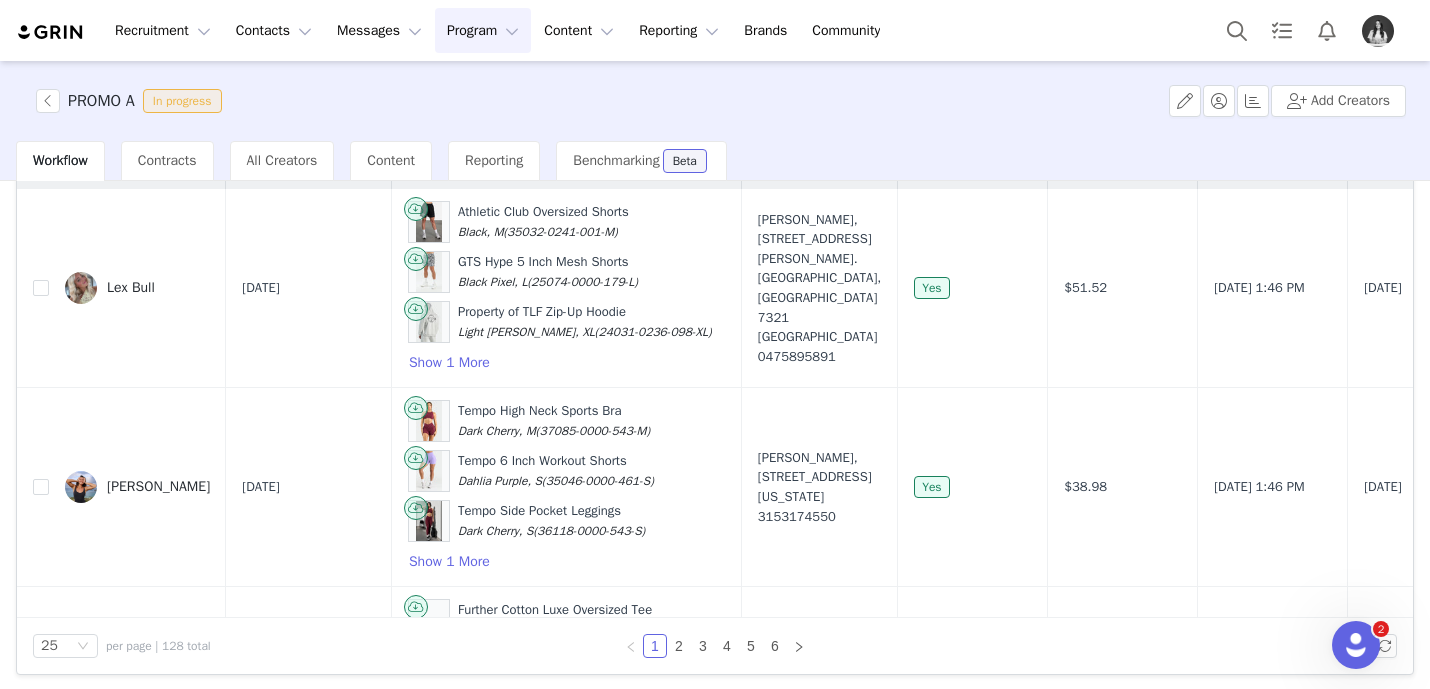 click on "Program Program" at bounding box center [483, 30] 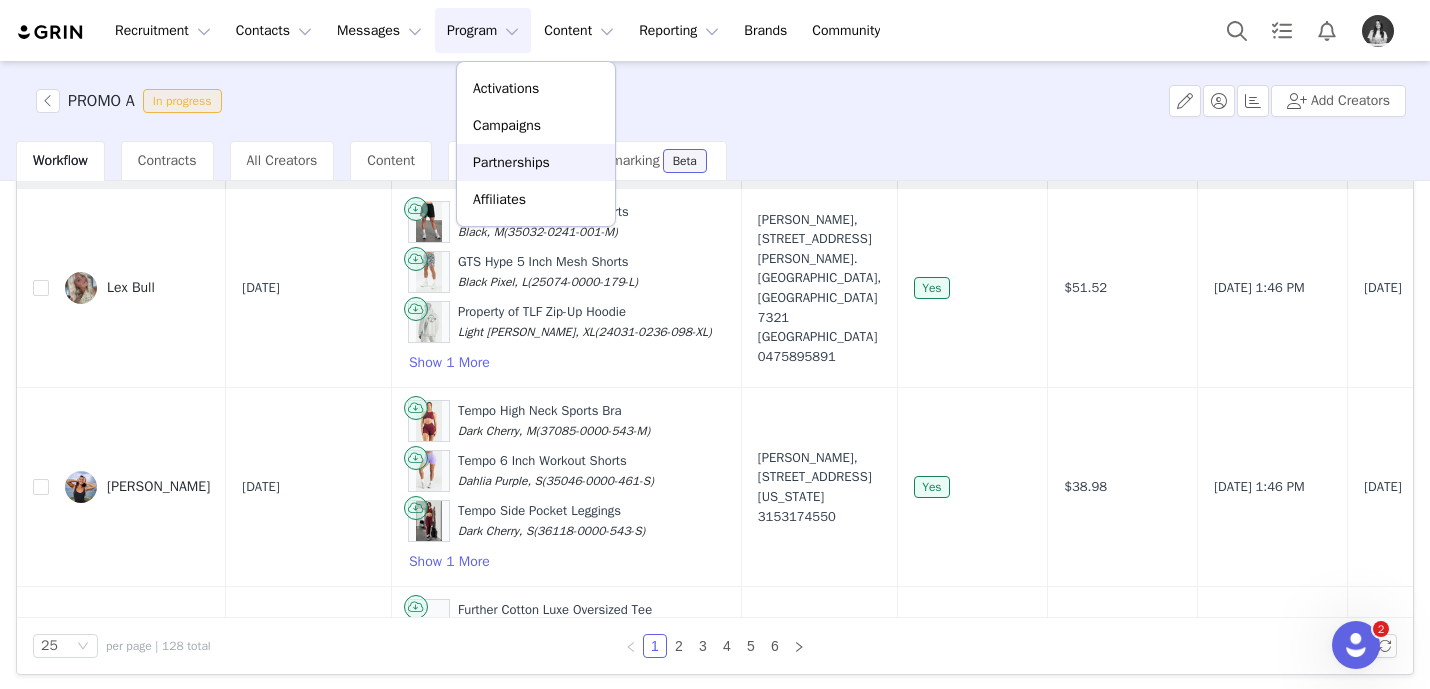 click on "Partnerships" at bounding box center (511, 162) 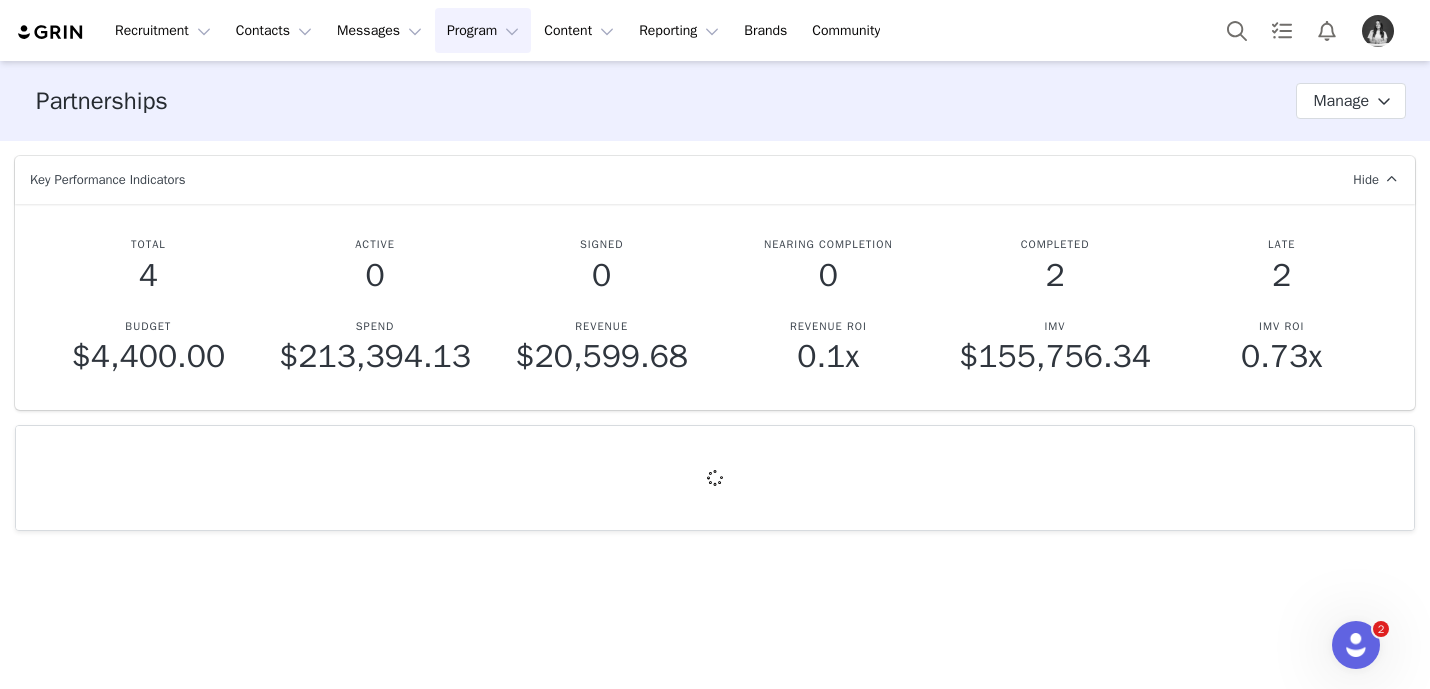 click on "Program Program" at bounding box center (483, 30) 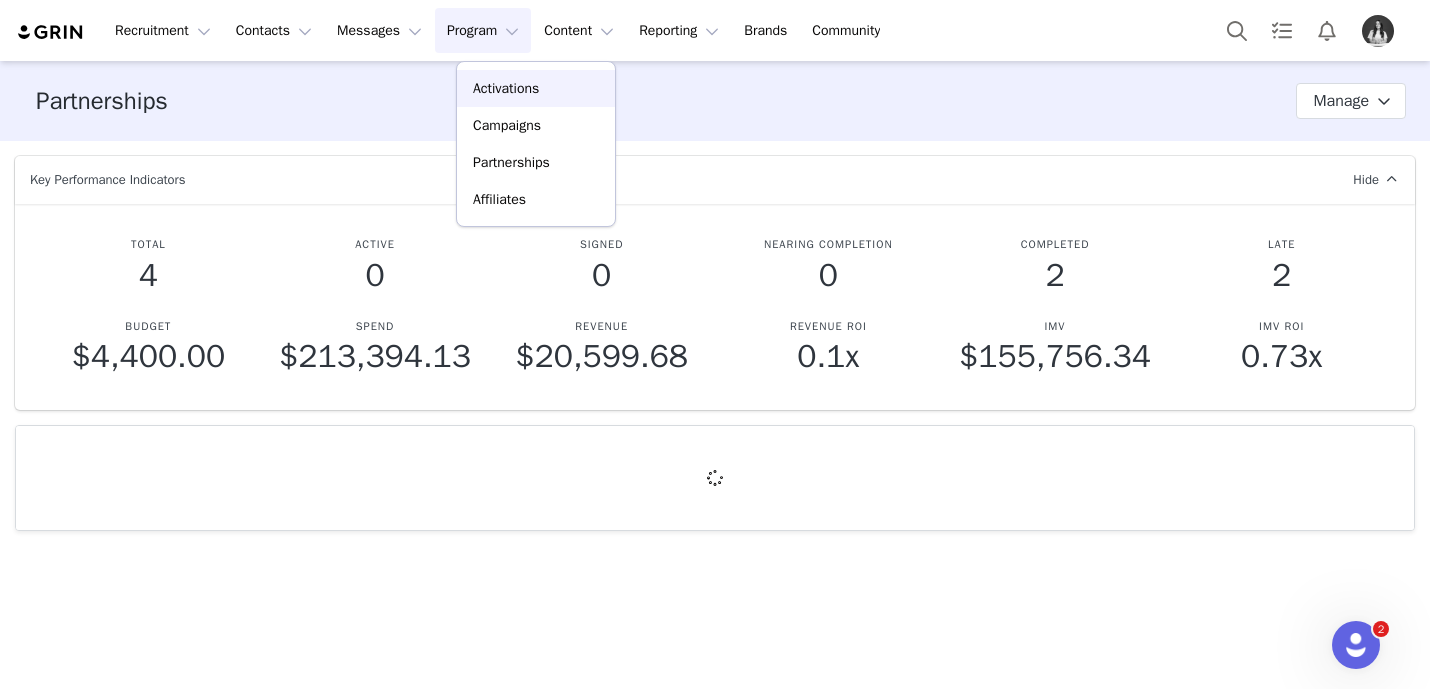 click on "Activations" at bounding box center (506, 88) 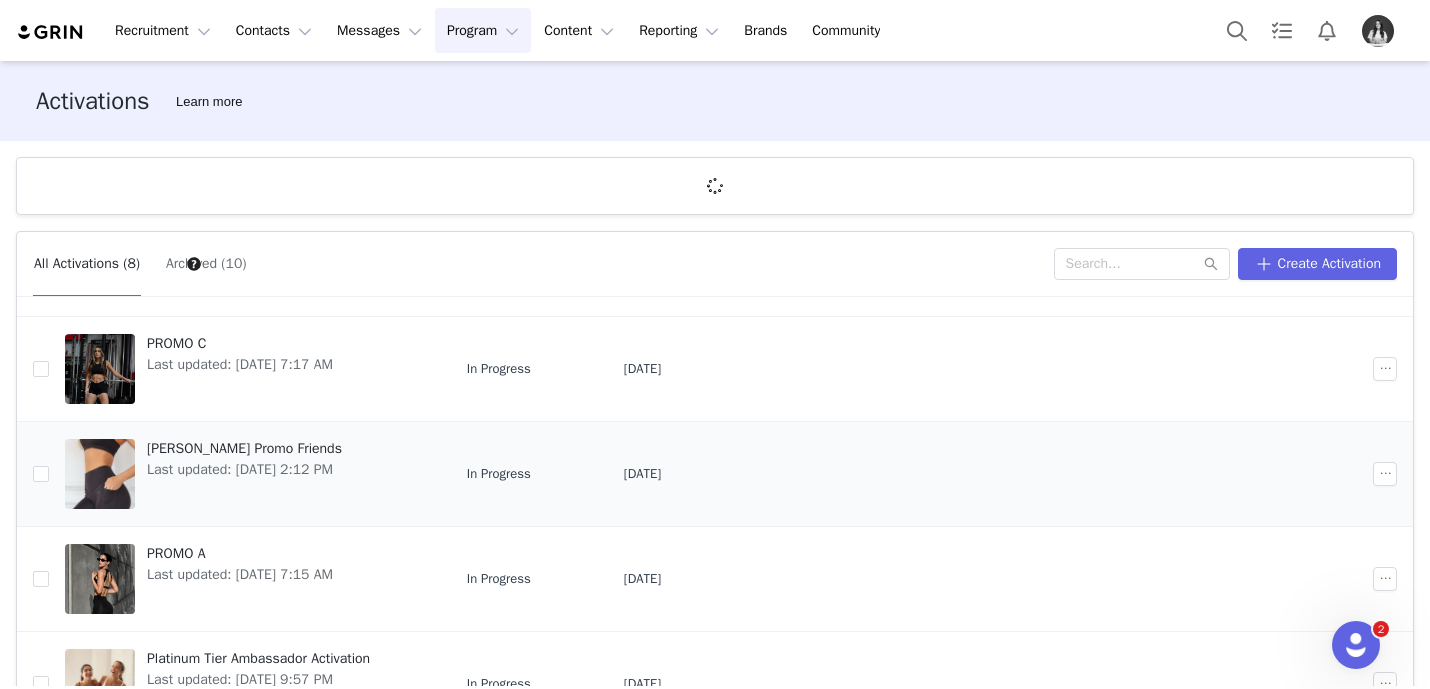 scroll, scrollTop: 151, scrollLeft: 0, axis: vertical 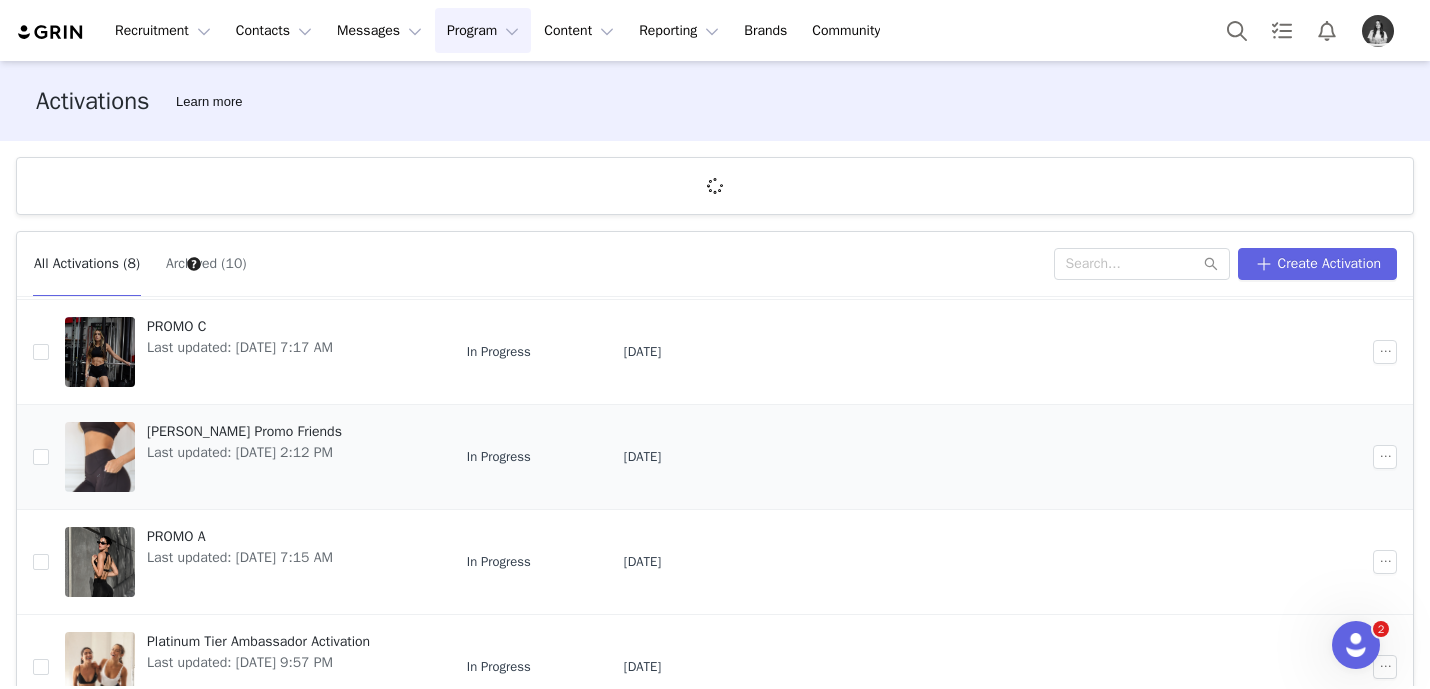 click on "[PERSON_NAME] Promo Friends Last updated: [DATE] 2:12 PM" at bounding box center [244, 457] 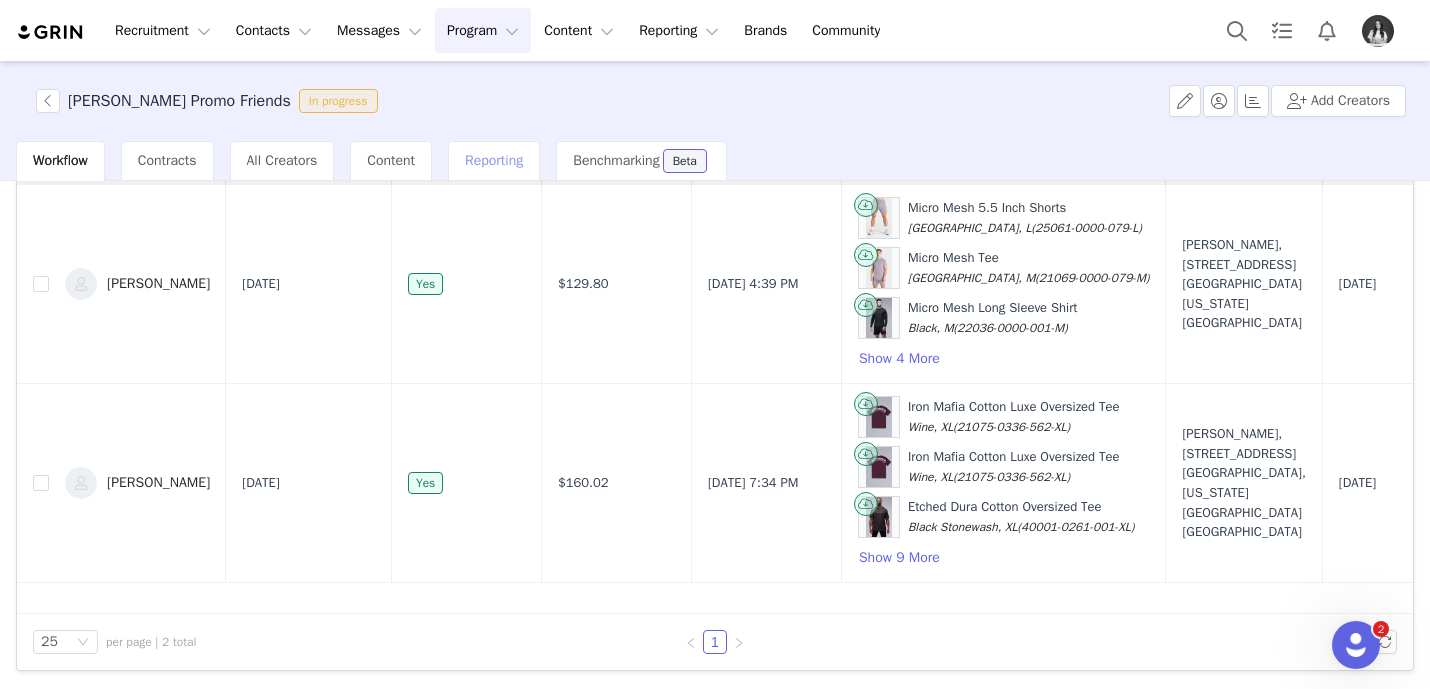 scroll, scrollTop: 0, scrollLeft: 0, axis: both 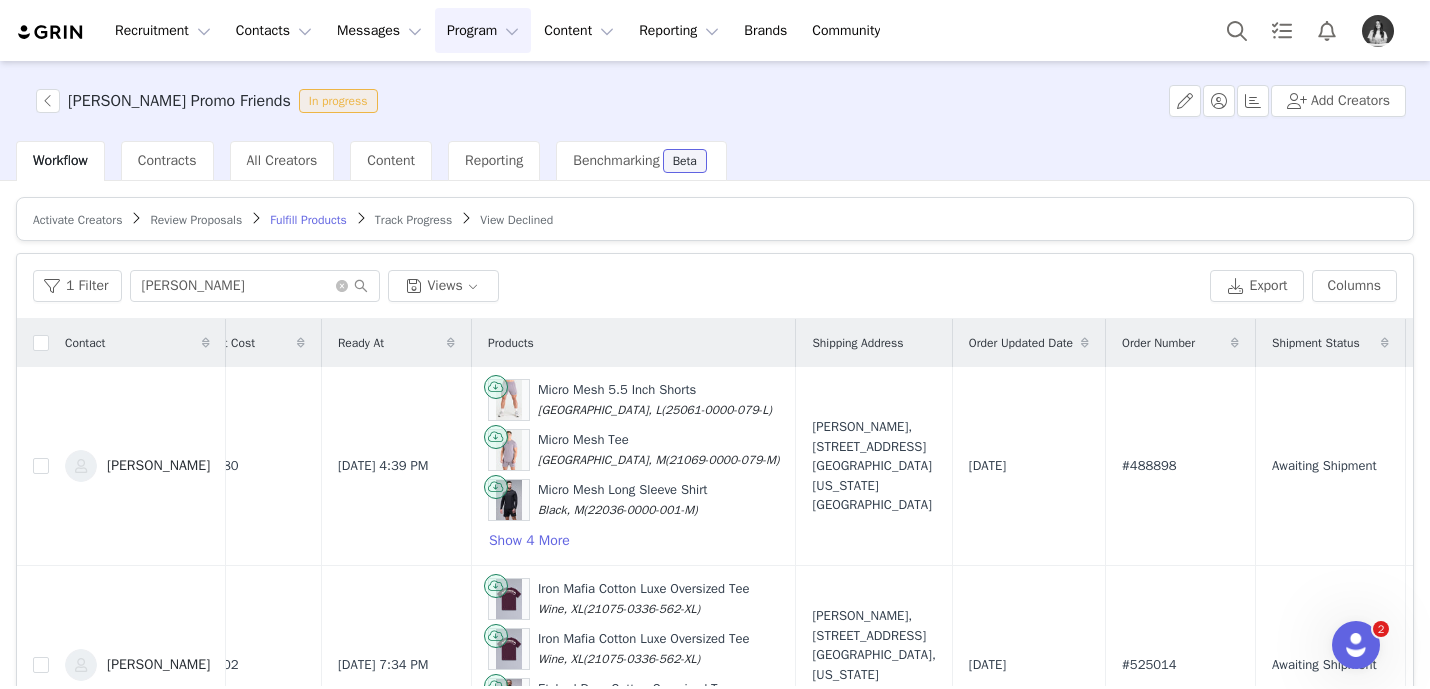 click on "Review Proposals" at bounding box center [196, 220] 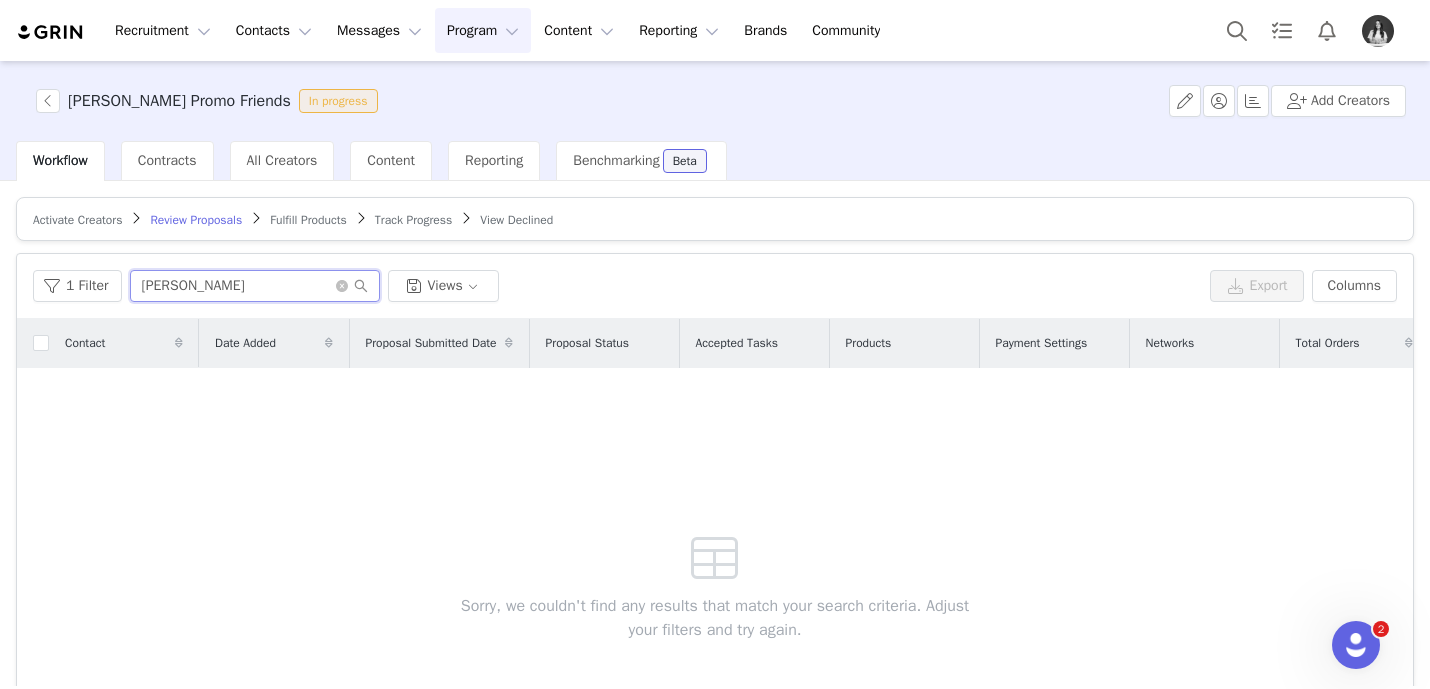 click on "[PERSON_NAME]" at bounding box center (255, 286) 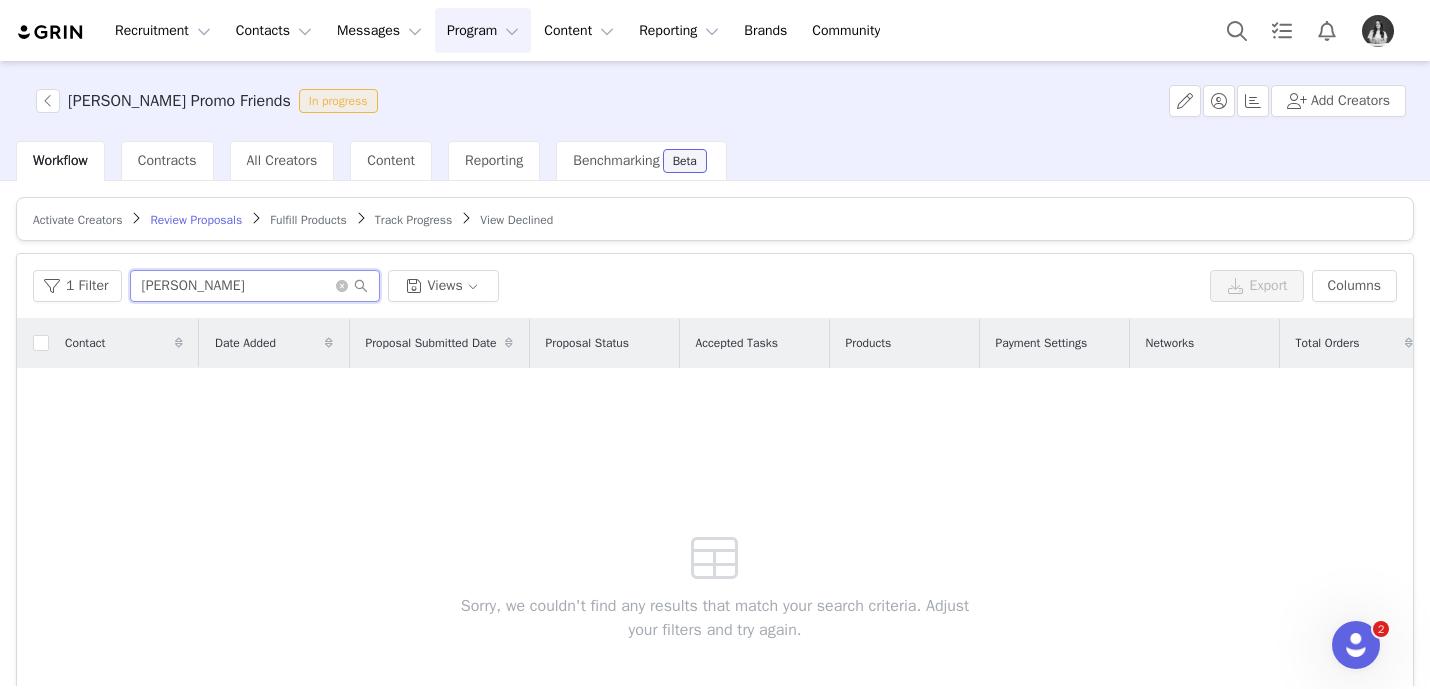 scroll, scrollTop: 2, scrollLeft: 0, axis: vertical 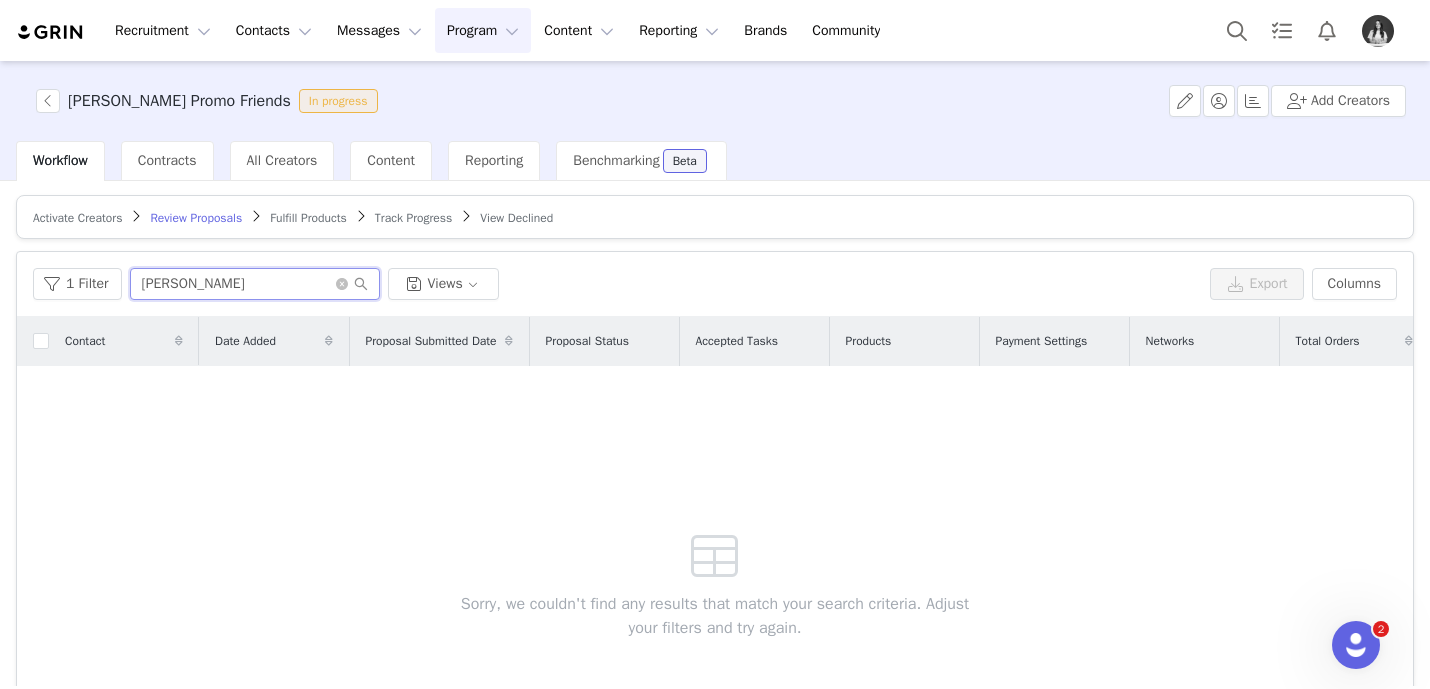 type on "[PERSON_NAME]" 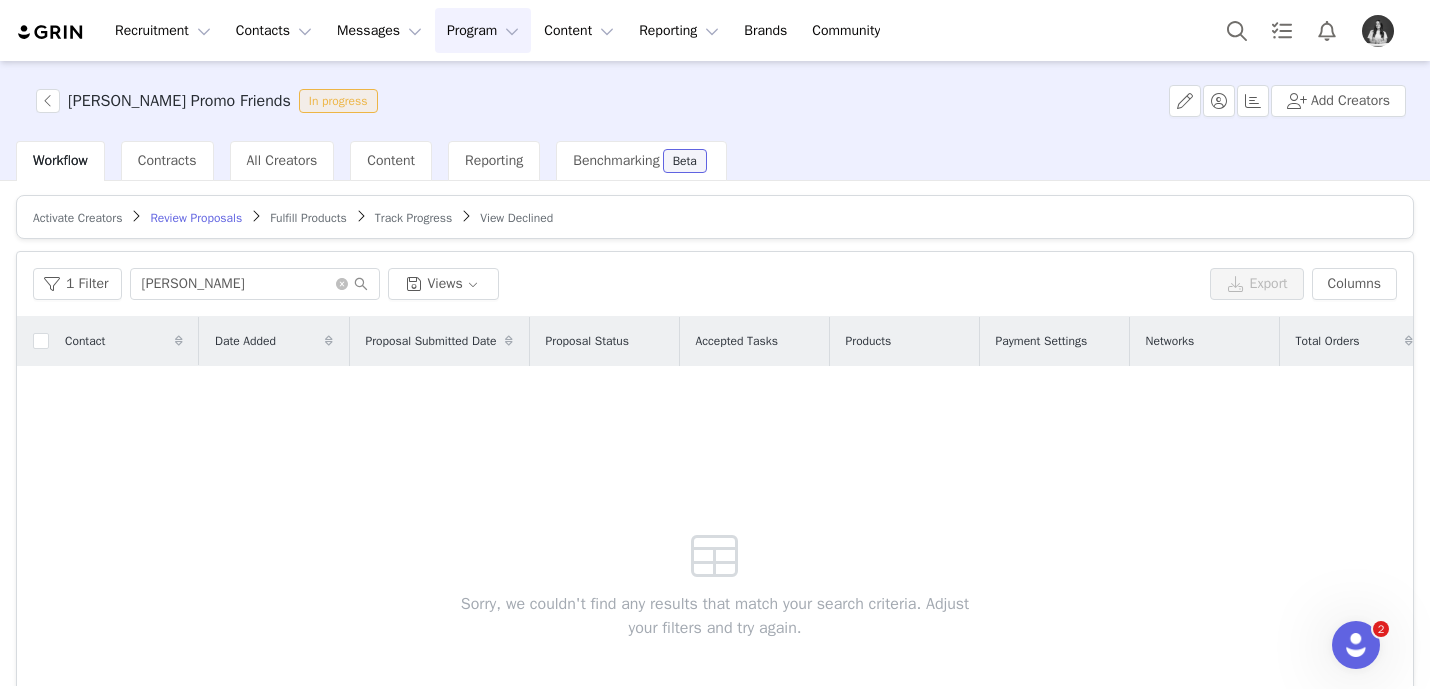 click on "Activate Creators" at bounding box center (77, 218) 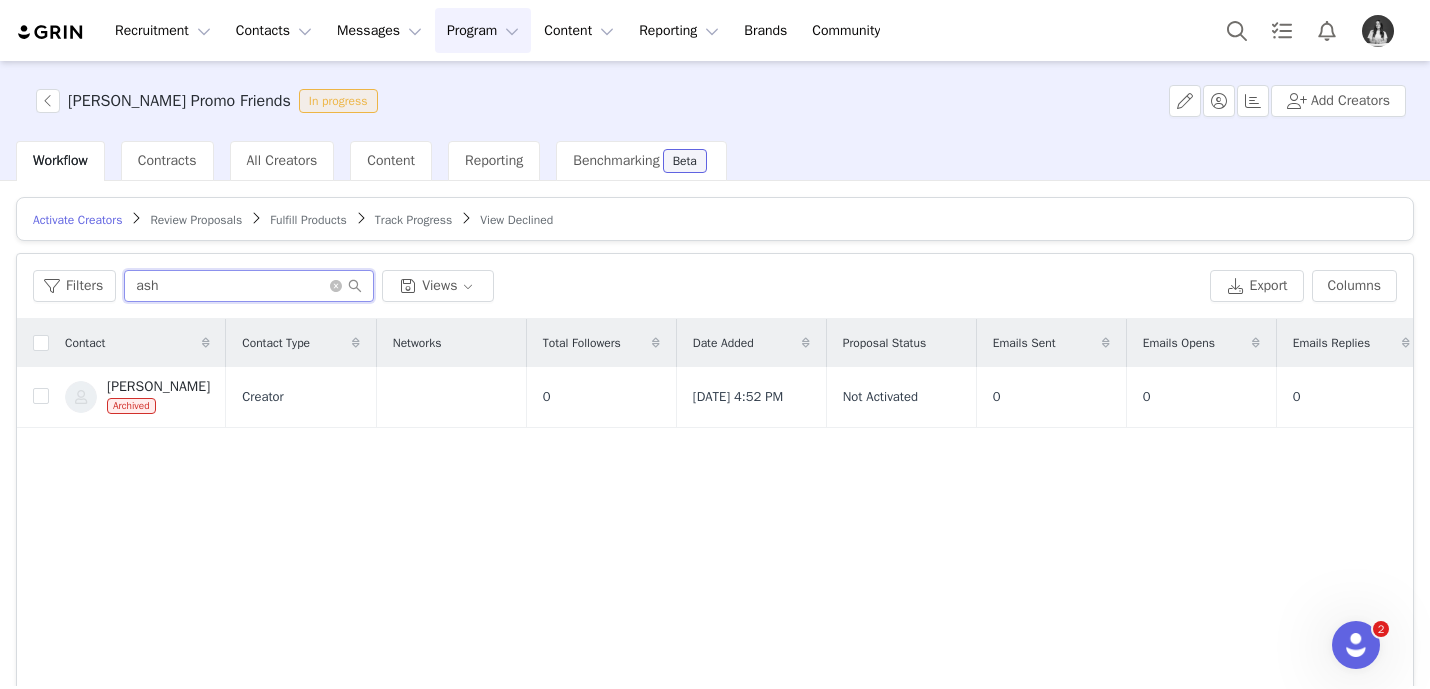 click on "ash" at bounding box center [249, 286] 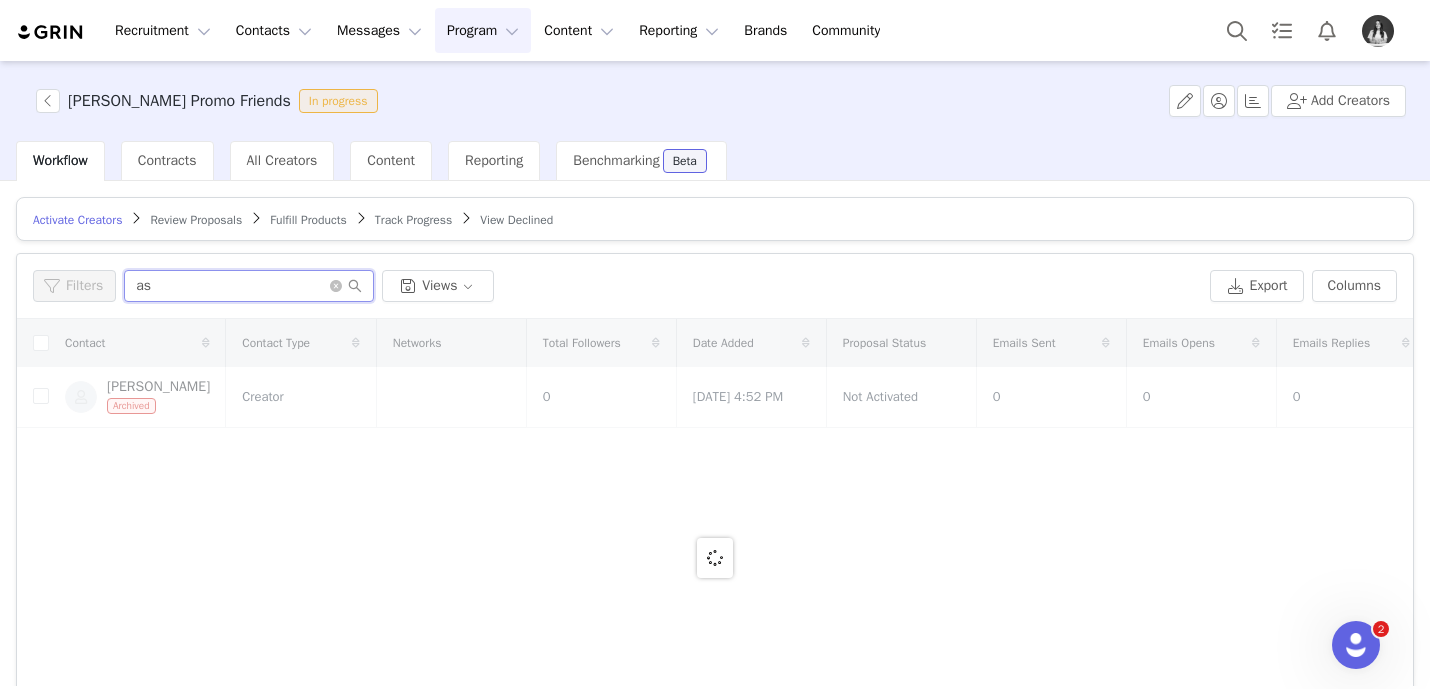 scroll, scrollTop: 1, scrollLeft: 0, axis: vertical 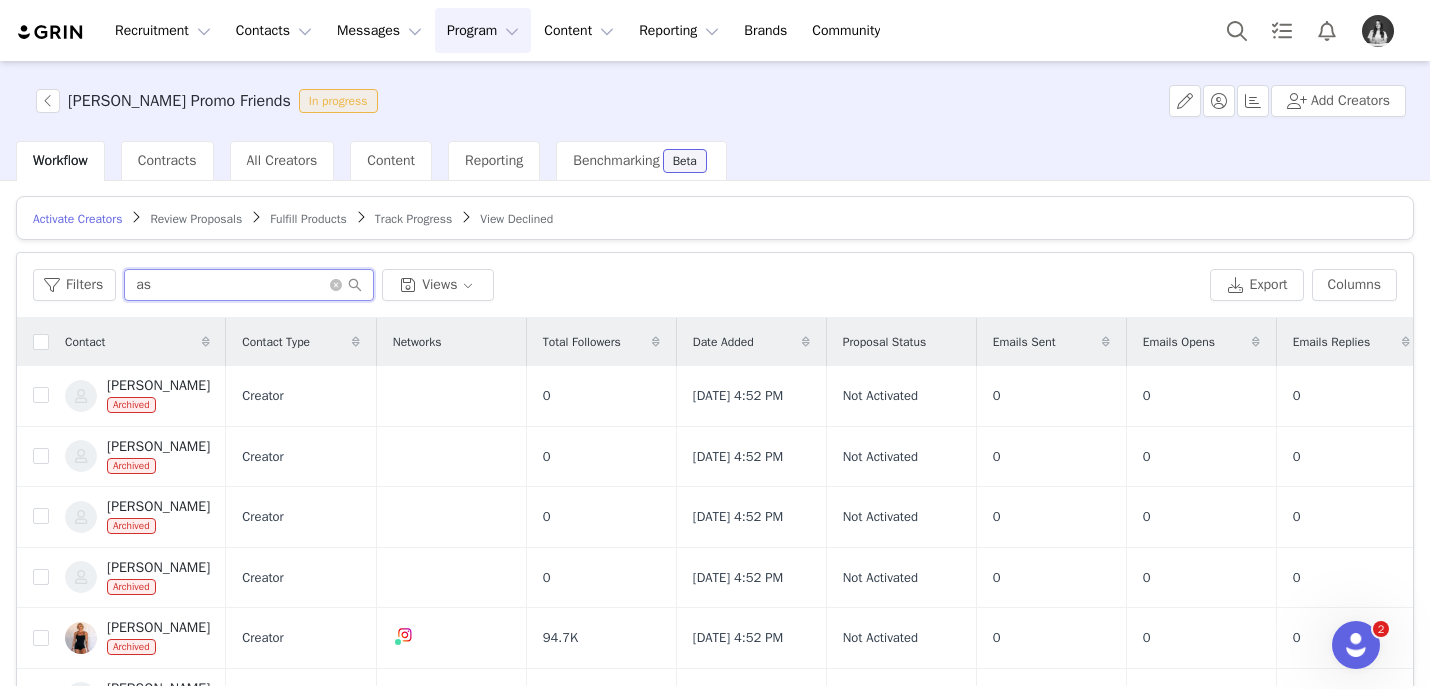 type on "ash" 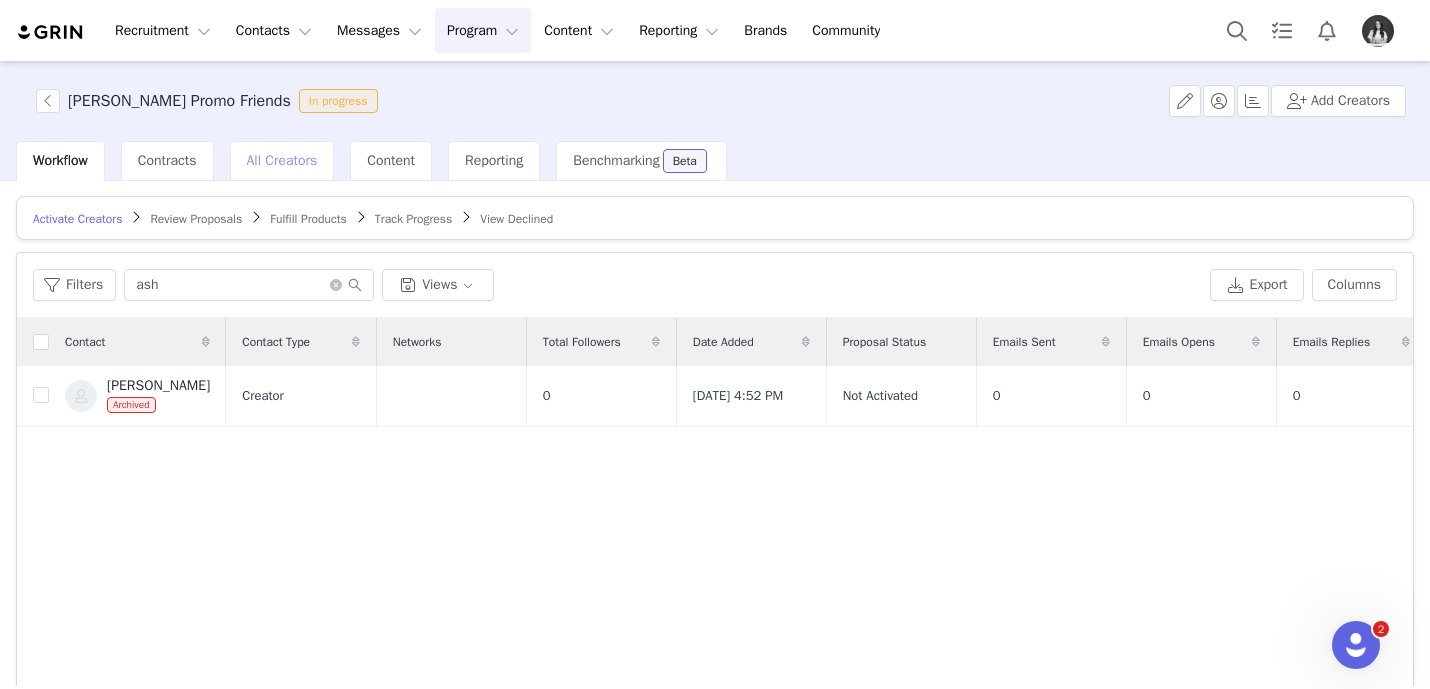 click on "All Creators" at bounding box center (282, 161) 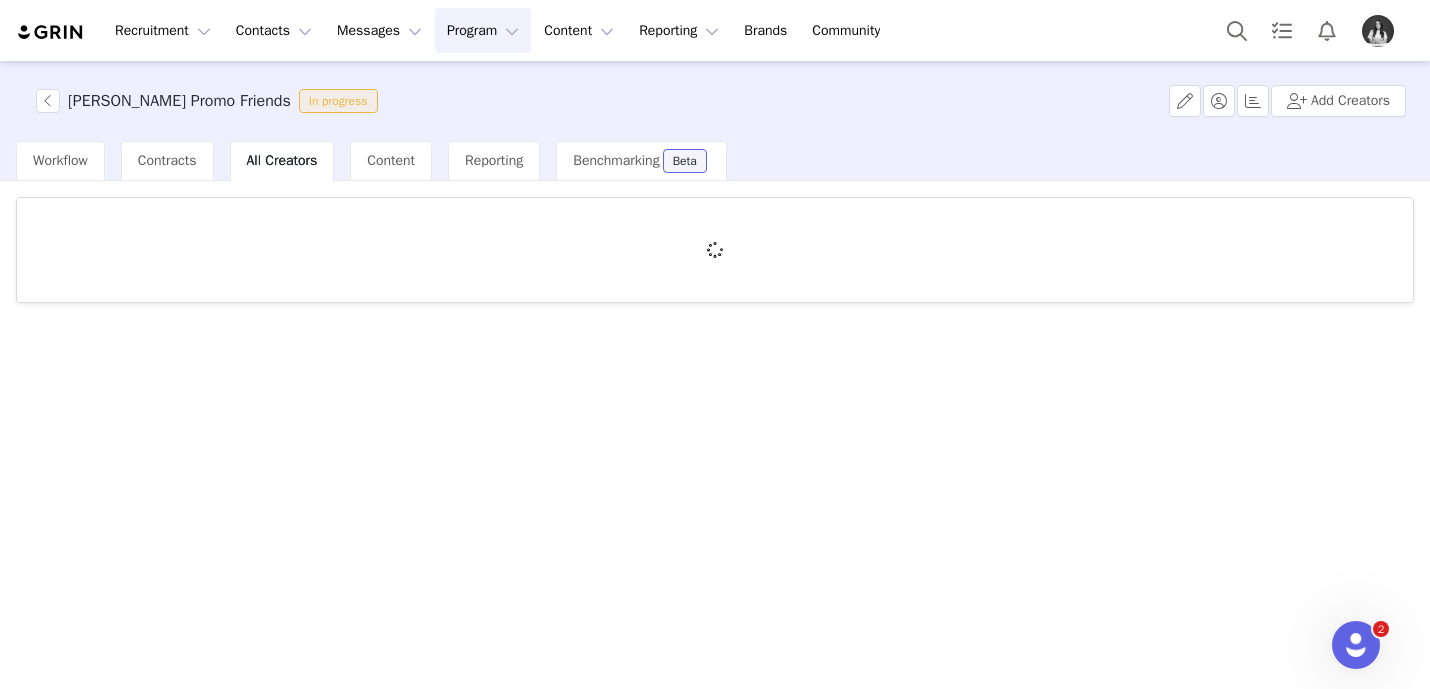 scroll, scrollTop: 0, scrollLeft: 0, axis: both 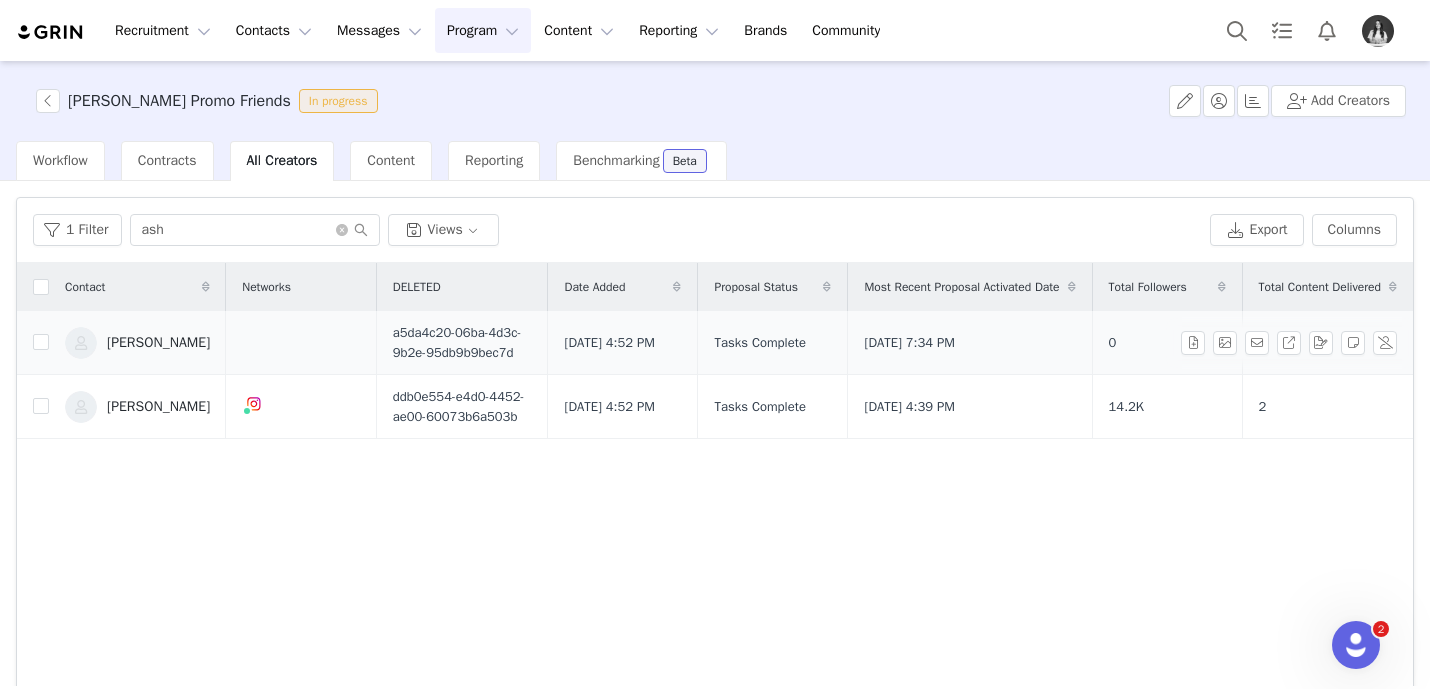 click on "[PERSON_NAME]" at bounding box center [158, 343] 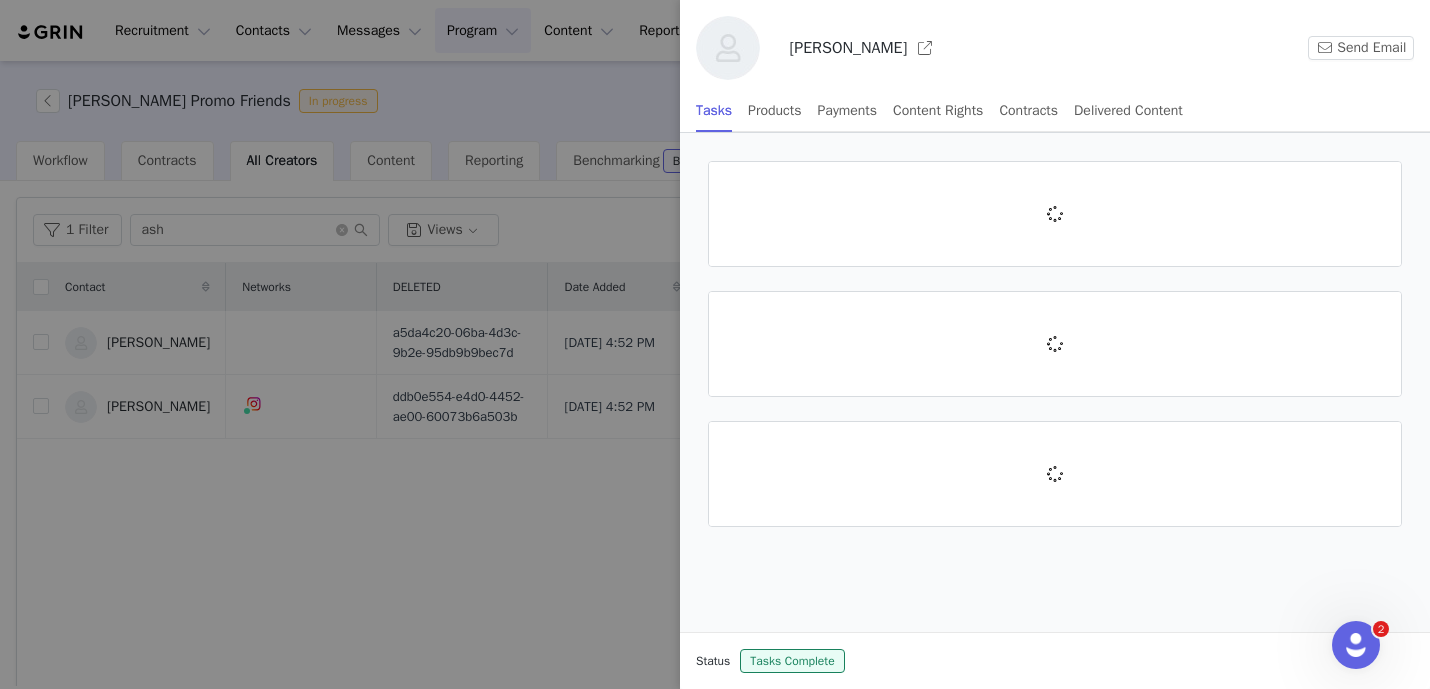 click at bounding box center [715, 344] 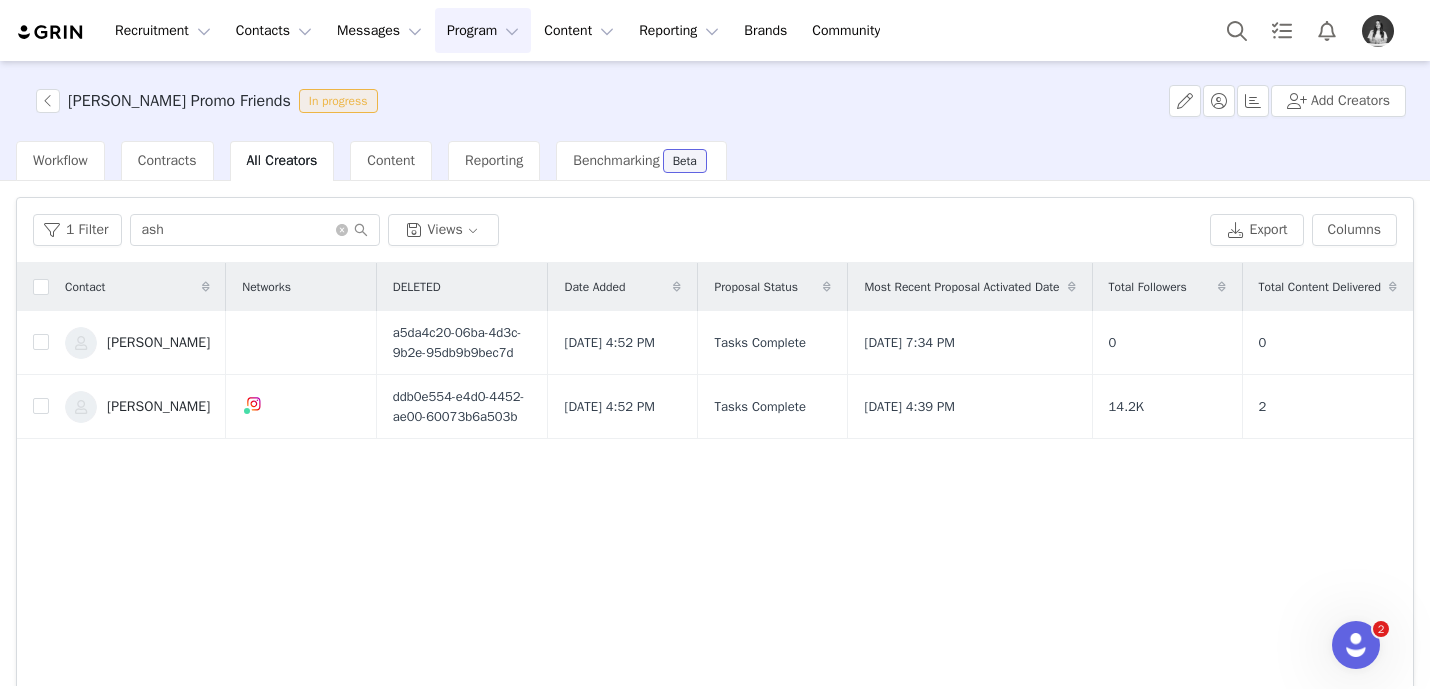 click on "[PERSON_NAME]" at bounding box center (158, 343) 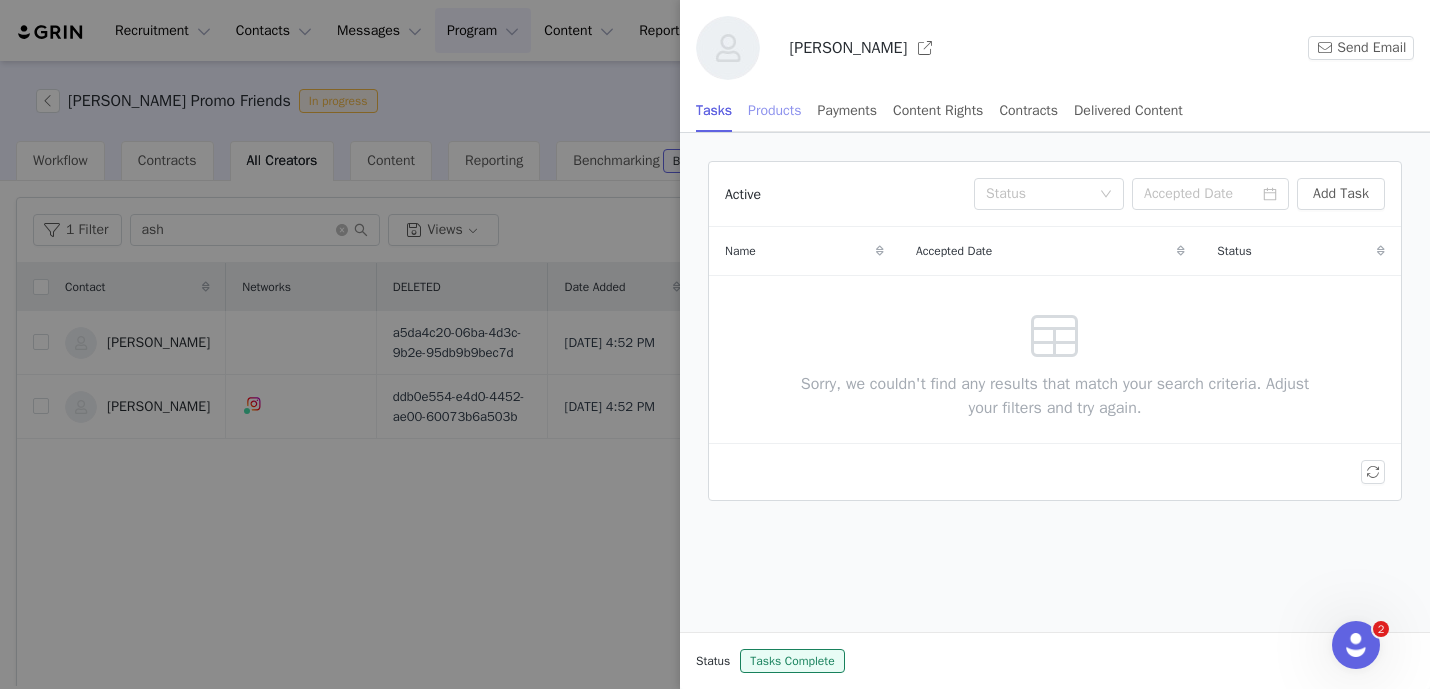 click on "Products" at bounding box center [774, 110] 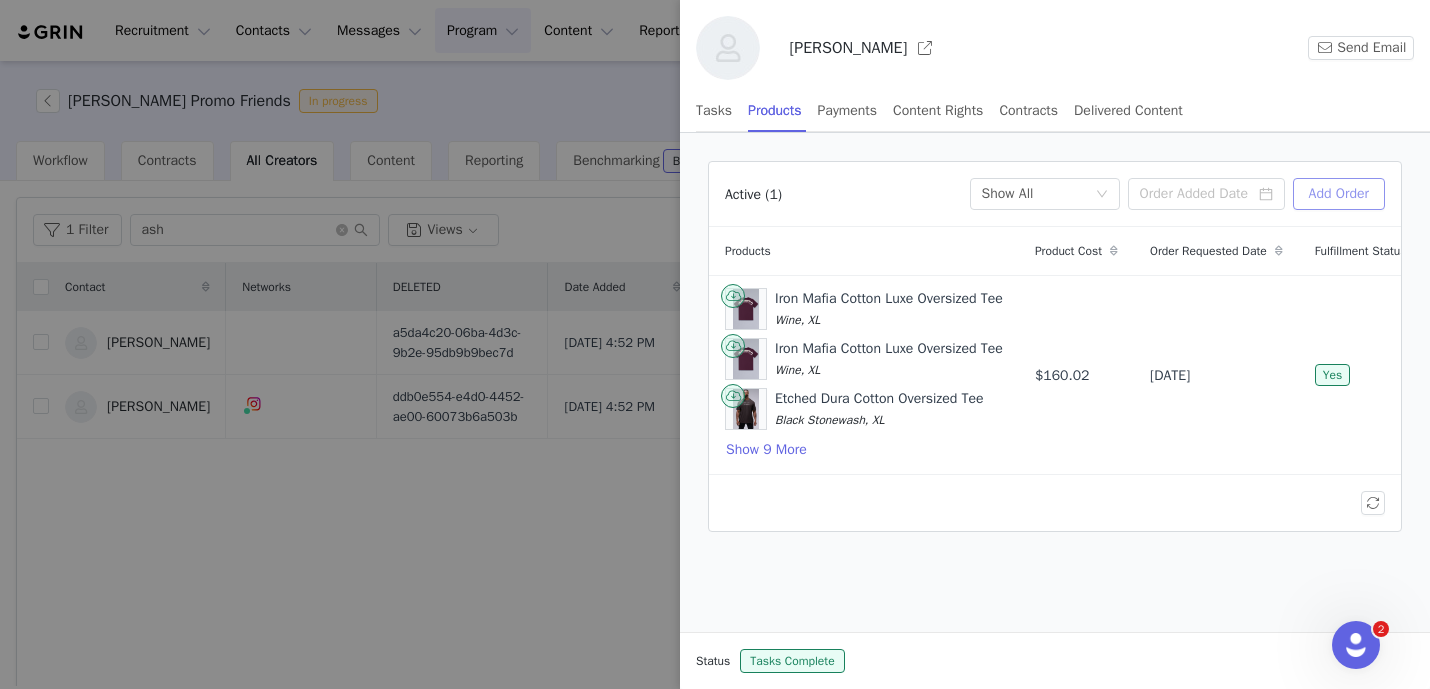 click on "Add Order" at bounding box center [1339, 194] 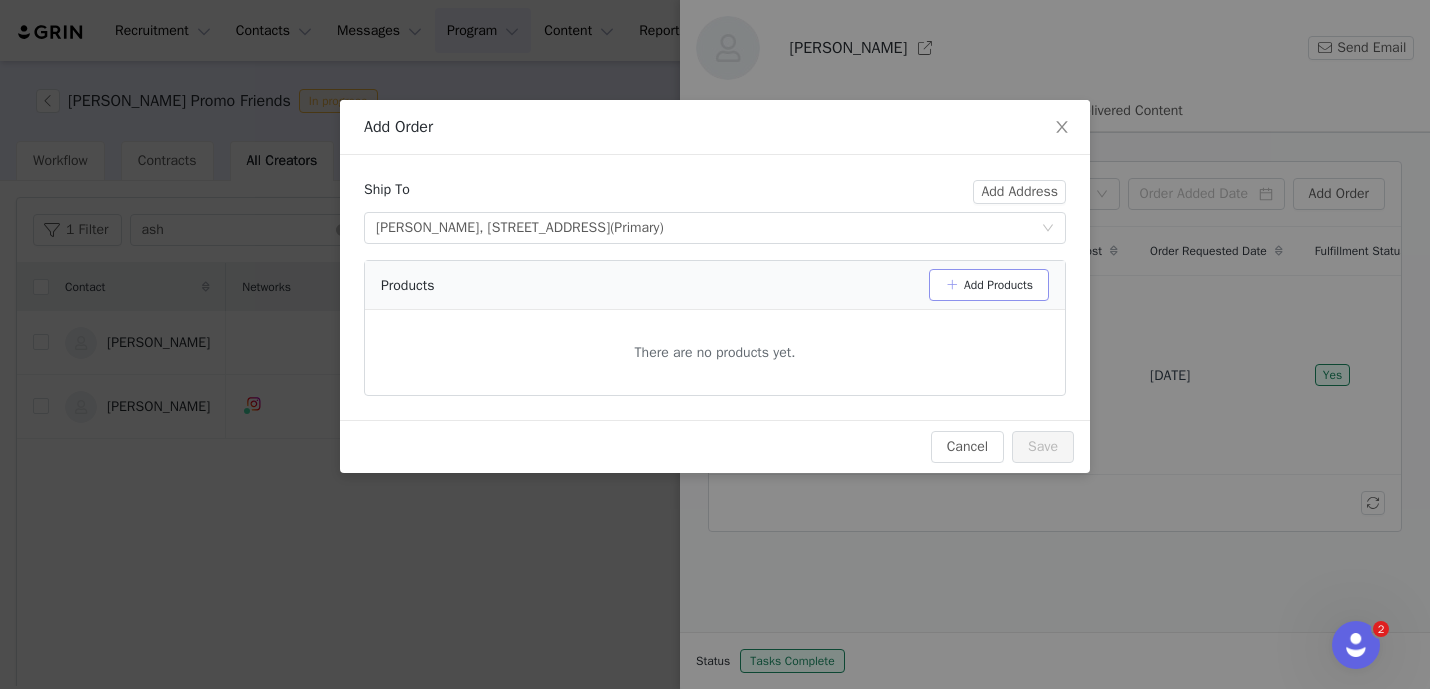 click on "Add Products" at bounding box center [989, 285] 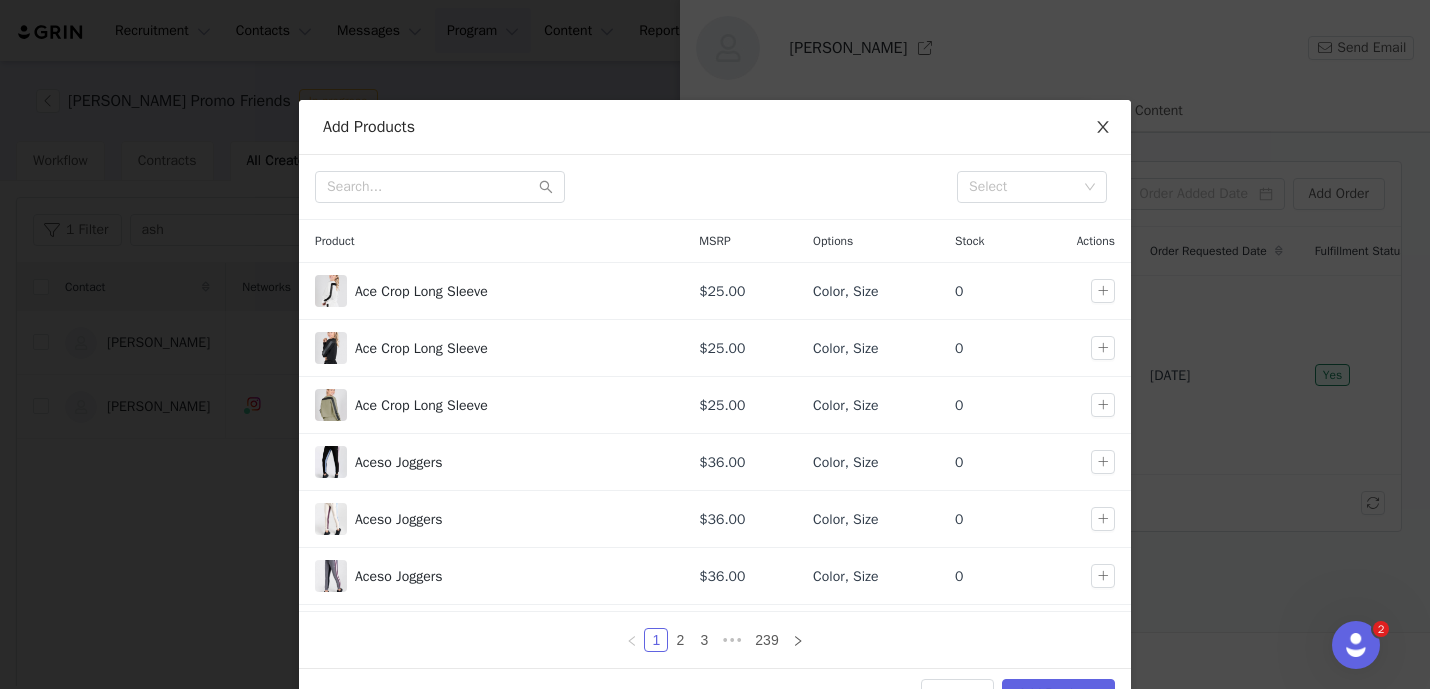 drag, startPoint x: 1106, startPoint y: 127, endPoint x: 1043, endPoint y: 134, distance: 63.387695 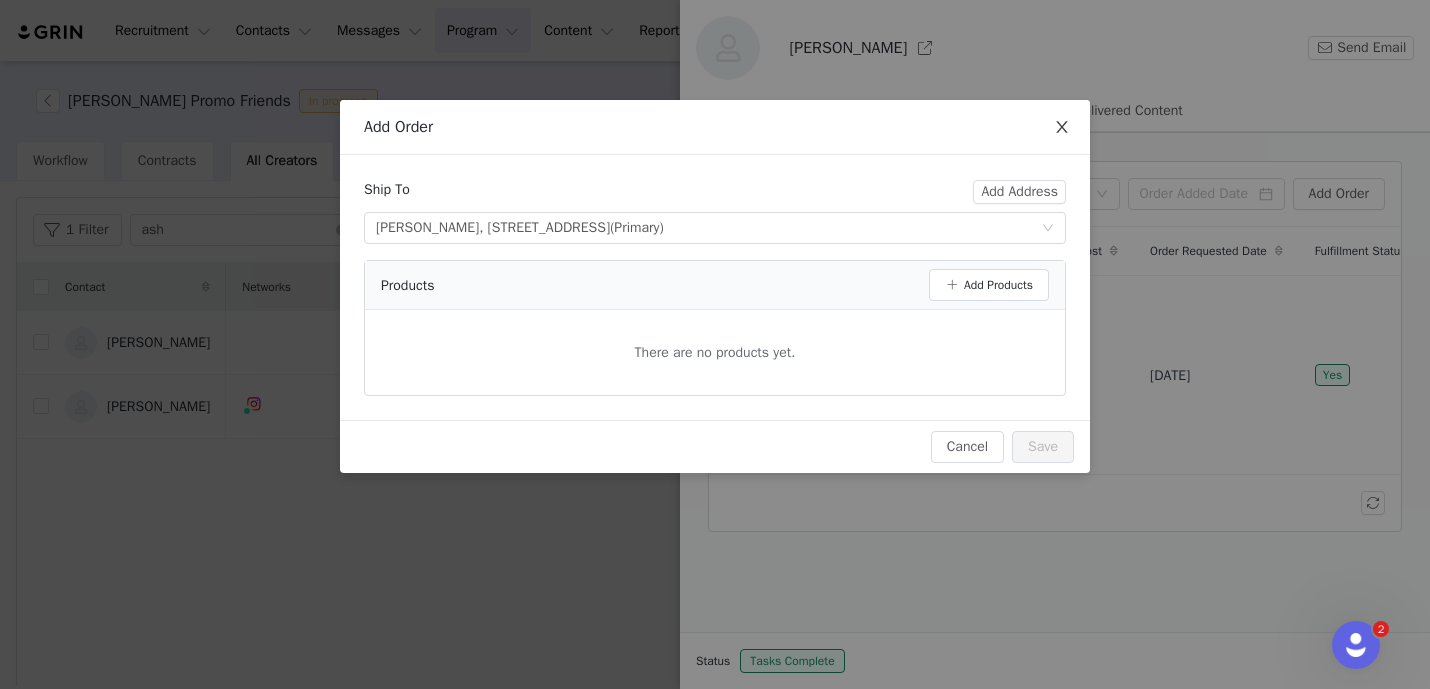 click at bounding box center (1062, 128) 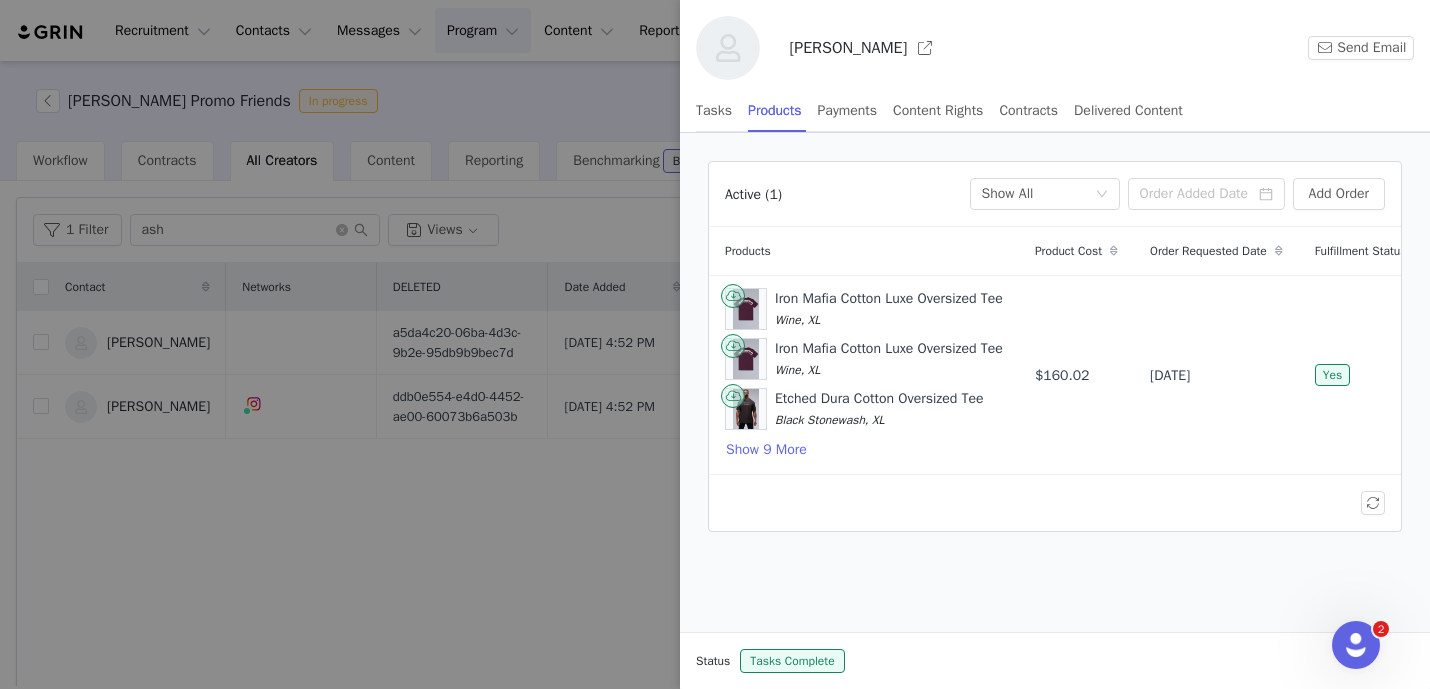 drag, startPoint x: 539, startPoint y: 55, endPoint x: 559, endPoint y: 74, distance: 27.58623 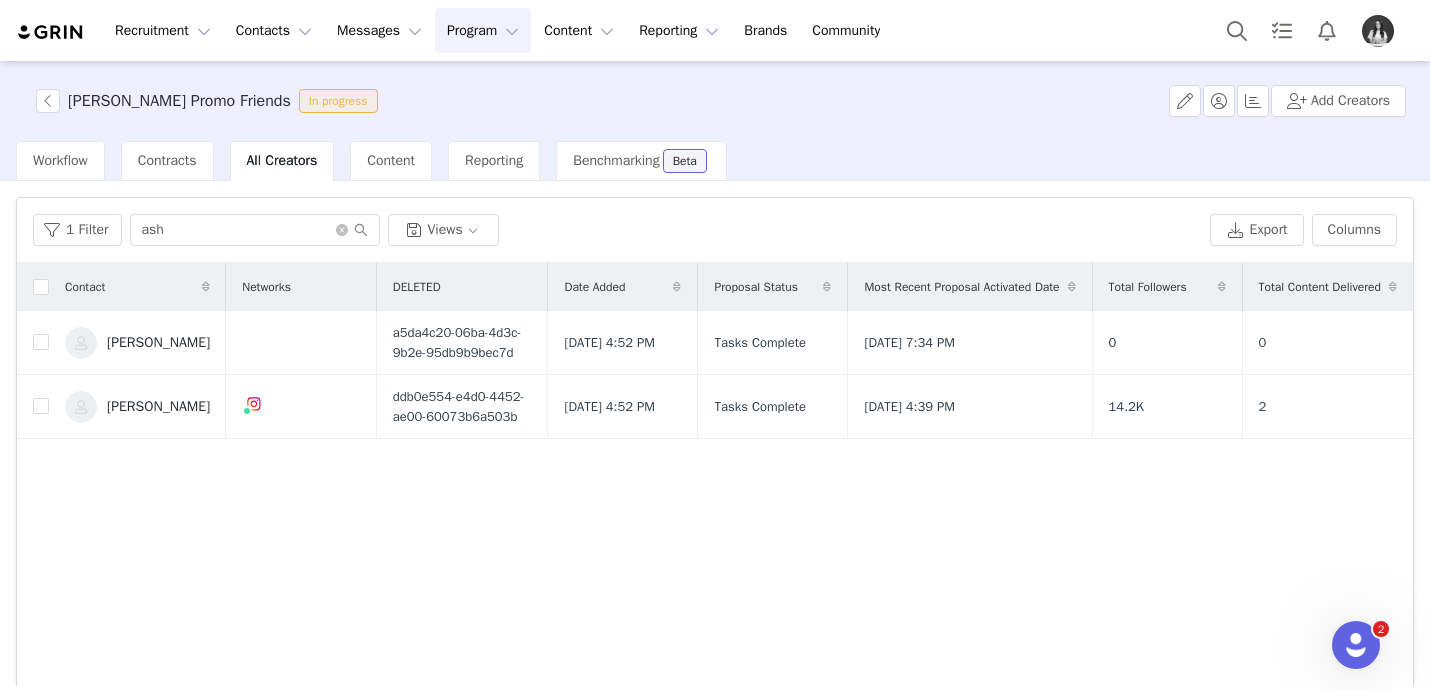 click on "Program Program" at bounding box center (483, 30) 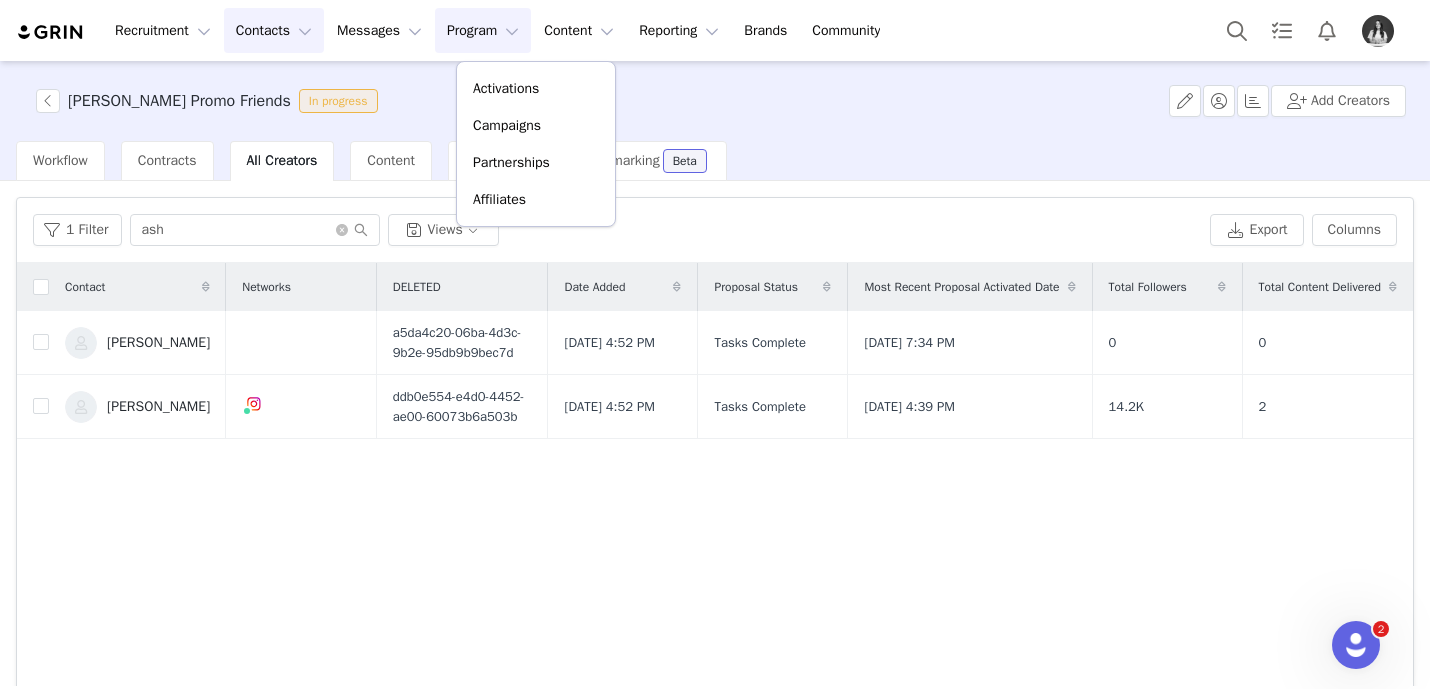 click on "Contacts Contacts" at bounding box center (274, 30) 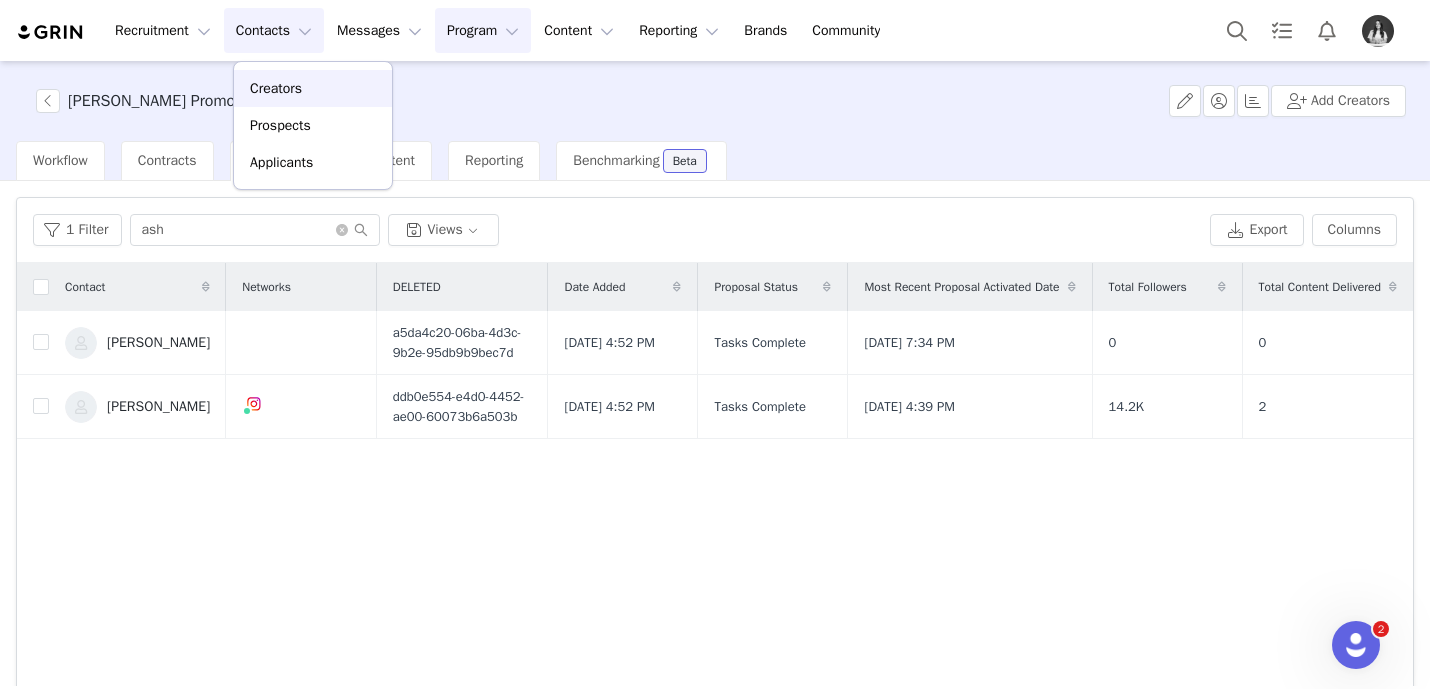 click on "Creators" at bounding box center [276, 88] 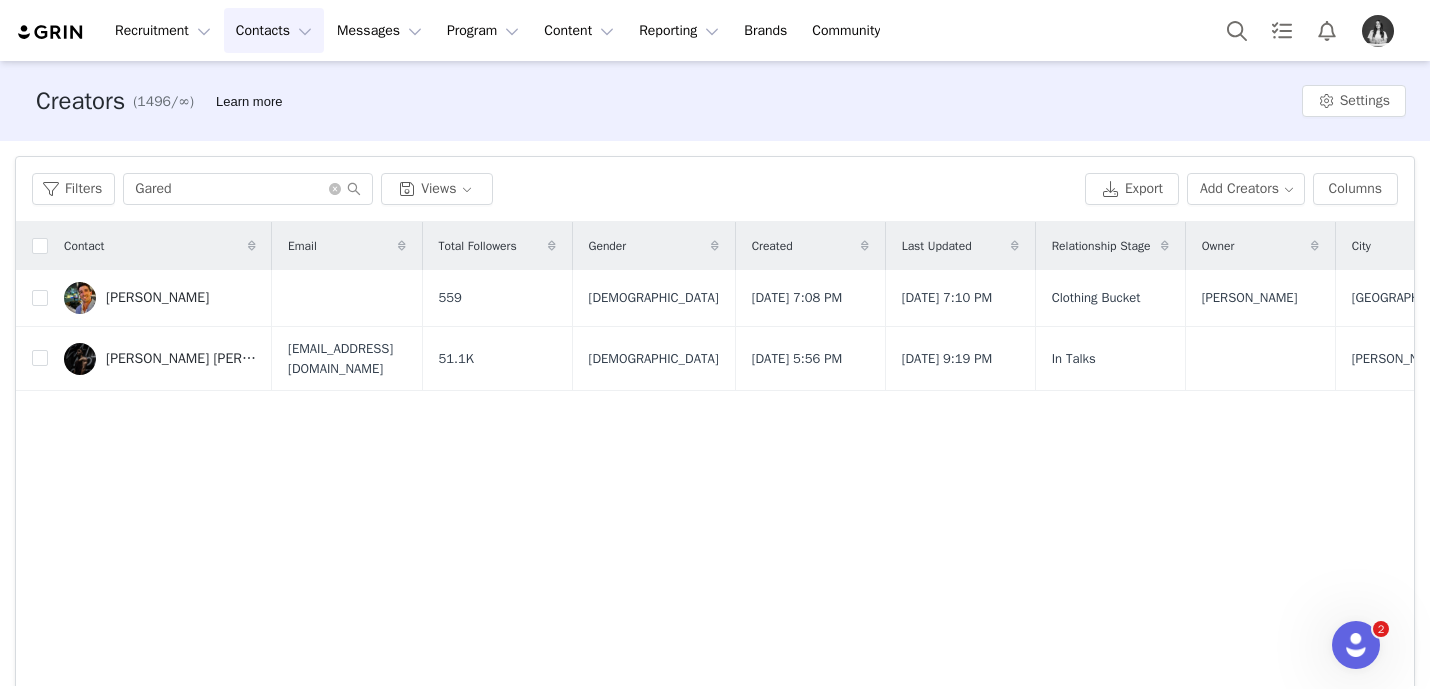click on "Contacts Contacts" at bounding box center [274, 30] 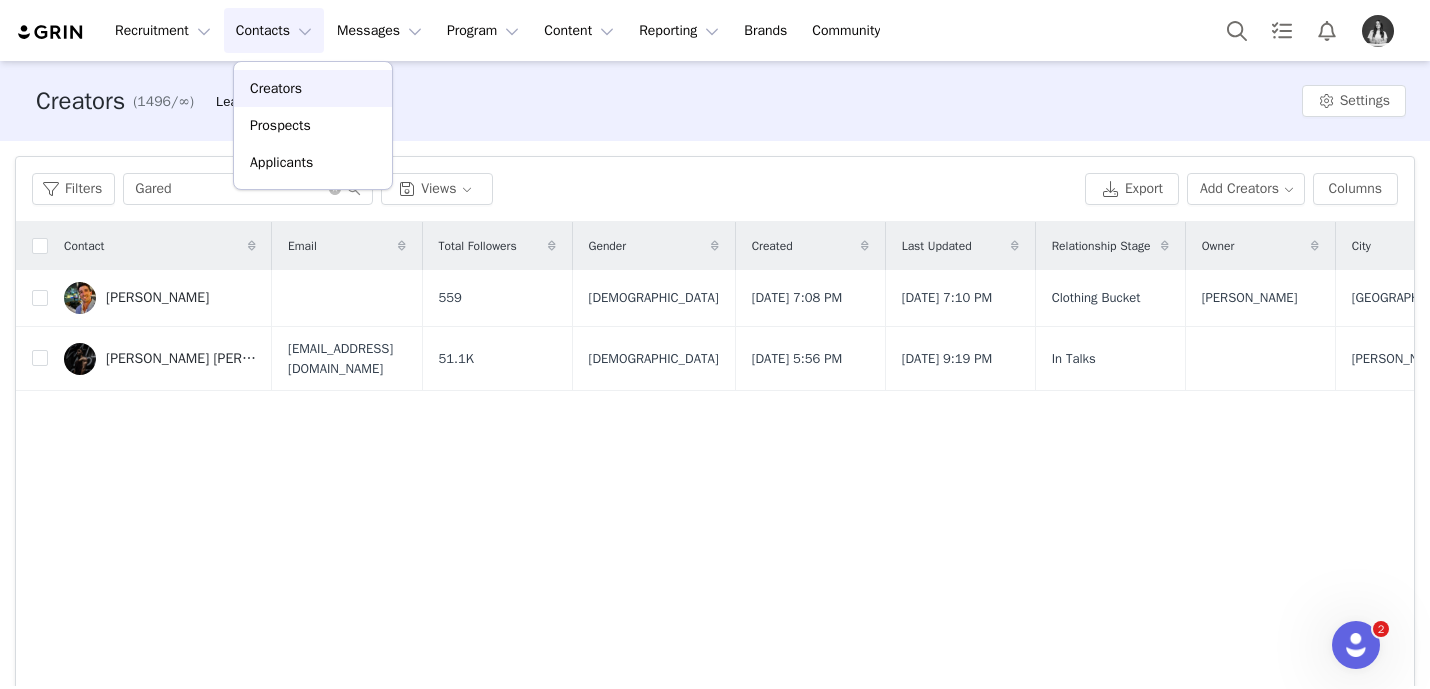 click on "Creators" at bounding box center [276, 88] 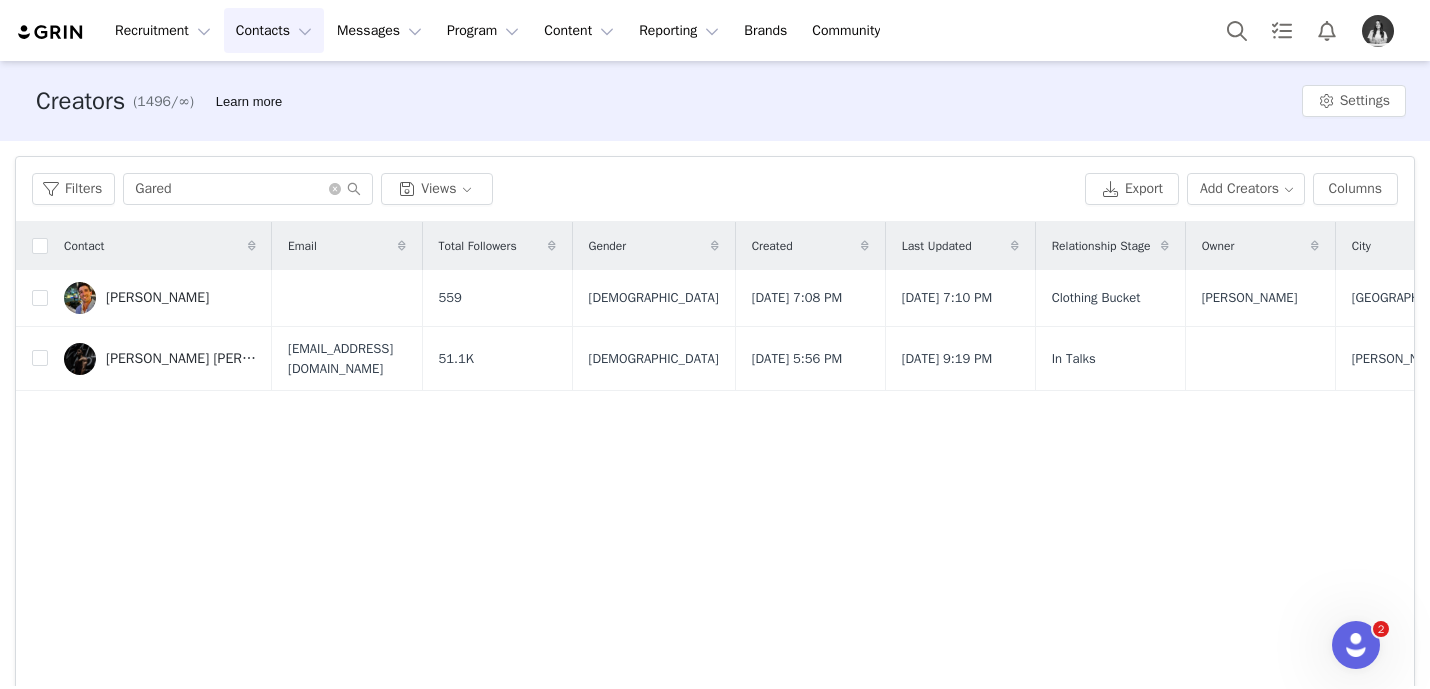 click on "Filters Gared Views     Export  Add Creators      Columns" at bounding box center [715, 189] 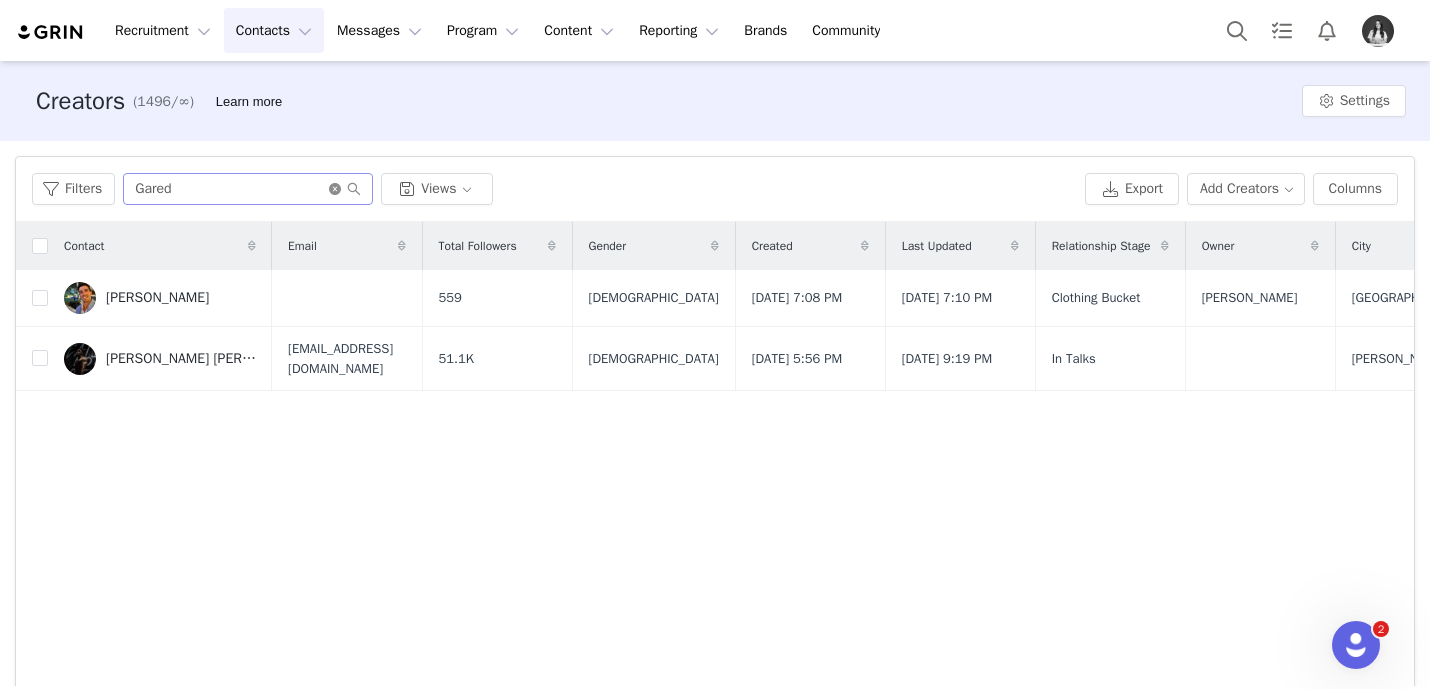 click 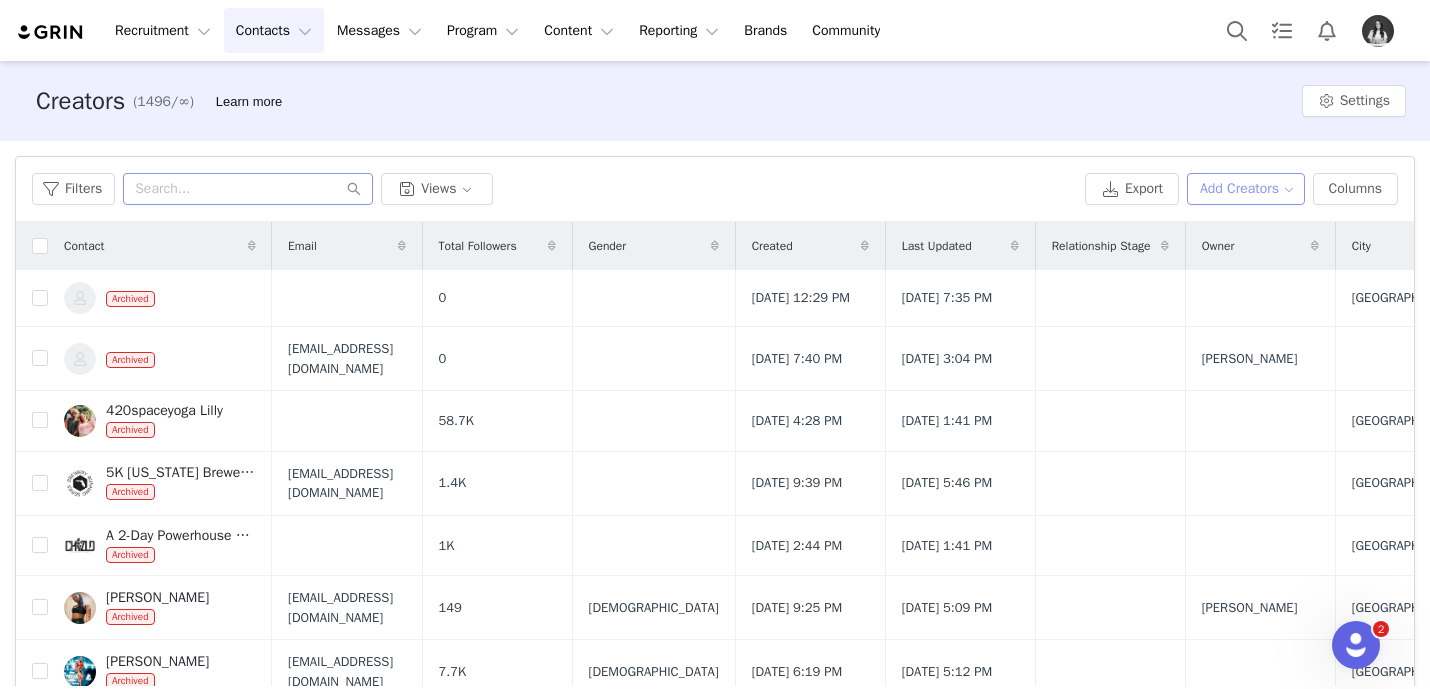 click on "Add Creators" at bounding box center [1246, 189] 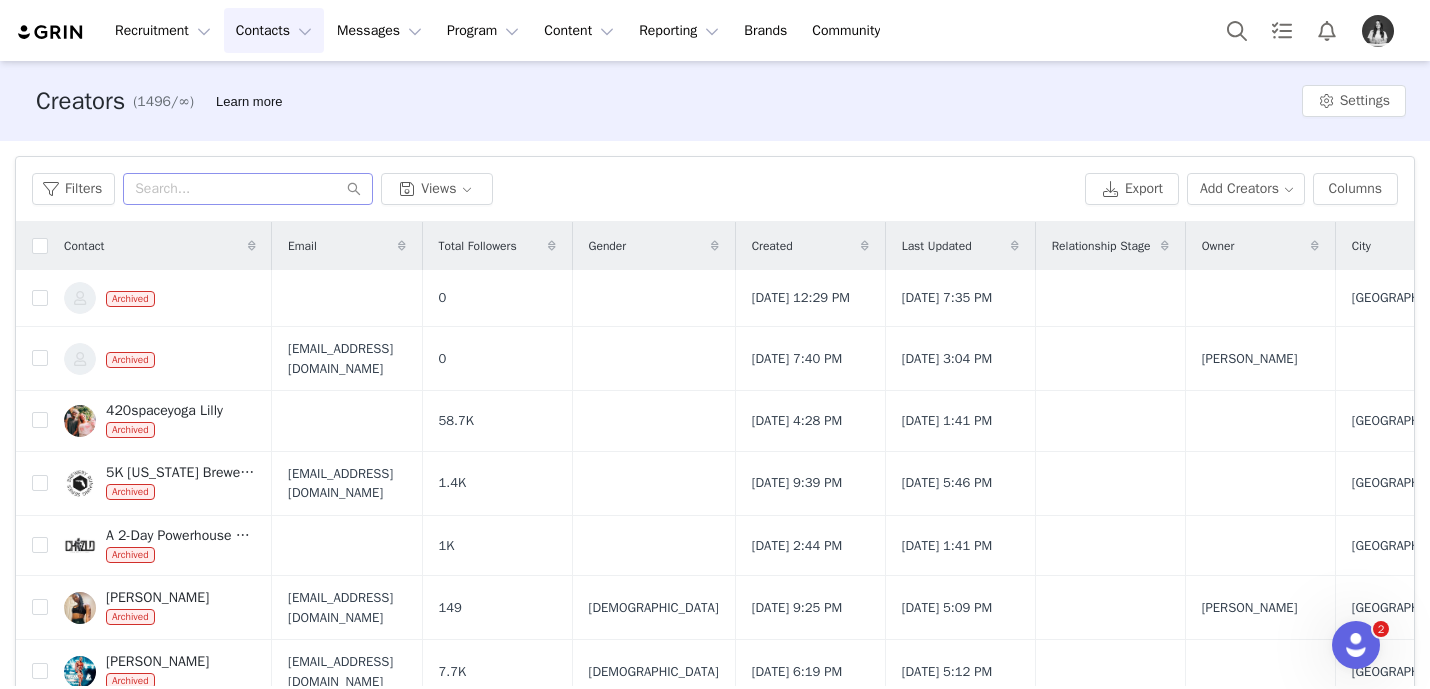 click on "Creators  (1496/∞)          Learn more Settings" at bounding box center (715, 101) 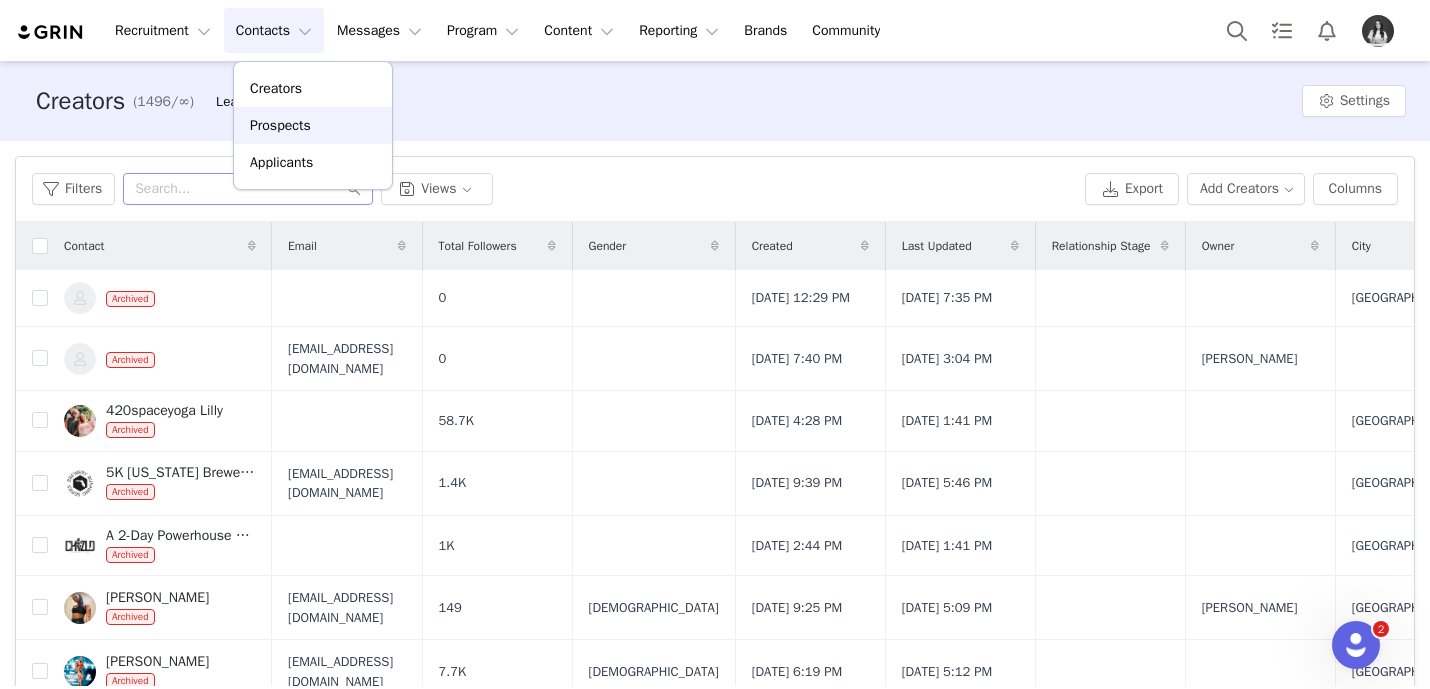 click on "Prospects" at bounding box center (313, 125) 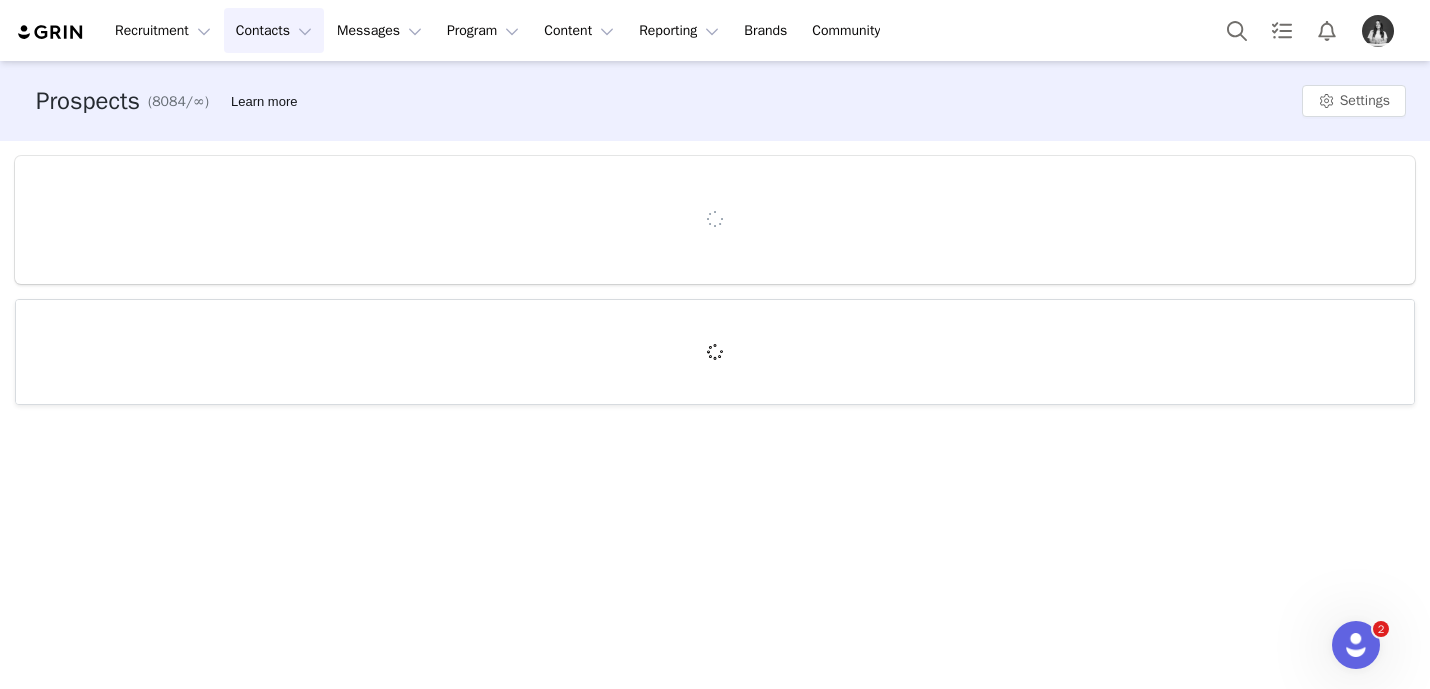 click on "Contacts Contacts" at bounding box center [274, 30] 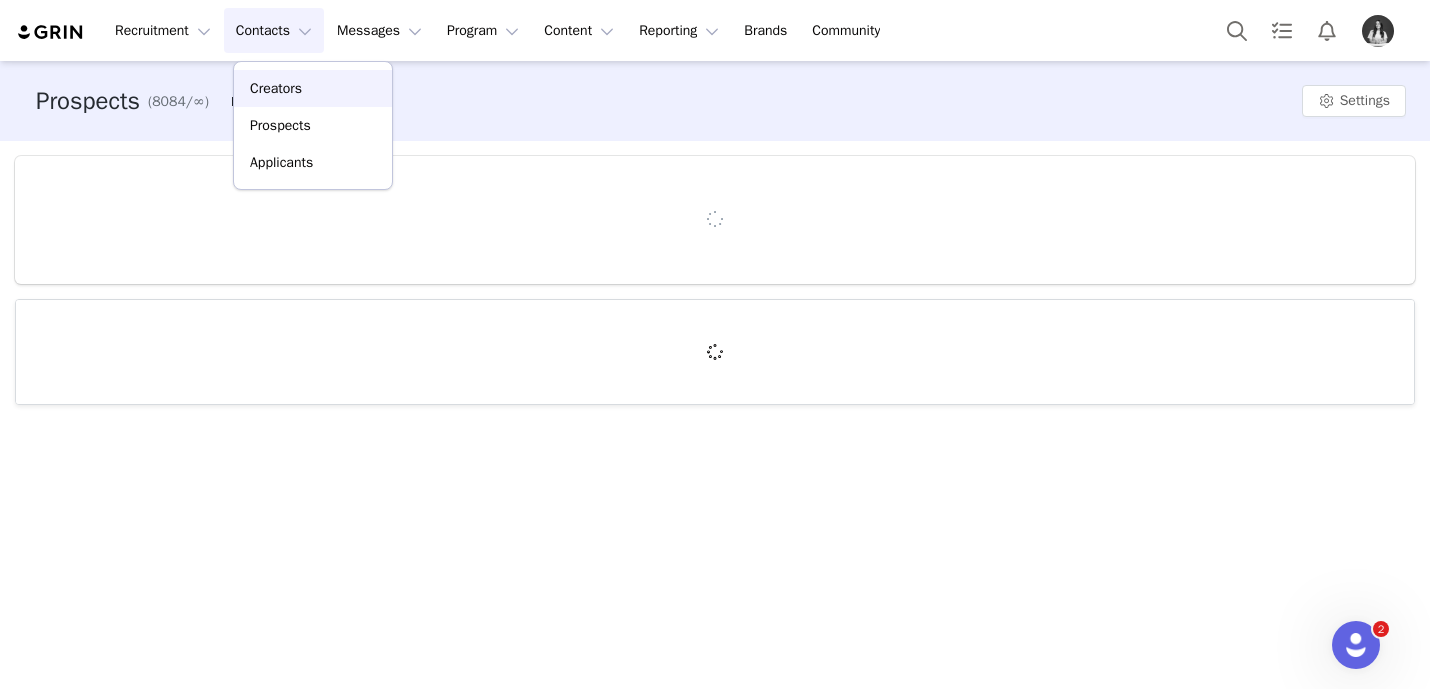 click on "Creators" at bounding box center (276, 88) 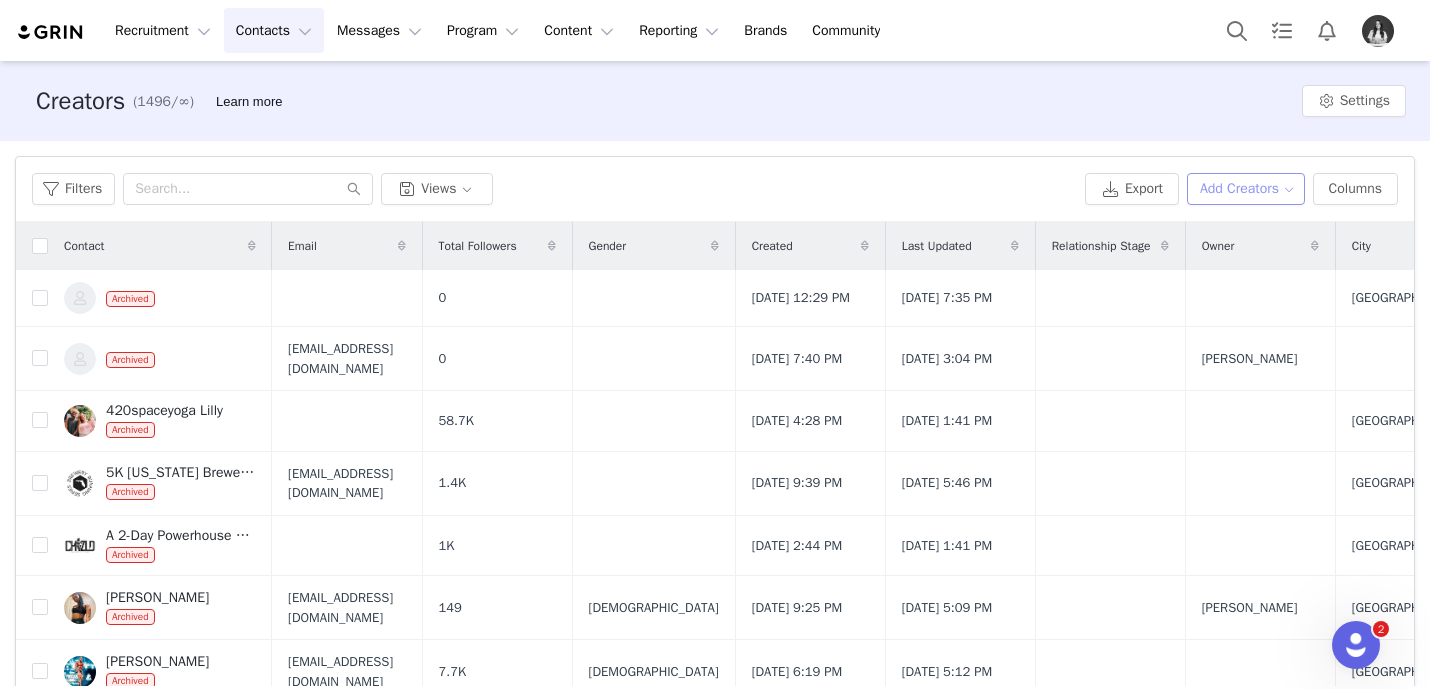 click on "Add Creators" at bounding box center [1246, 189] 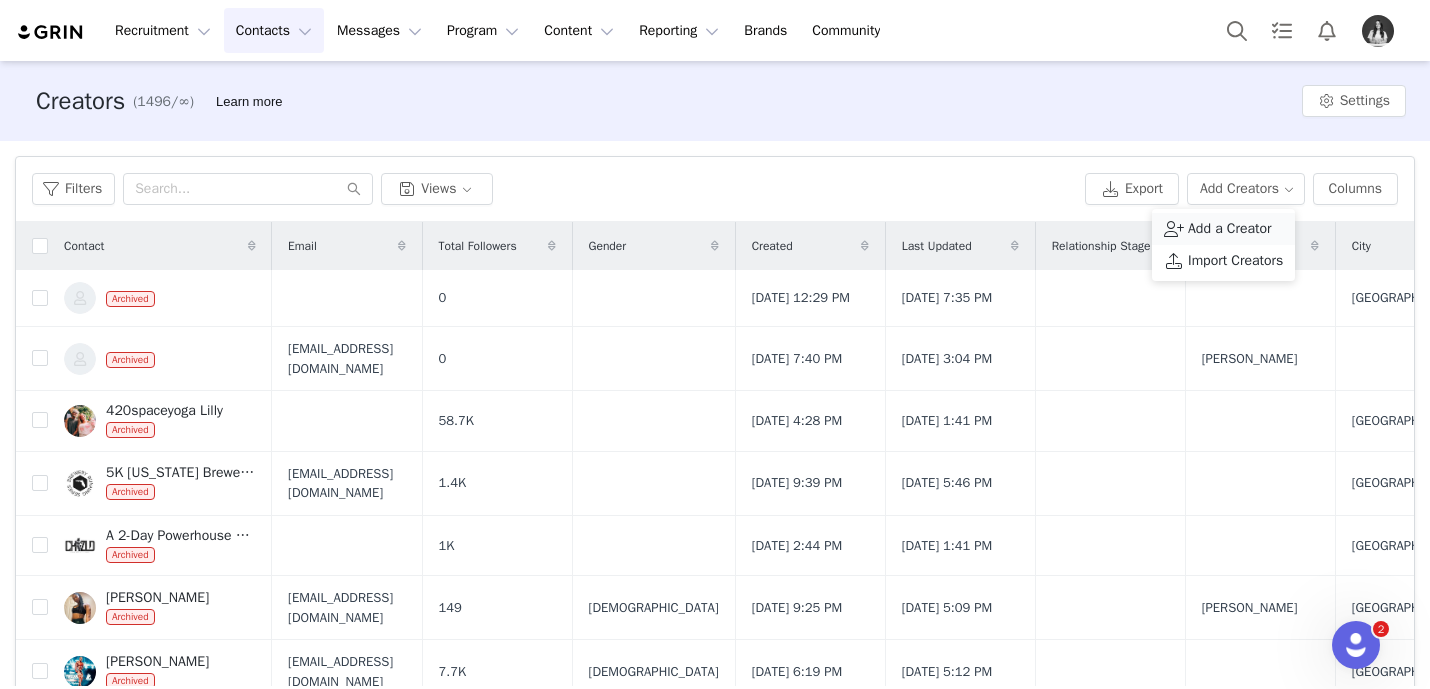 click on "Add a Creator" at bounding box center (1230, 229) 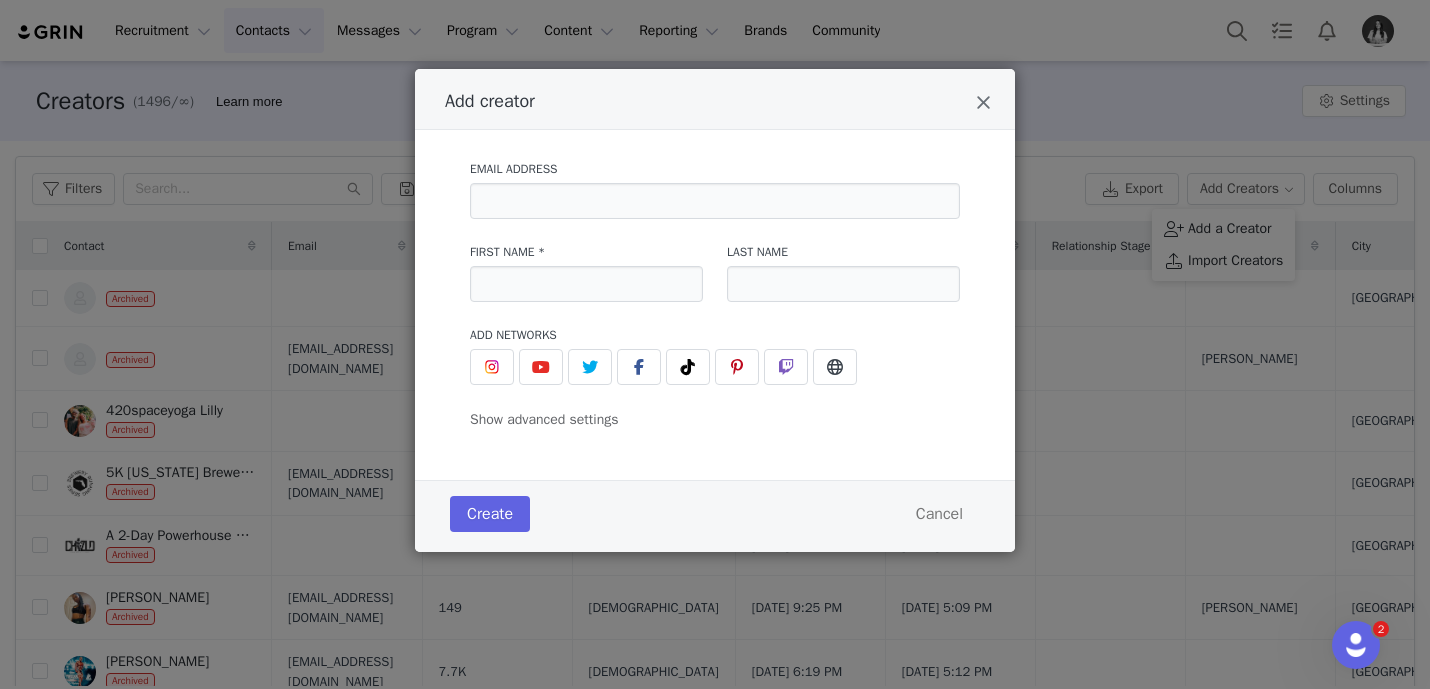 click on "Email Address" at bounding box center [715, 189] 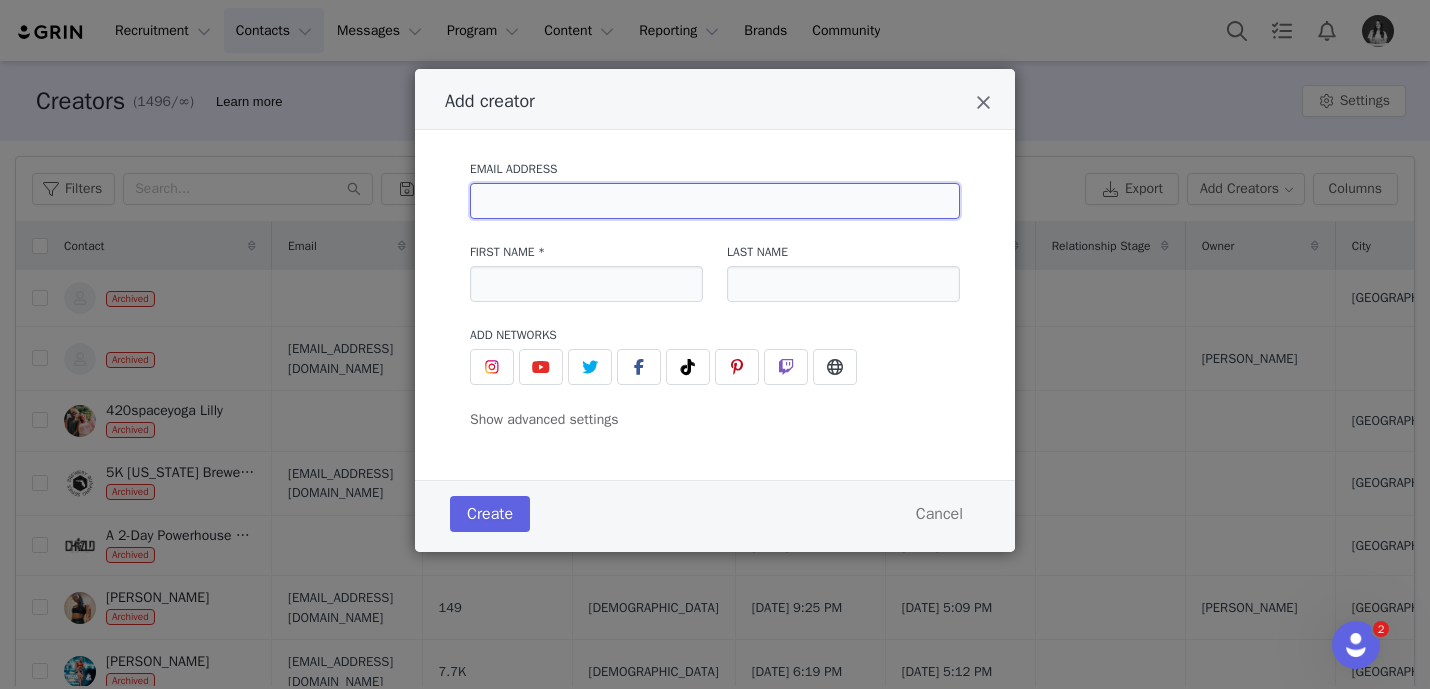 click at bounding box center [715, 201] 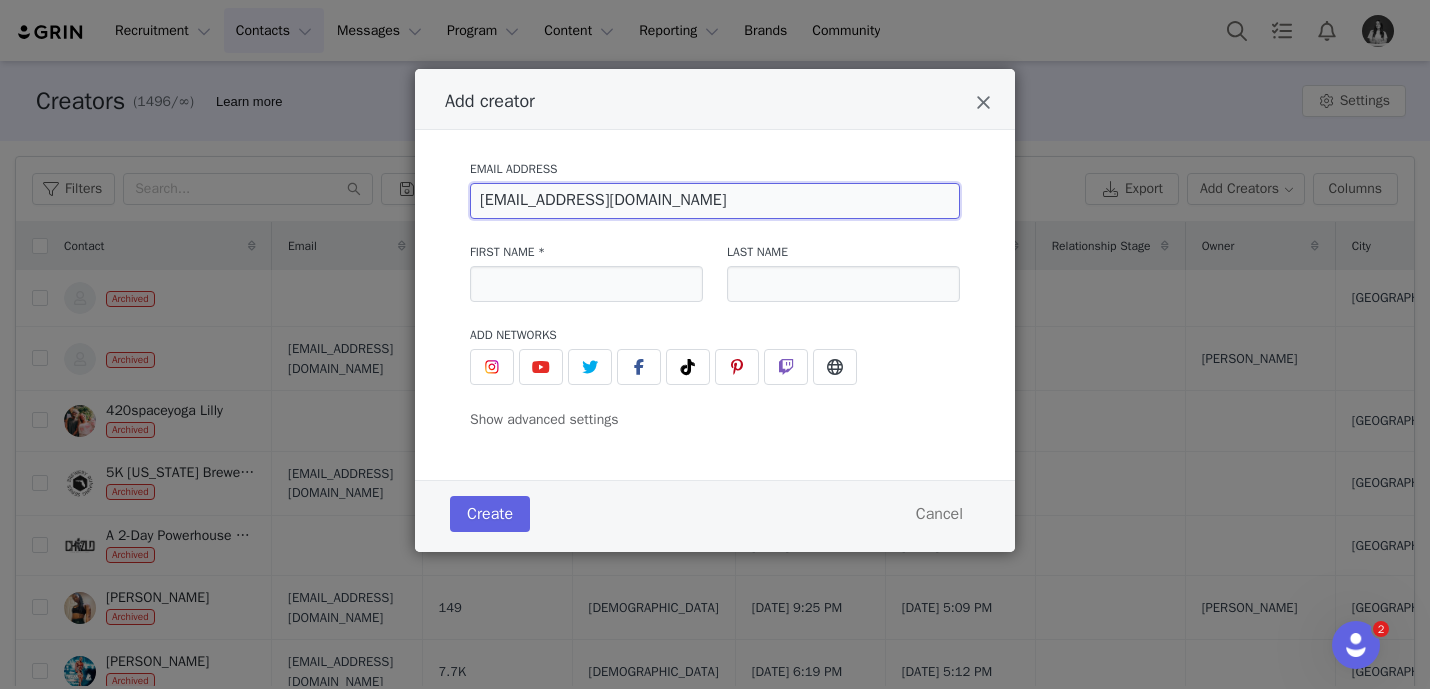 type on "[EMAIL_ADDRESS][DOMAIN_NAME]" 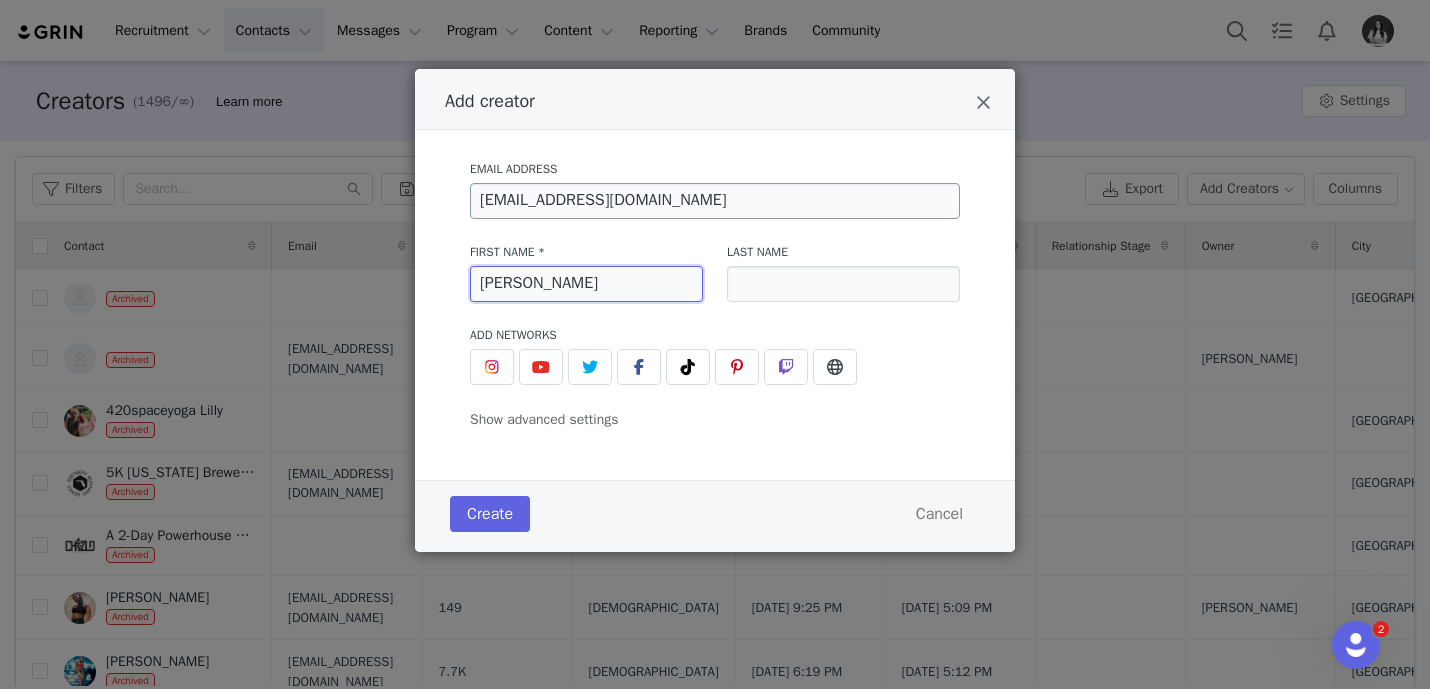 type on "[PERSON_NAME]" 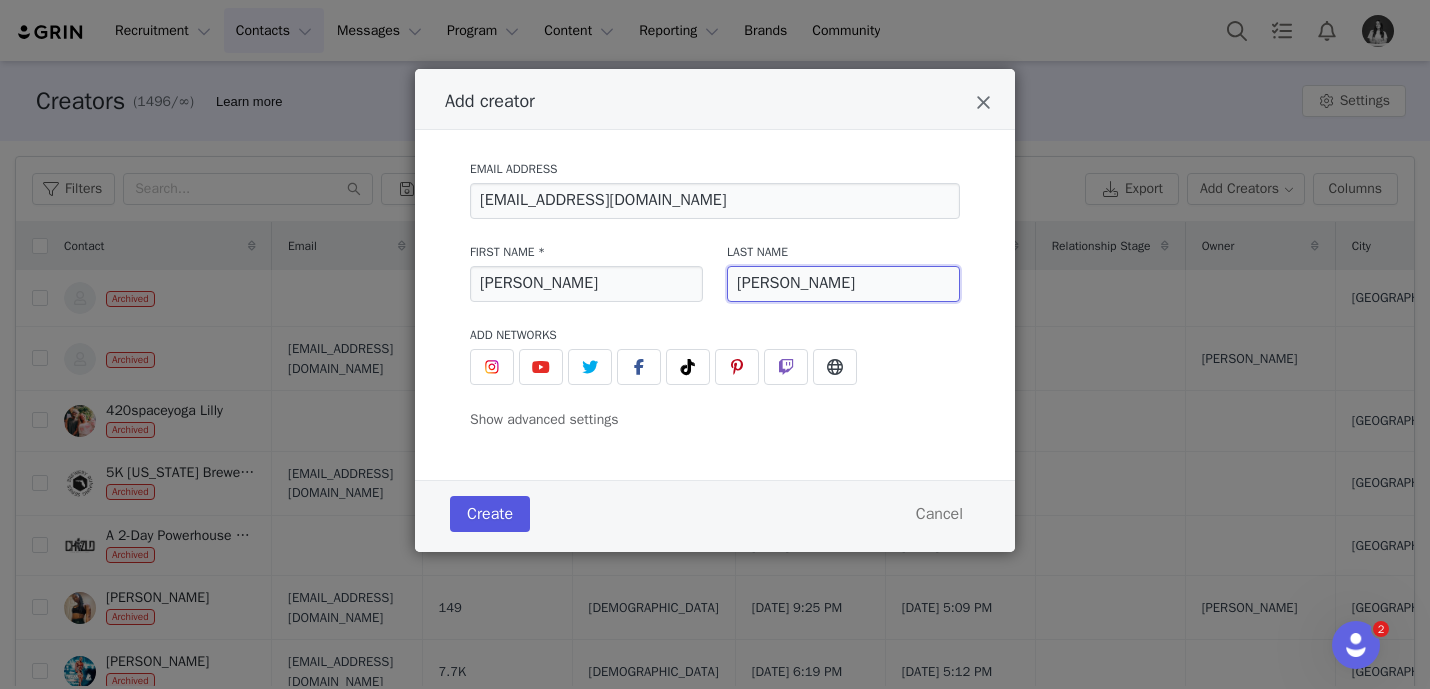 type on "[PERSON_NAME]" 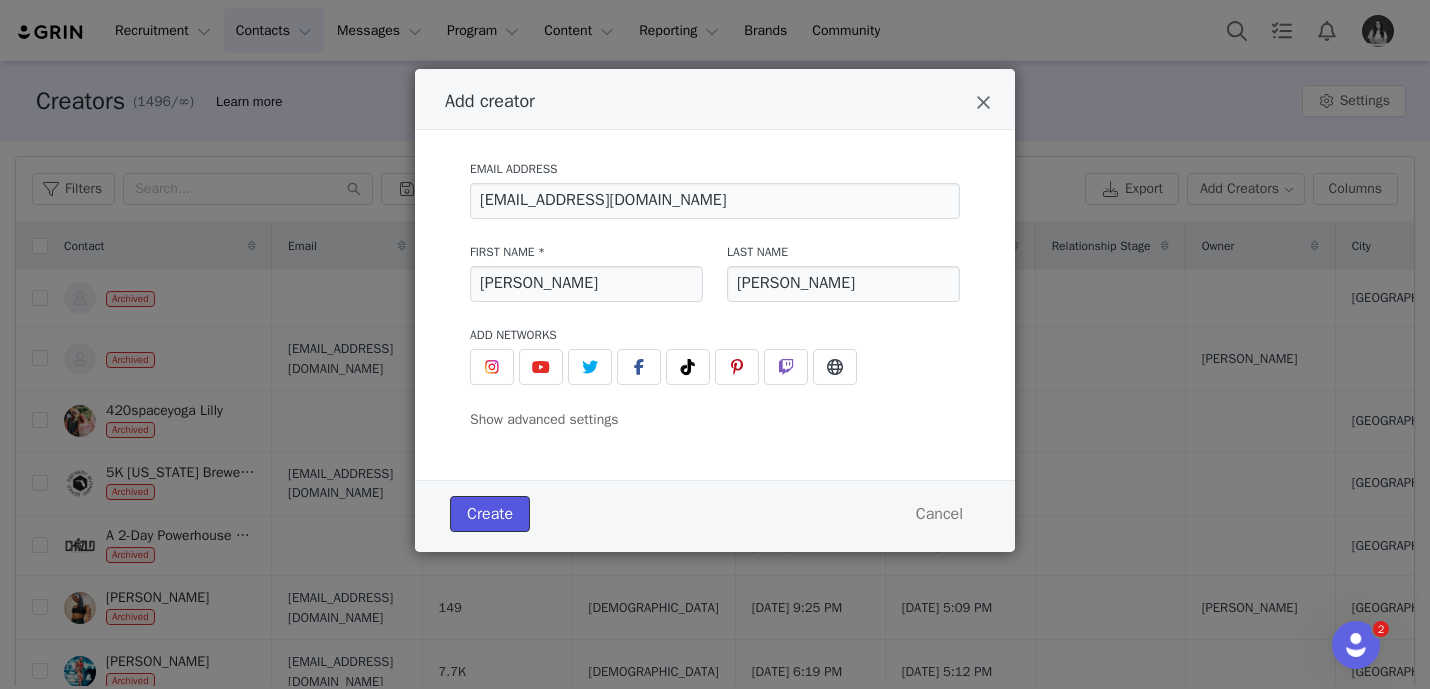 click on "Create" at bounding box center (490, 514) 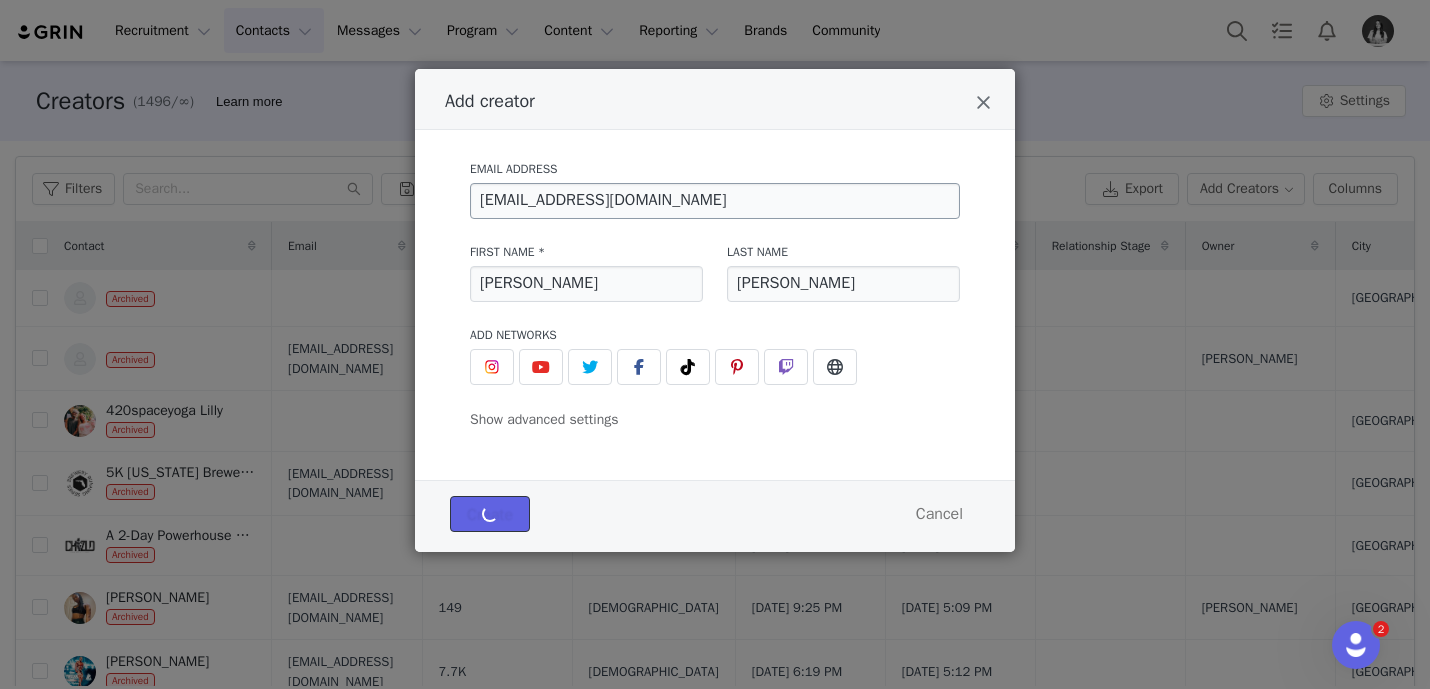 type 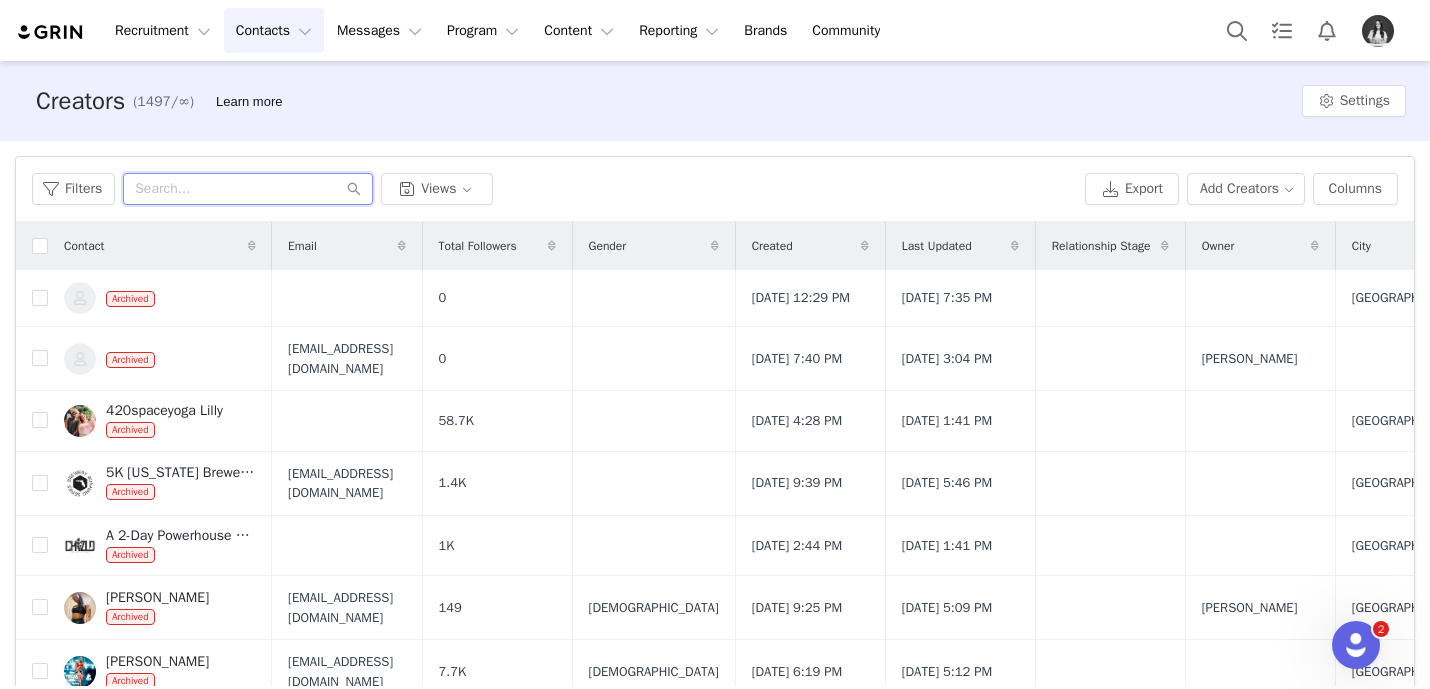 click at bounding box center [248, 189] 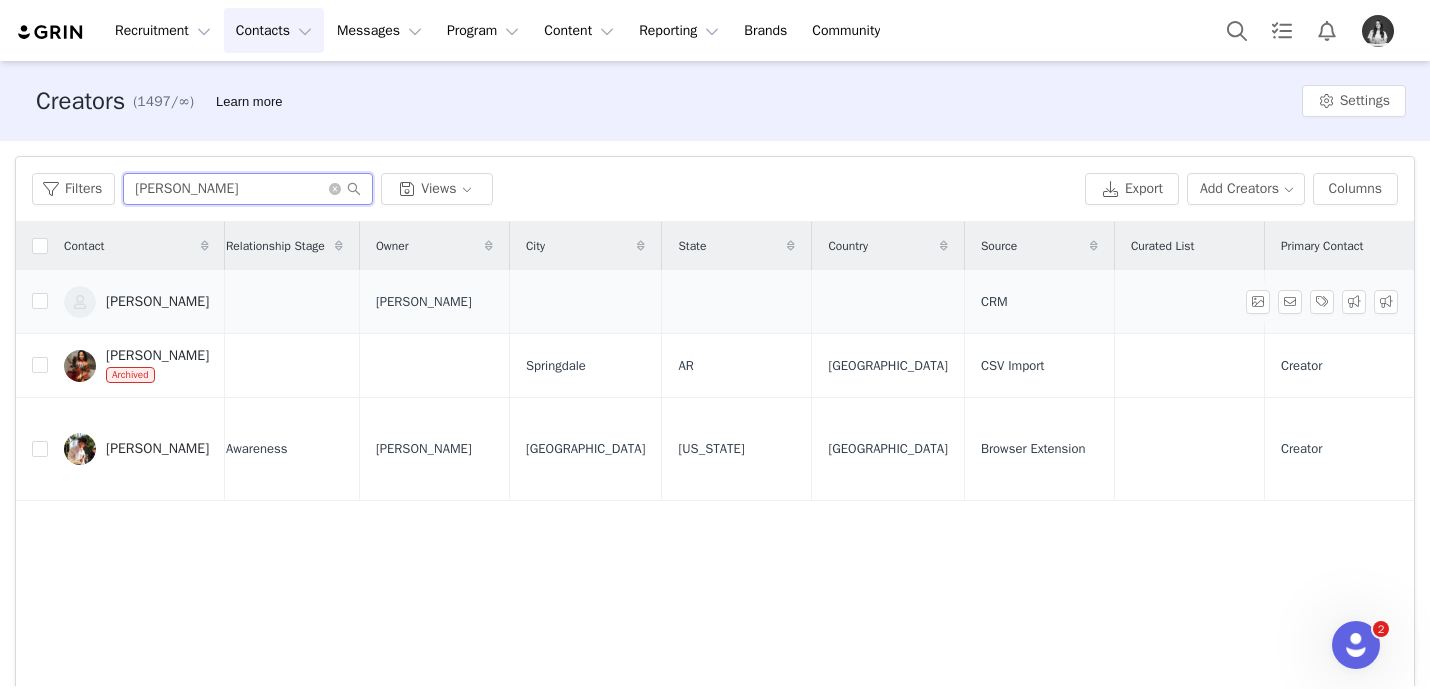 scroll, scrollTop: 0, scrollLeft: 831, axis: horizontal 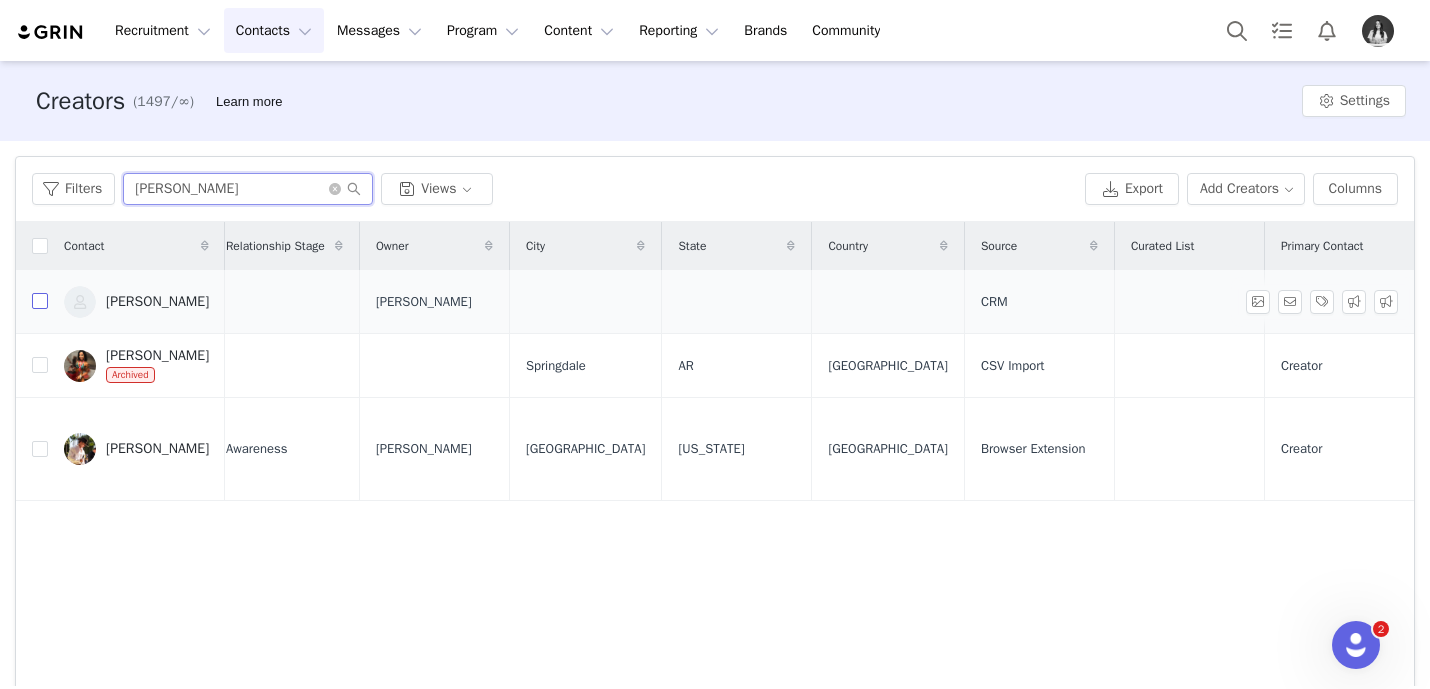 type on "[PERSON_NAME]" 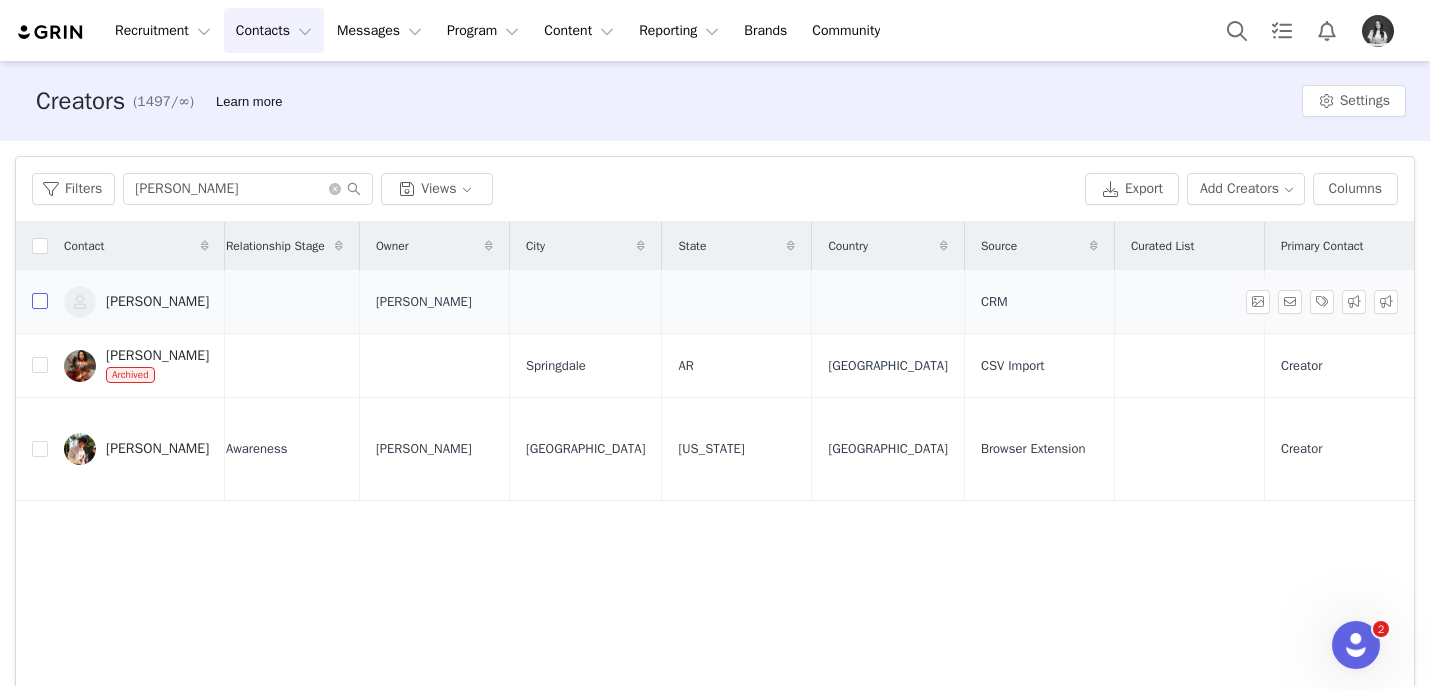 click at bounding box center [40, 301] 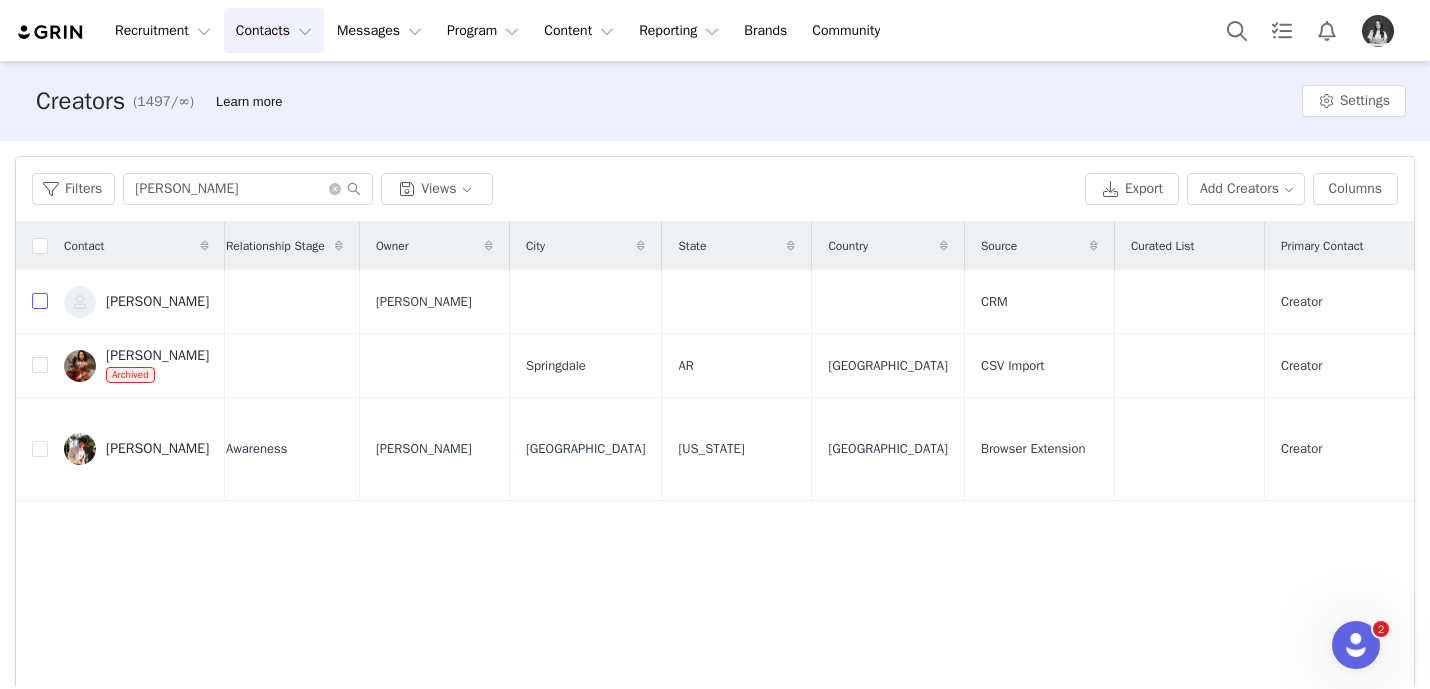 checkbox on "true" 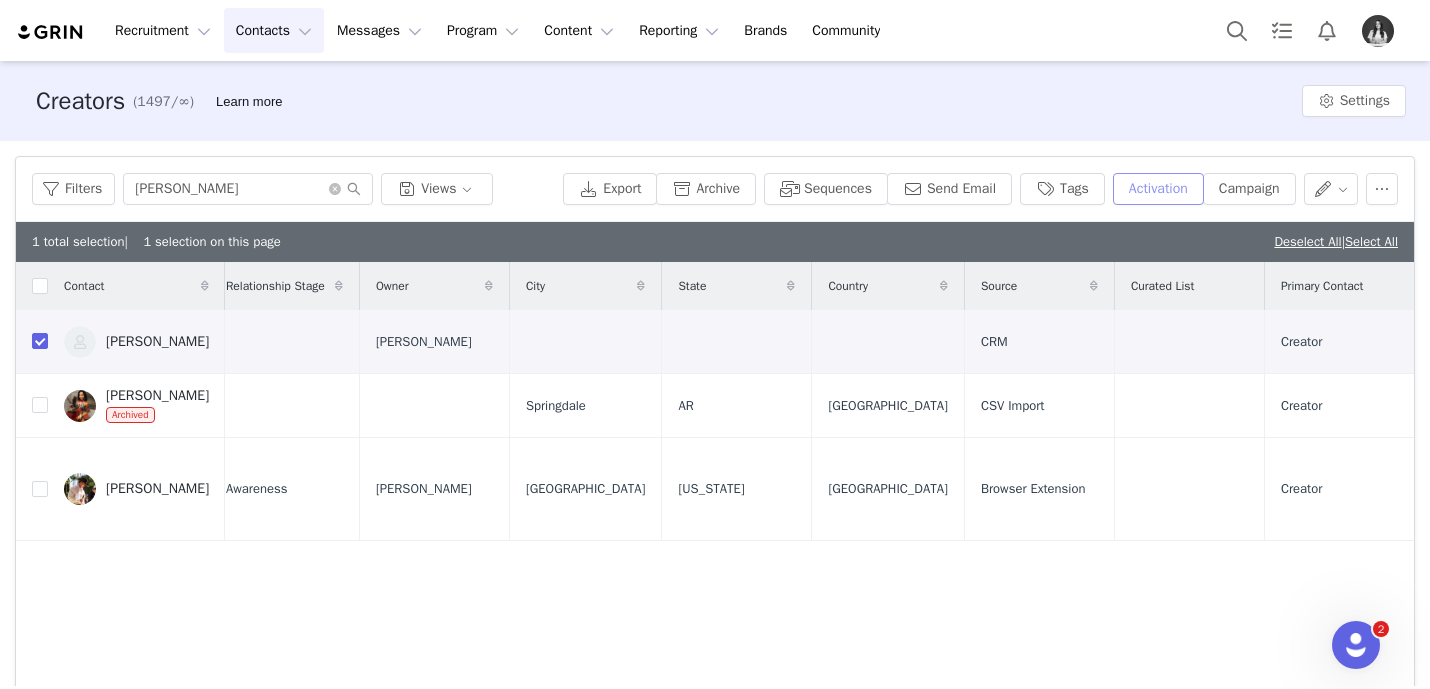click on "Activation" at bounding box center (1158, 189) 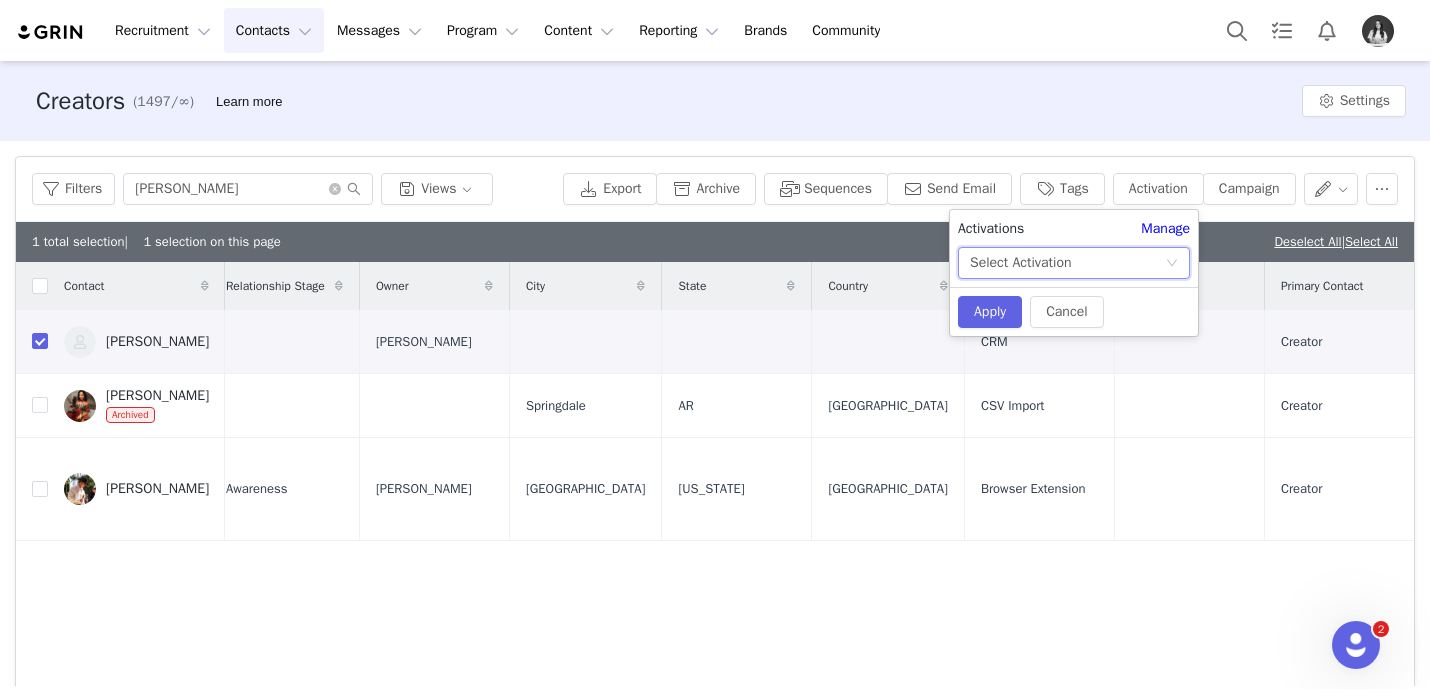 click on "Select Activation" at bounding box center [1067, 263] 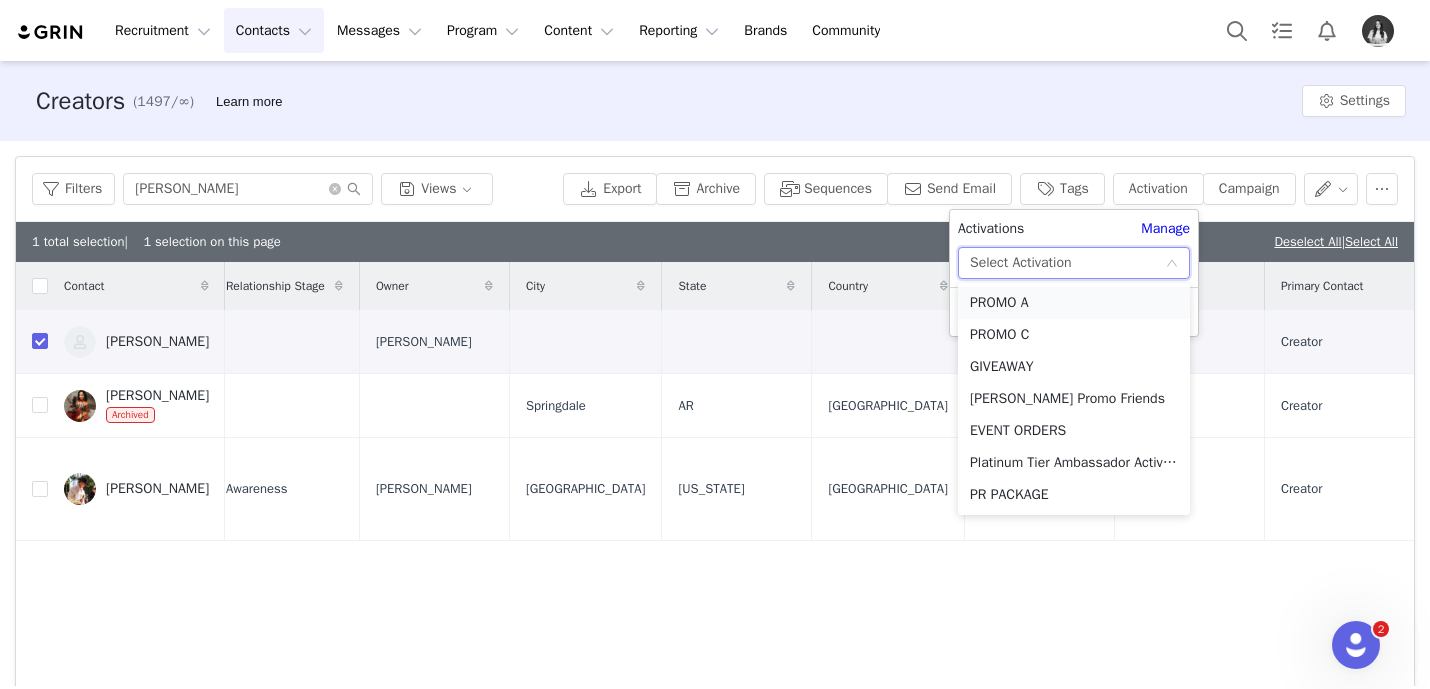 click on "PROMO A" at bounding box center [1074, 303] 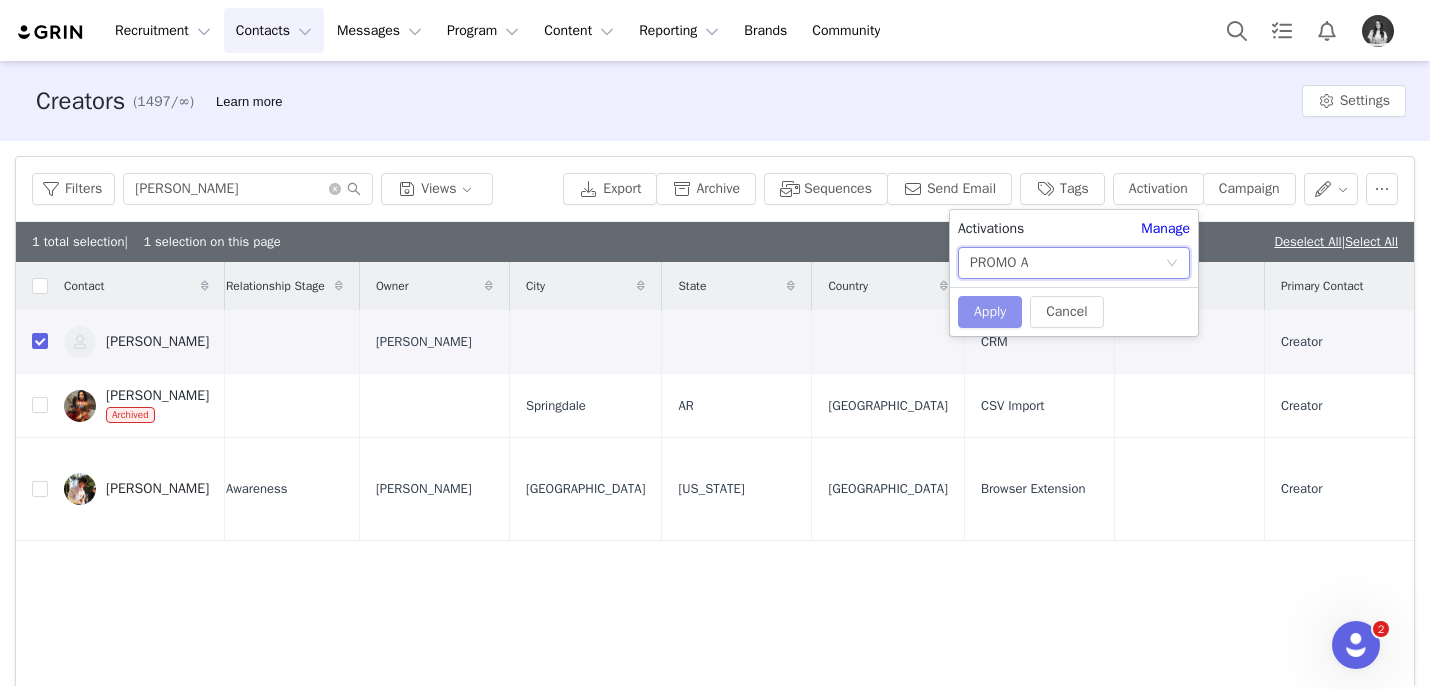 click on "Apply" at bounding box center (990, 312) 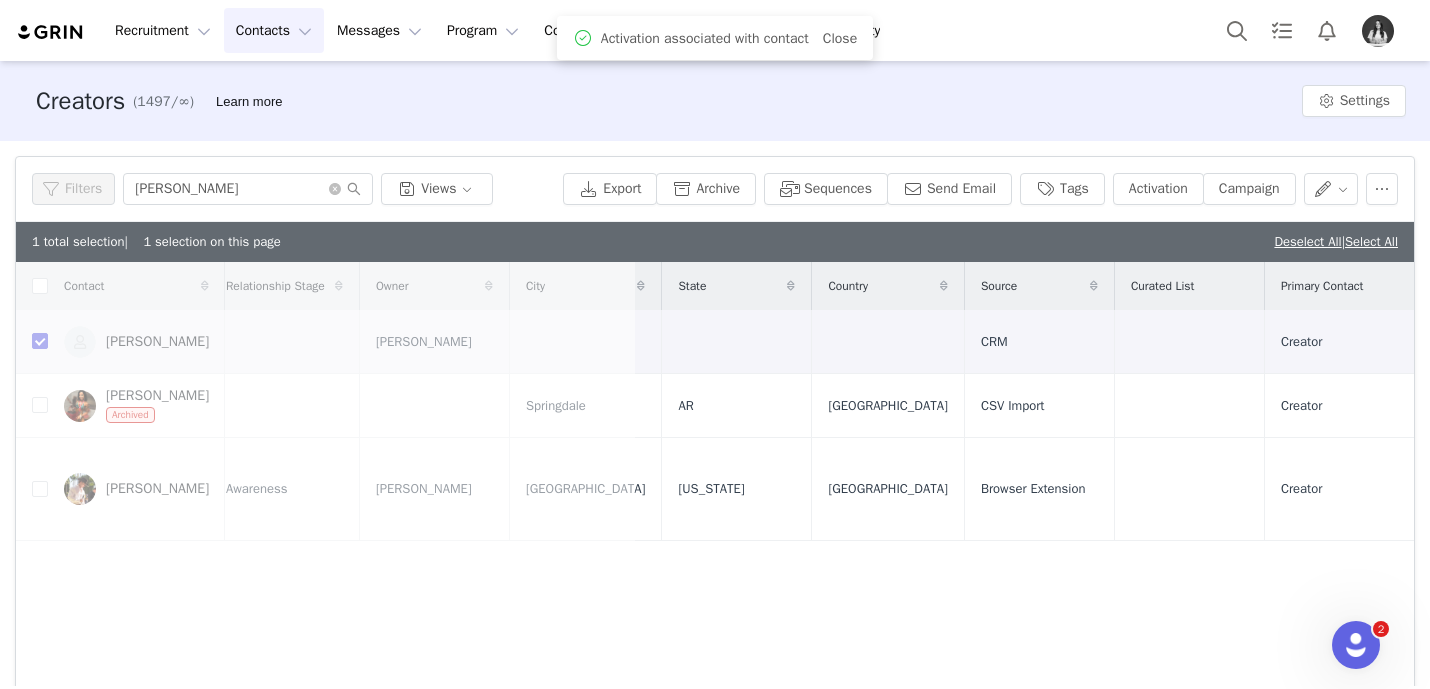 scroll, scrollTop: 0, scrollLeft: 0, axis: both 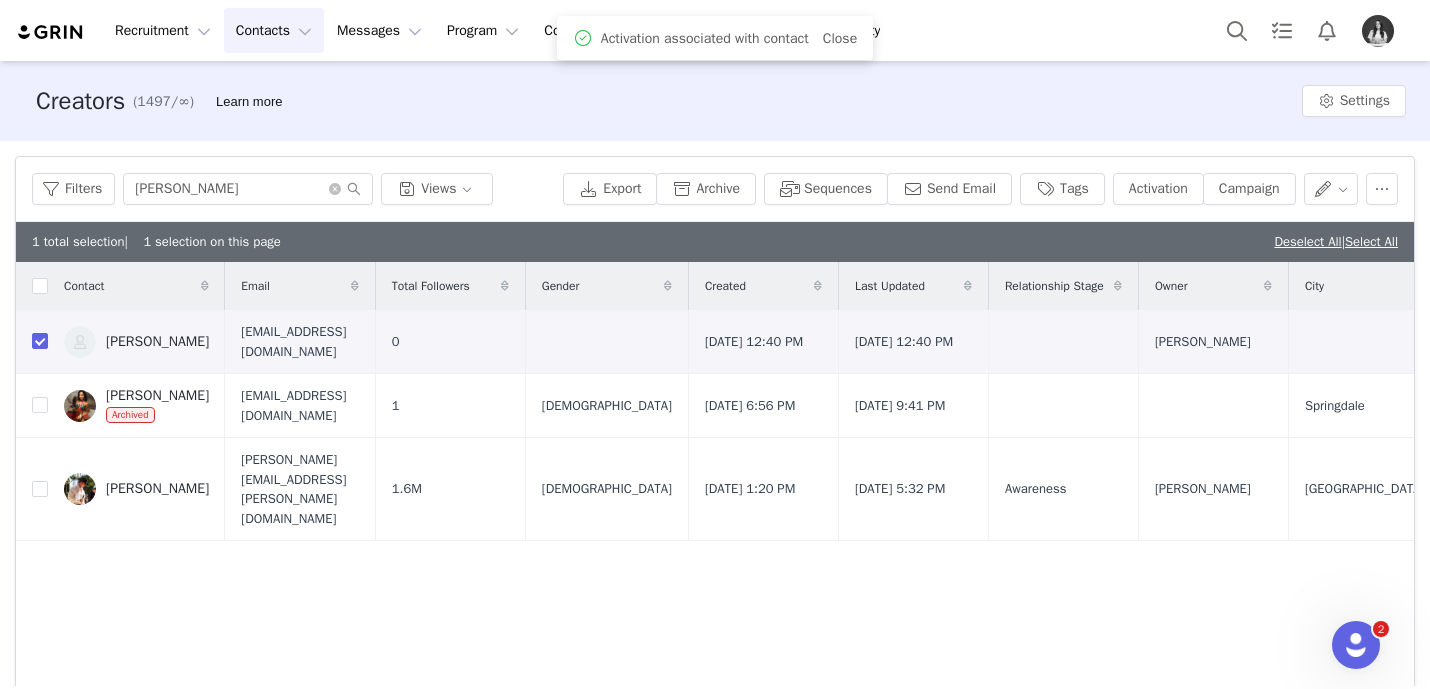 click on "[PERSON_NAME]" at bounding box center [157, 342] 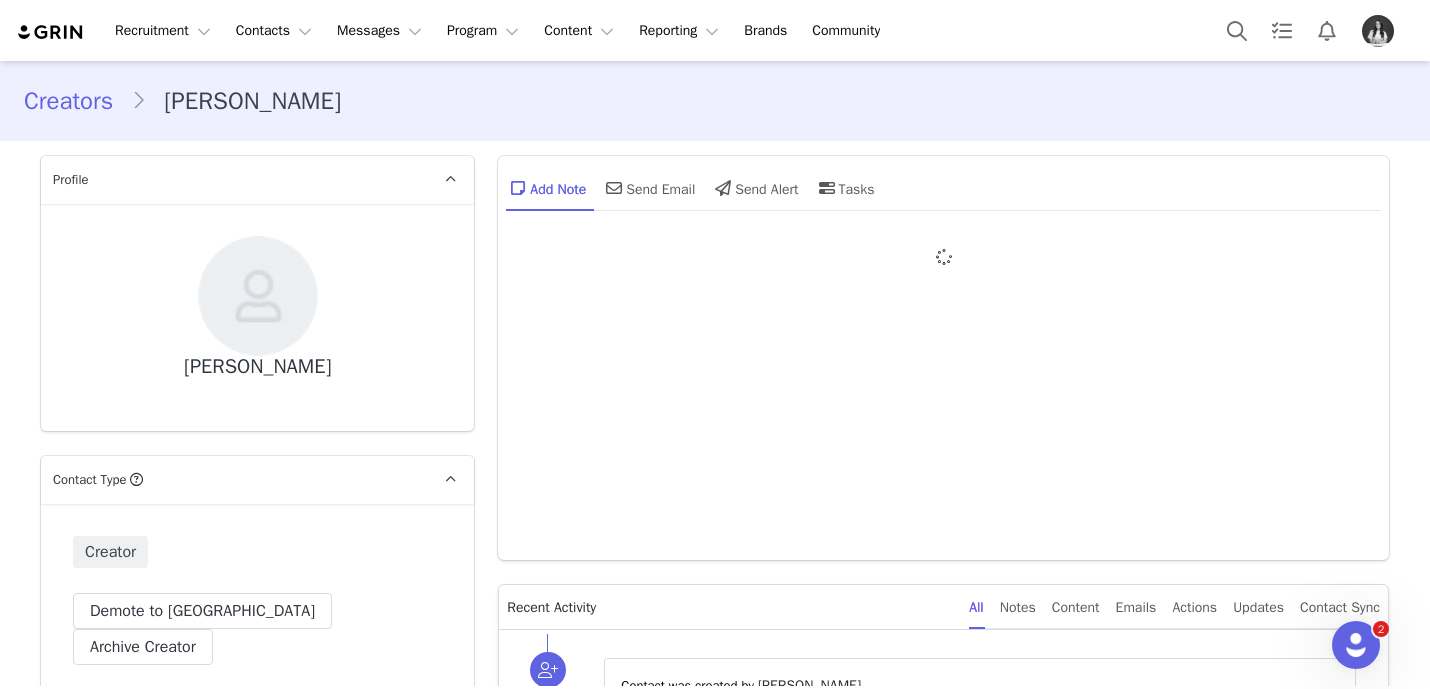 type on "+1 ([GEOGRAPHIC_DATA])" 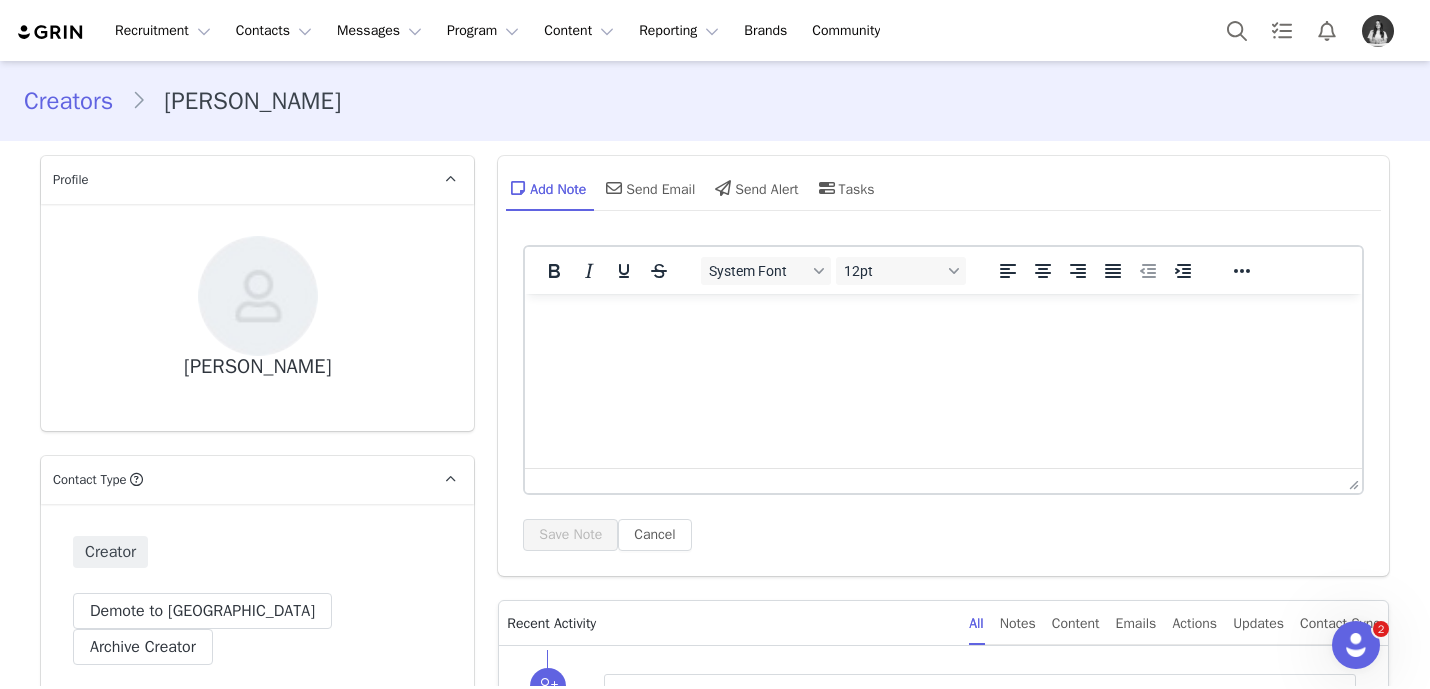 scroll, scrollTop: 0, scrollLeft: 0, axis: both 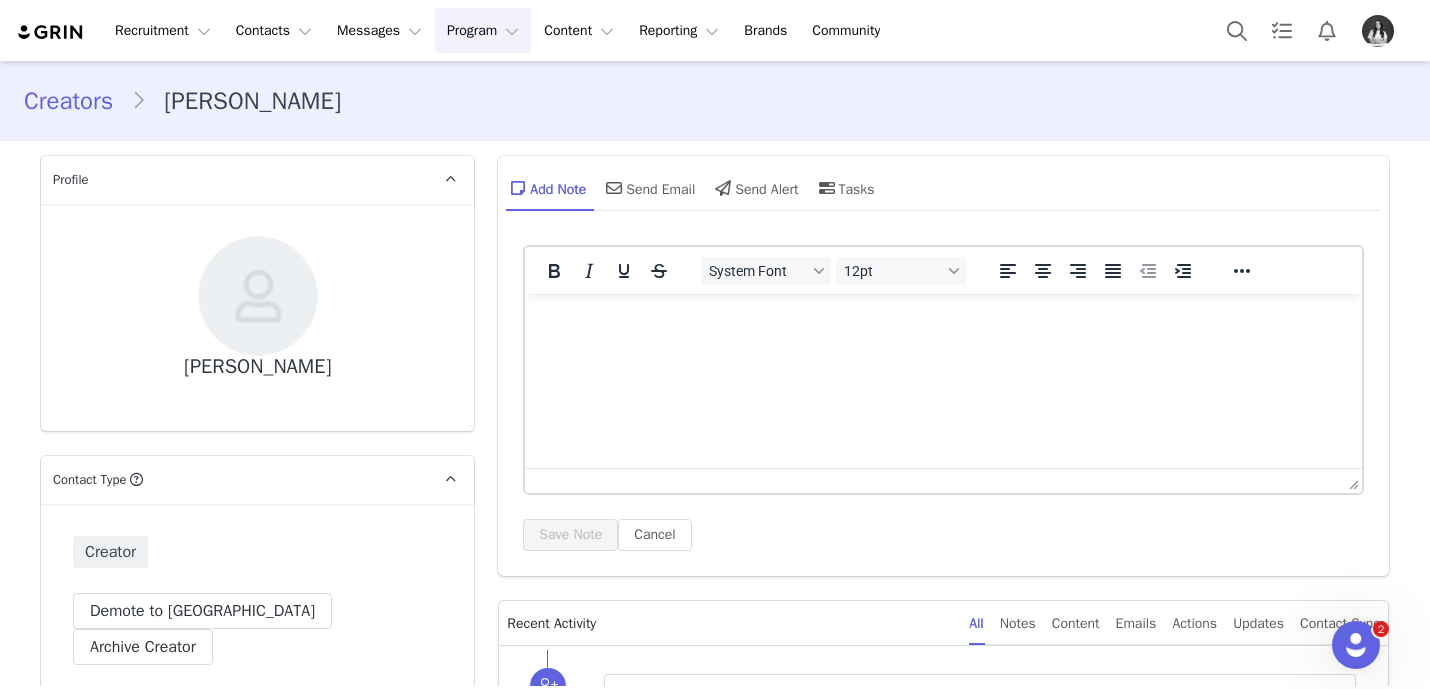 click on "Program Program" at bounding box center [483, 30] 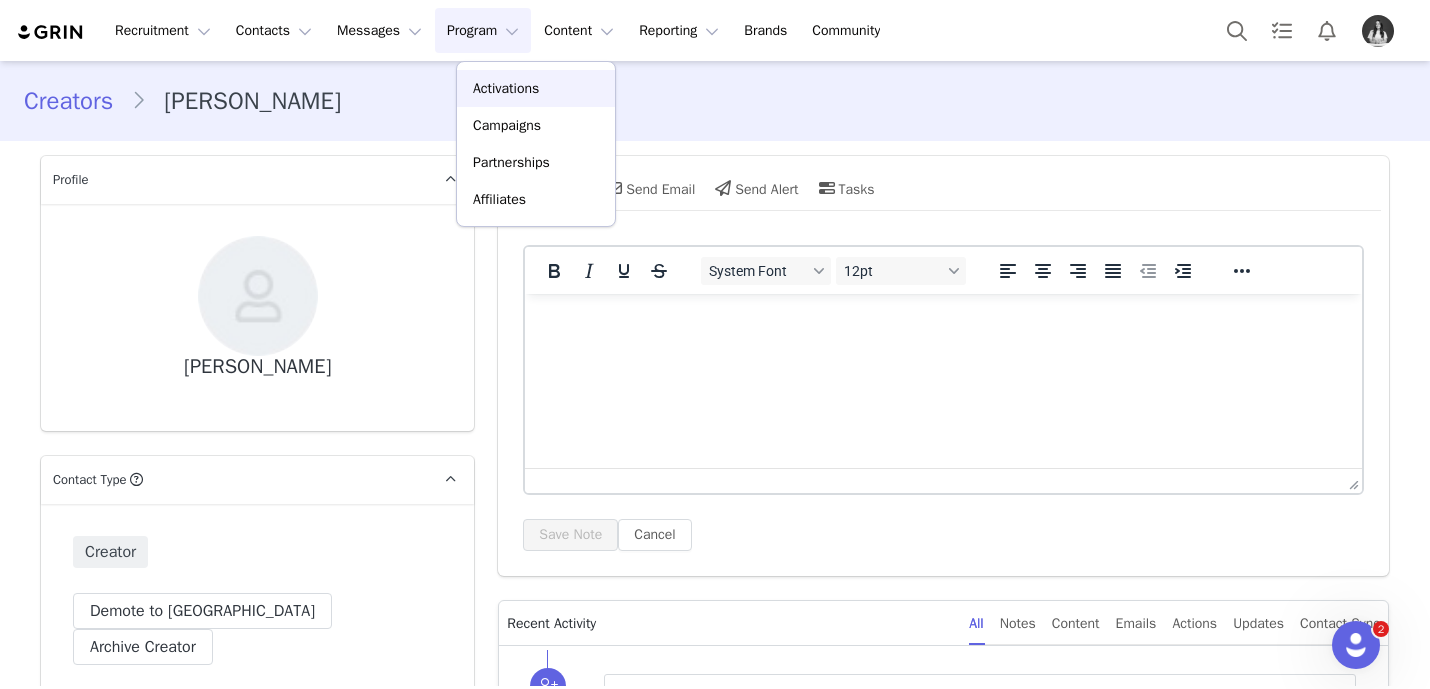click on "Activations" at bounding box center (536, 88) 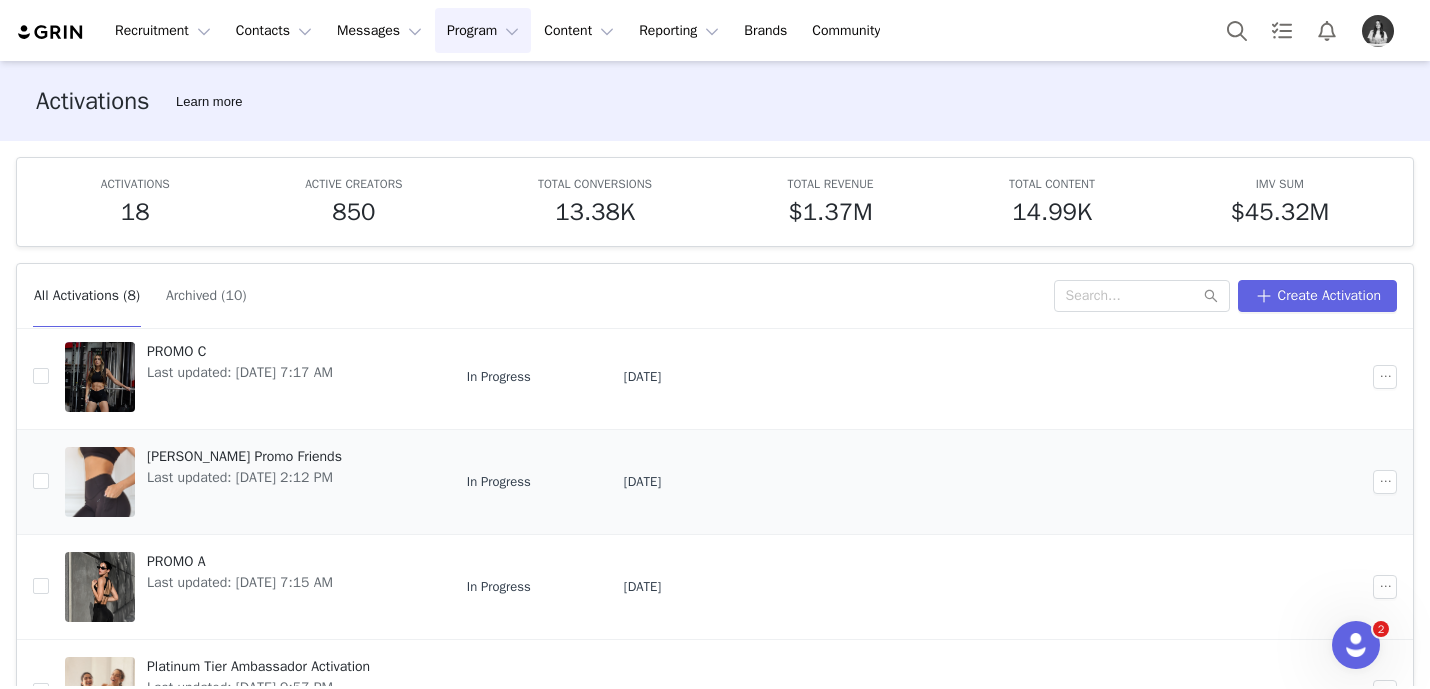scroll, scrollTop: 162, scrollLeft: 0, axis: vertical 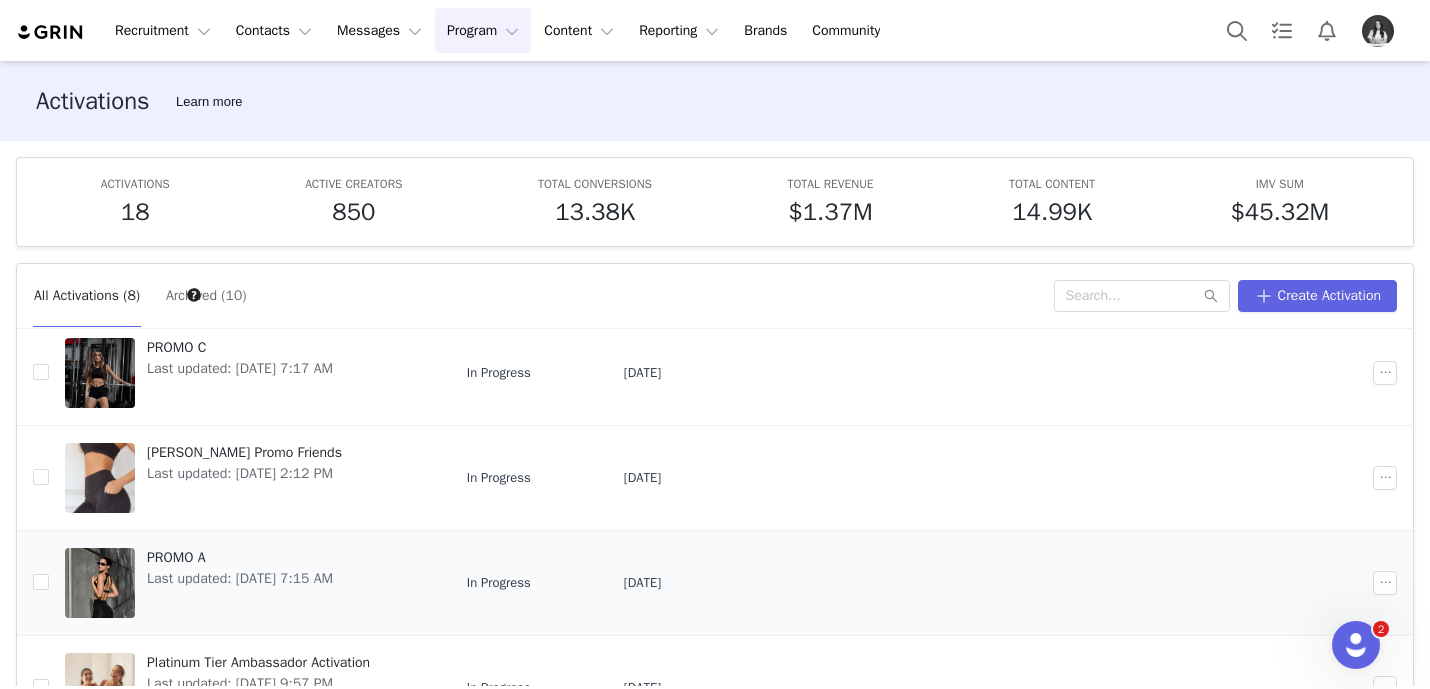 click on "PROMO A Last updated: [DATE] 7:15 AM" at bounding box center (250, 582) 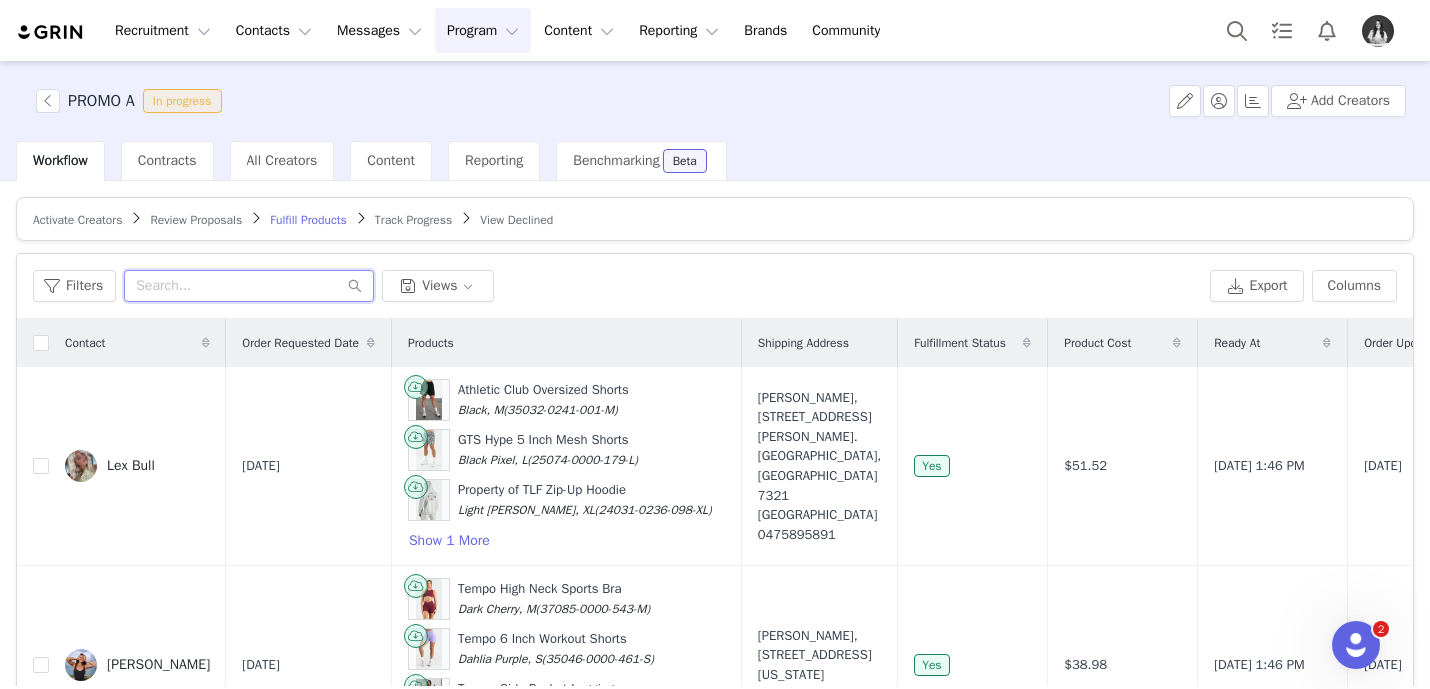 click at bounding box center [249, 286] 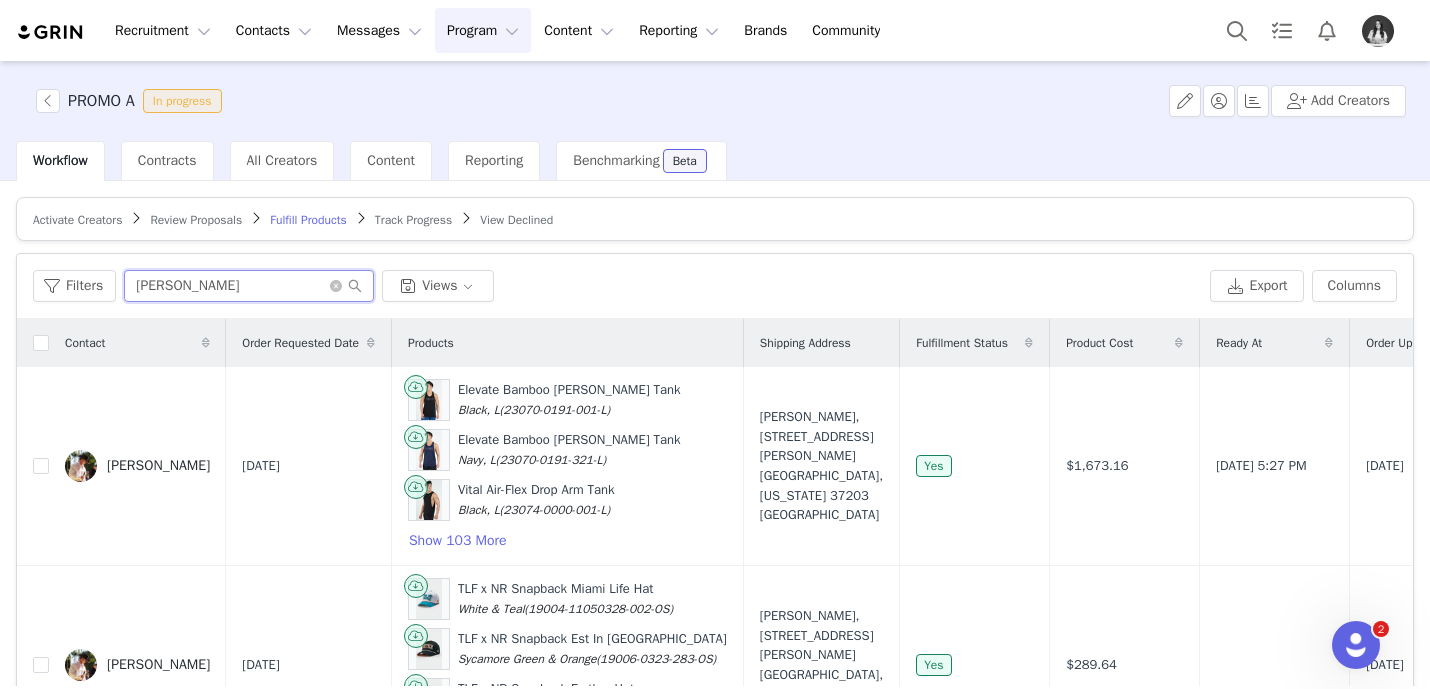 type on "[PERSON_NAME]" 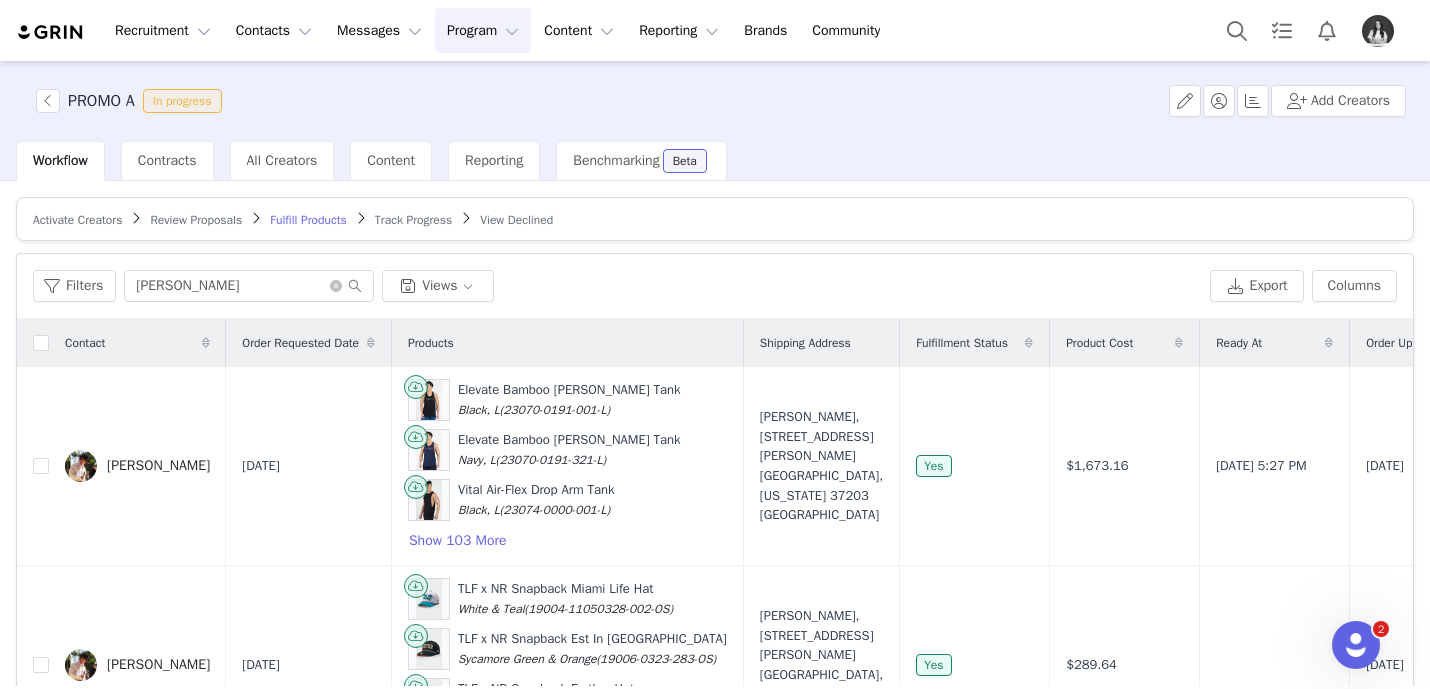 click on "Activate Creators" at bounding box center [77, 220] 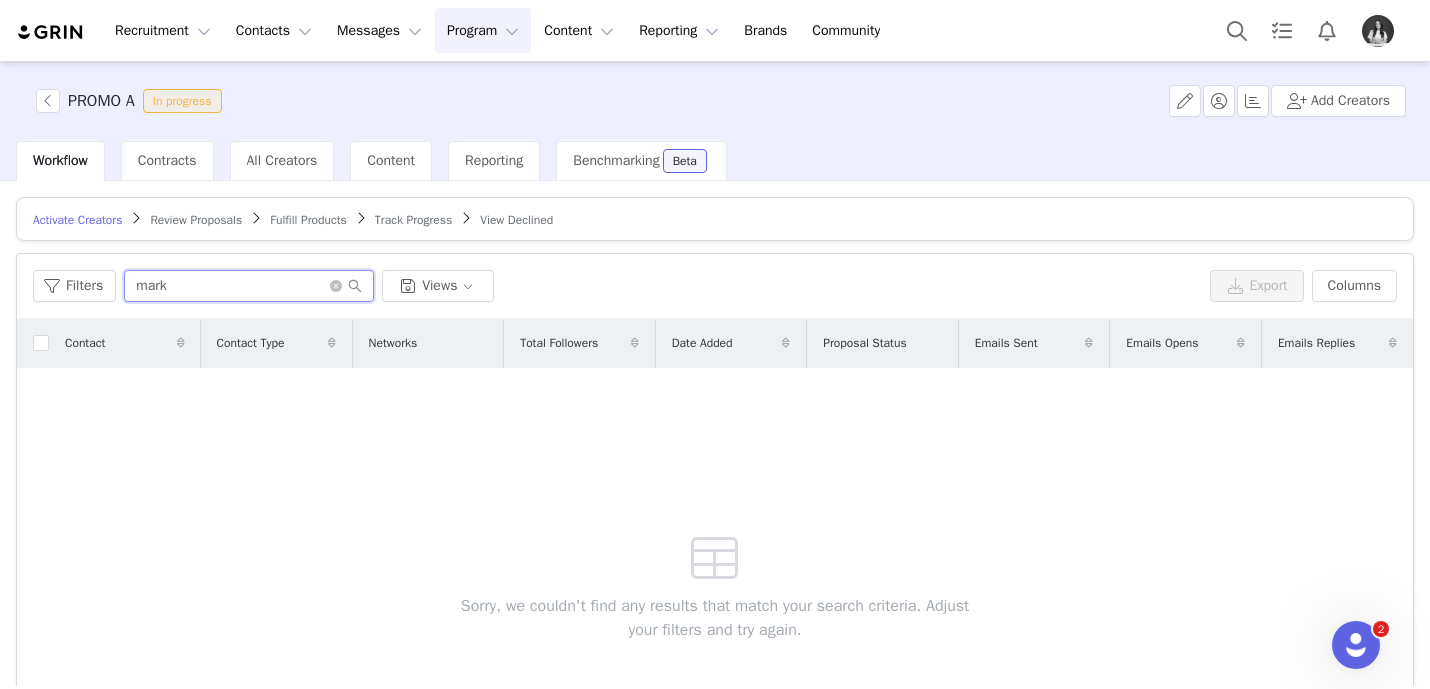 click on "mark" at bounding box center (249, 286) 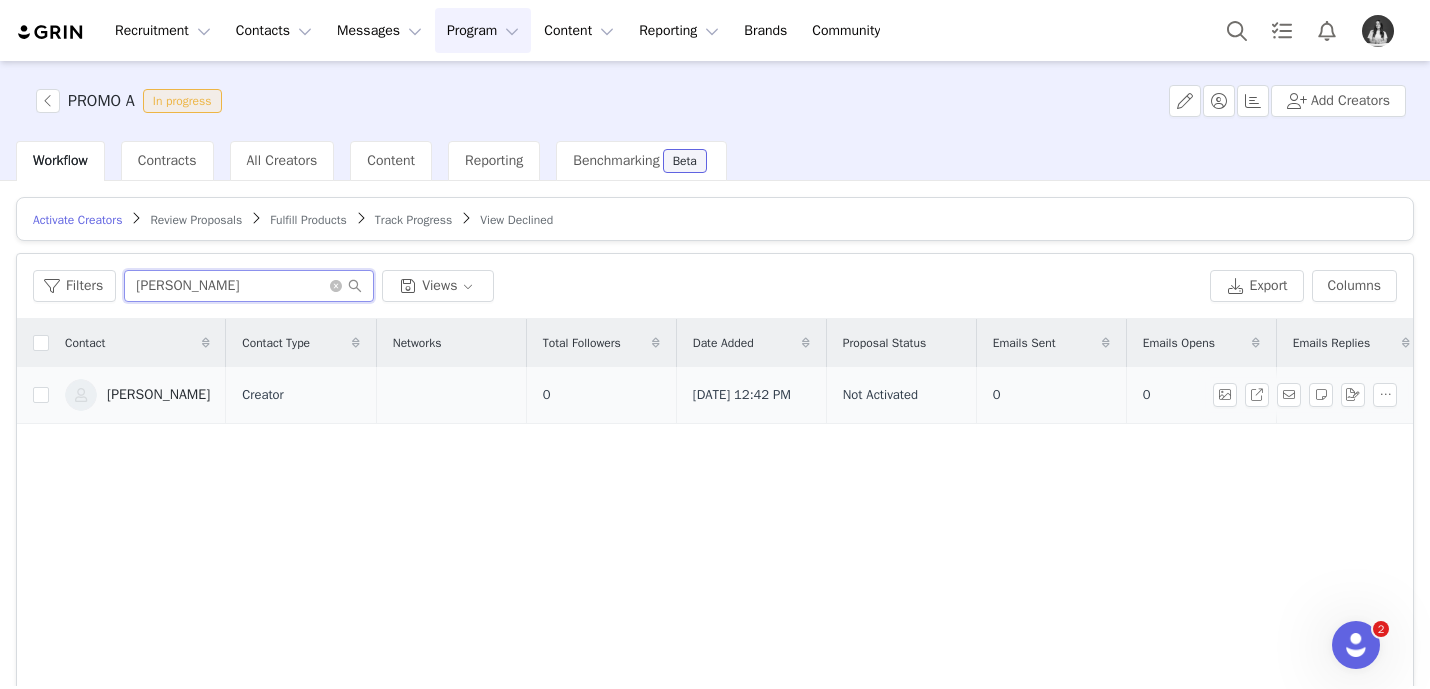 scroll, scrollTop: 0, scrollLeft: 7, axis: horizontal 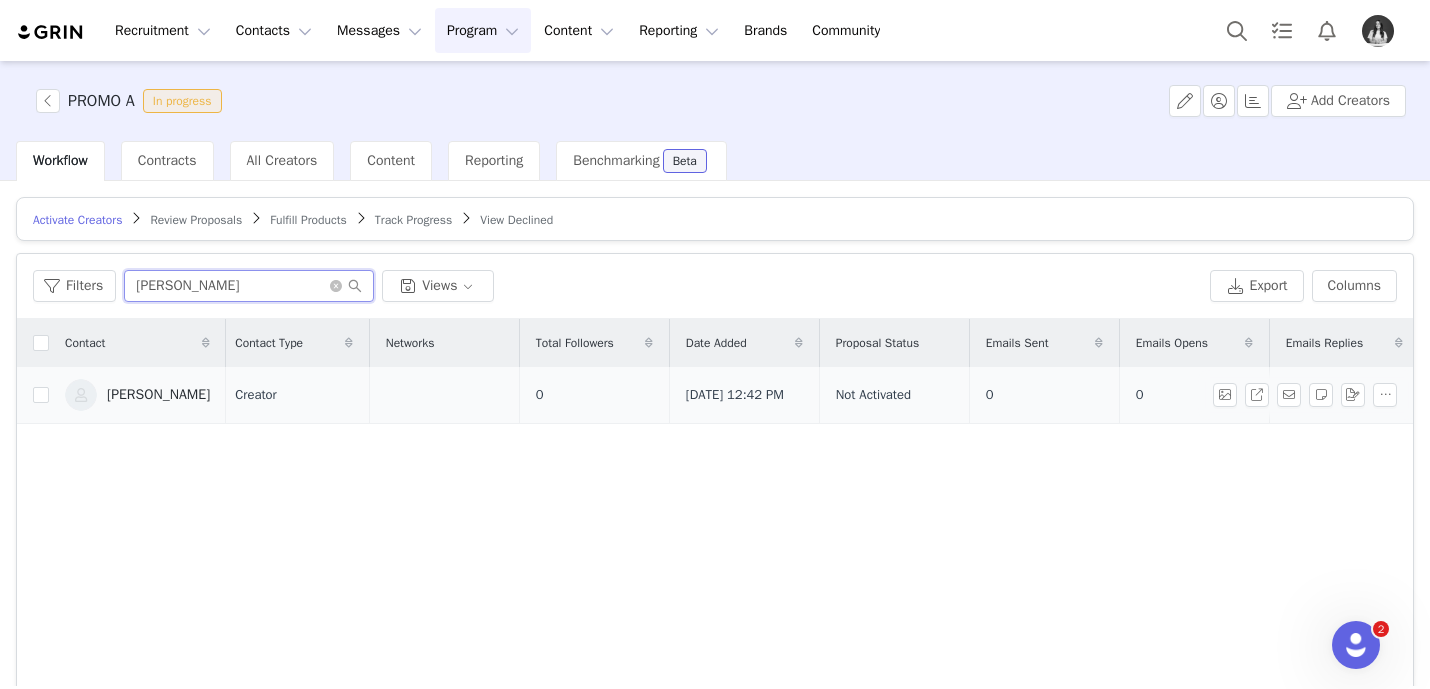 type on "[PERSON_NAME]" 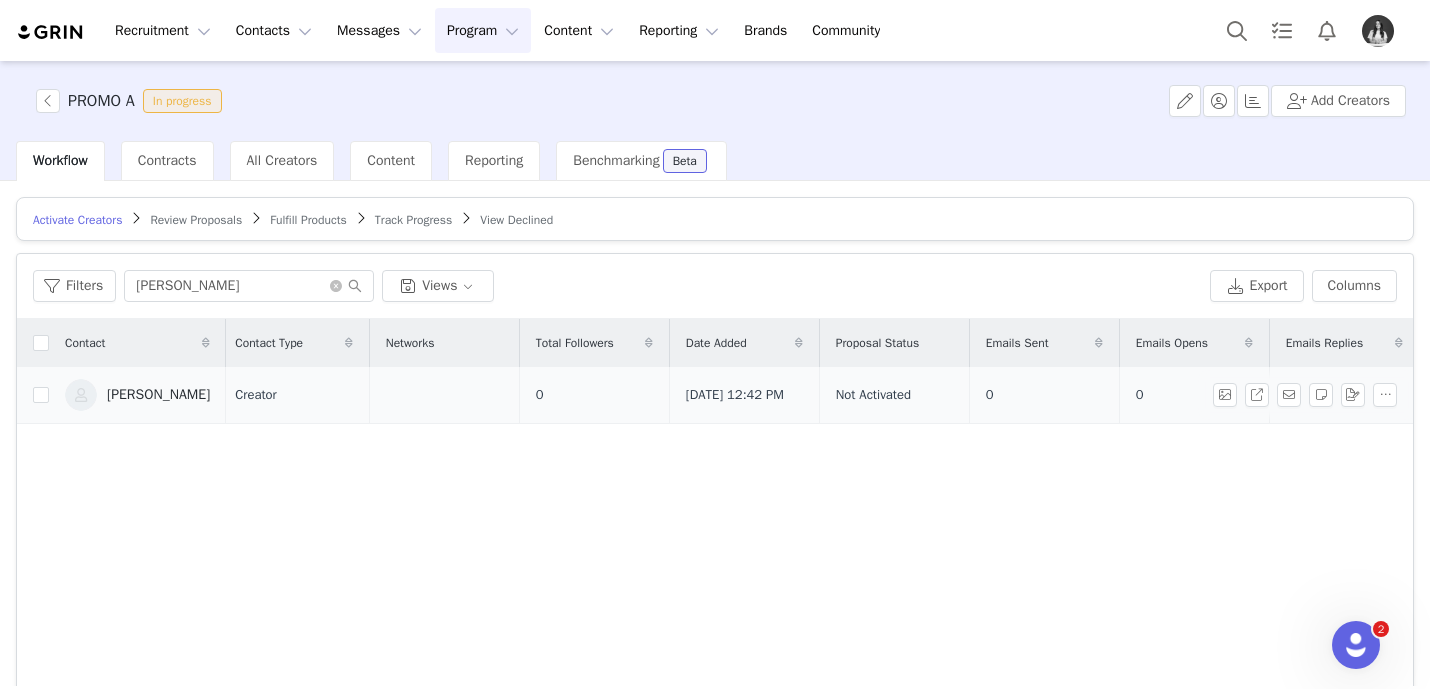 click on "[PERSON_NAME]" at bounding box center [137, 395] 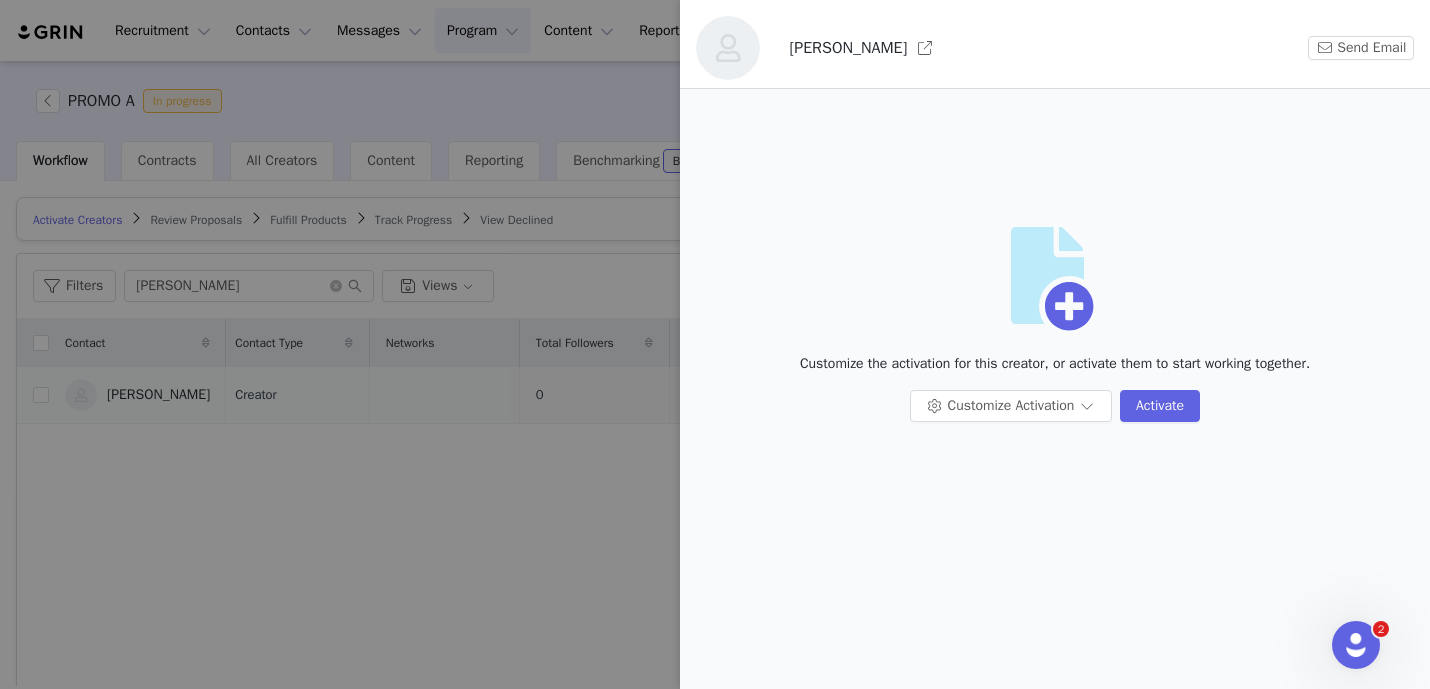 click at bounding box center [715, 344] 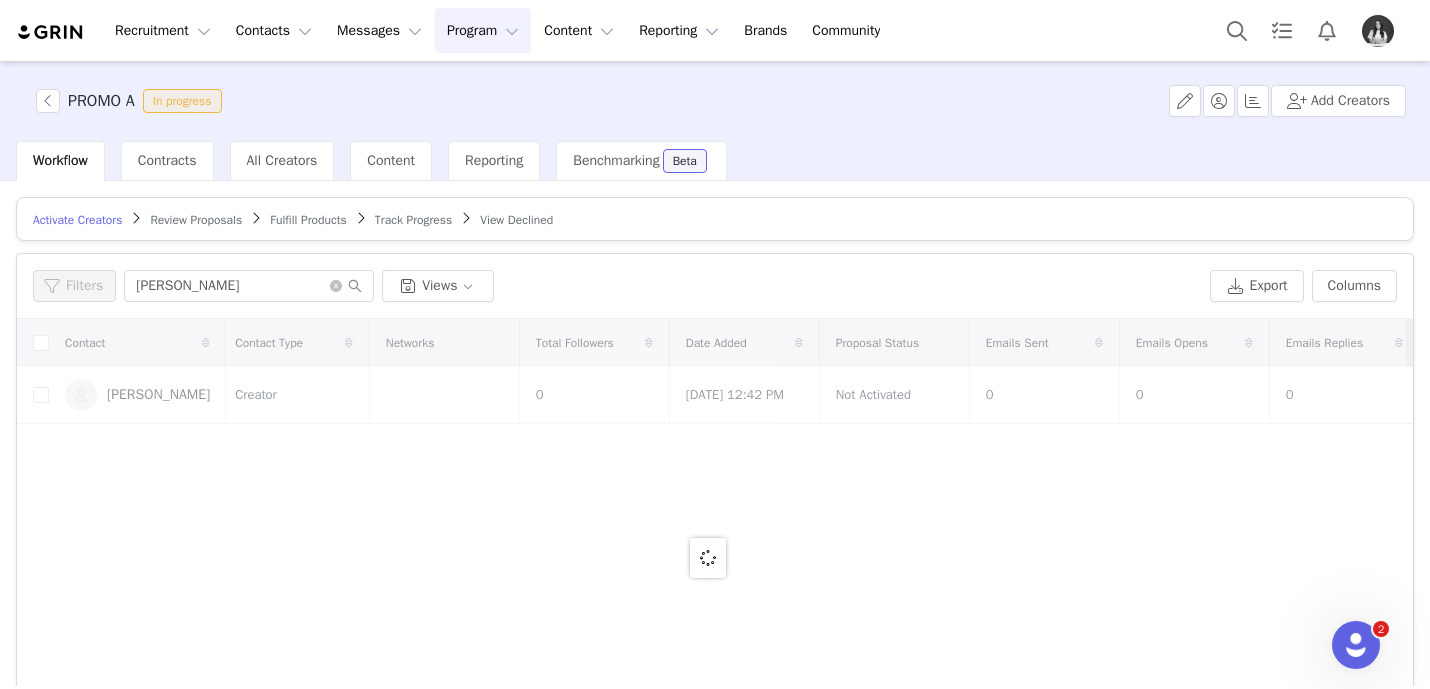 scroll, scrollTop: 0, scrollLeft: 0, axis: both 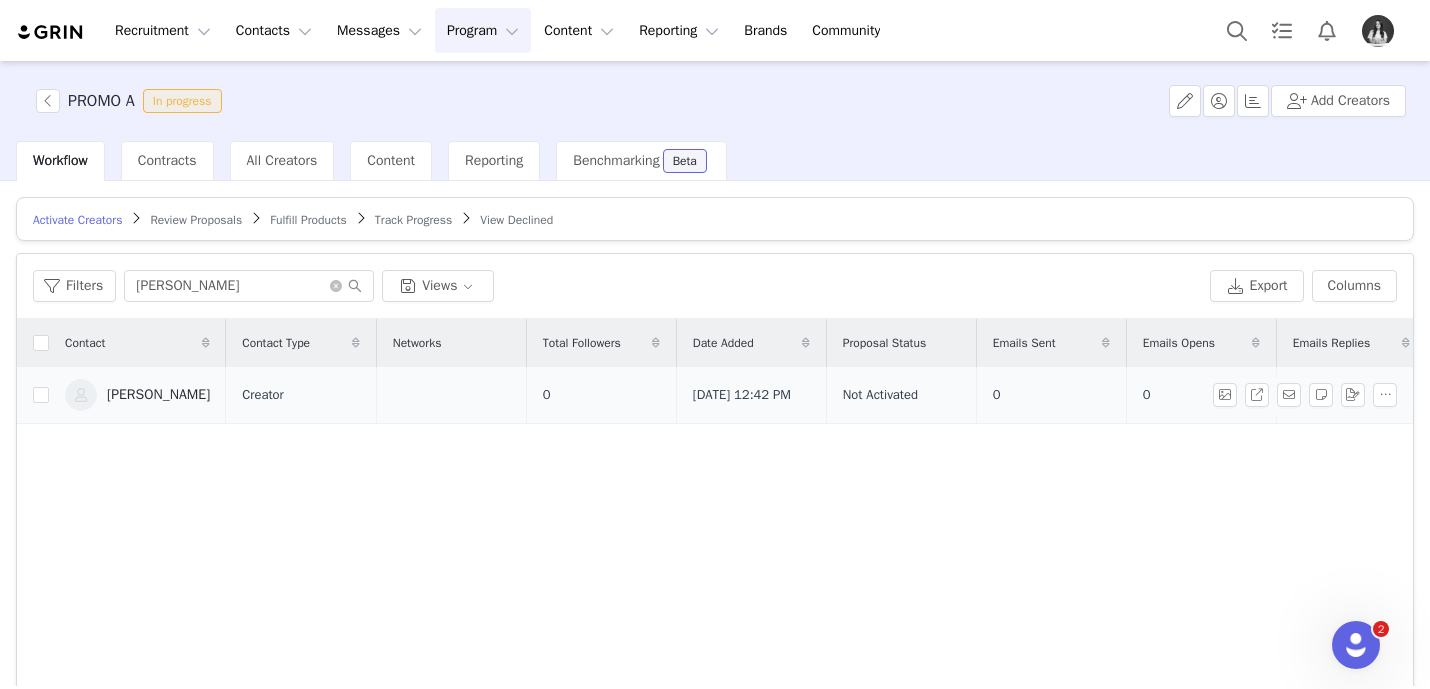 click on "[PERSON_NAME]" at bounding box center [158, 395] 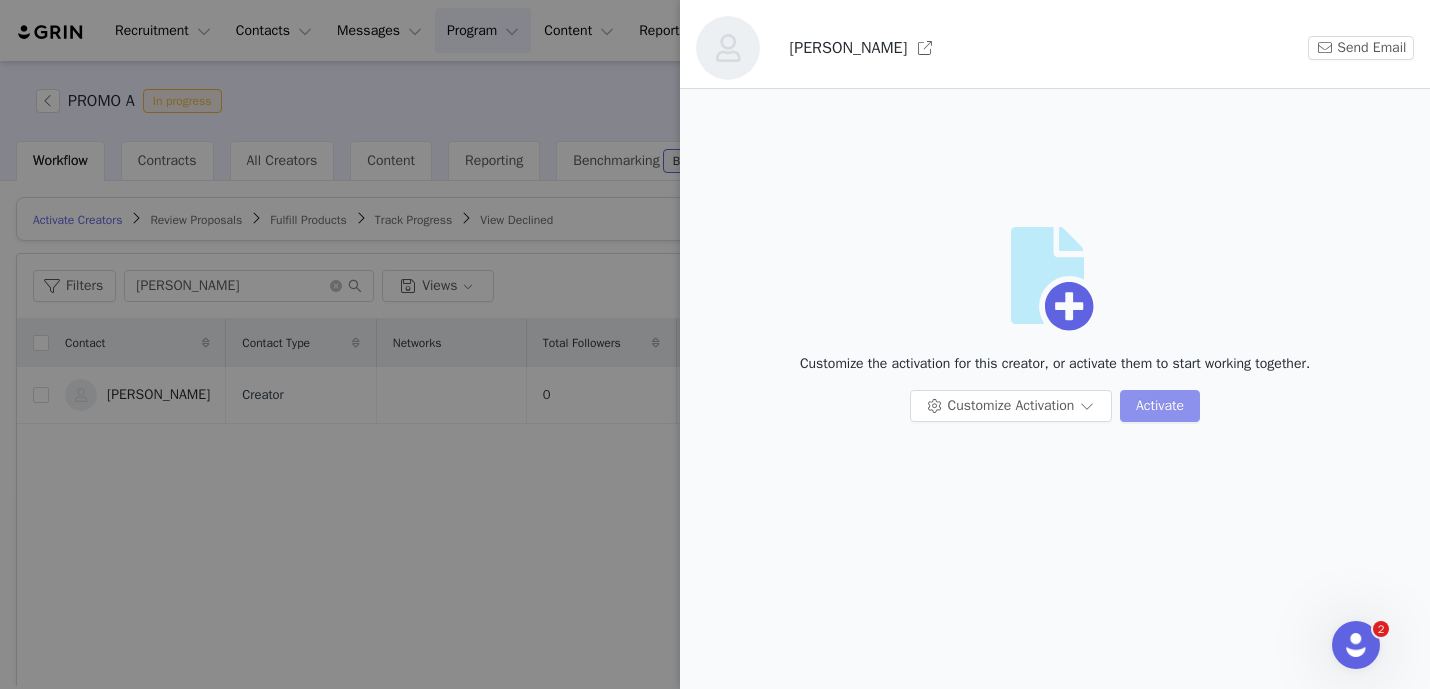 click on "Activate" at bounding box center (1160, 406) 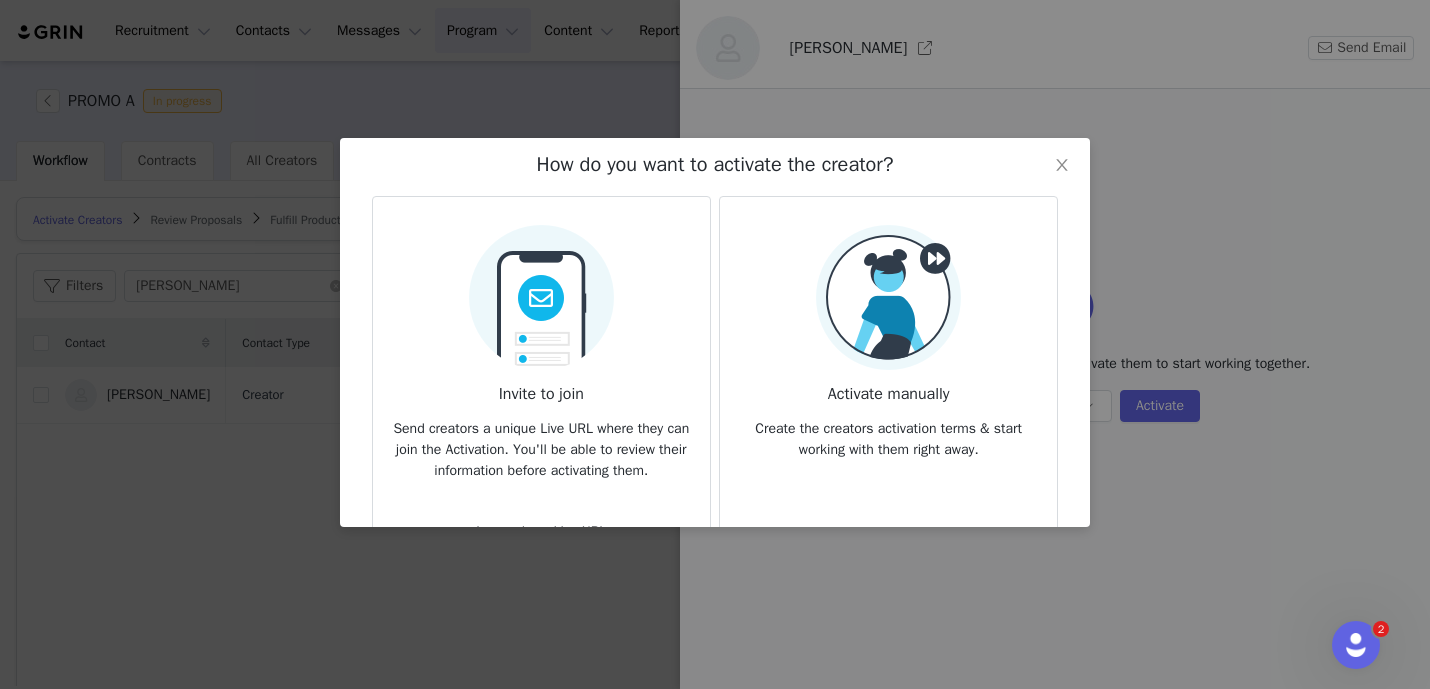 click at bounding box center (888, 297) 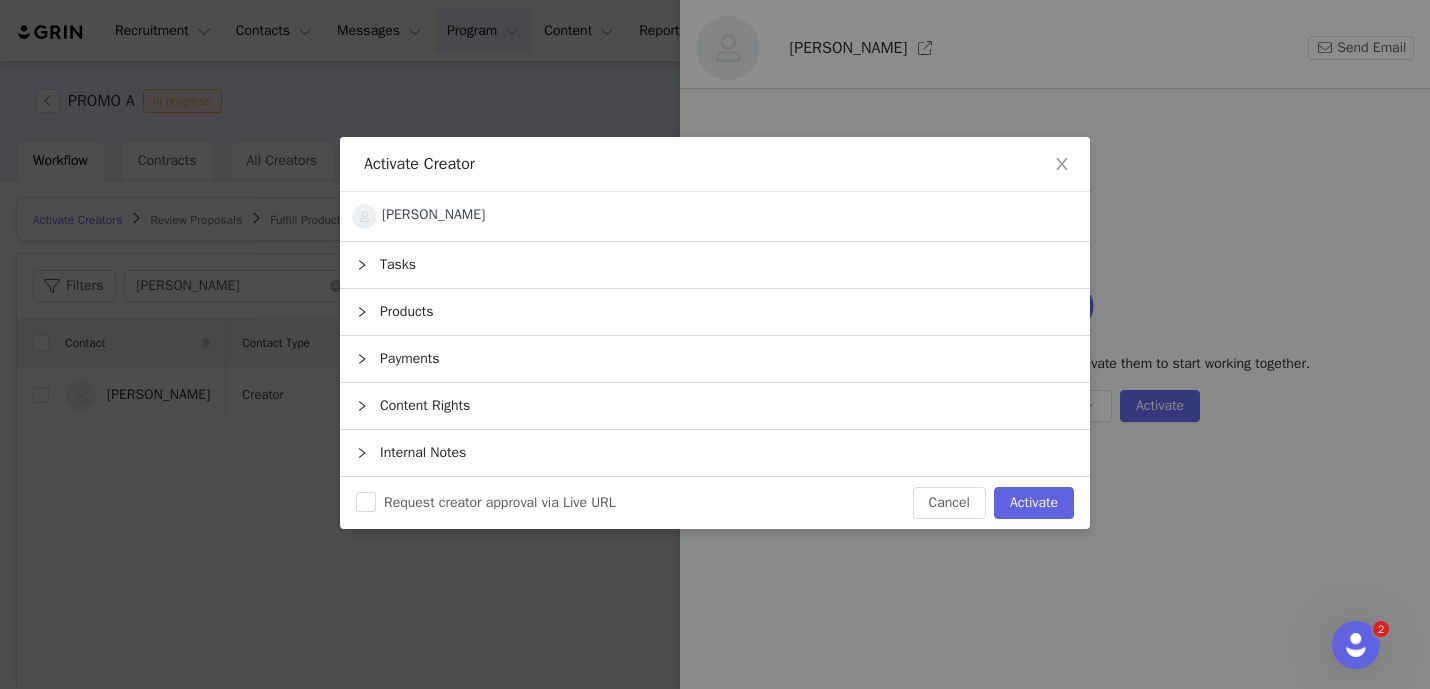 click on "Products" at bounding box center (715, 312) 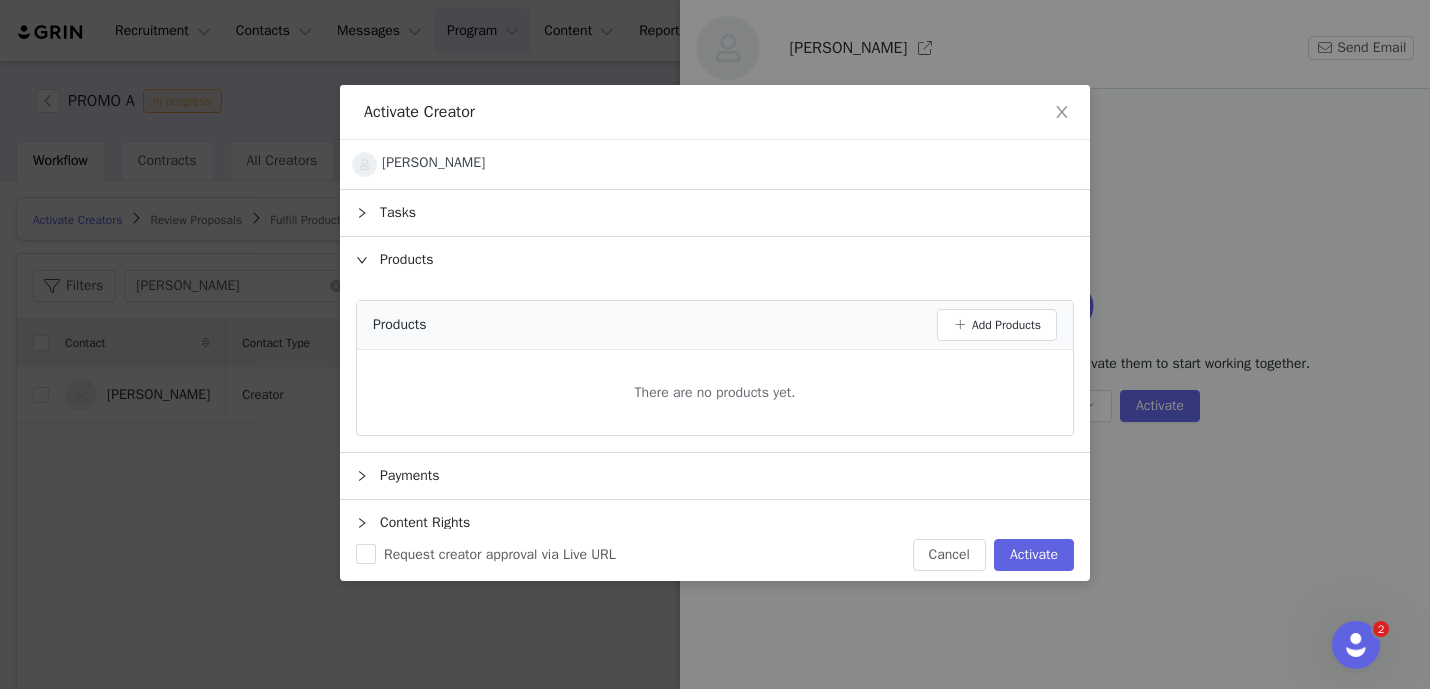 scroll, scrollTop: 65, scrollLeft: 0, axis: vertical 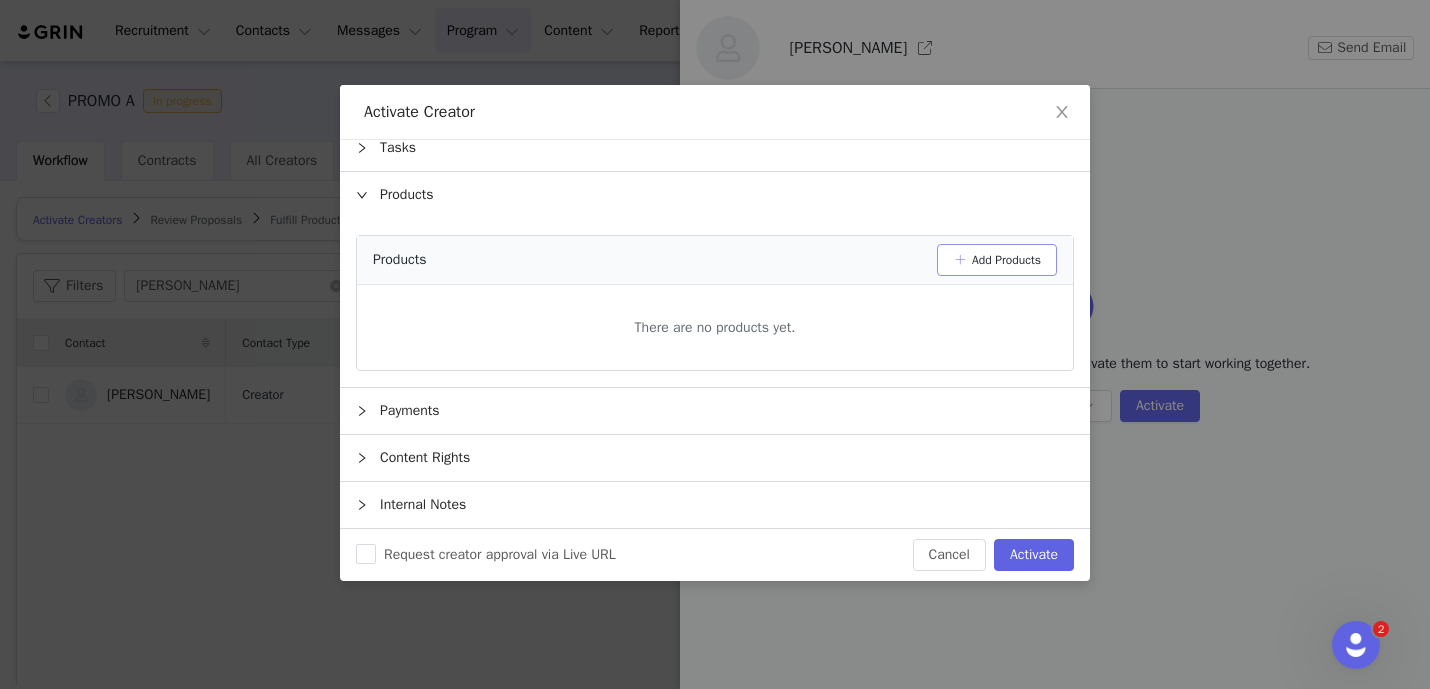 click on "Add Products" at bounding box center [997, 260] 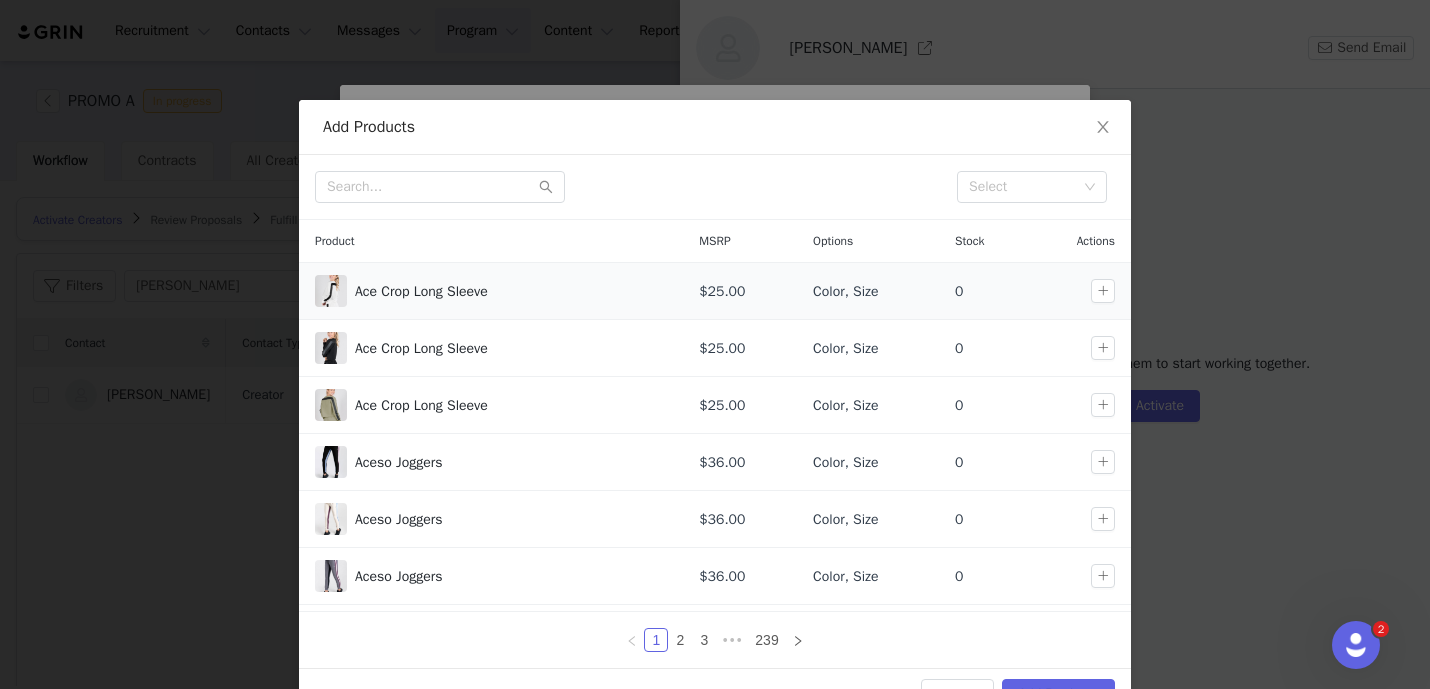 scroll, scrollTop: 32, scrollLeft: 0, axis: vertical 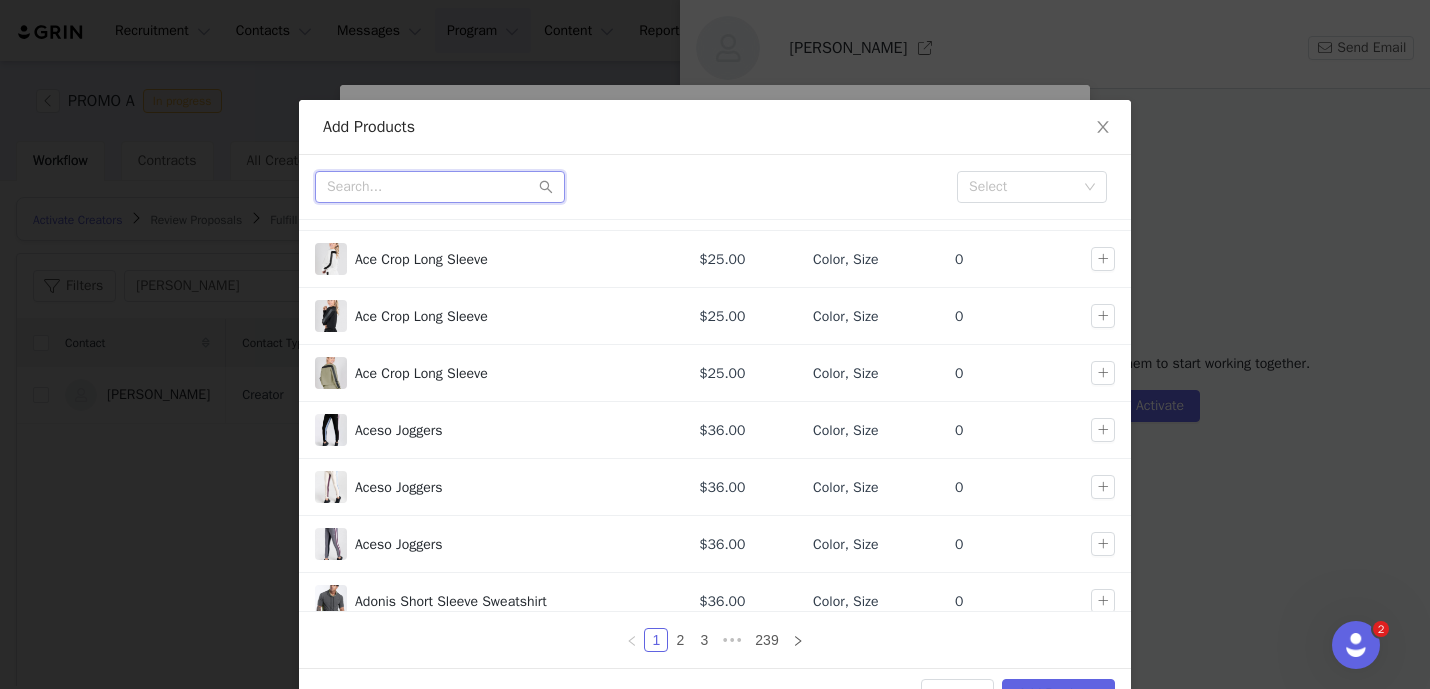 click at bounding box center [440, 187] 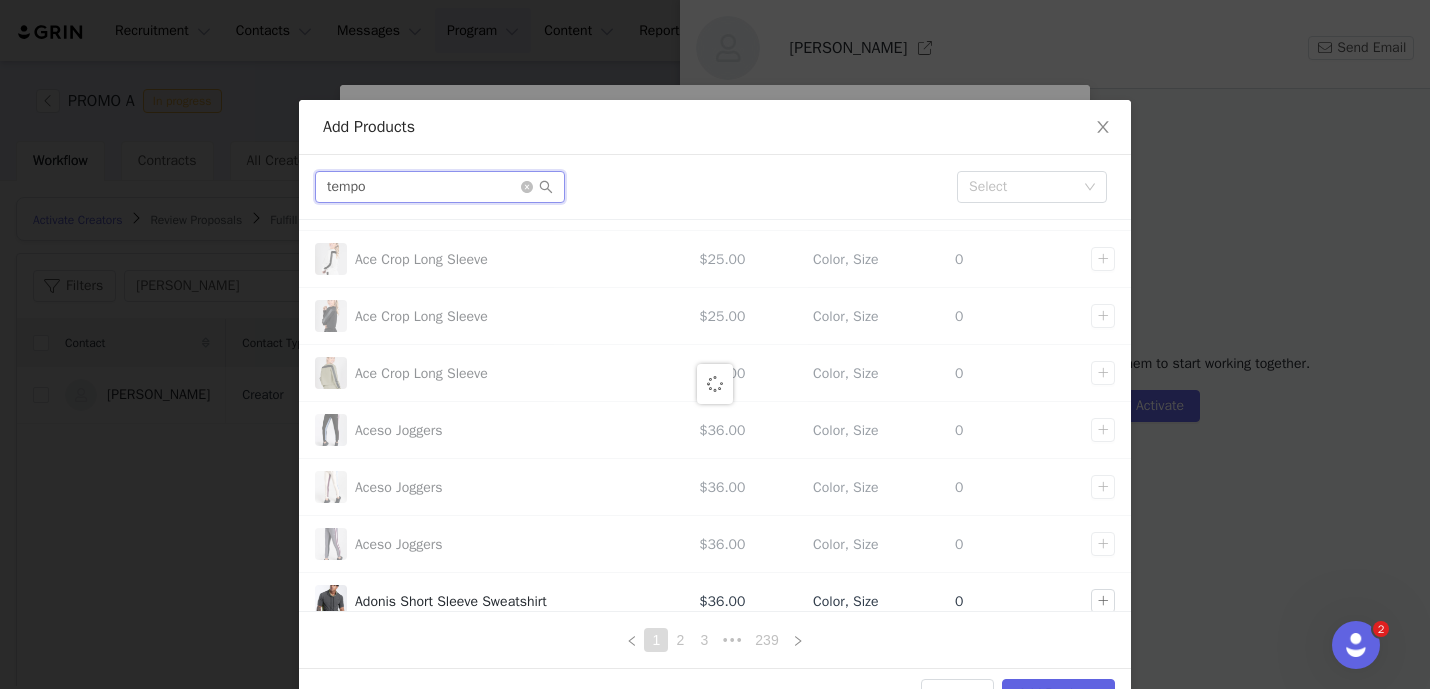 scroll, scrollTop: 0, scrollLeft: 0, axis: both 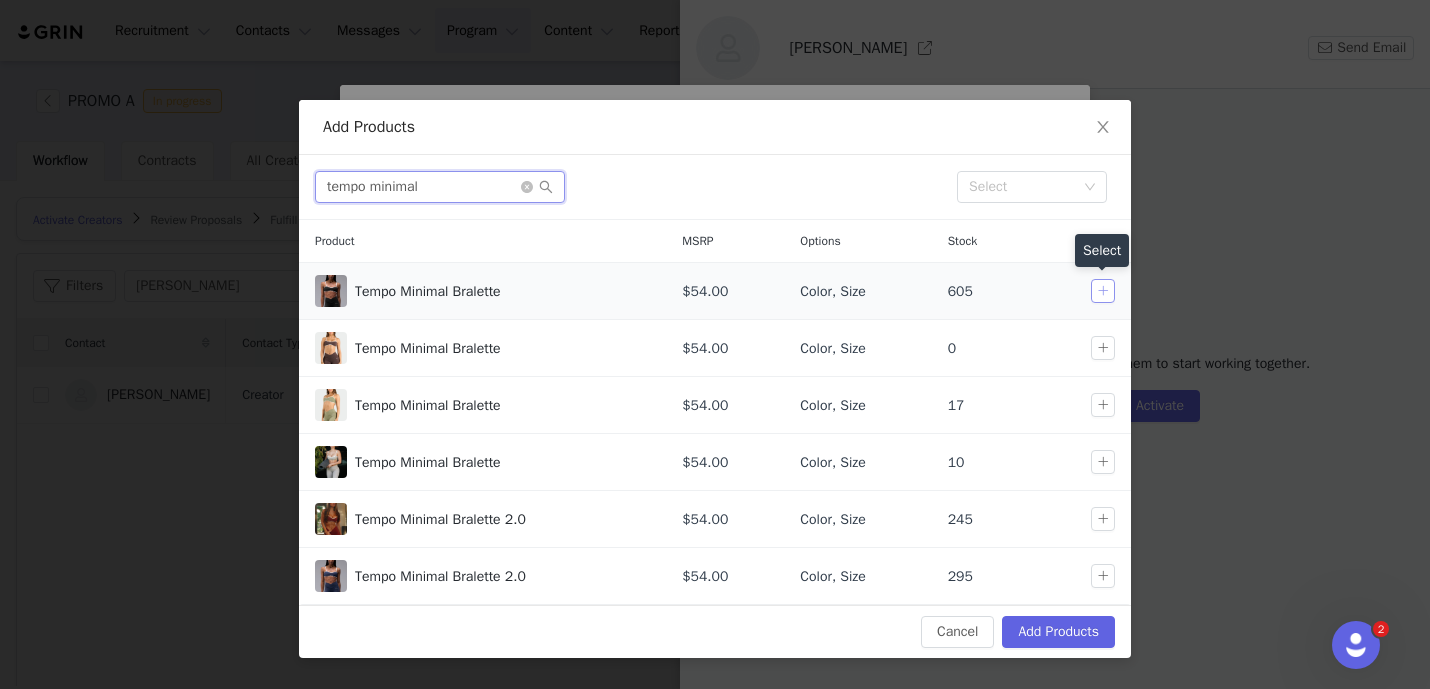 type on "tempo minimal" 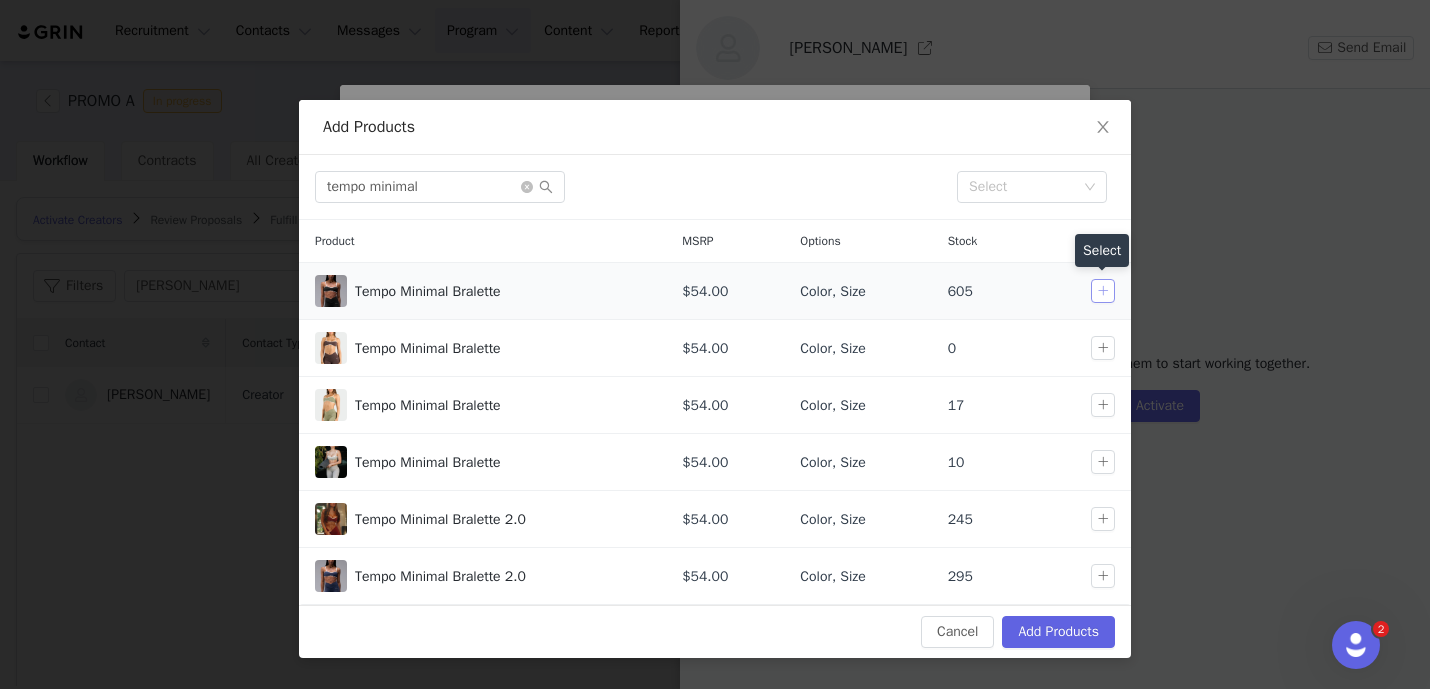 click at bounding box center [1103, 291] 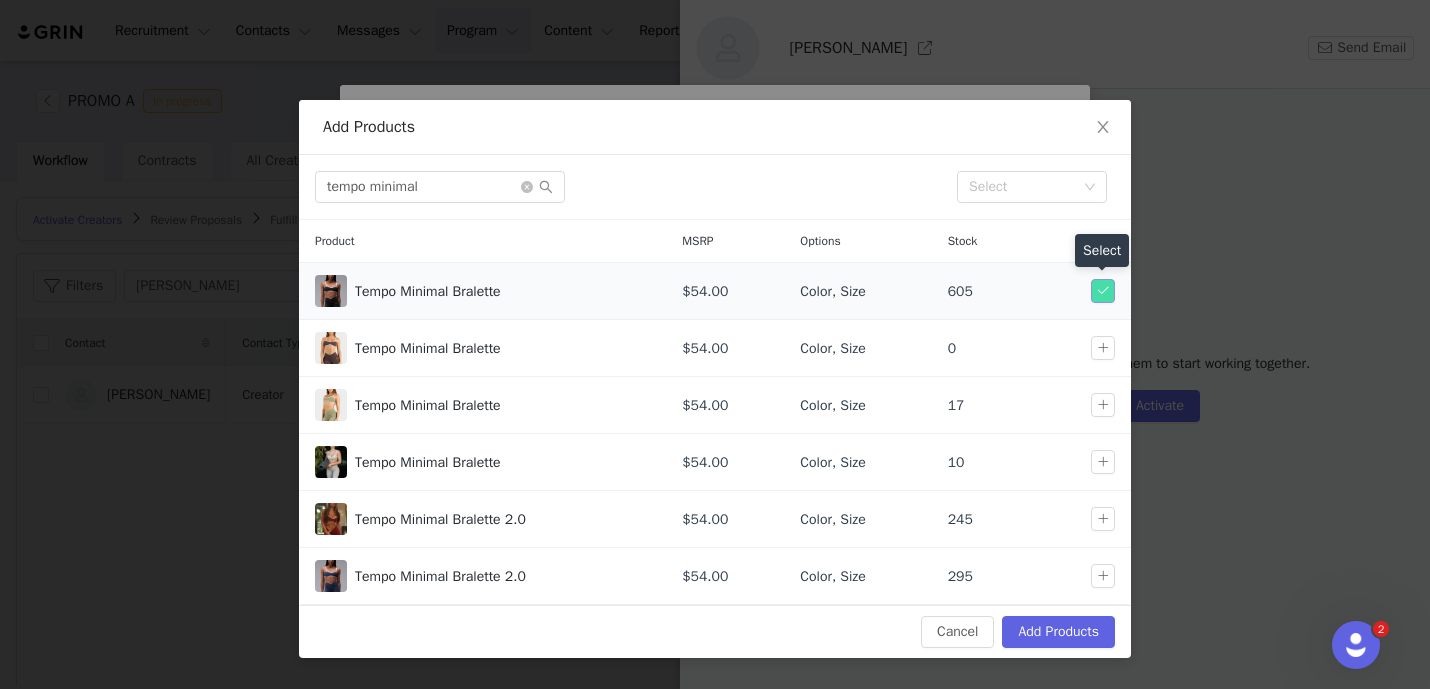 click at bounding box center (1103, 291) 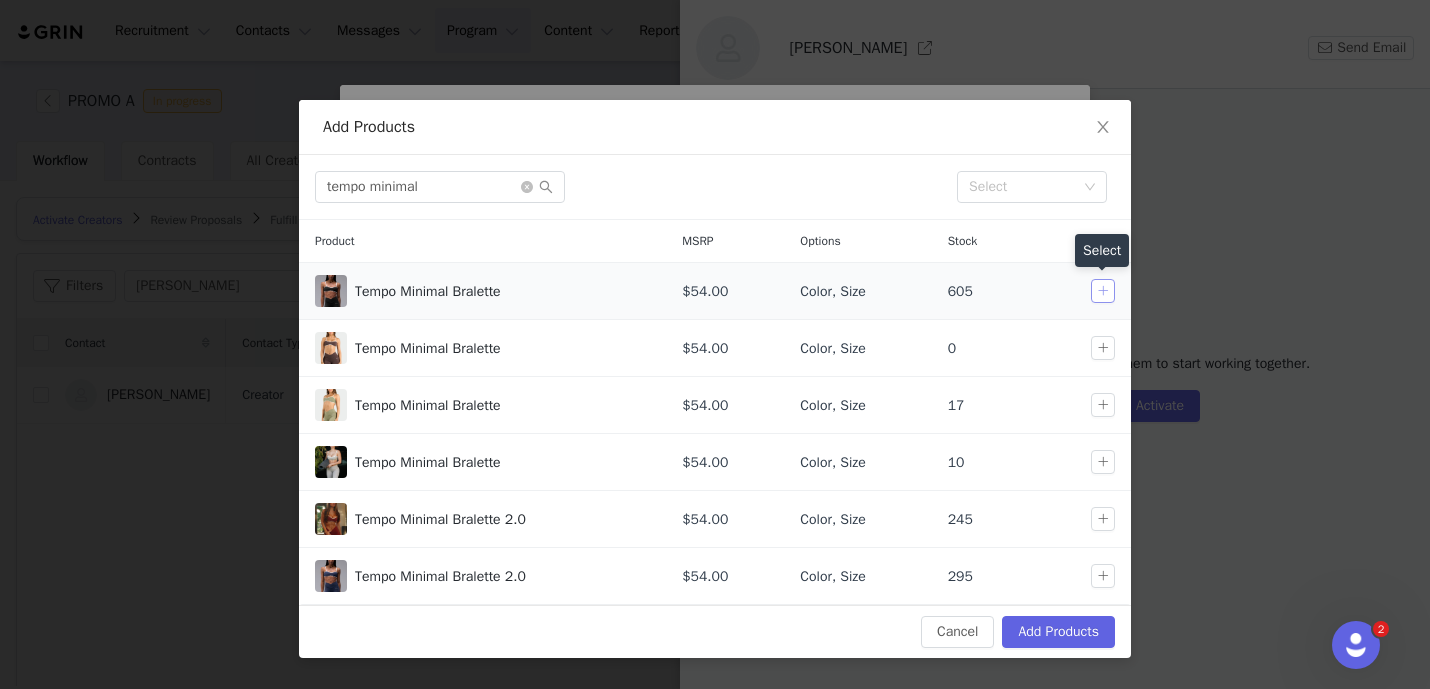 click at bounding box center [1103, 291] 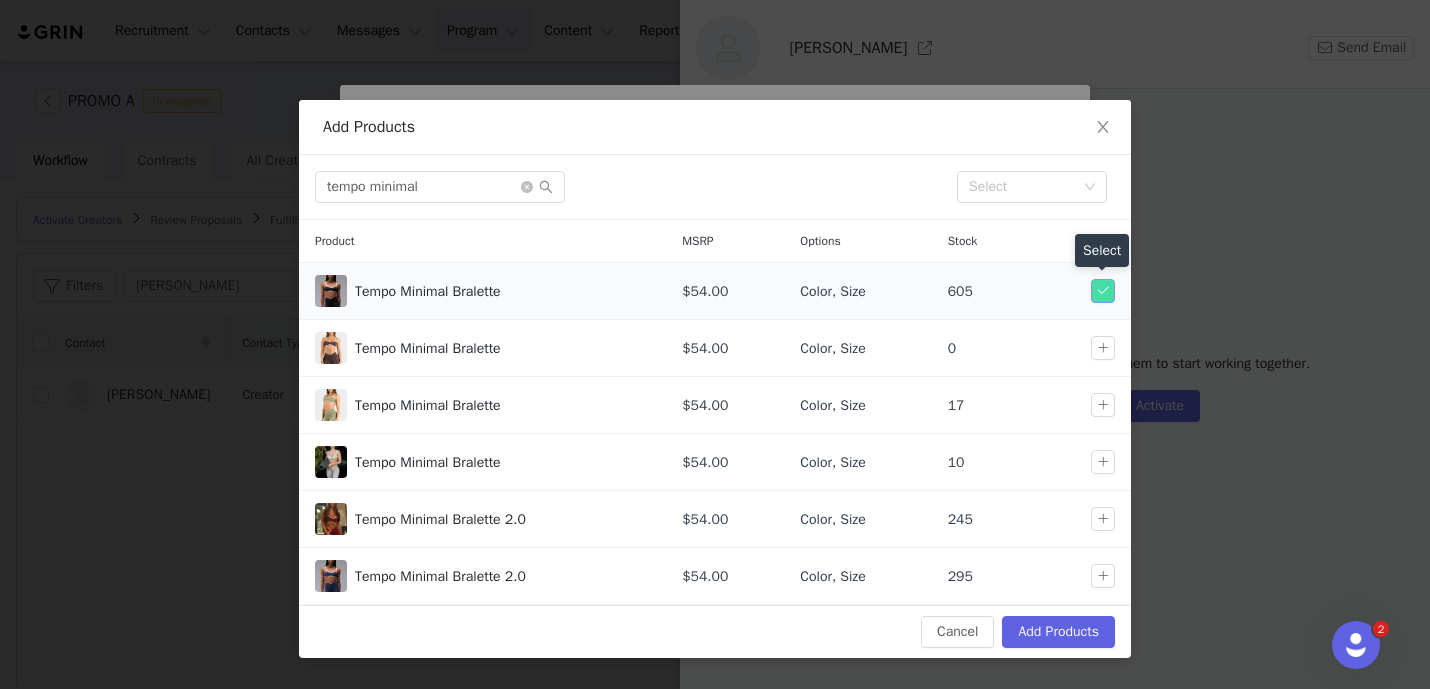 click at bounding box center (1103, 291) 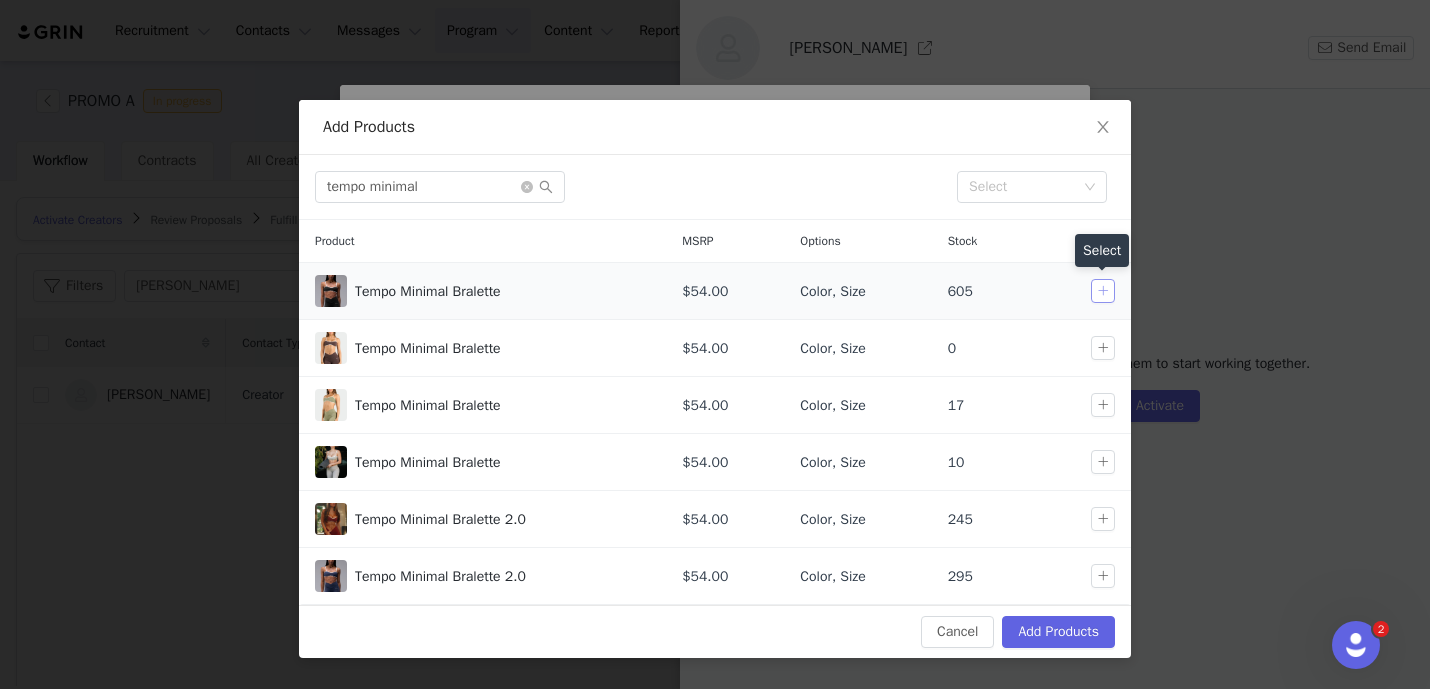 click at bounding box center [1103, 291] 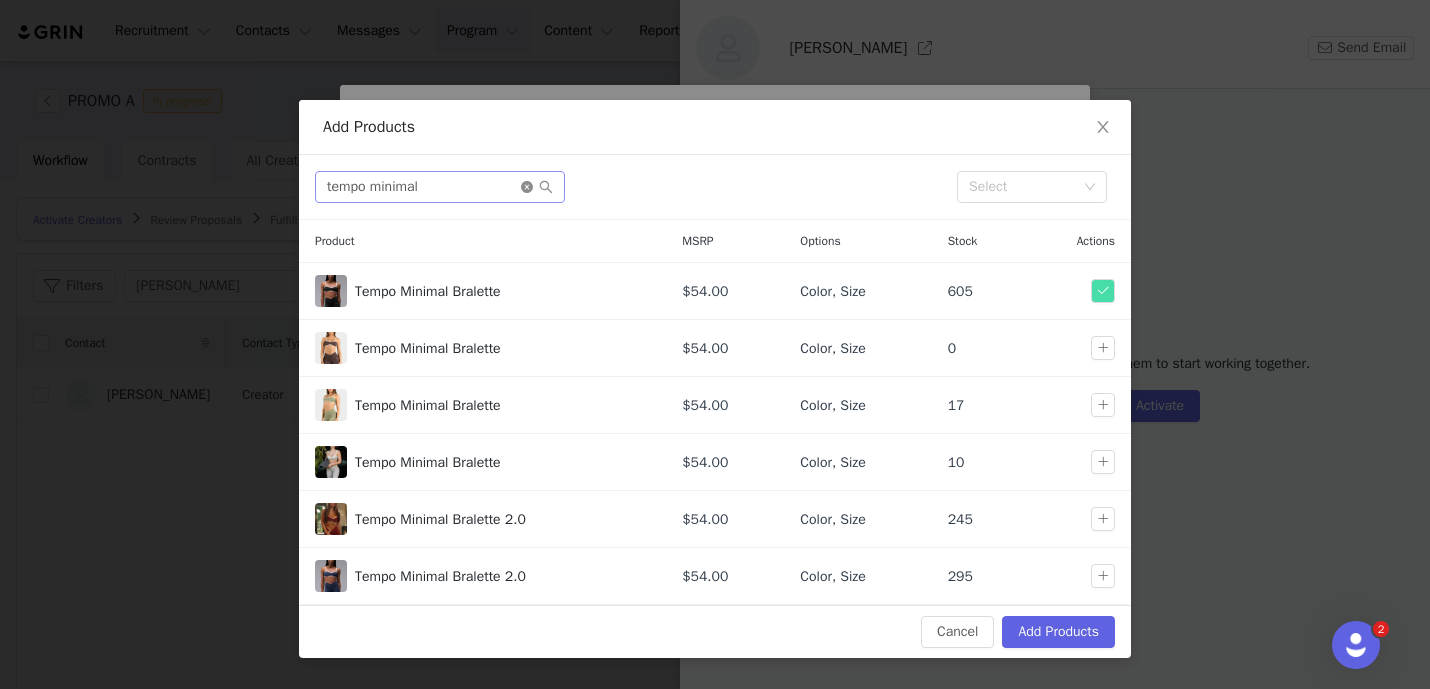 click 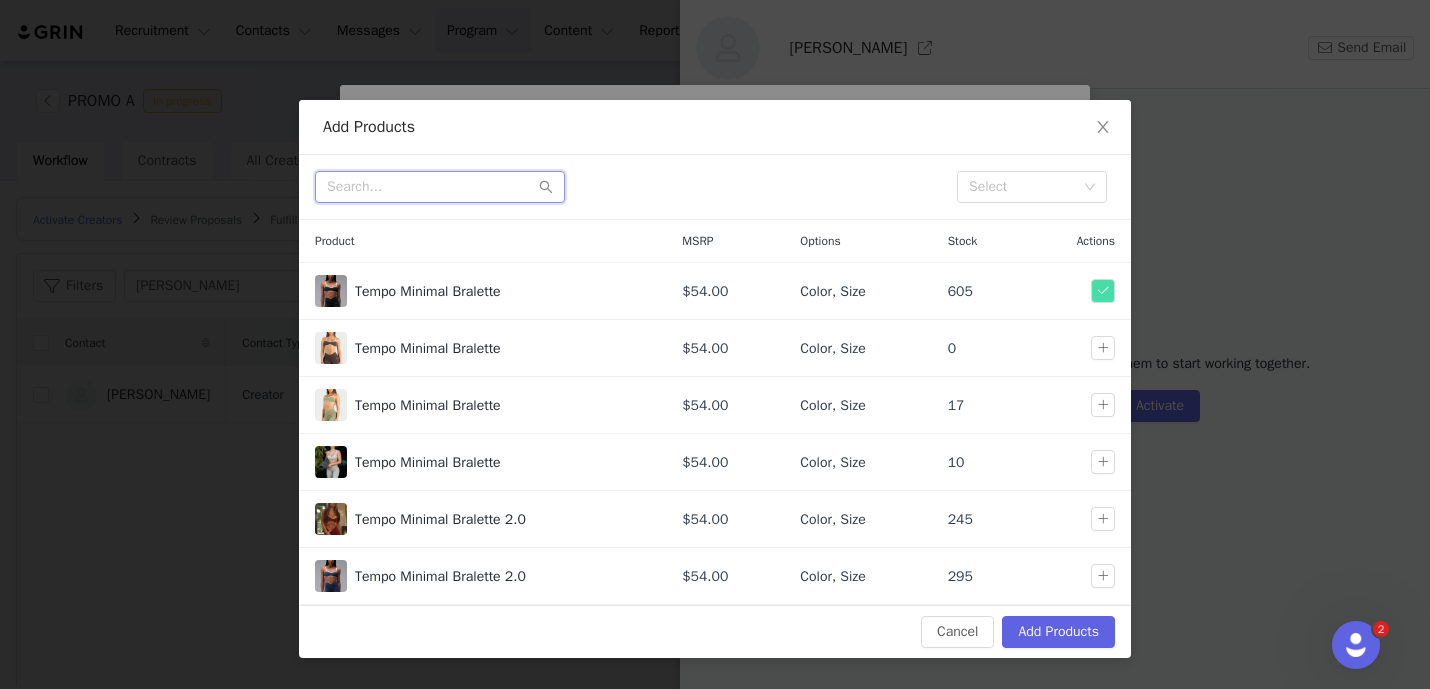 click at bounding box center (440, 187) 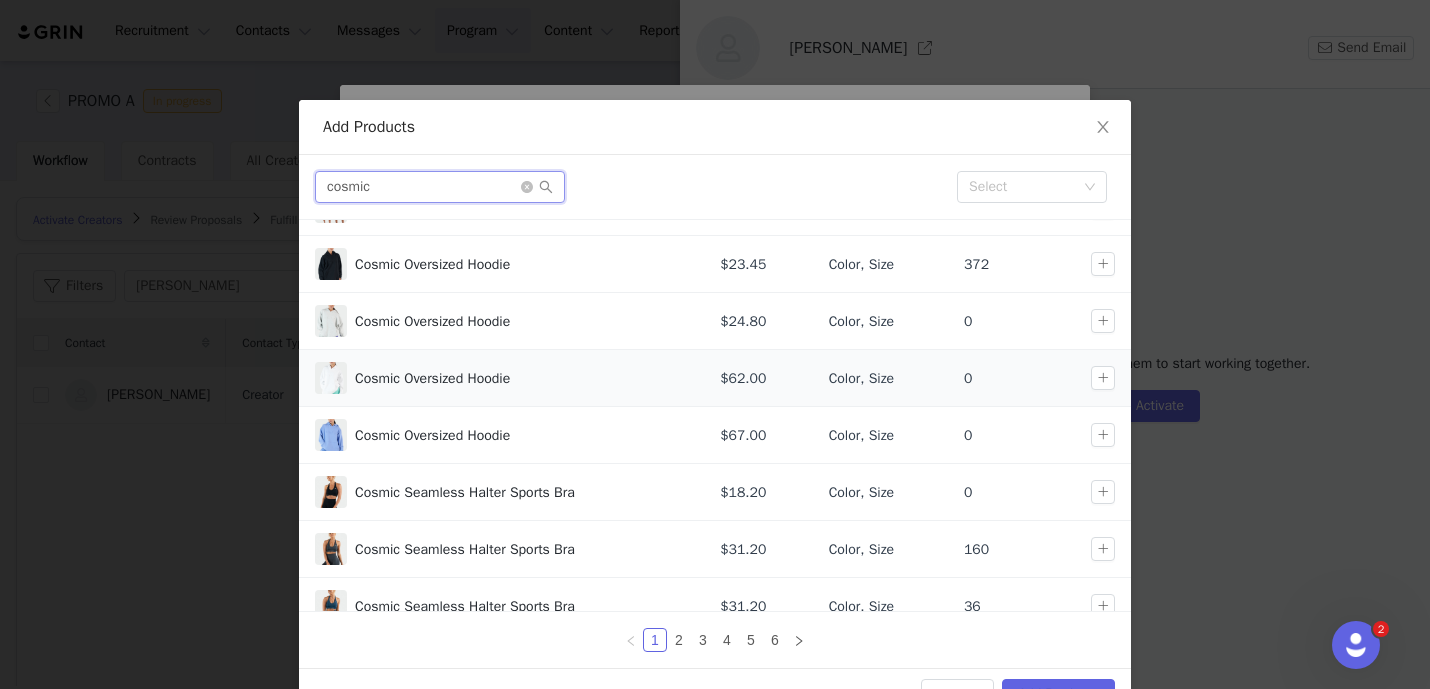 scroll, scrollTop: 221, scrollLeft: 0, axis: vertical 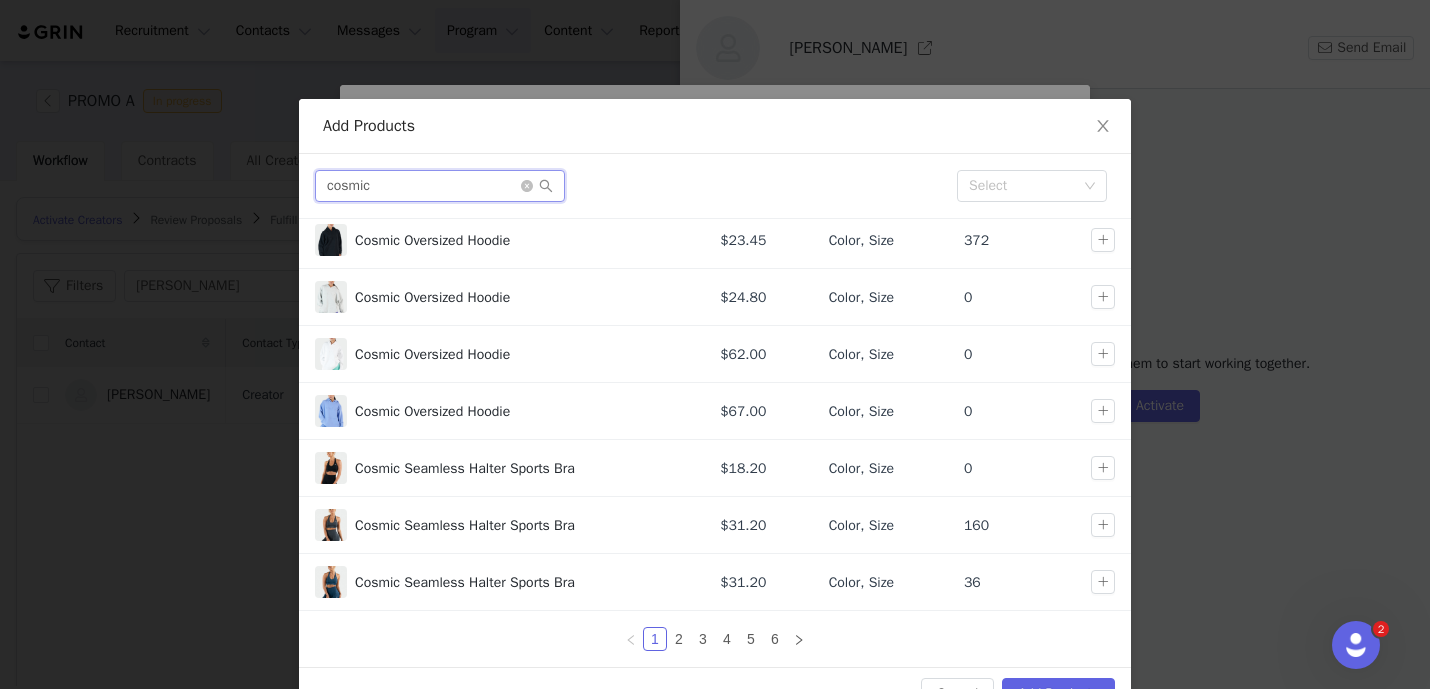 click on "cosmic" at bounding box center [440, 186] 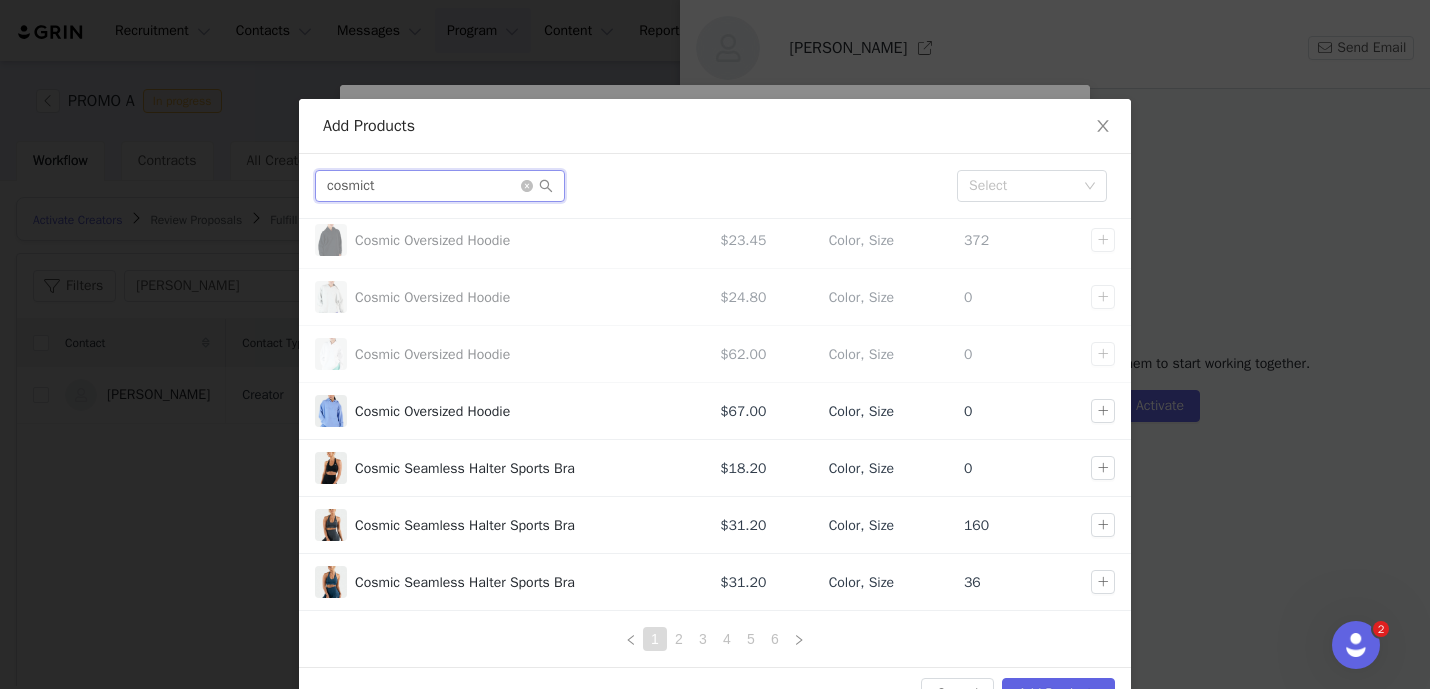 scroll, scrollTop: 0, scrollLeft: 0, axis: both 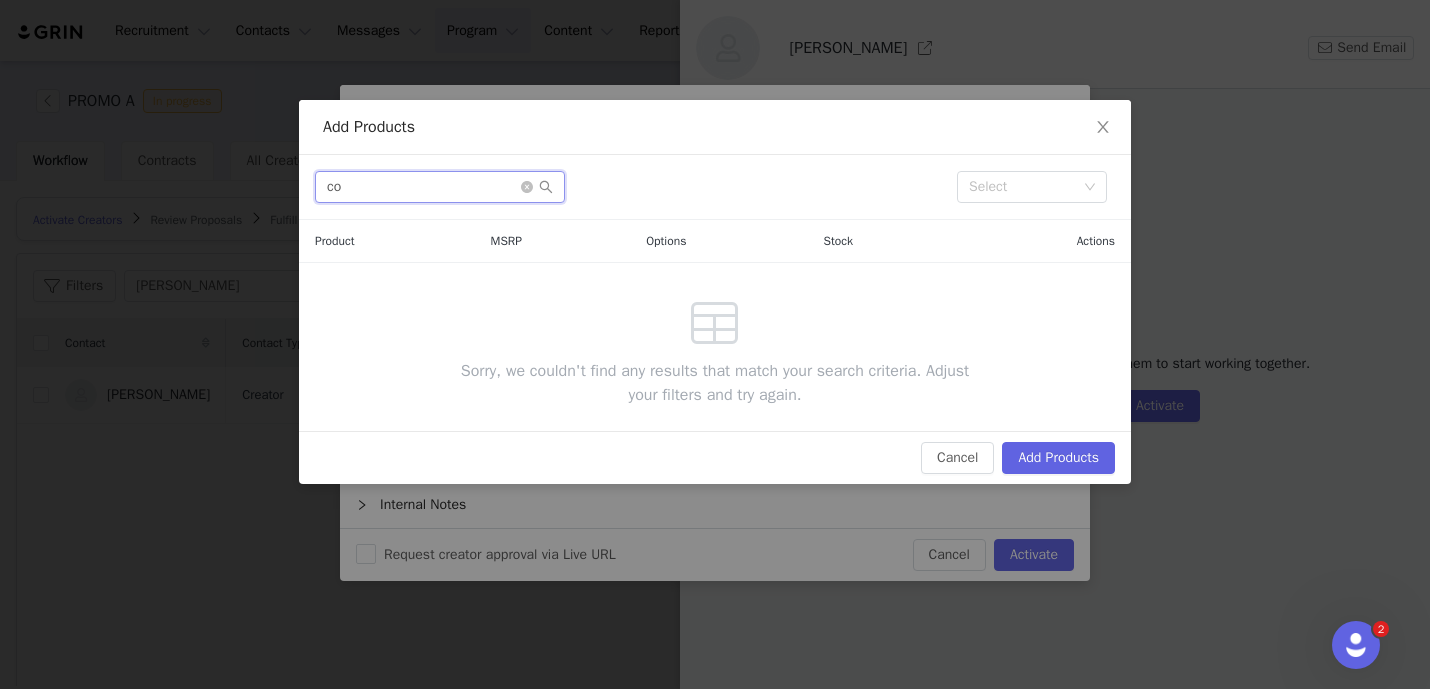 type on "c" 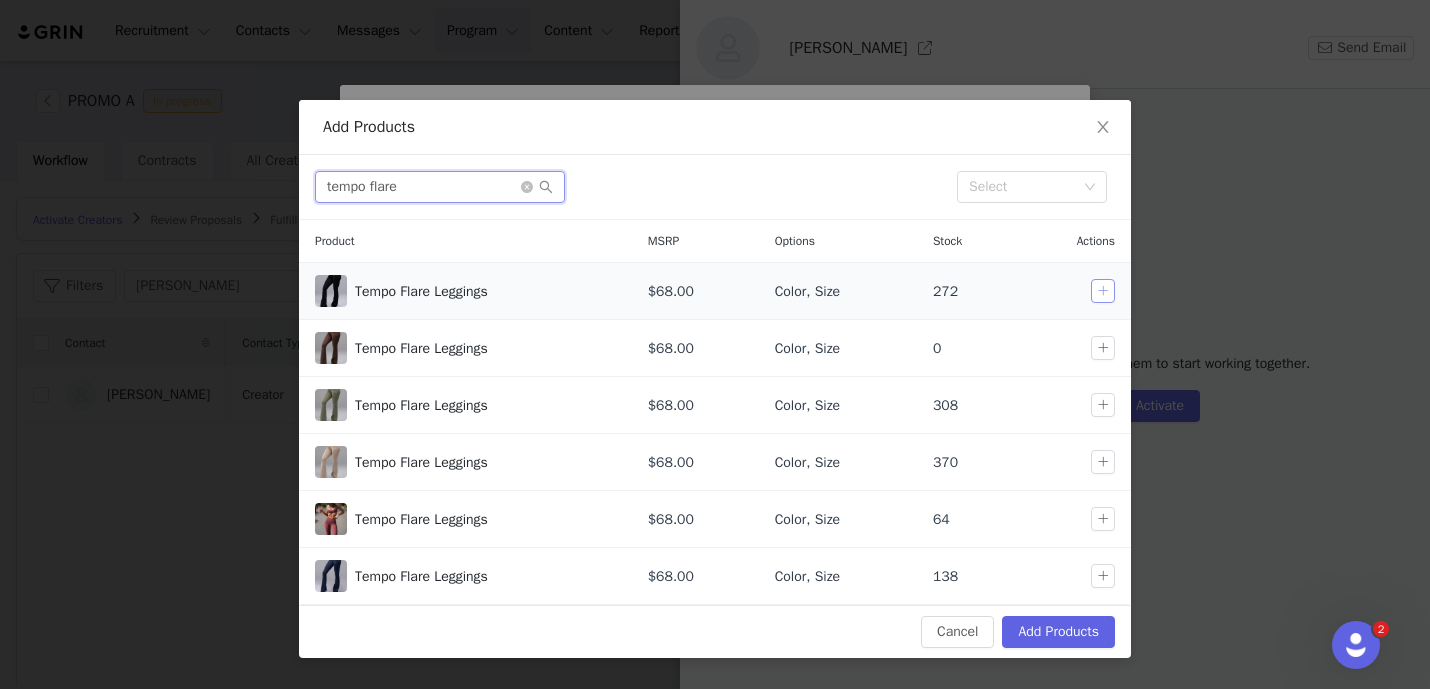 type on "tempo flare" 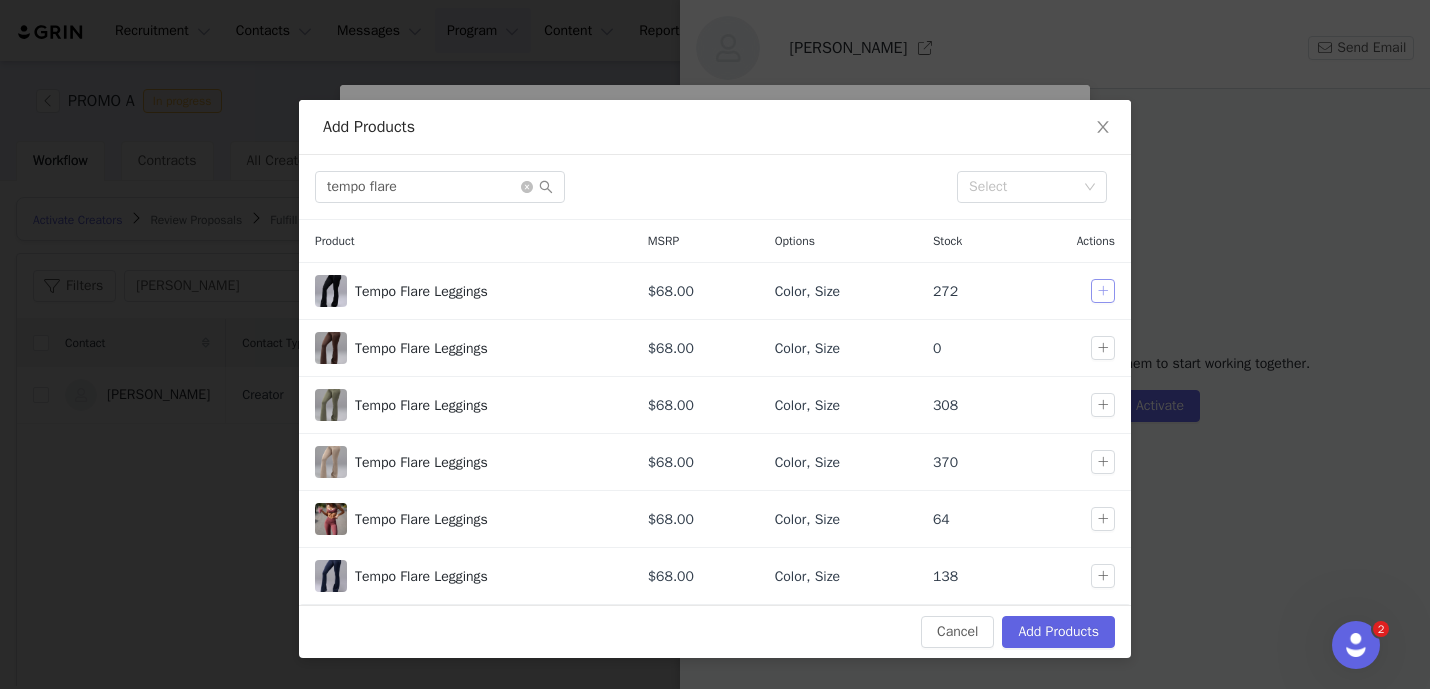 drag, startPoint x: 1098, startPoint y: 284, endPoint x: 855, endPoint y: 257, distance: 244.49539 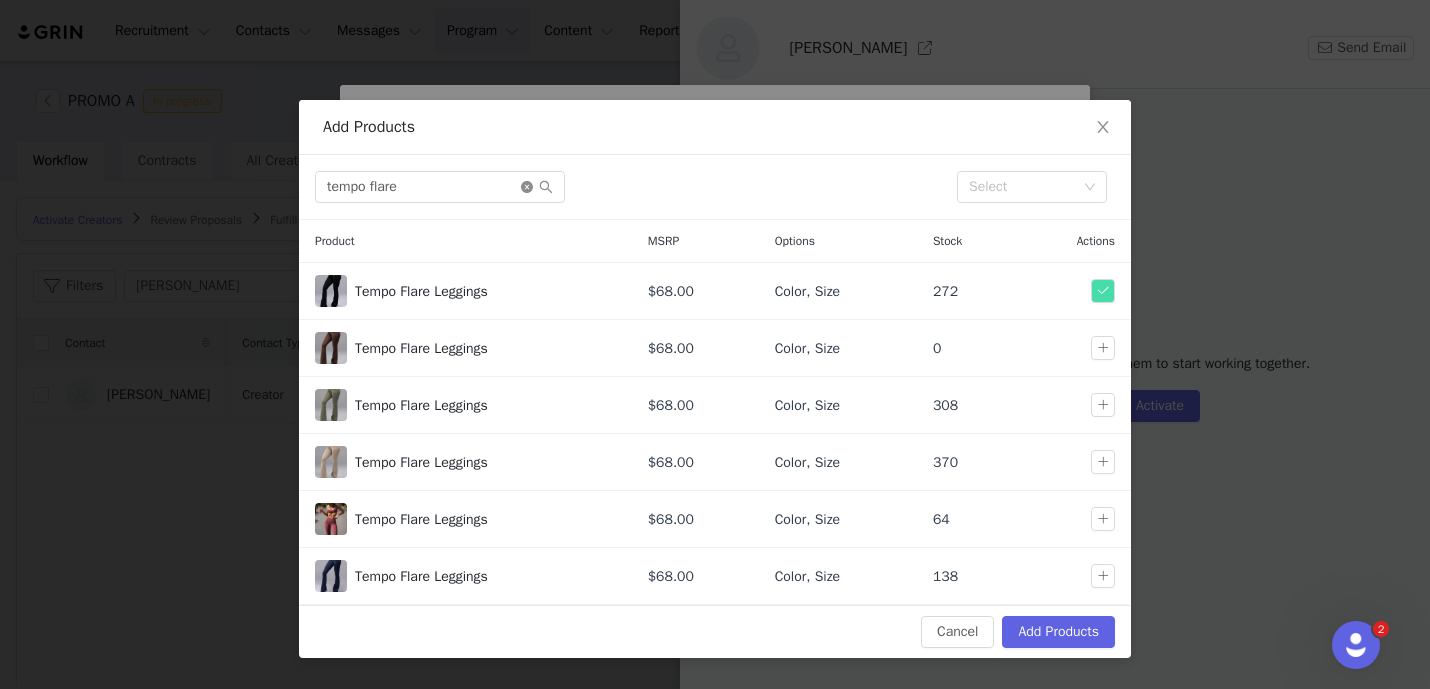 click 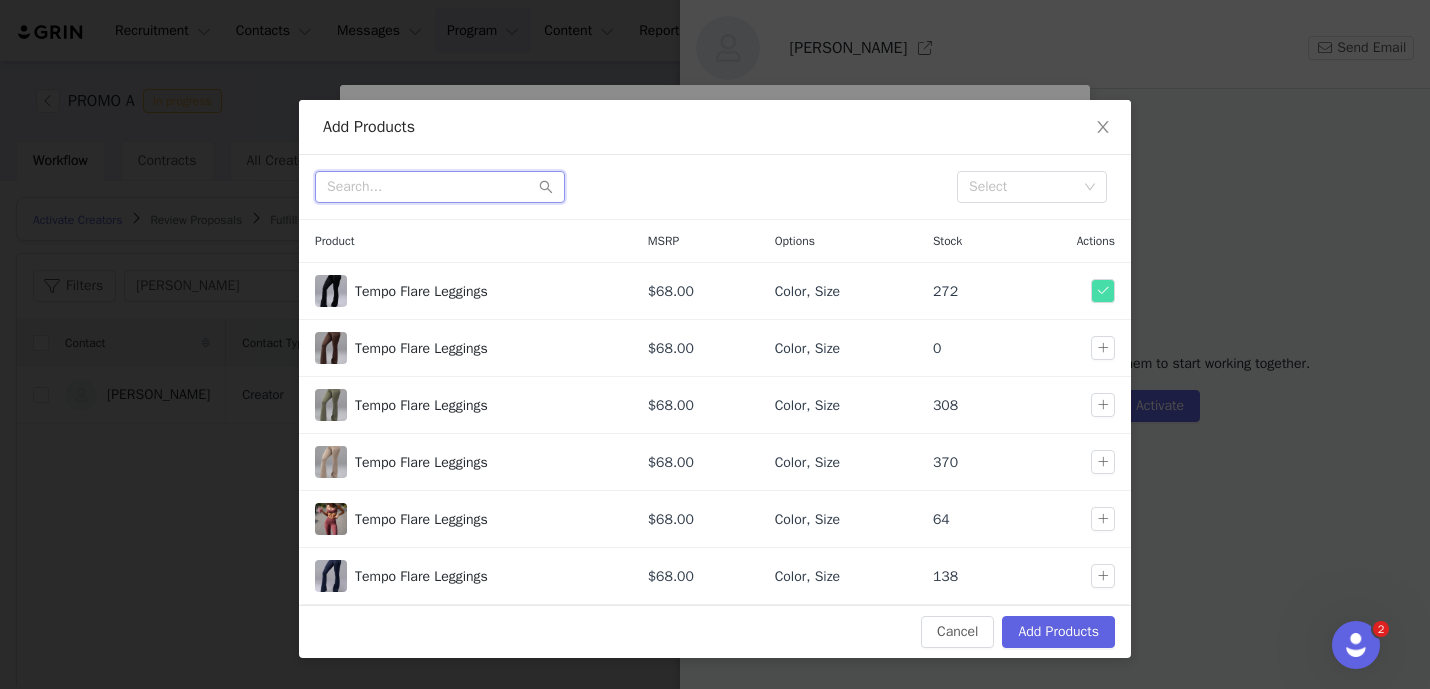 click at bounding box center (440, 187) 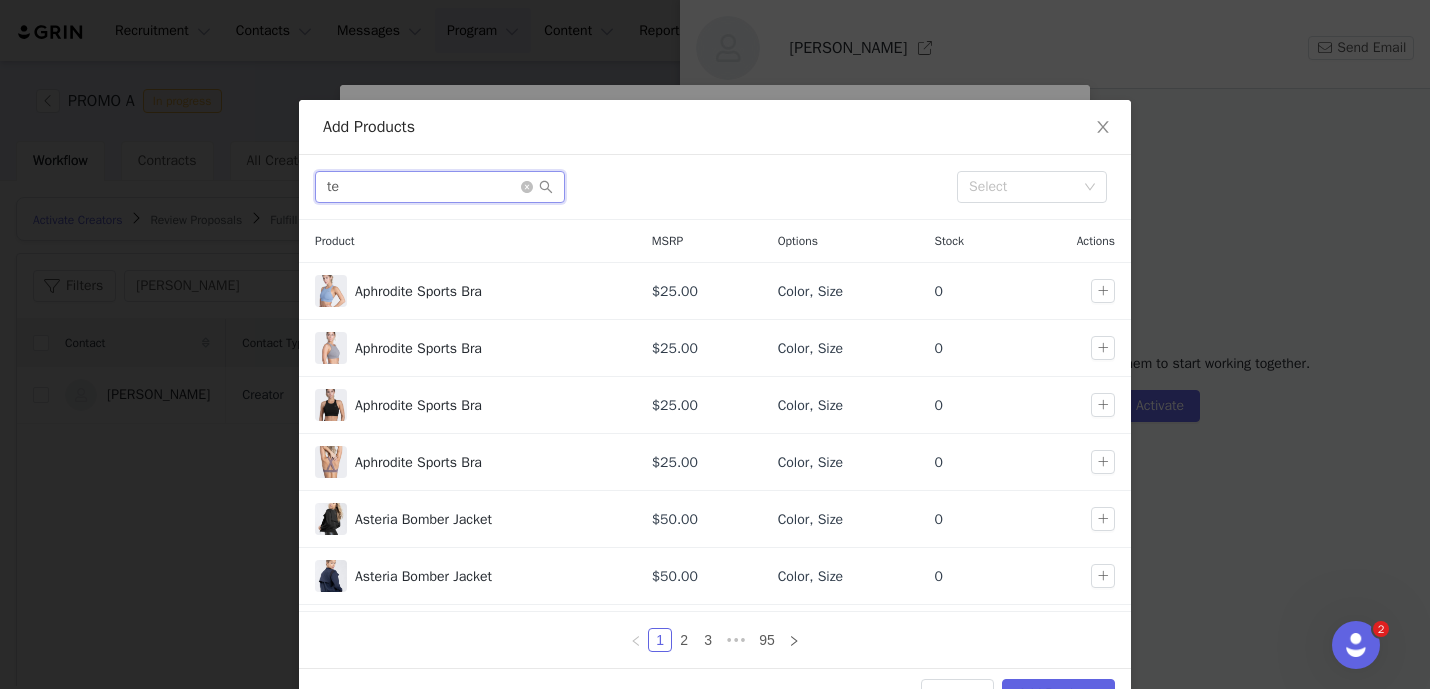 type on "te" 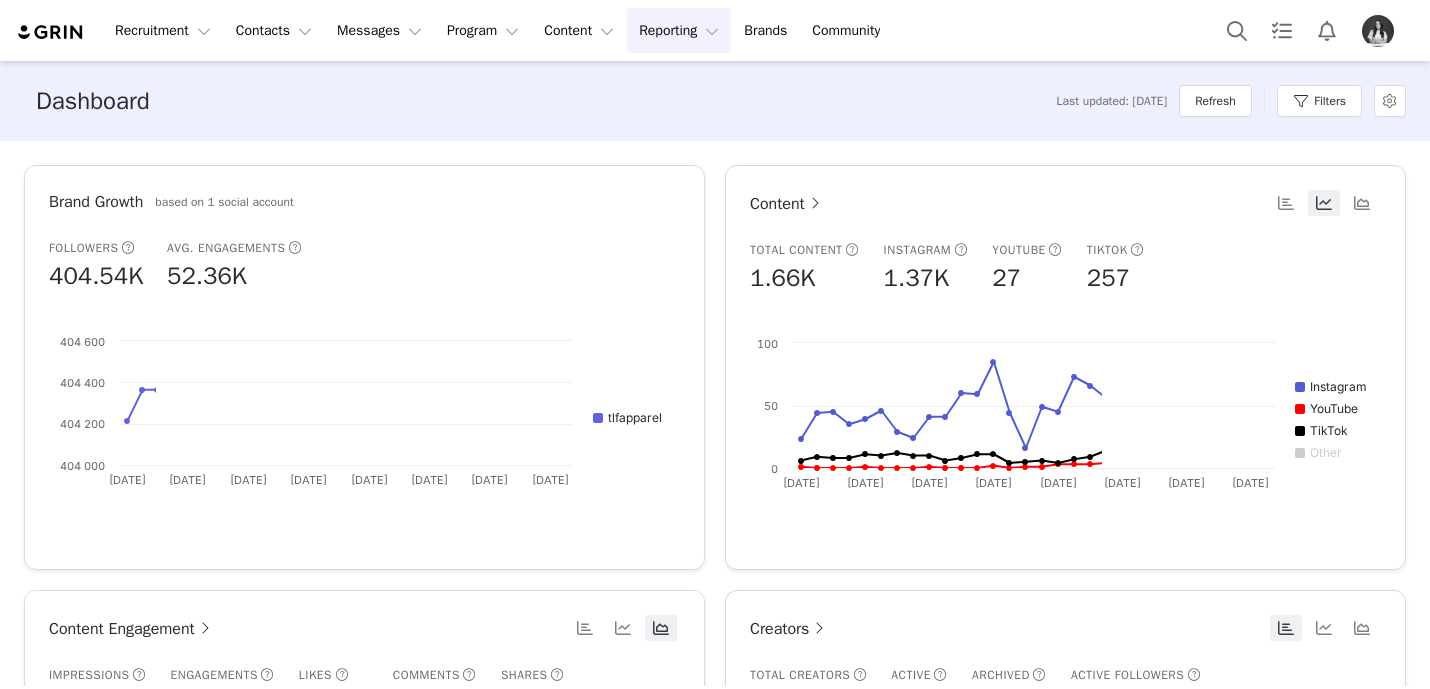 scroll, scrollTop: 0, scrollLeft: 0, axis: both 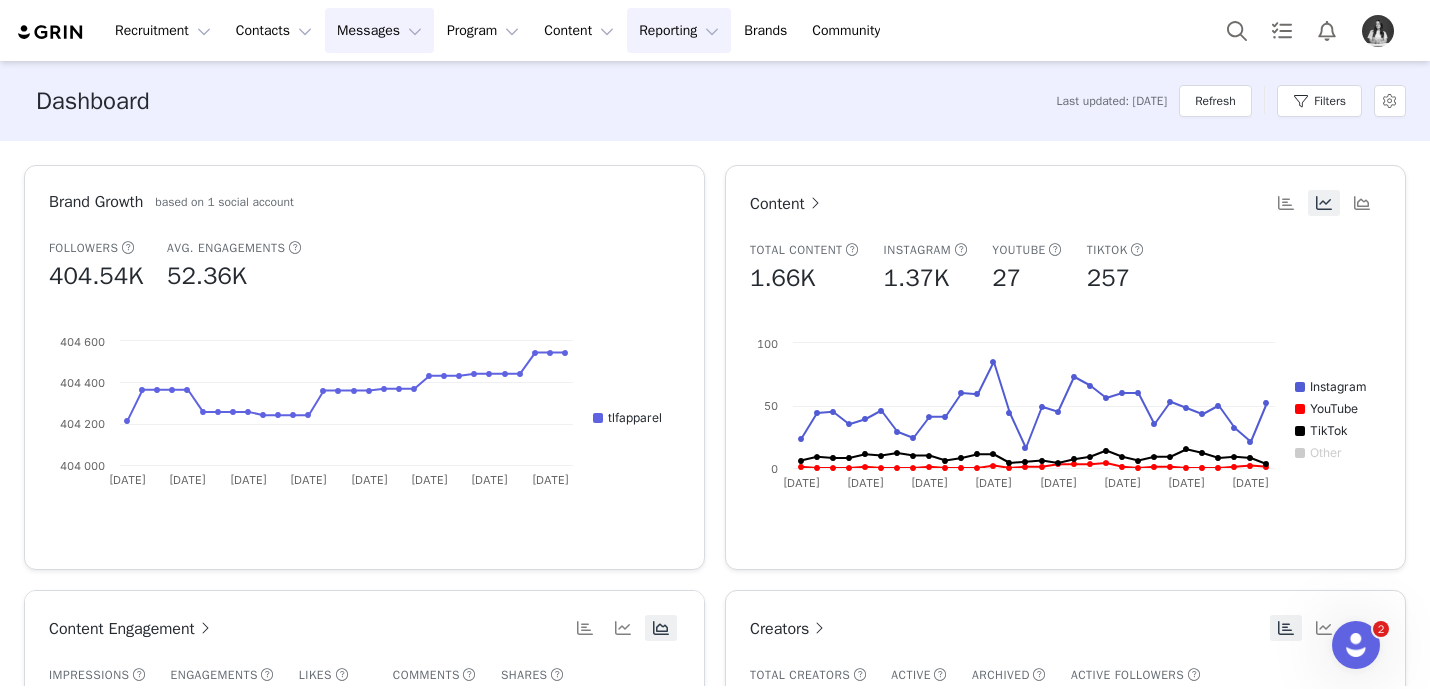 click on "Messages Messages" at bounding box center [379, 30] 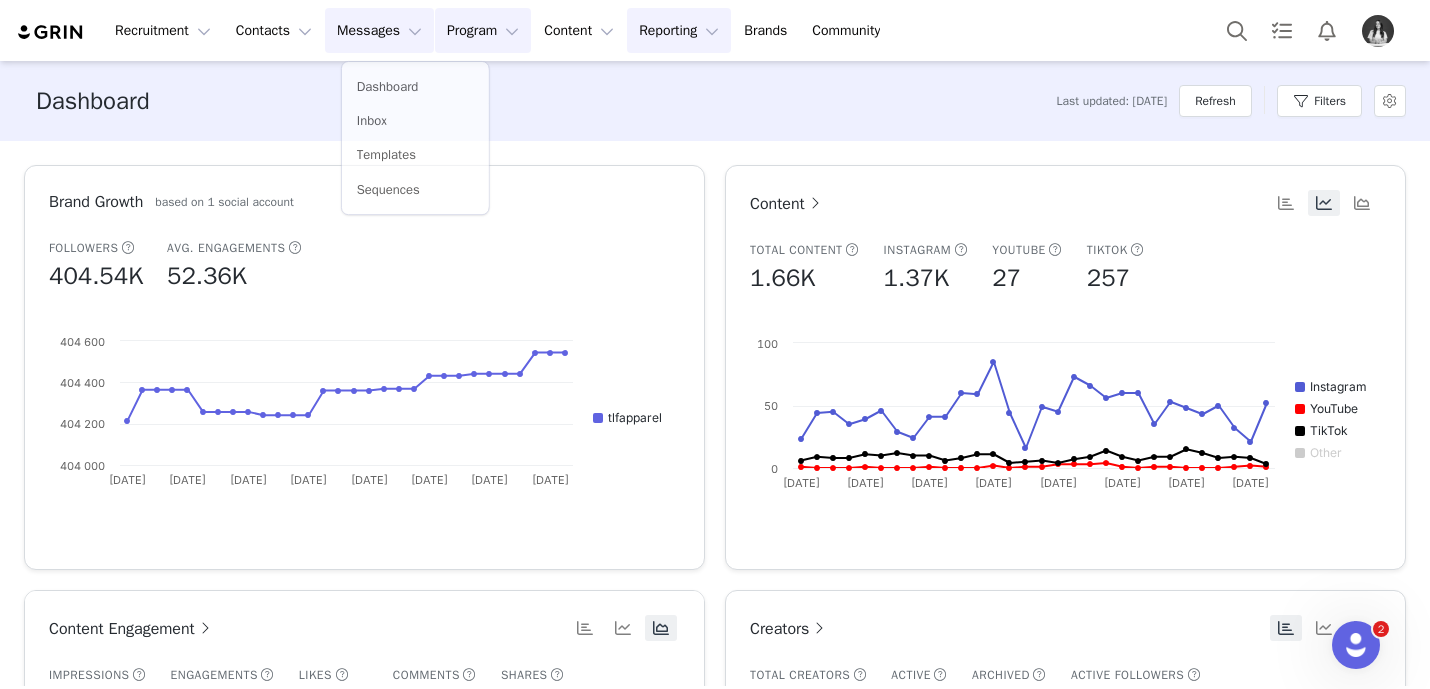 click on "Program Program" at bounding box center [483, 30] 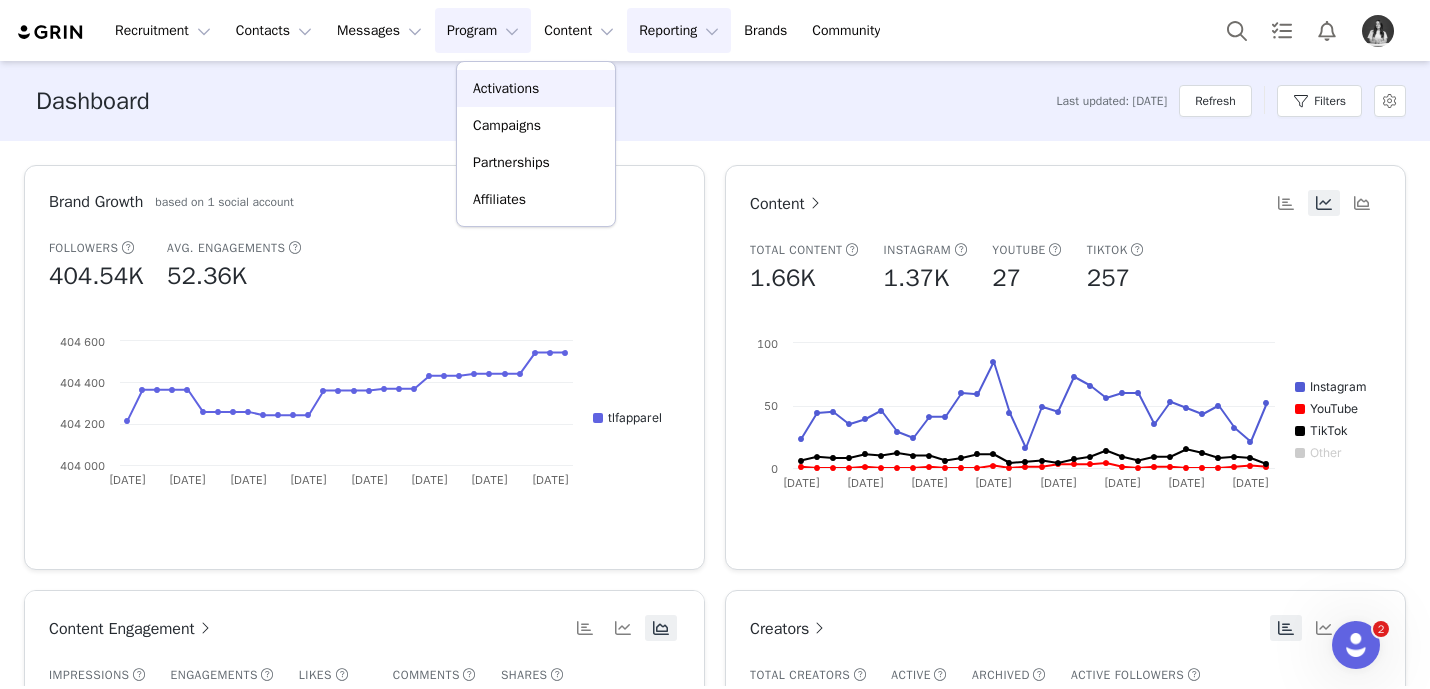 click on "Activations" at bounding box center (506, 88) 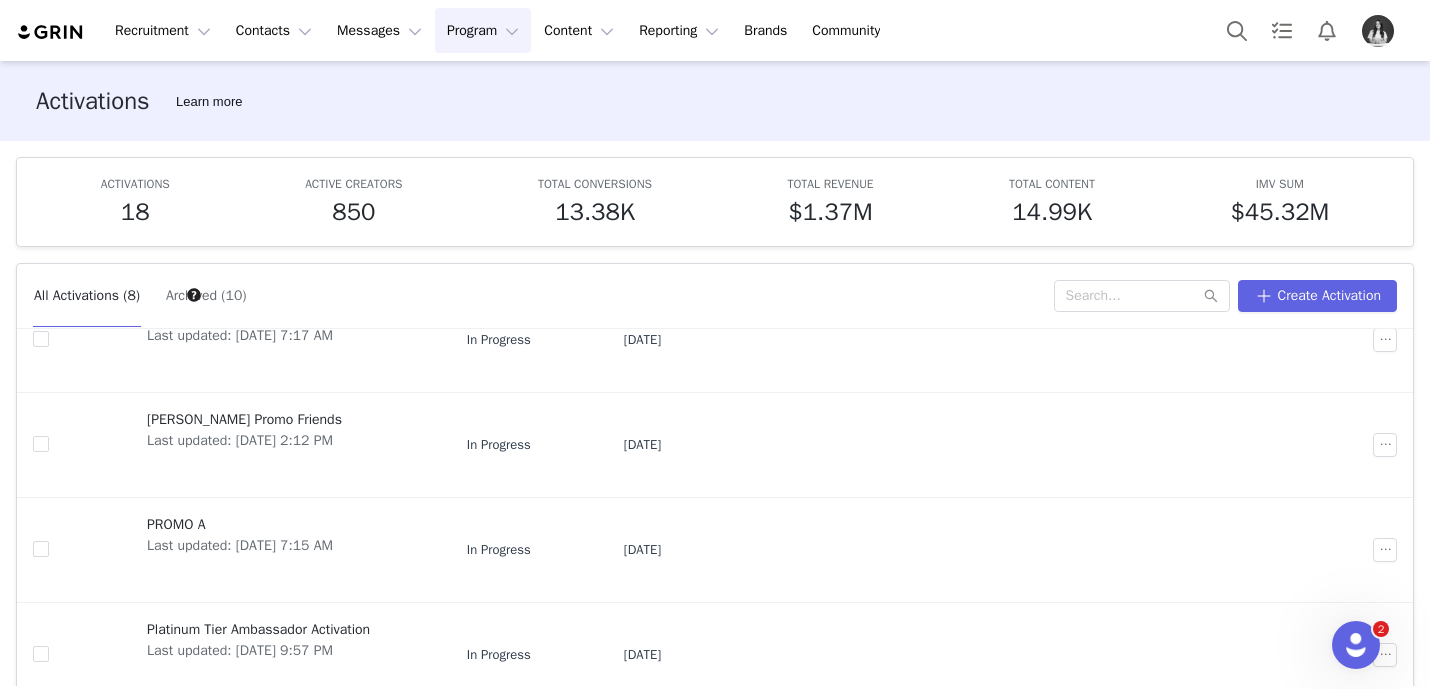 scroll, scrollTop: 237, scrollLeft: 0, axis: vertical 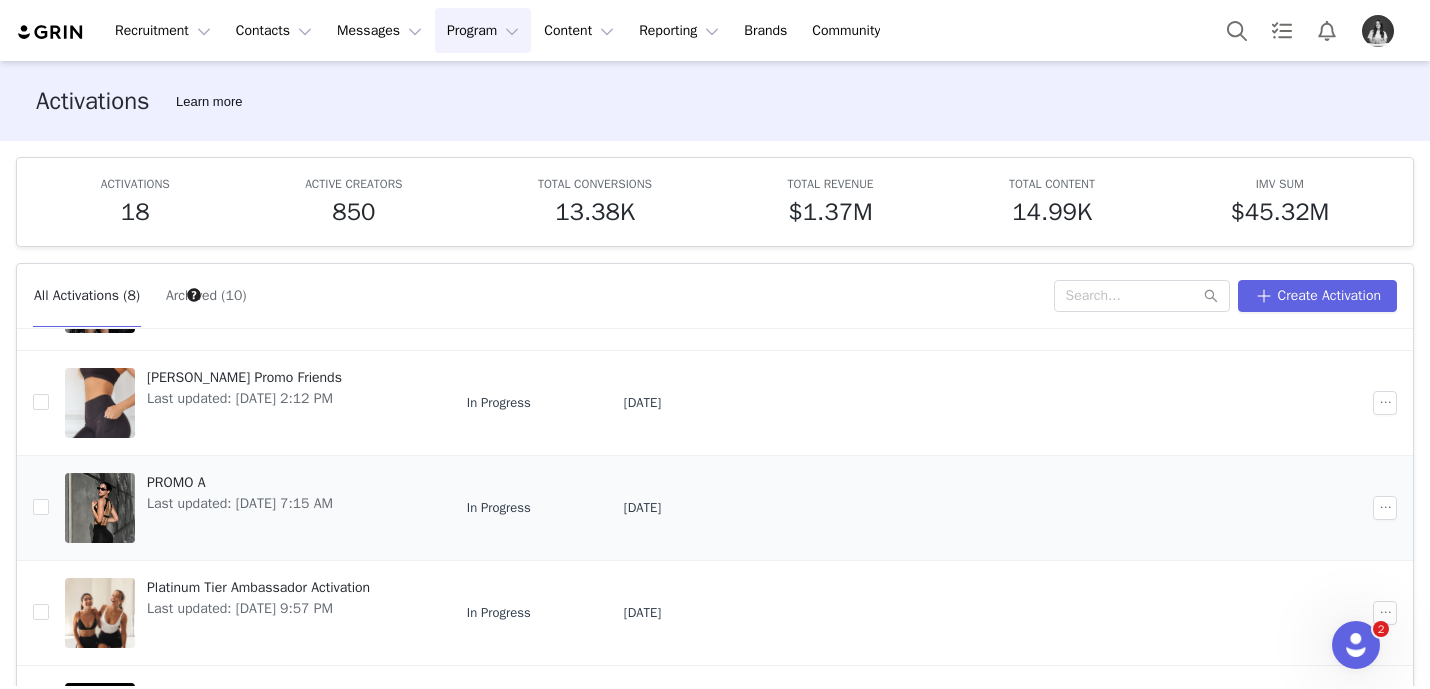 click on "PROMO A" at bounding box center [240, 482] 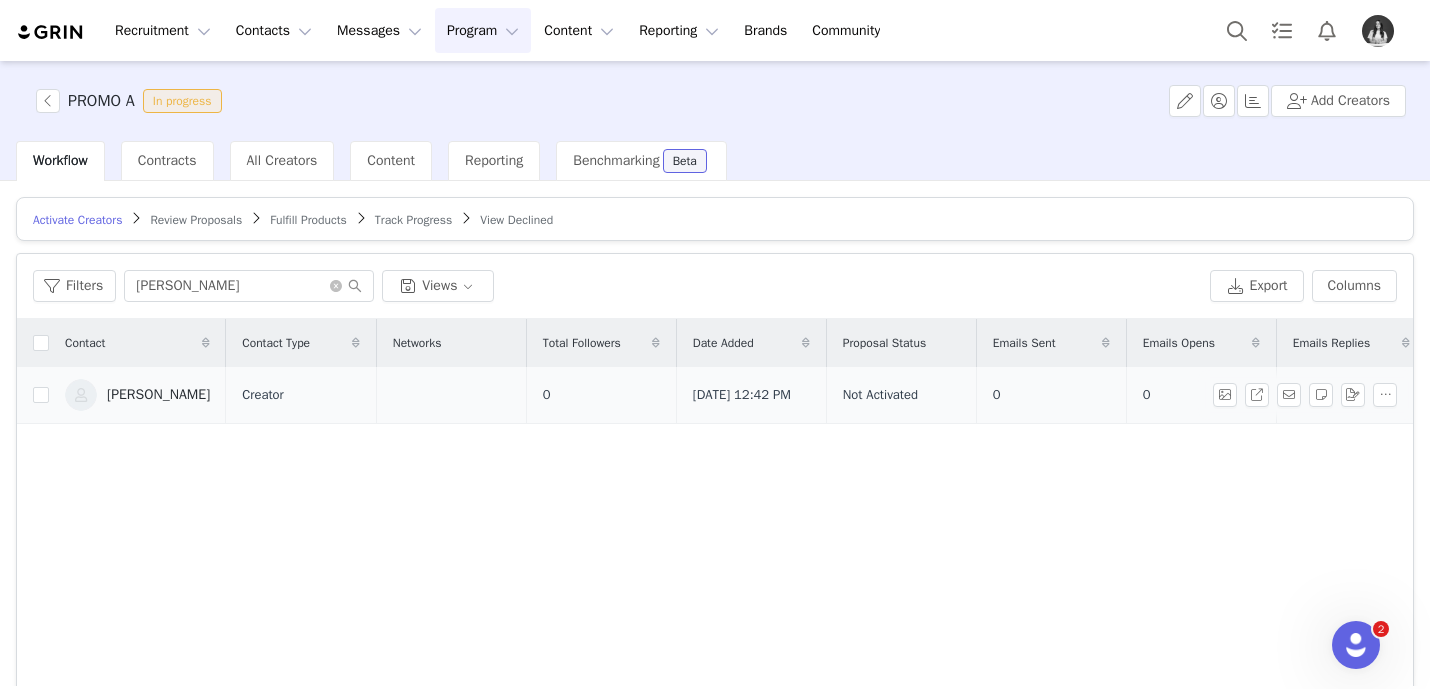 scroll, scrollTop: 10, scrollLeft: 0, axis: vertical 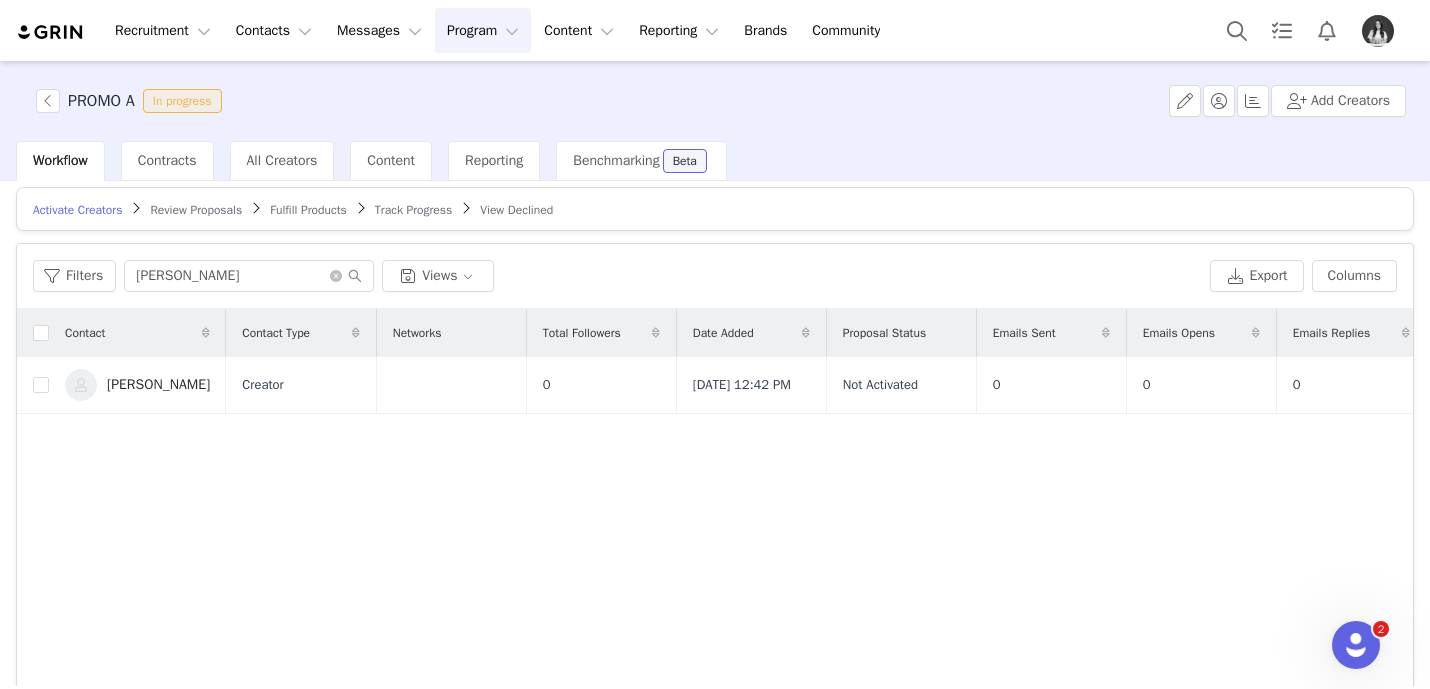 click on "Review Proposals" at bounding box center (196, 210) 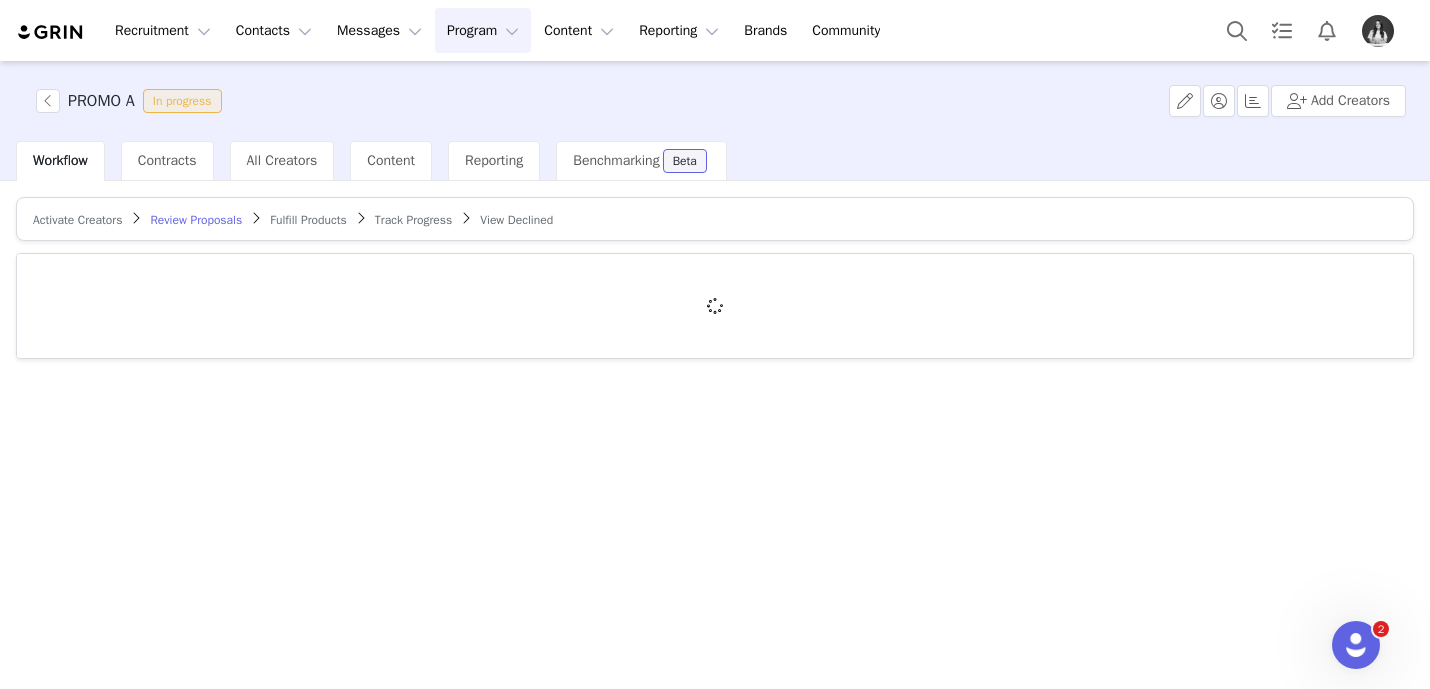 scroll, scrollTop: 0, scrollLeft: 0, axis: both 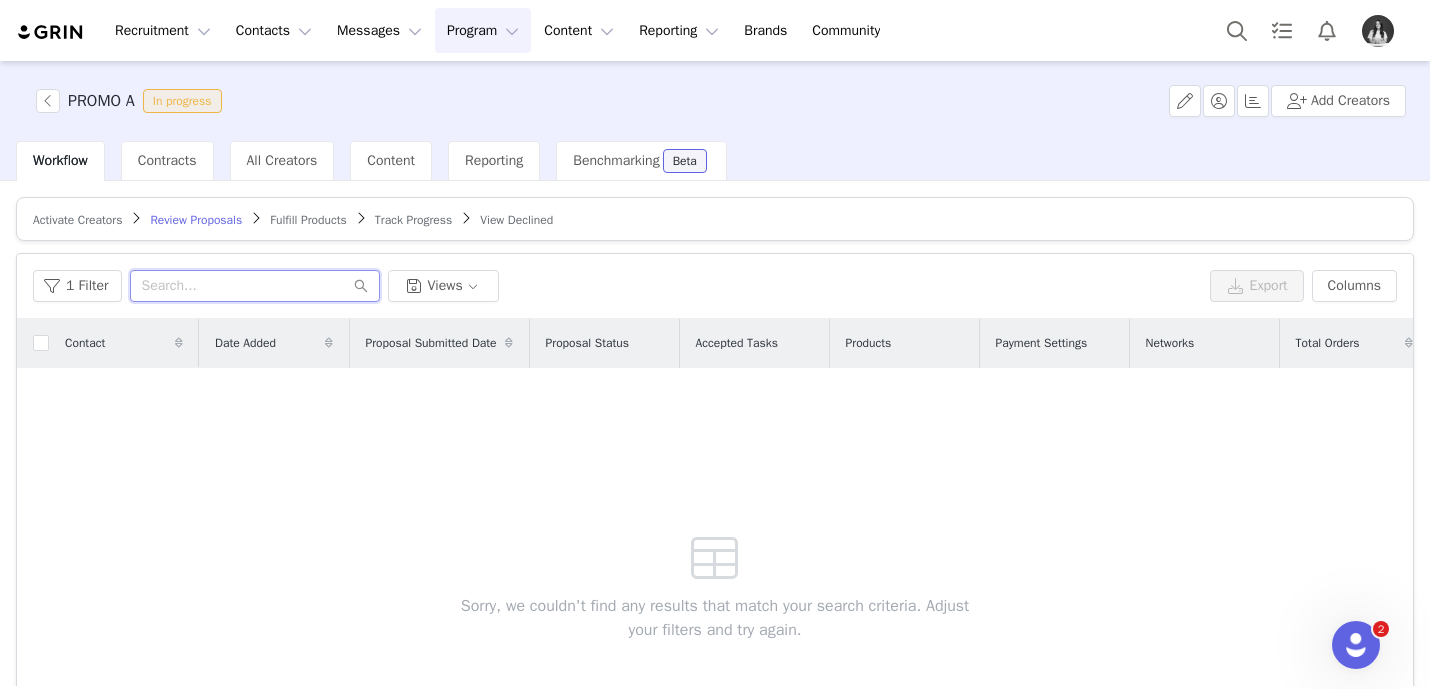 click at bounding box center [255, 286] 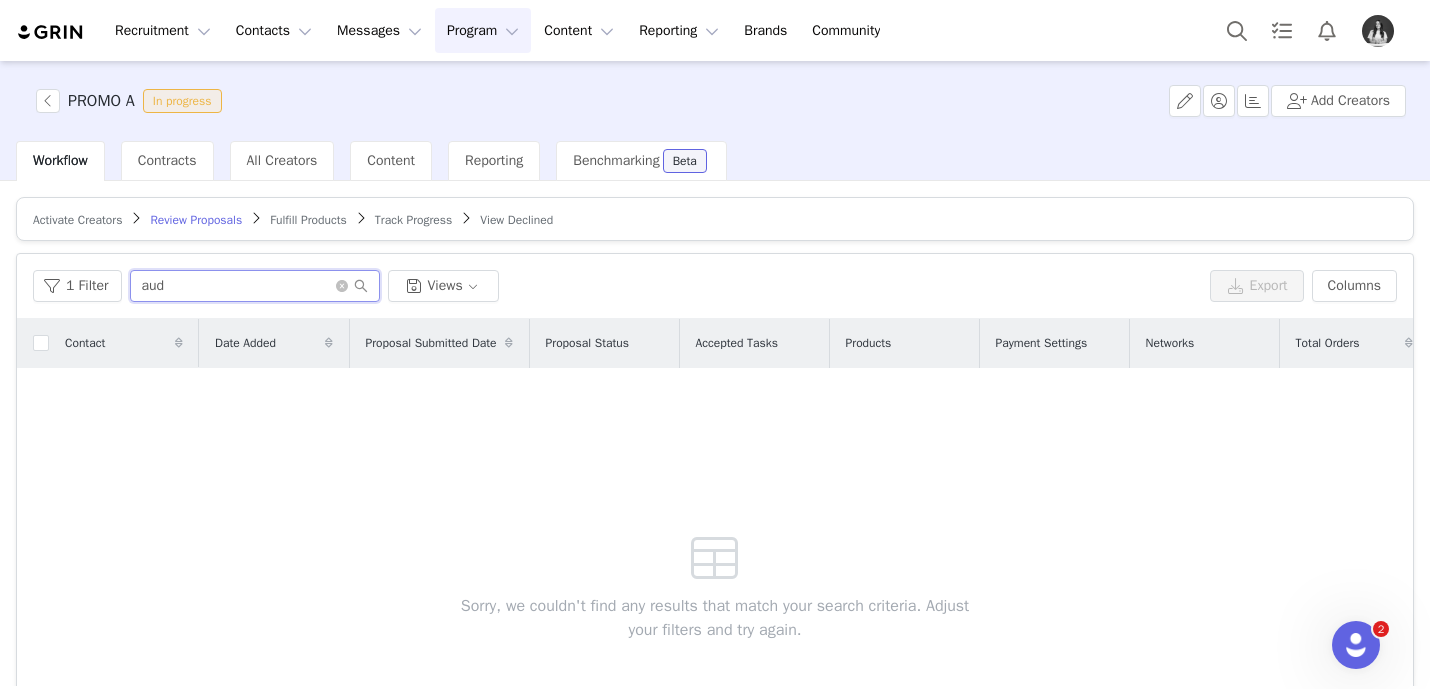 type on "aud" 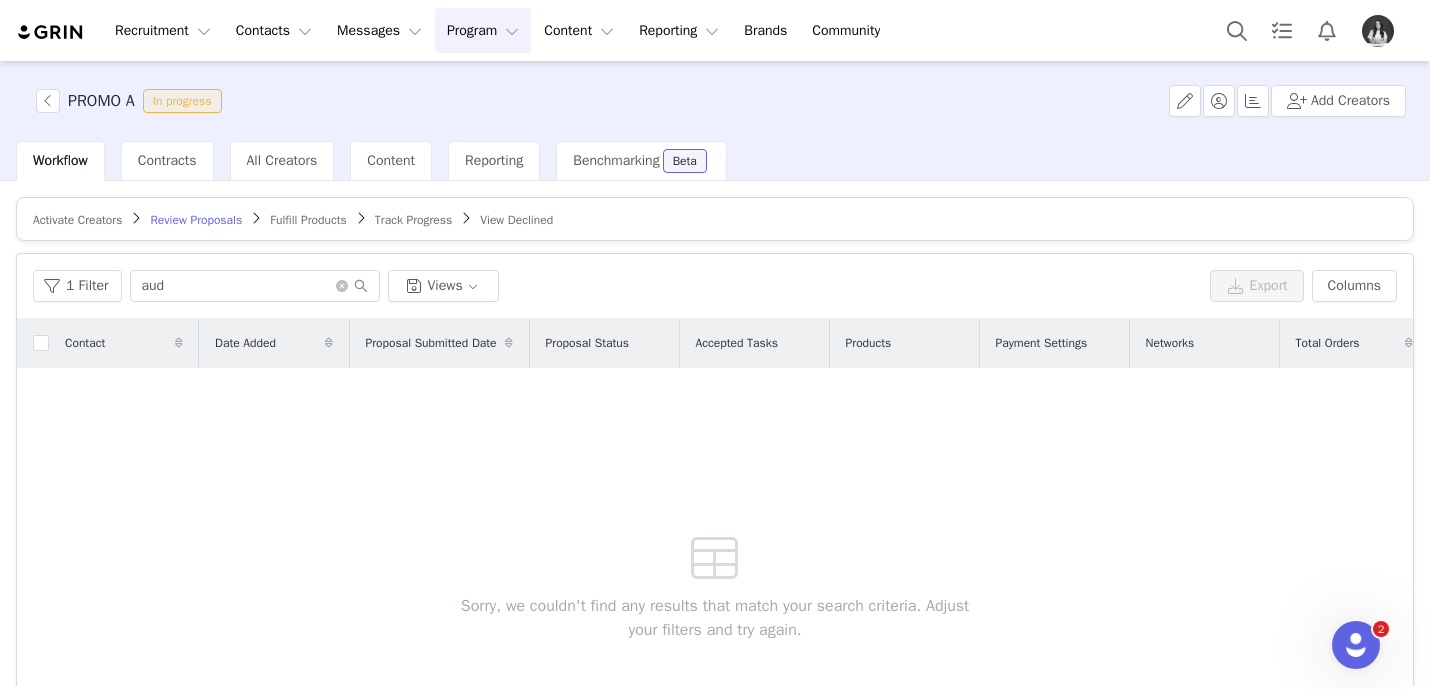 click on "Activate Creators" at bounding box center (77, 220) 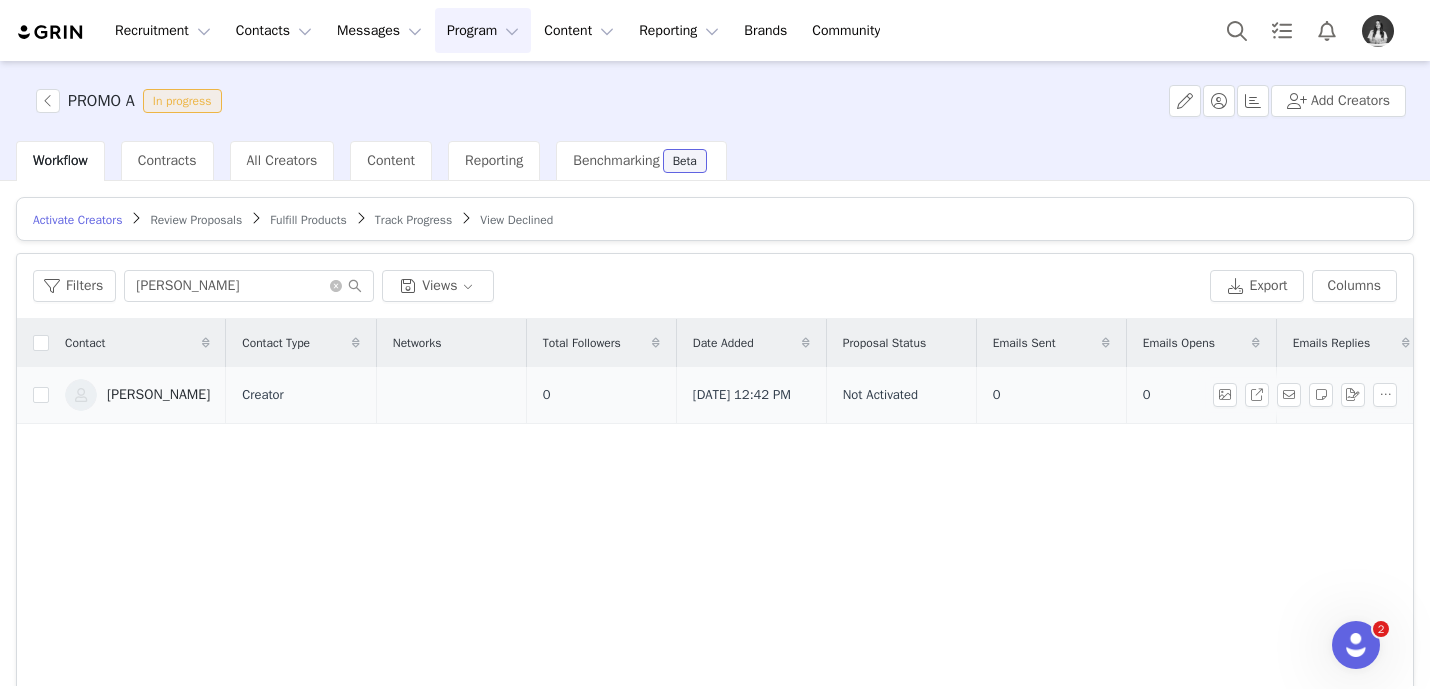 click on "[PERSON_NAME]" at bounding box center (158, 395) 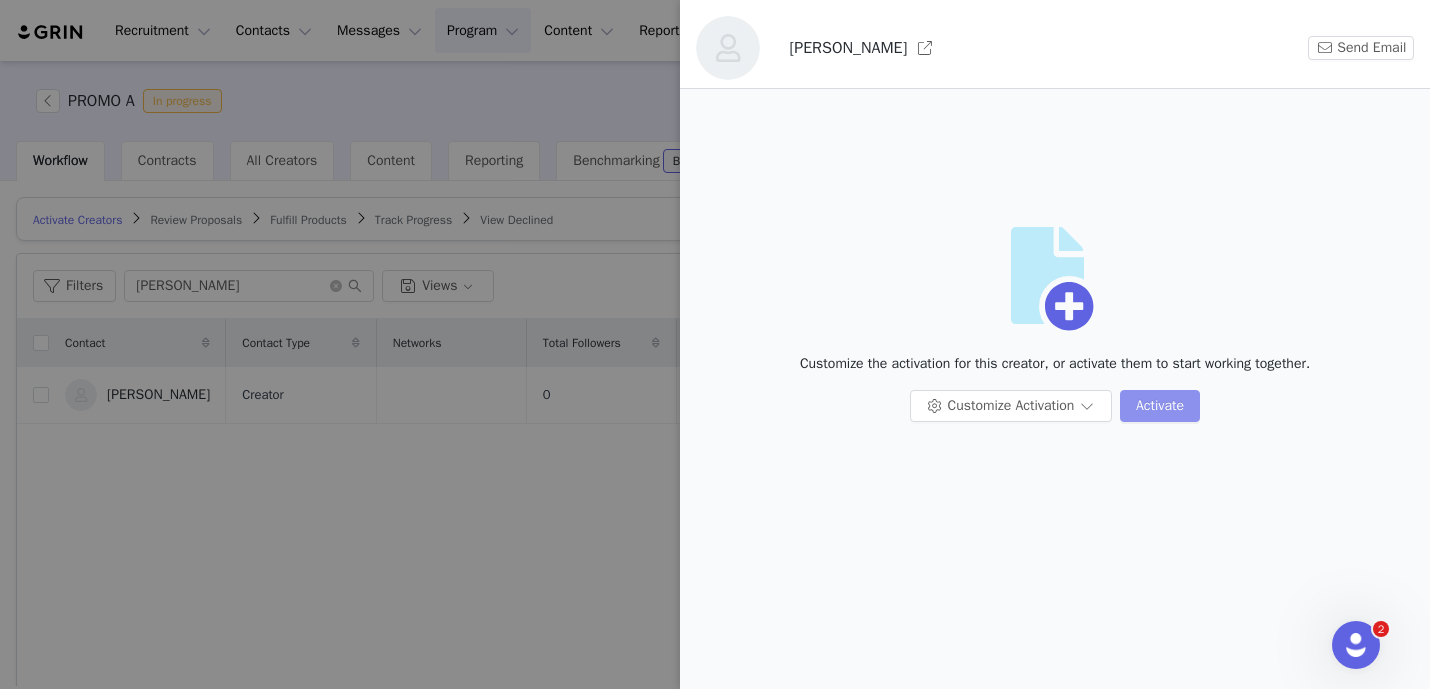 click on "Activate" at bounding box center [1160, 406] 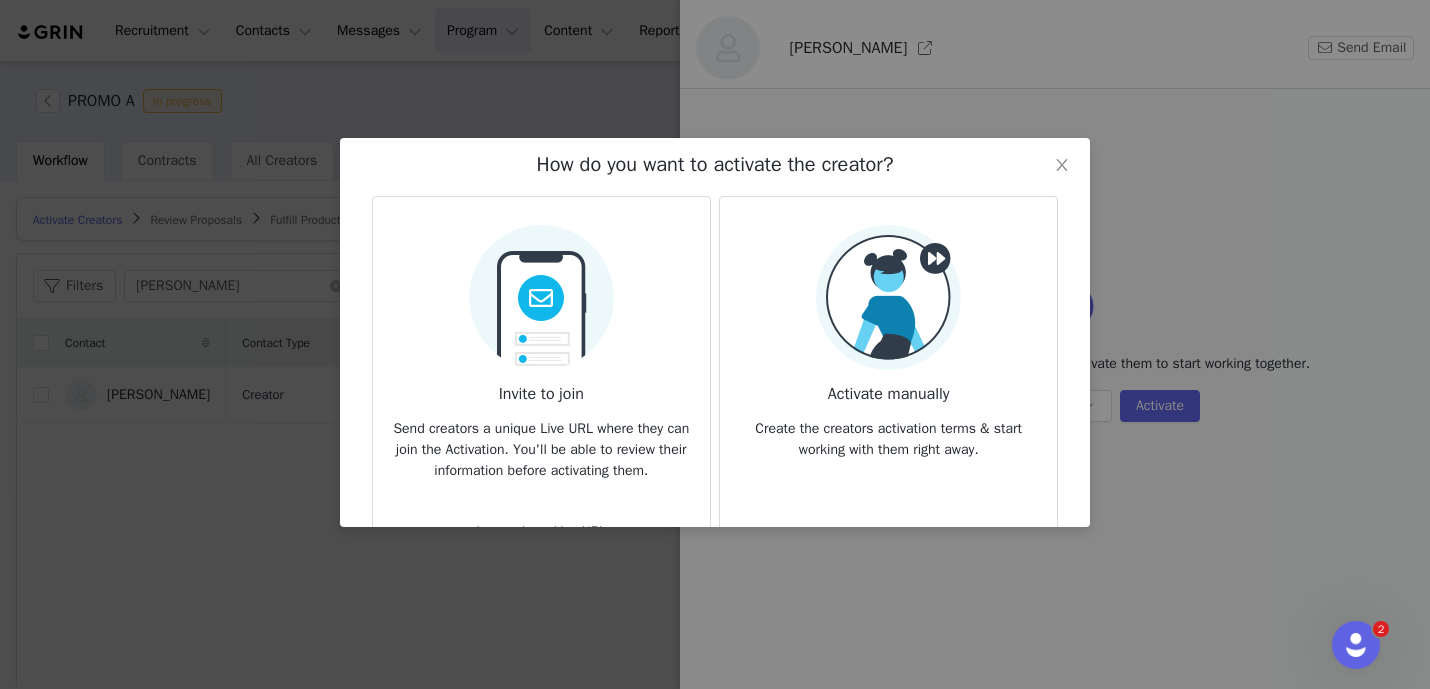 click on "Create the creators activation terms & start working with them right away." at bounding box center (888, 433) 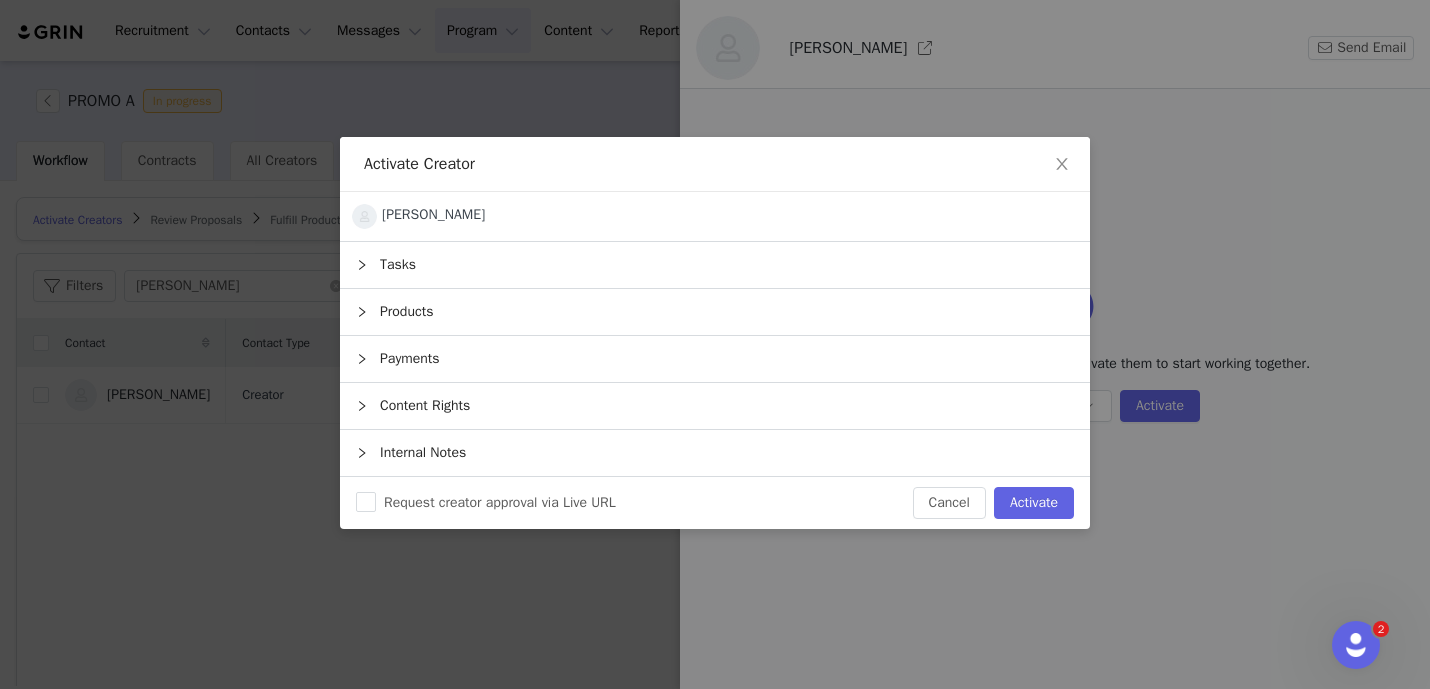 click on "Products" at bounding box center (715, 312) 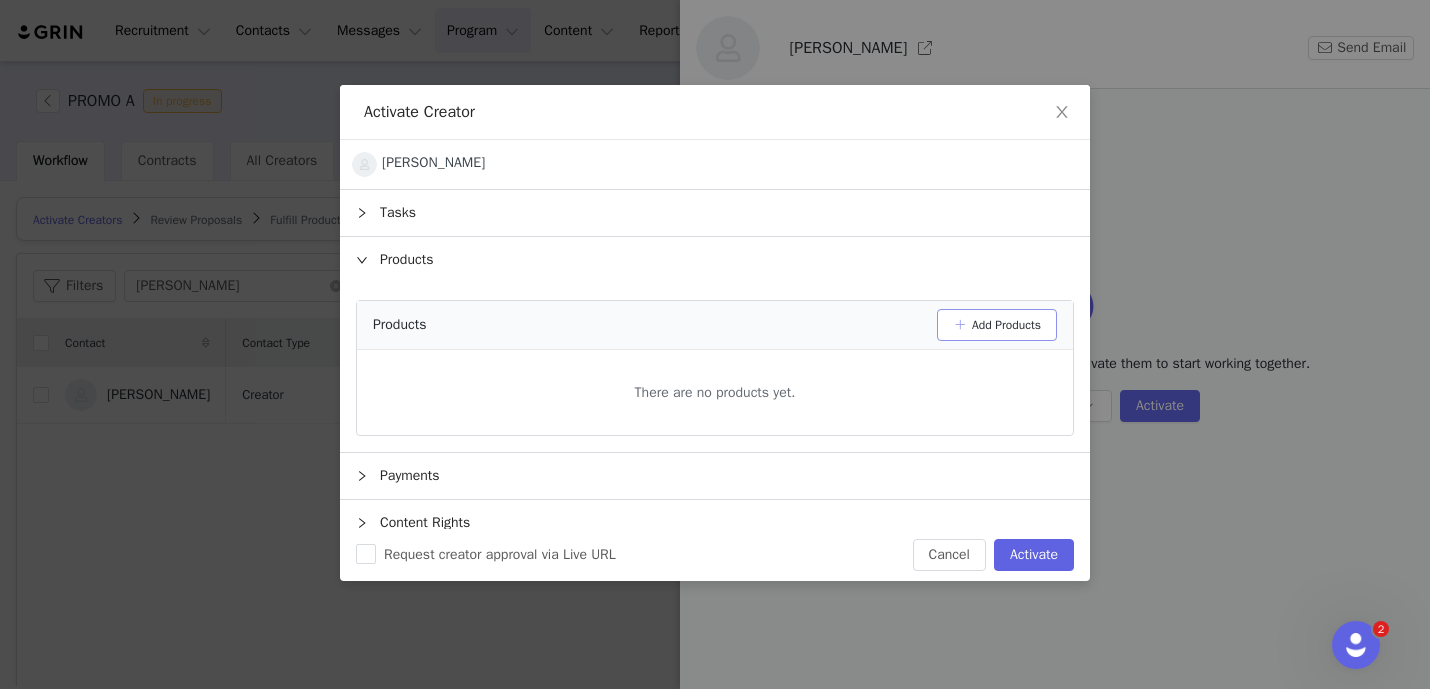 click on "Add Products" at bounding box center [997, 325] 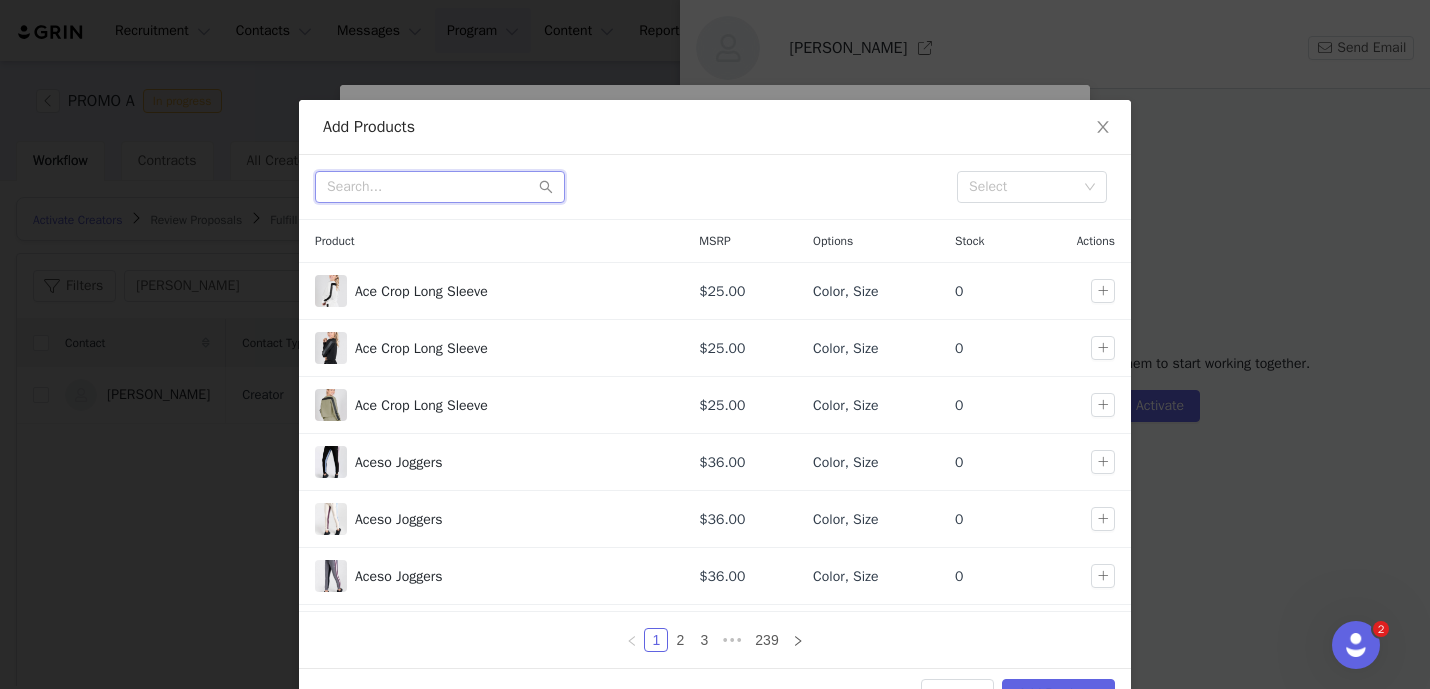 click at bounding box center (440, 187) 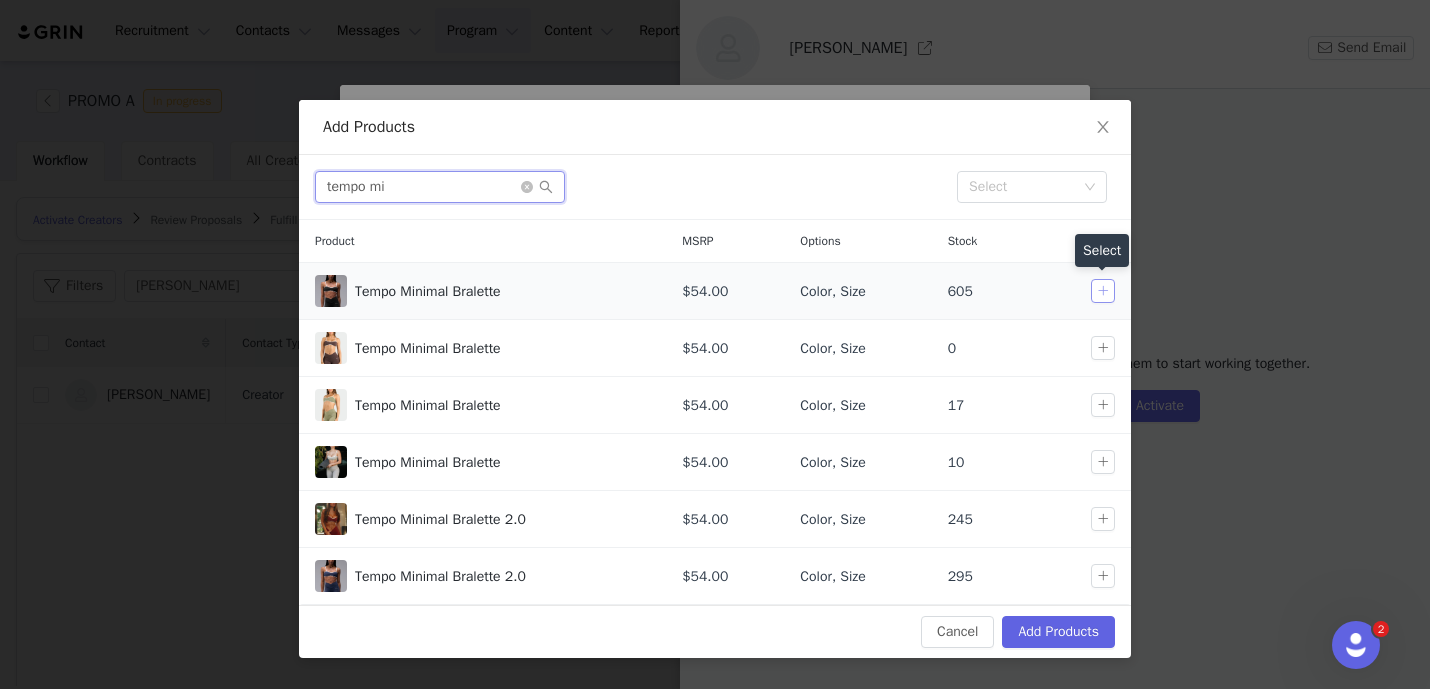 type on "tempo mi" 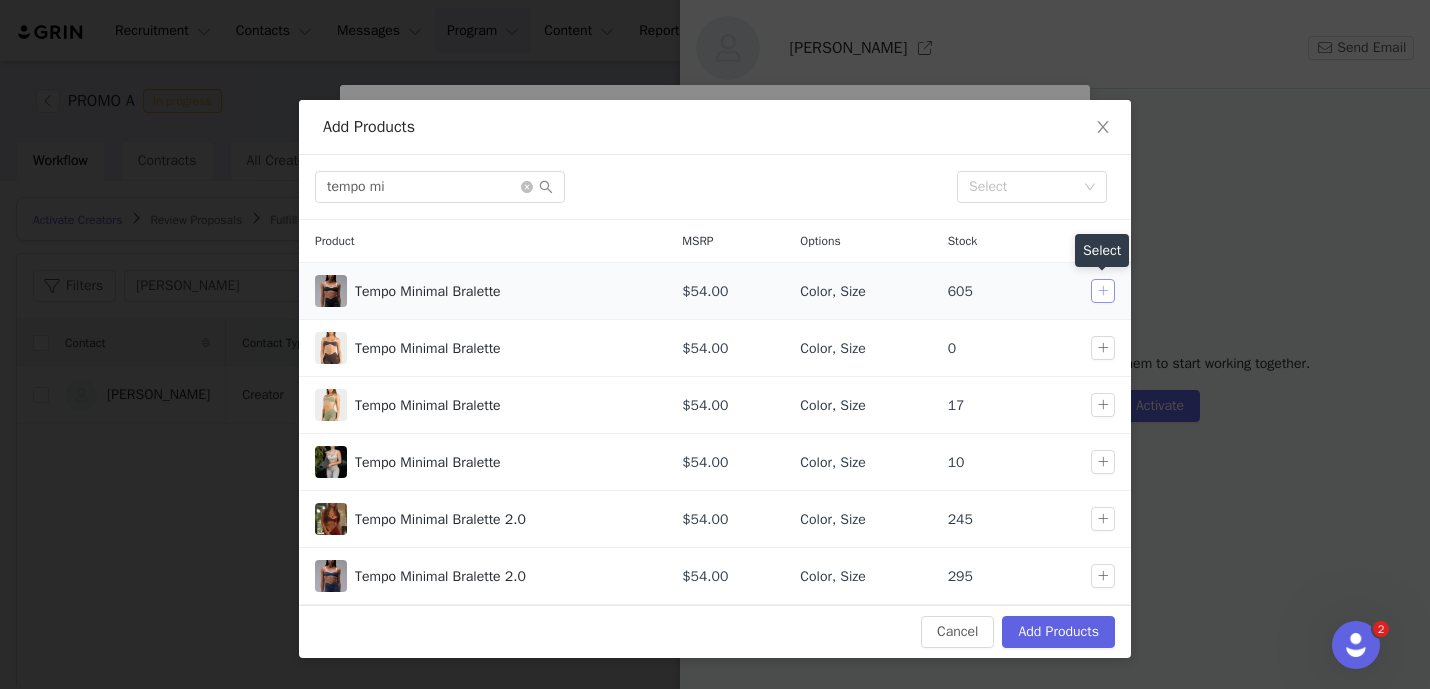 click at bounding box center [1103, 291] 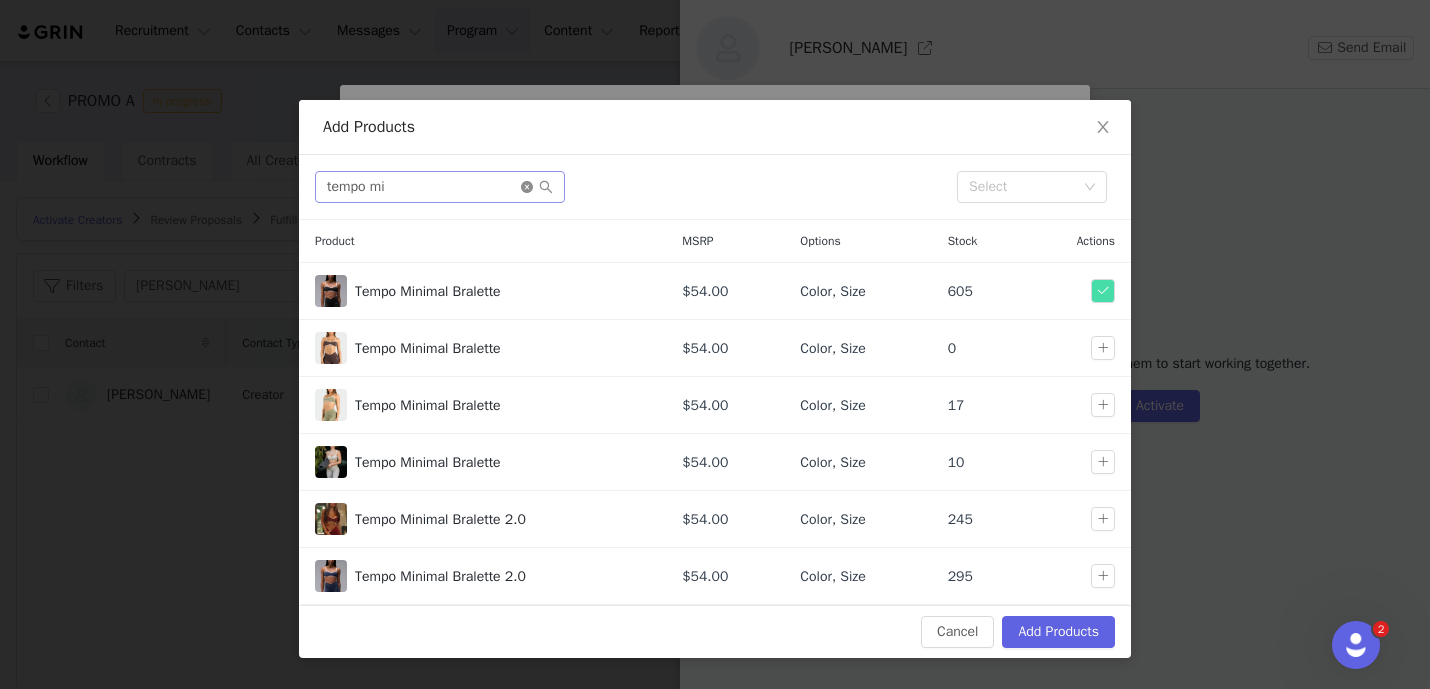 click 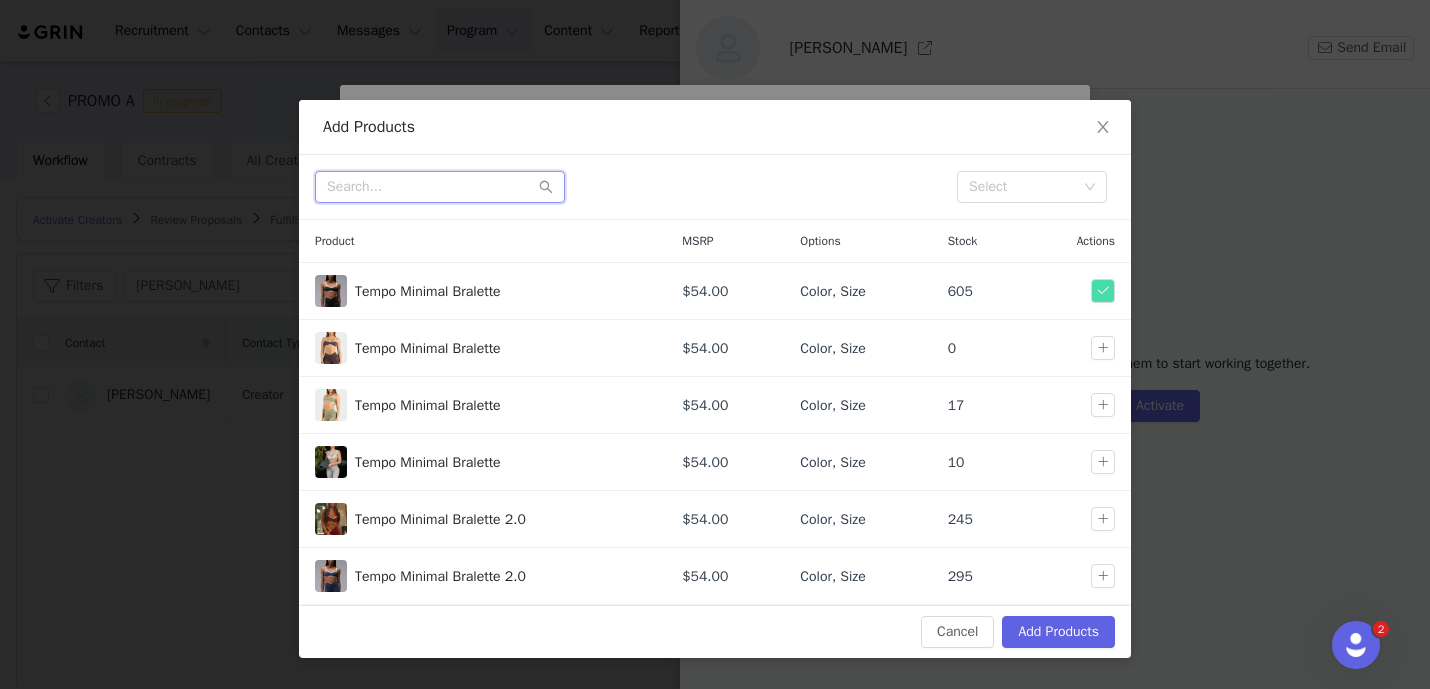 click at bounding box center (440, 187) 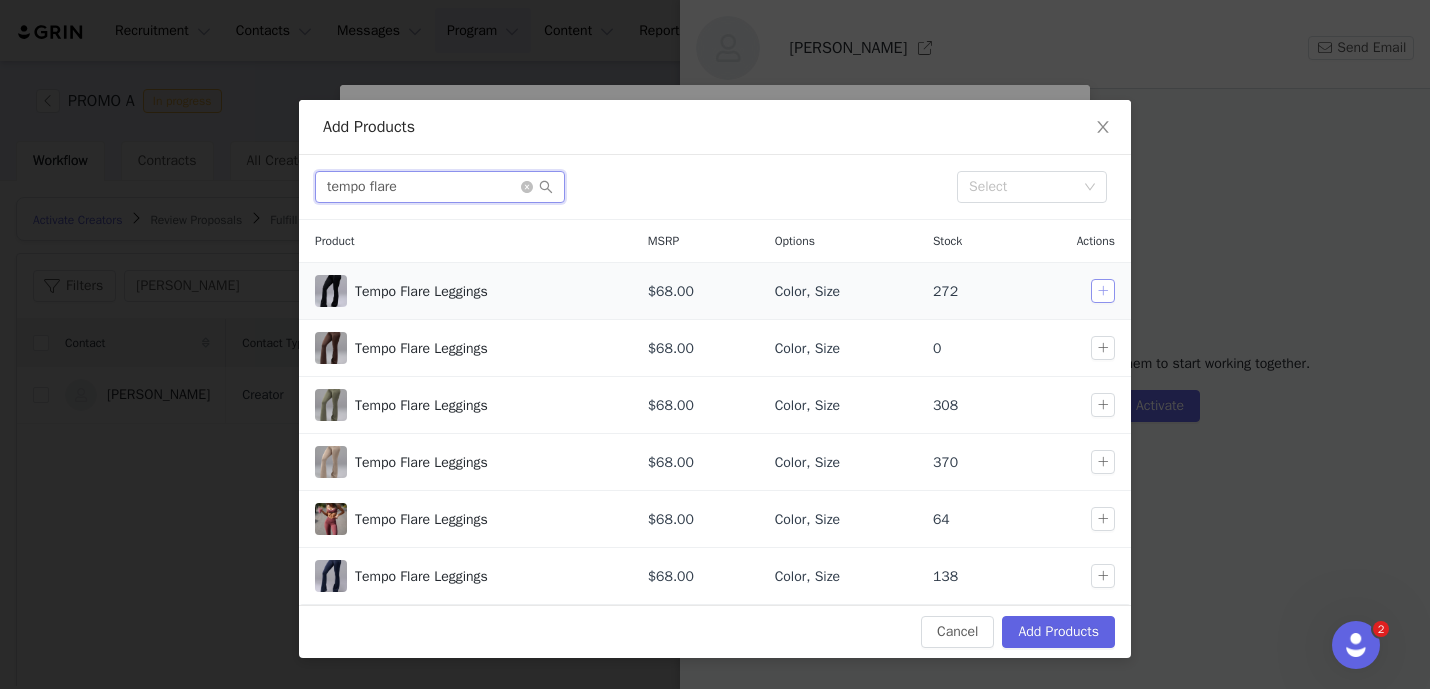 type on "tempo flare" 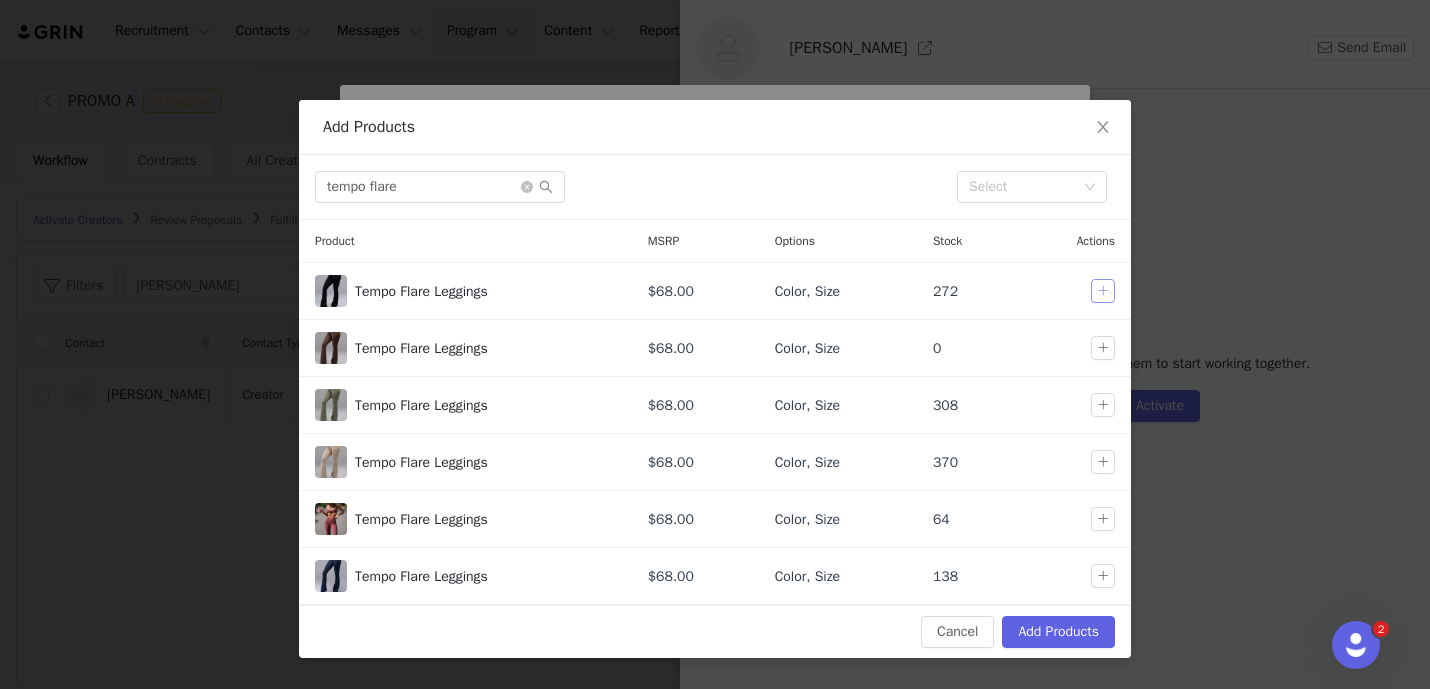 drag, startPoint x: 1099, startPoint y: 291, endPoint x: 806, endPoint y: 235, distance: 298.30353 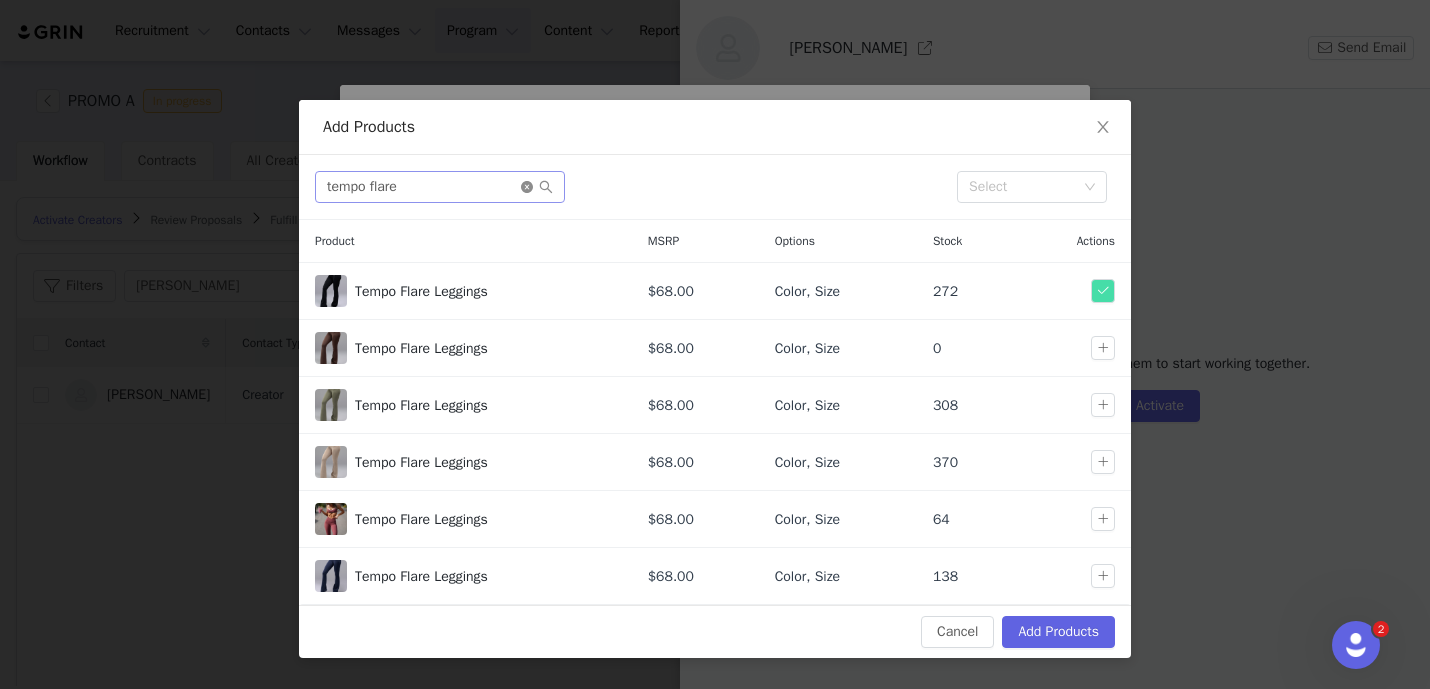drag, startPoint x: 530, startPoint y: 189, endPoint x: 489, endPoint y: 183, distance: 41.4367 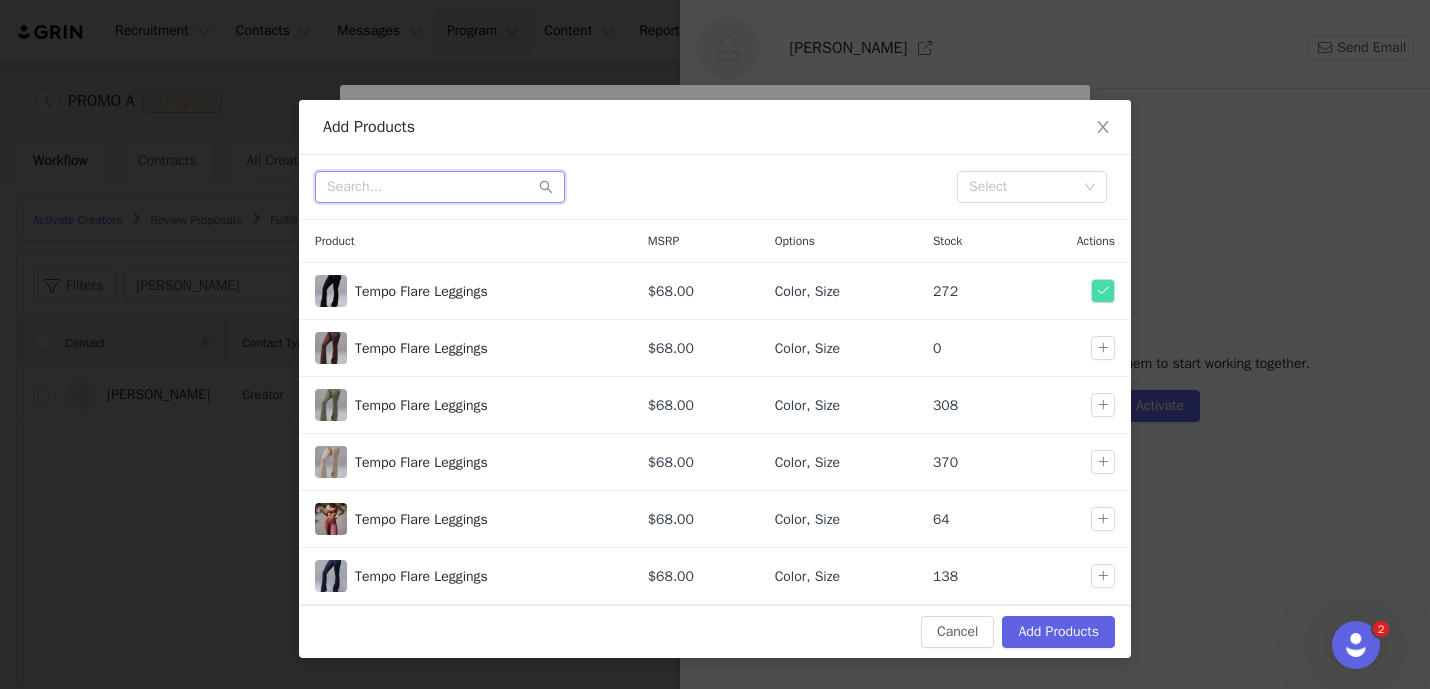 click at bounding box center [440, 187] 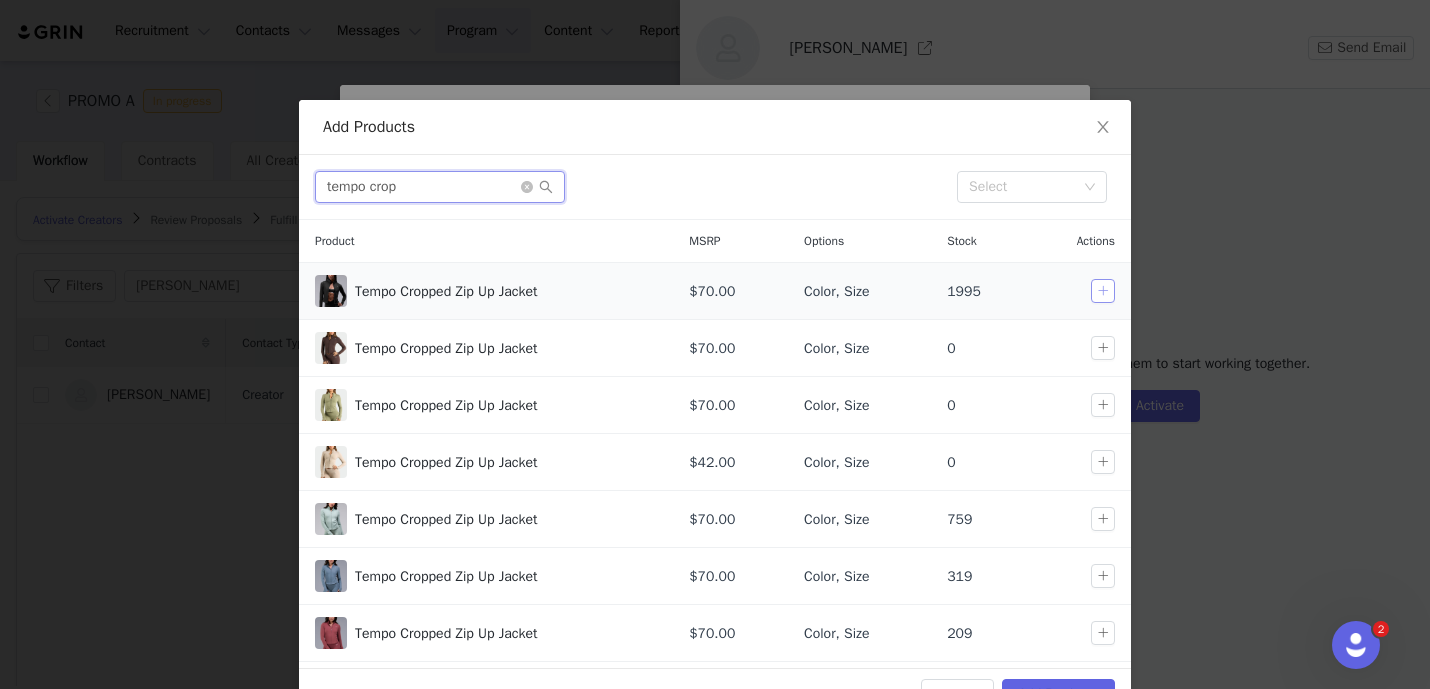 type on "tempo crop" 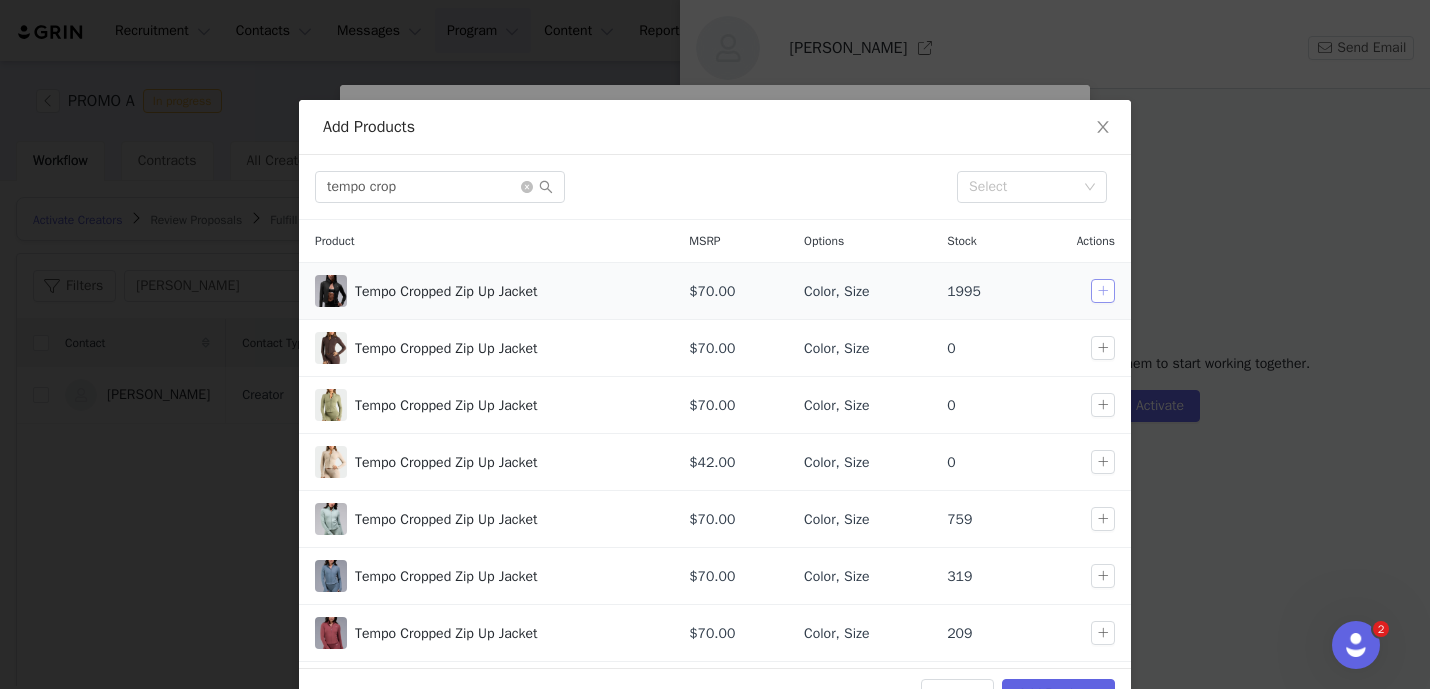 drag, startPoint x: 1110, startPoint y: 288, endPoint x: 1021, endPoint y: 281, distance: 89.27486 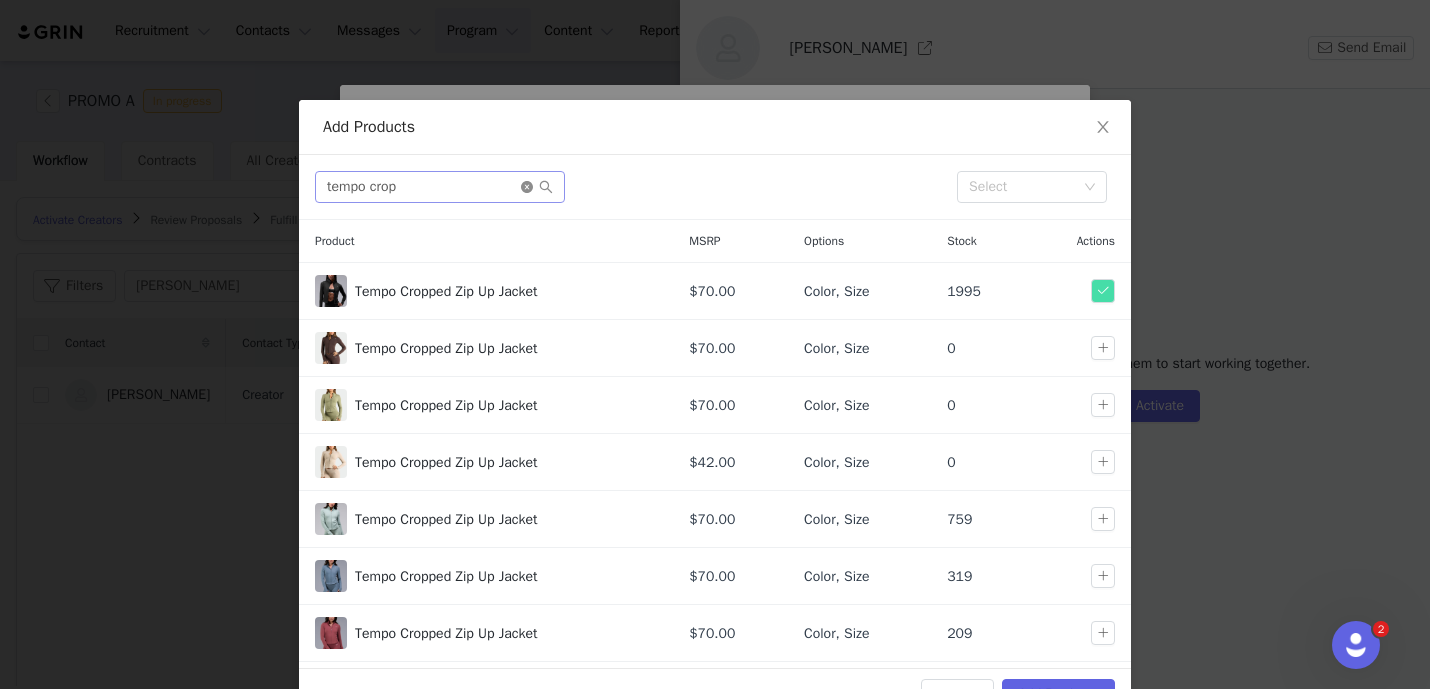 click 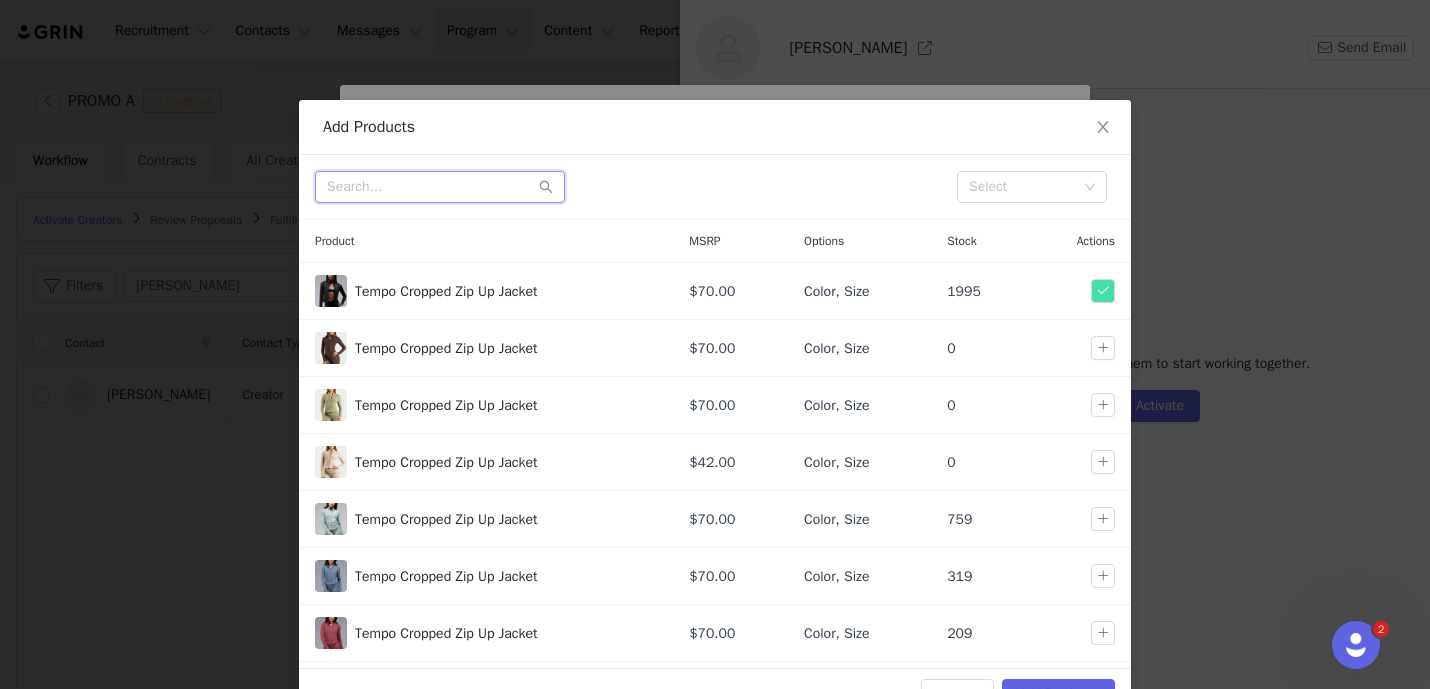 click at bounding box center (440, 187) 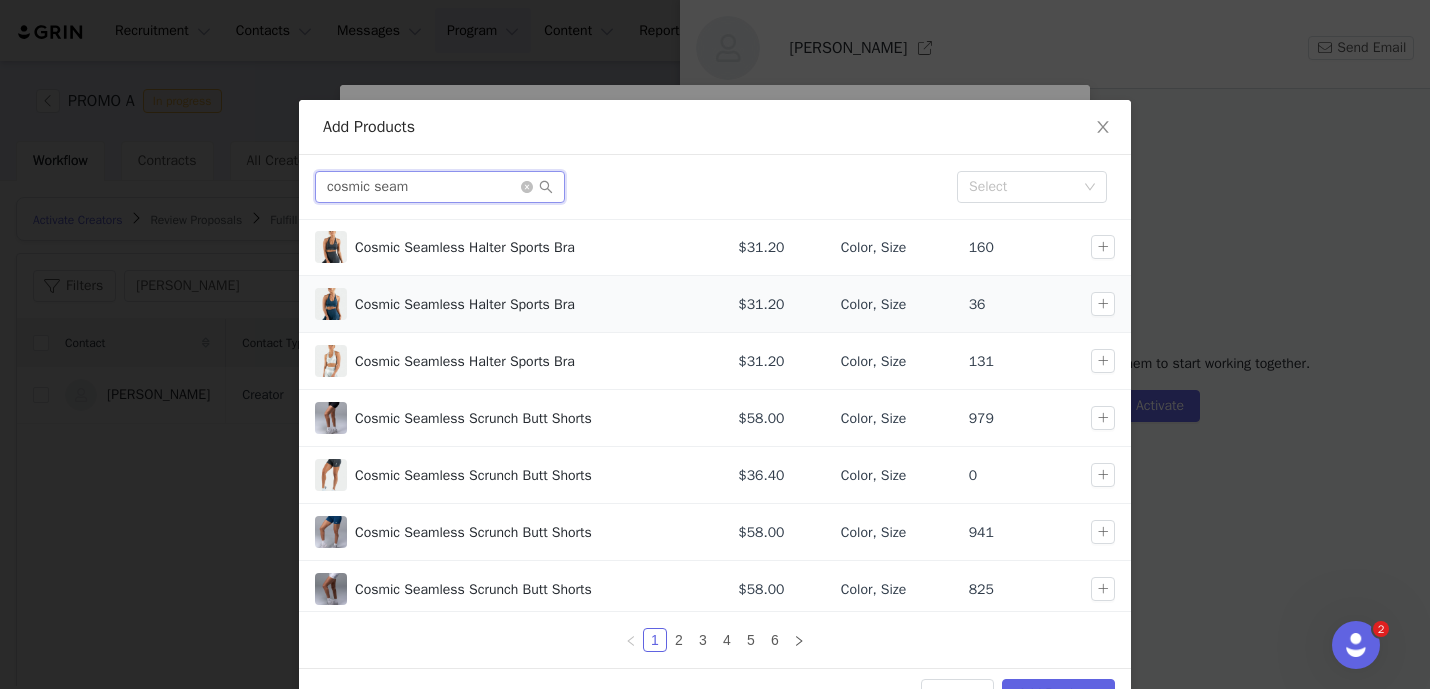 scroll, scrollTop: 0, scrollLeft: 0, axis: both 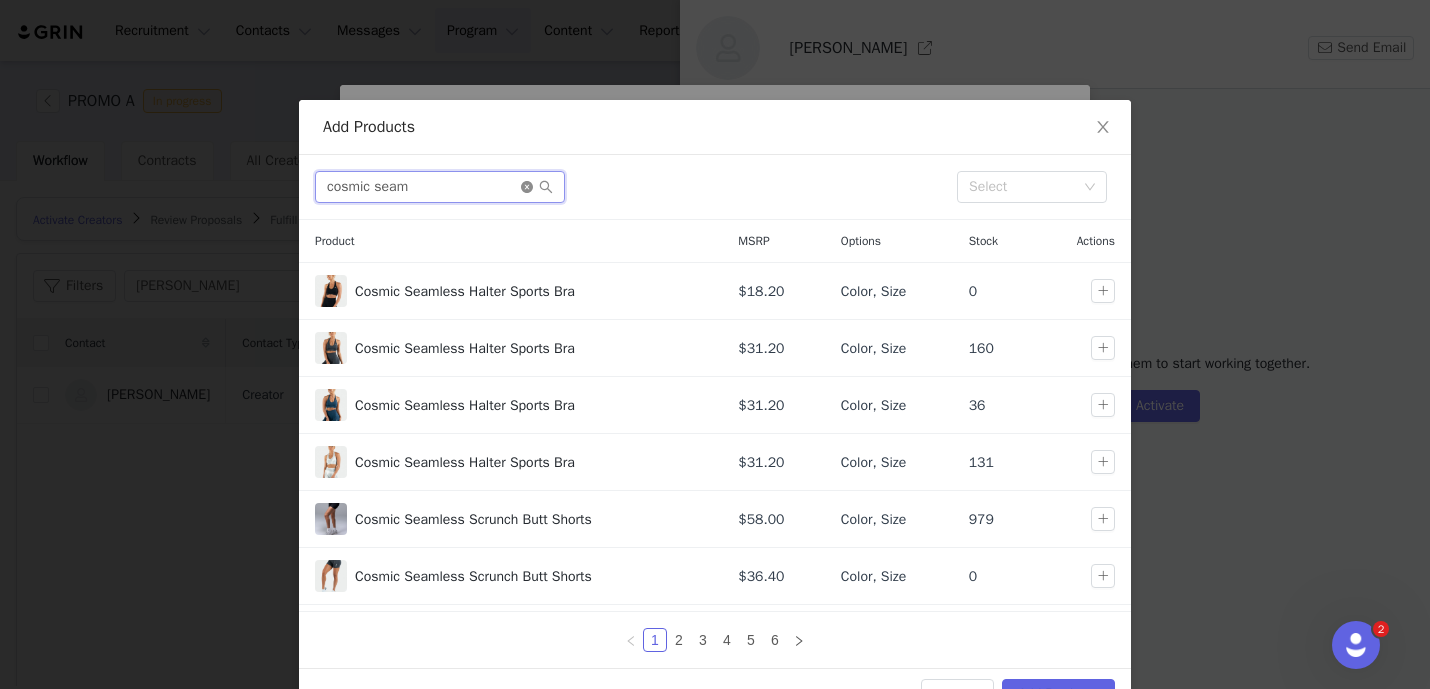 type on "cosmic seam" 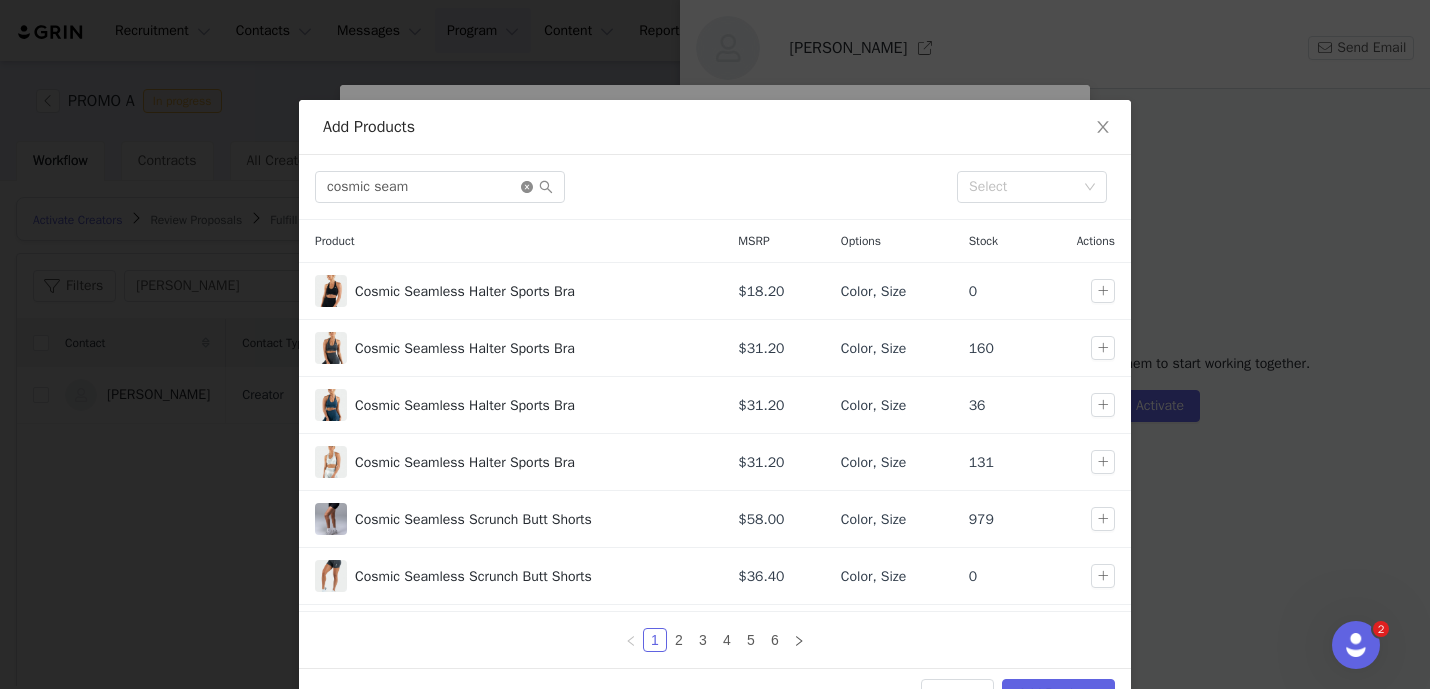 click 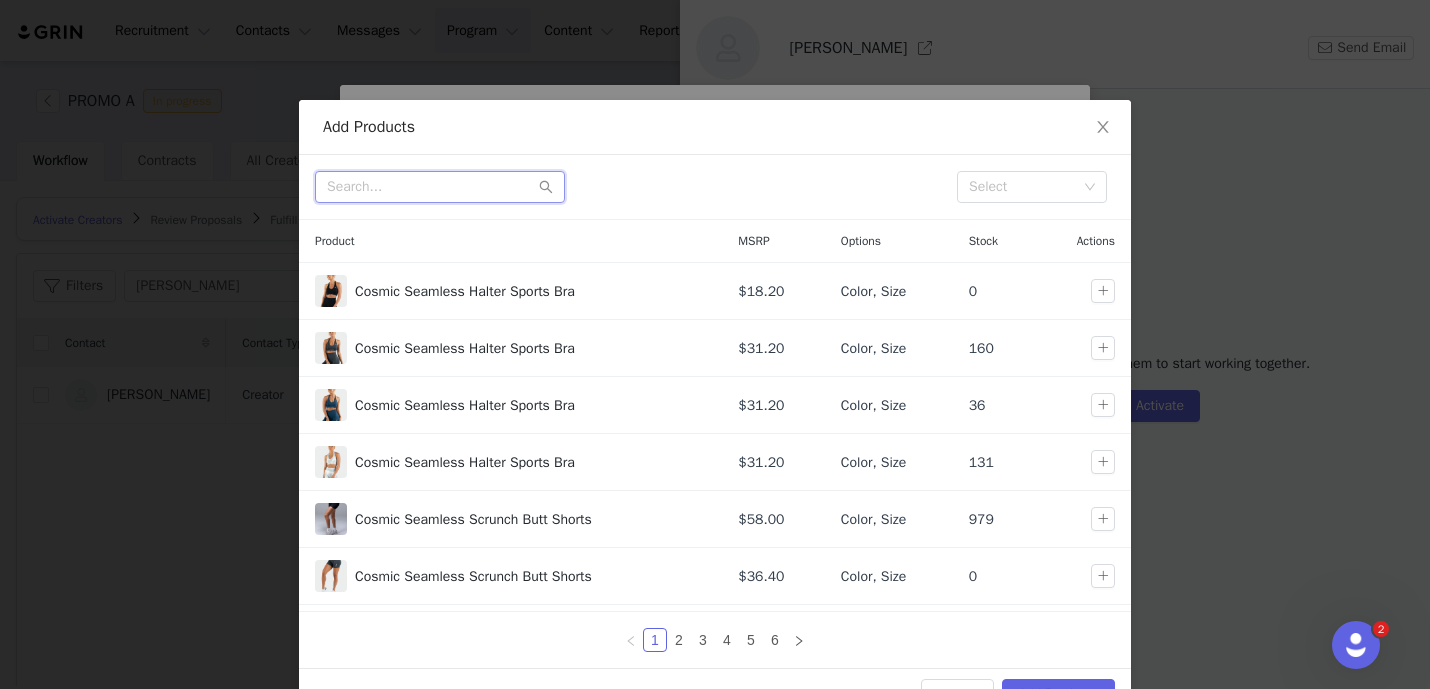 click at bounding box center (440, 187) 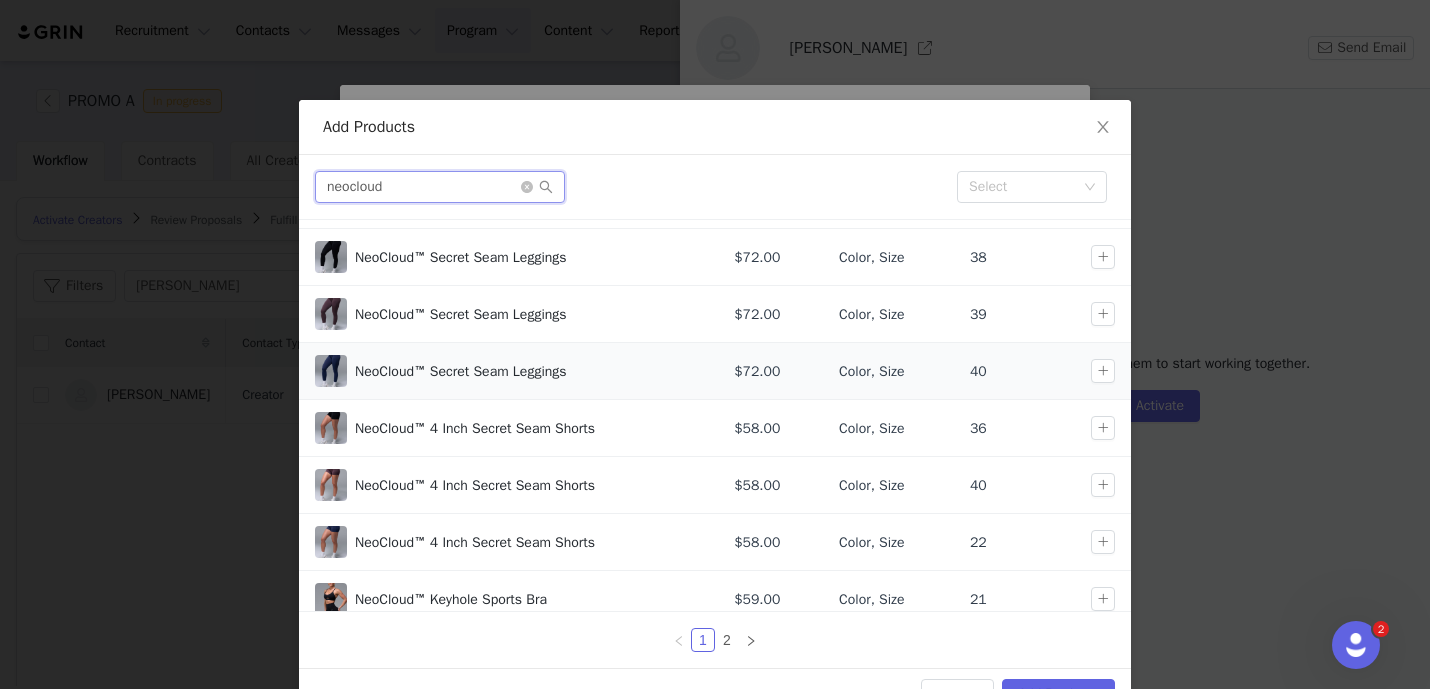 scroll, scrollTop: 151, scrollLeft: 0, axis: vertical 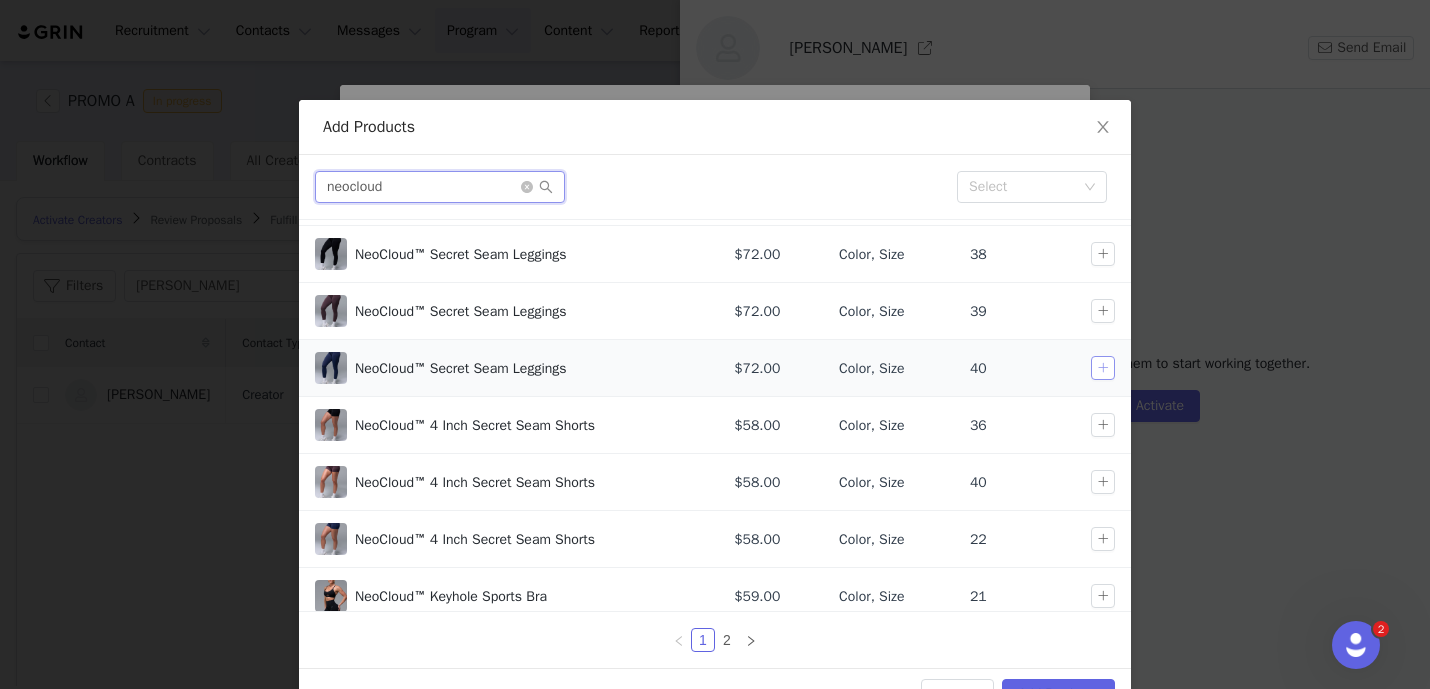 type on "neocloud" 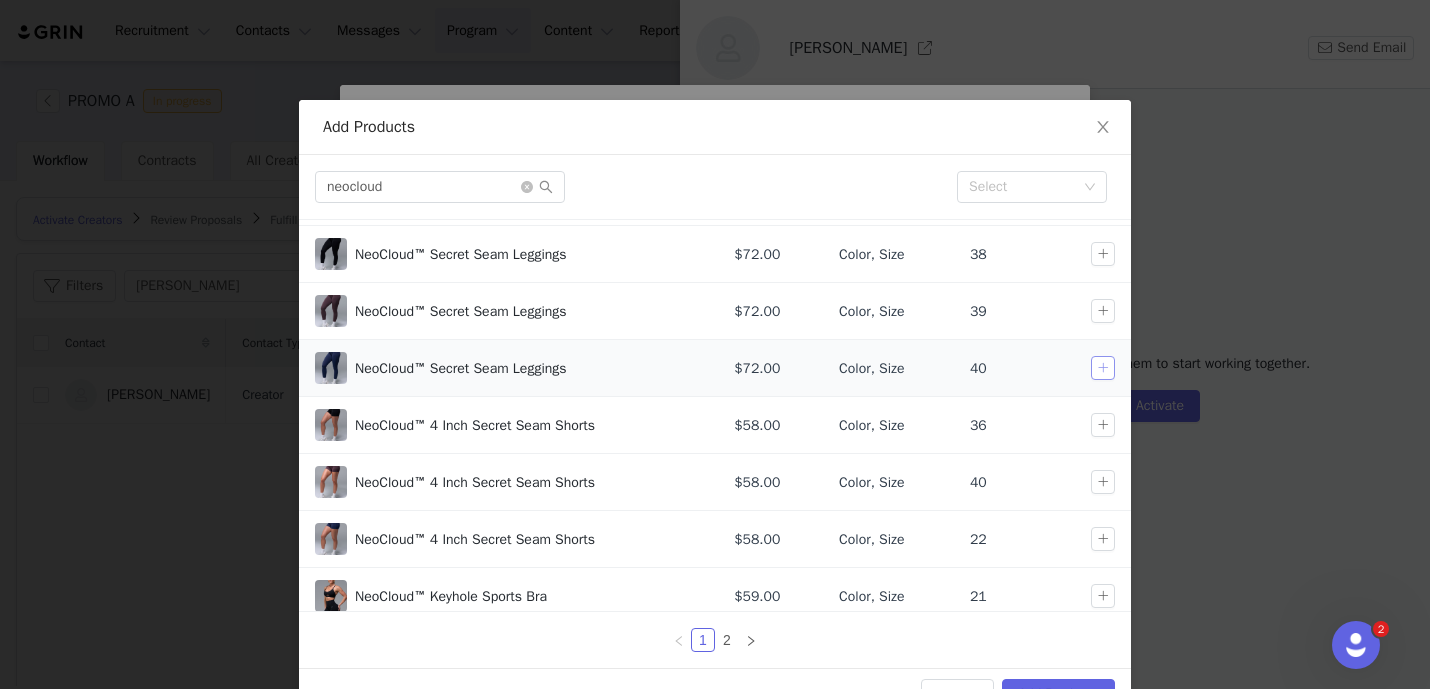 click at bounding box center [1103, 368] 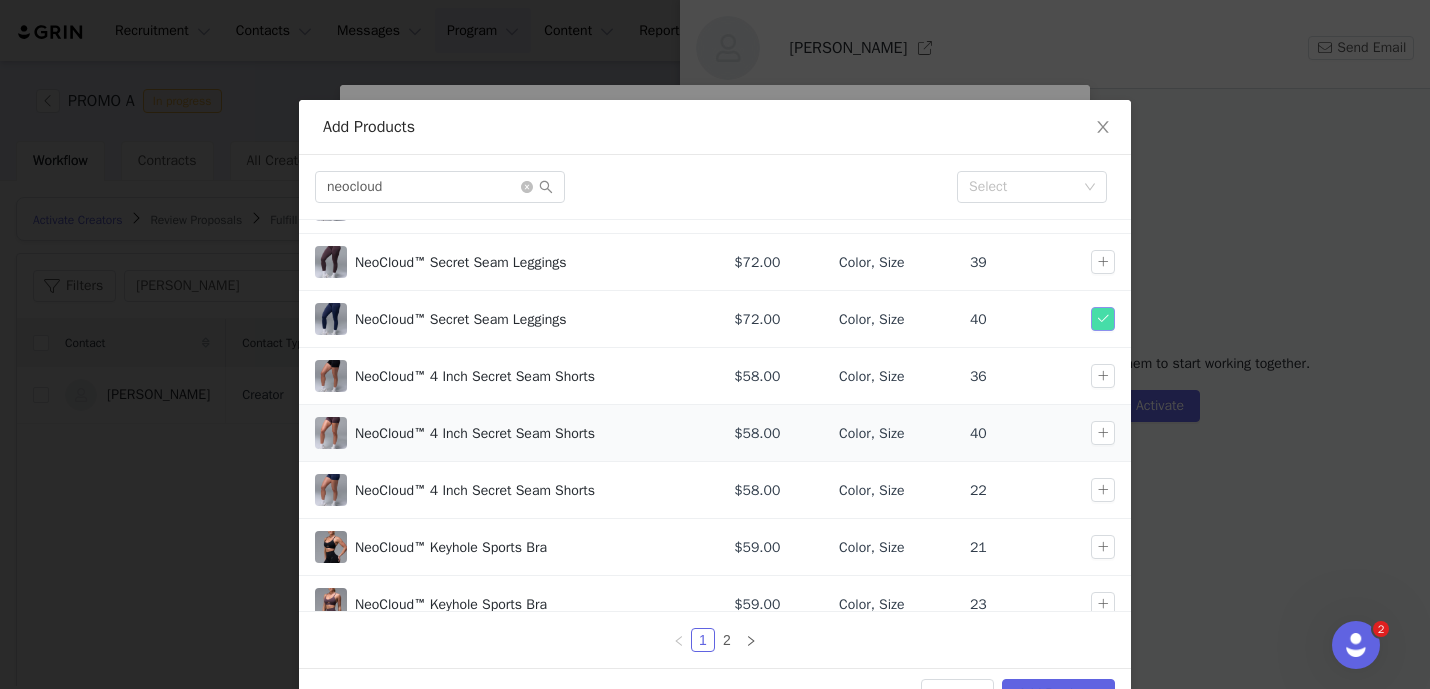 scroll, scrollTop: 221, scrollLeft: 0, axis: vertical 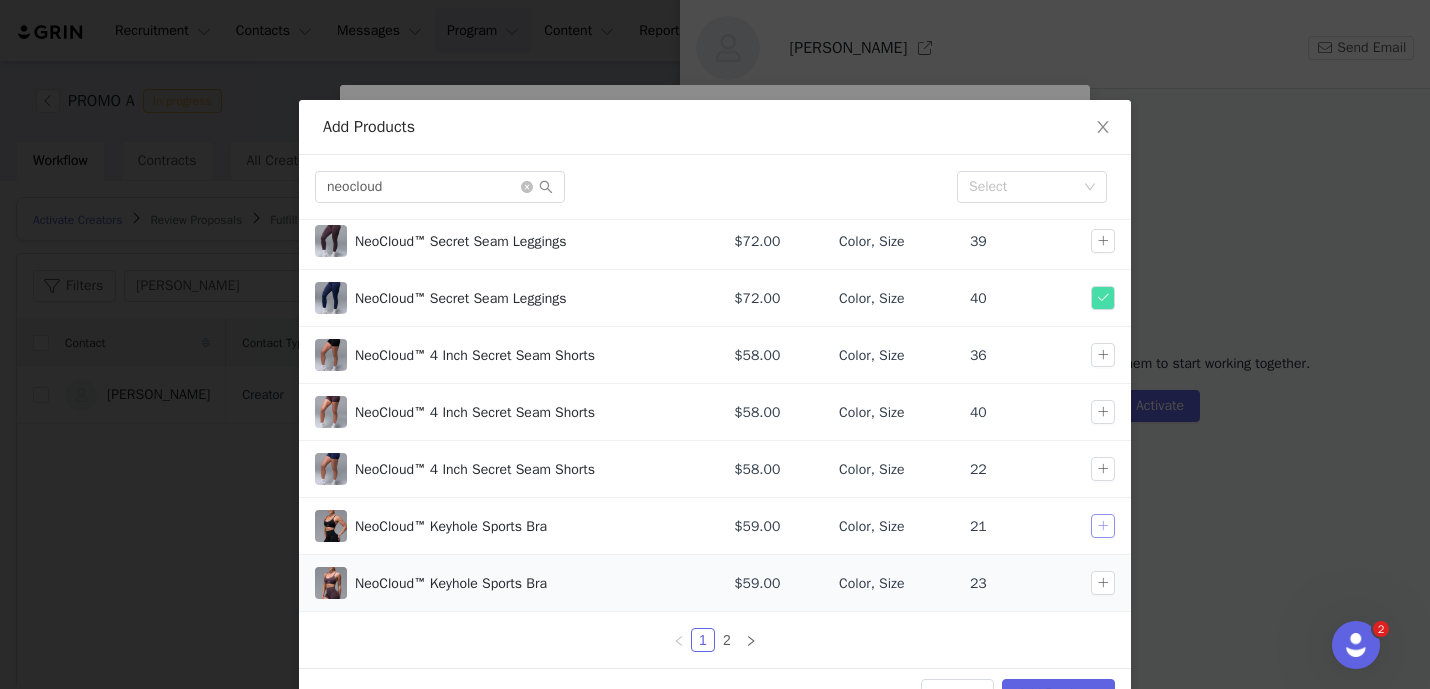 drag, startPoint x: 1101, startPoint y: 532, endPoint x: 822, endPoint y: 601, distance: 287.40564 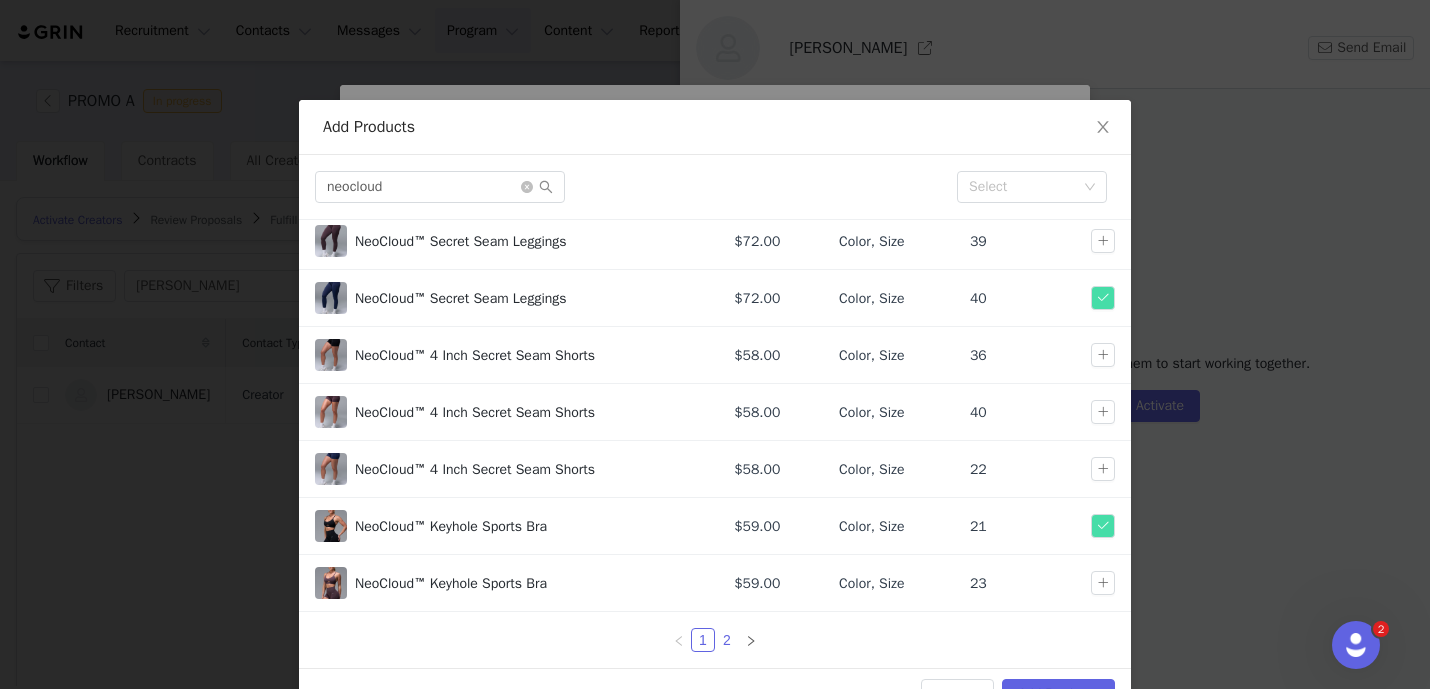 click on "2" at bounding box center [727, 640] 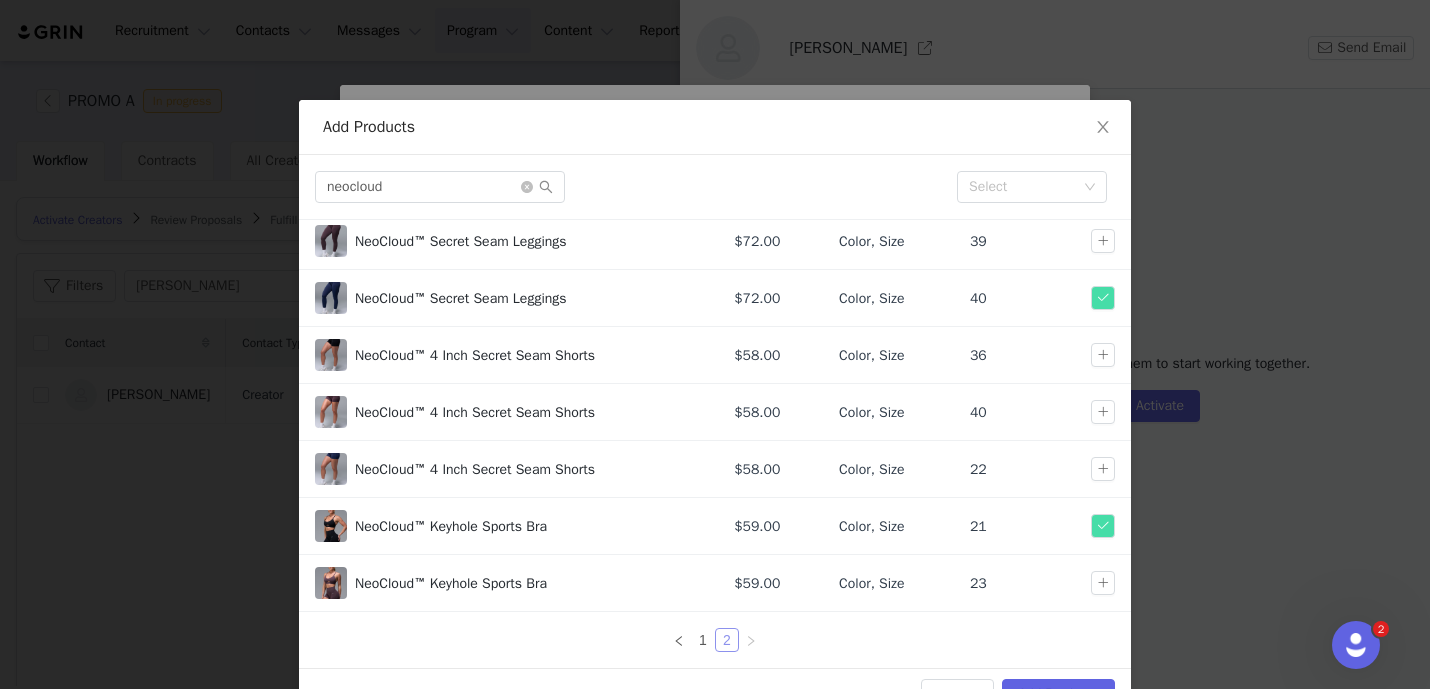 scroll, scrollTop: 0, scrollLeft: 0, axis: both 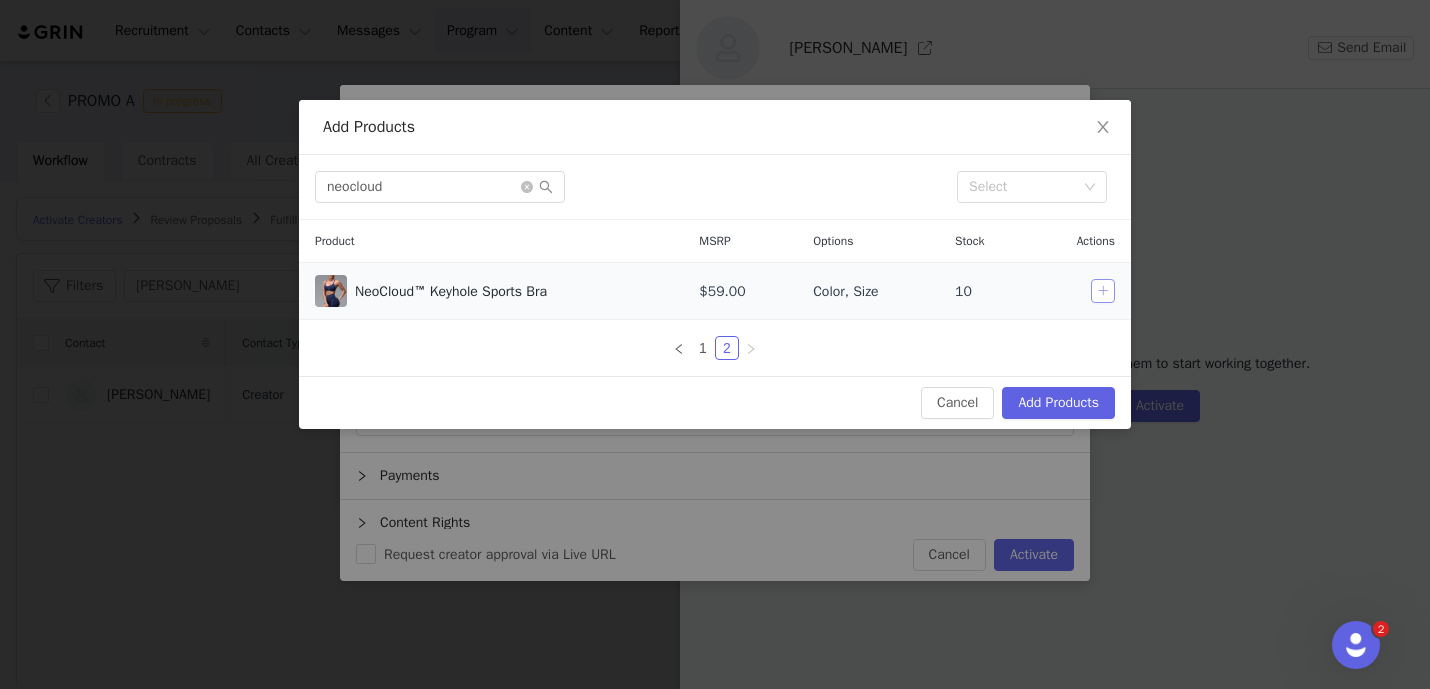 click at bounding box center [1103, 291] 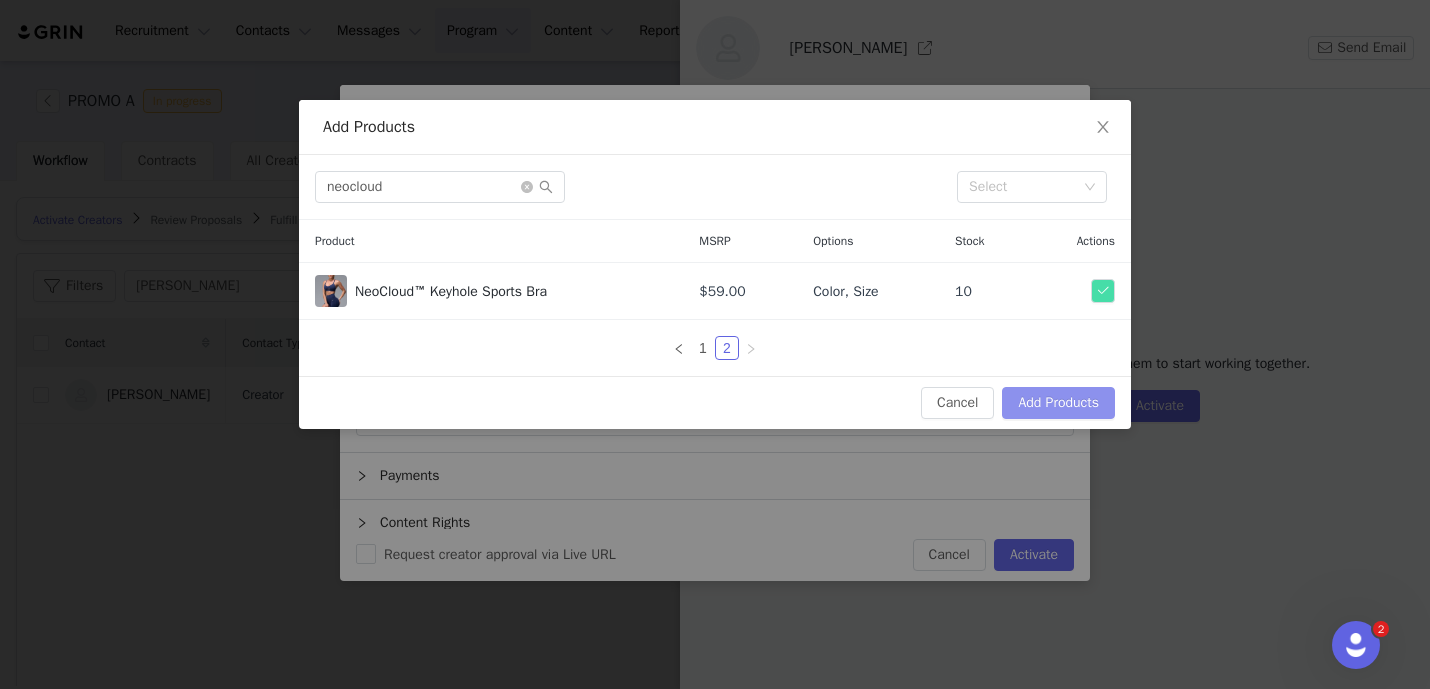 click on "Add Products" at bounding box center (1058, 403) 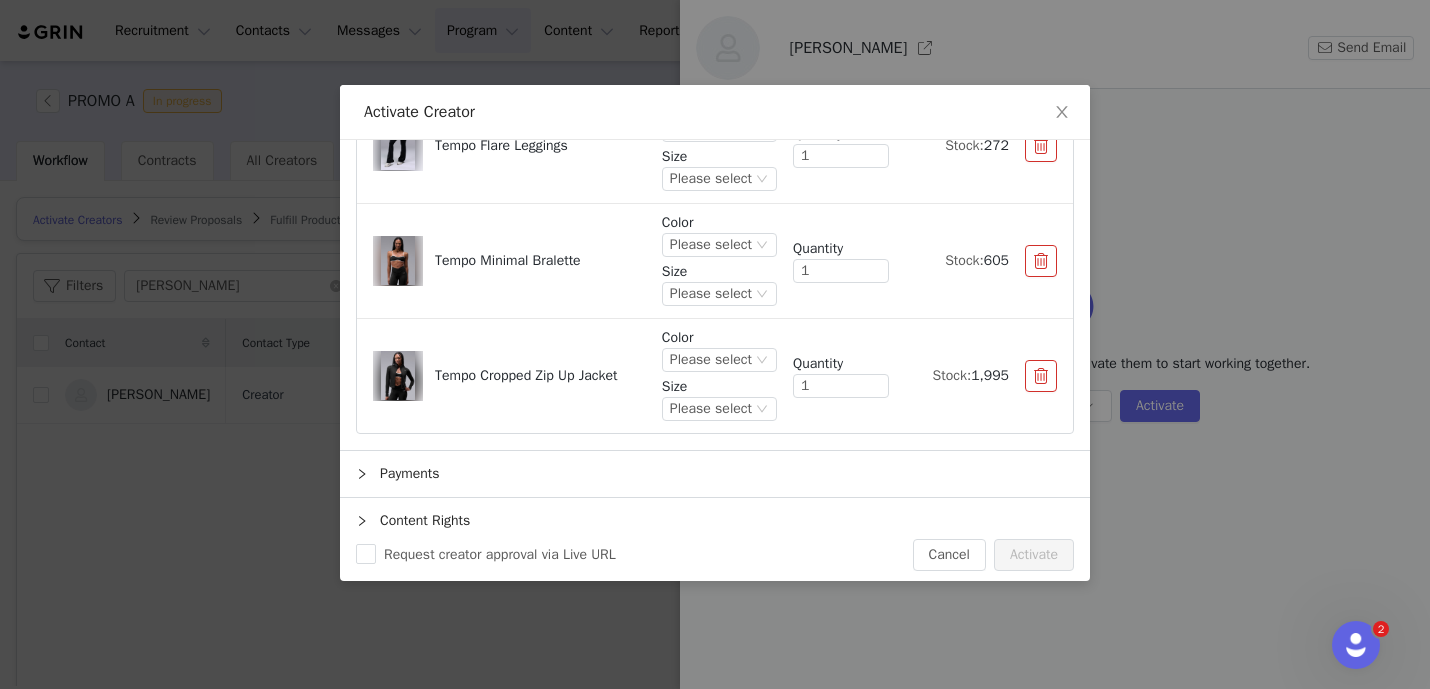 scroll, scrollTop: 607, scrollLeft: 0, axis: vertical 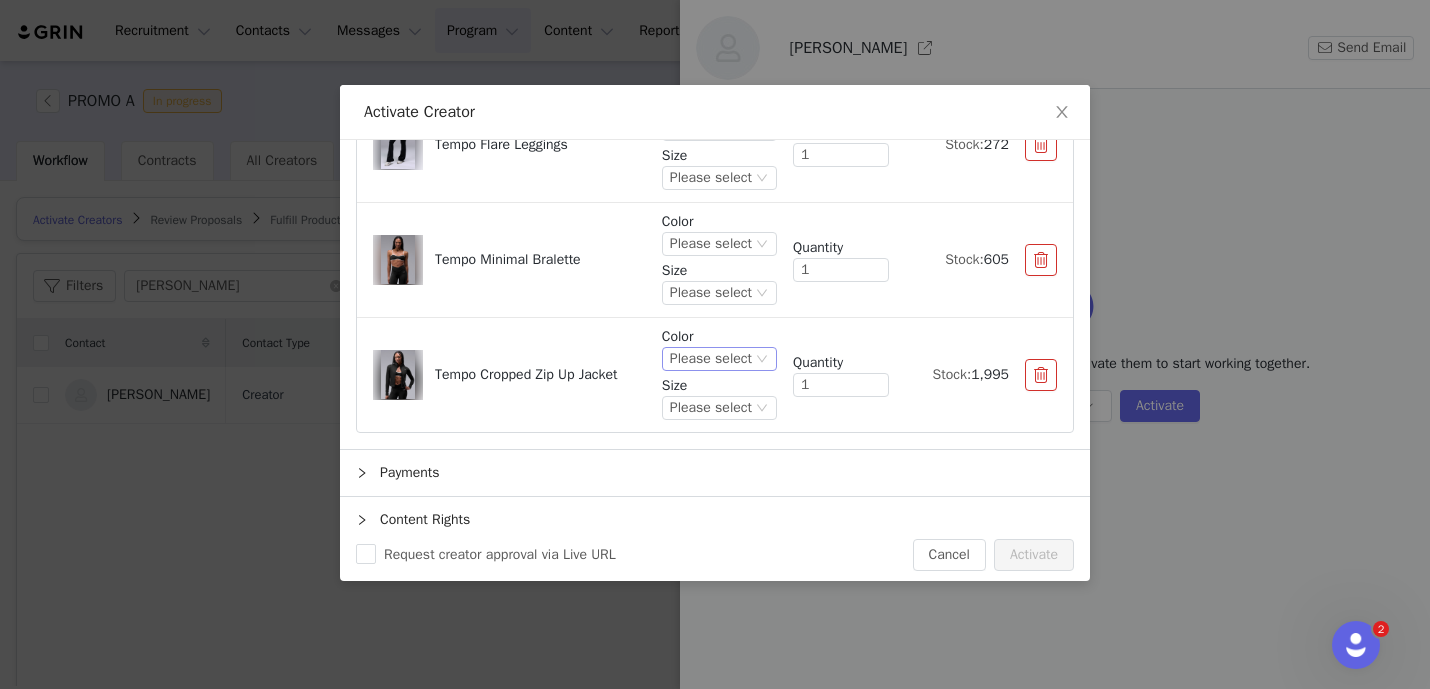 click 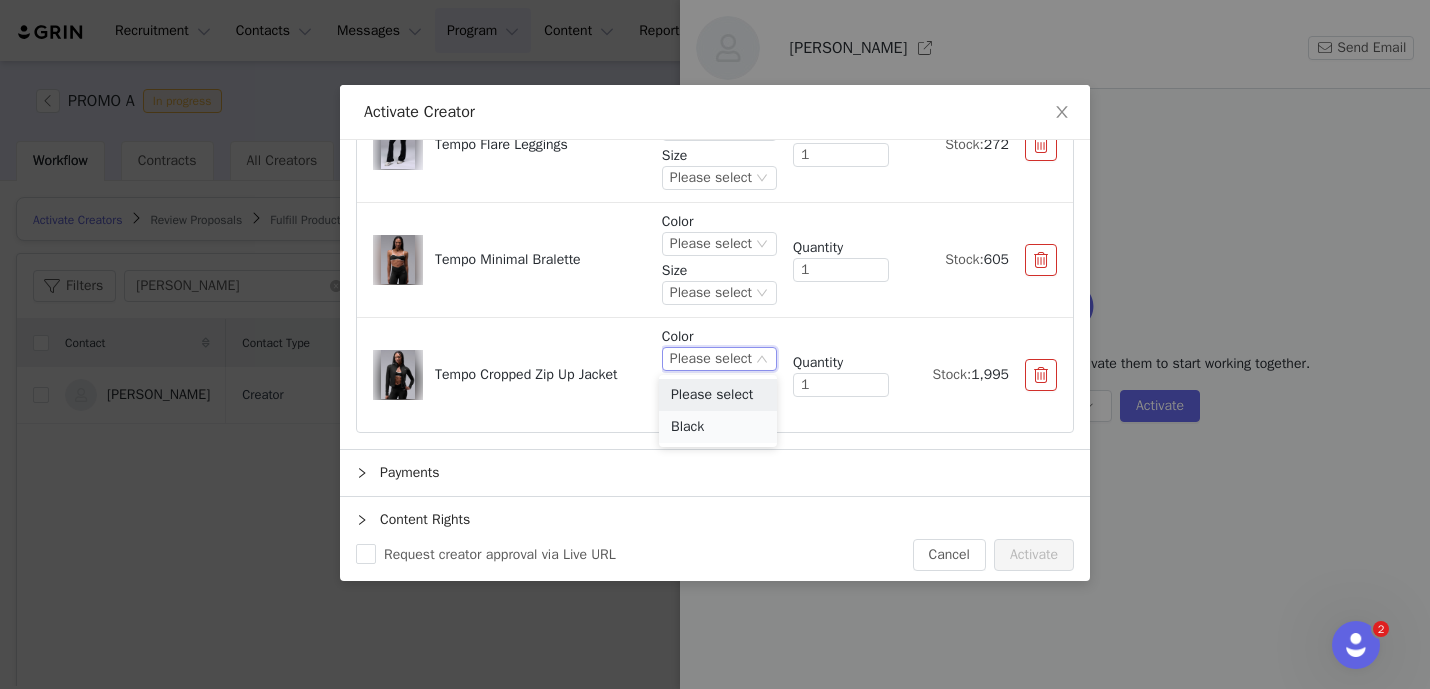 click on "Black" at bounding box center [718, 427] 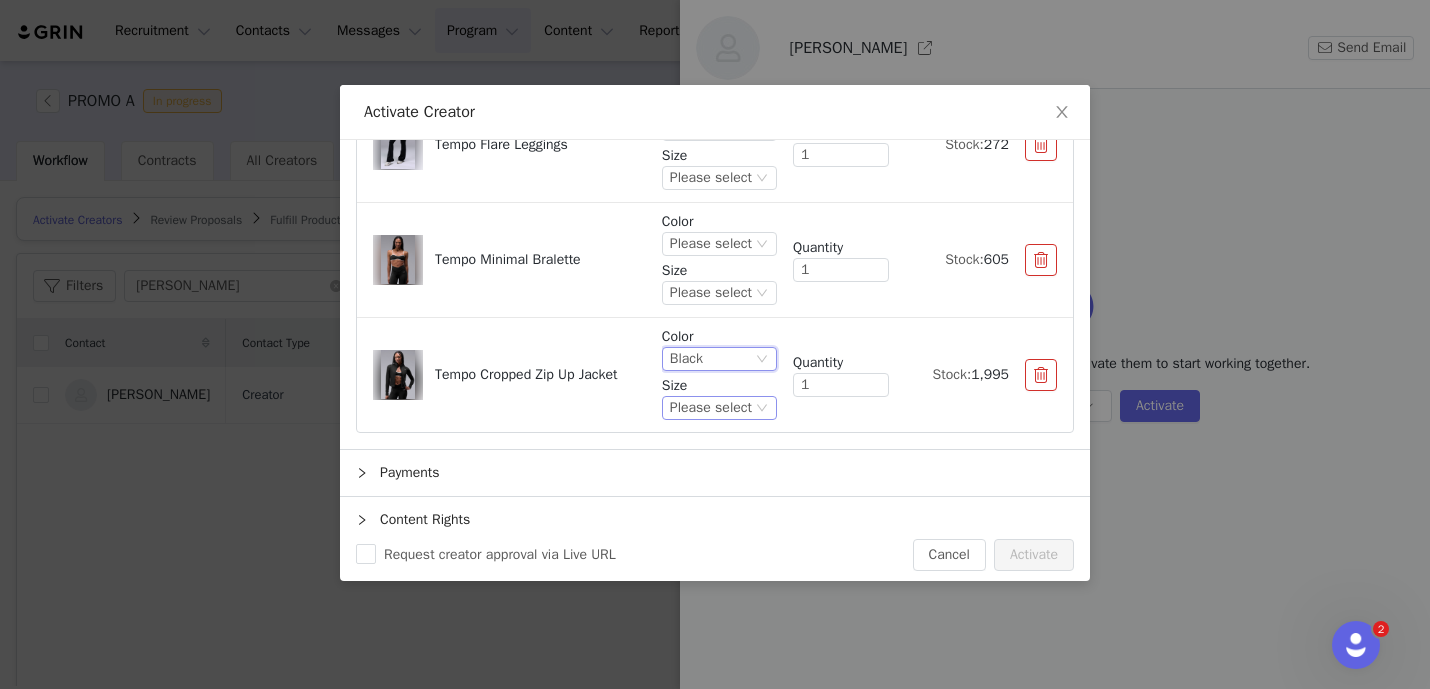 click on "Please select" at bounding box center (711, 408) 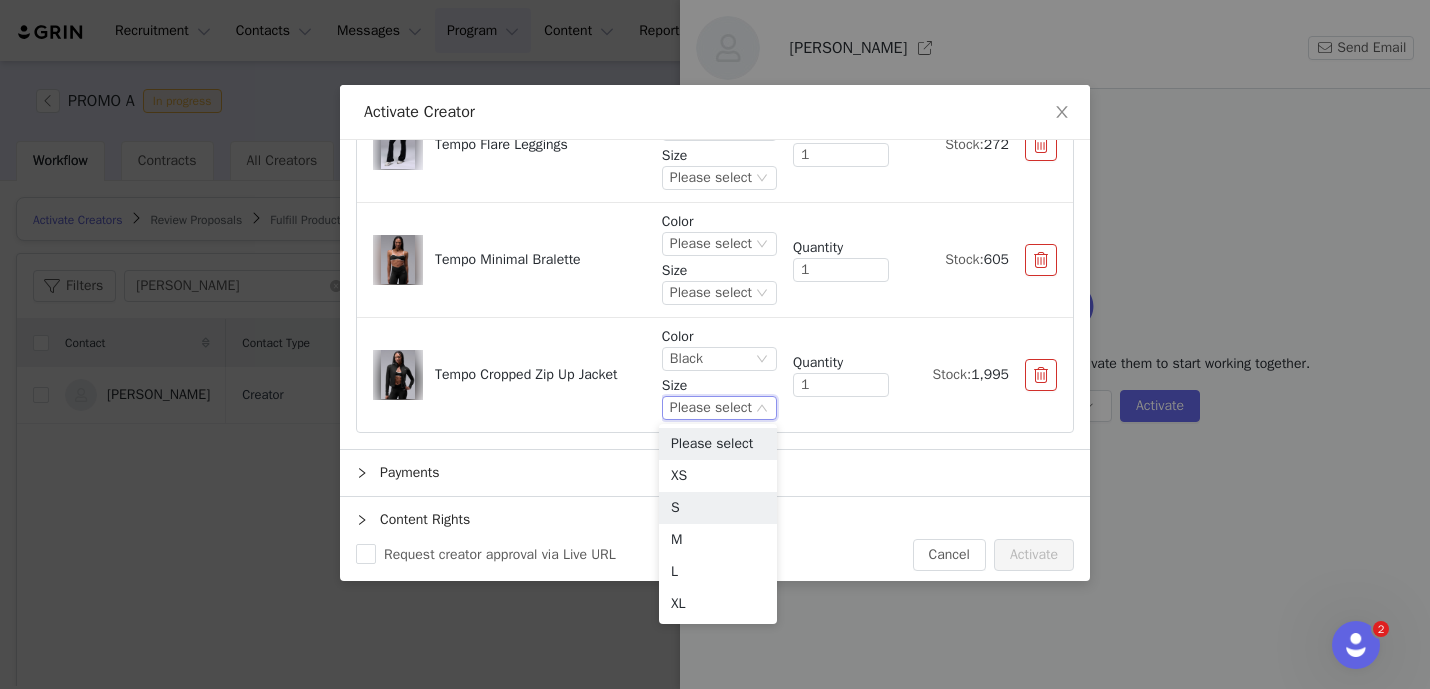 click on "S" at bounding box center (718, 508) 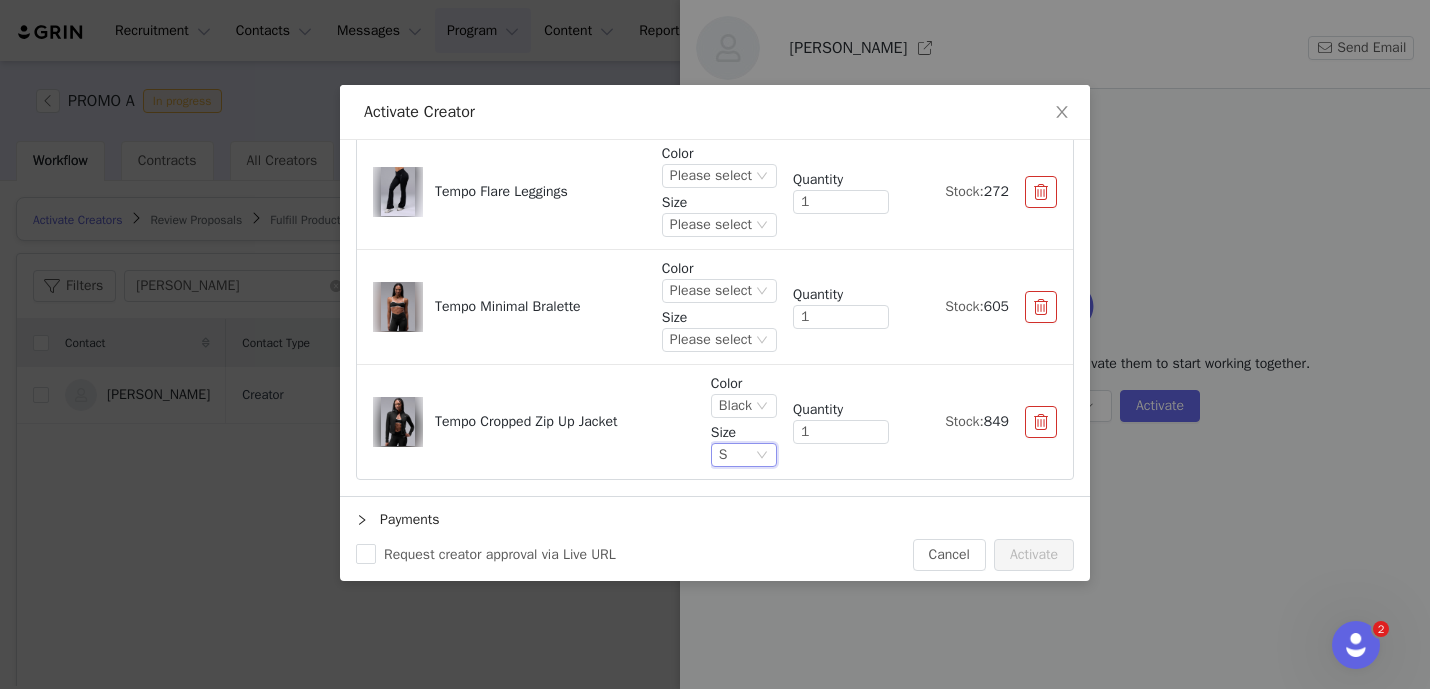 scroll, scrollTop: 565, scrollLeft: 0, axis: vertical 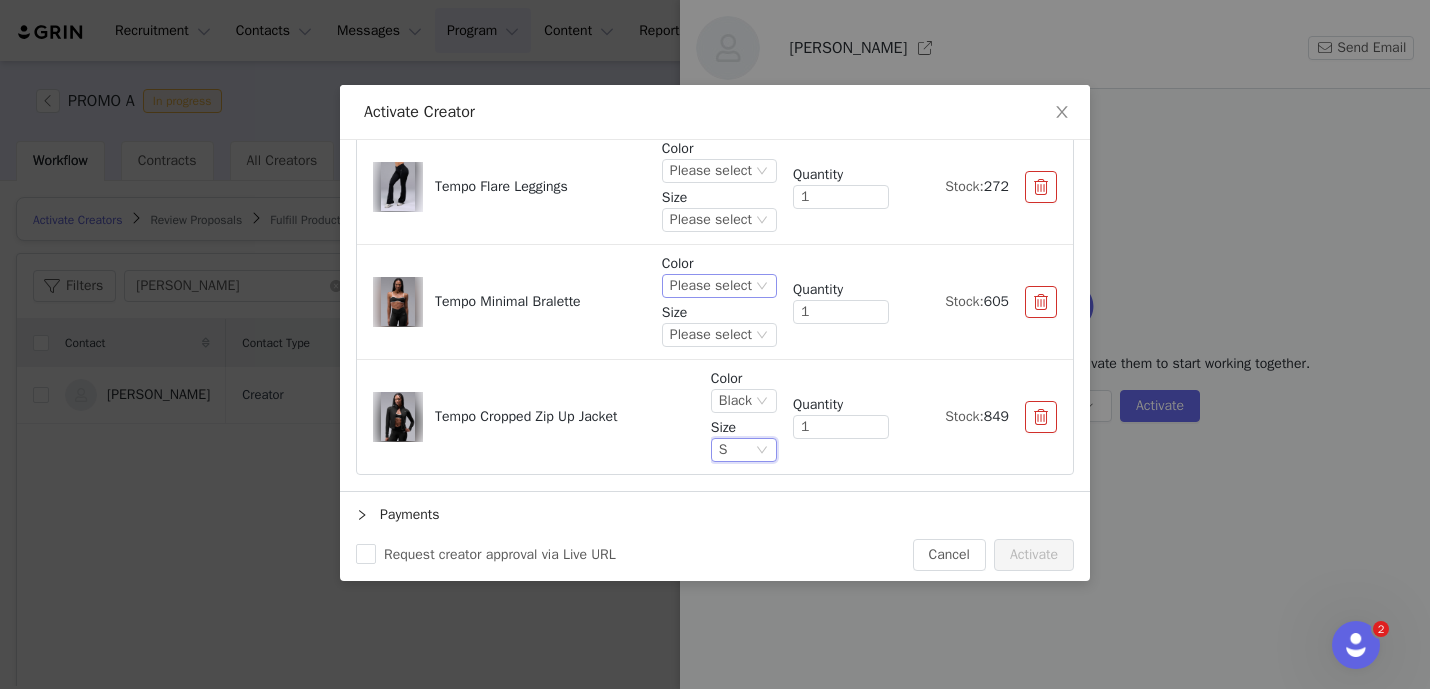 click on "Please select" at bounding box center (711, 286) 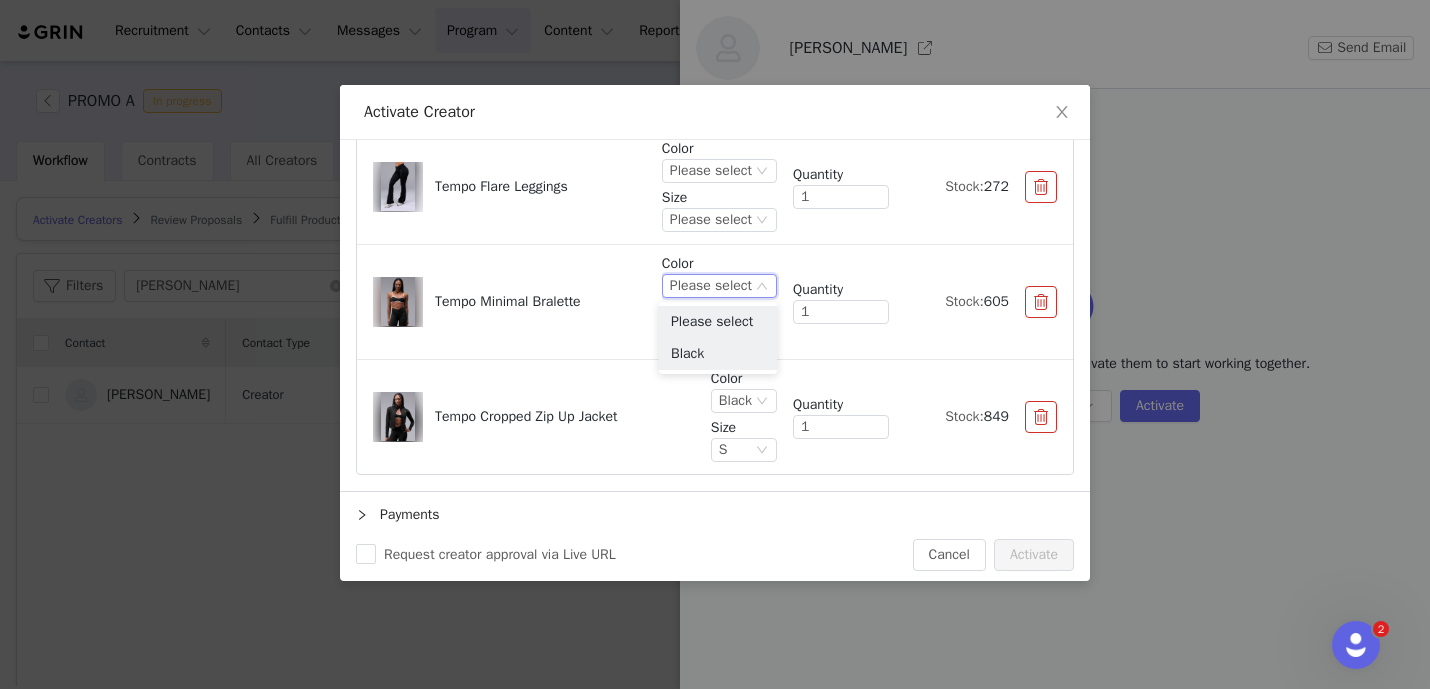 click on "Black" at bounding box center (718, 354) 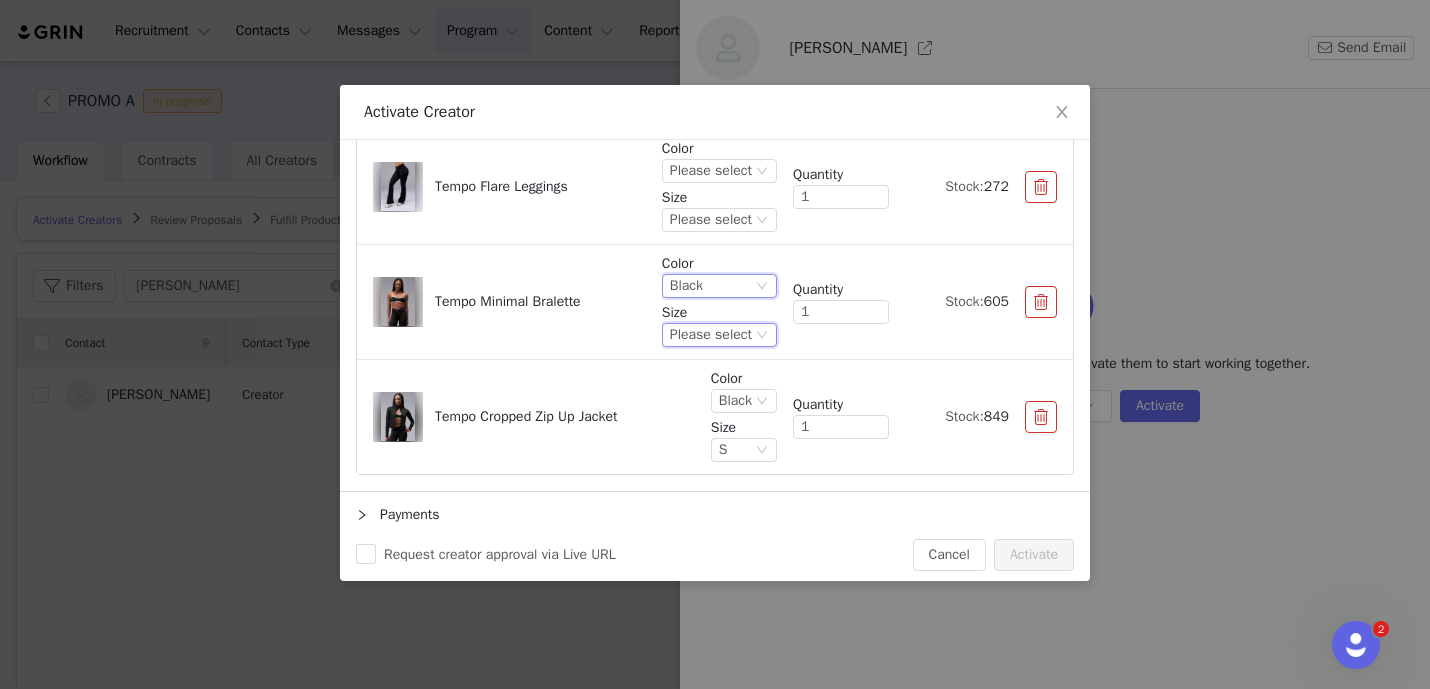 click on "Please select" at bounding box center [711, 335] 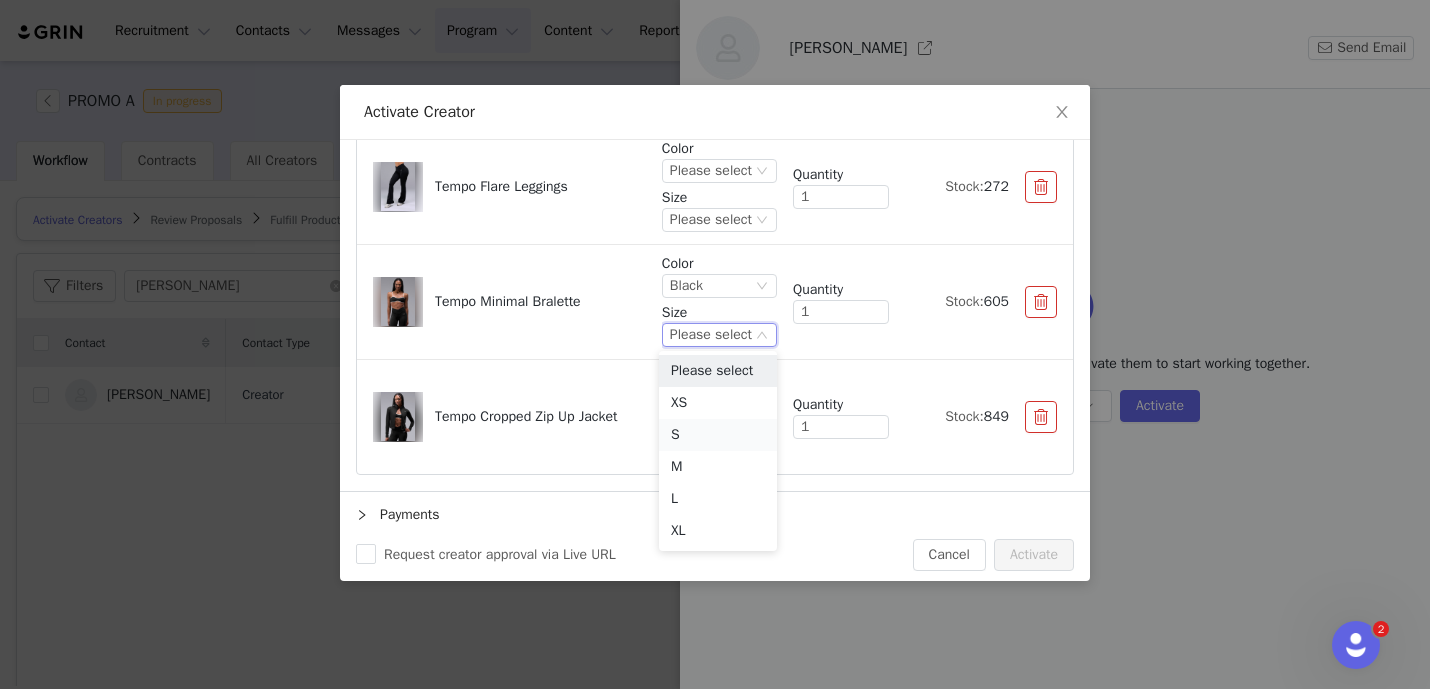 click on "S" at bounding box center (718, 435) 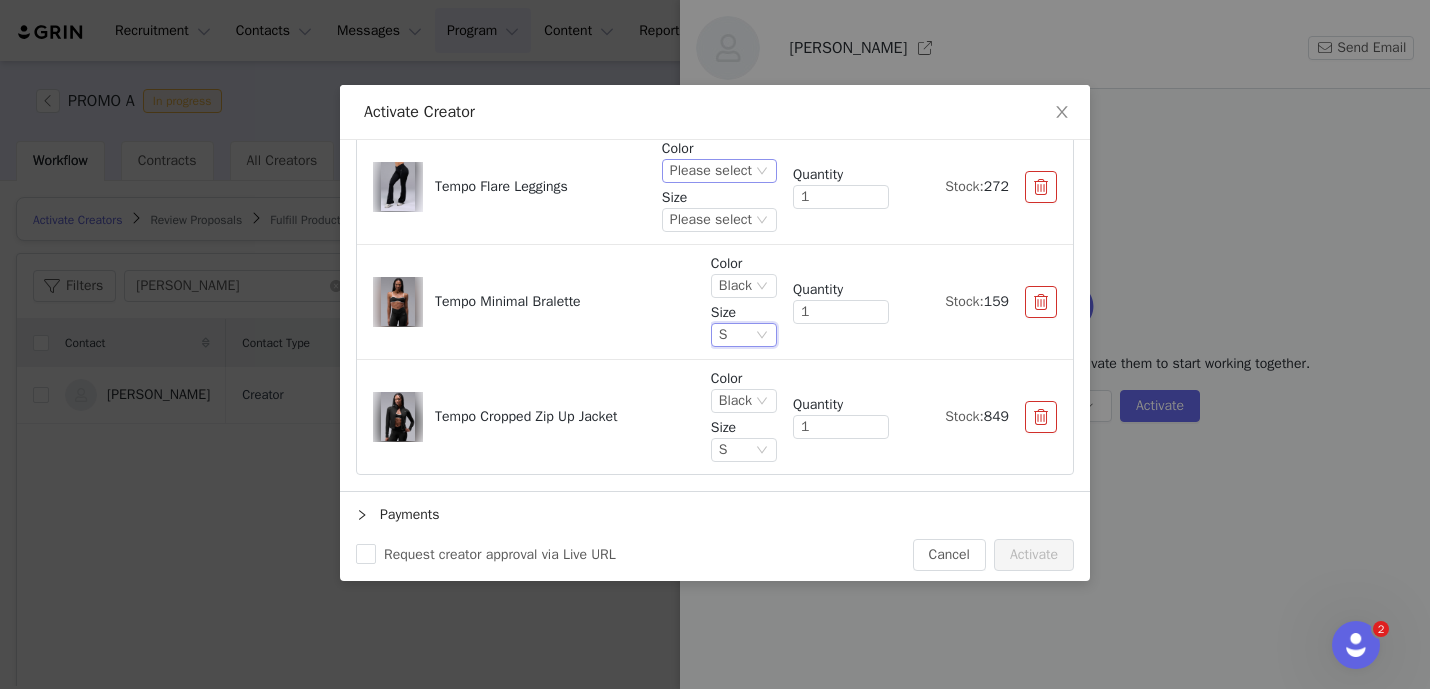 click on "Please select" at bounding box center [711, 171] 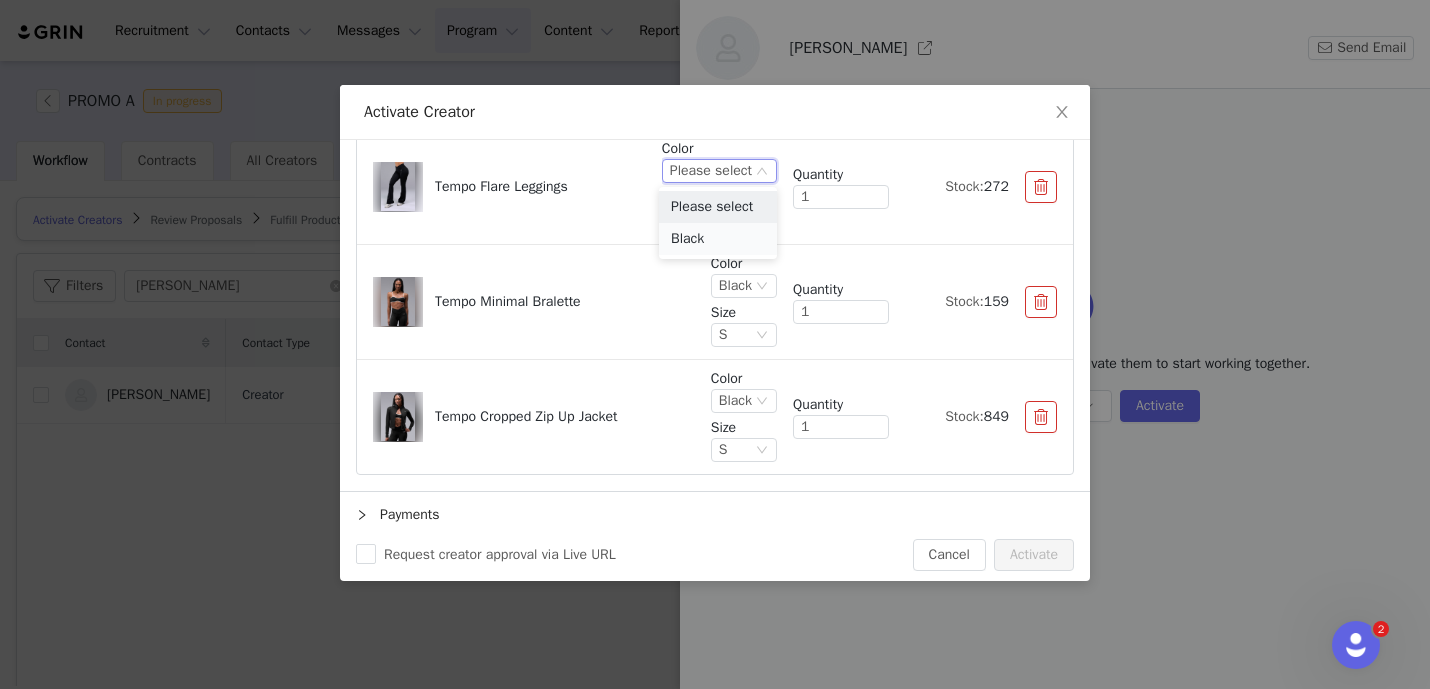 click on "Black" at bounding box center (718, 239) 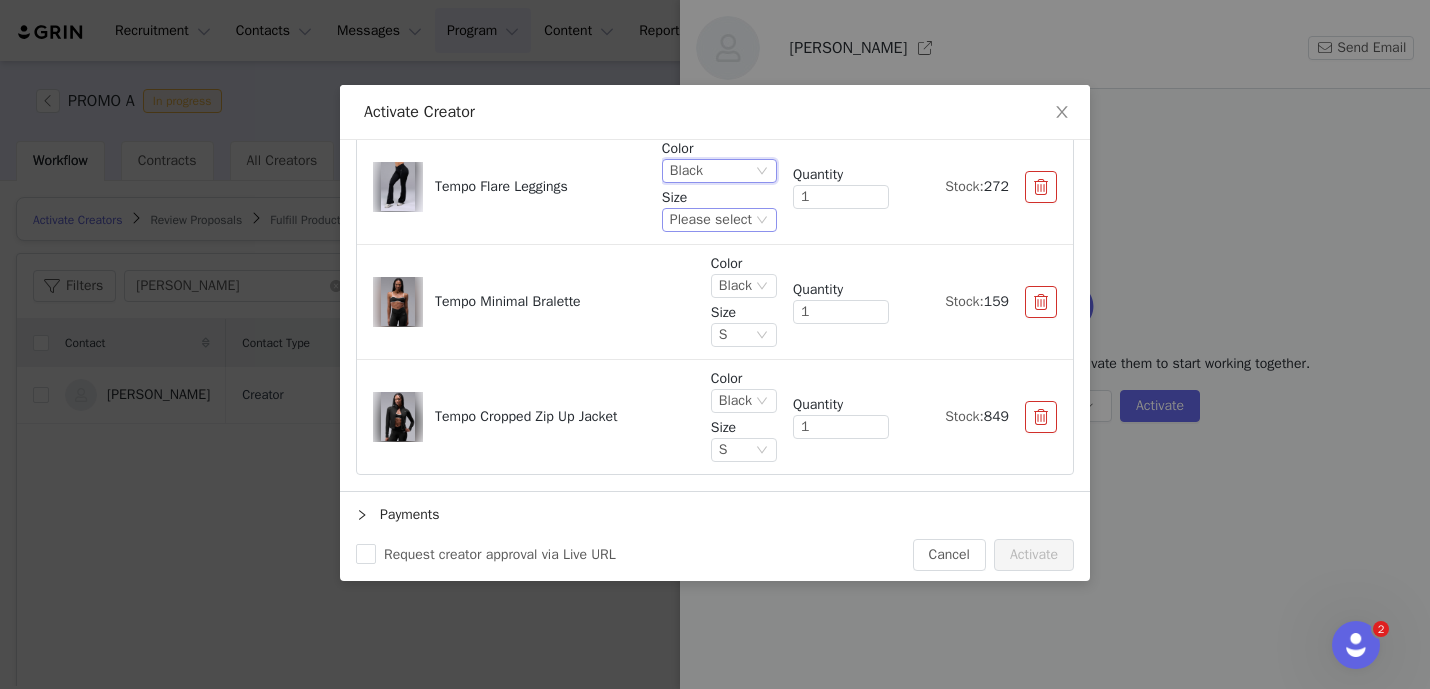 click on "Please select" at bounding box center [711, 220] 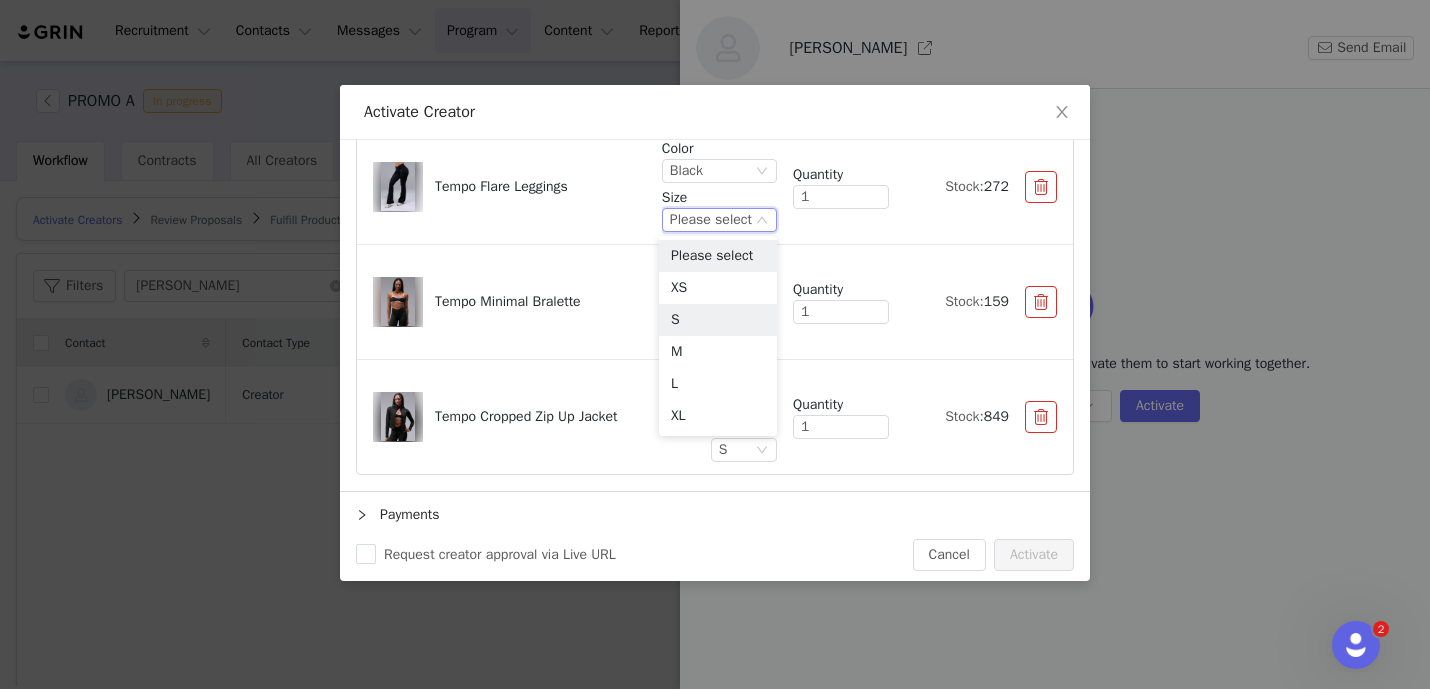 drag, startPoint x: 715, startPoint y: 315, endPoint x: 700, endPoint y: 296, distance: 24.207438 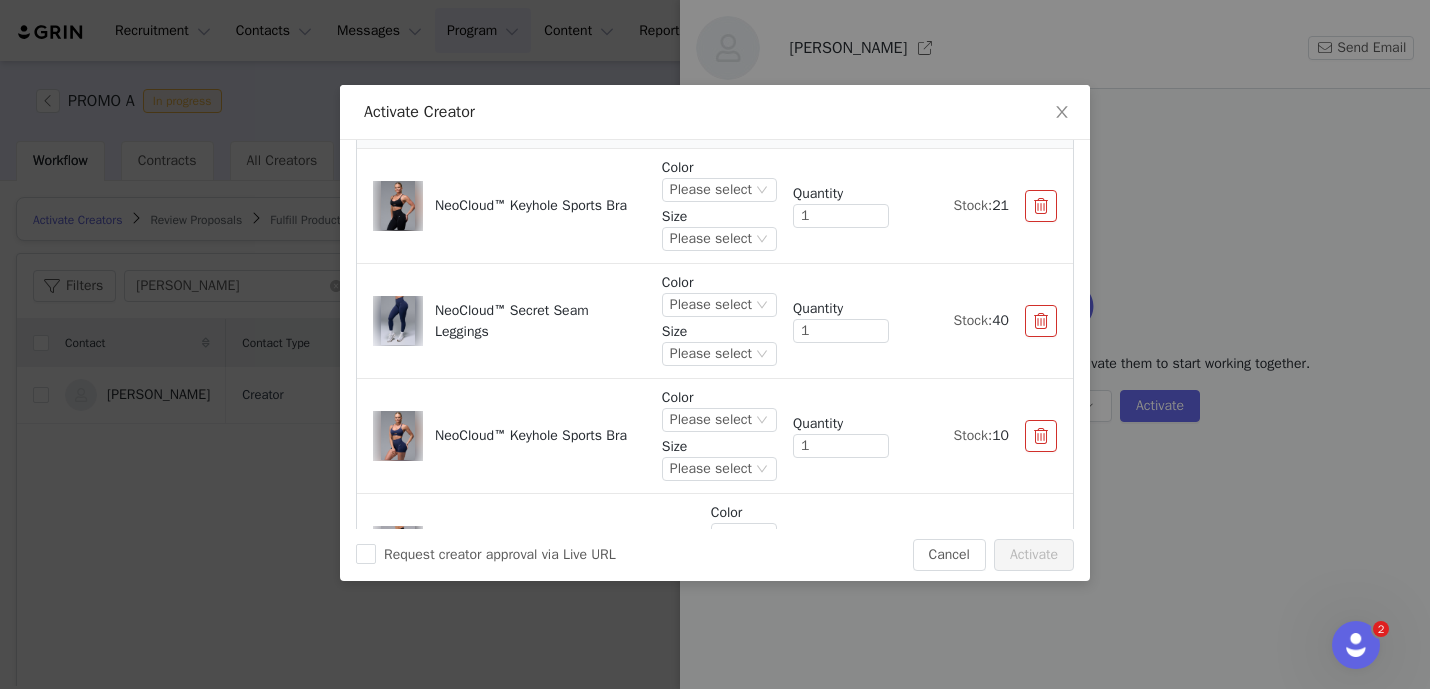 scroll, scrollTop: 210, scrollLeft: 0, axis: vertical 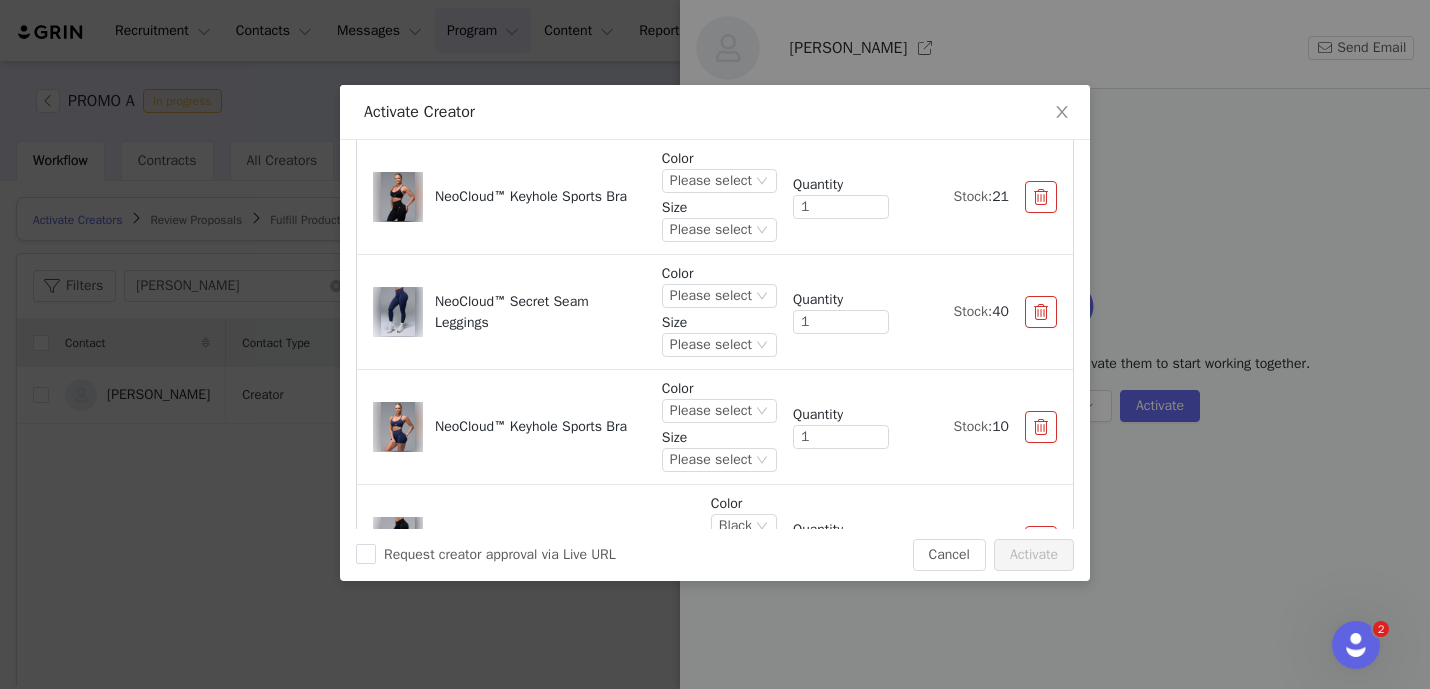 click at bounding box center (1041, 197) 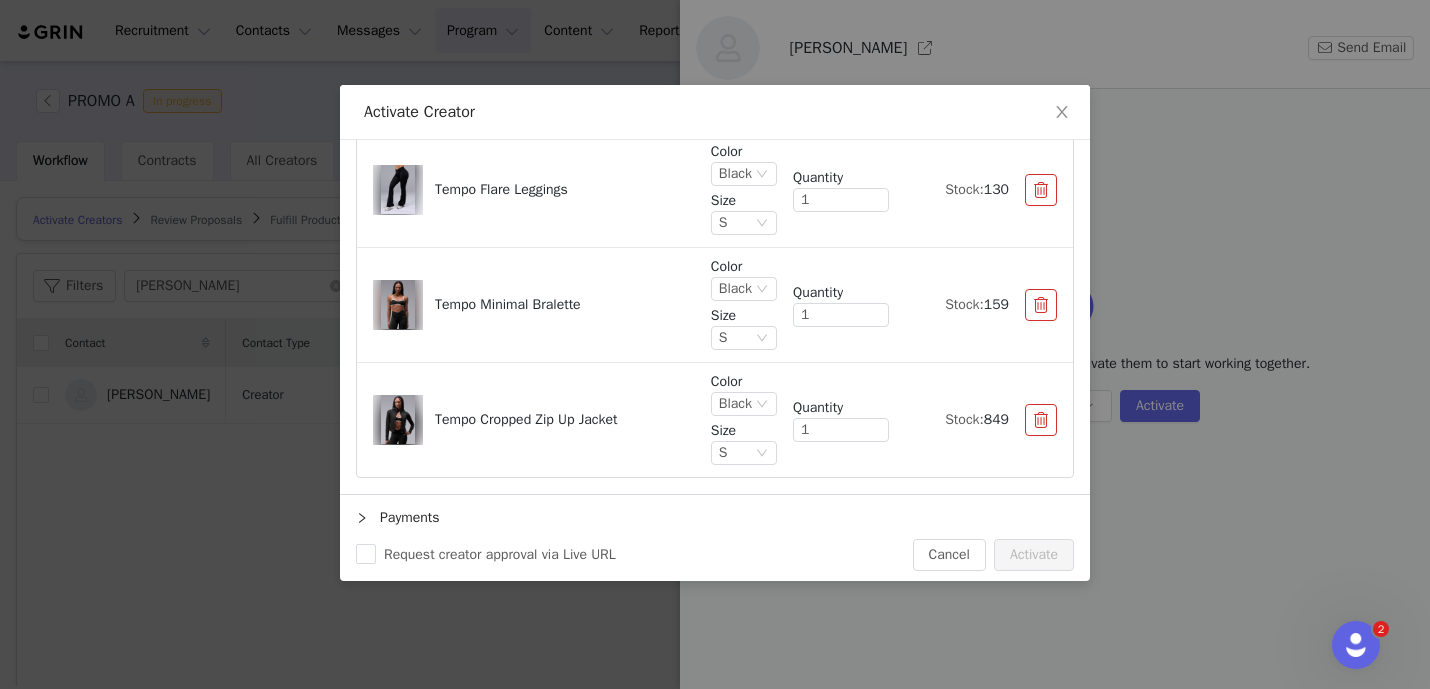 scroll, scrollTop: 554, scrollLeft: 0, axis: vertical 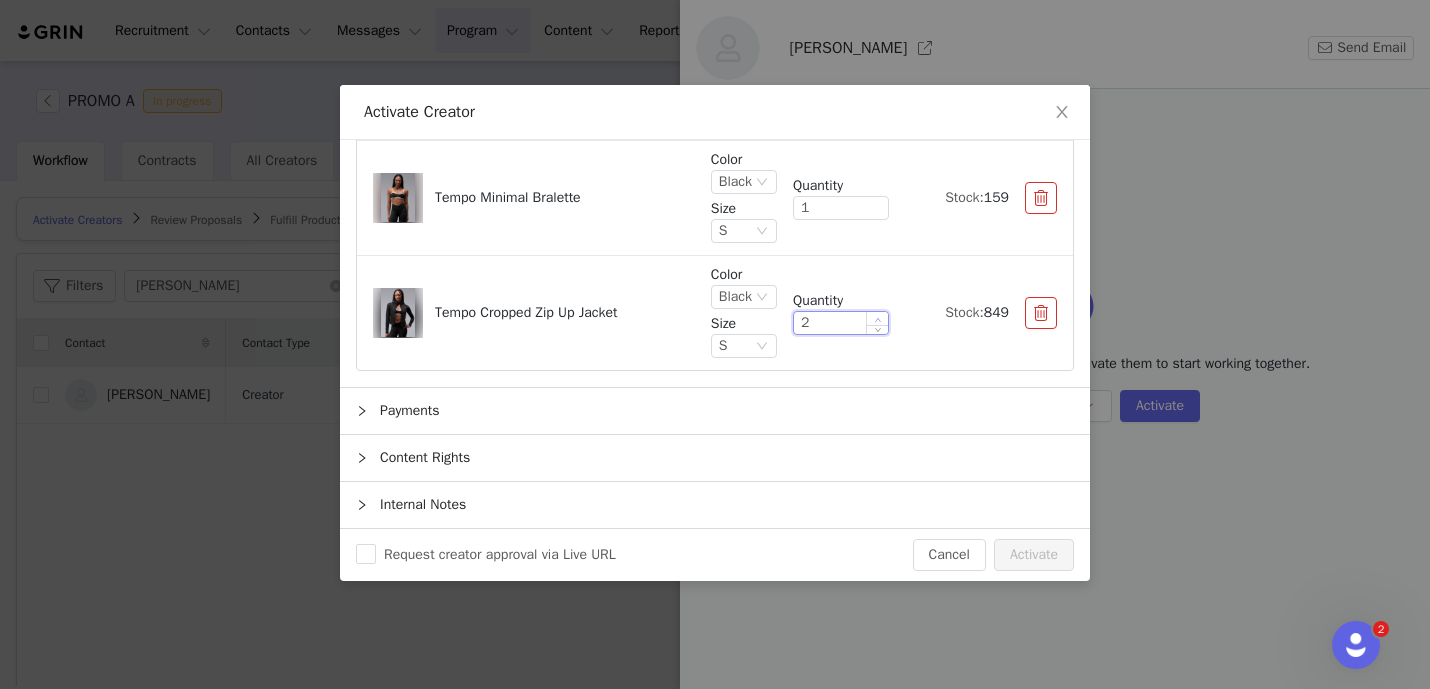 click at bounding box center (877, 318) 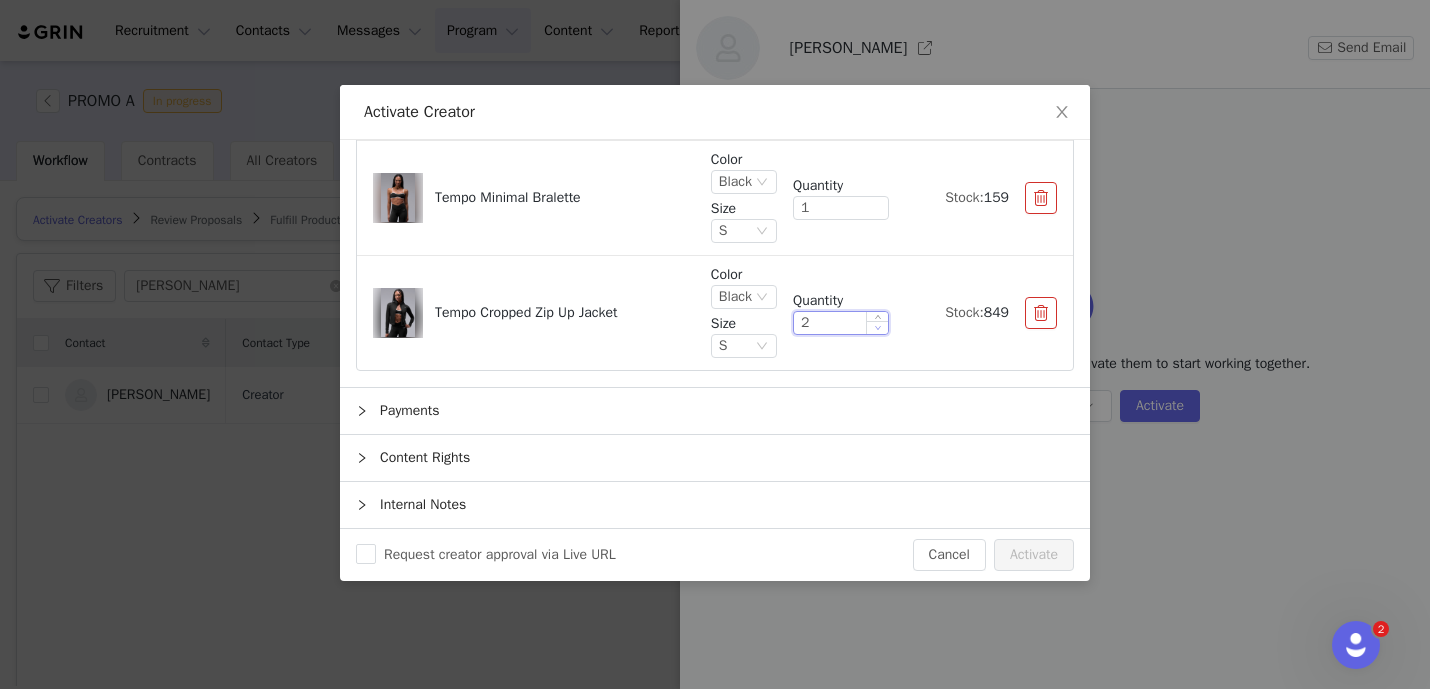 type on "1" 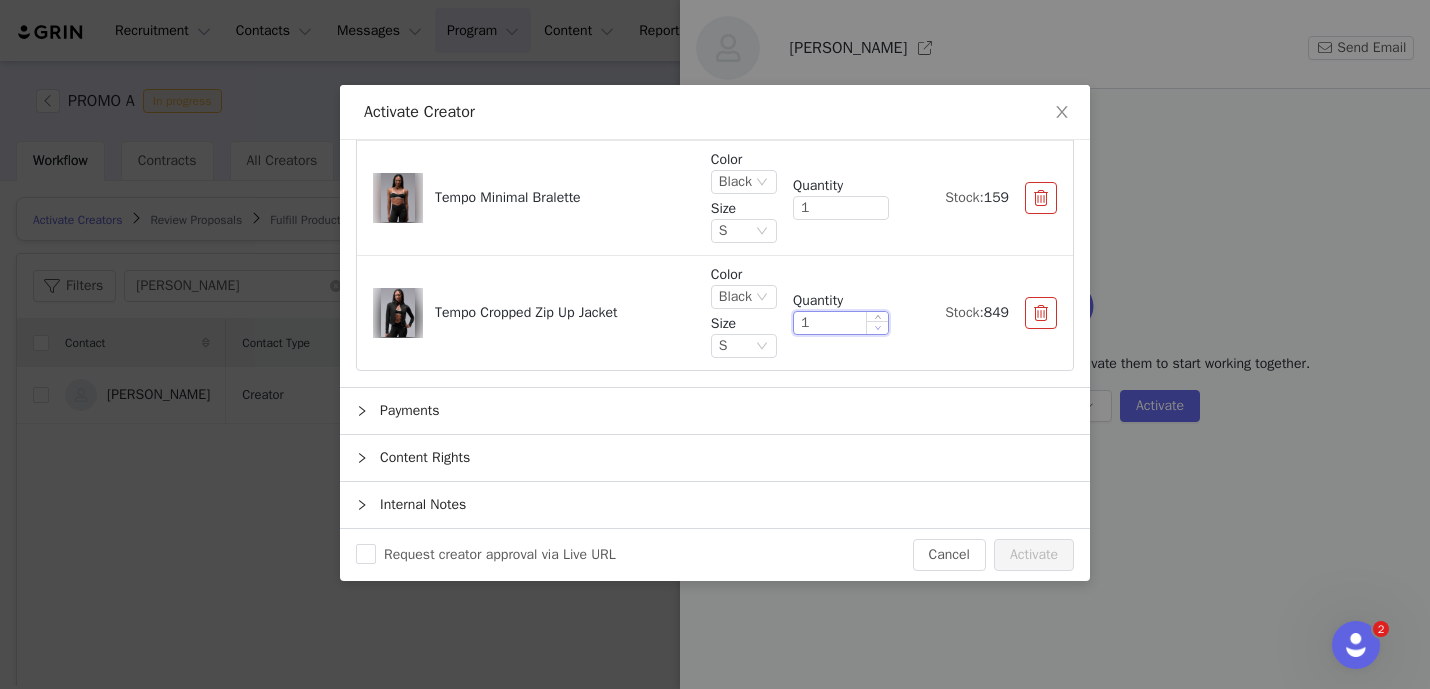 click at bounding box center (877, 327) 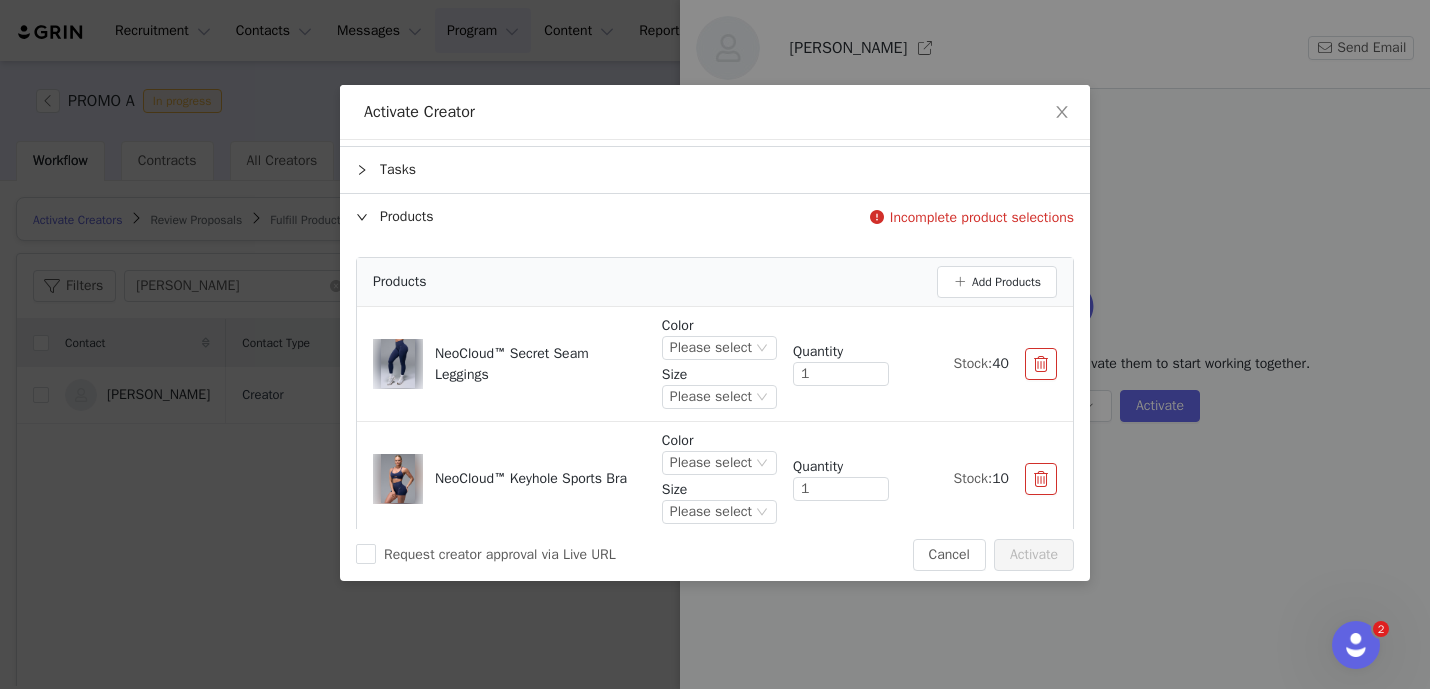 scroll, scrollTop: 0, scrollLeft: 0, axis: both 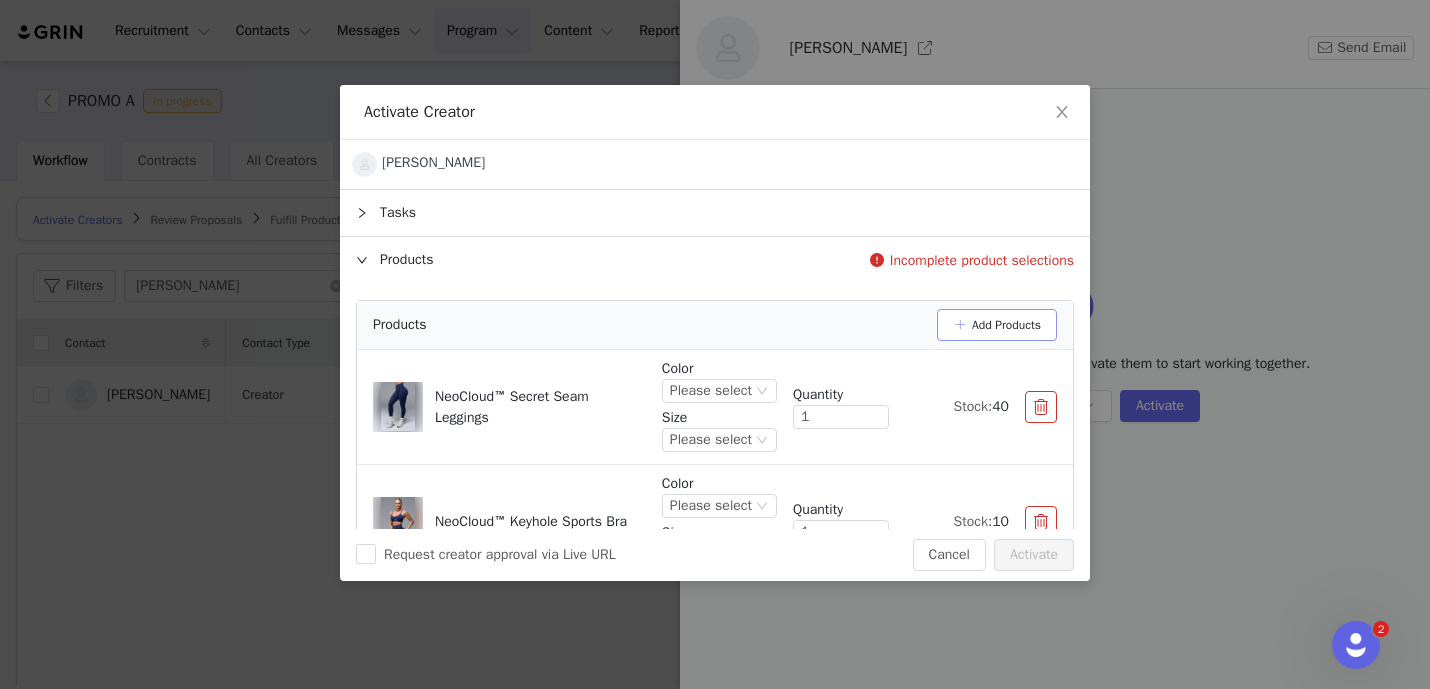 click on "Add Products" at bounding box center (997, 325) 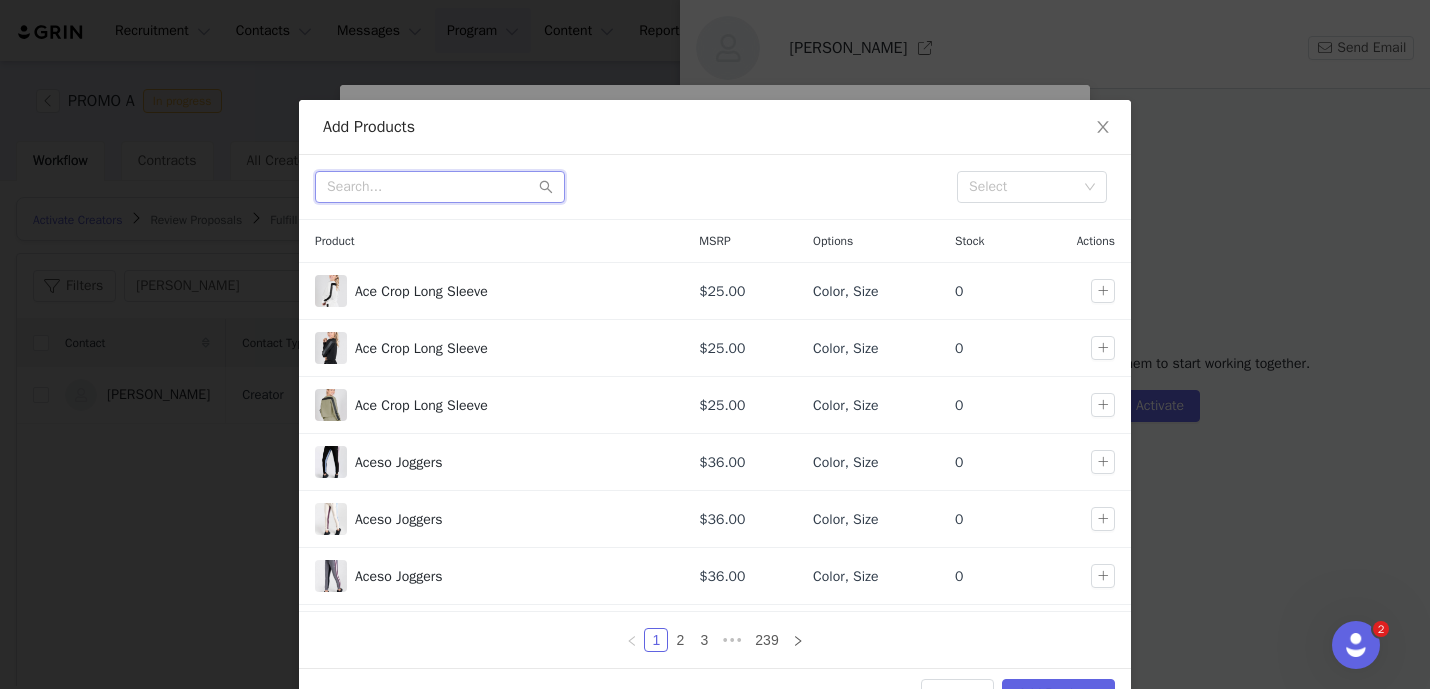 click at bounding box center (440, 187) 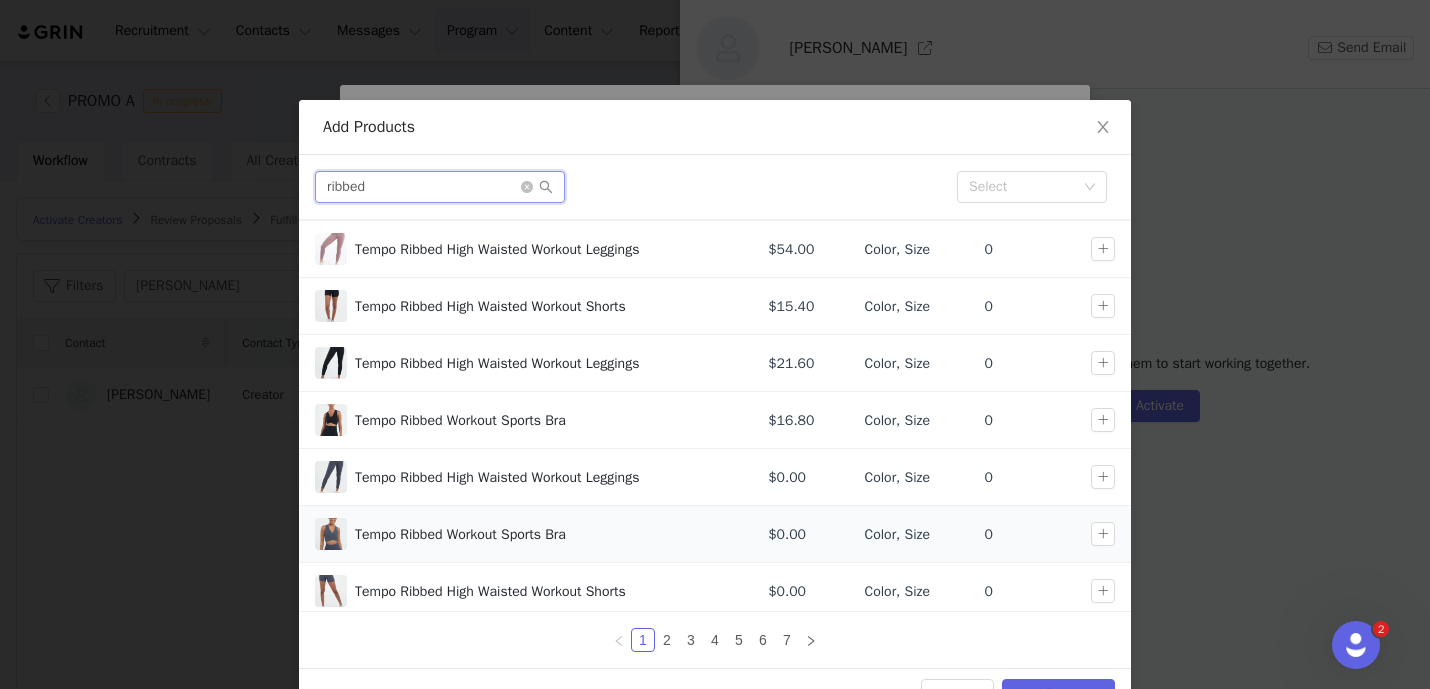 scroll, scrollTop: 221, scrollLeft: 0, axis: vertical 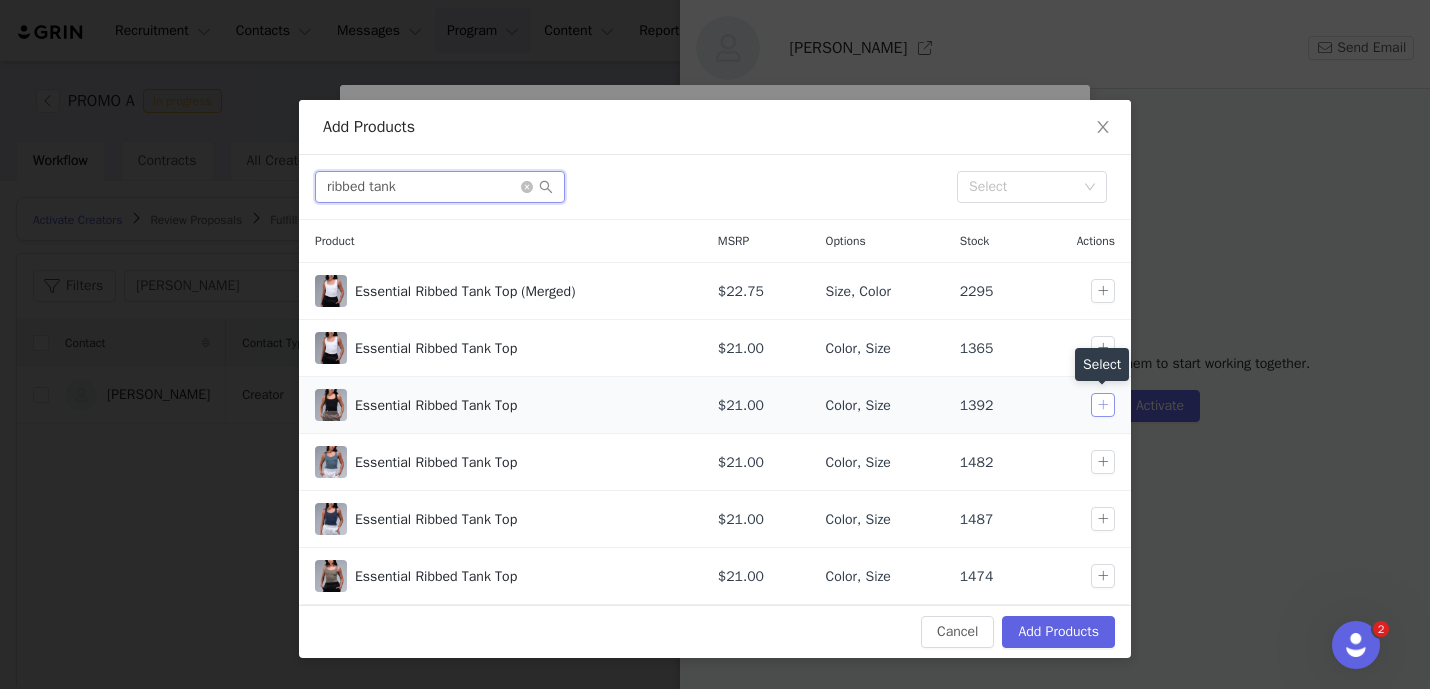 type on "ribbed tank" 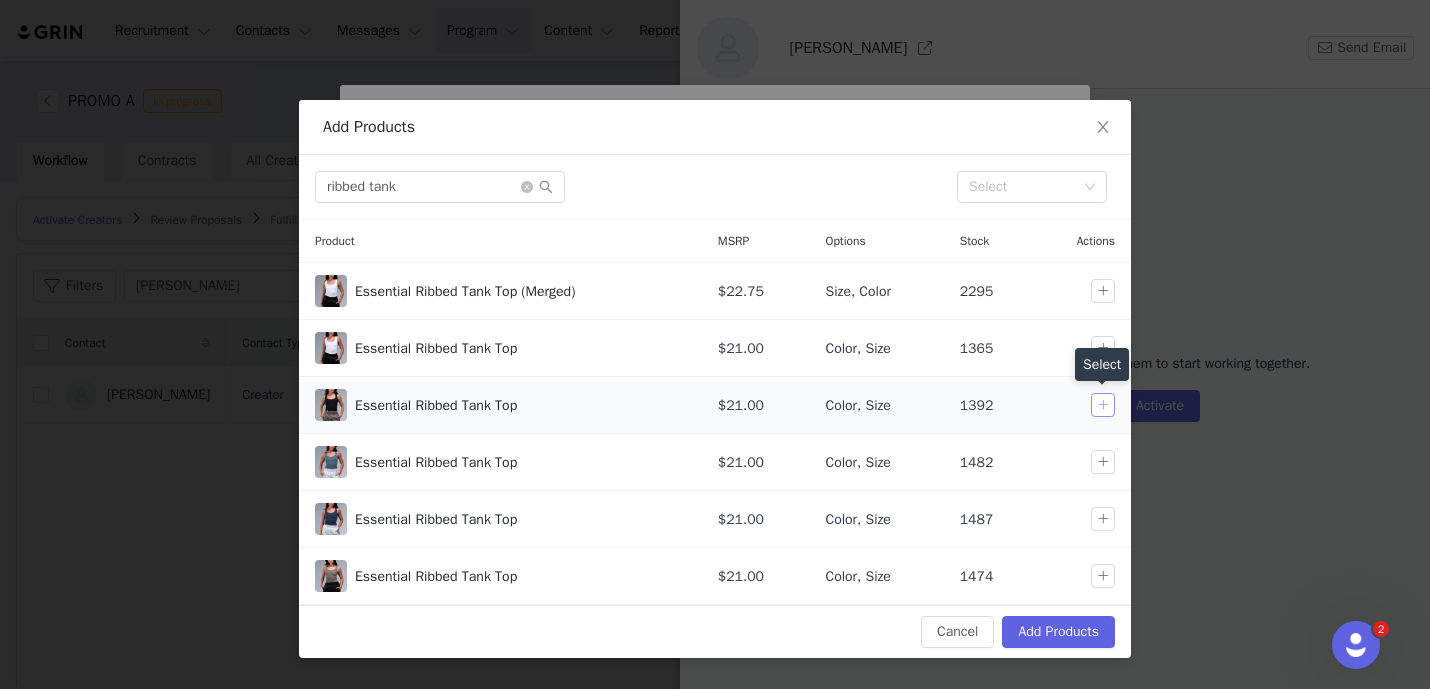 click at bounding box center (1103, 405) 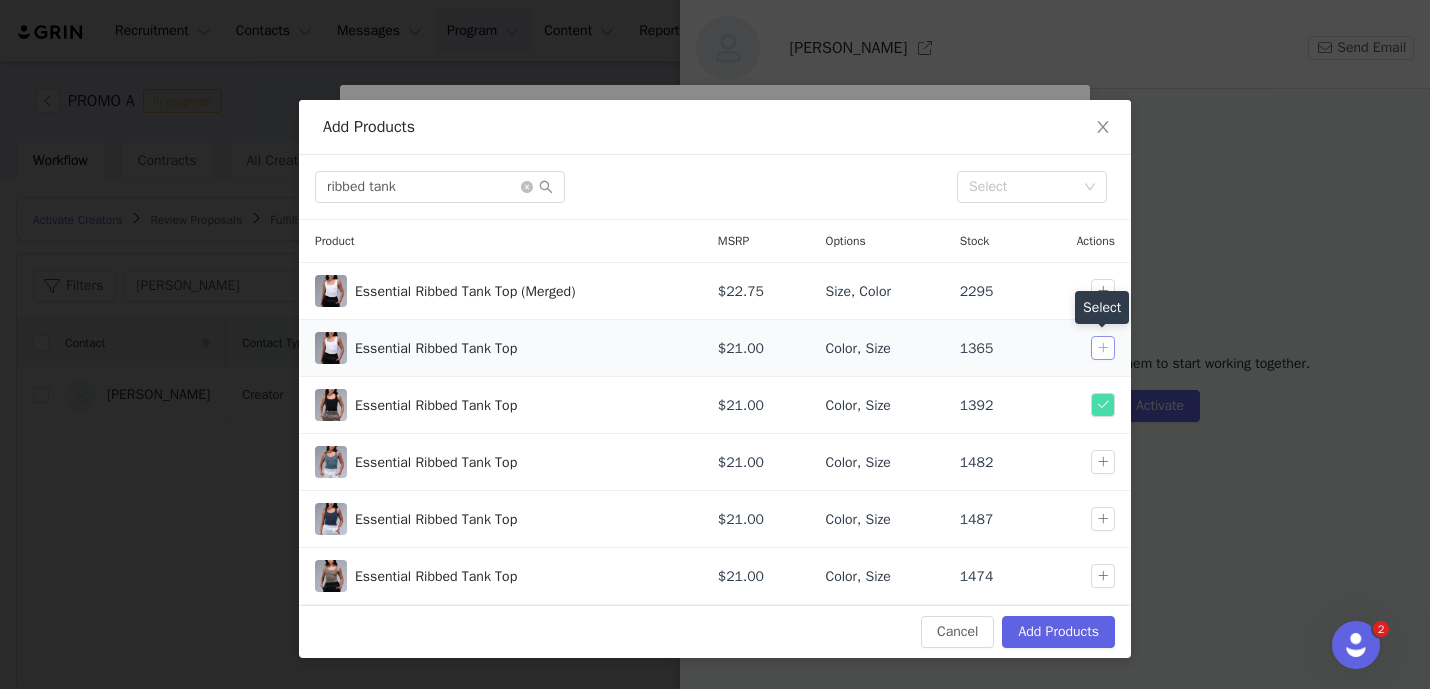click at bounding box center [1103, 348] 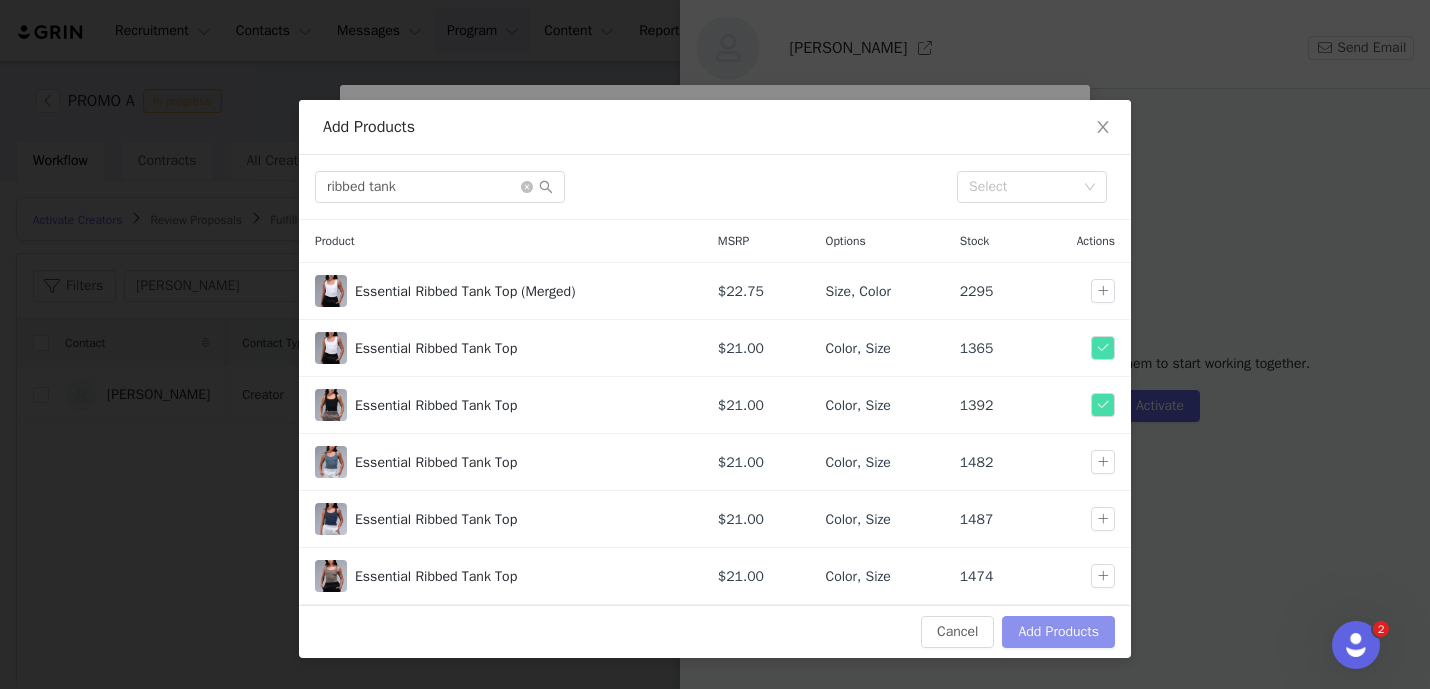 click on "Add Products" at bounding box center (1058, 632) 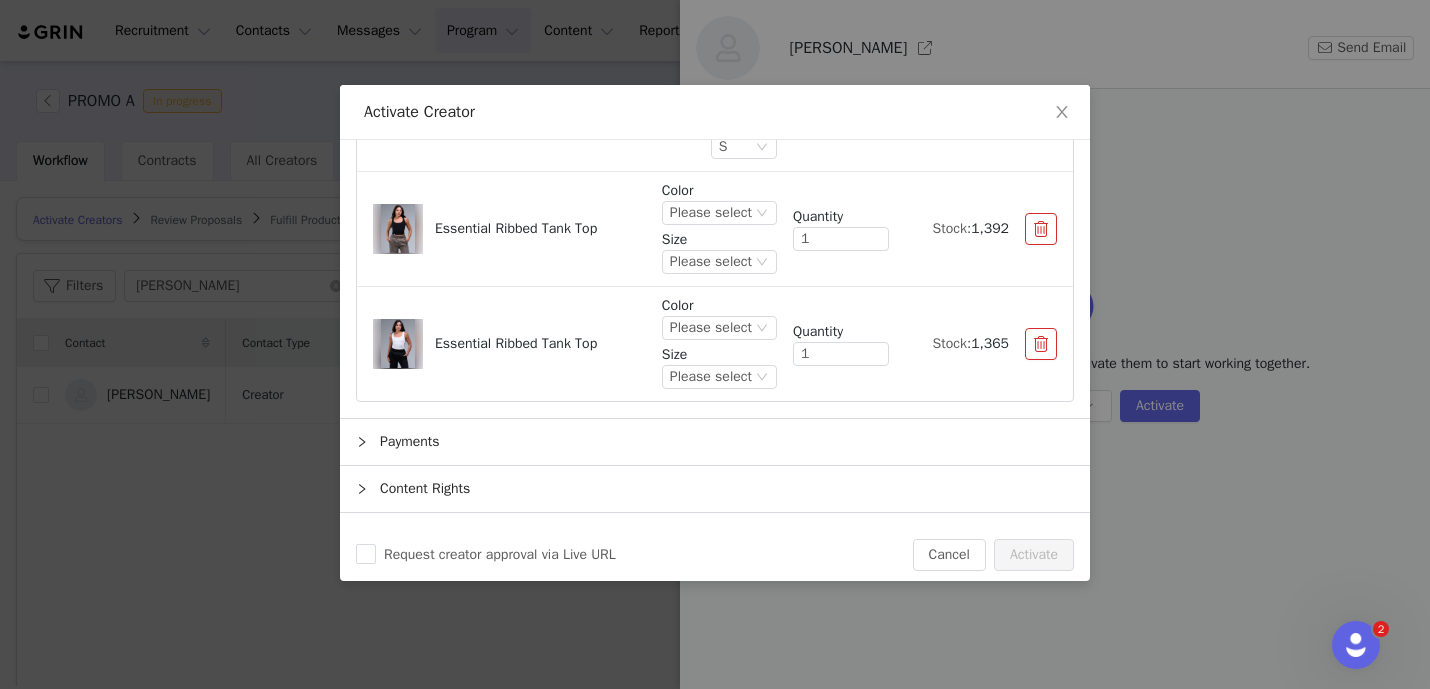 scroll, scrollTop: 752, scrollLeft: 0, axis: vertical 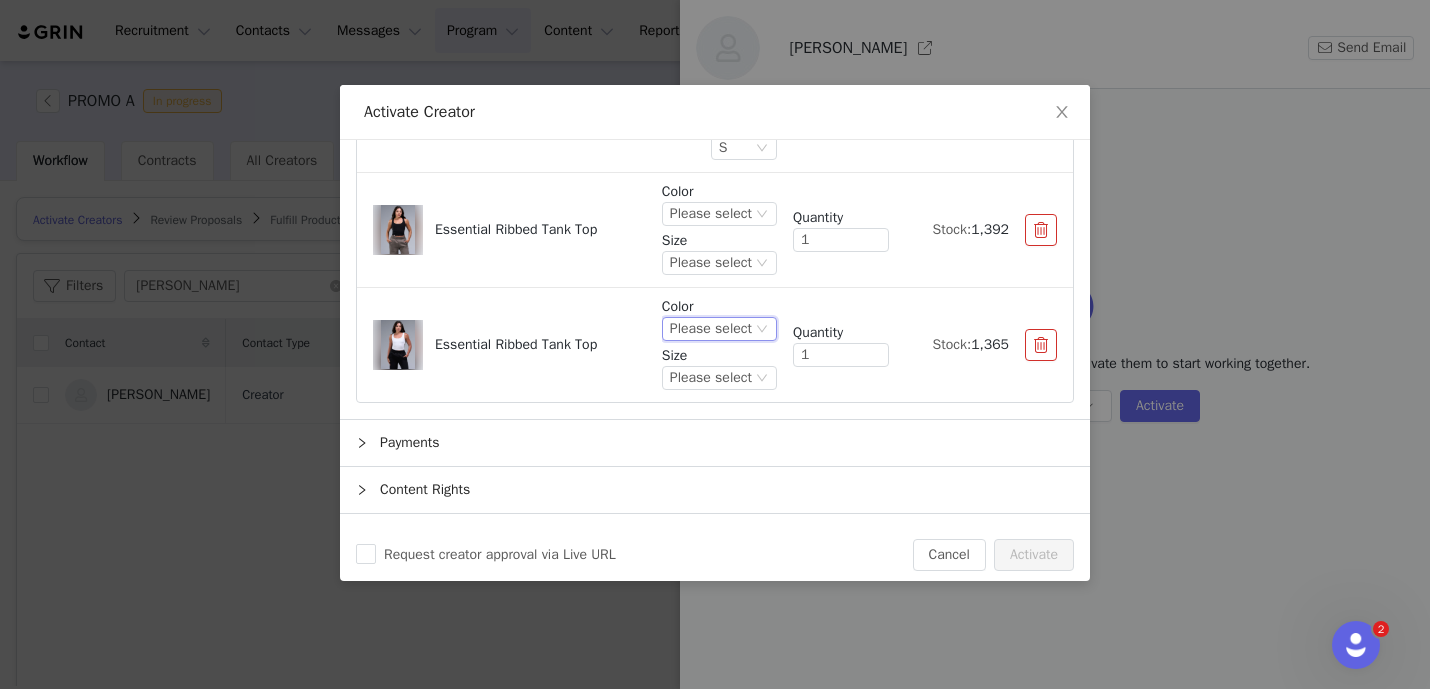click on "Please select" at bounding box center [711, 329] 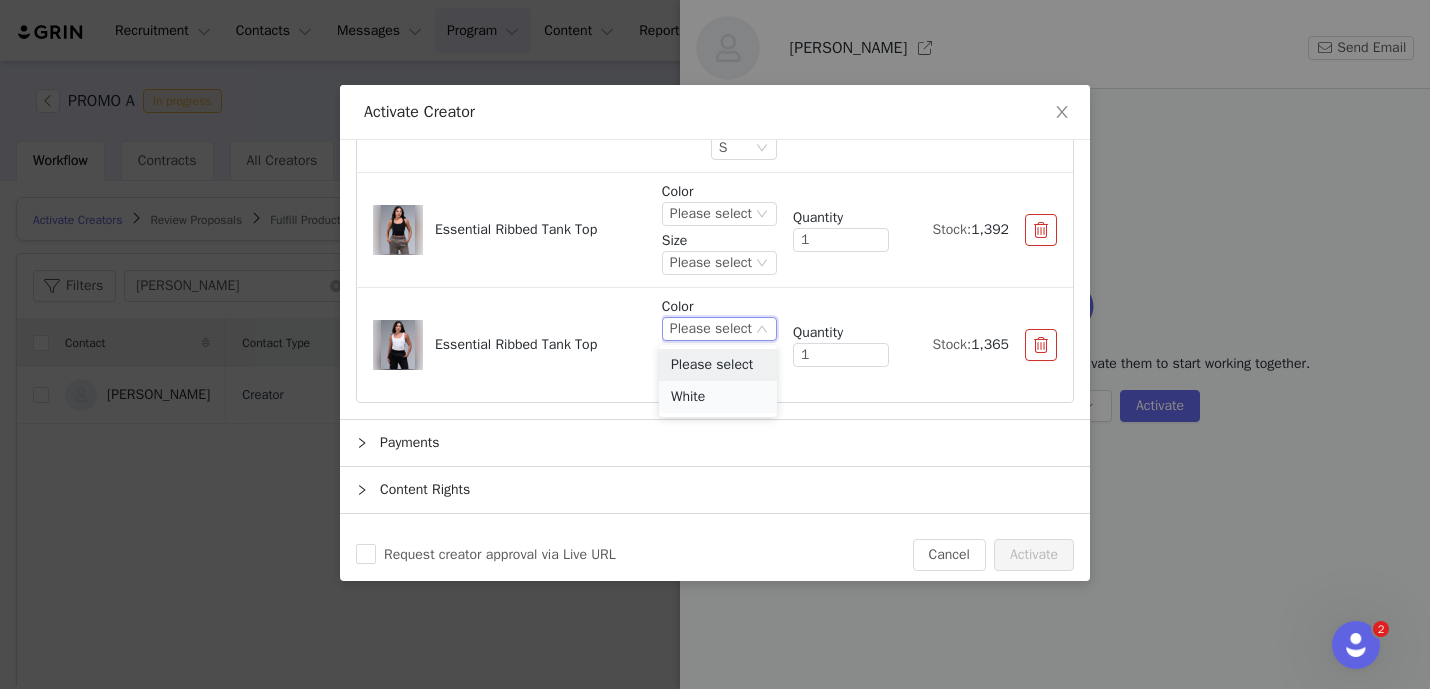 click on "White" at bounding box center [718, 397] 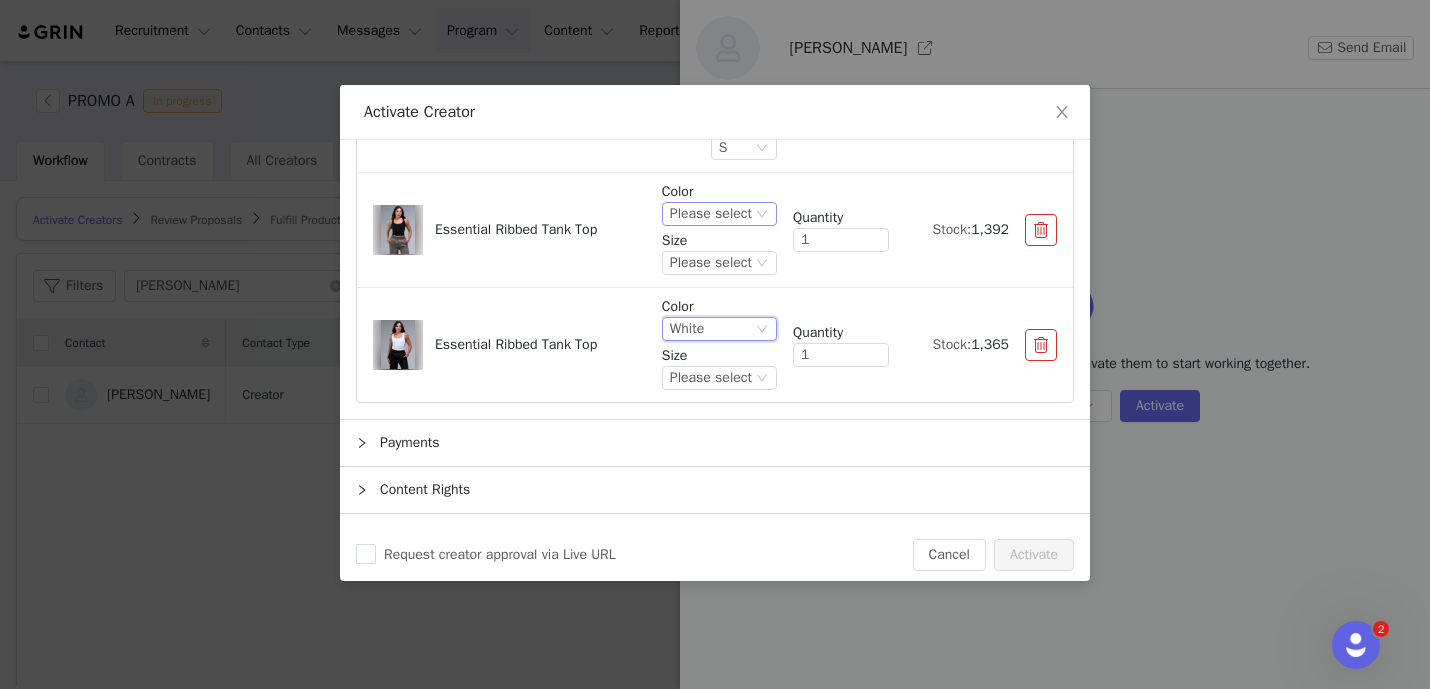 click on "Please select" at bounding box center (711, 214) 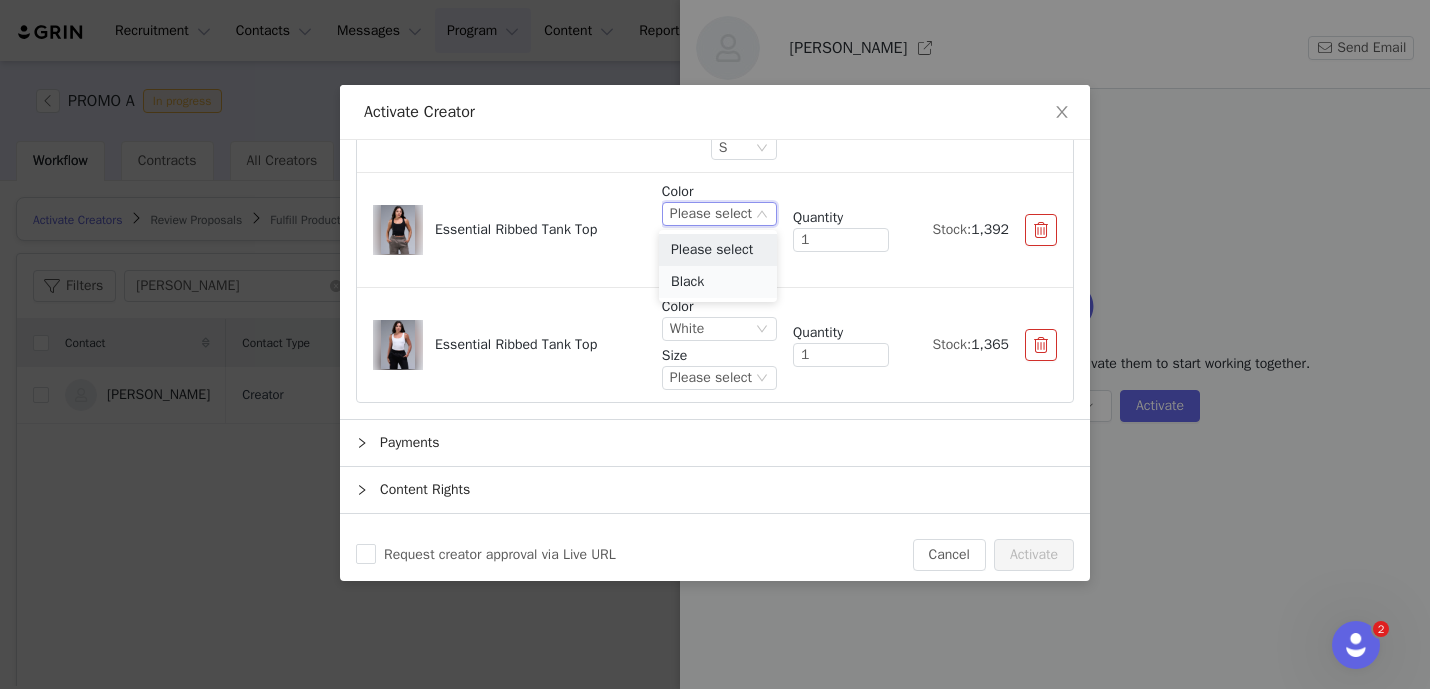 click on "Black" at bounding box center (718, 282) 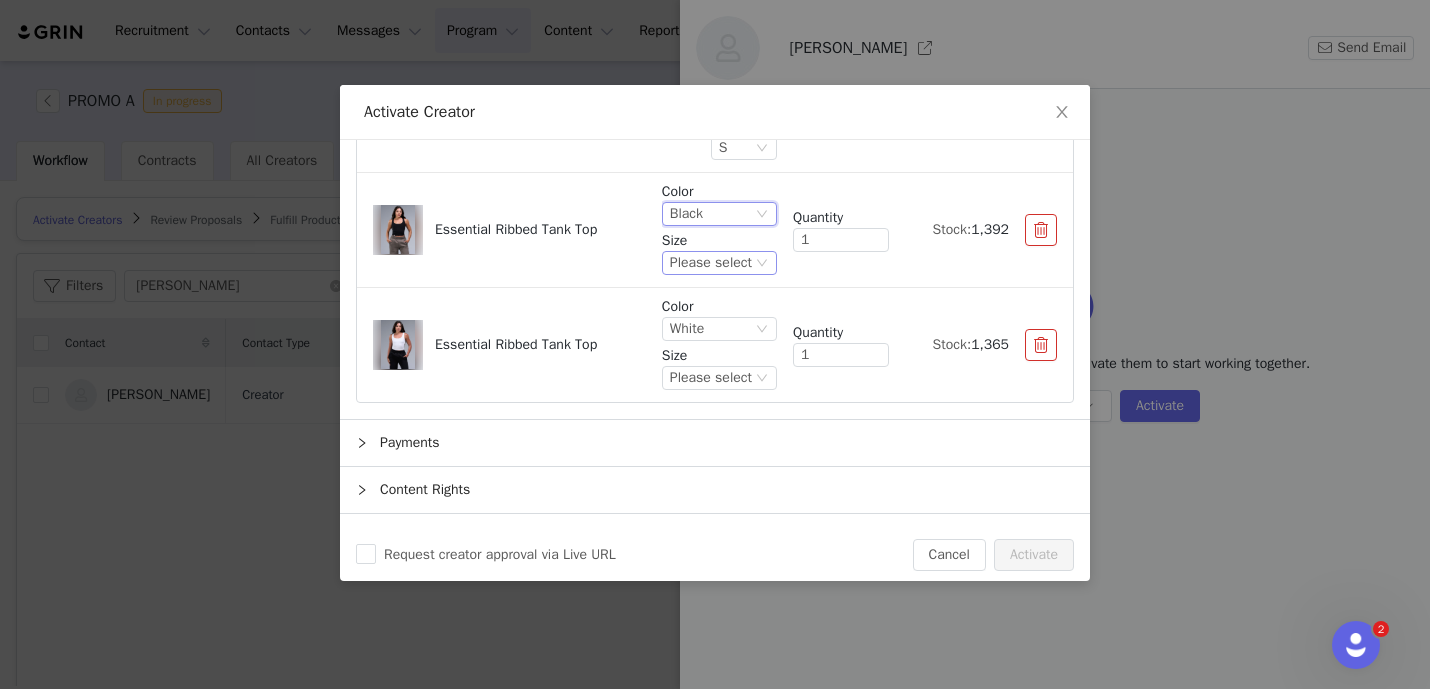 click on "Please select" at bounding box center [711, 263] 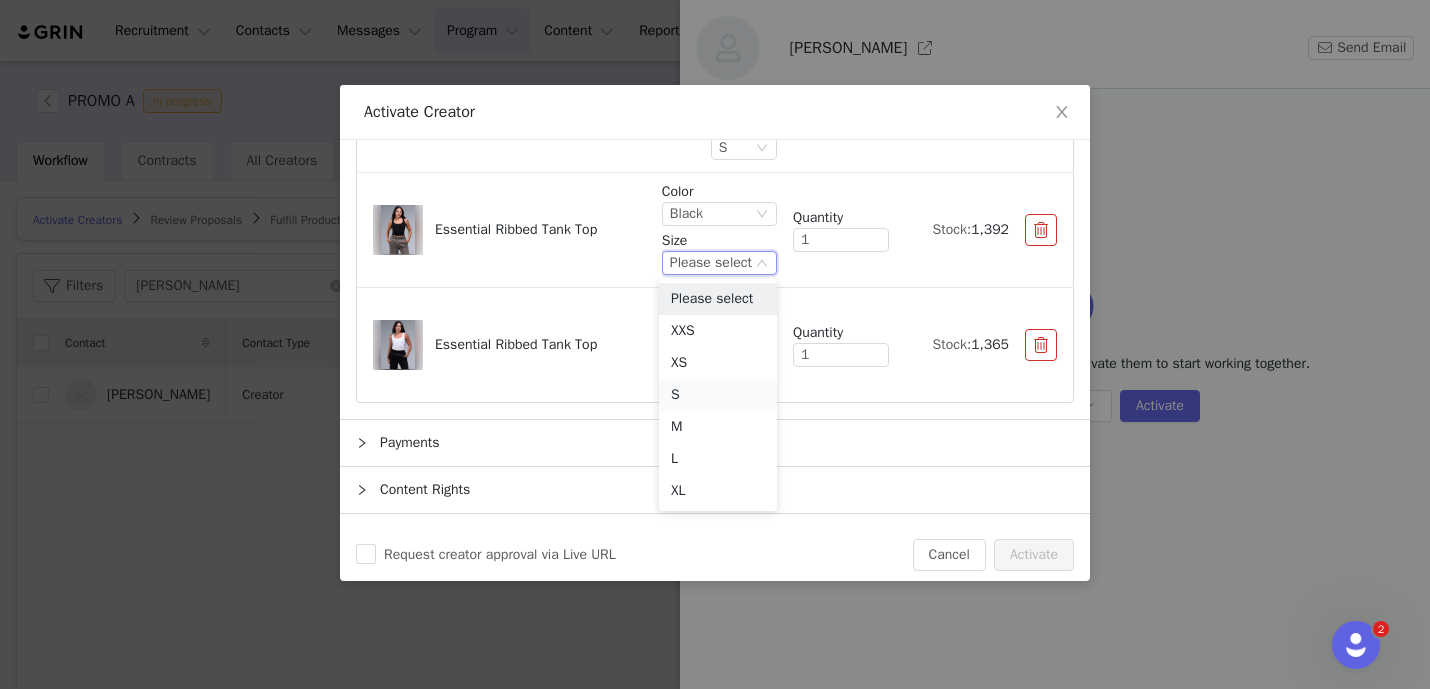 click on "S" at bounding box center (718, 395) 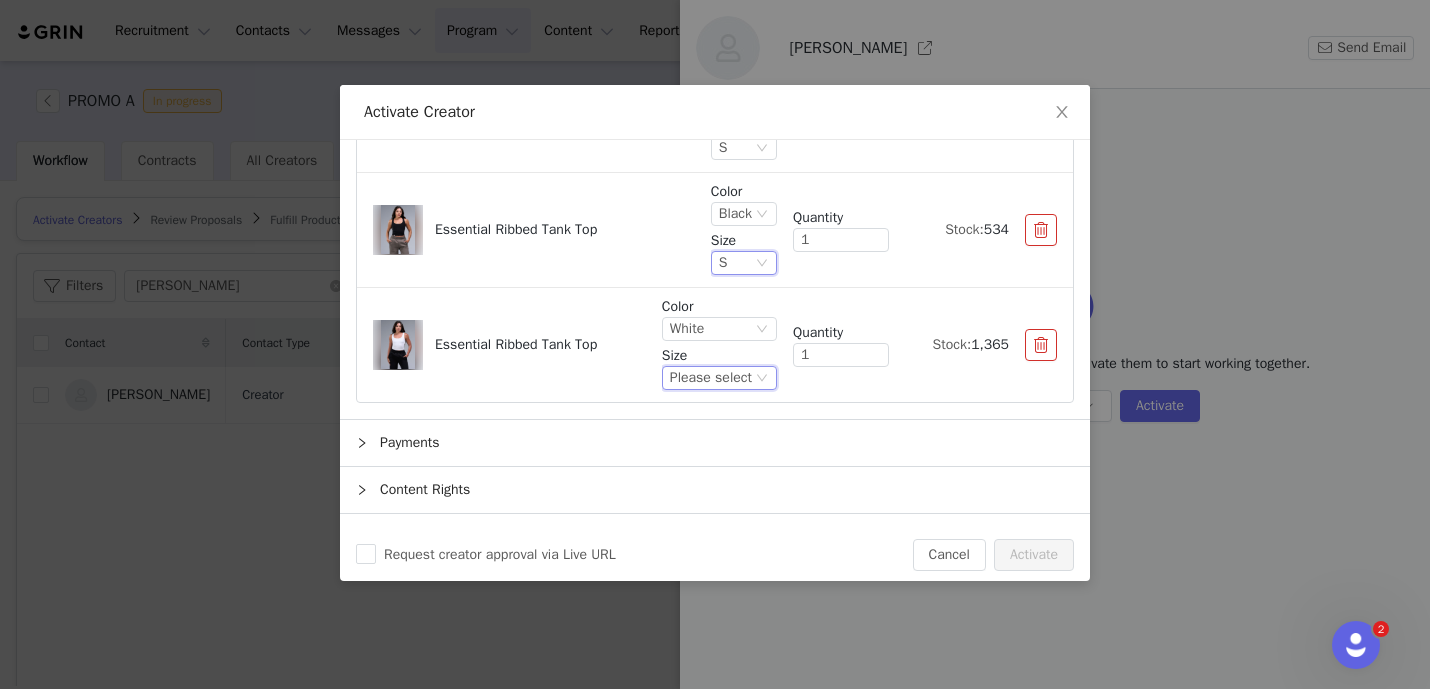 click on "Please select" at bounding box center (711, 378) 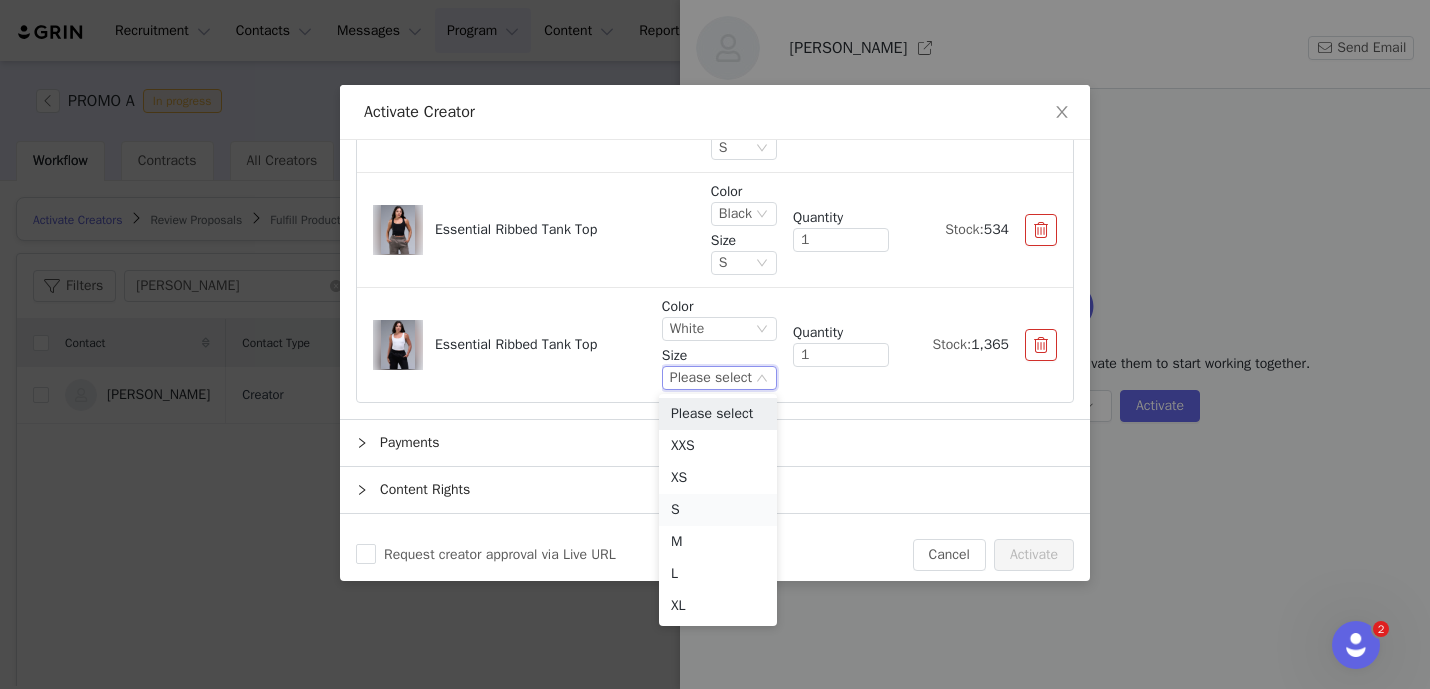 click on "S" at bounding box center [718, 510] 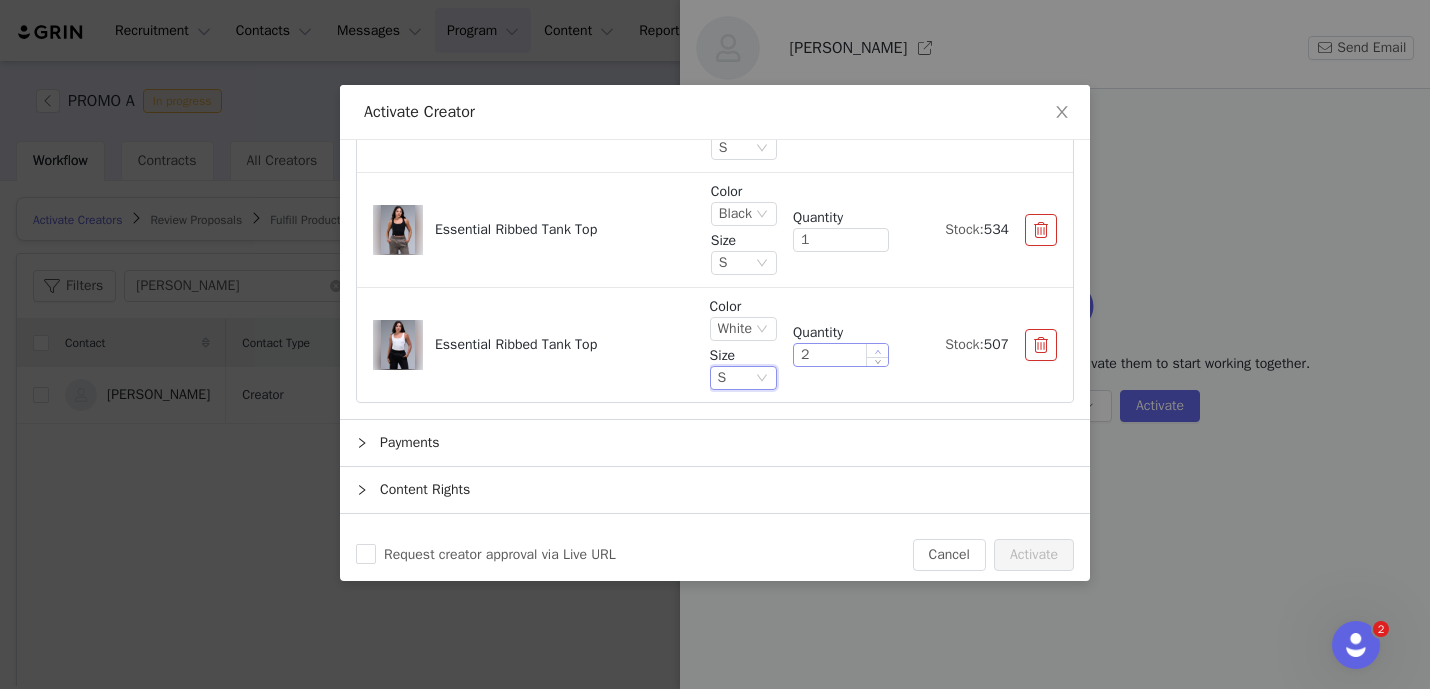 click at bounding box center (877, 350) 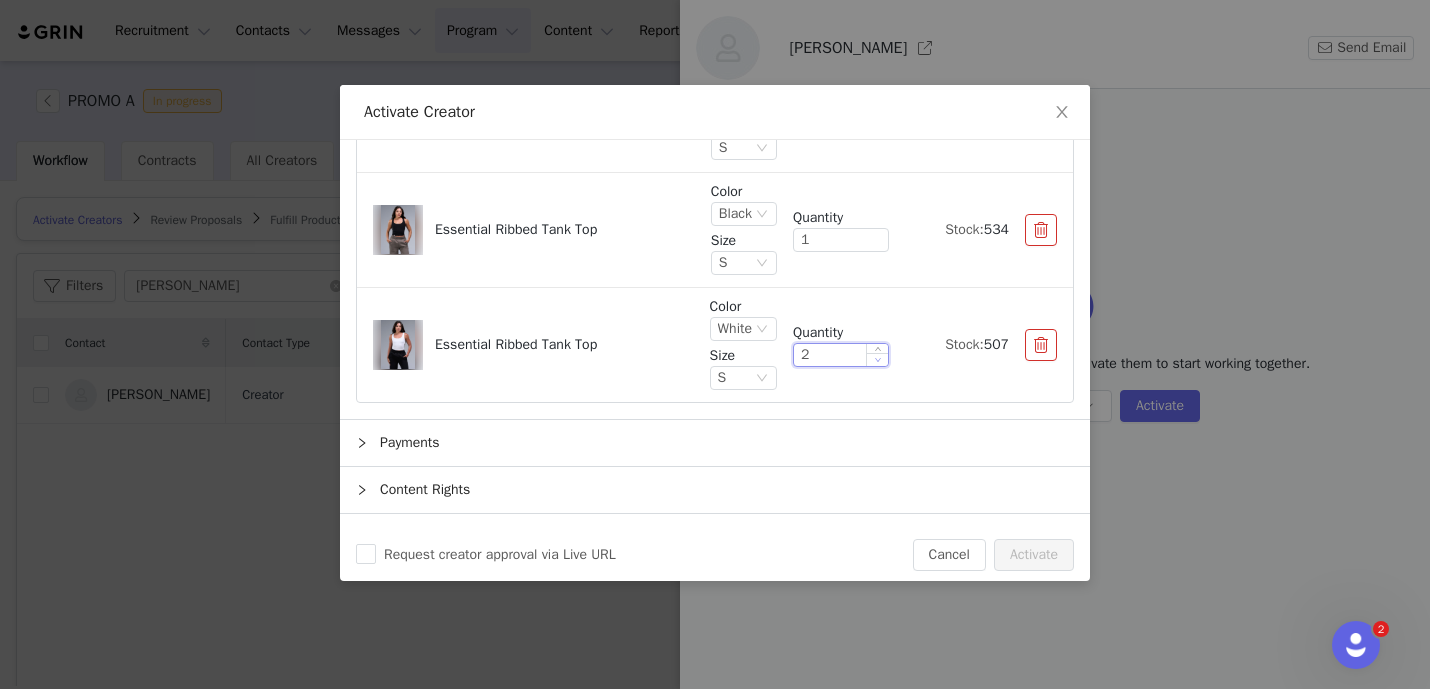 type on "1" 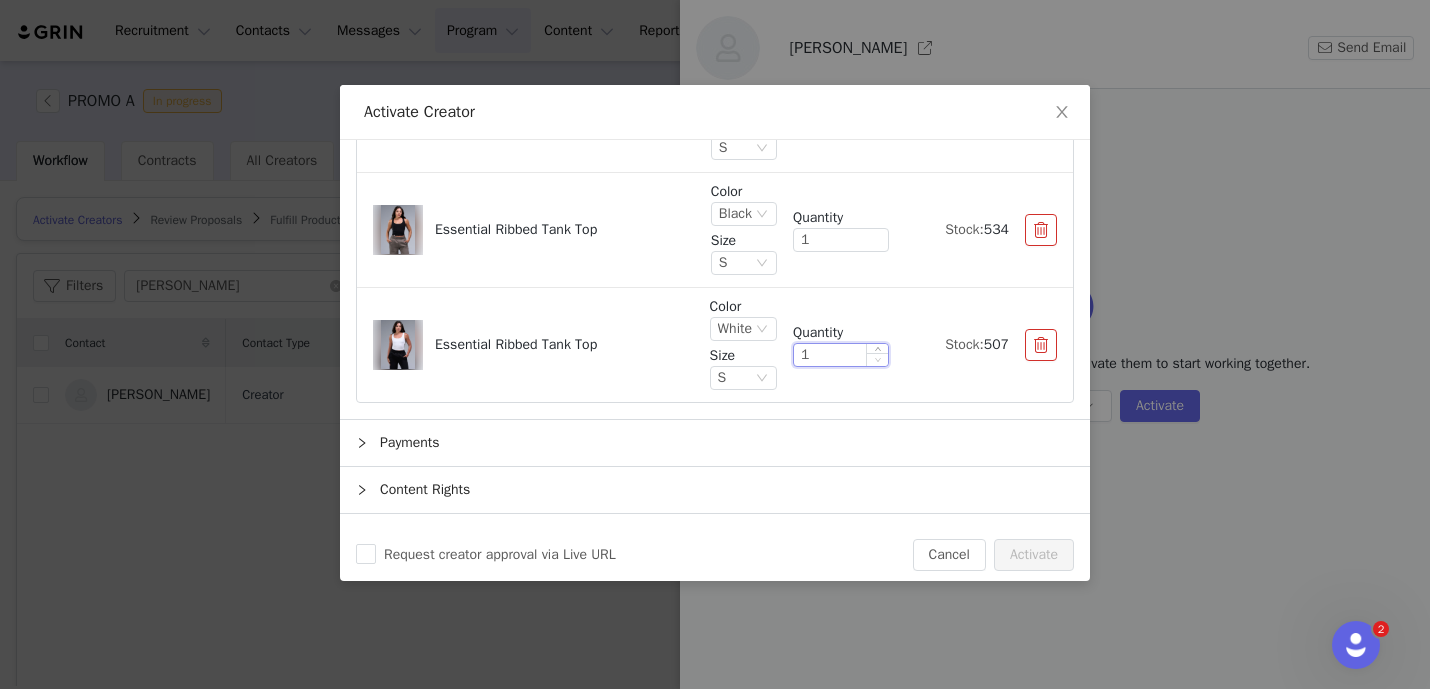 click at bounding box center [877, 359] 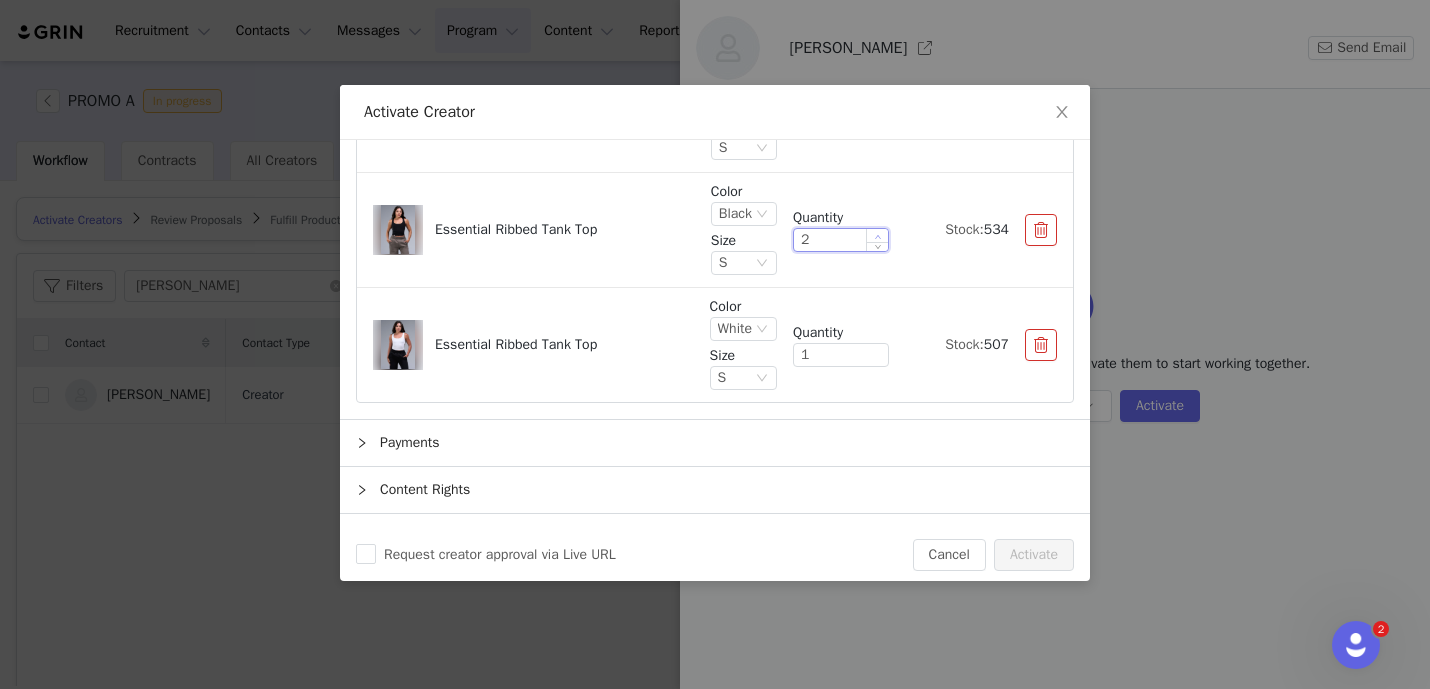 click 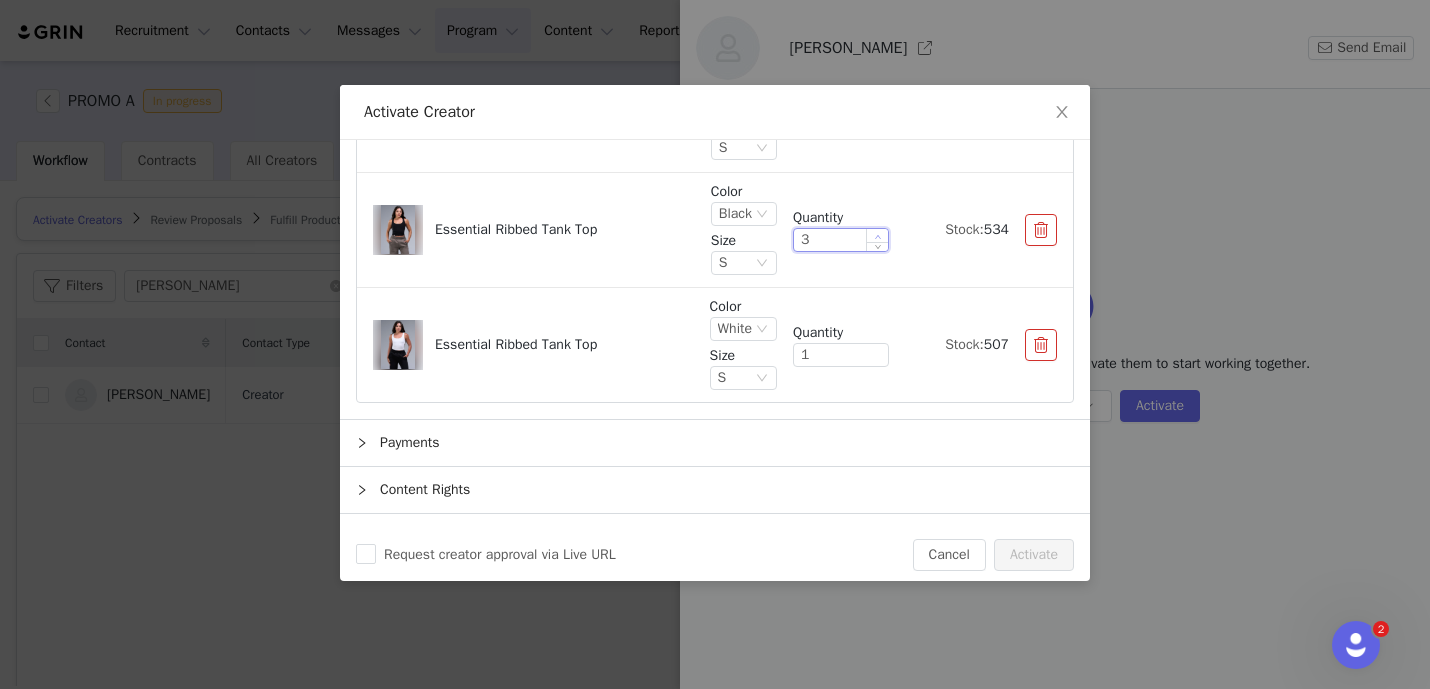 click 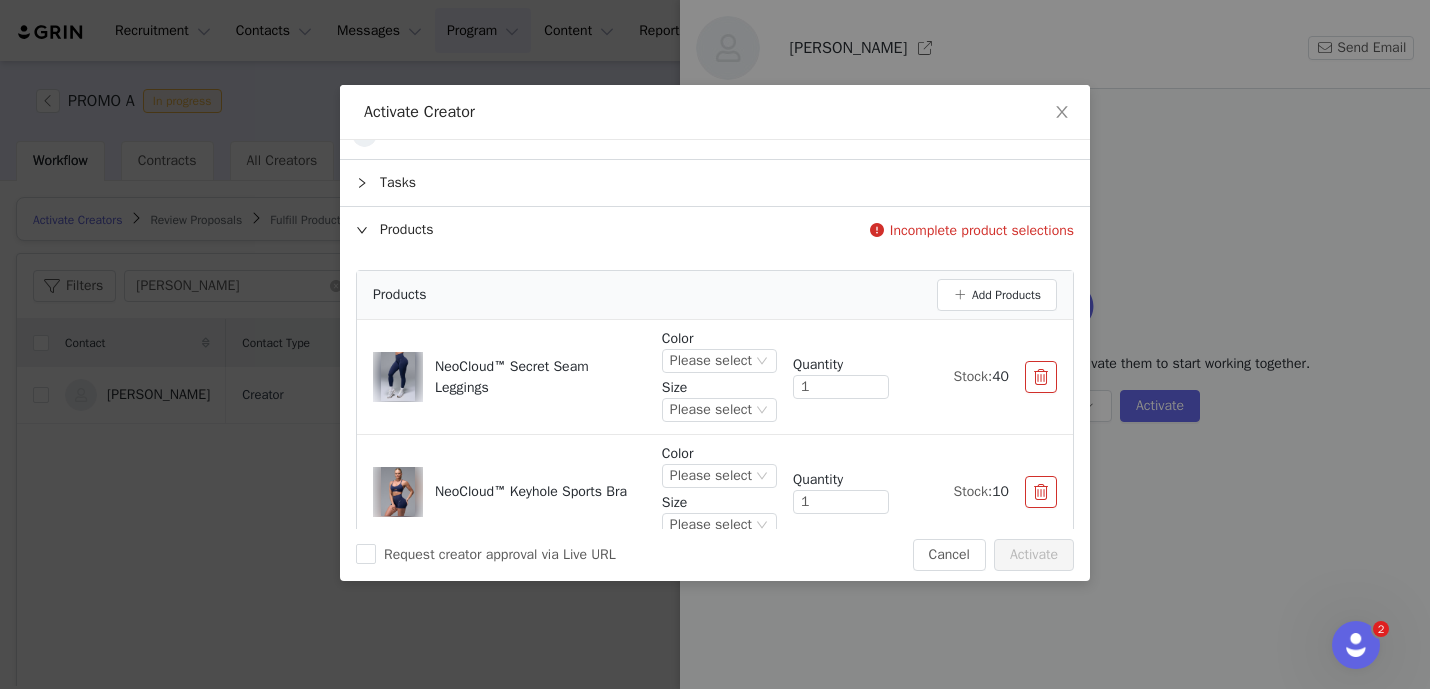 scroll, scrollTop: 0, scrollLeft: 0, axis: both 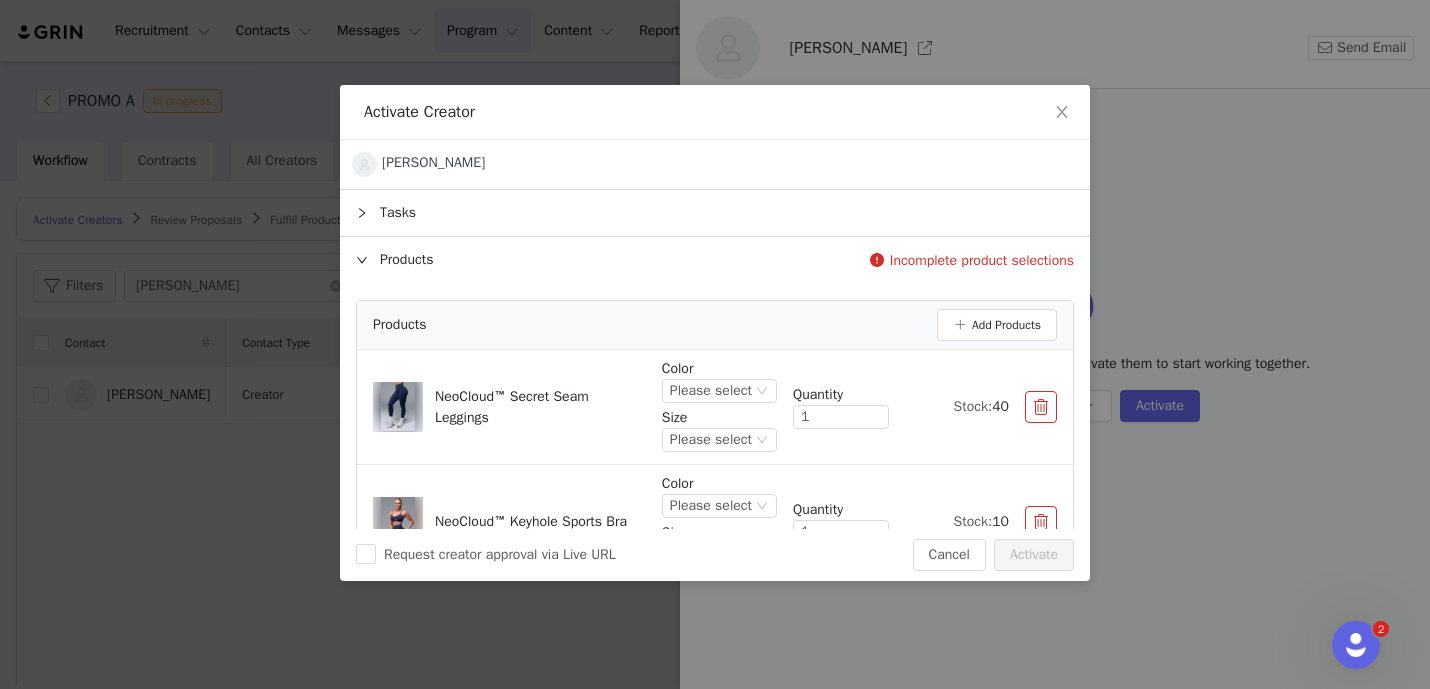click on "Products     Add Products" at bounding box center [715, 325] 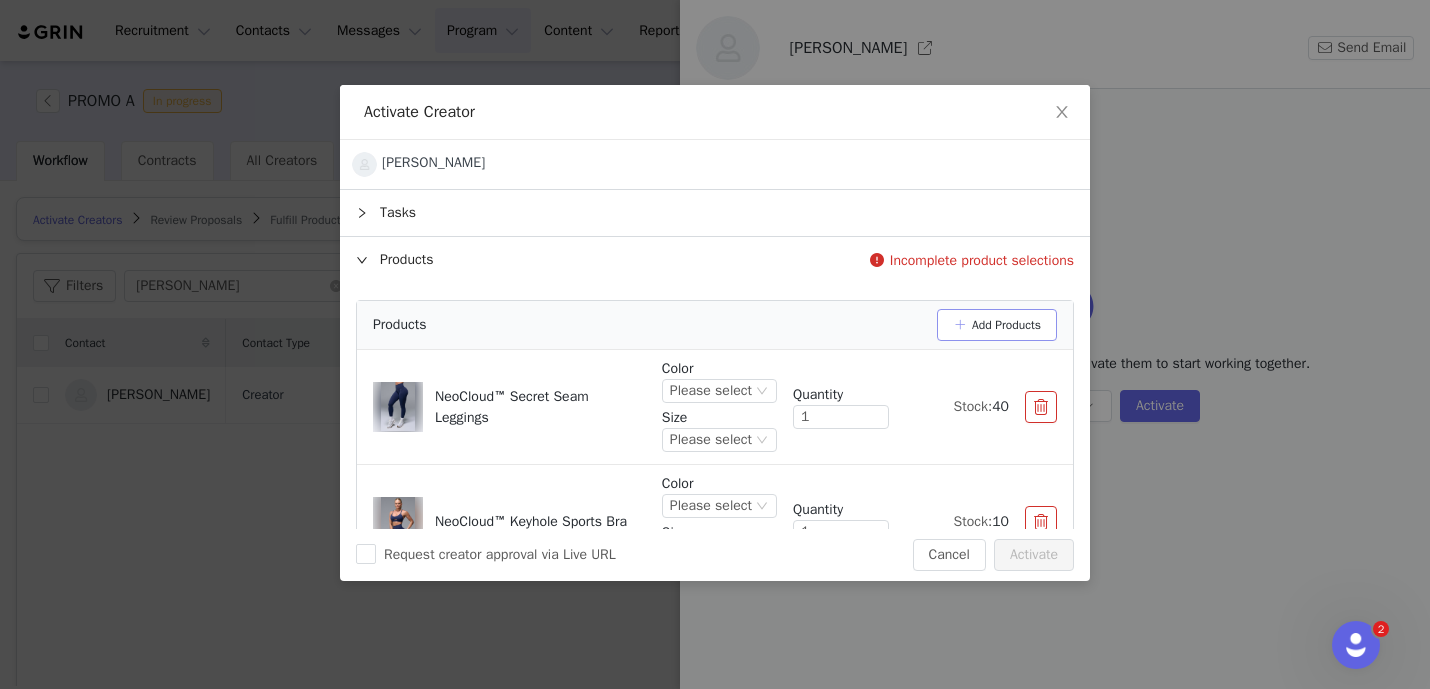 click on "Add Products" at bounding box center [997, 325] 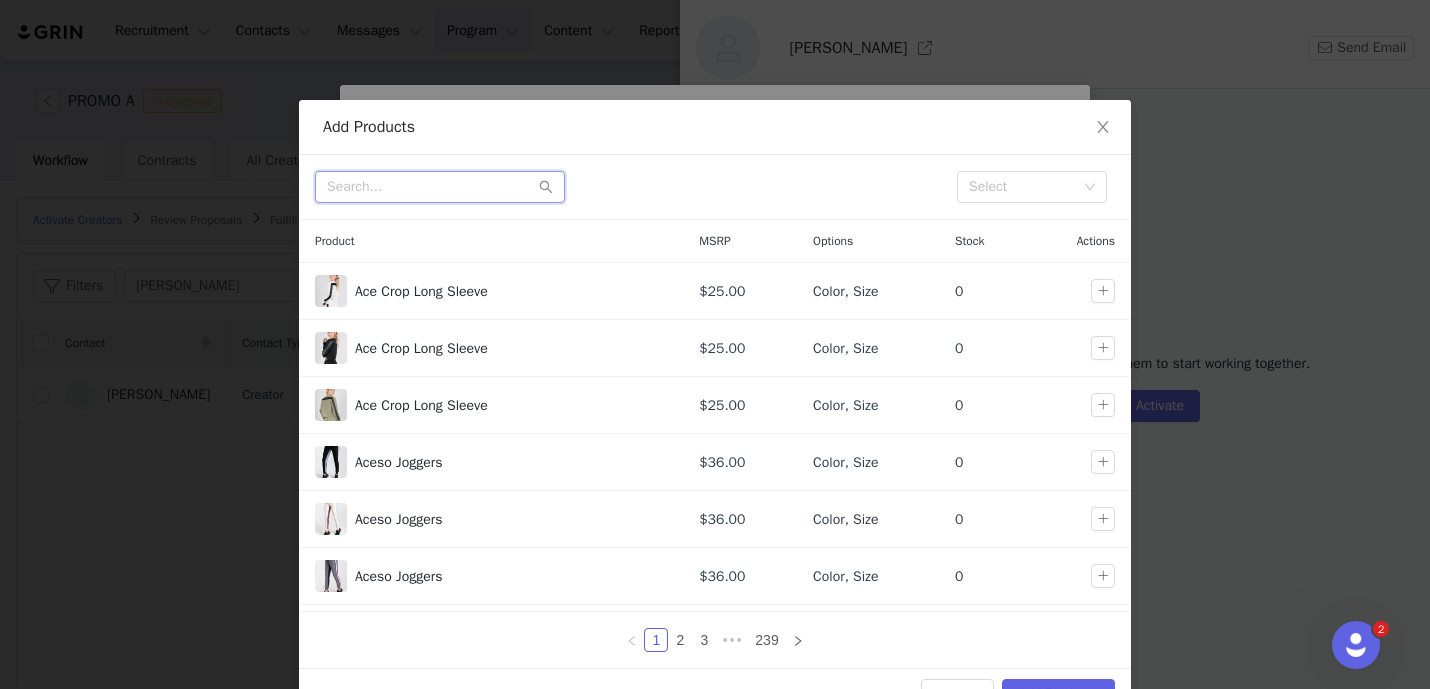 click at bounding box center [440, 187] 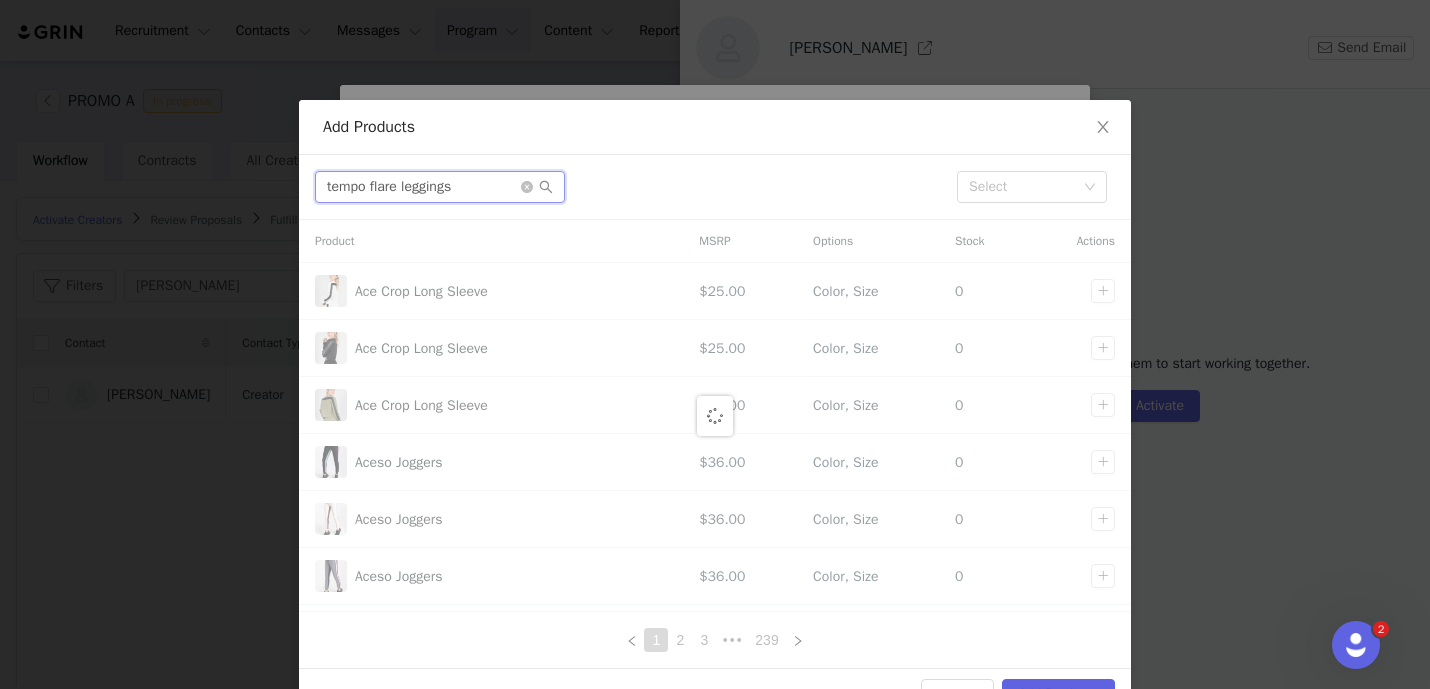 scroll, scrollTop: 0, scrollLeft: 0, axis: both 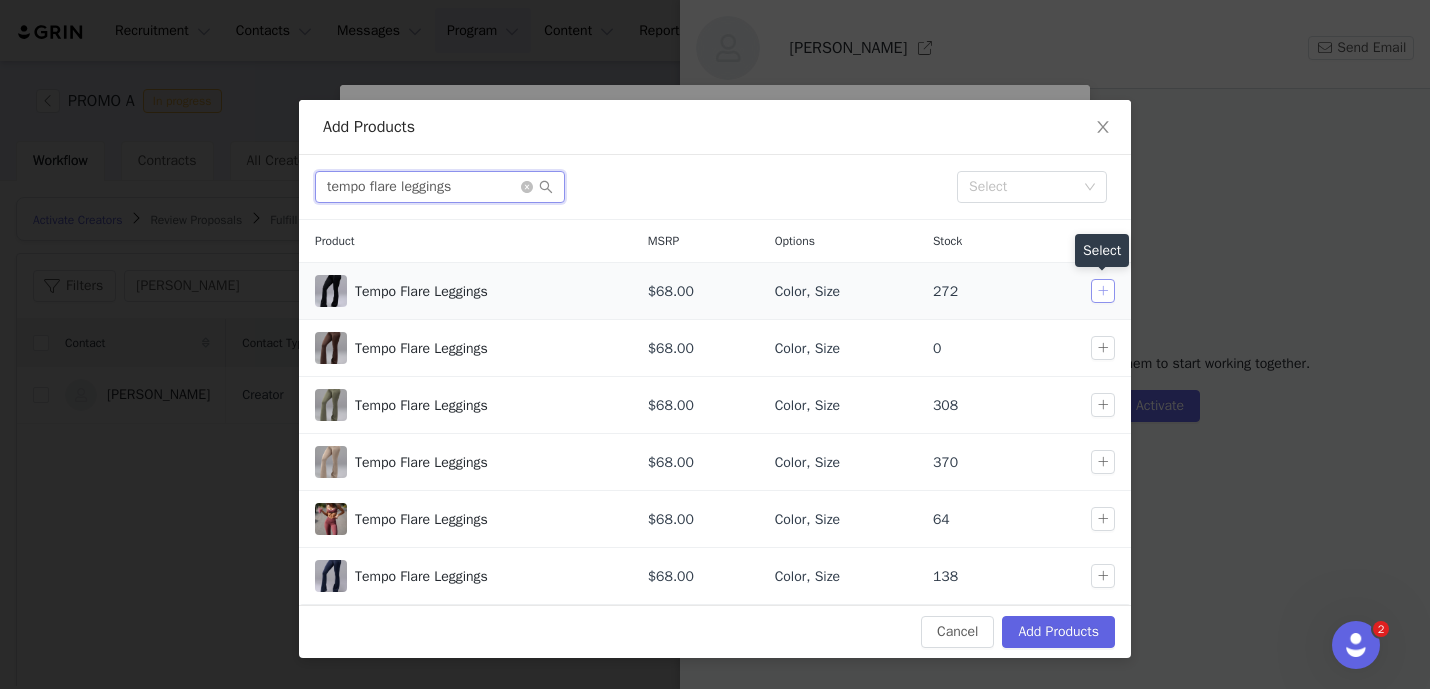 type on "tempo flare leggings" 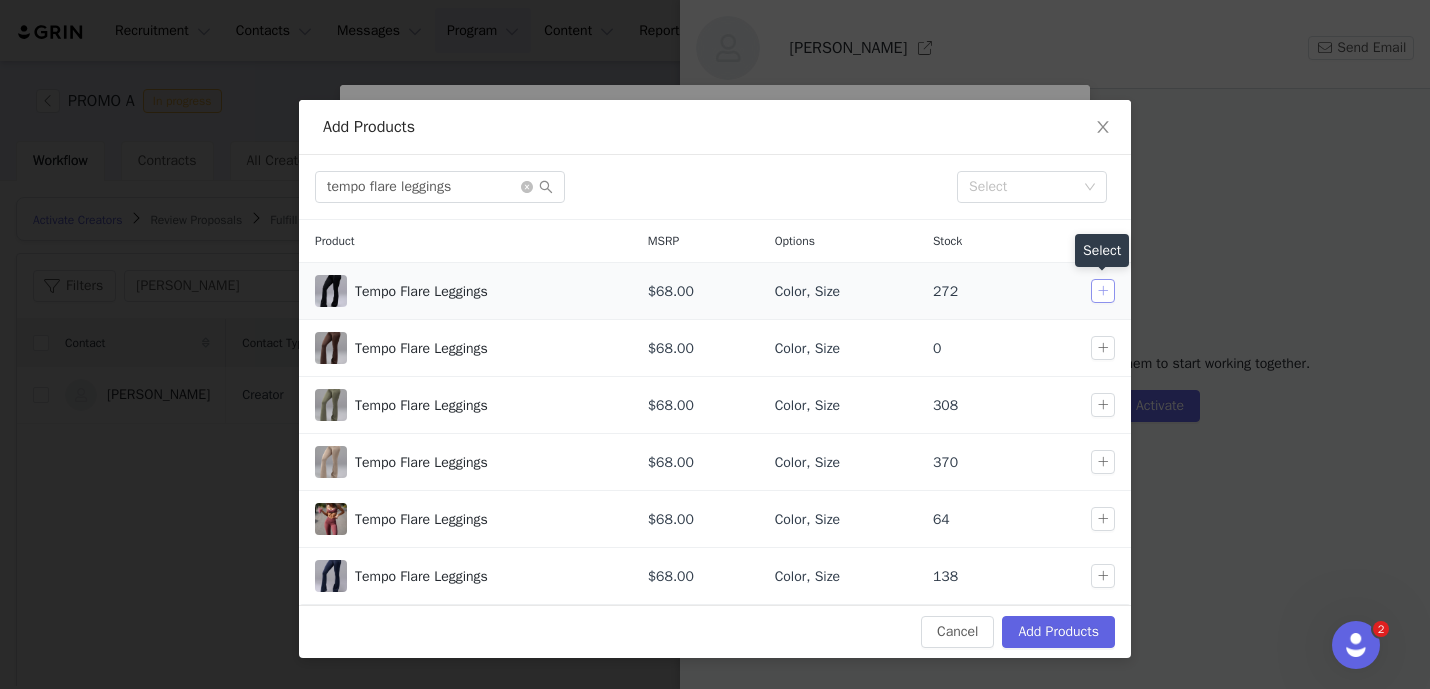 click at bounding box center (1103, 291) 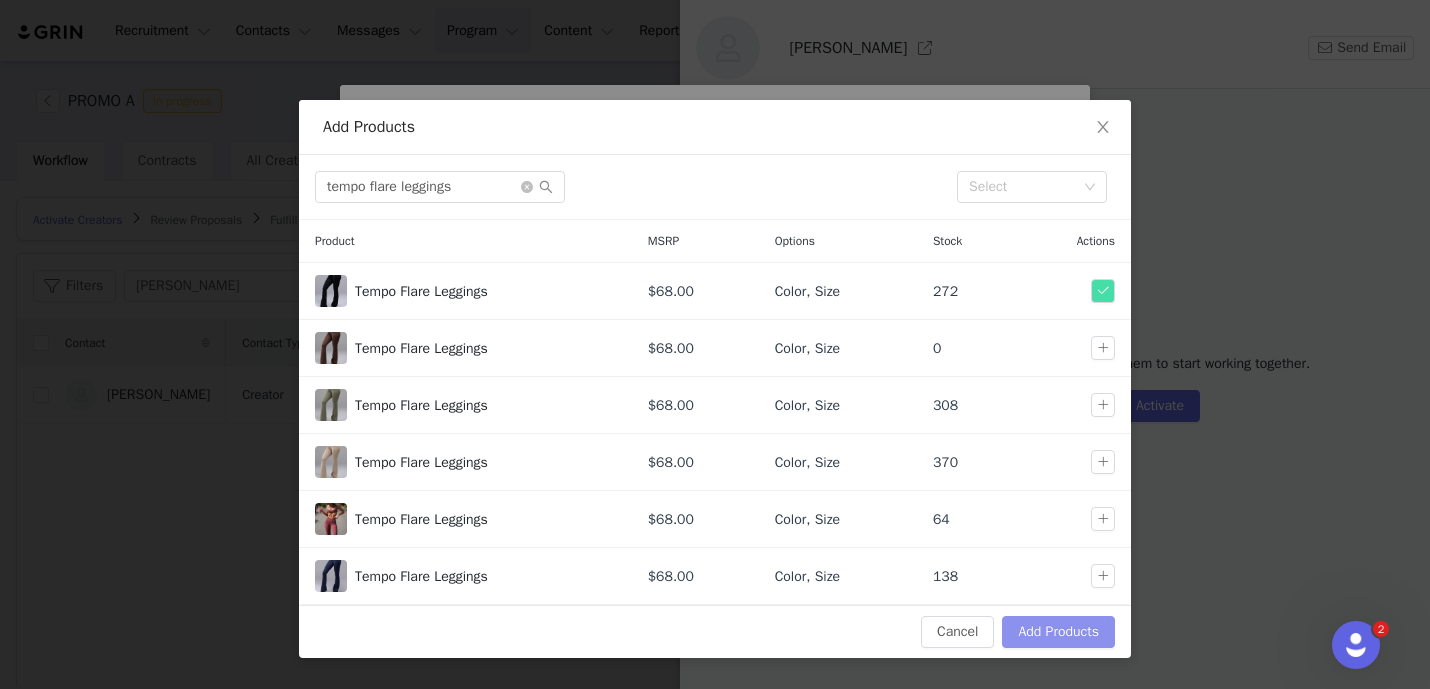 click on "Add Products" at bounding box center (1058, 632) 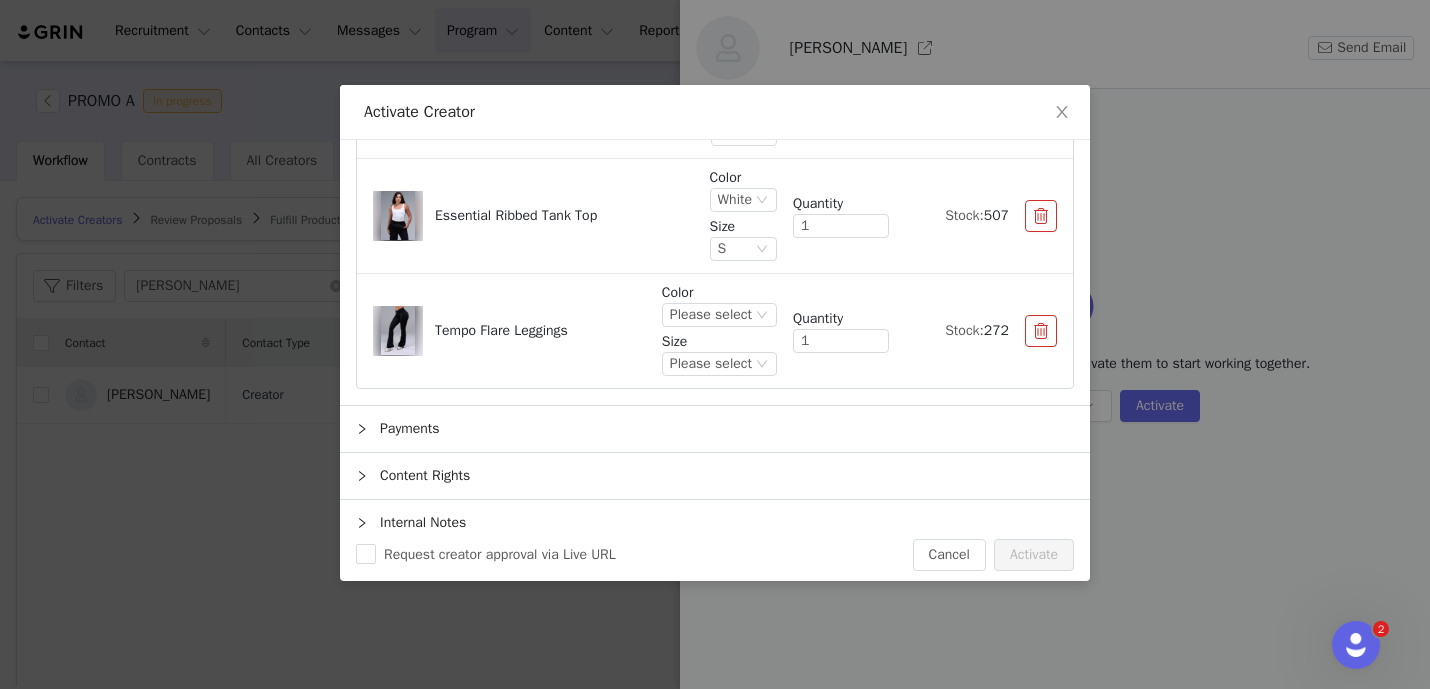 scroll, scrollTop: 887, scrollLeft: 0, axis: vertical 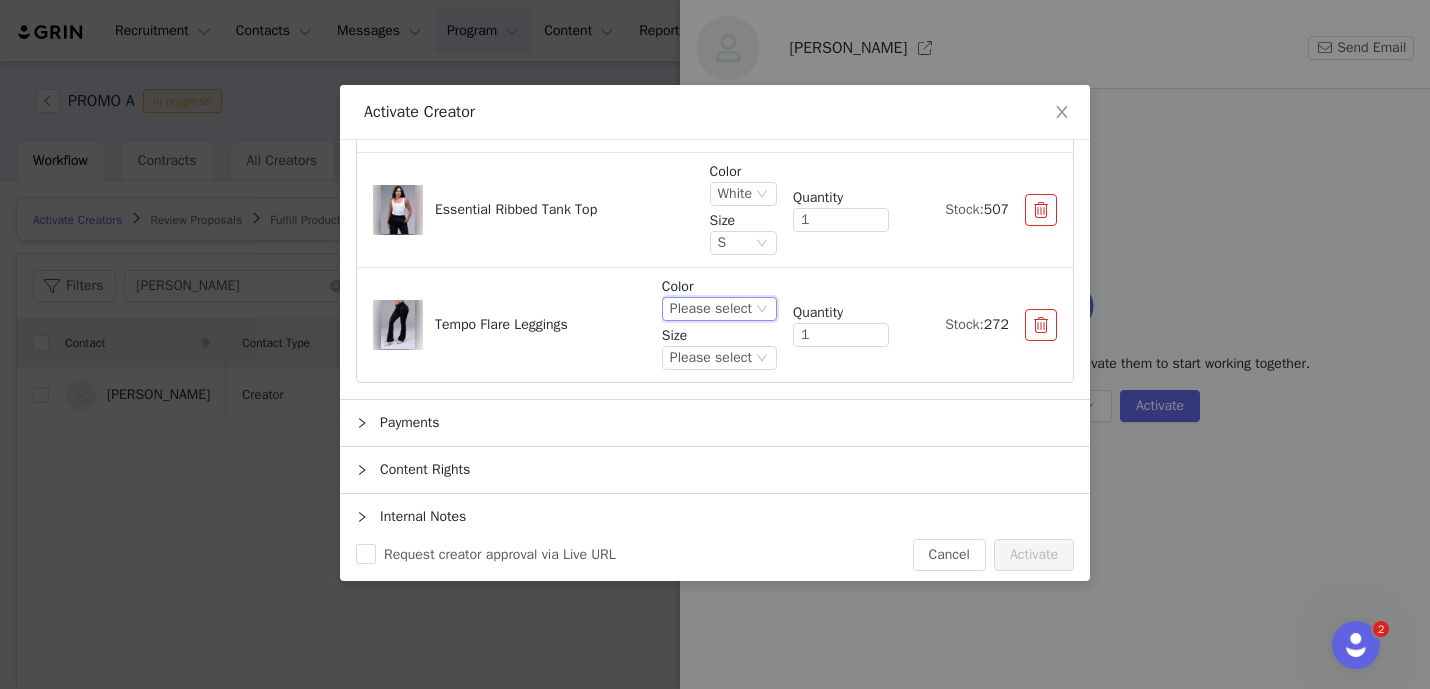 click on "Please select" at bounding box center (711, 309) 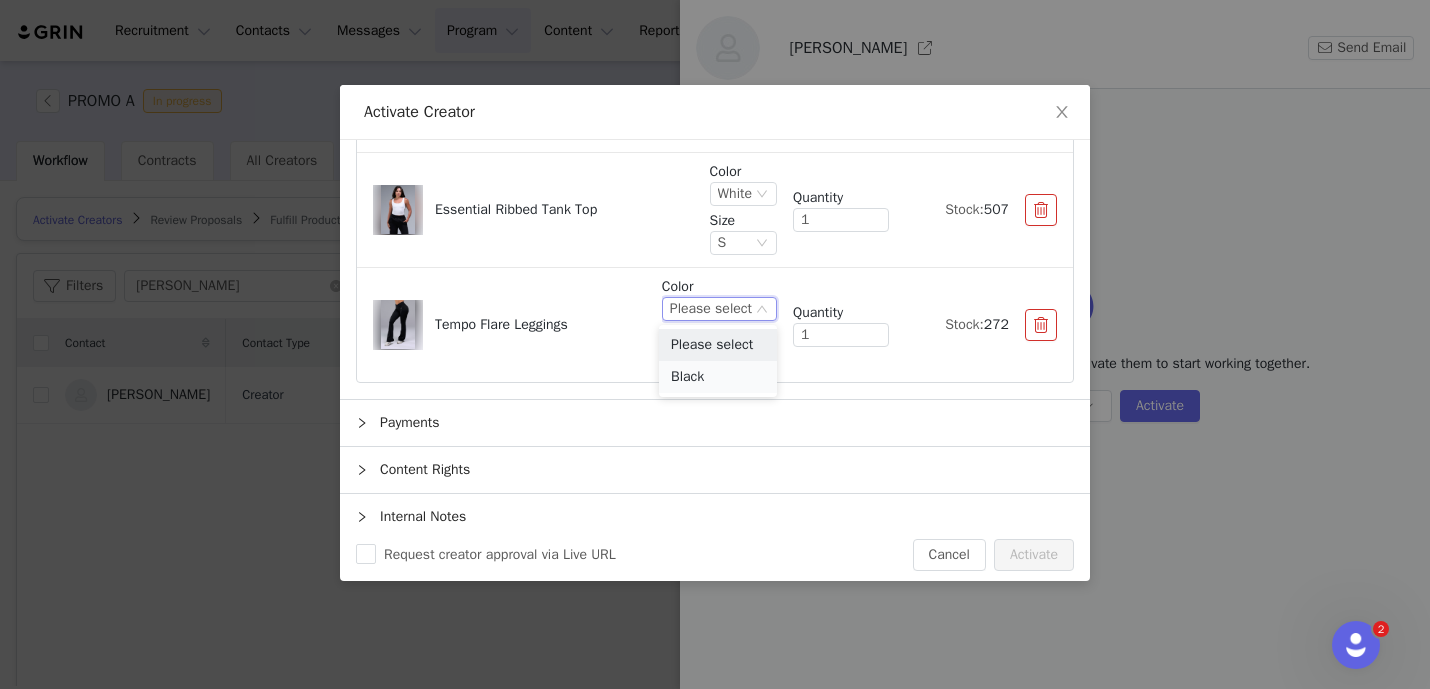 click on "Black" at bounding box center [718, 377] 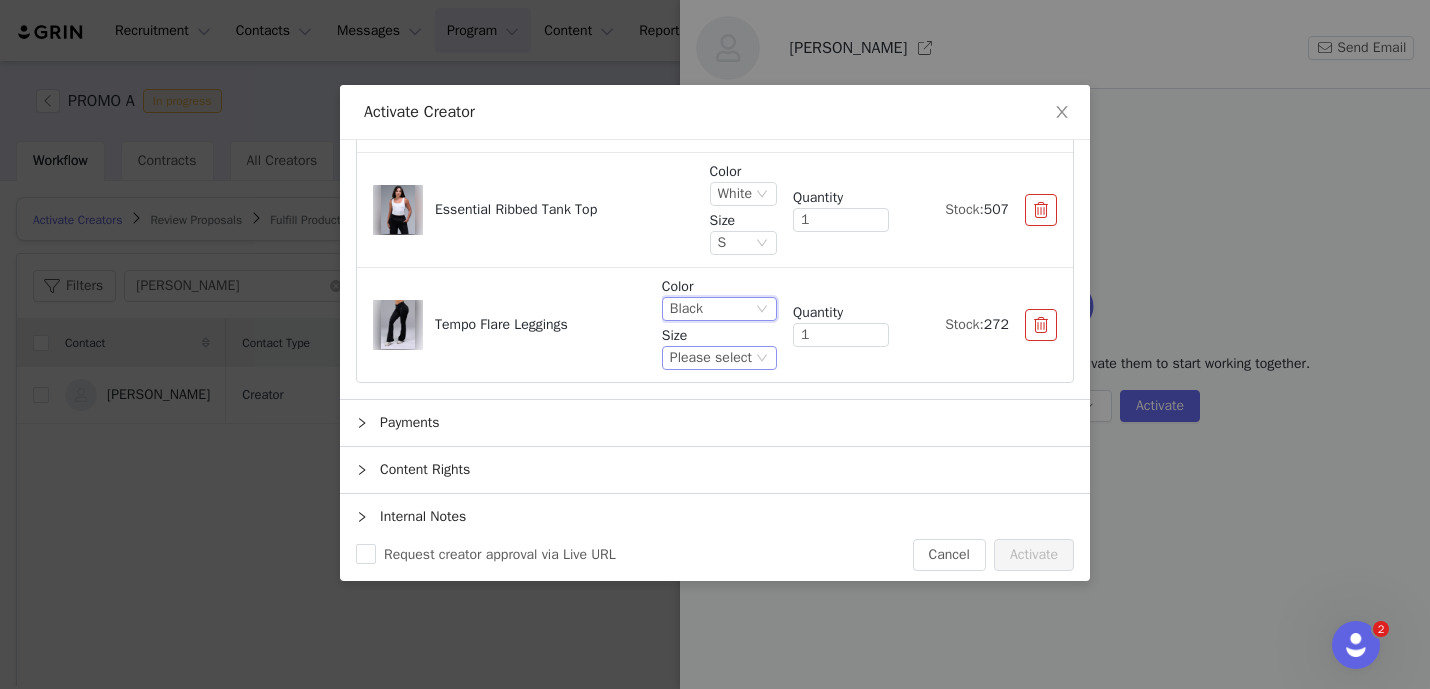 scroll, scrollTop: 886, scrollLeft: 0, axis: vertical 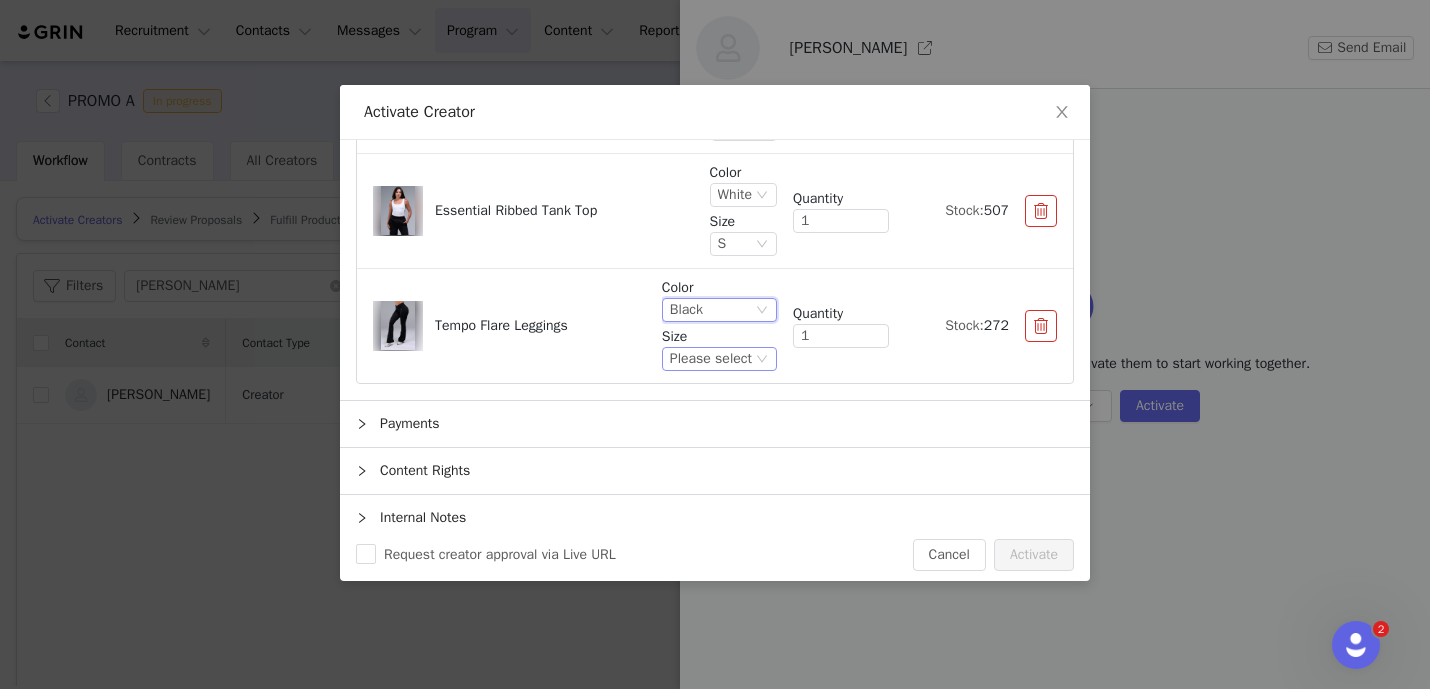 click on "Please select" at bounding box center [711, 359] 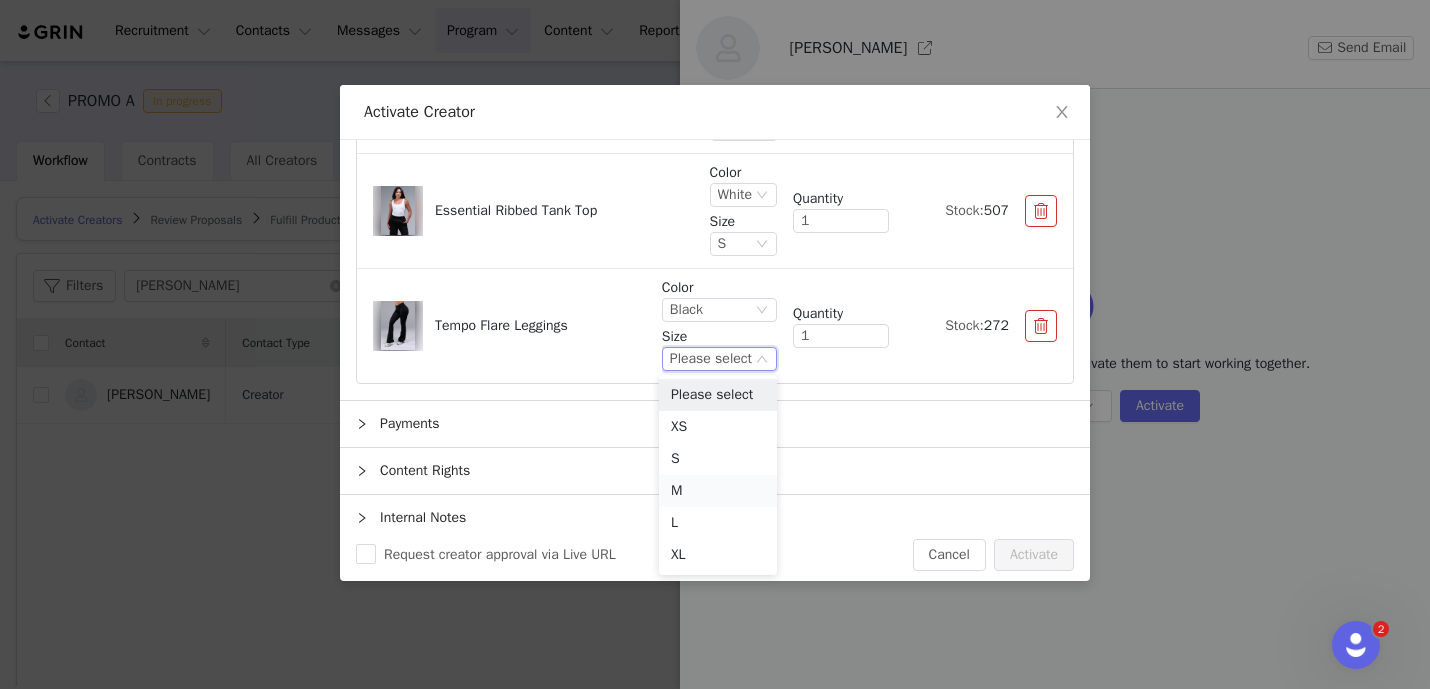 click on "M" at bounding box center [718, 491] 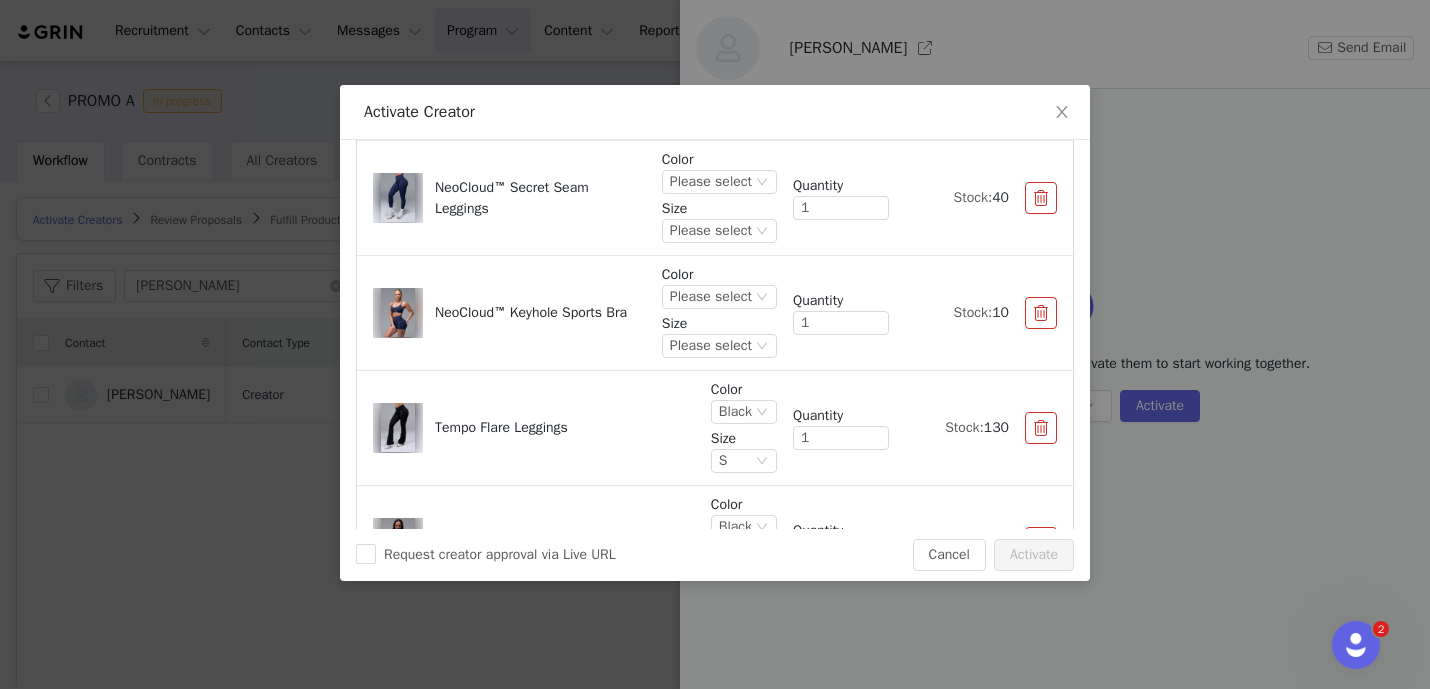 scroll, scrollTop: 0, scrollLeft: 0, axis: both 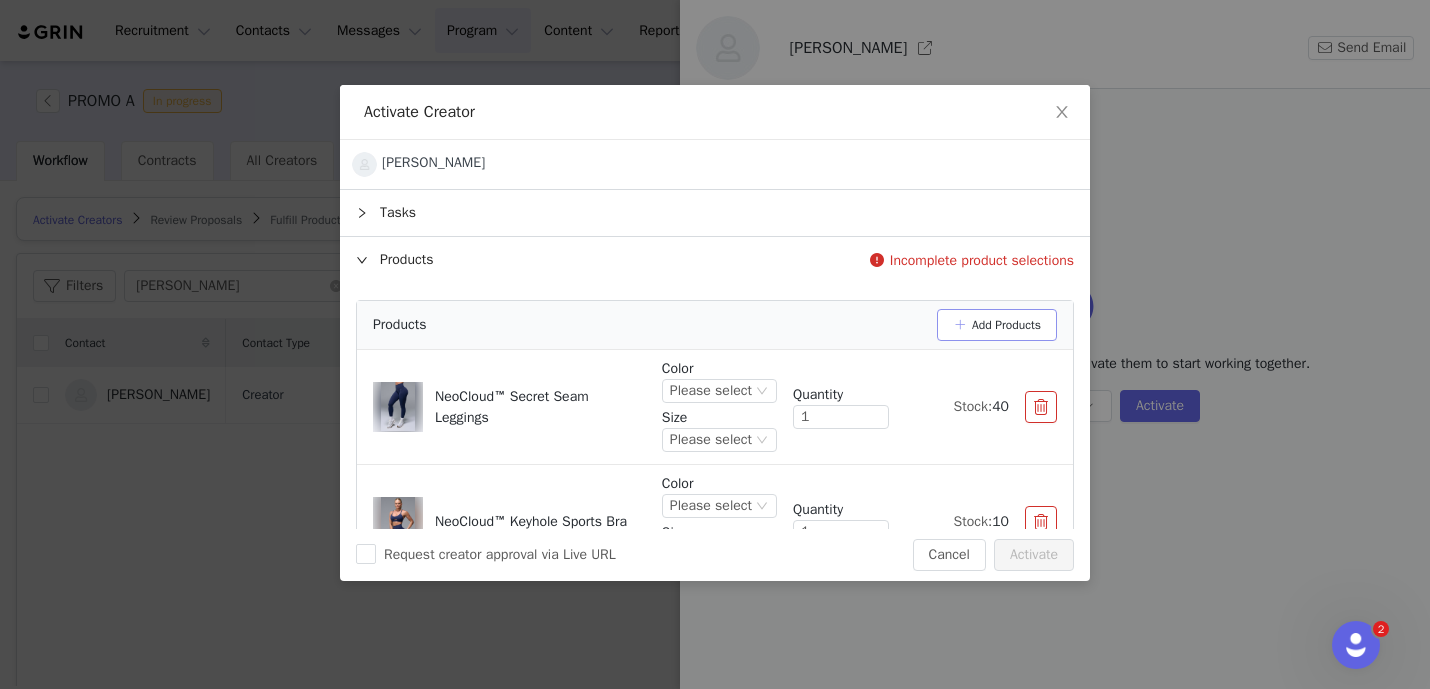 click on "Add Products" at bounding box center (997, 325) 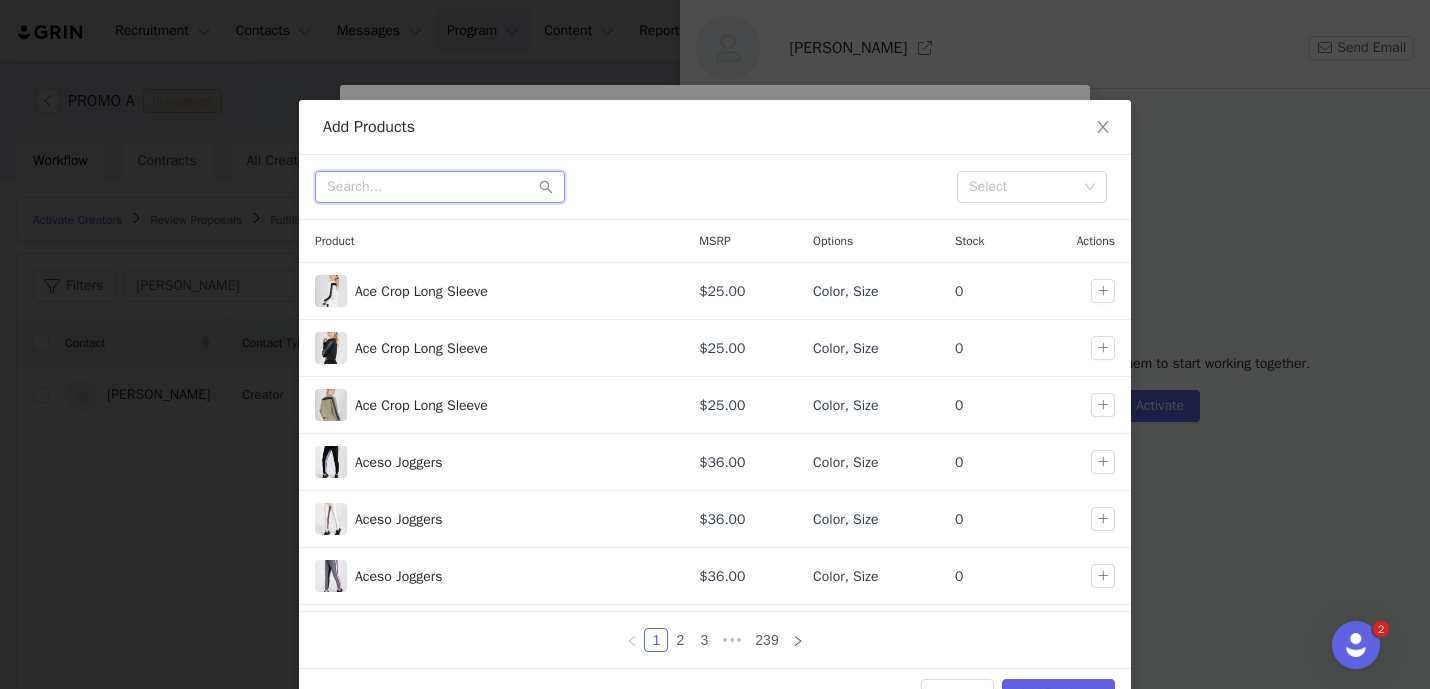 click at bounding box center [440, 187] 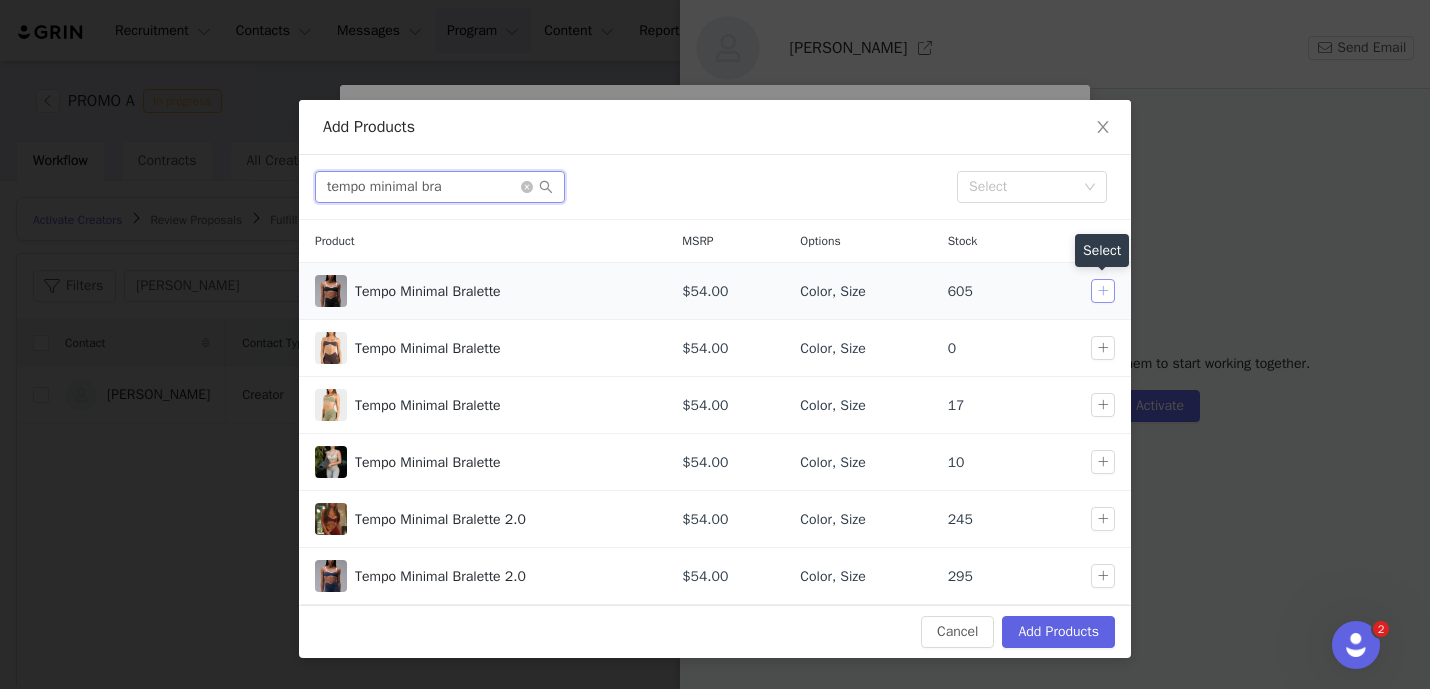 type on "tempo minimal bra" 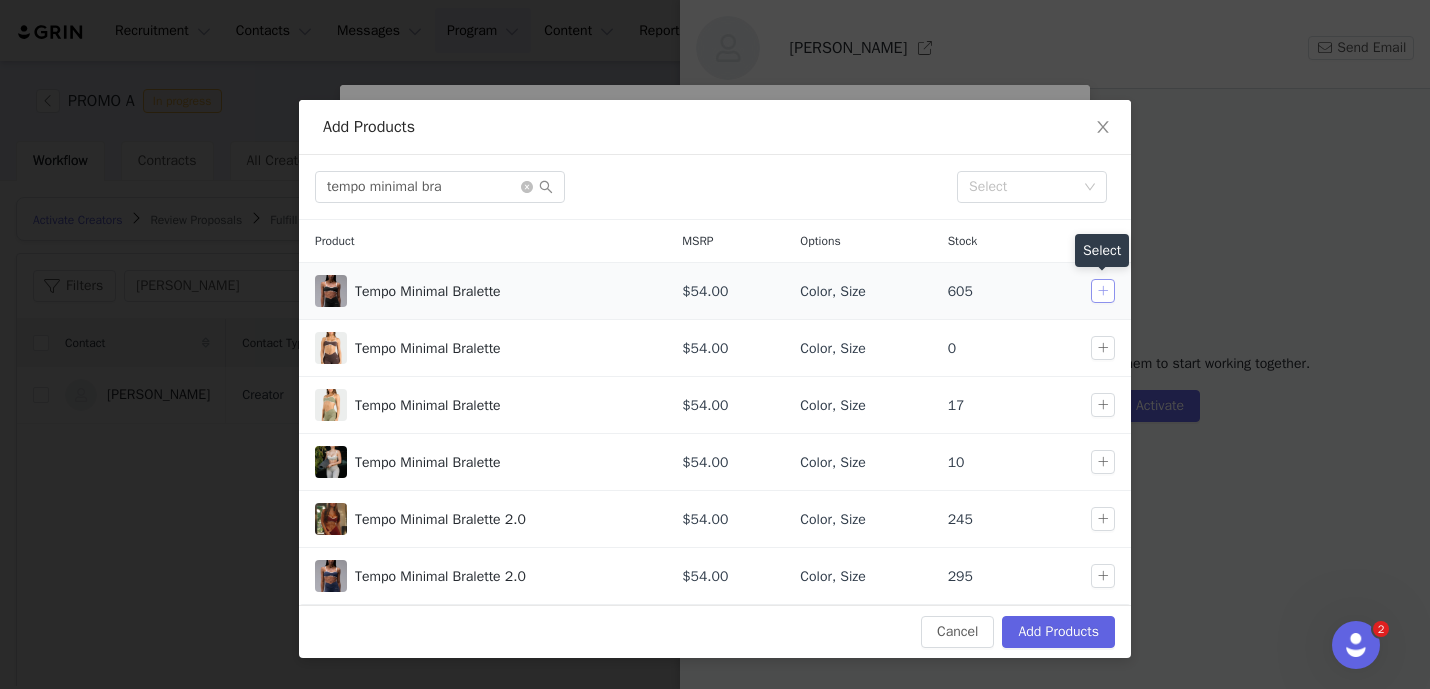 click at bounding box center (1103, 291) 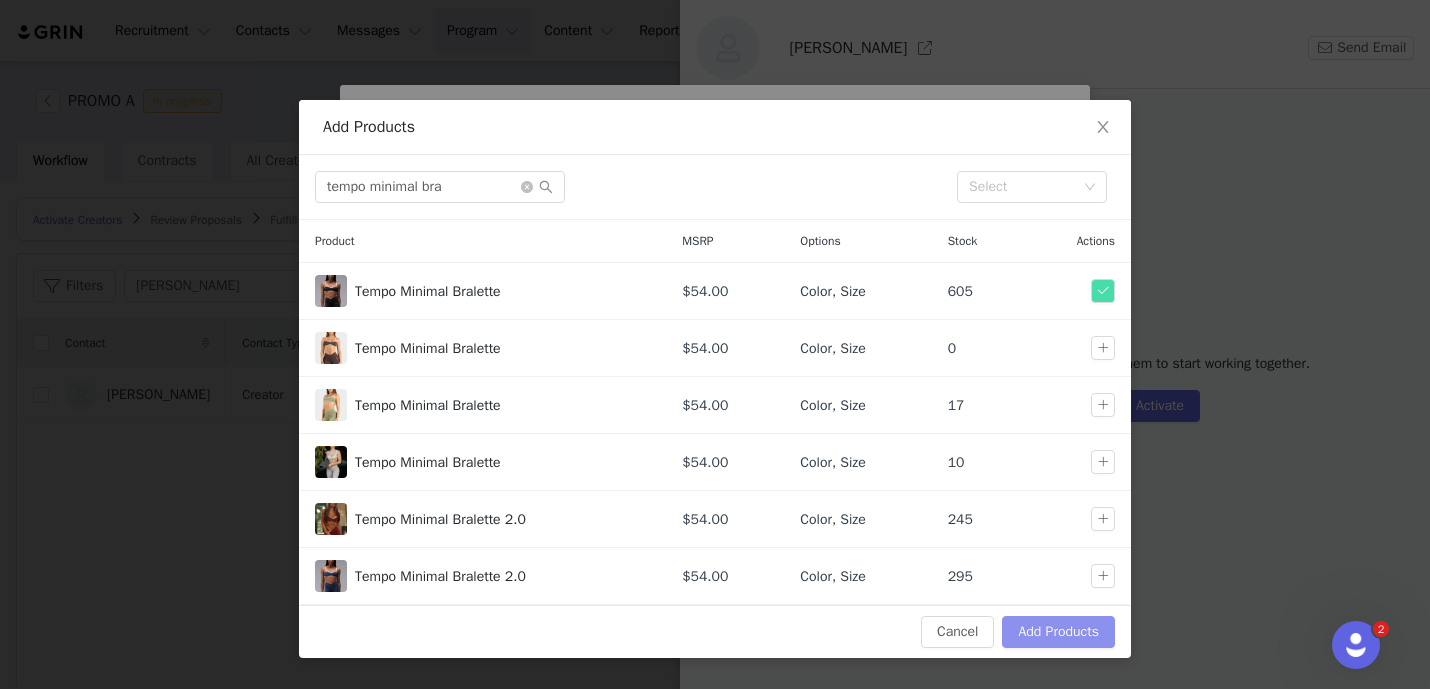 click on "Add Products" at bounding box center [1058, 632] 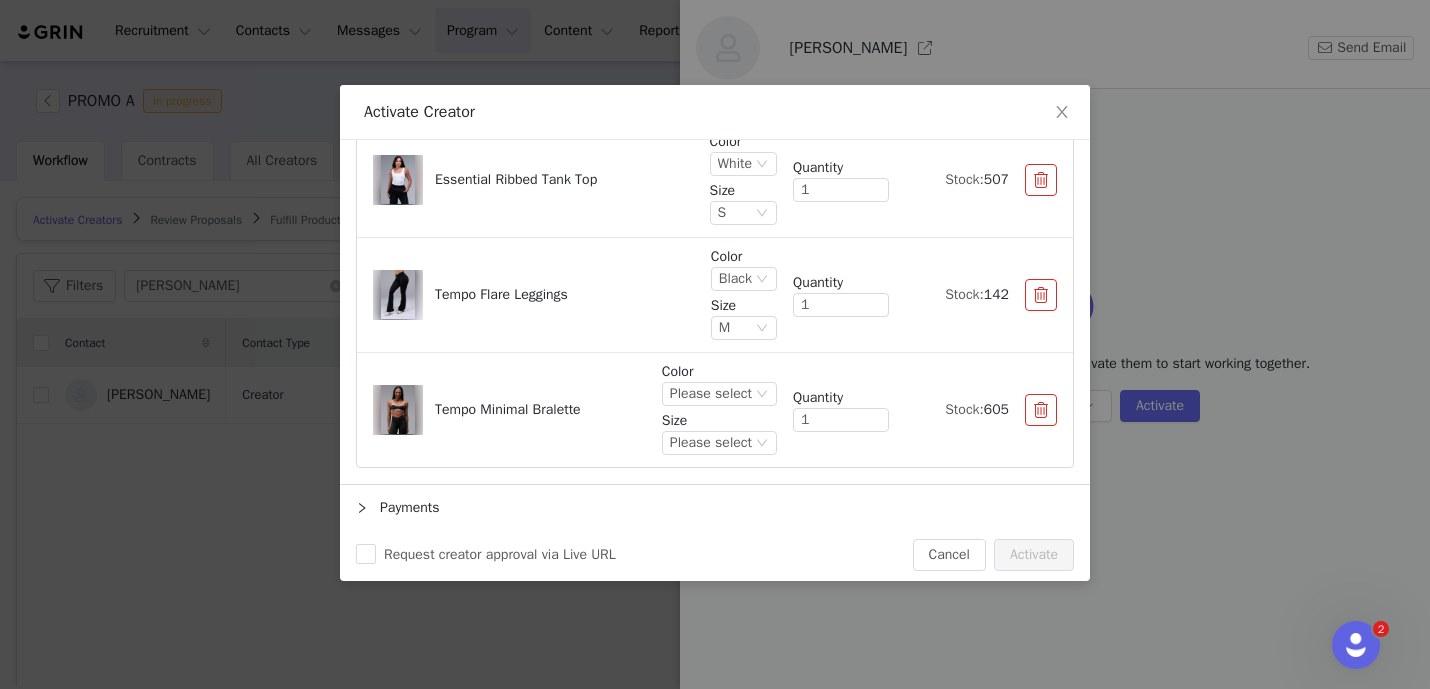 scroll, scrollTop: 1014, scrollLeft: 0, axis: vertical 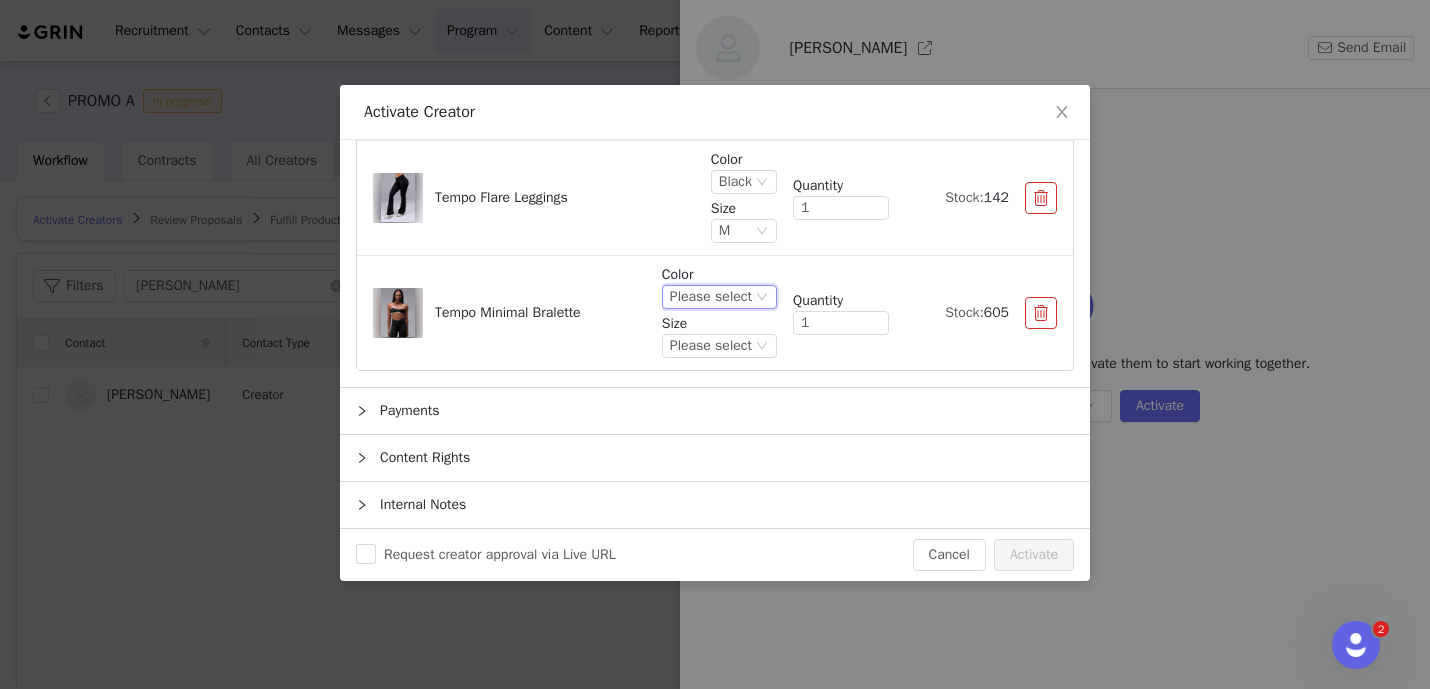 click on "Please select" at bounding box center (711, 297) 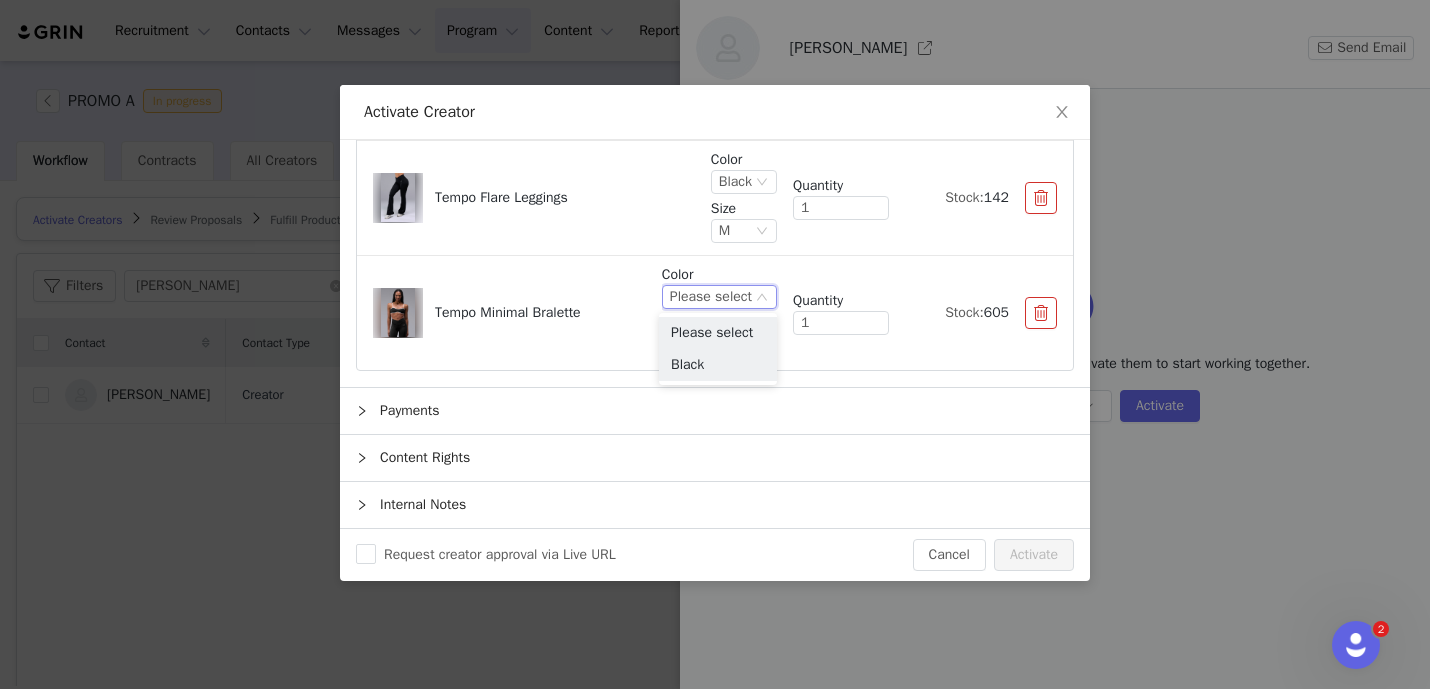 drag, startPoint x: 731, startPoint y: 369, endPoint x: 727, endPoint y: 352, distance: 17.464249 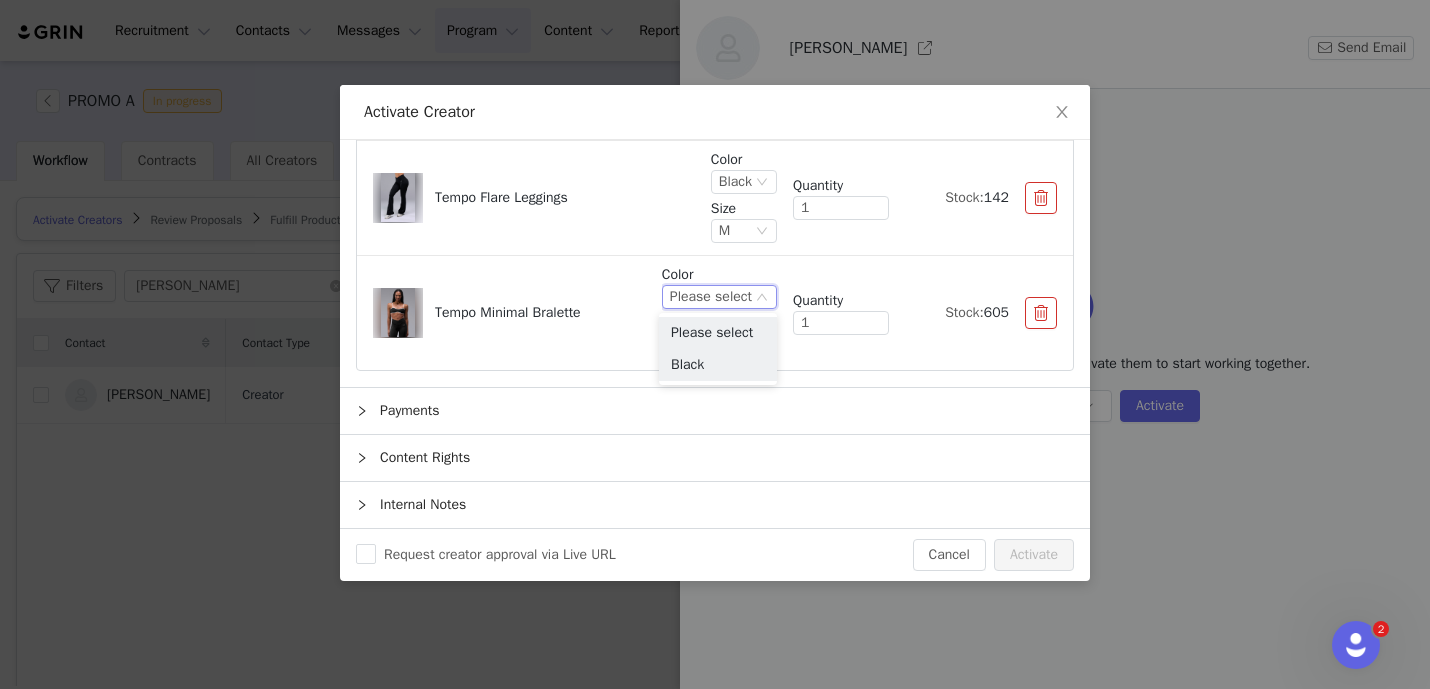 click on "Black" at bounding box center (718, 365) 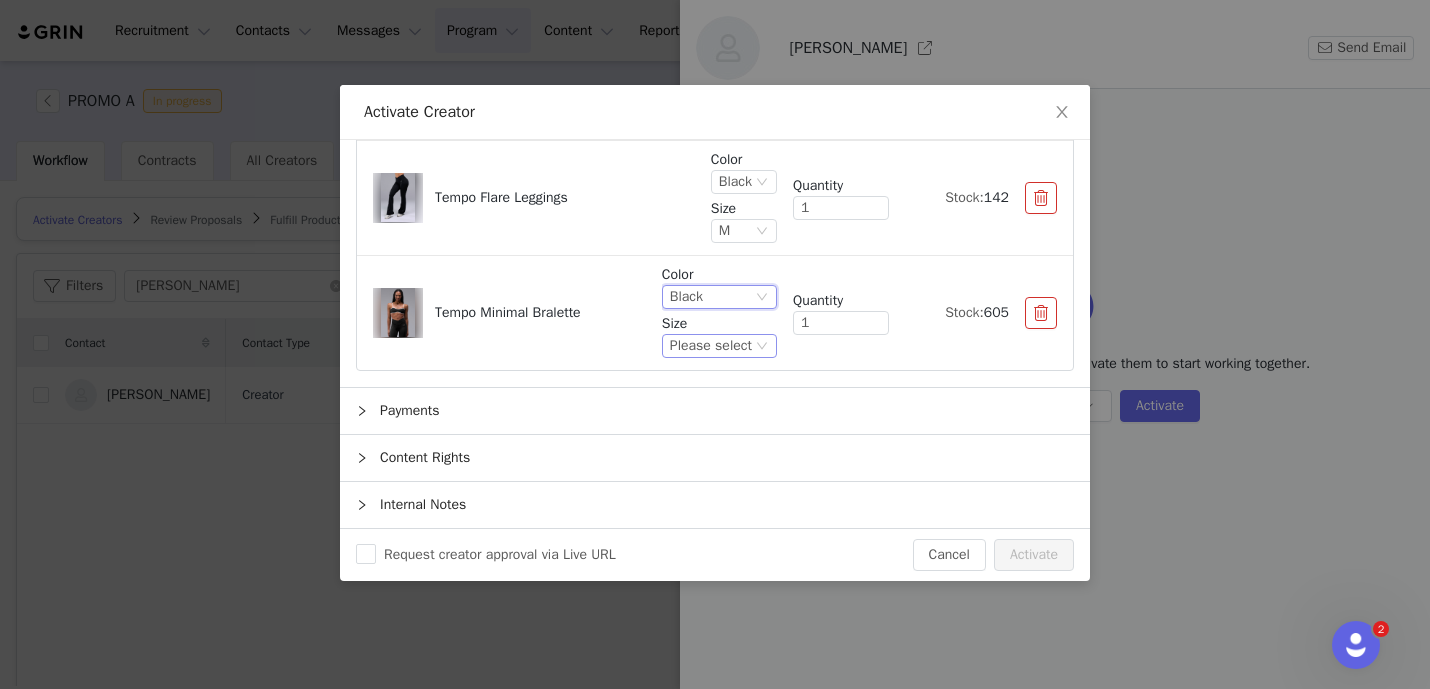 click on "Please select" at bounding box center [711, 346] 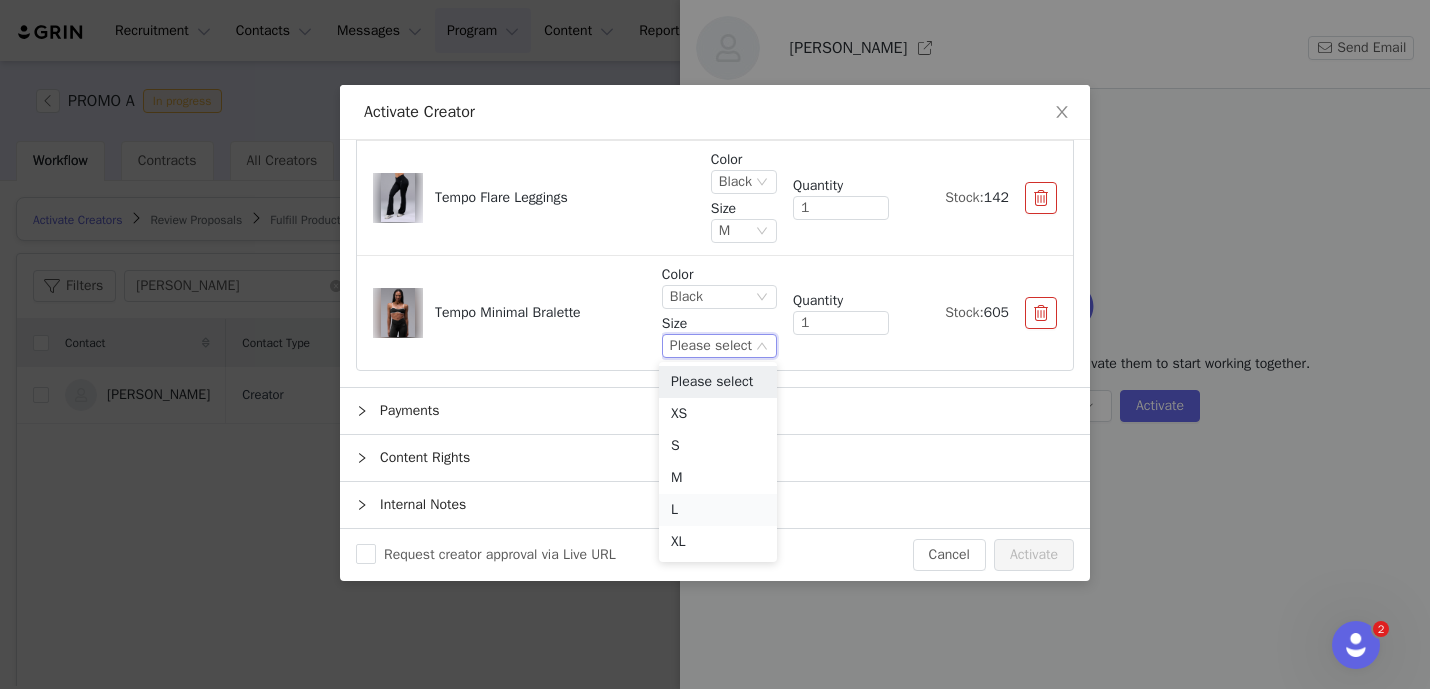 click on "L" at bounding box center (718, 510) 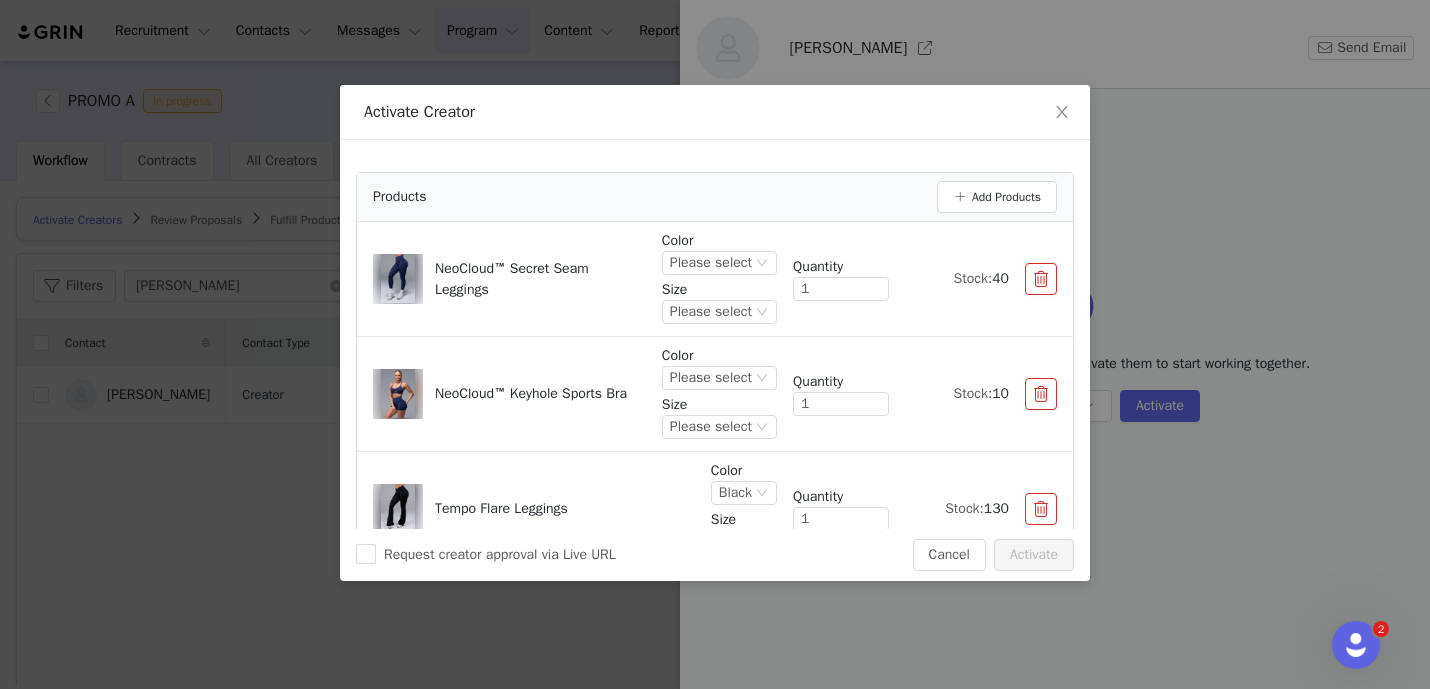 scroll, scrollTop: 133, scrollLeft: 0, axis: vertical 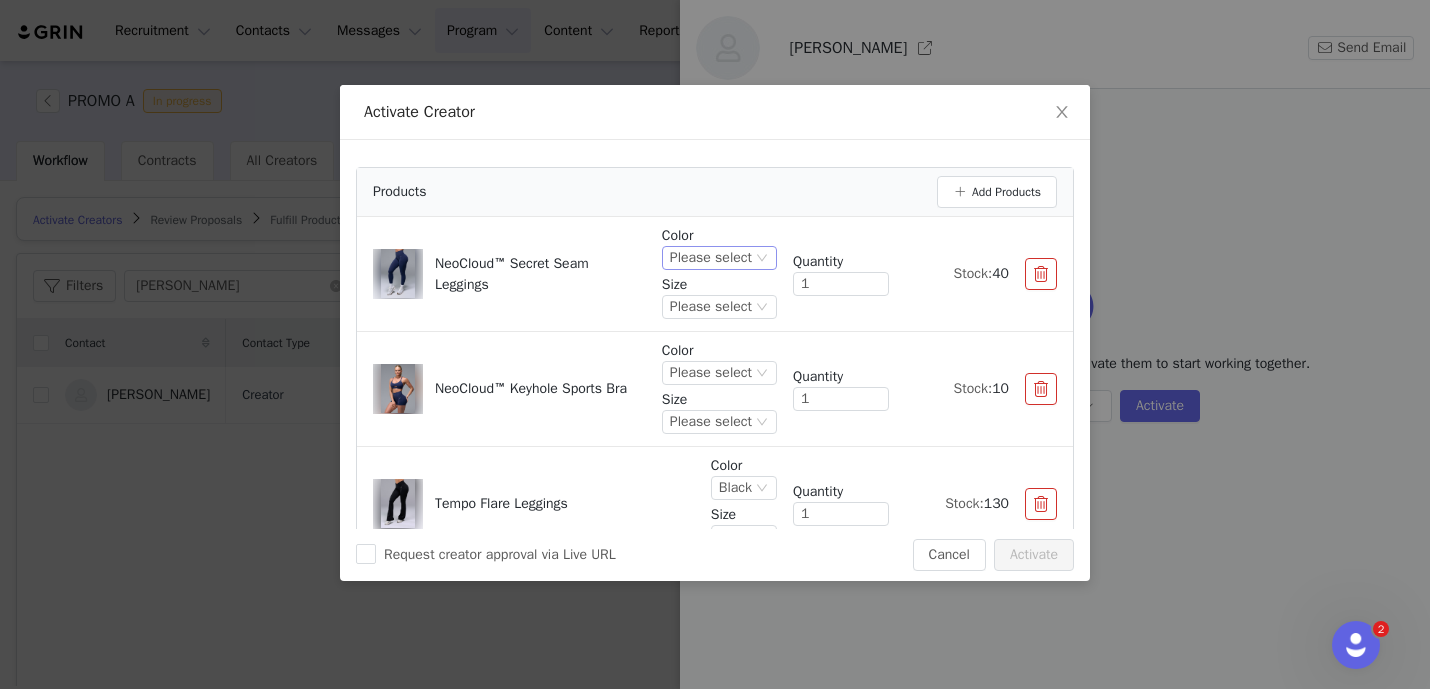 click on "Please select" at bounding box center (711, 258) 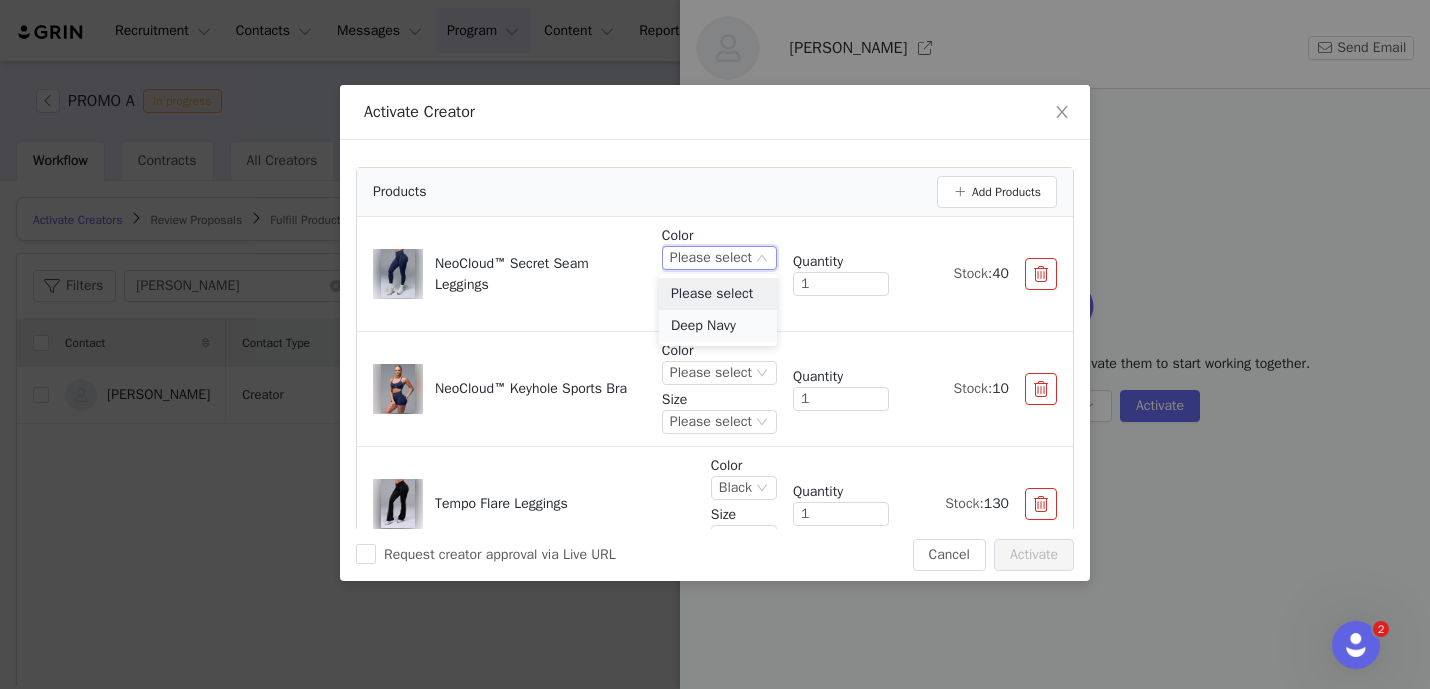 click on "Deep Navy" at bounding box center [718, 326] 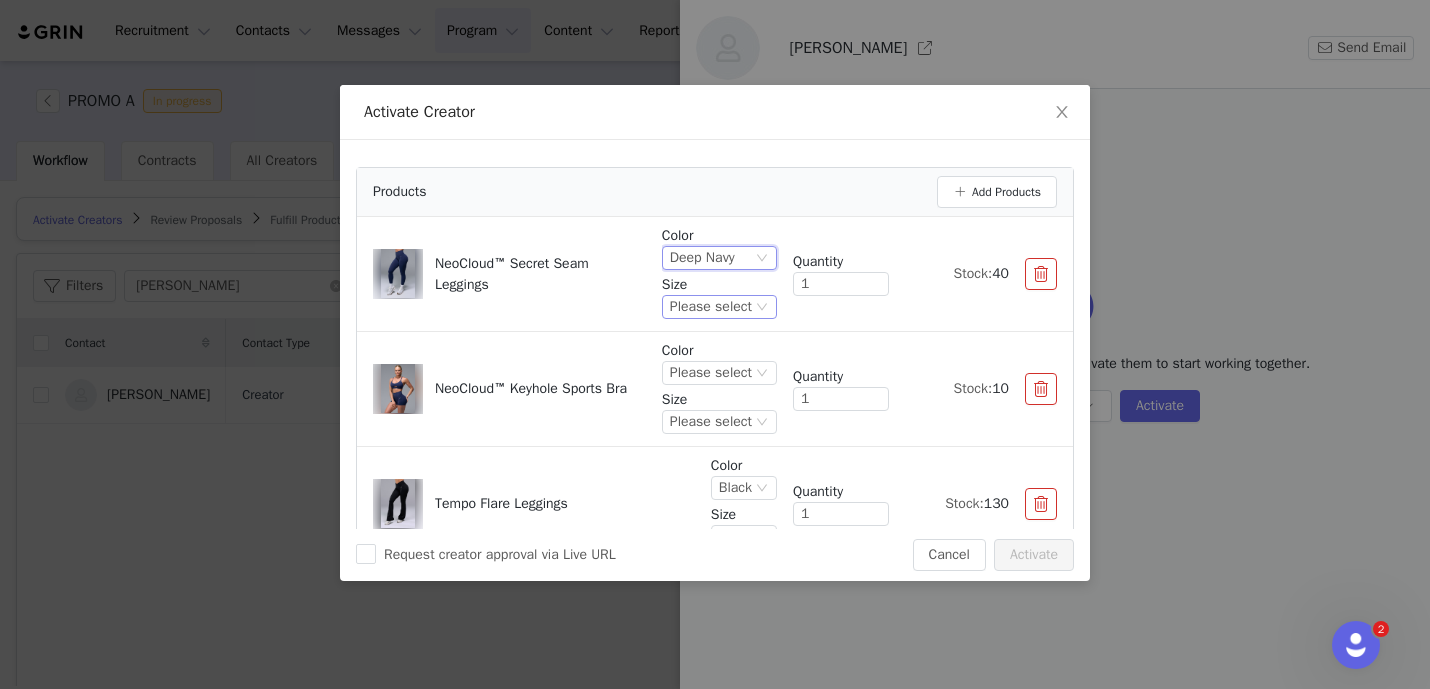 click on "Please select" at bounding box center (711, 307) 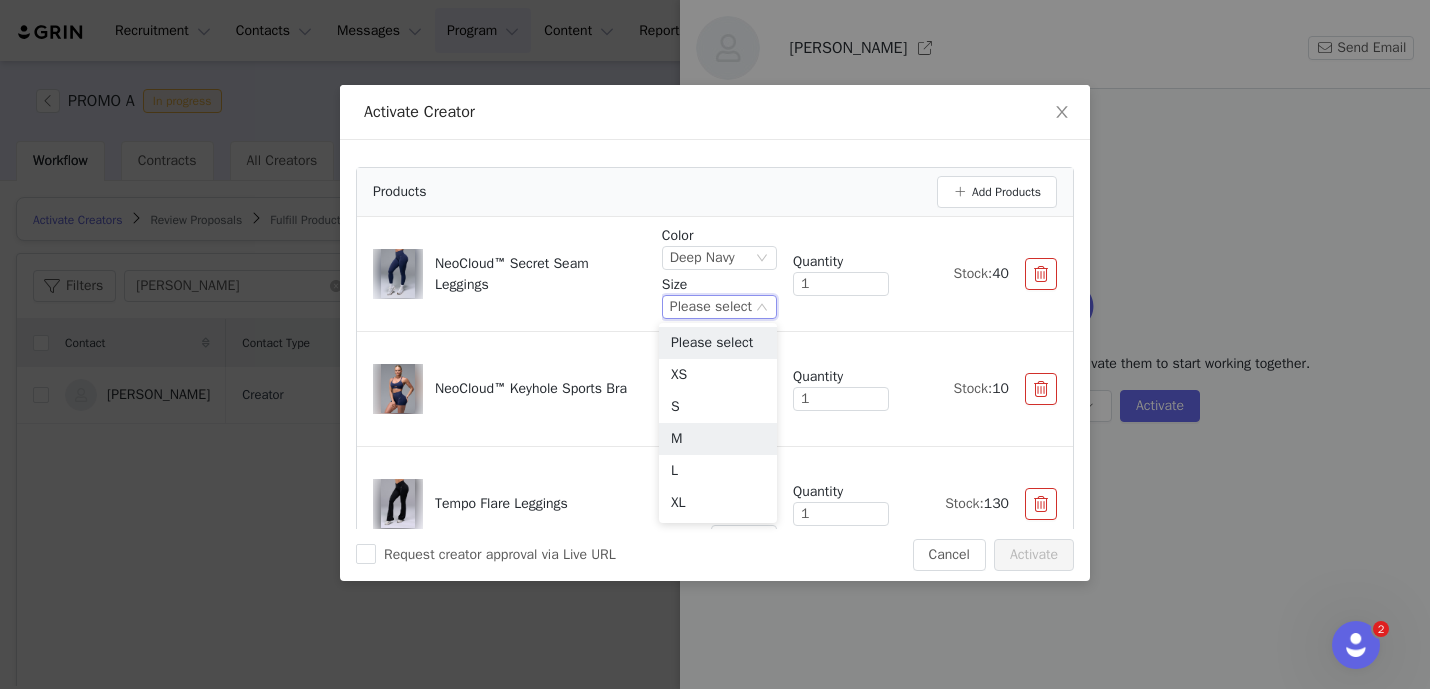 click on "M" at bounding box center [718, 439] 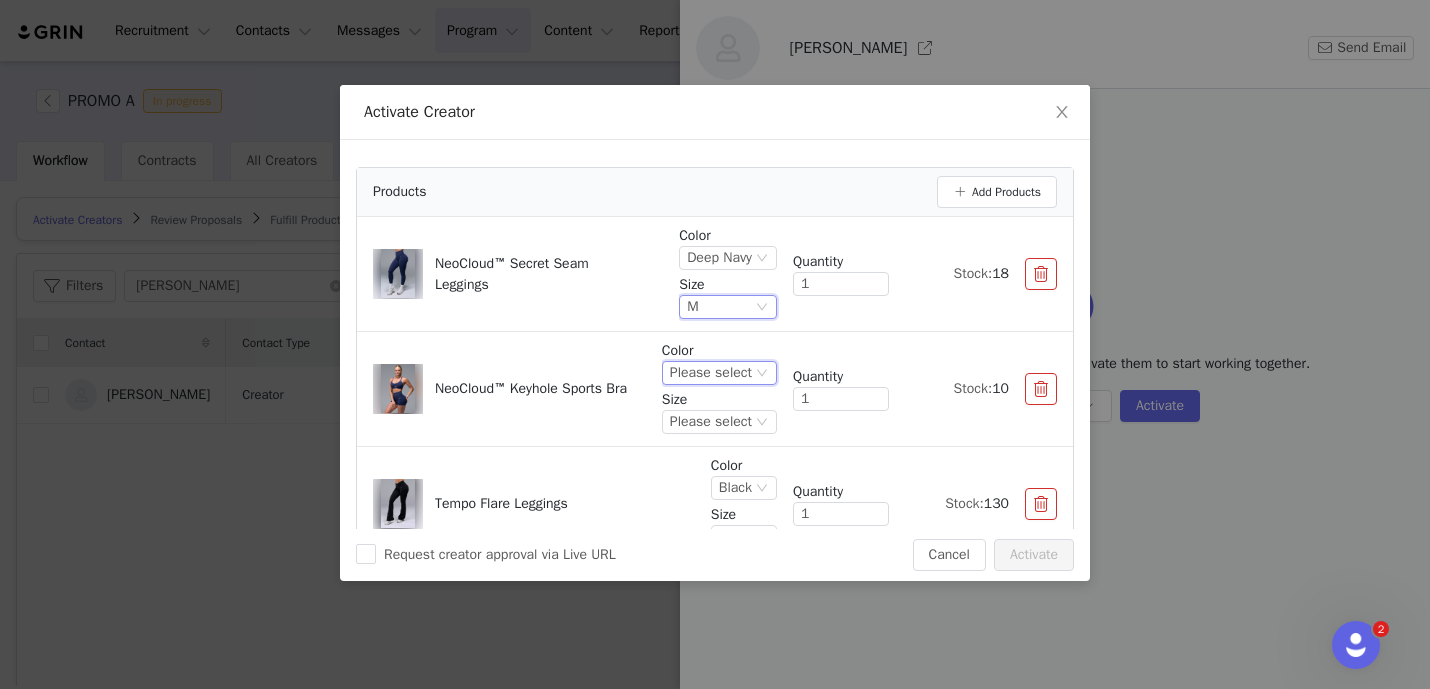 click on "Please select" at bounding box center (711, 373) 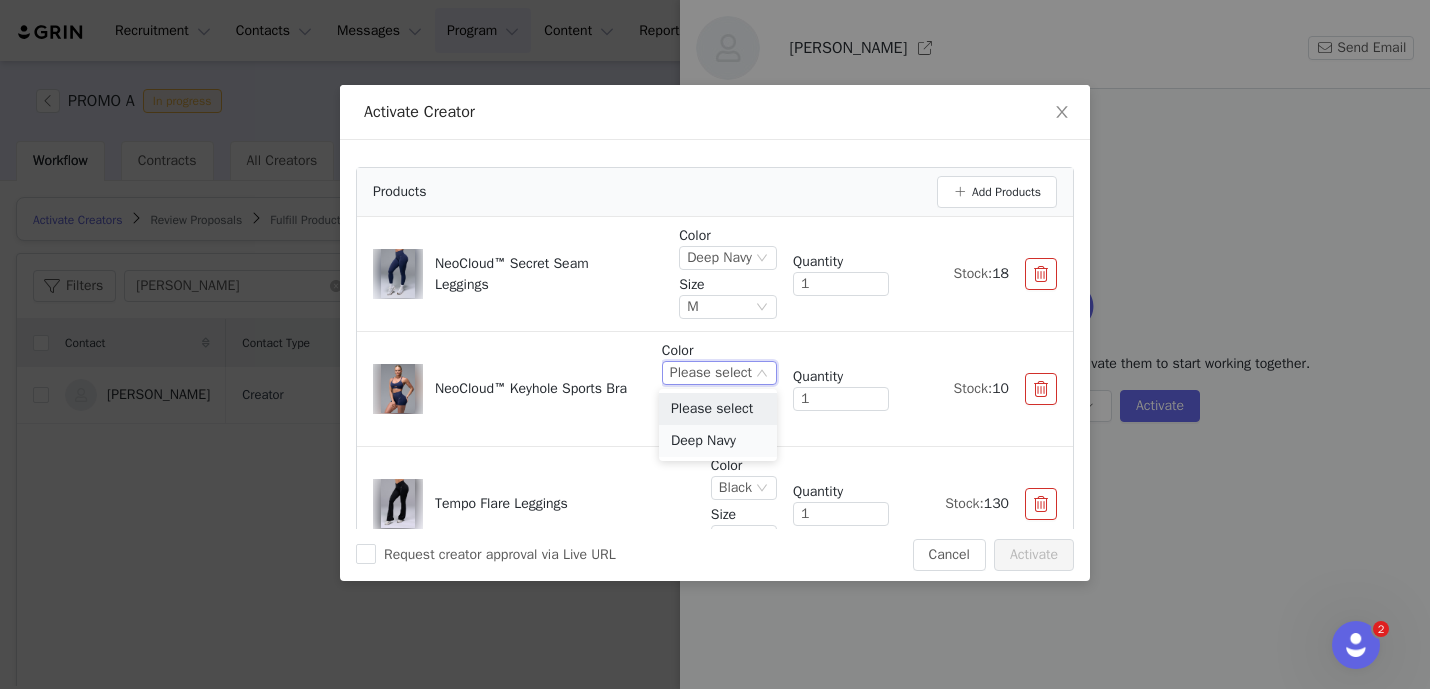 click on "Deep Navy" at bounding box center (718, 441) 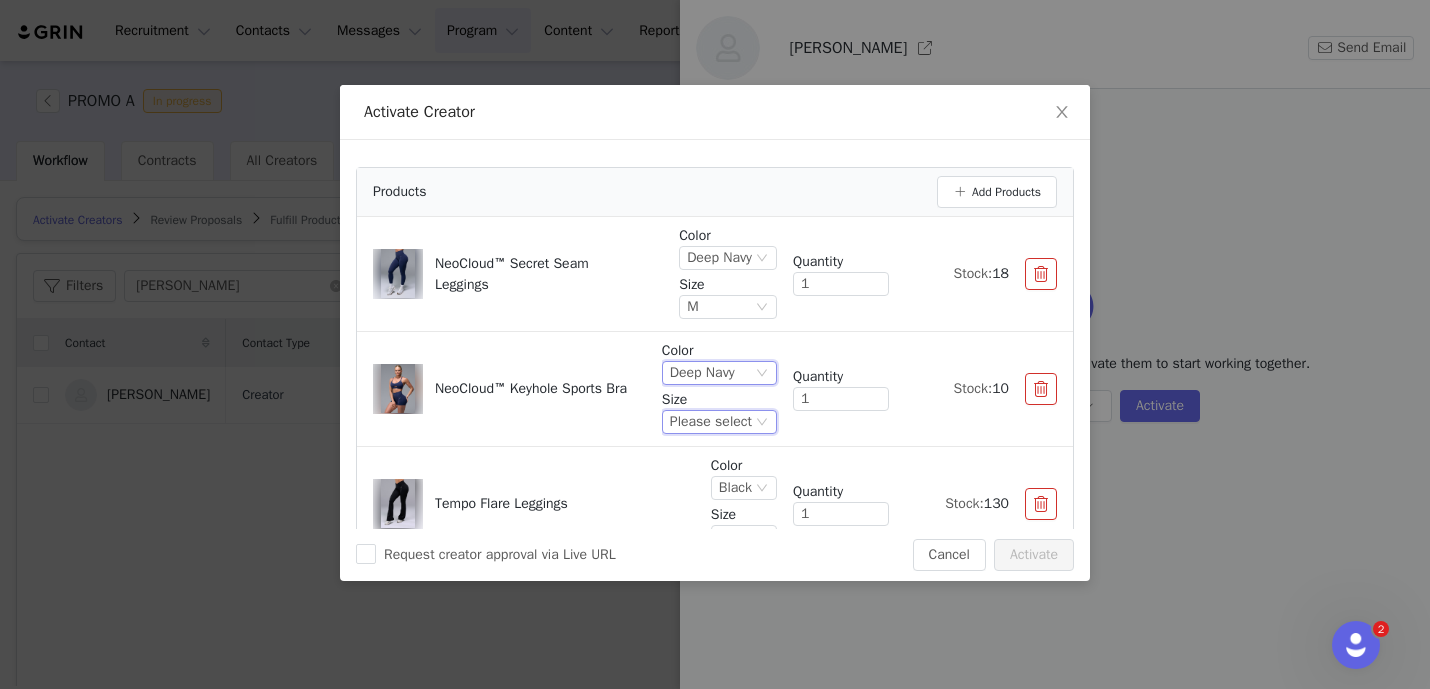 click on "Please select" at bounding box center (711, 422) 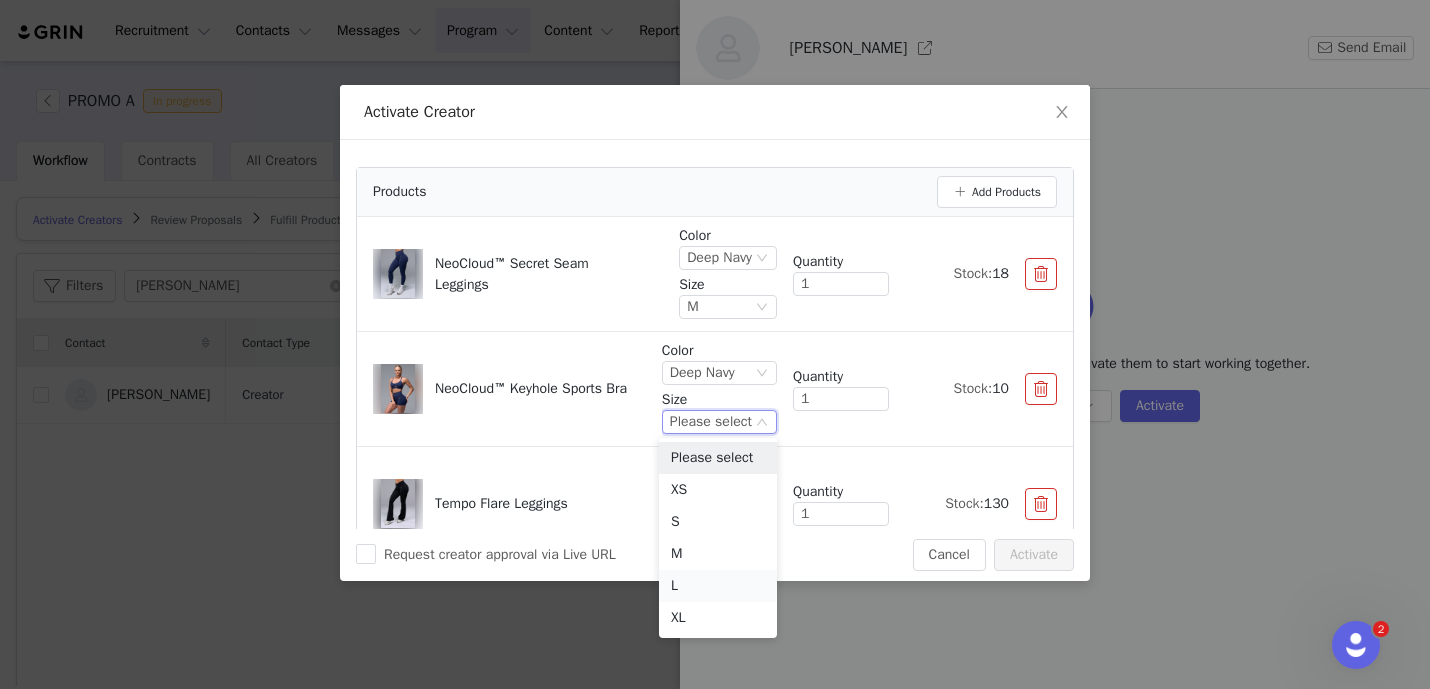 click on "L" at bounding box center (718, 586) 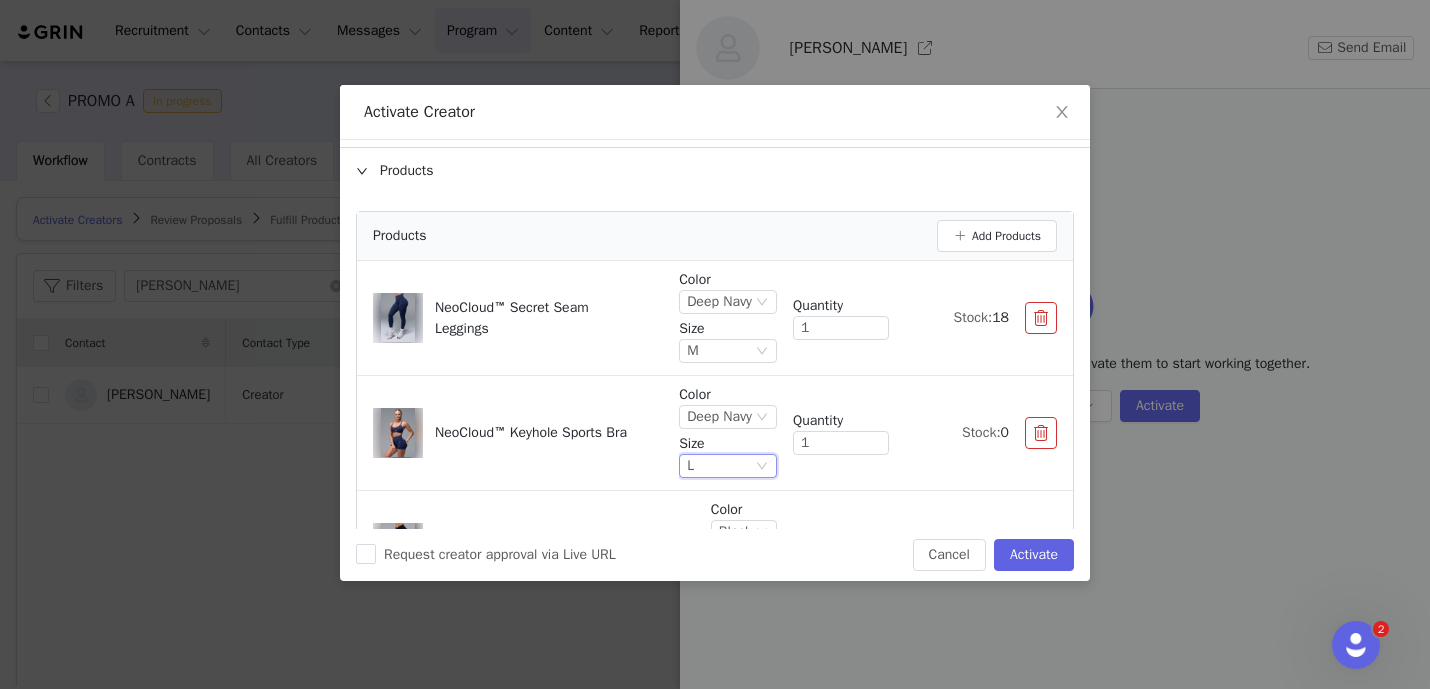 scroll, scrollTop: 0, scrollLeft: 0, axis: both 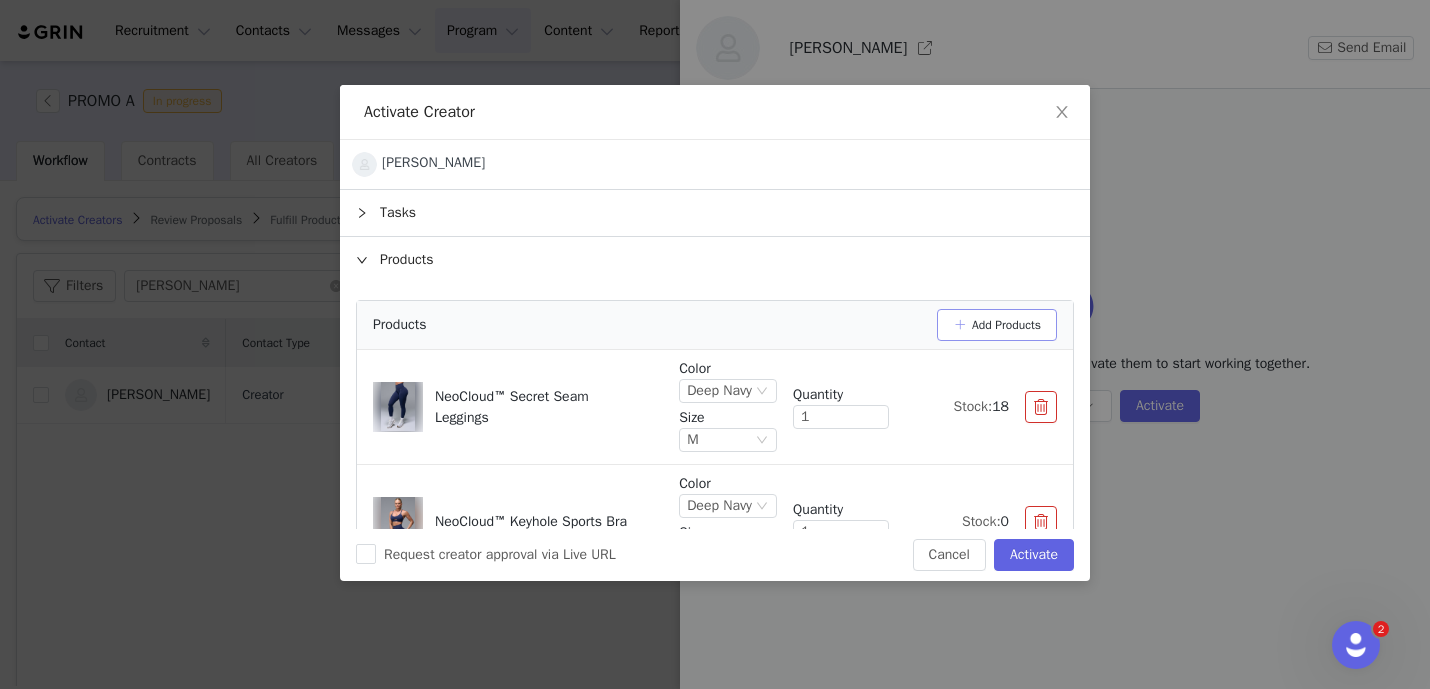 click on "Add Products" at bounding box center (997, 325) 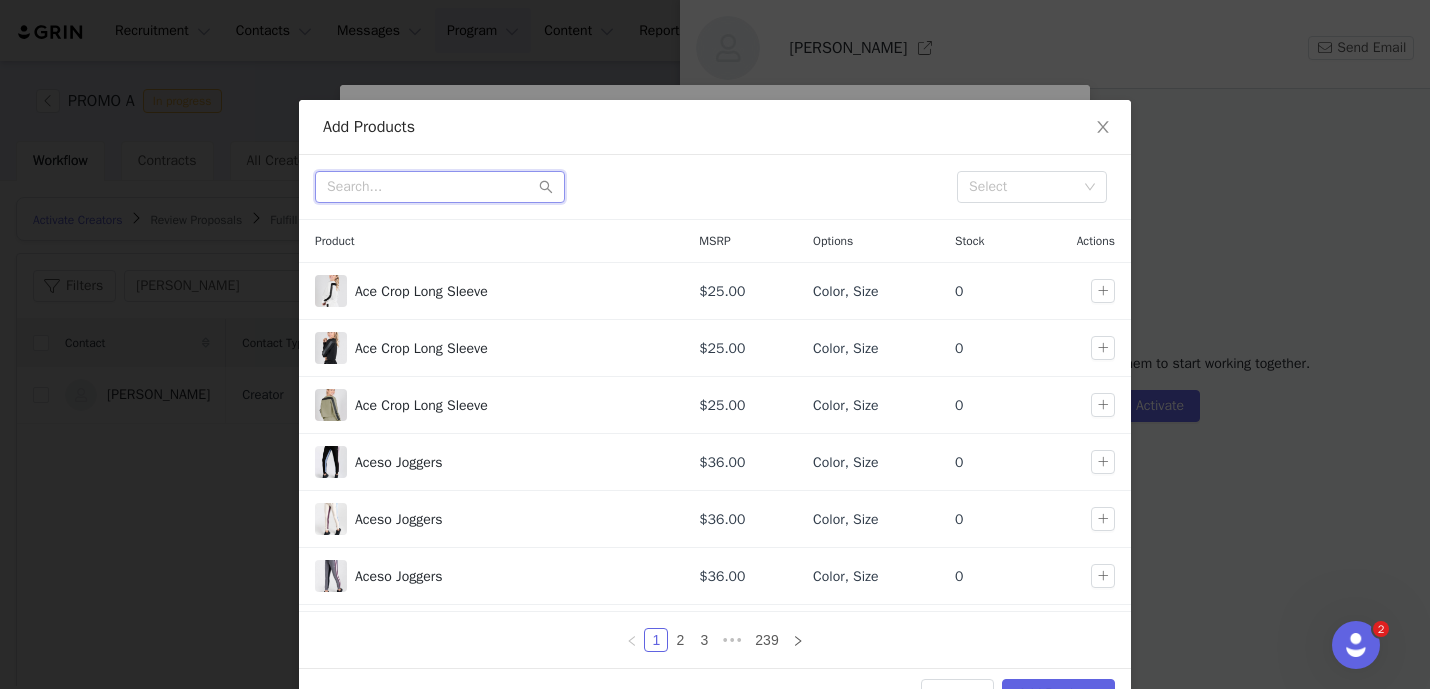 click at bounding box center [440, 187] 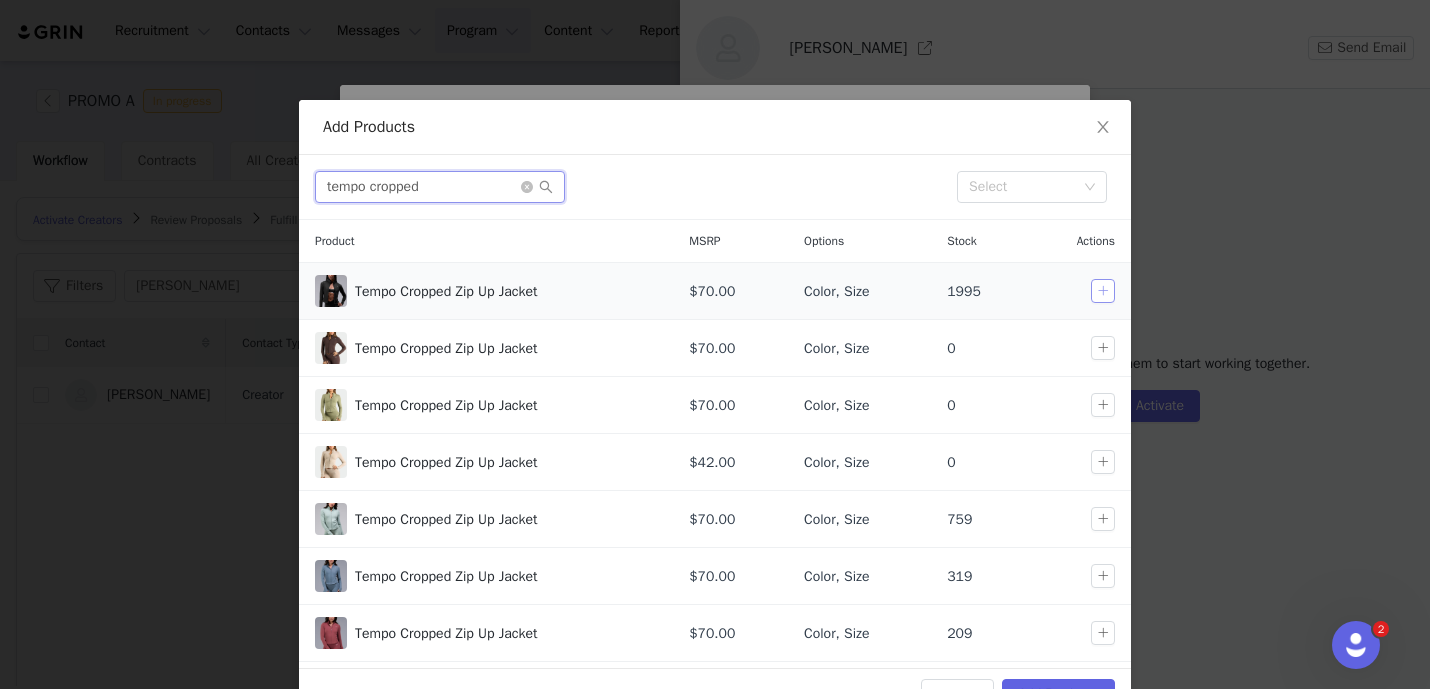 type on "tempo cropped" 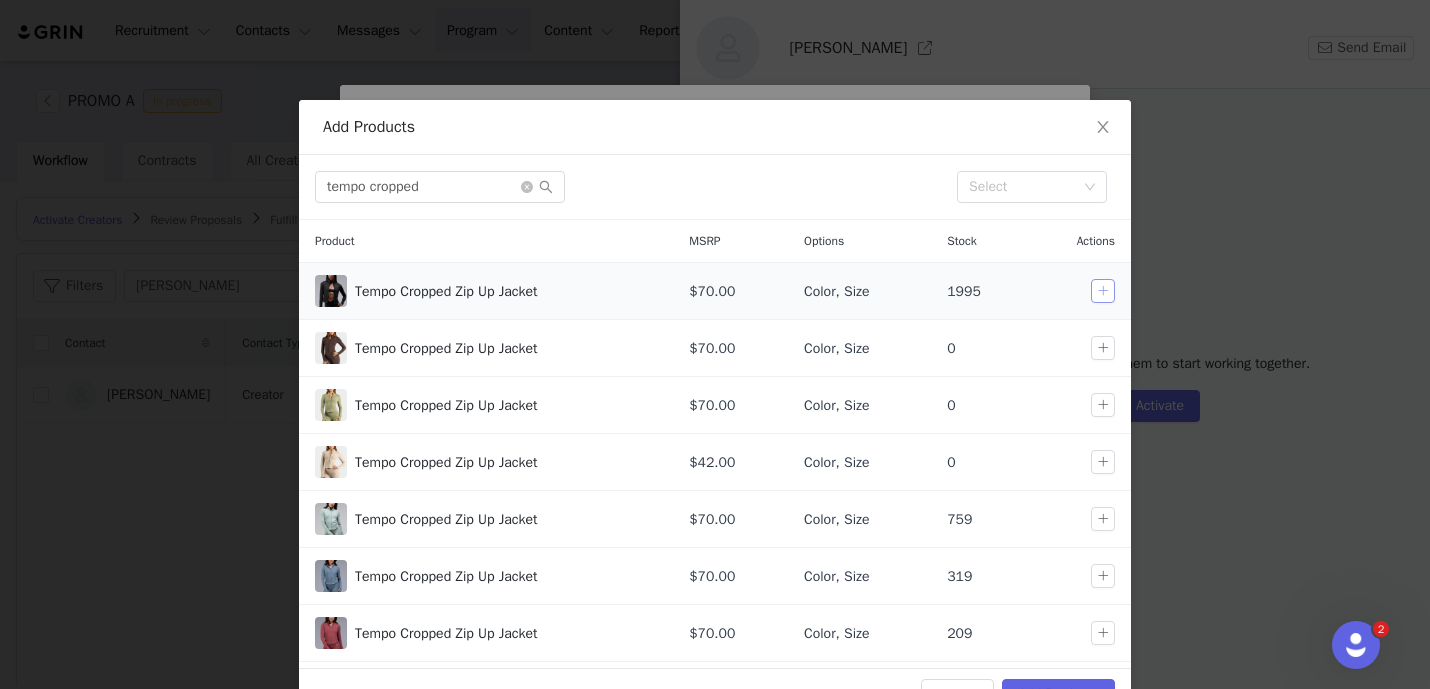 click at bounding box center [1103, 291] 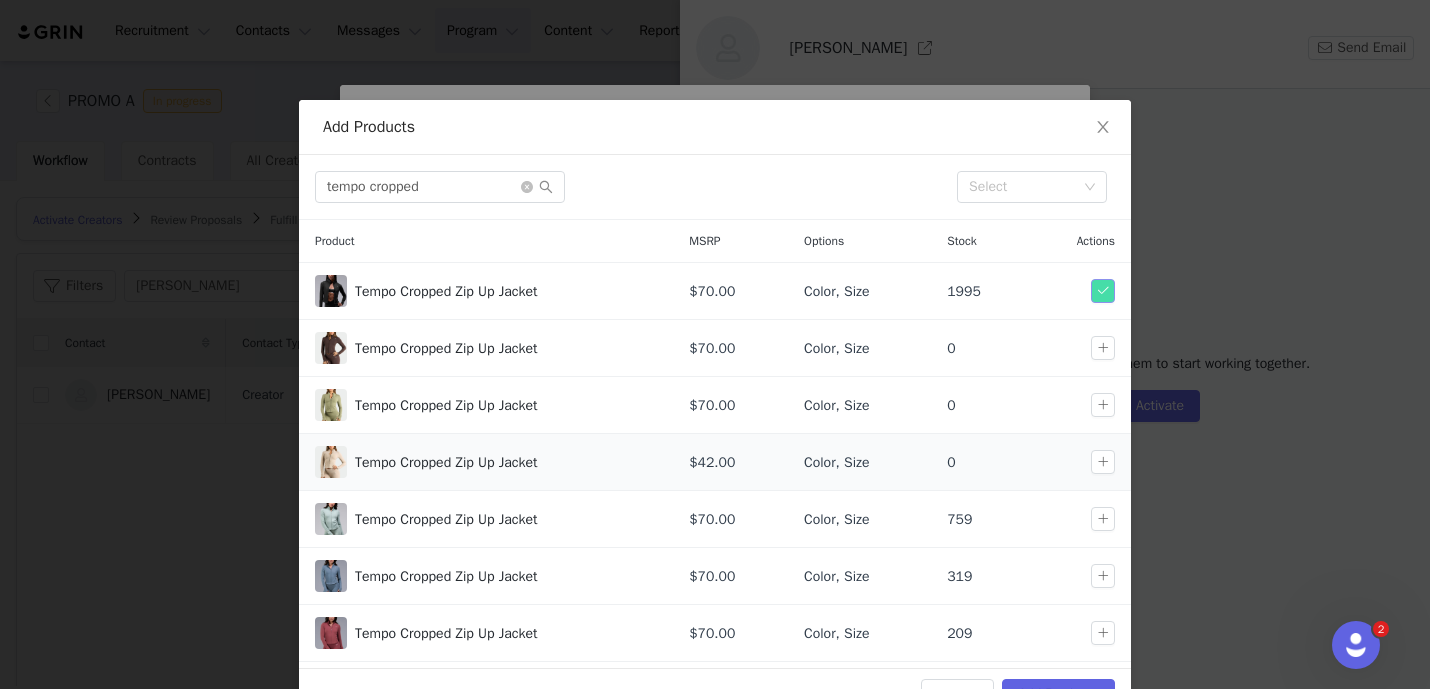scroll, scrollTop: 51, scrollLeft: 0, axis: vertical 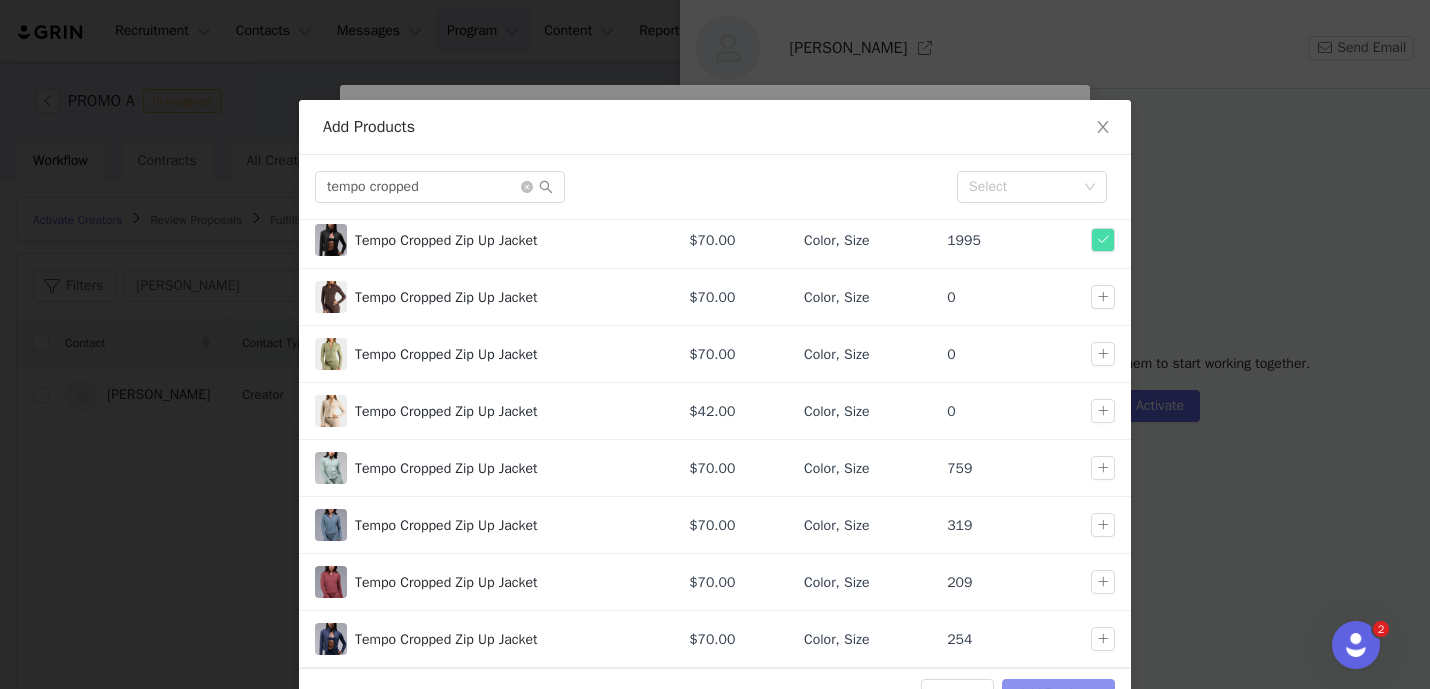 click on "Add Products" at bounding box center [1058, 695] 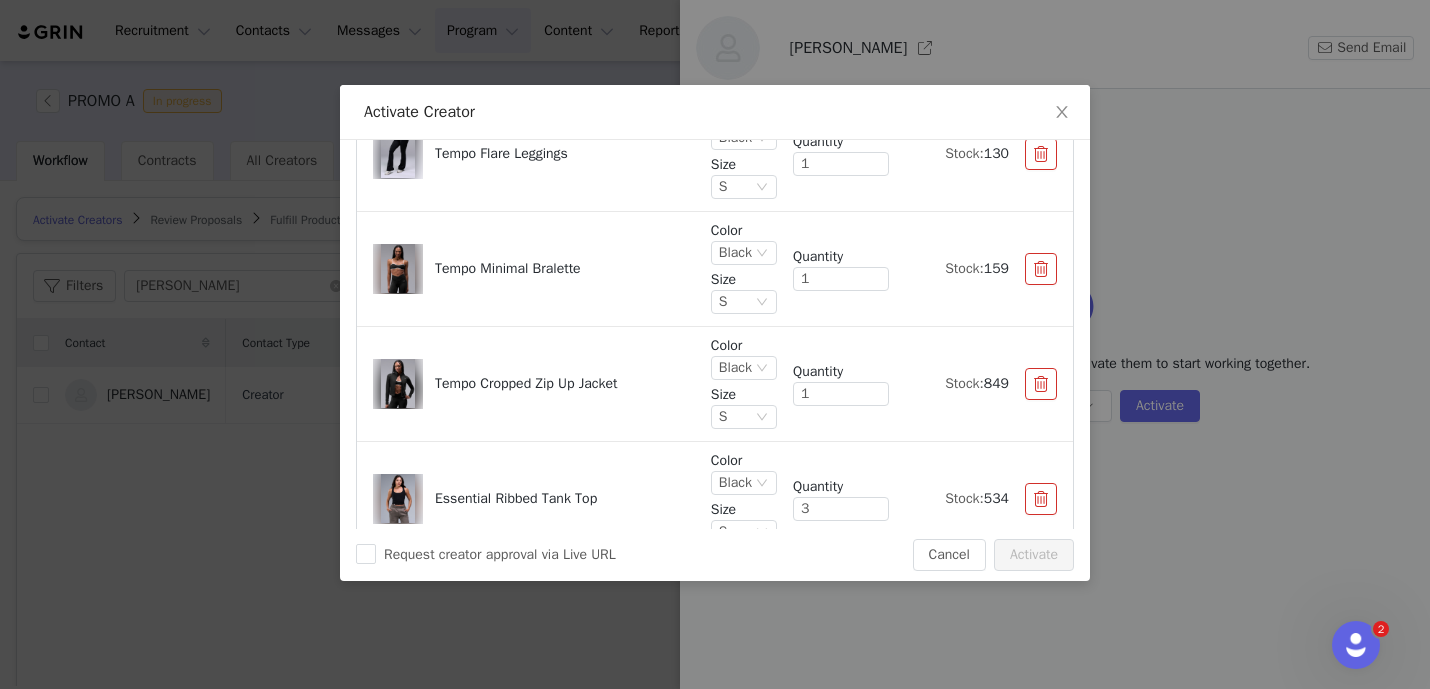 scroll, scrollTop: 1129, scrollLeft: 0, axis: vertical 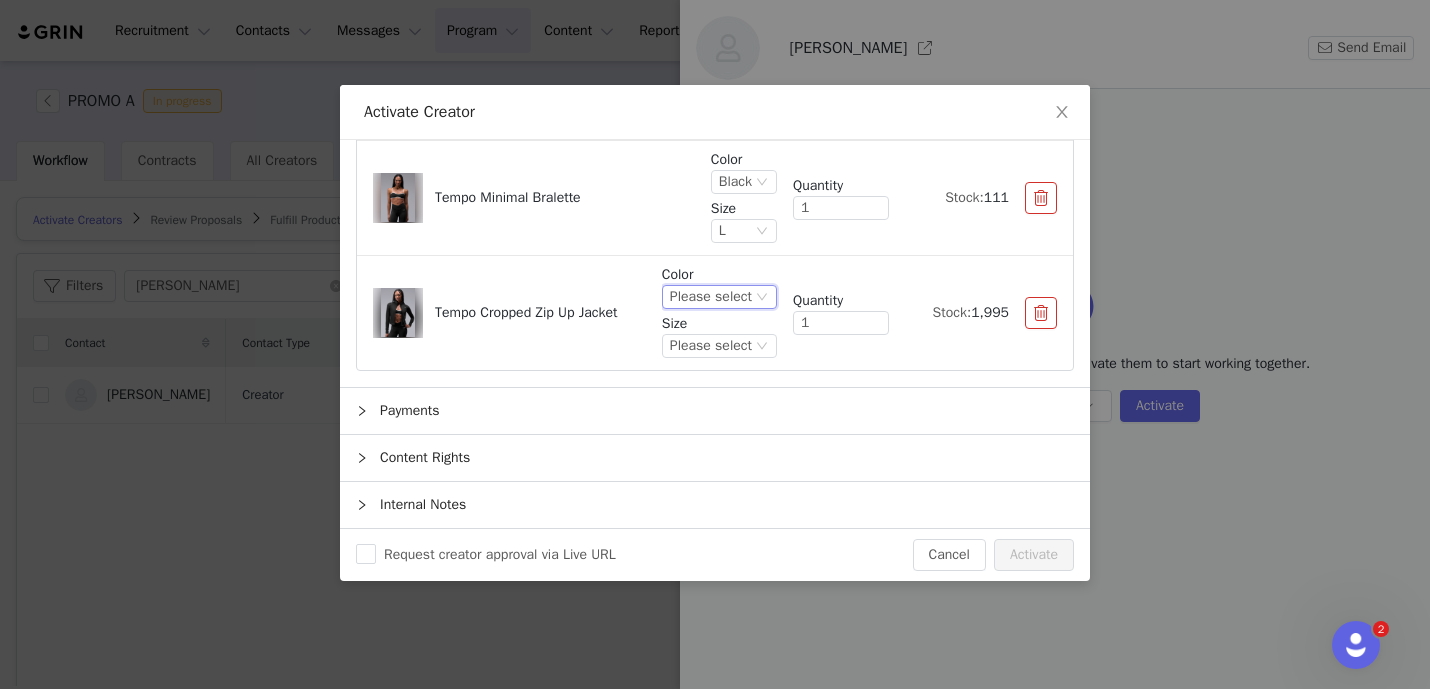 click on "Please select" at bounding box center [711, 297] 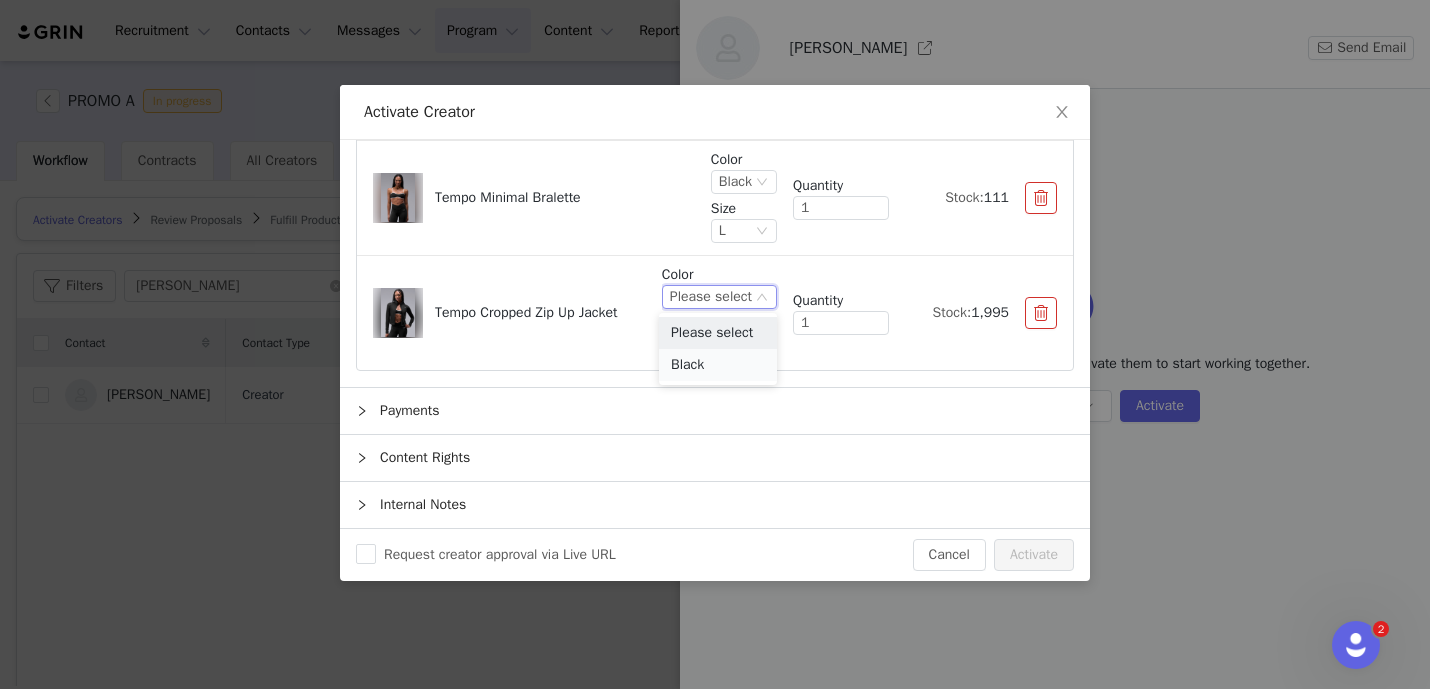 click on "Black" at bounding box center (718, 365) 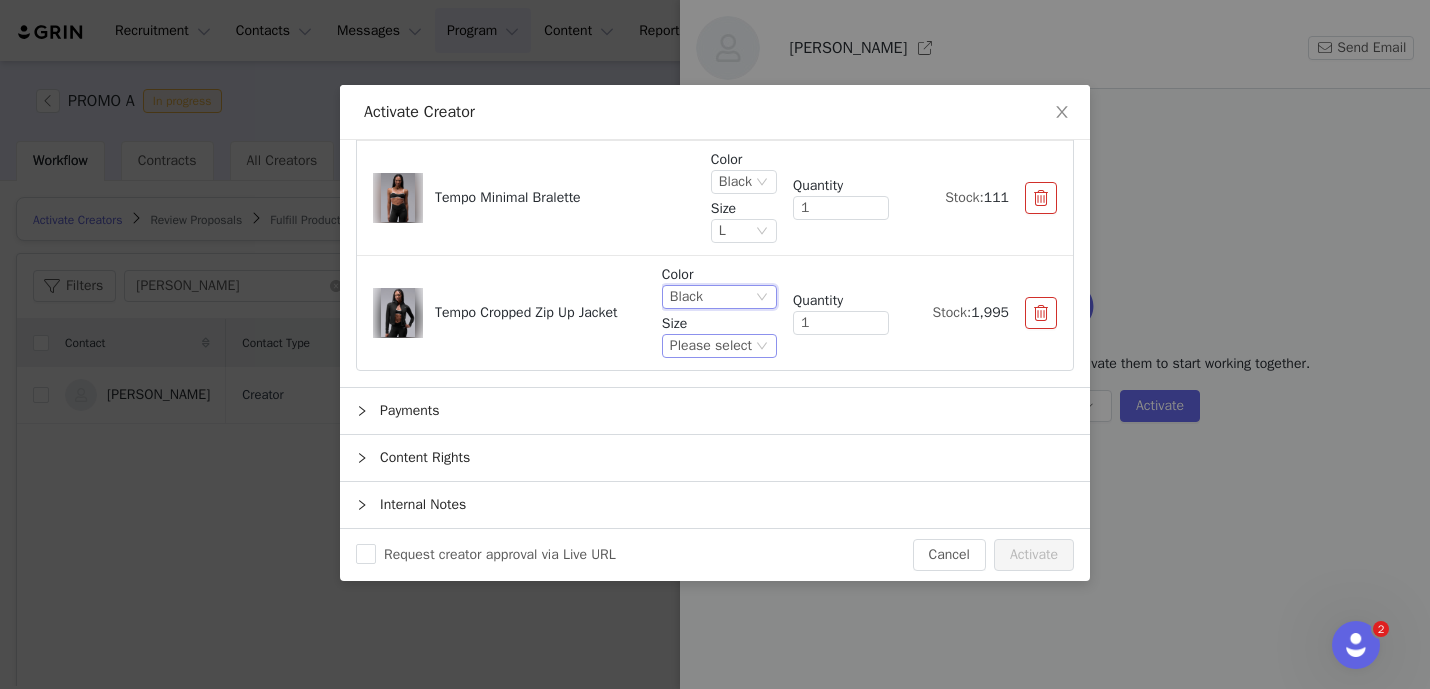 click on "Please select" at bounding box center [711, 346] 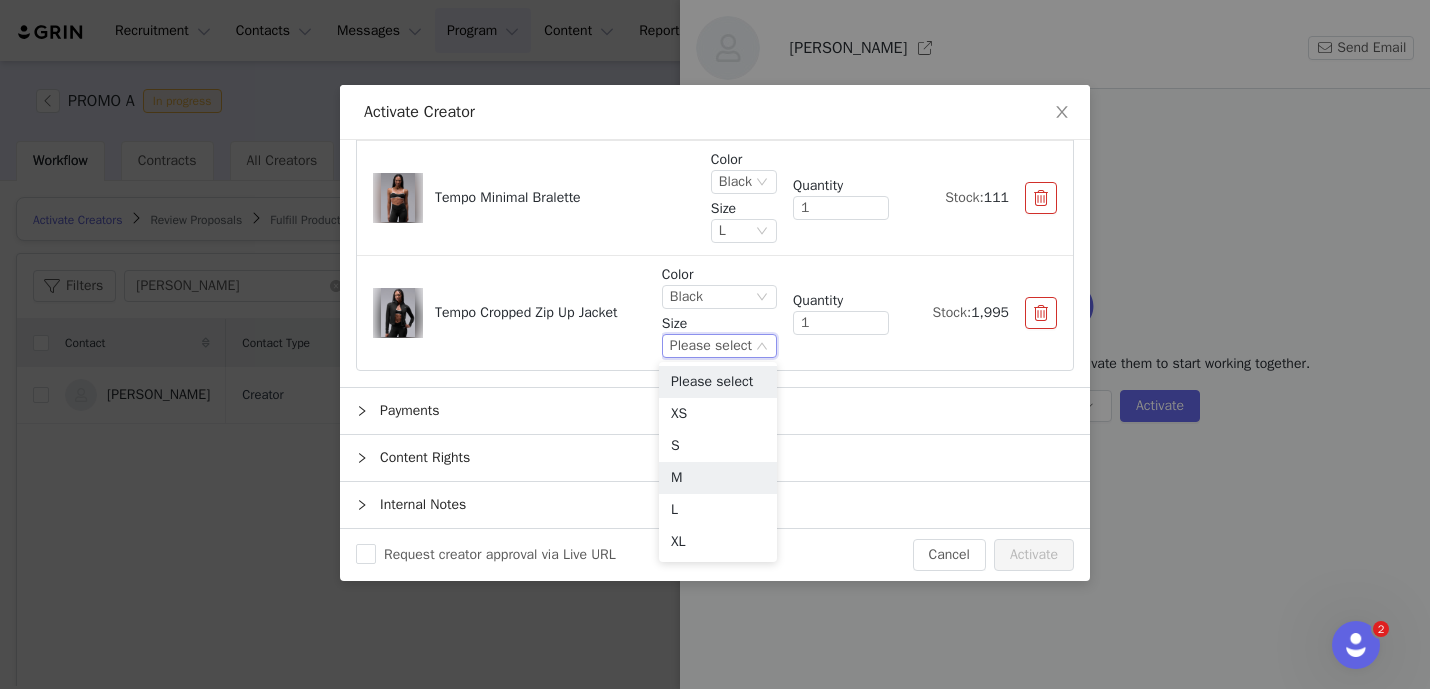 click on "M" at bounding box center (718, 478) 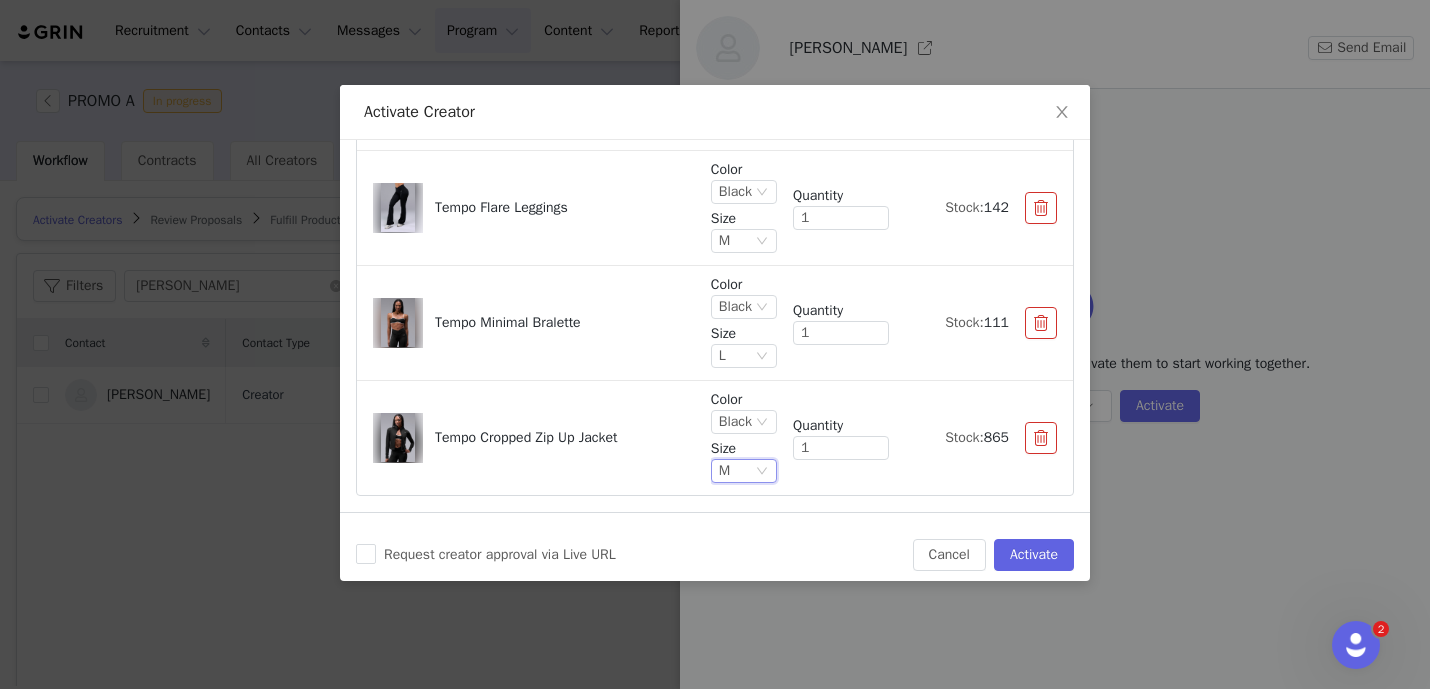 scroll, scrollTop: 1006, scrollLeft: 0, axis: vertical 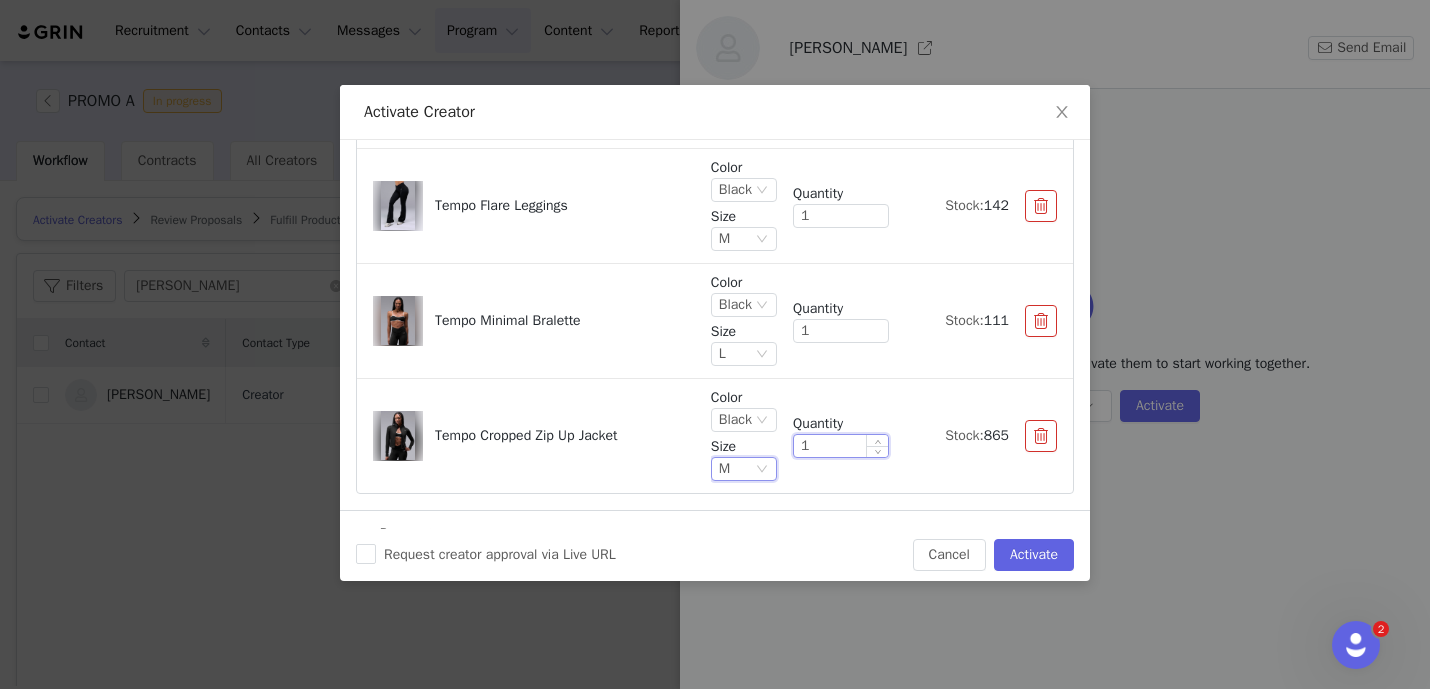 click on "1" at bounding box center (841, 446) 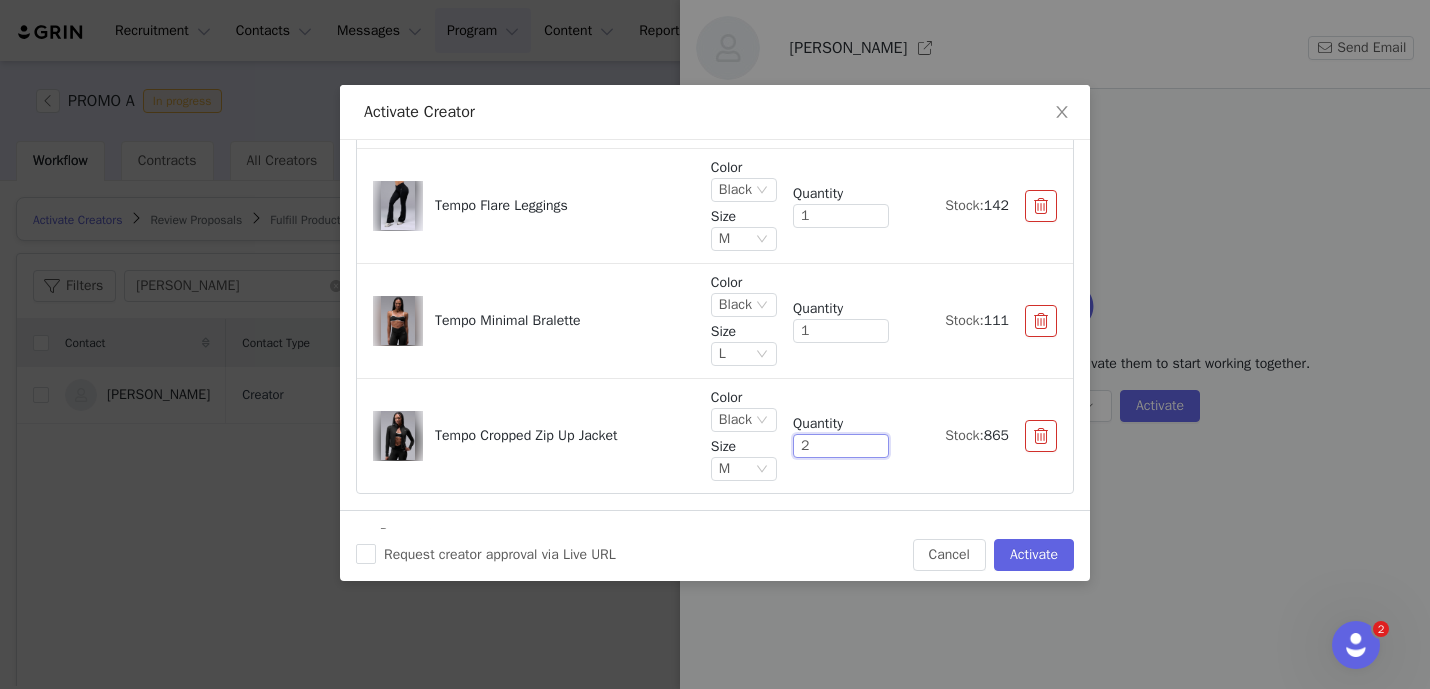 type on "2" 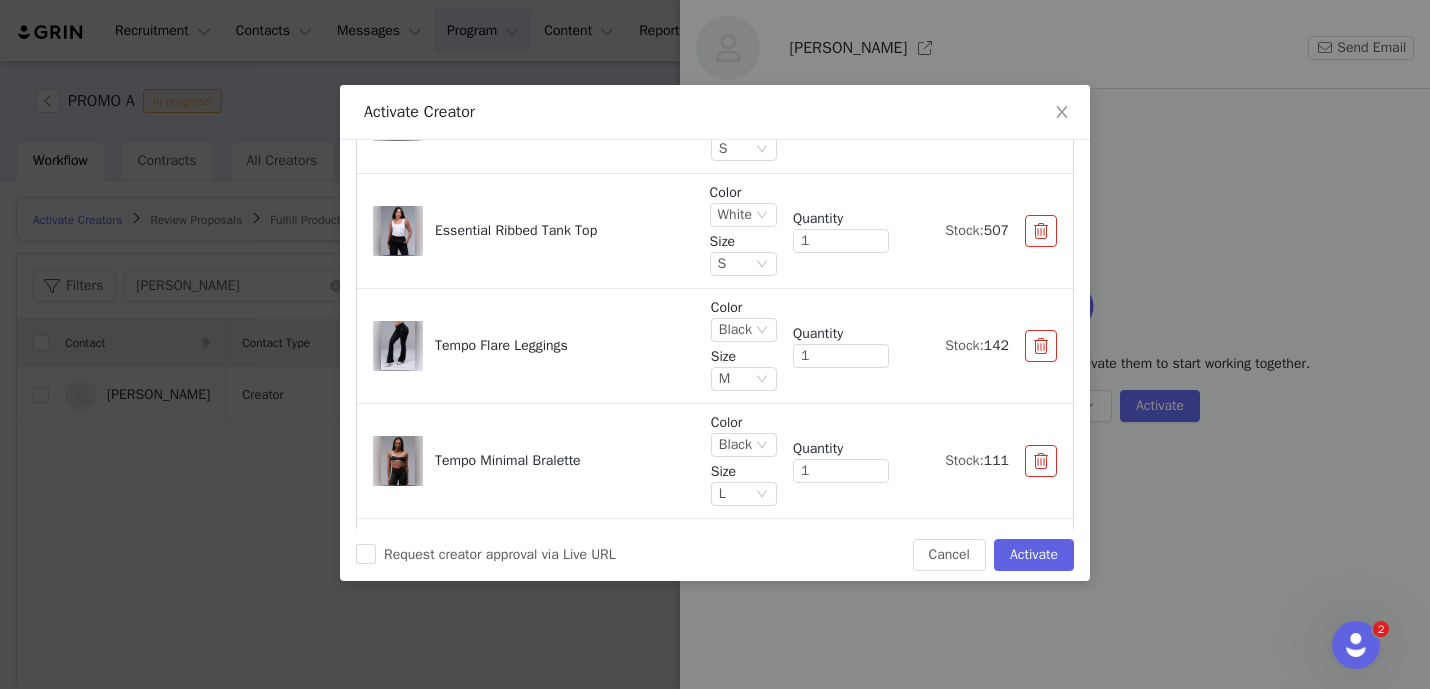 scroll, scrollTop: 877, scrollLeft: 0, axis: vertical 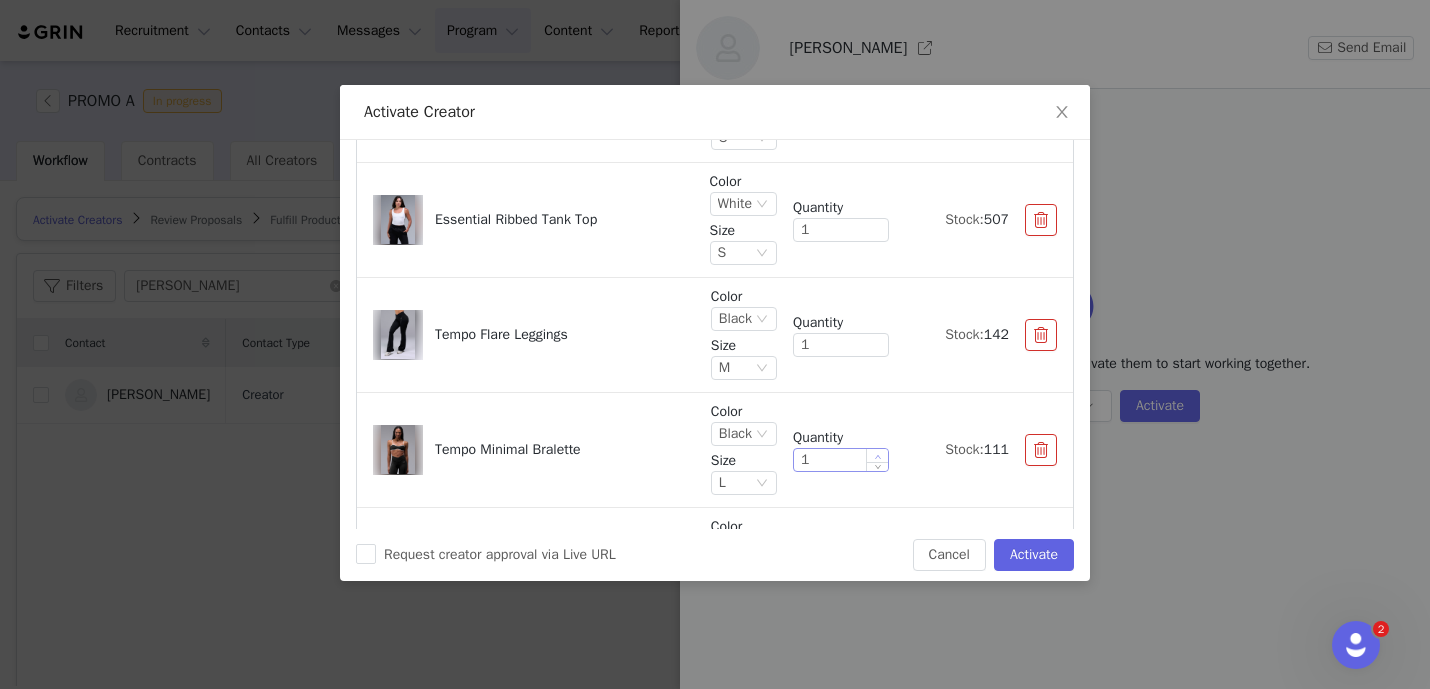 type on "2" 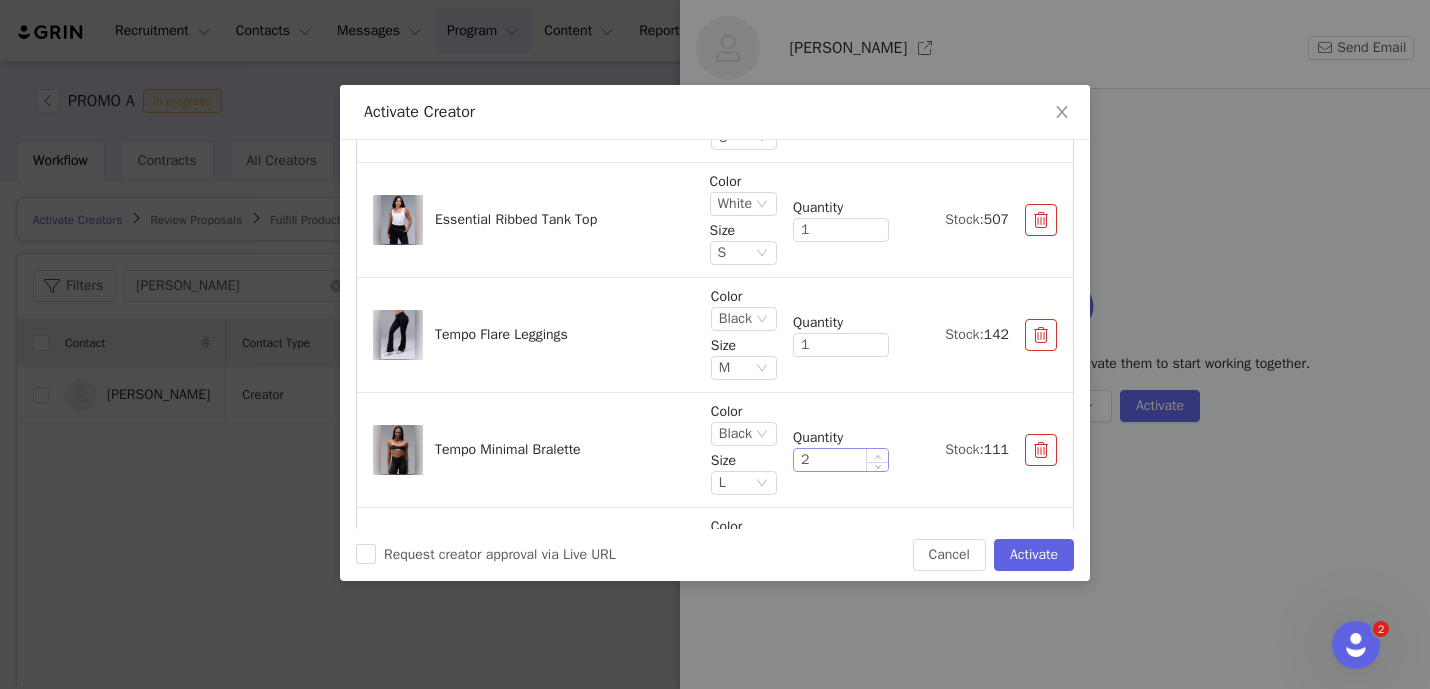 click 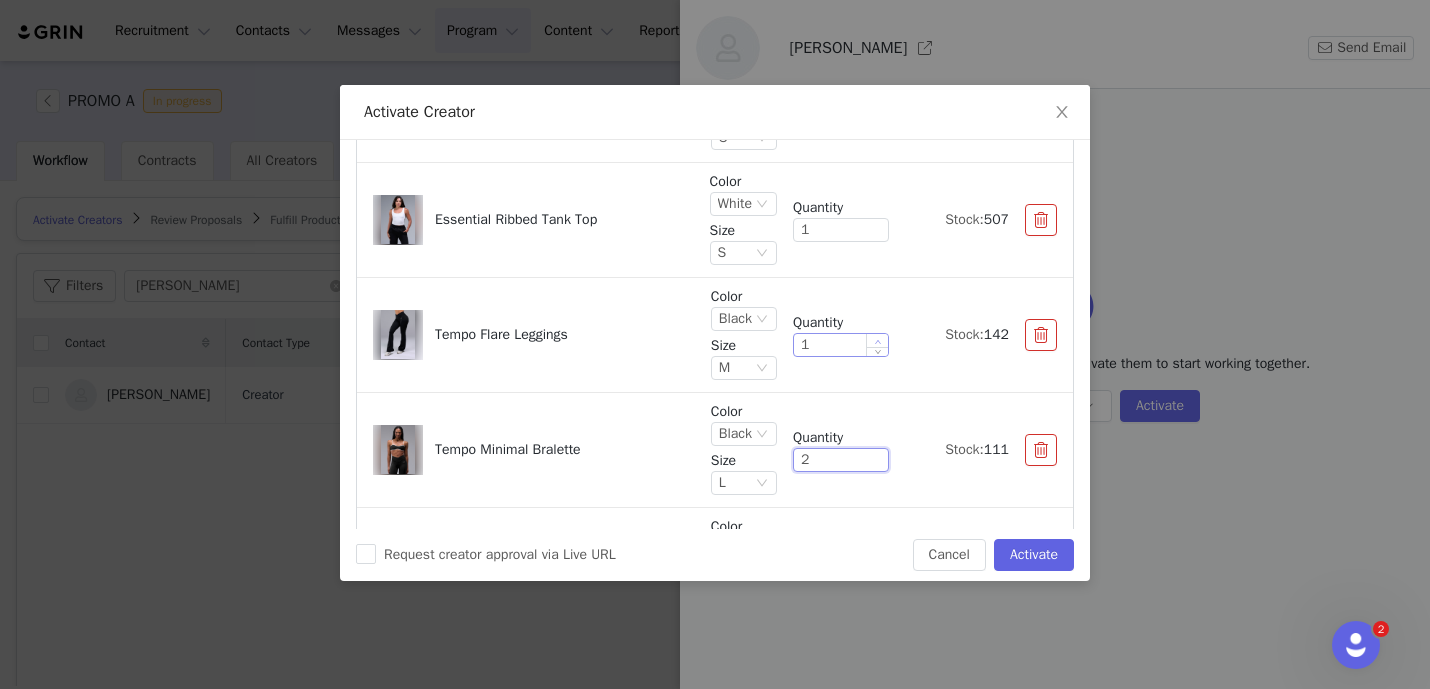 type on "2" 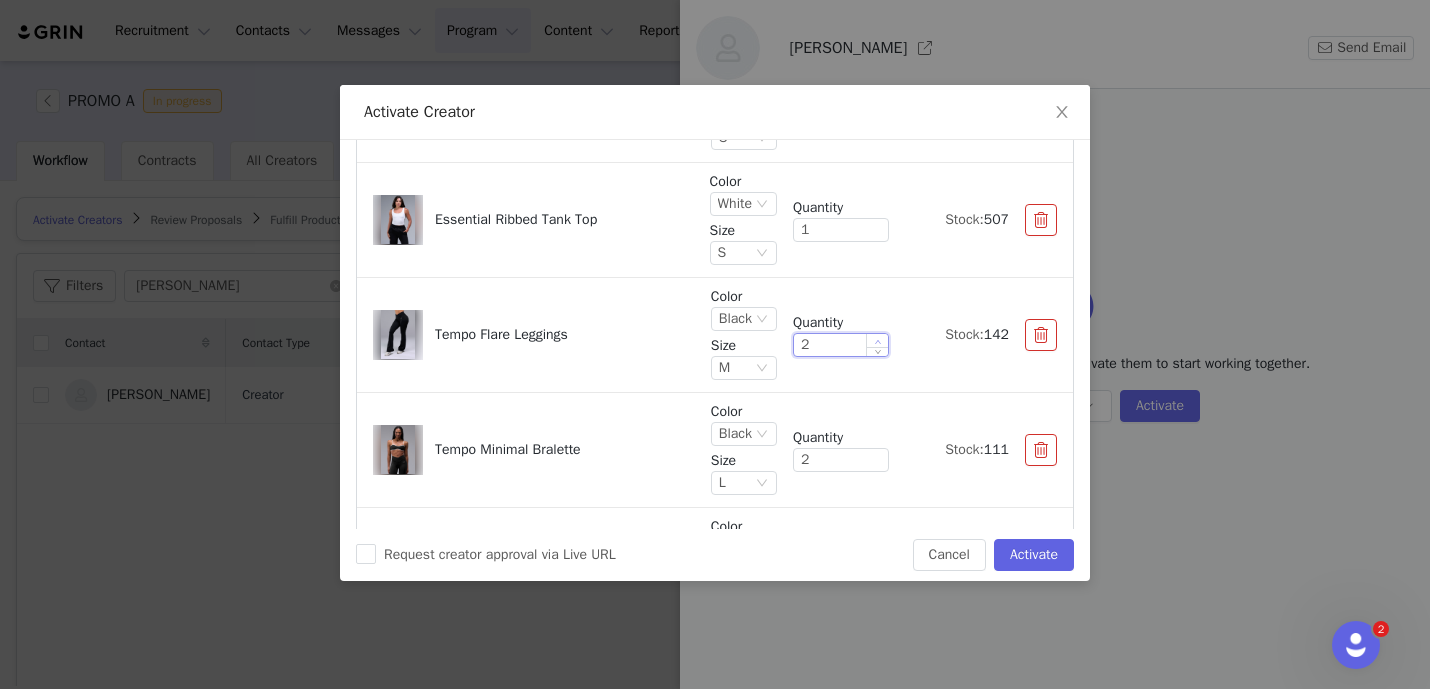 click 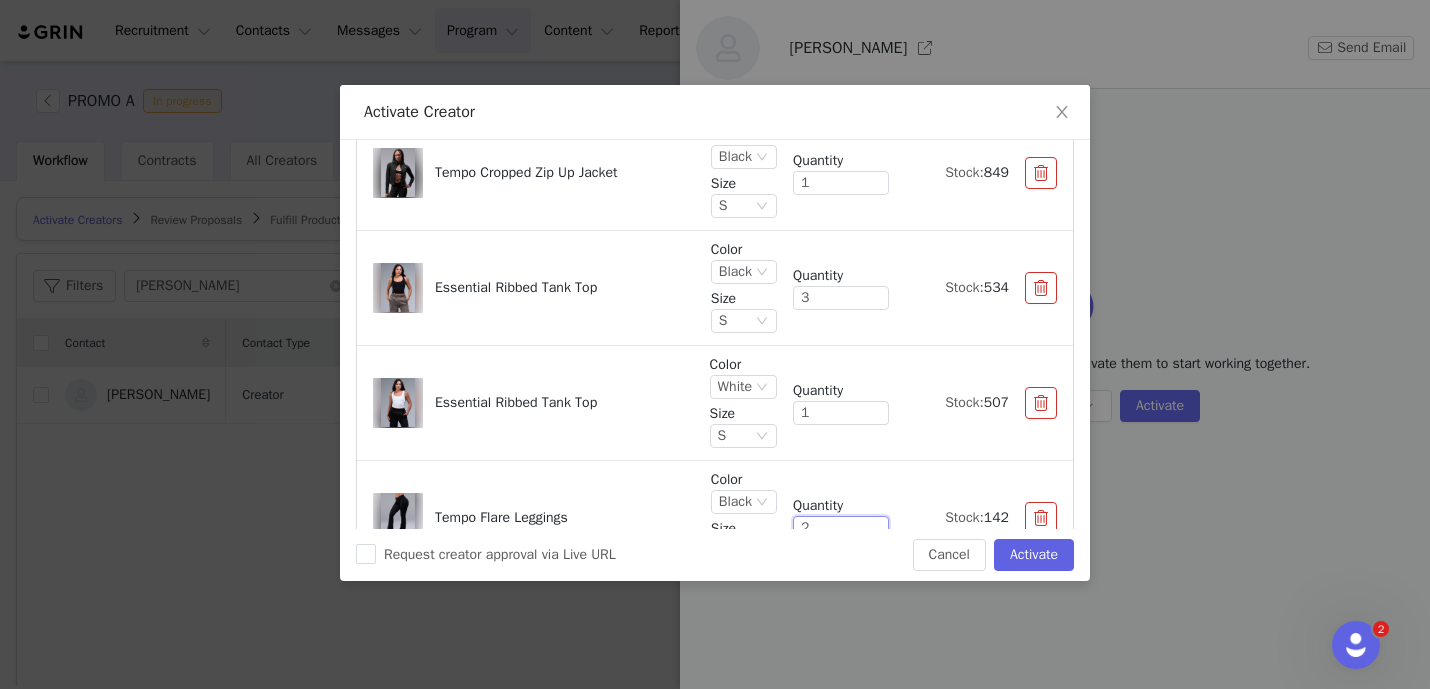 scroll, scrollTop: 706, scrollLeft: 0, axis: vertical 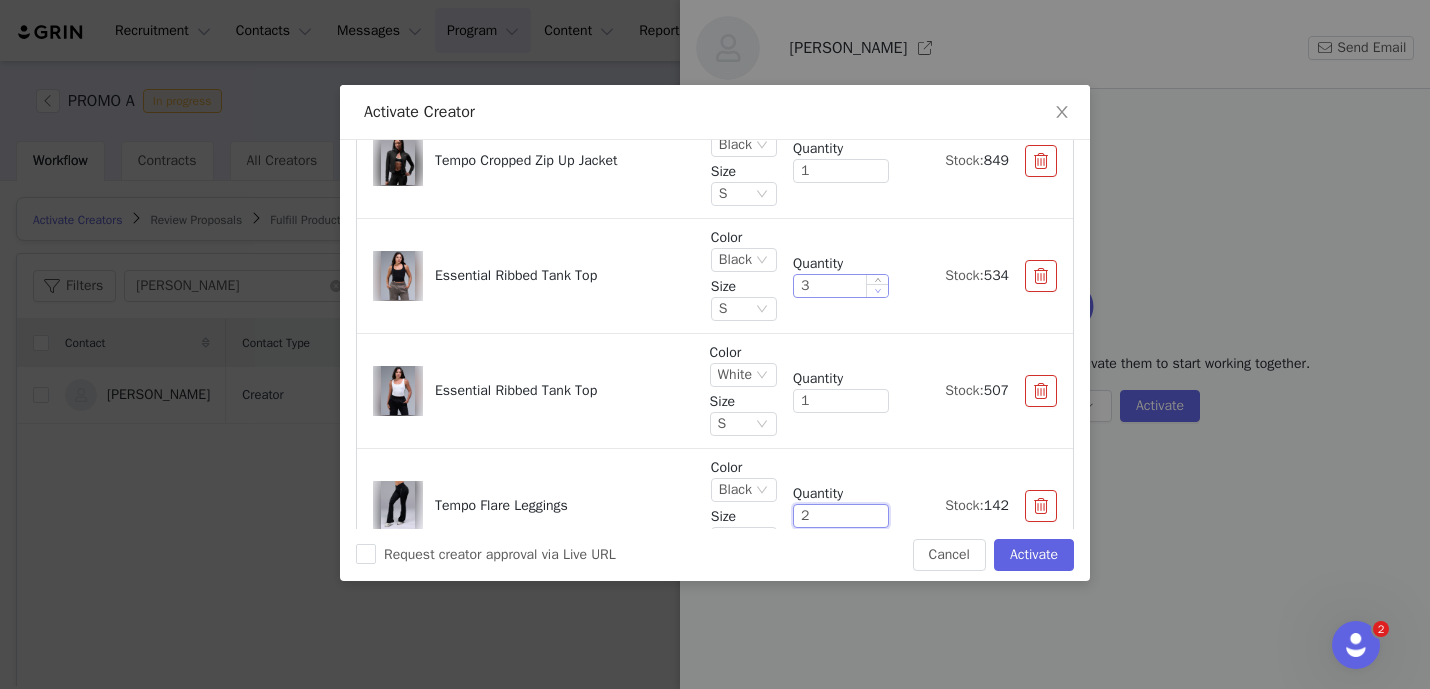 type on "2" 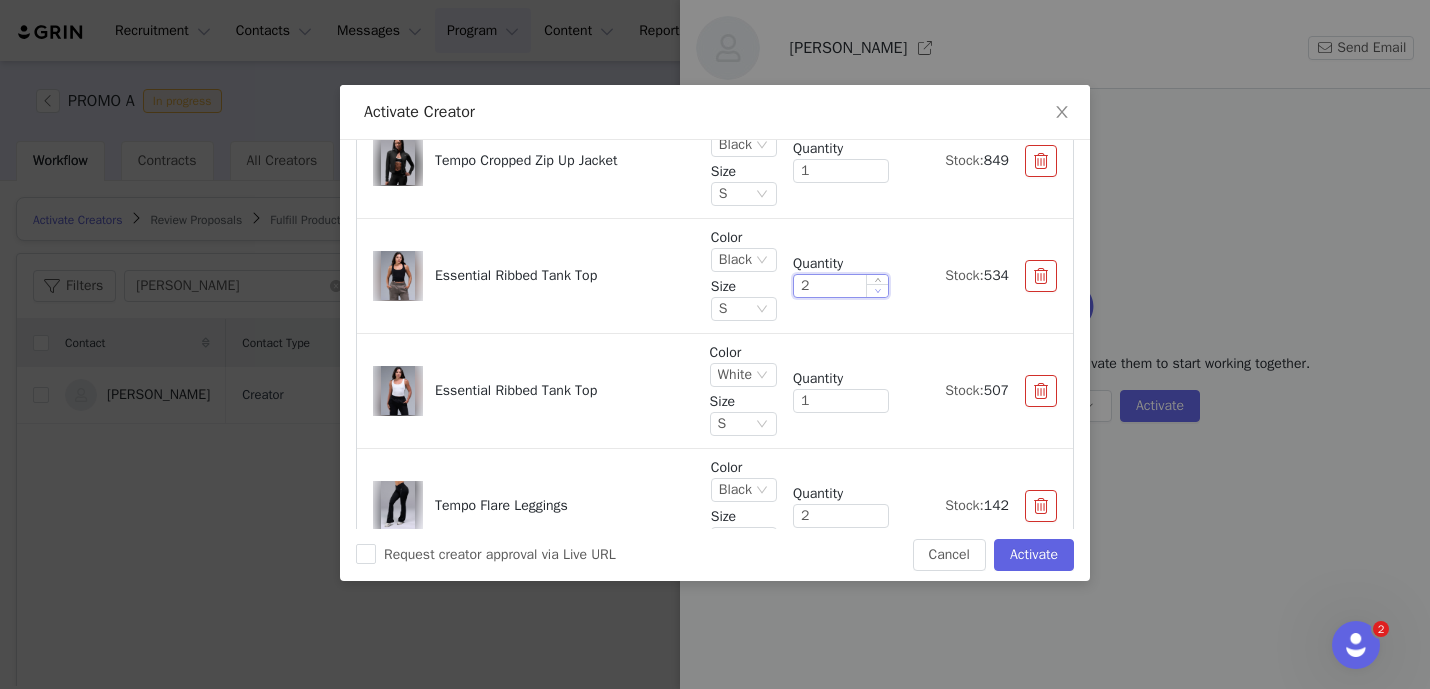click 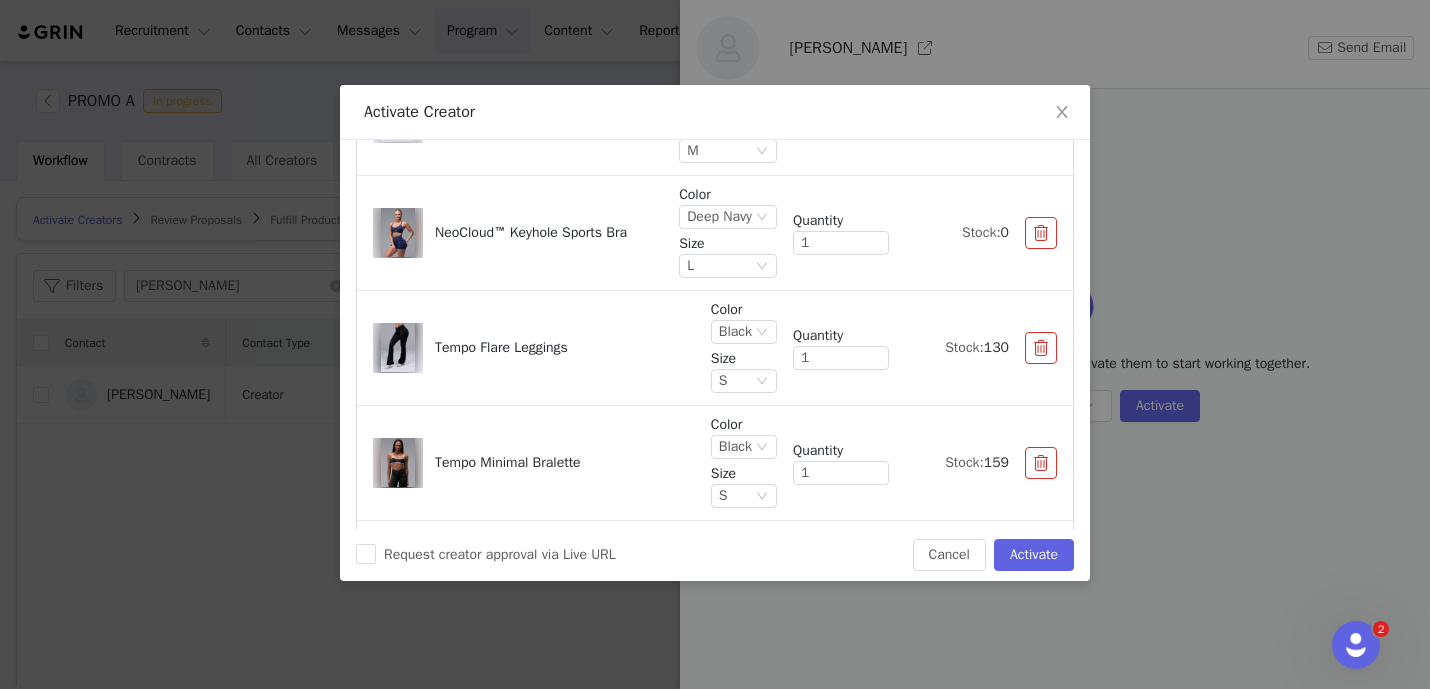 scroll, scrollTop: 301, scrollLeft: 0, axis: vertical 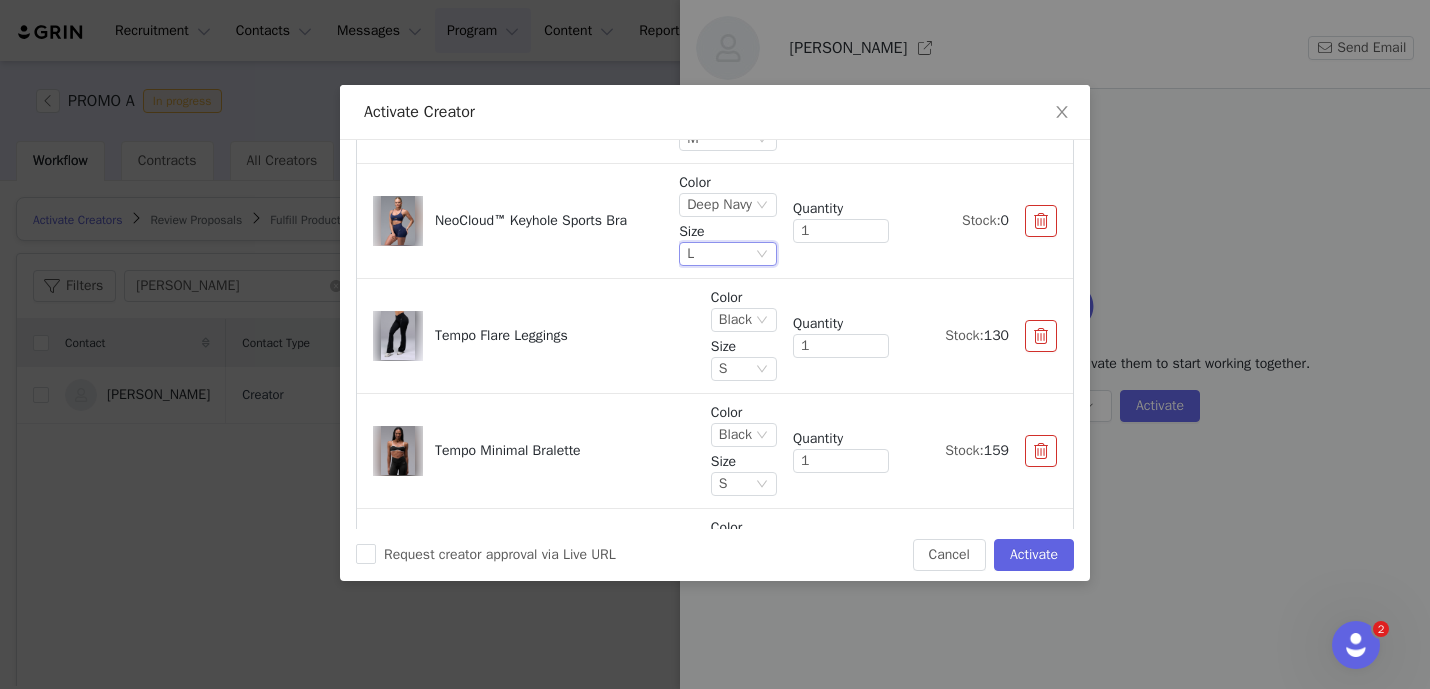 click on "L" at bounding box center [719, 254] 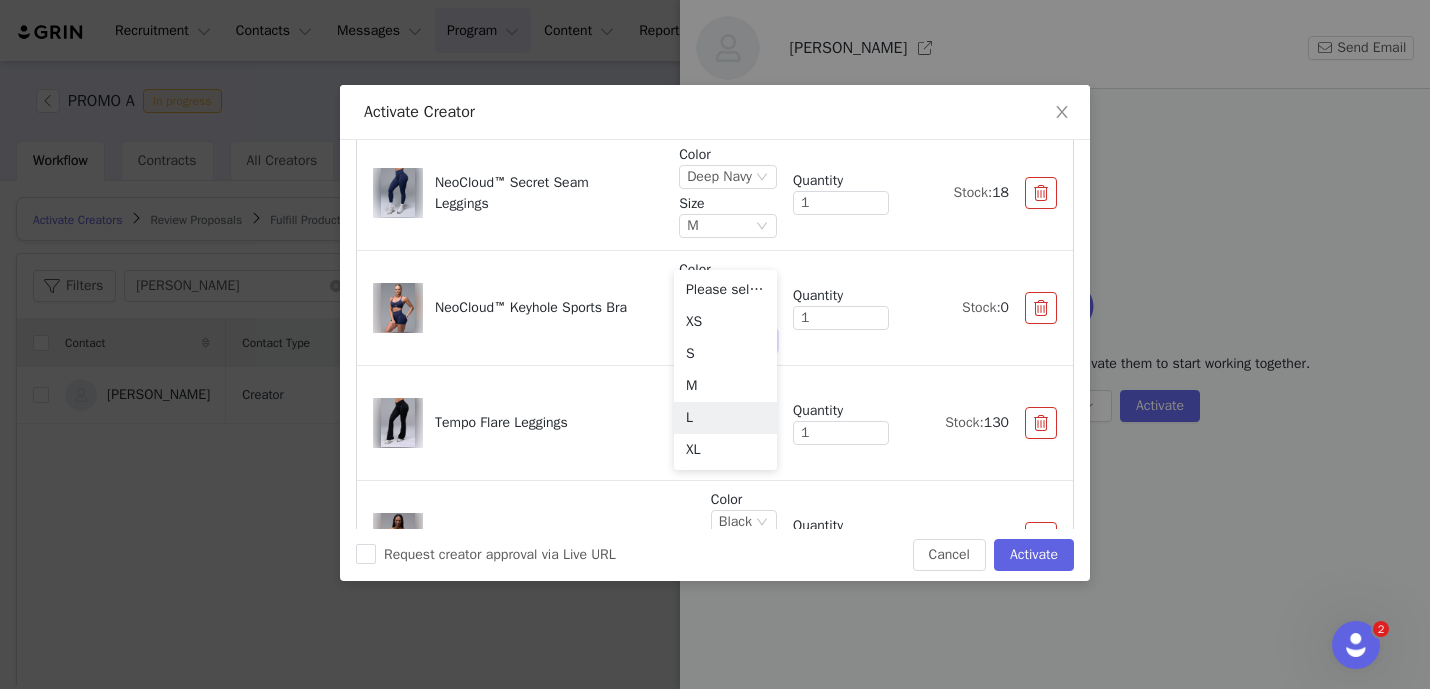 click at bounding box center [1041, 193] 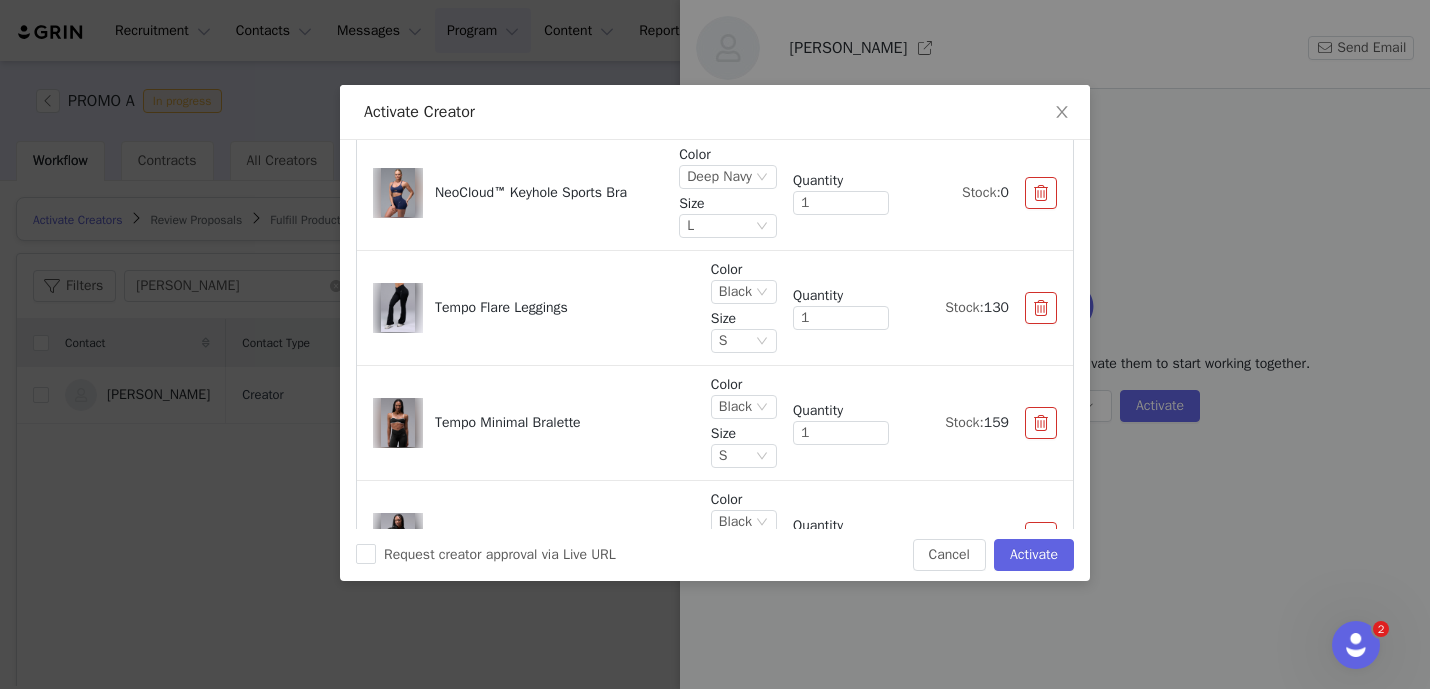 scroll, scrollTop: 99, scrollLeft: 0, axis: vertical 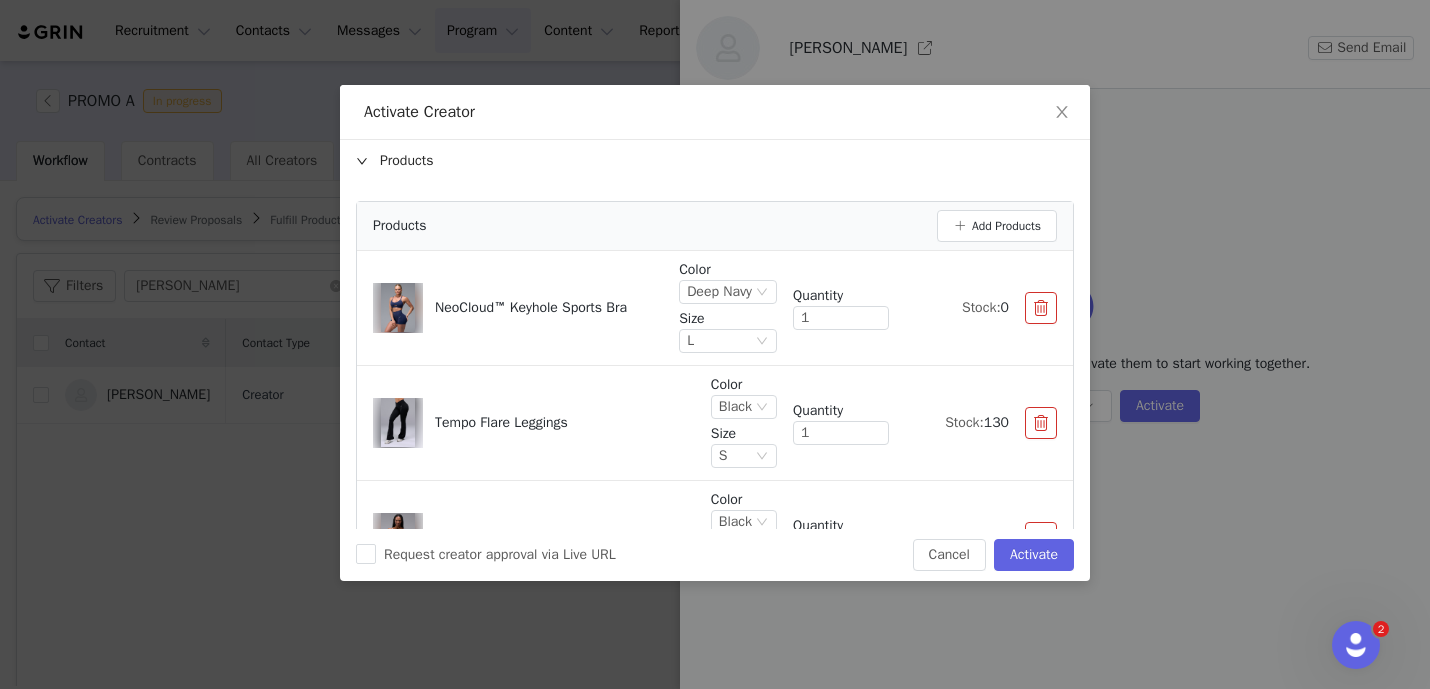 click at bounding box center [1041, 308] 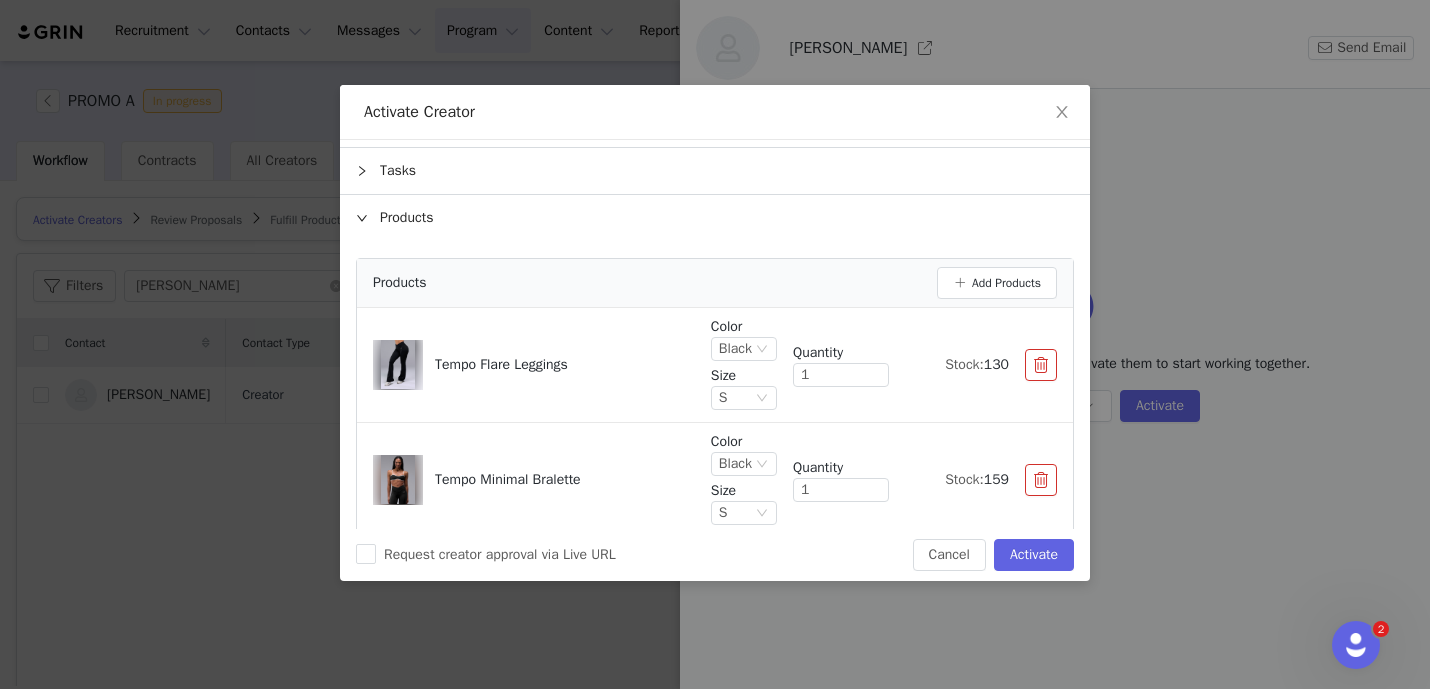 scroll, scrollTop: 41, scrollLeft: 0, axis: vertical 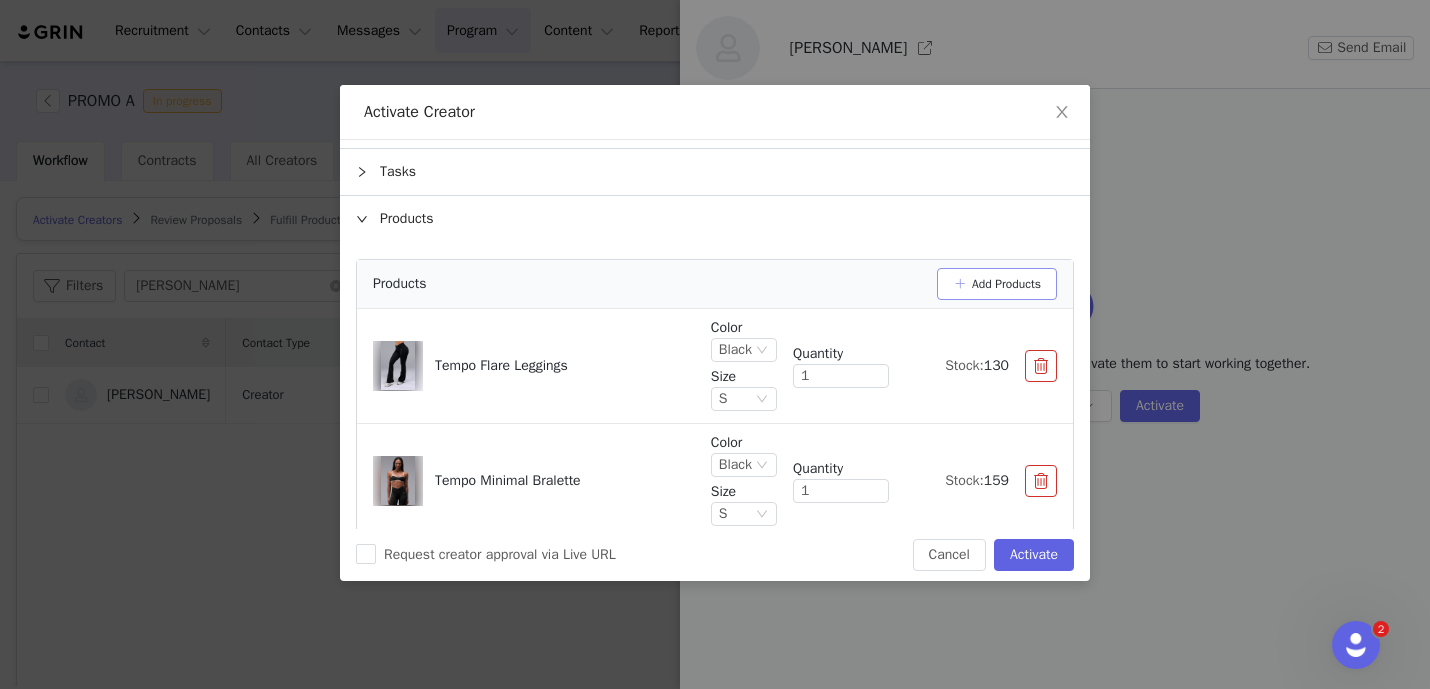 click on "Add Products" at bounding box center (997, 284) 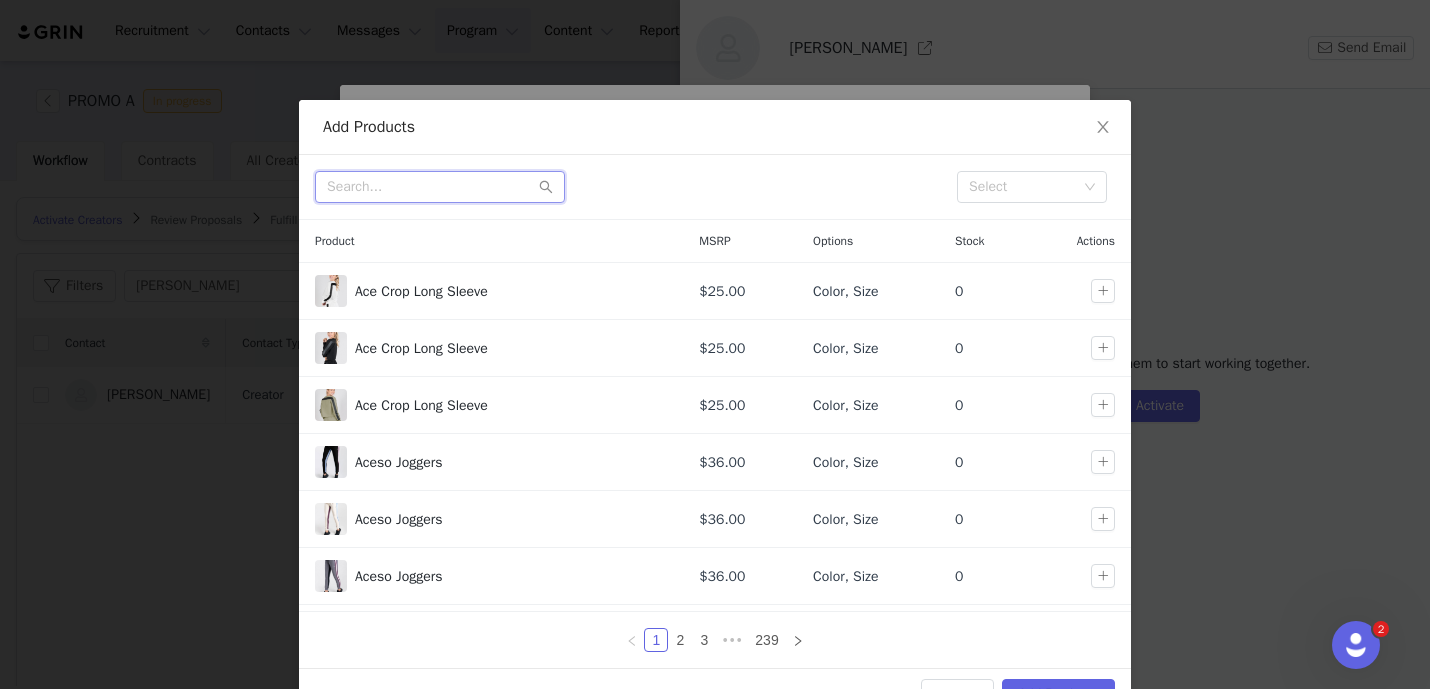 click at bounding box center [440, 187] 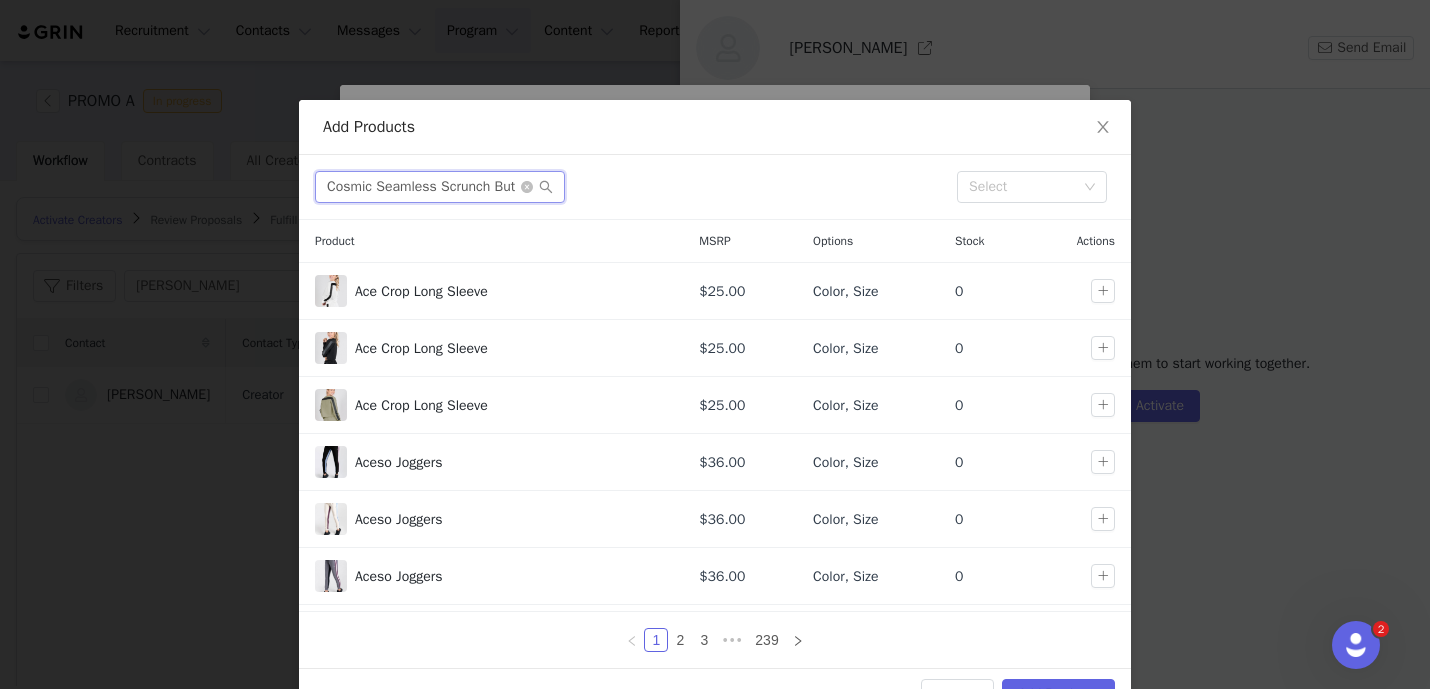 scroll, scrollTop: 0, scrollLeft: 57, axis: horizontal 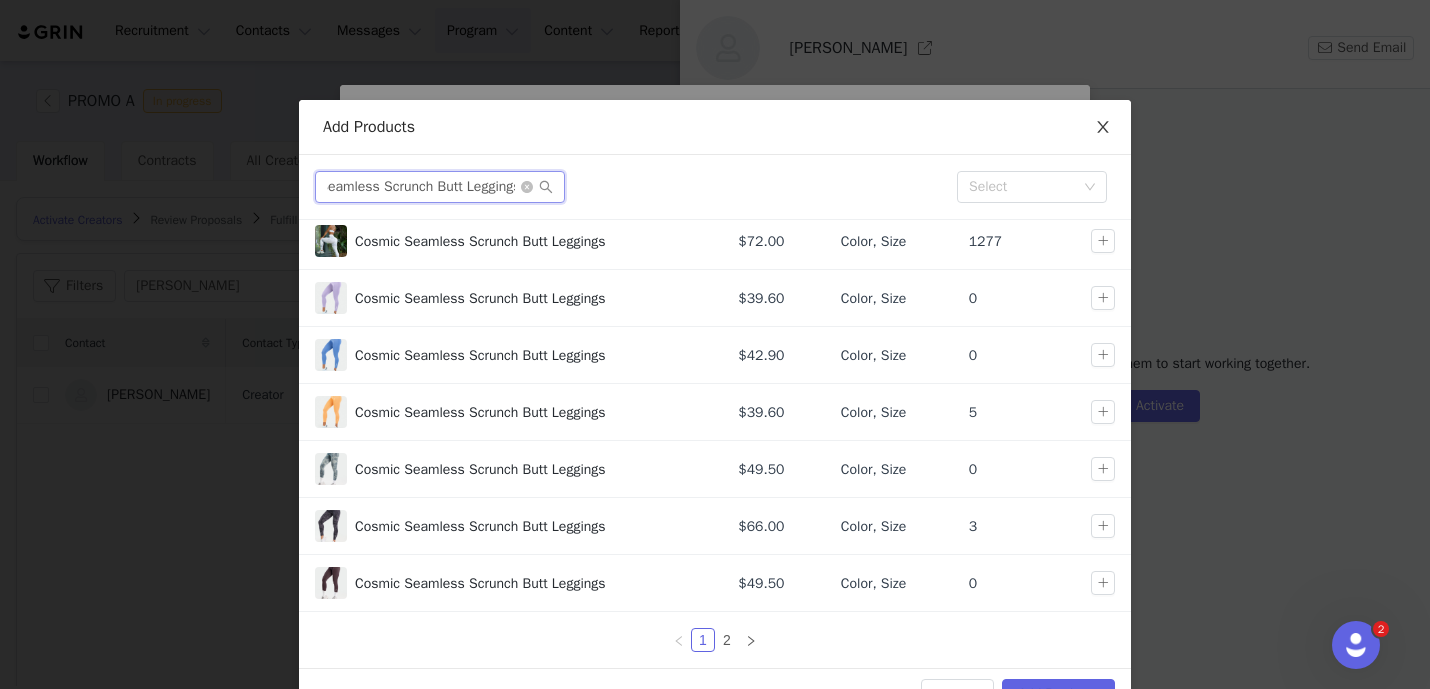 type on "Cosmic Seamless Scrunch Butt Leggings" 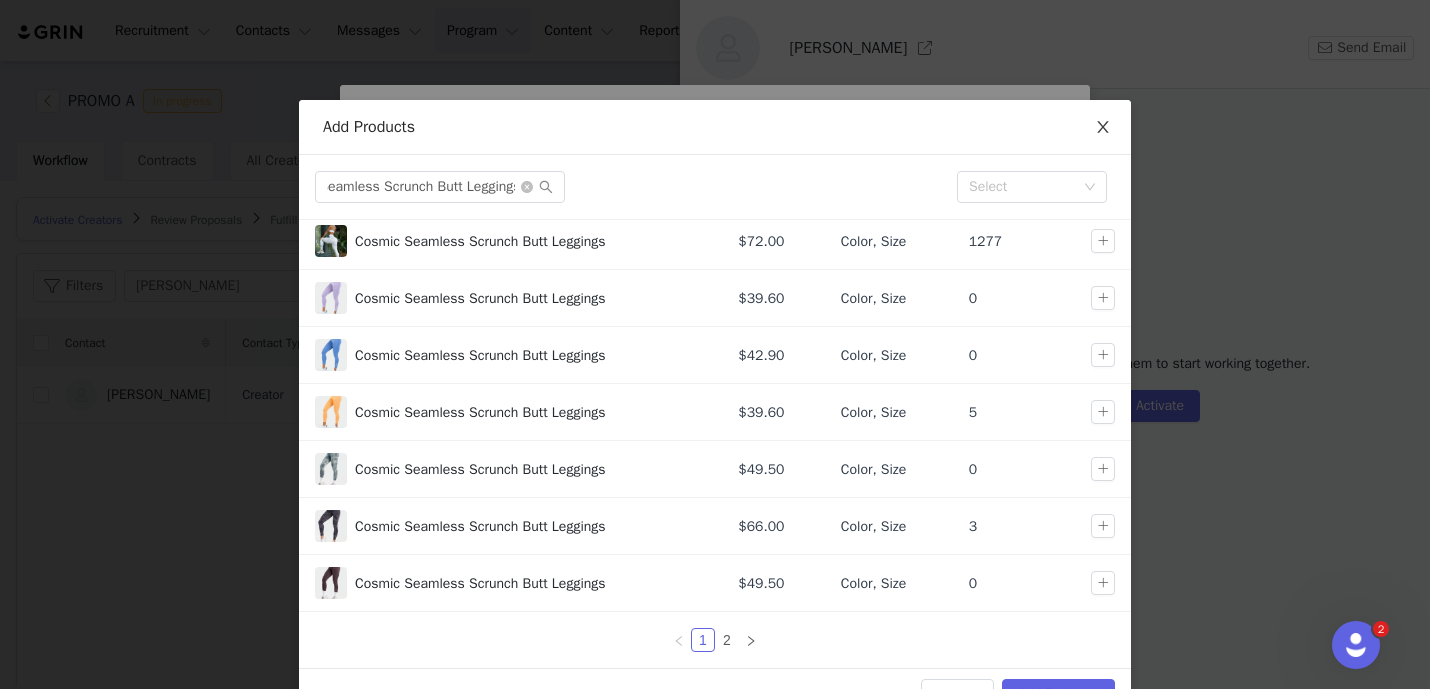 click 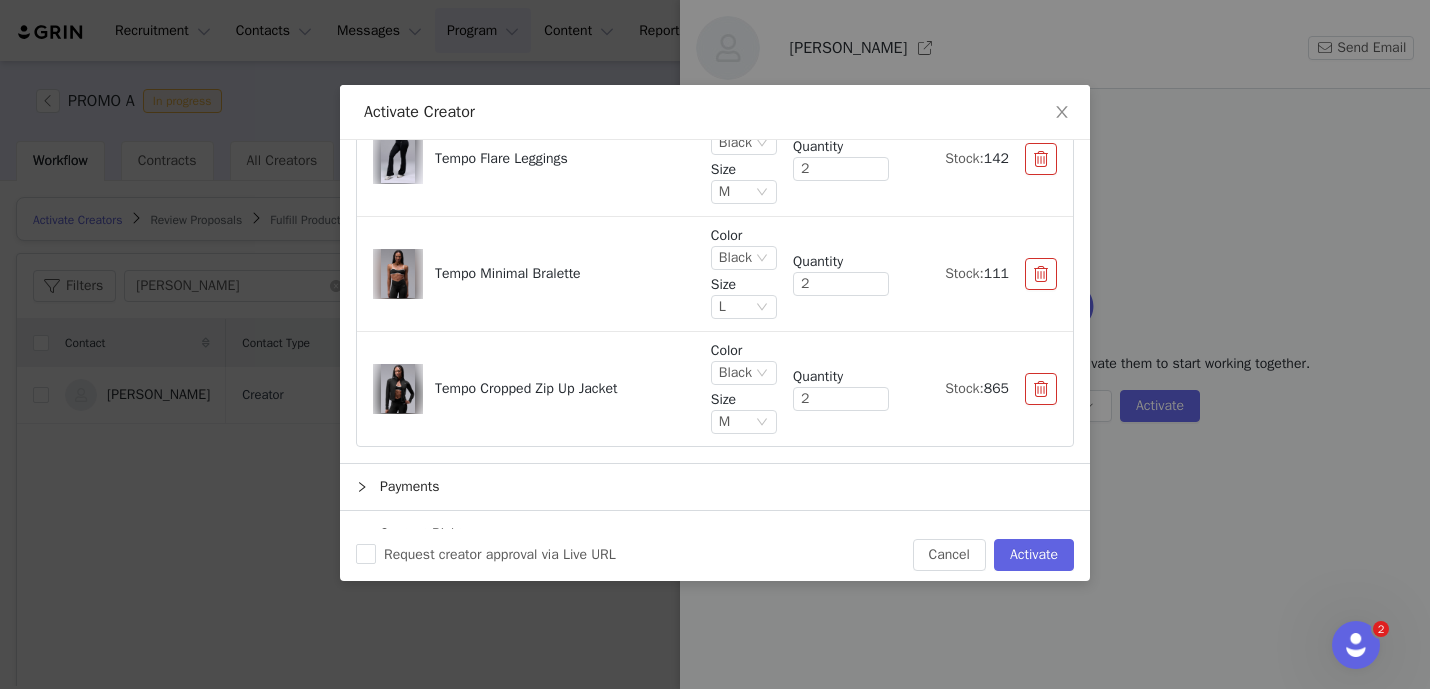 scroll, scrollTop: 842, scrollLeft: 0, axis: vertical 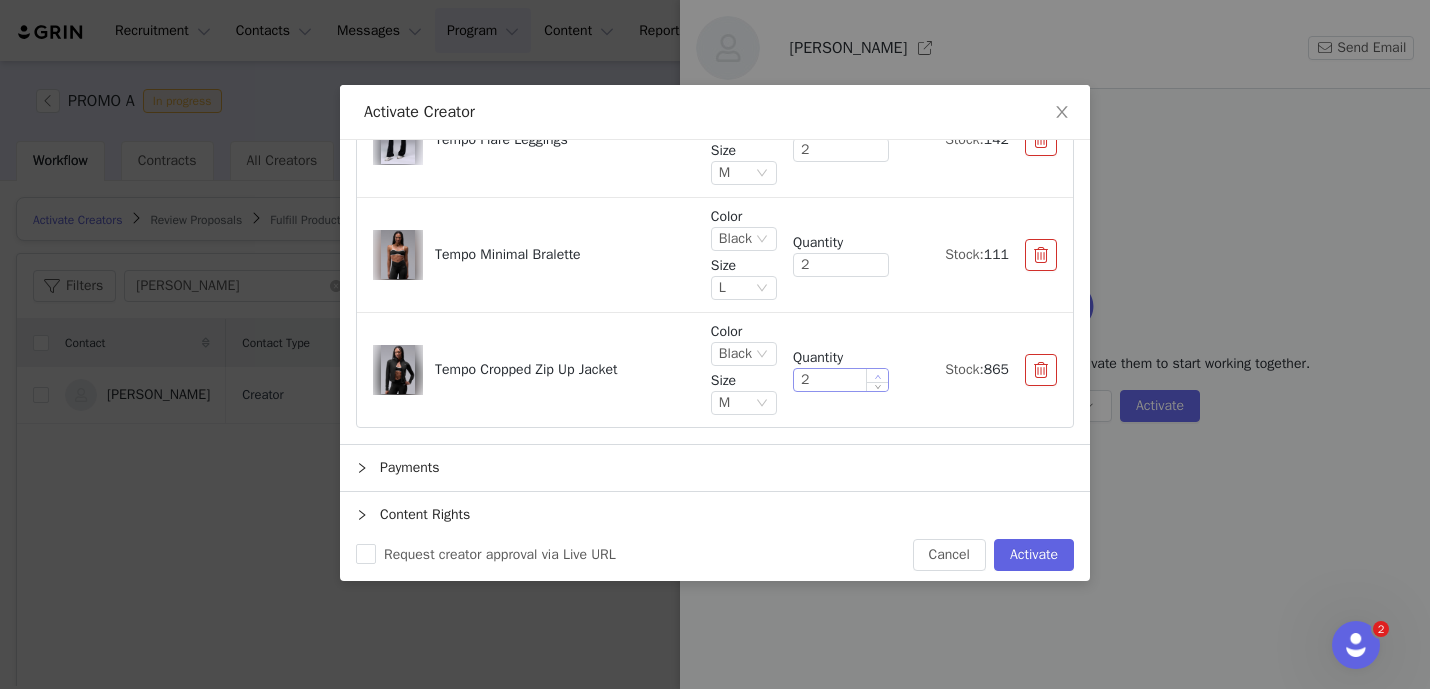 type on "3" 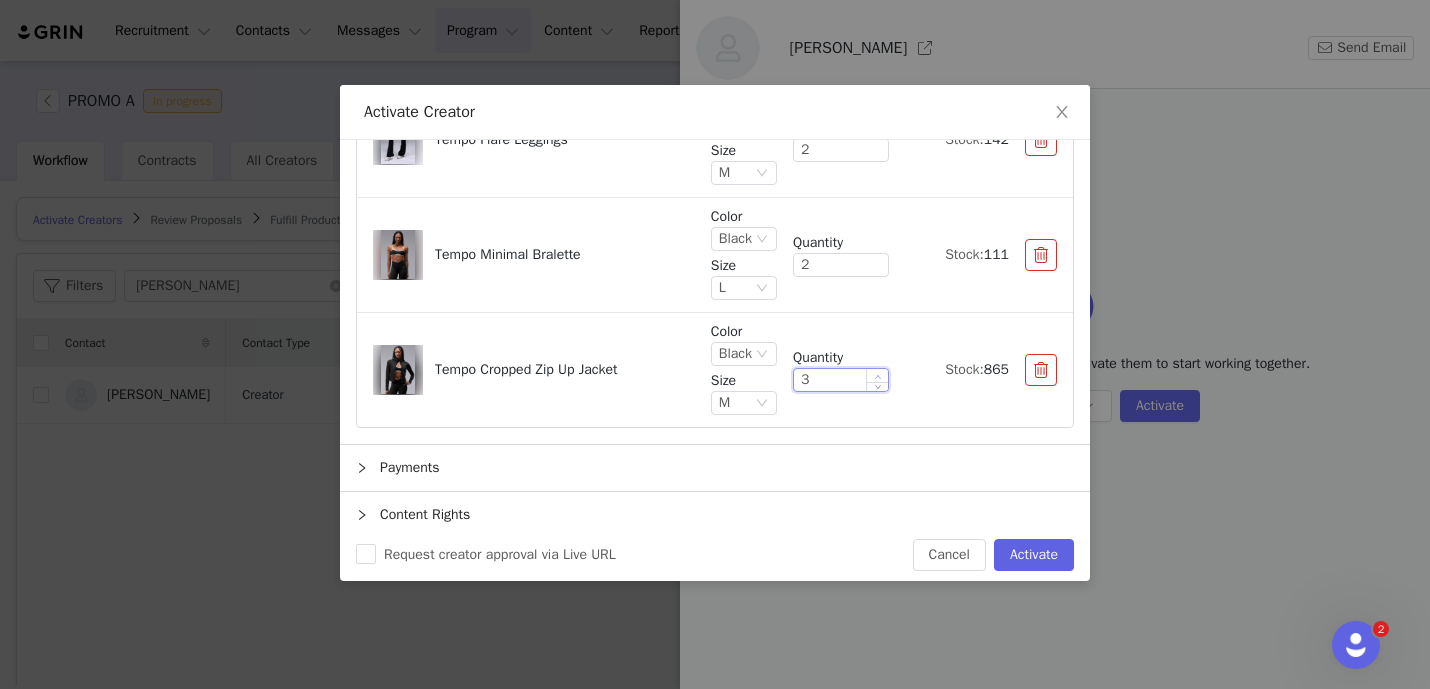 click at bounding box center [877, 375] 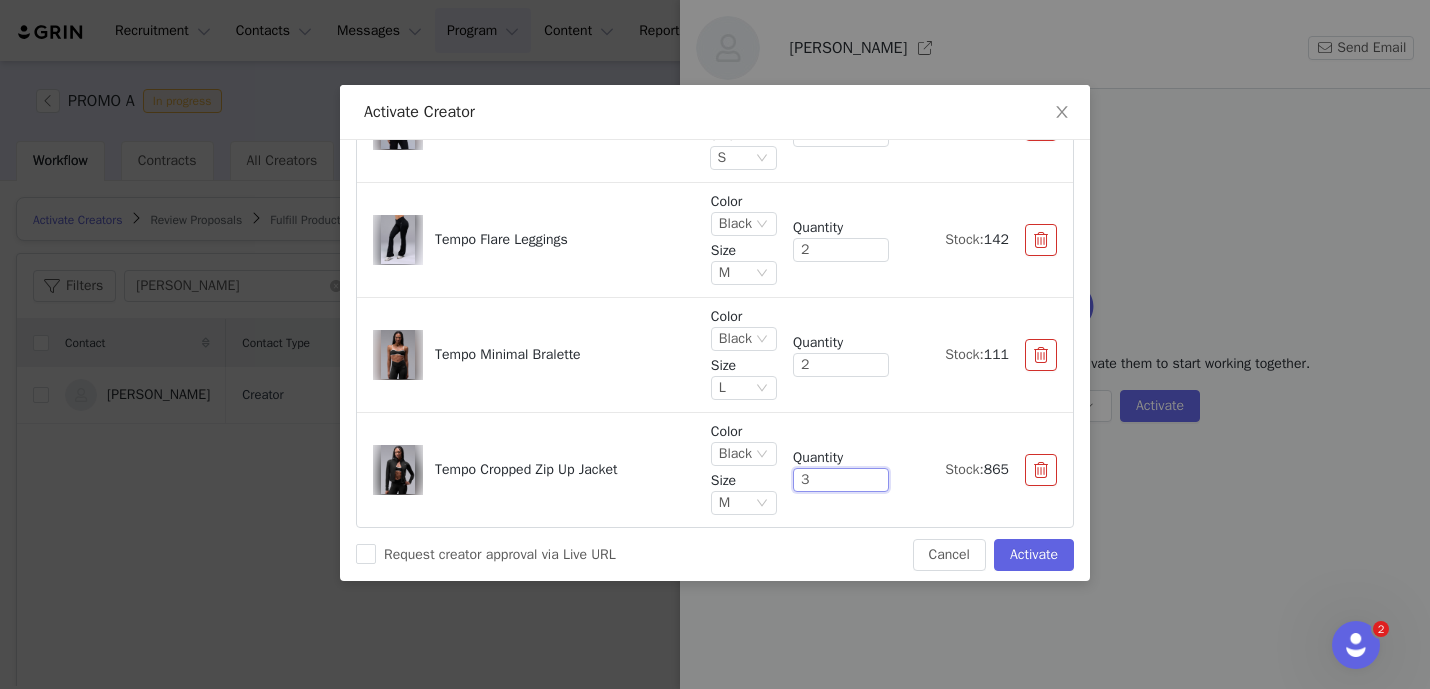 scroll, scrollTop: 737, scrollLeft: 0, axis: vertical 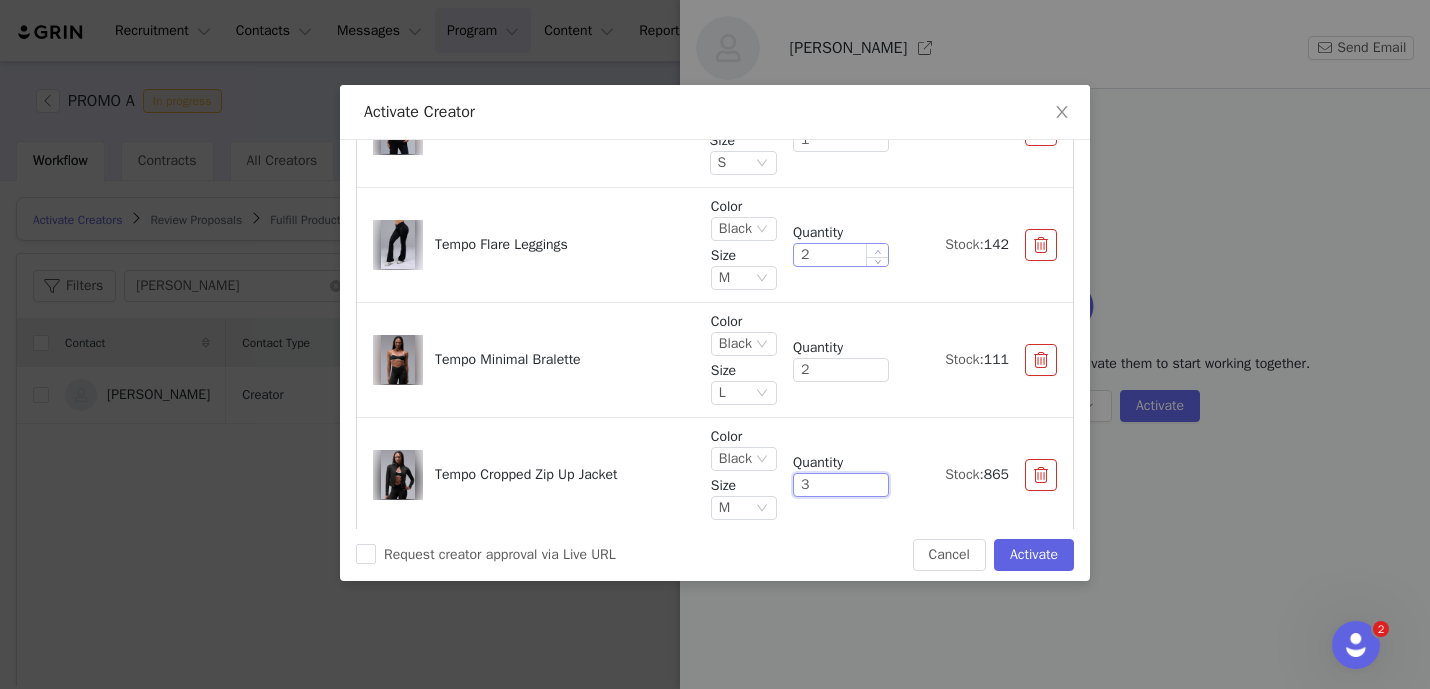 type on "3" 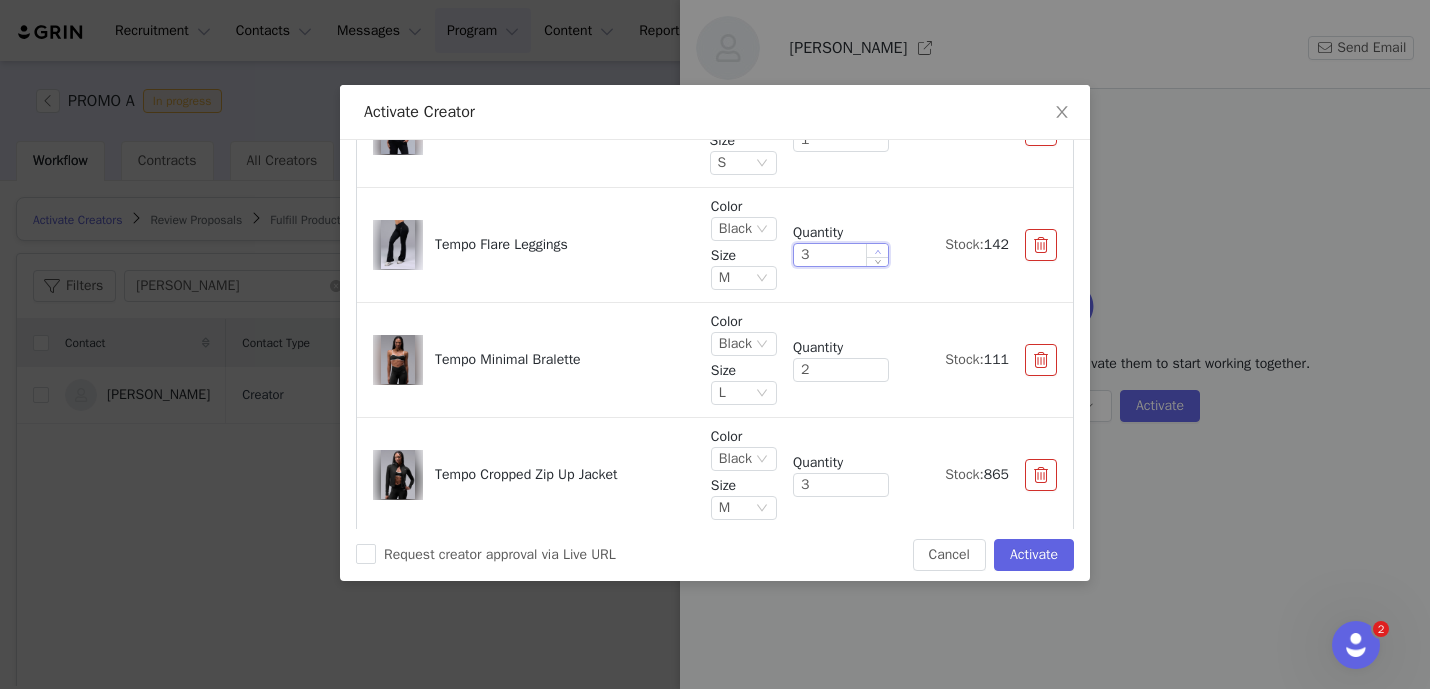 click at bounding box center (877, 250) 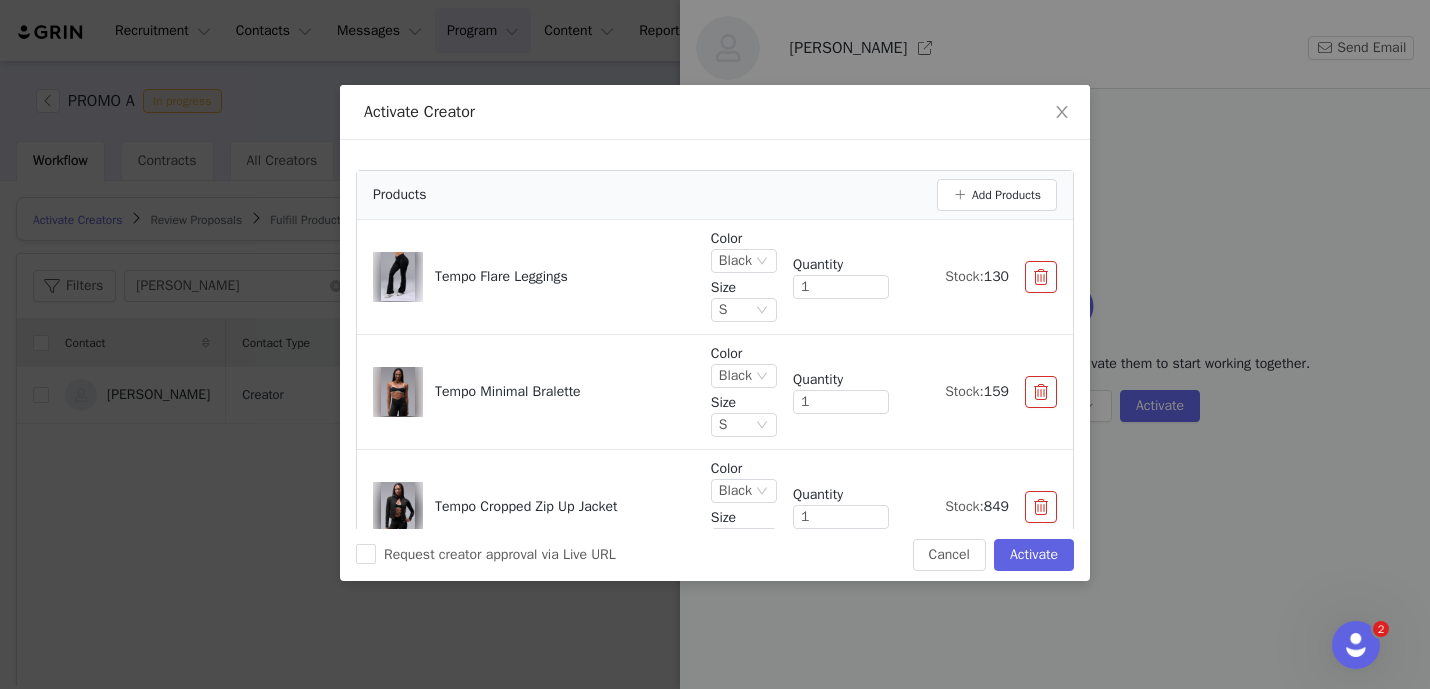 scroll, scrollTop: 0, scrollLeft: 0, axis: both 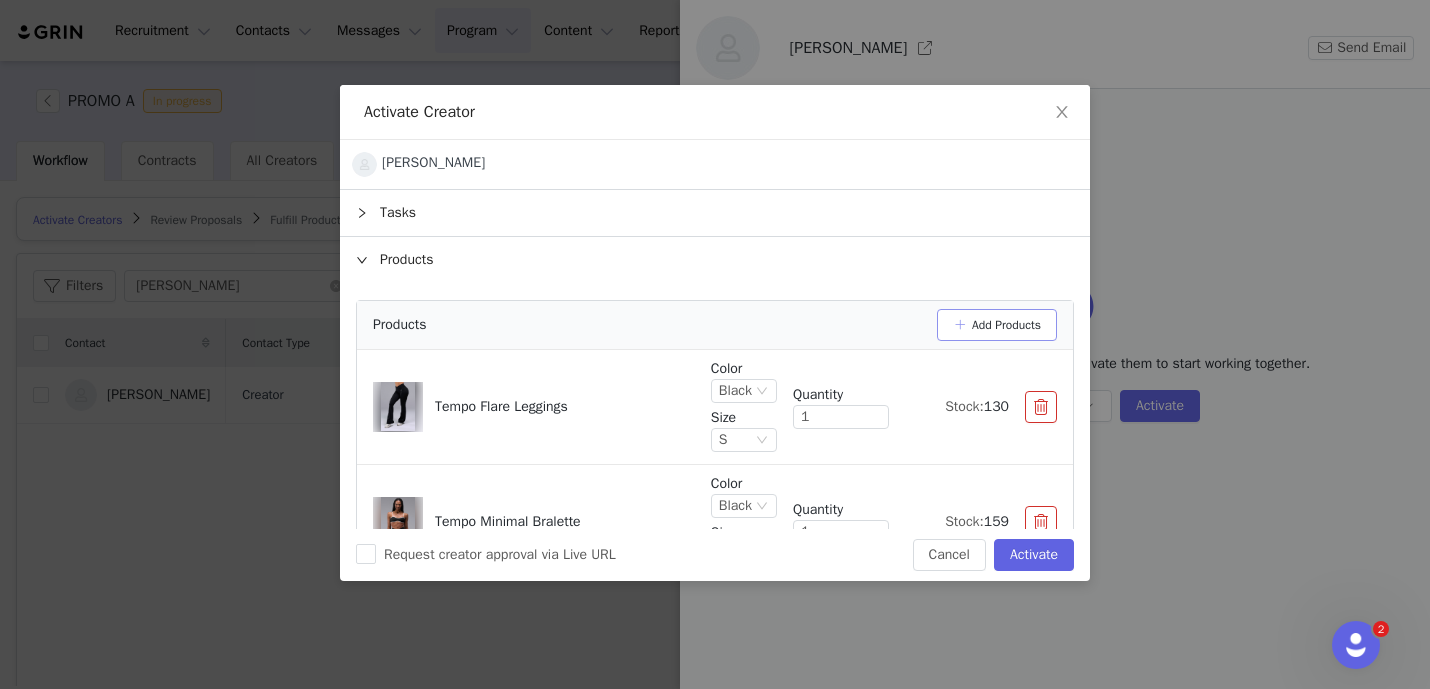 drag, startPoint x: 1020, startPoint y: 310, endPoint x: 957, endPoint y: 320, distance: 63.788715 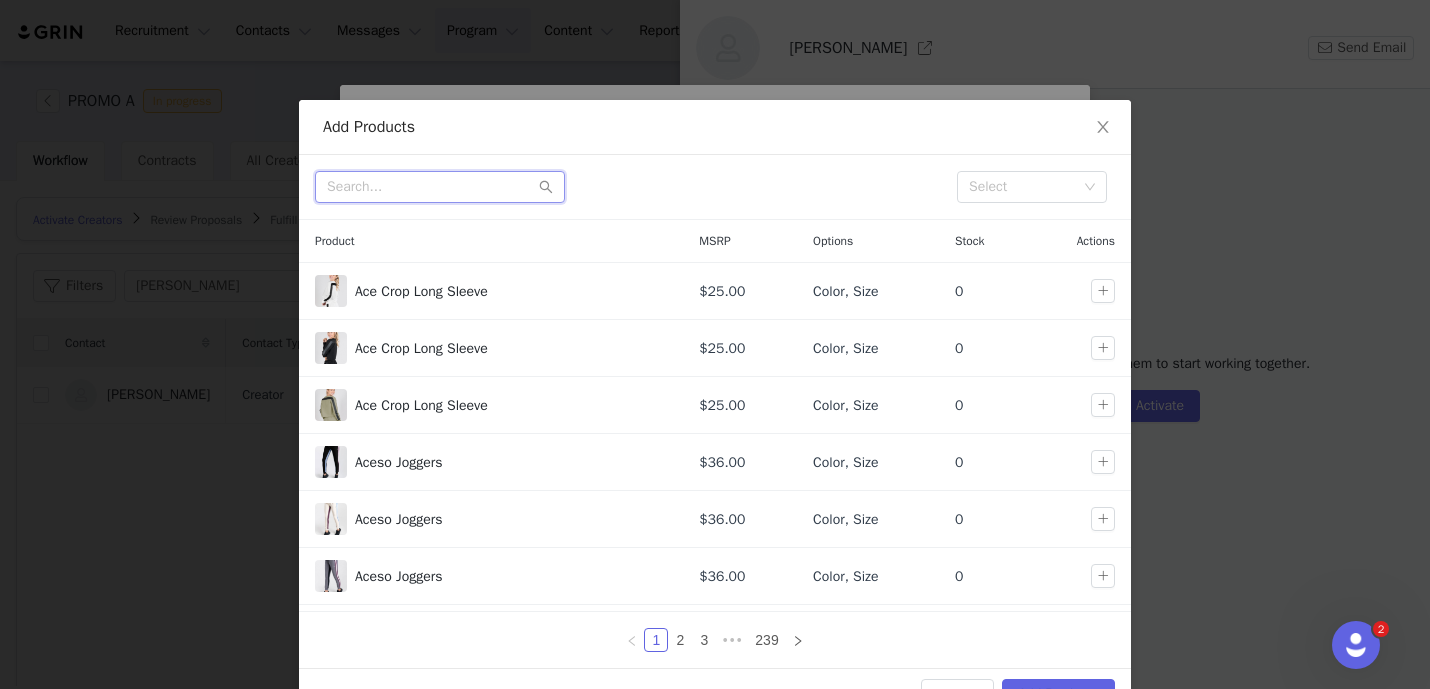 click at bounding box center [440, 187] 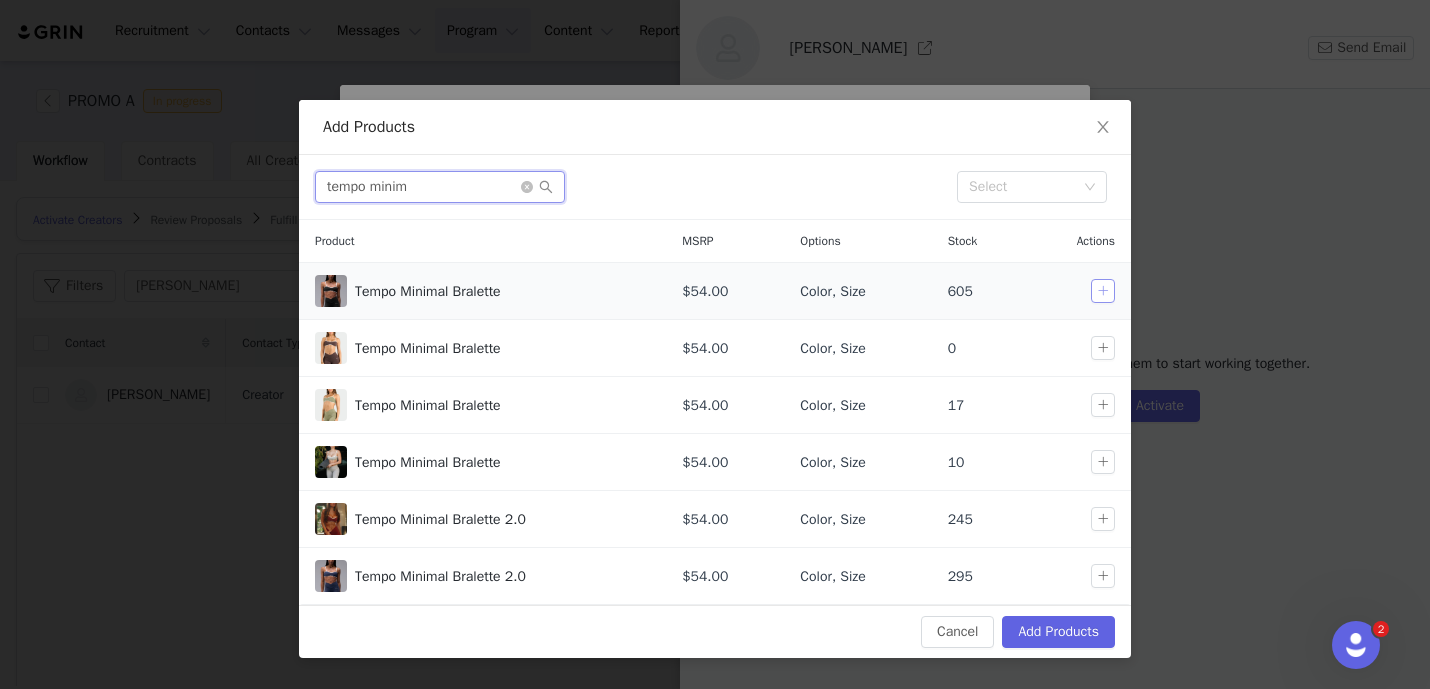 type on "tempo minim" 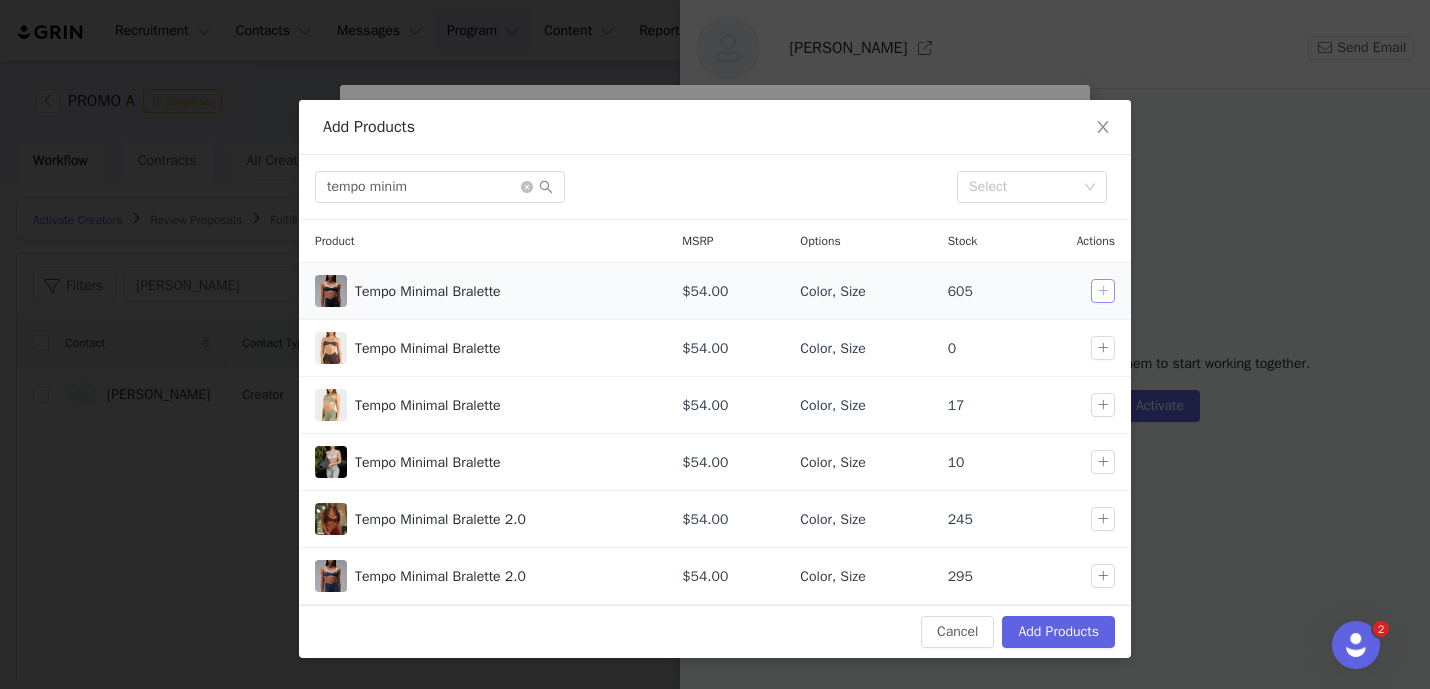 click at bounding box center [1103, 291] 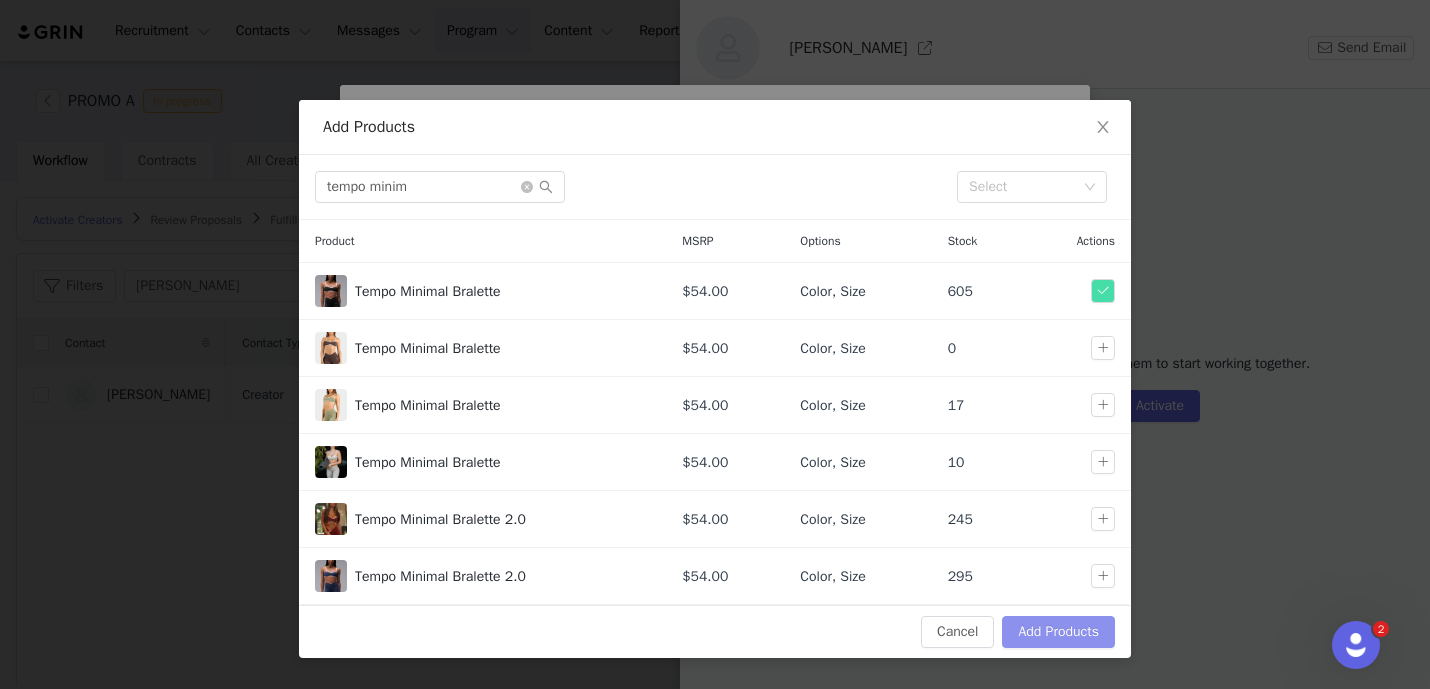 click on "Add Products" at bounding box center [1058, 632] 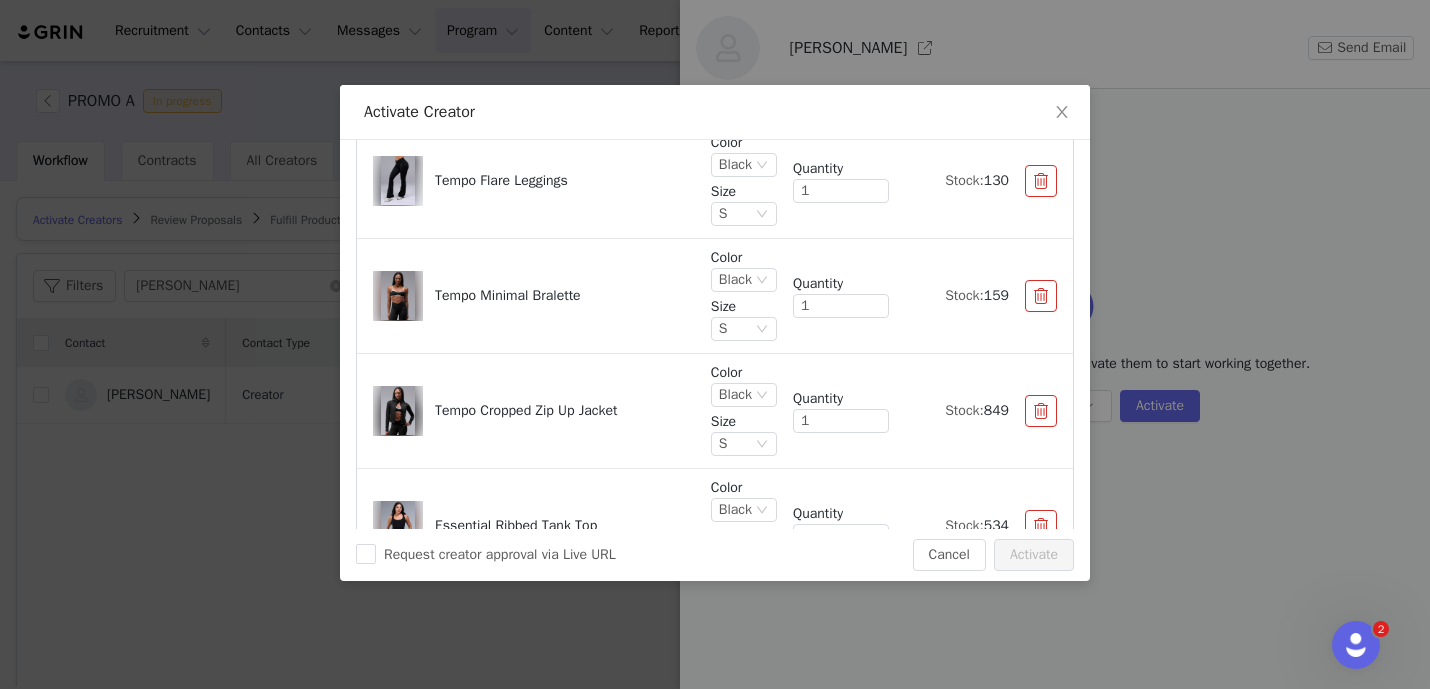 scroll, scrollTop: 1014, scrollLeft: 0, axis: vertical 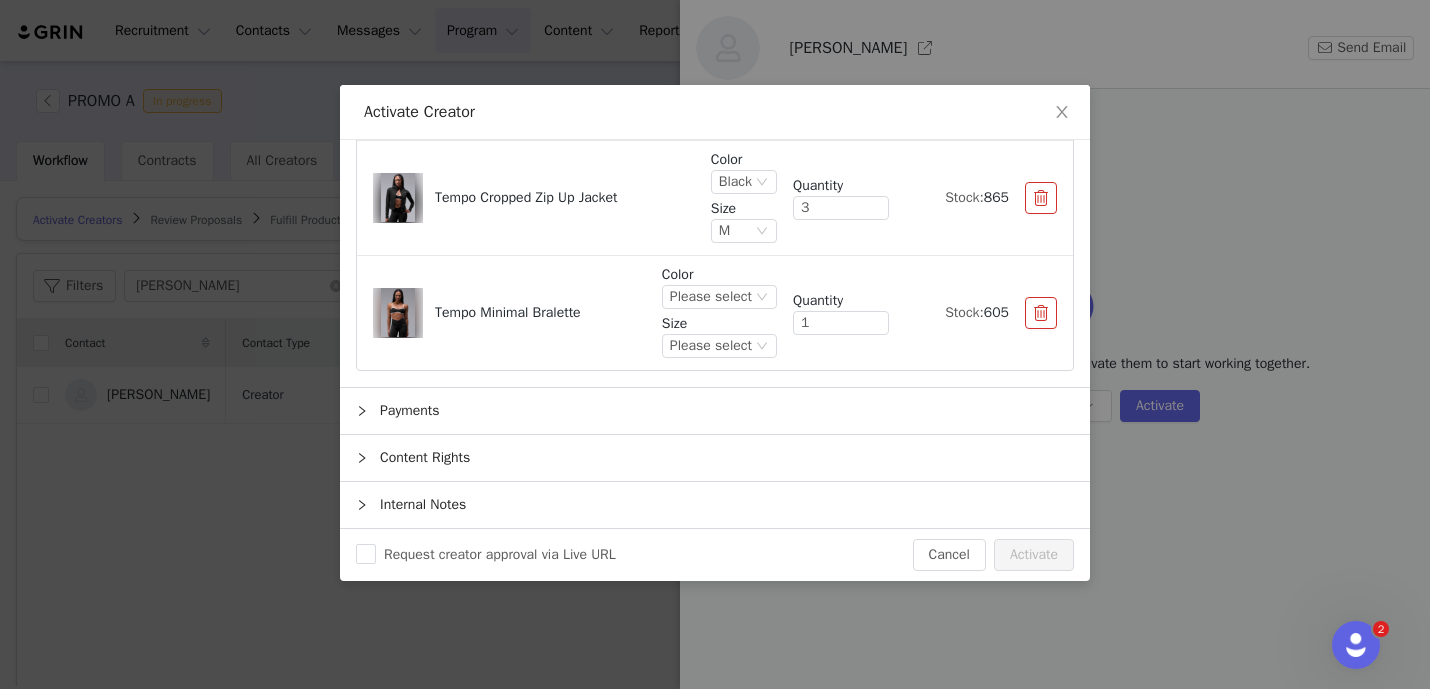 click on "Color Please select Size Please select" at bounding box center (719, 313) 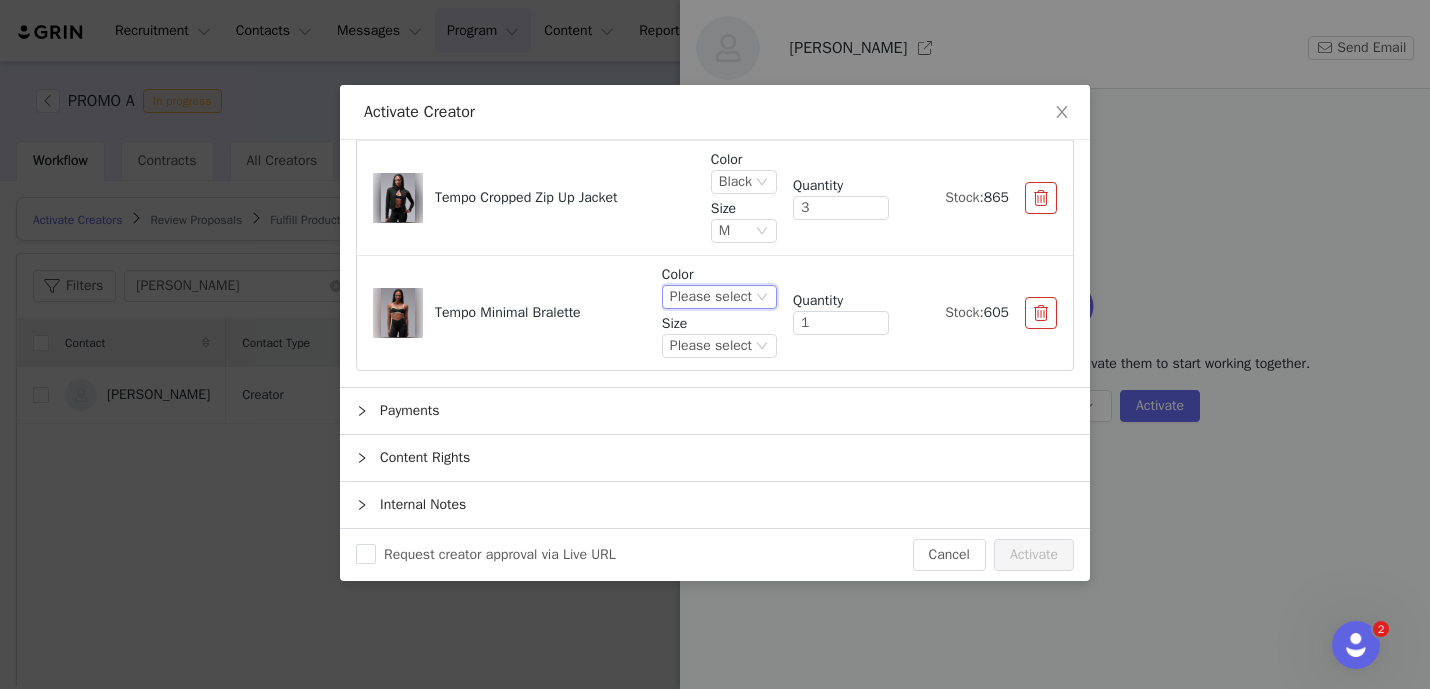 click on "Please select" at bounding box center (711, 297) 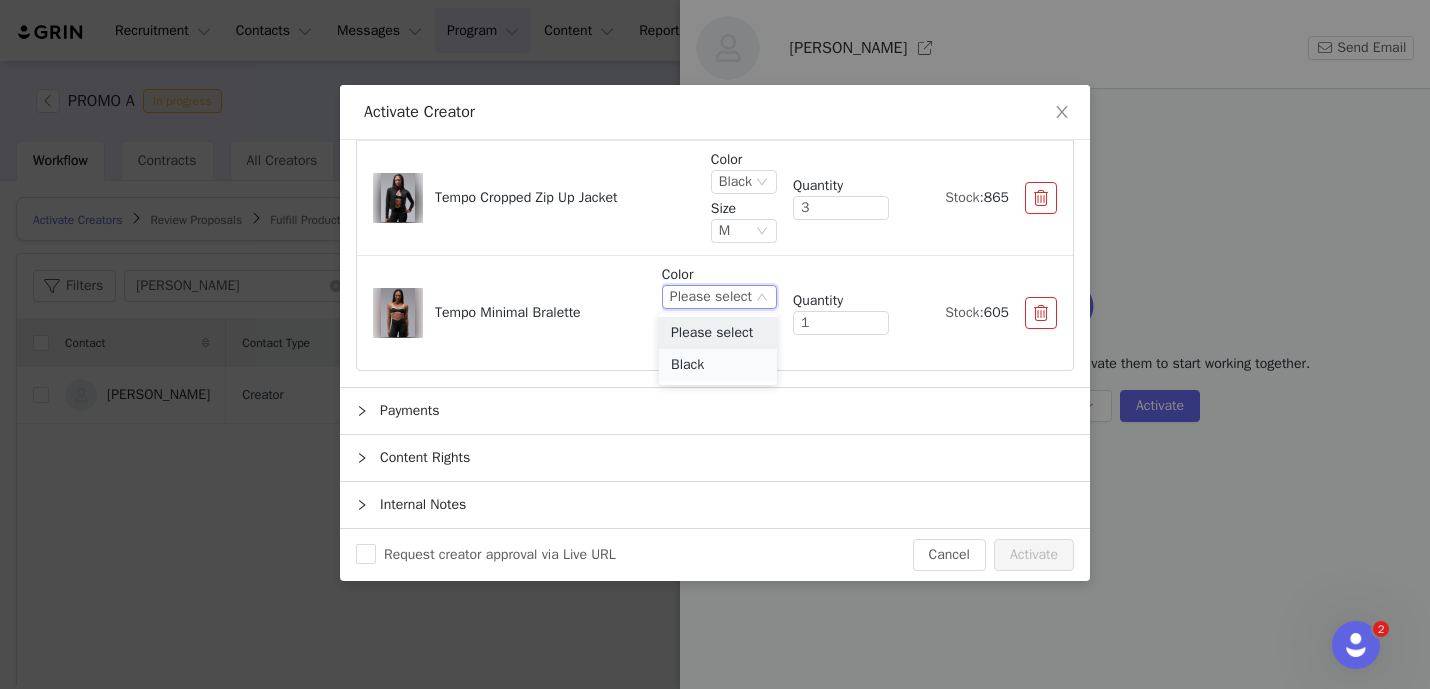 click on "Black" at bounding box center [718, 365] 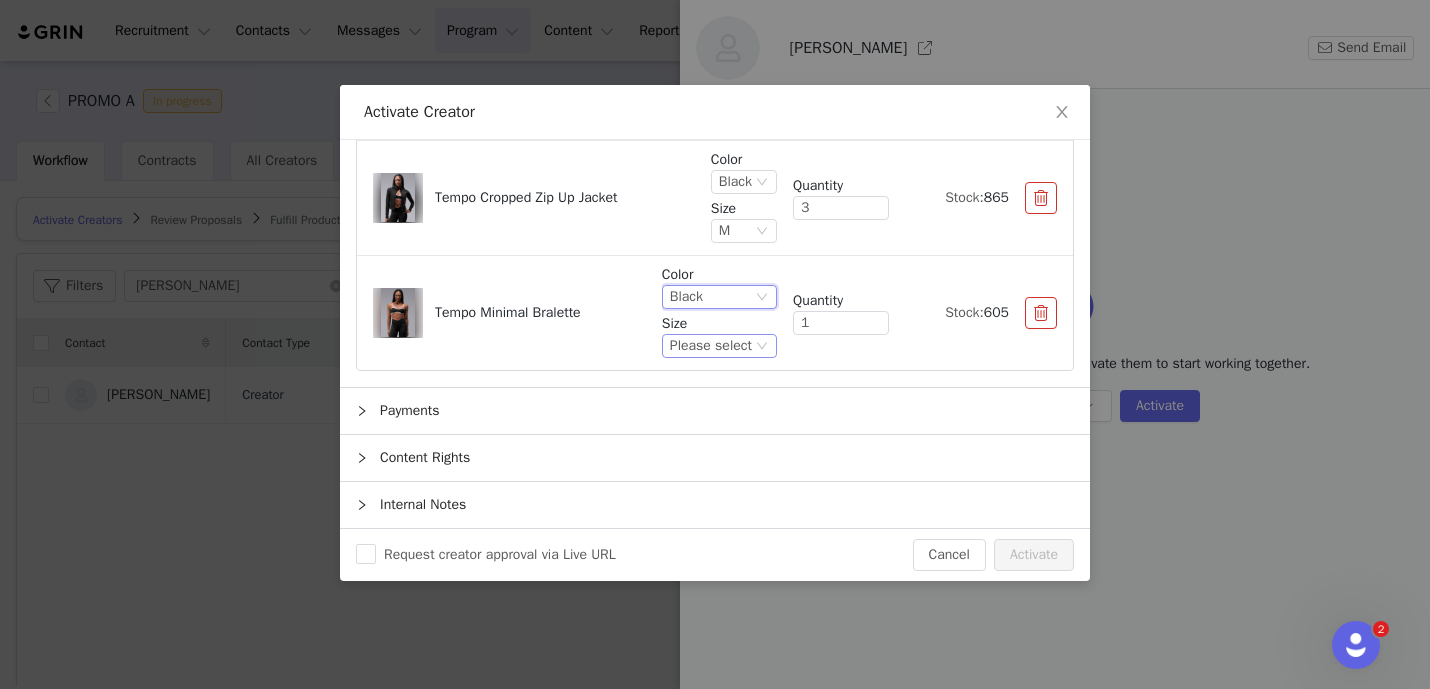 click on "Please select" at bounding box center [711, 346] 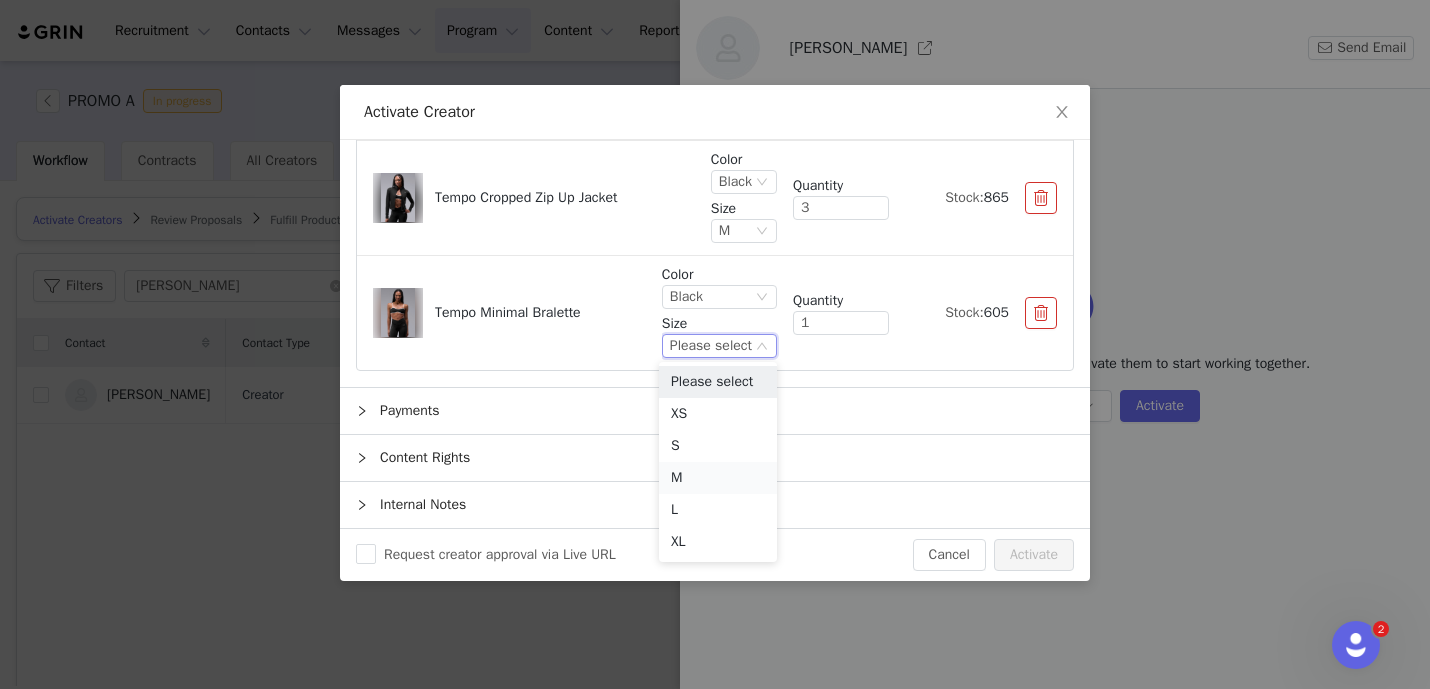 click on "M" at bounding box center [718, 478] 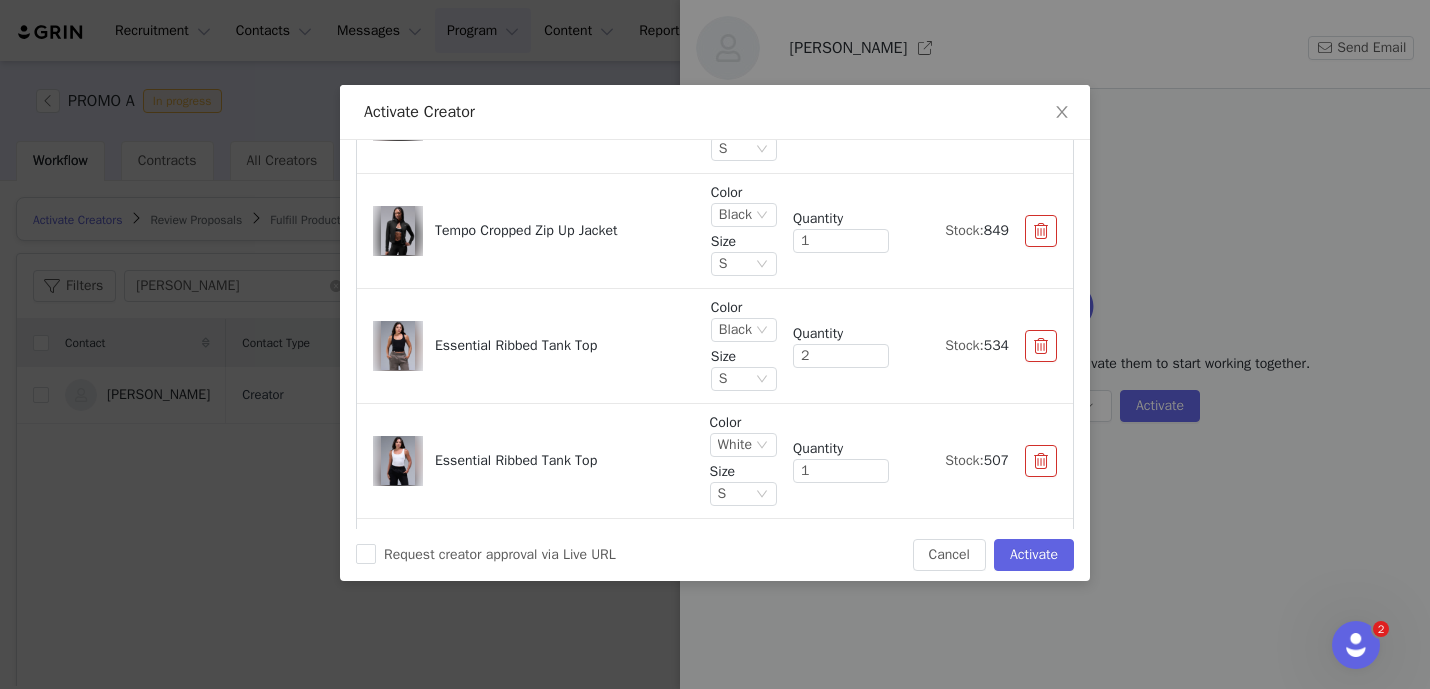 scroll, scrollTop: 401, scrollLeft: 0, axis: vertical 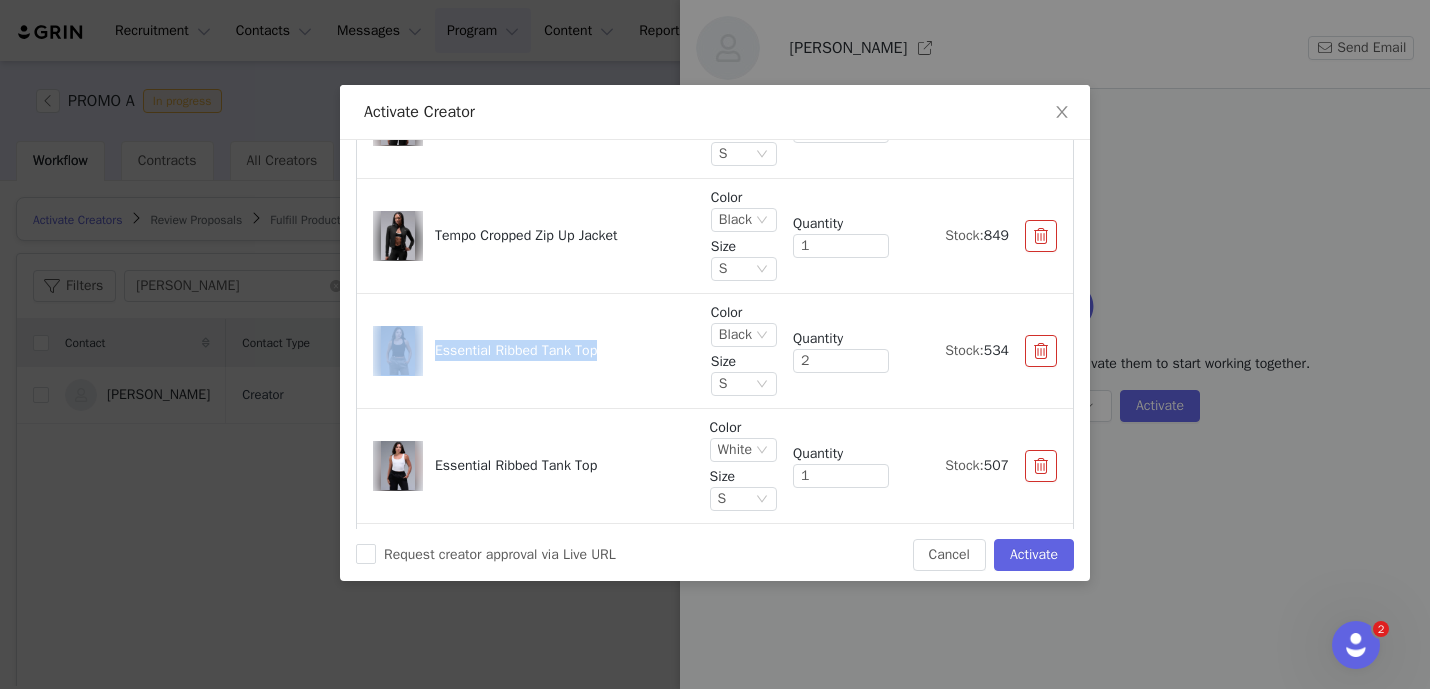 drag, startPoint x: 614, startPoint y: 349, endPoint x: 427, endPoint y: 346, distance: 187.02406 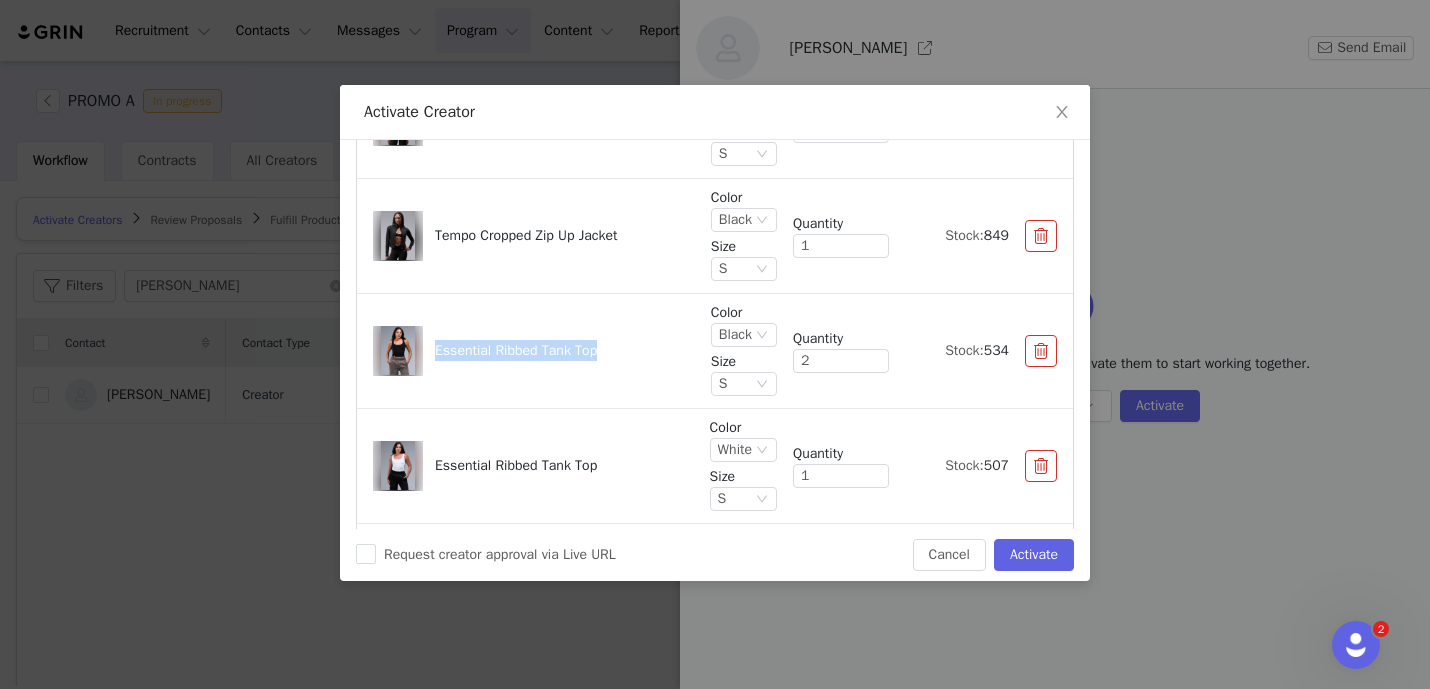 drag, startPoint x: 611, startPoint y: 352, endPoint x: 437, endPoint y: 356, distance: 174.04597 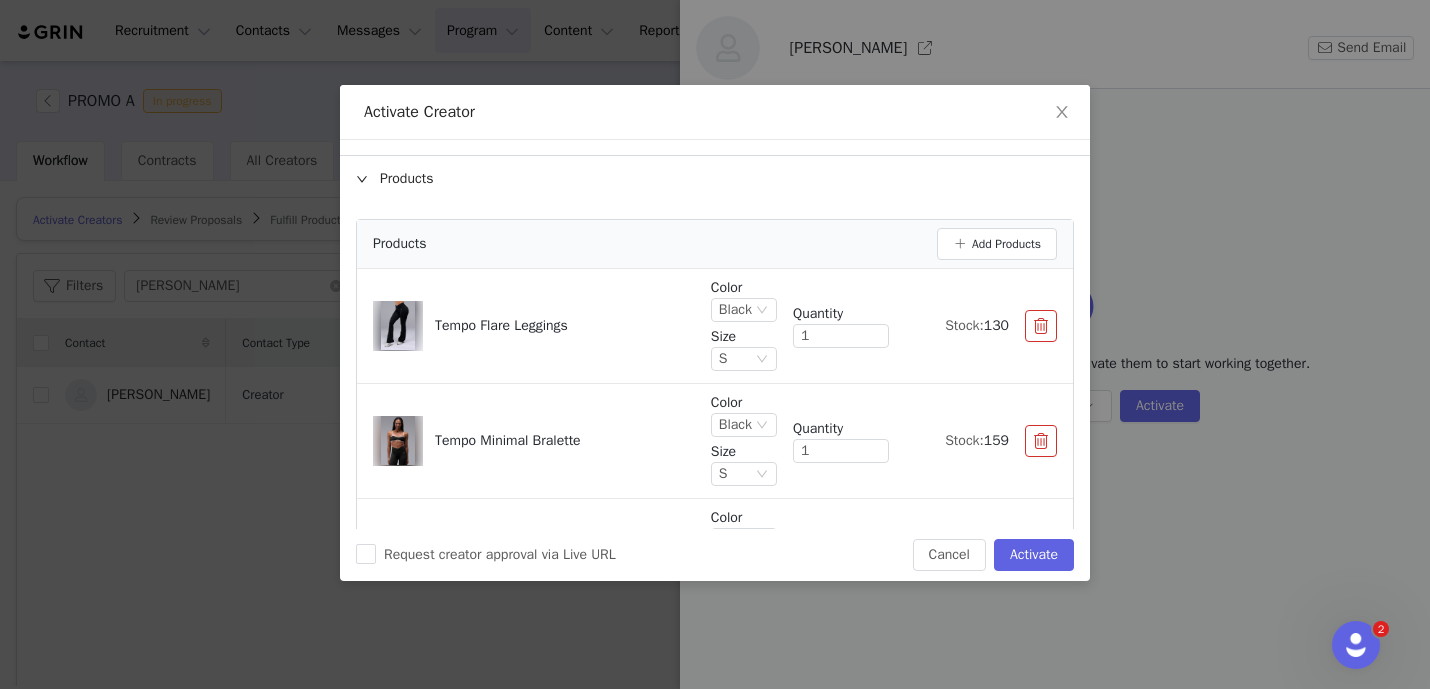 scroll, scrollTop: 0, scrollLeft: 0, axis: both 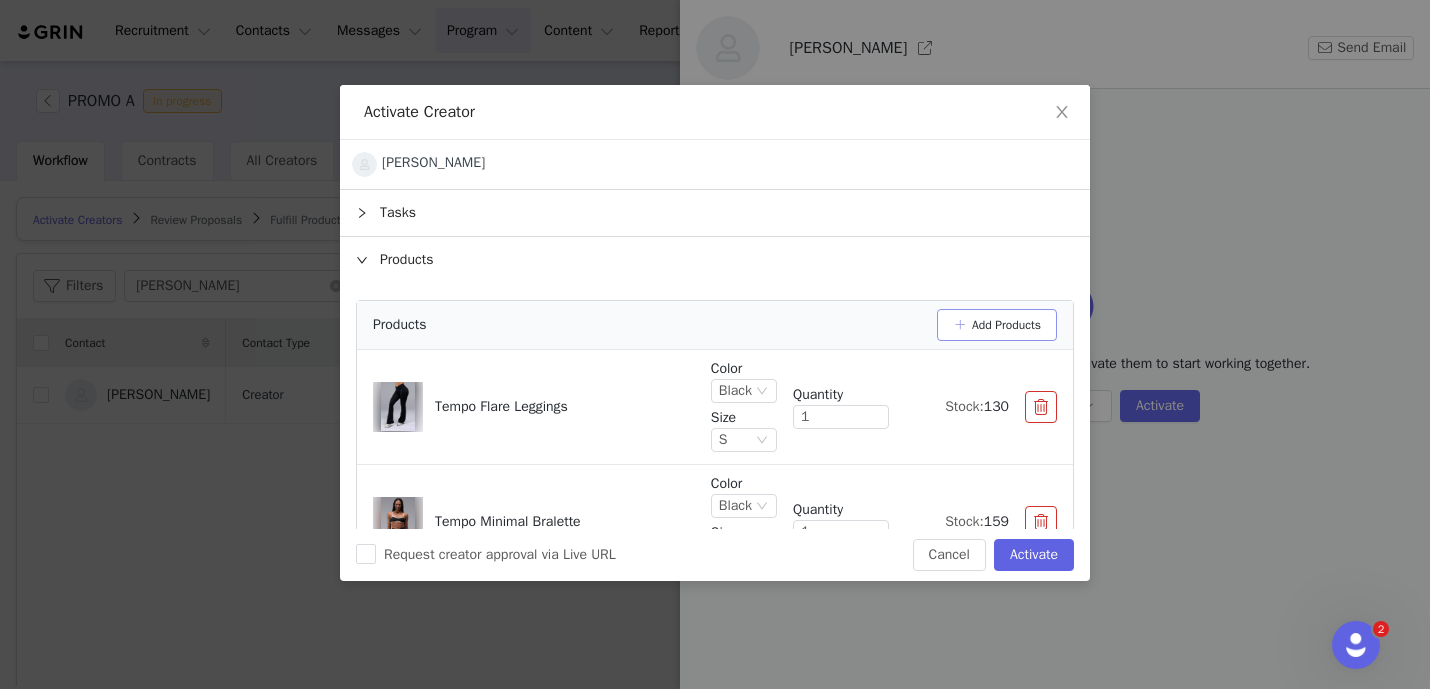 click on "Add Products" at bounding box center [997, 325] 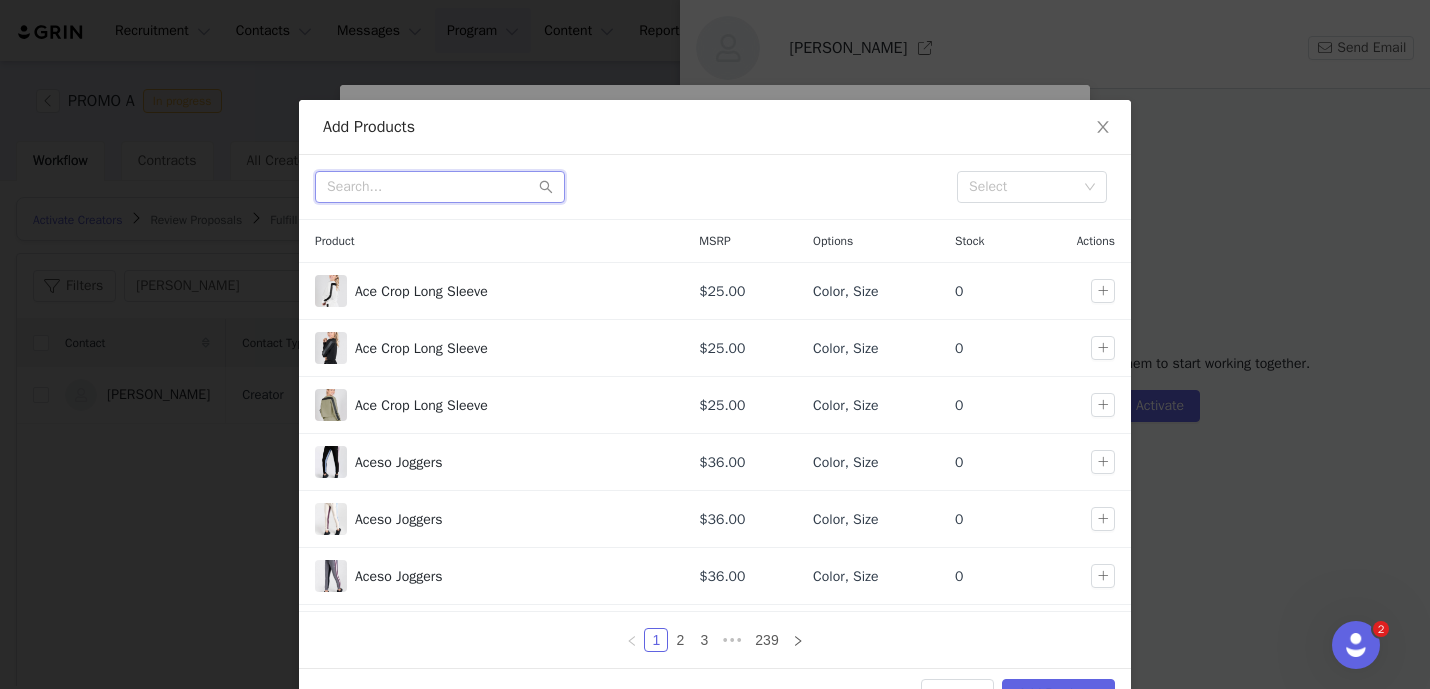 click at bounding box center [440, 187] 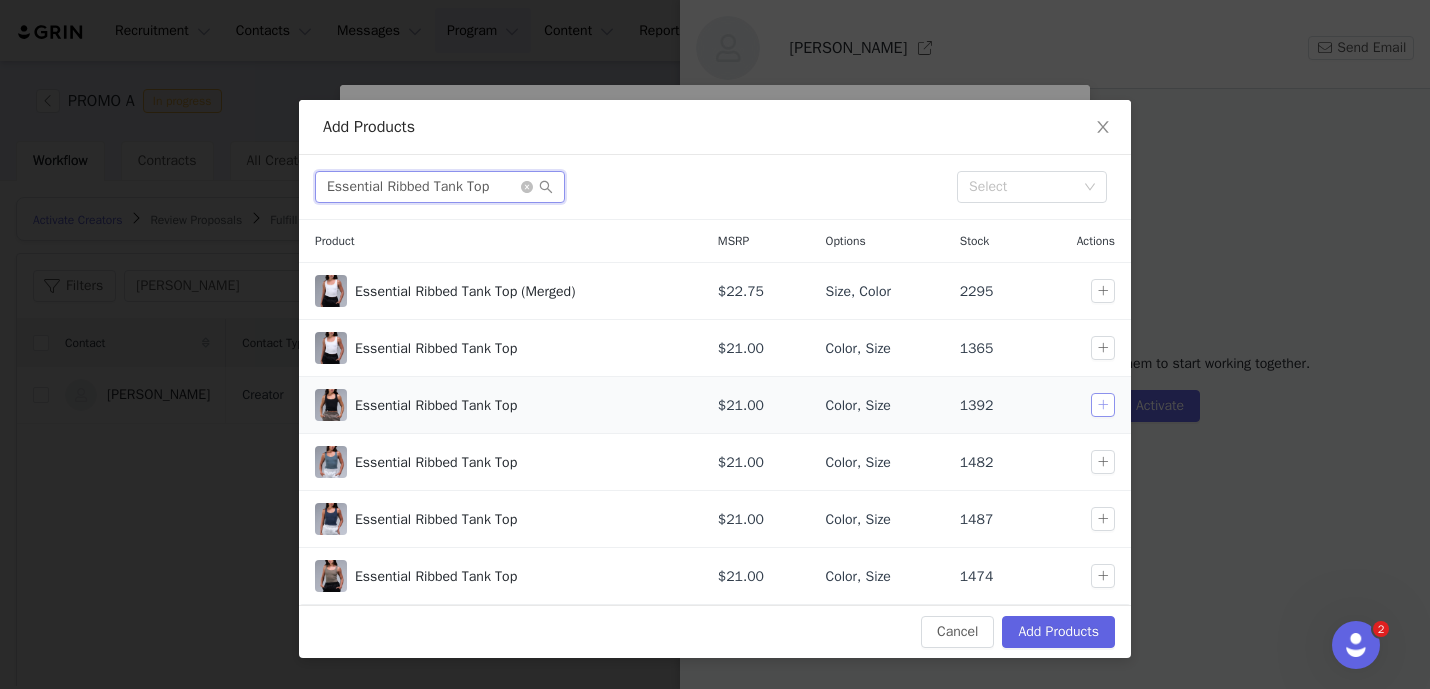 type on "Essential Ribbed Tank Top" 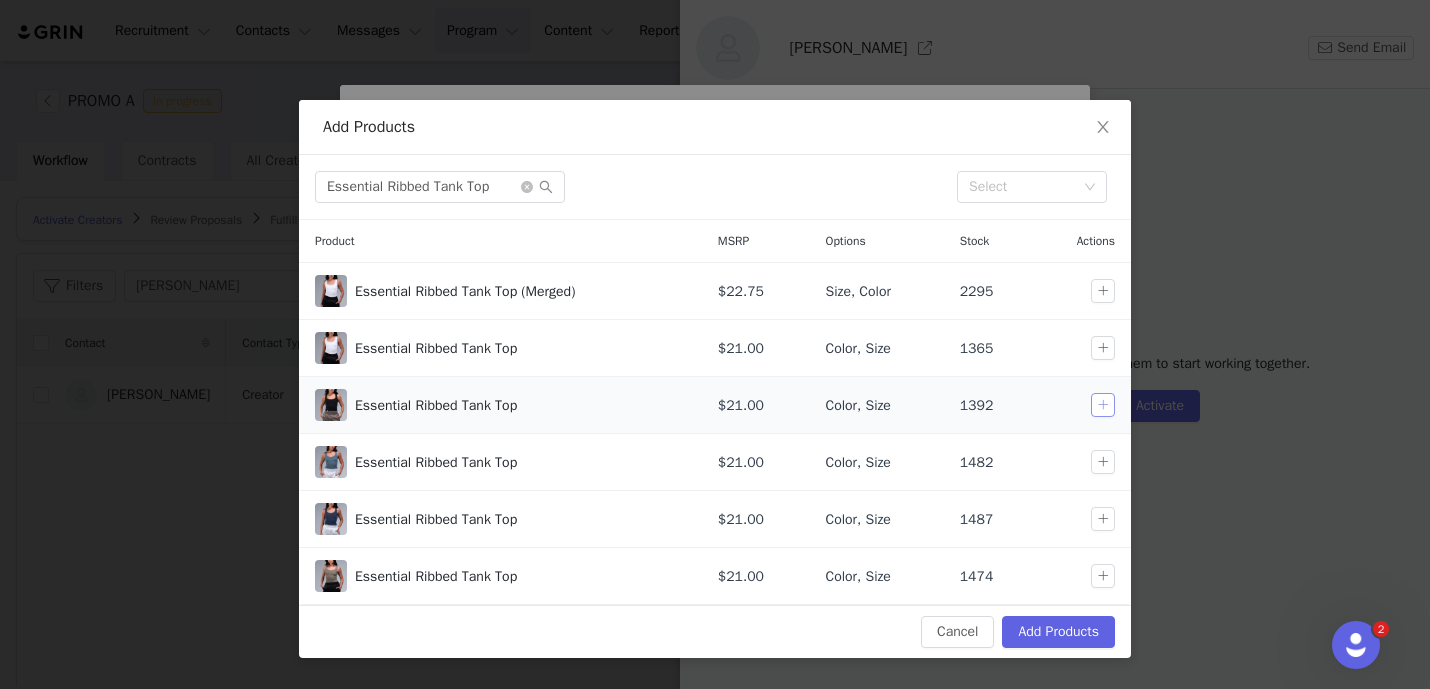 click at bounding box center (1103, 405) 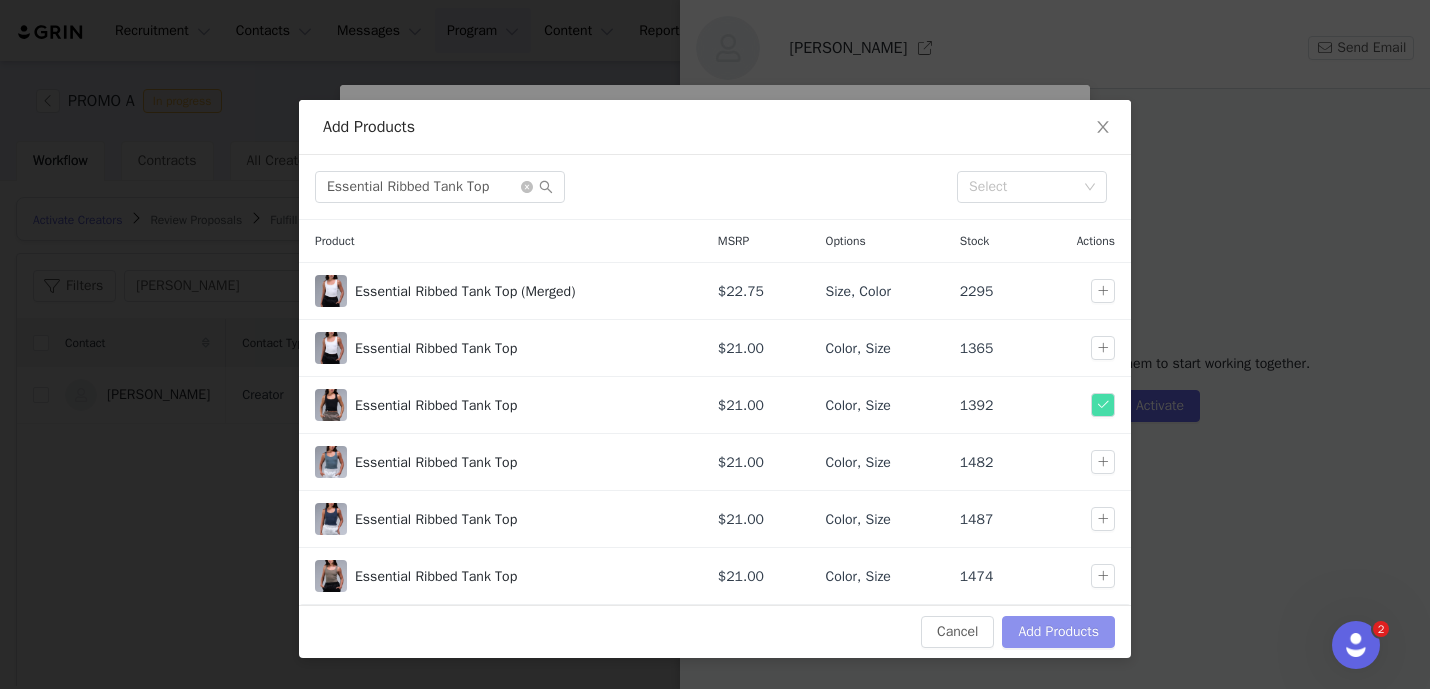 click on "Add Products" at bounding box center [1058, 632] 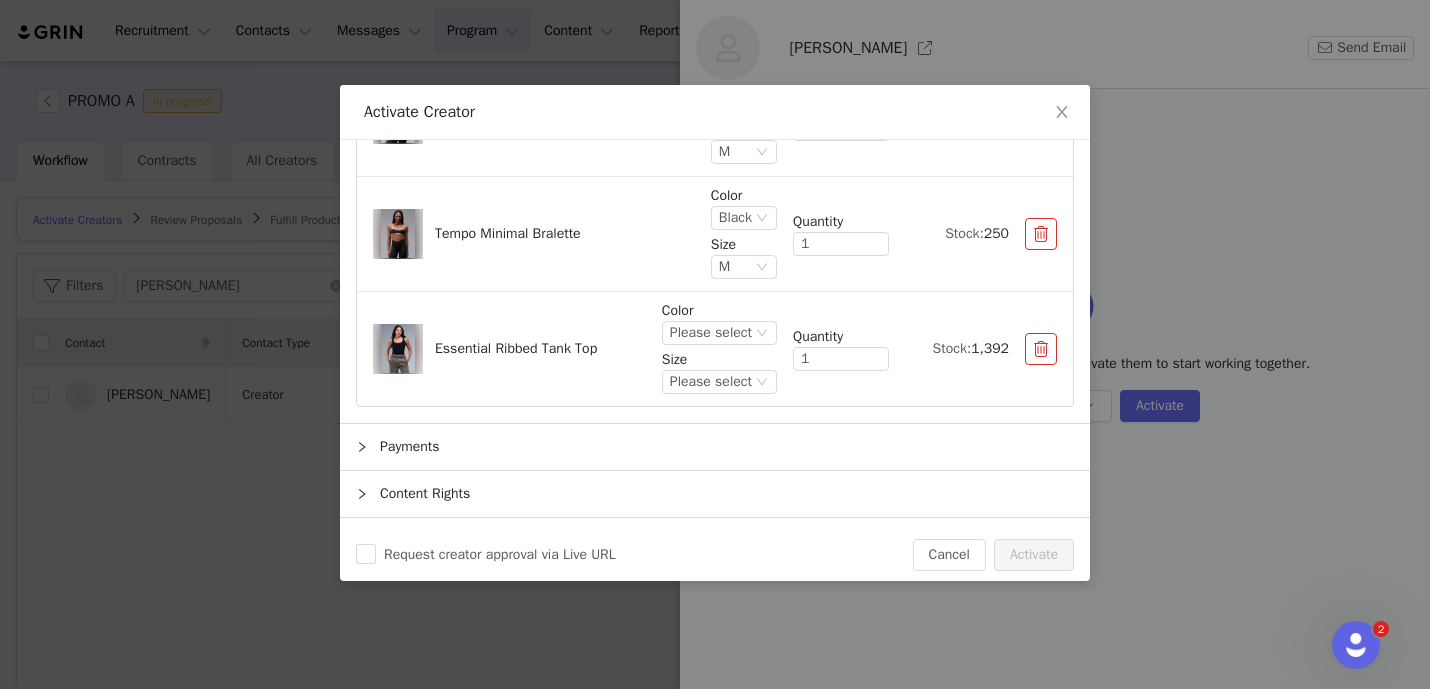 scroll, scrollTop: 1129, scrollLeft: 0, axis: vertical 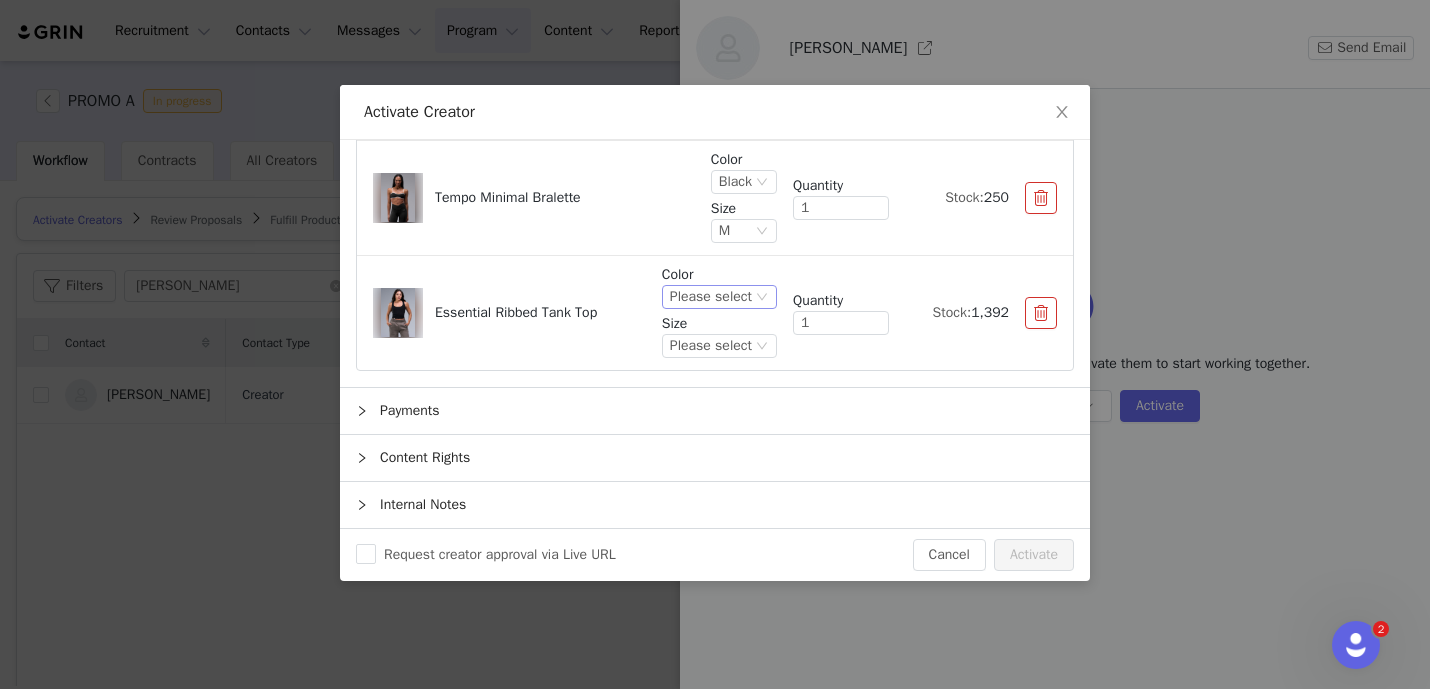 click 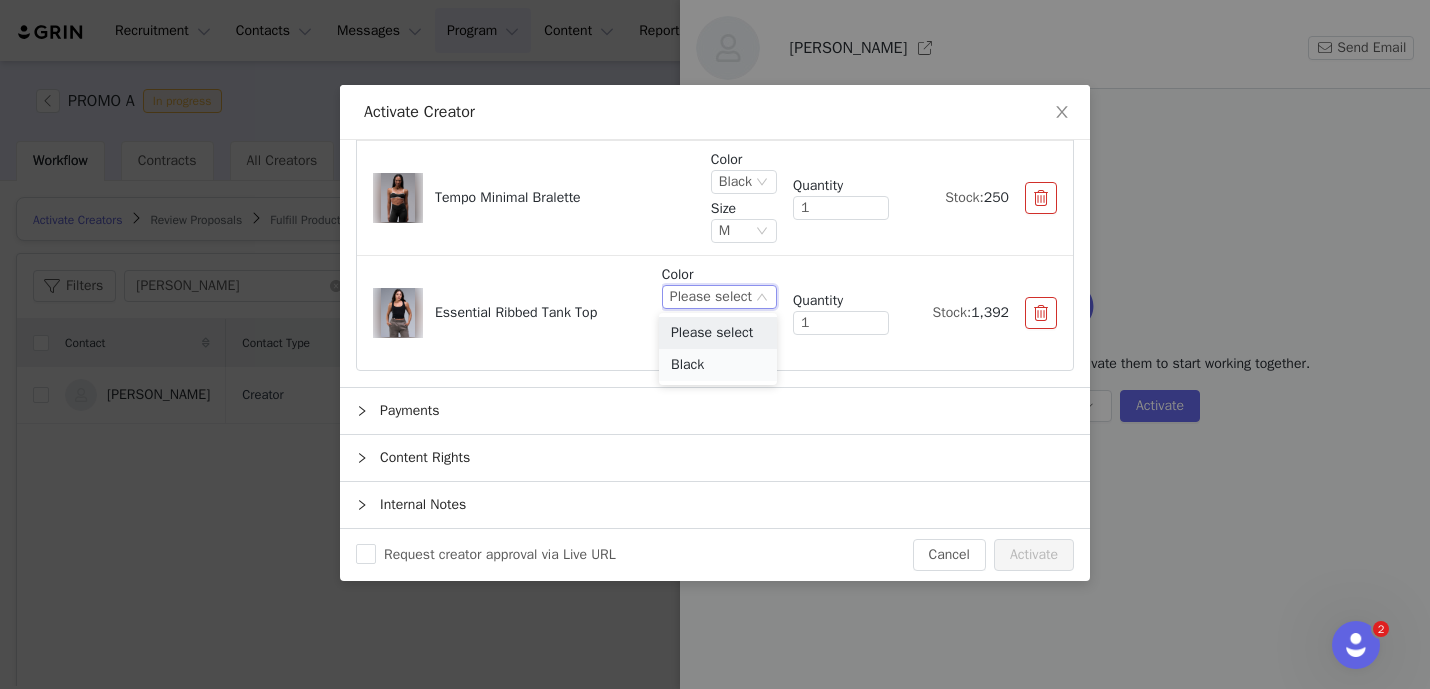 click on "Black" at bounding box center (718, 365) 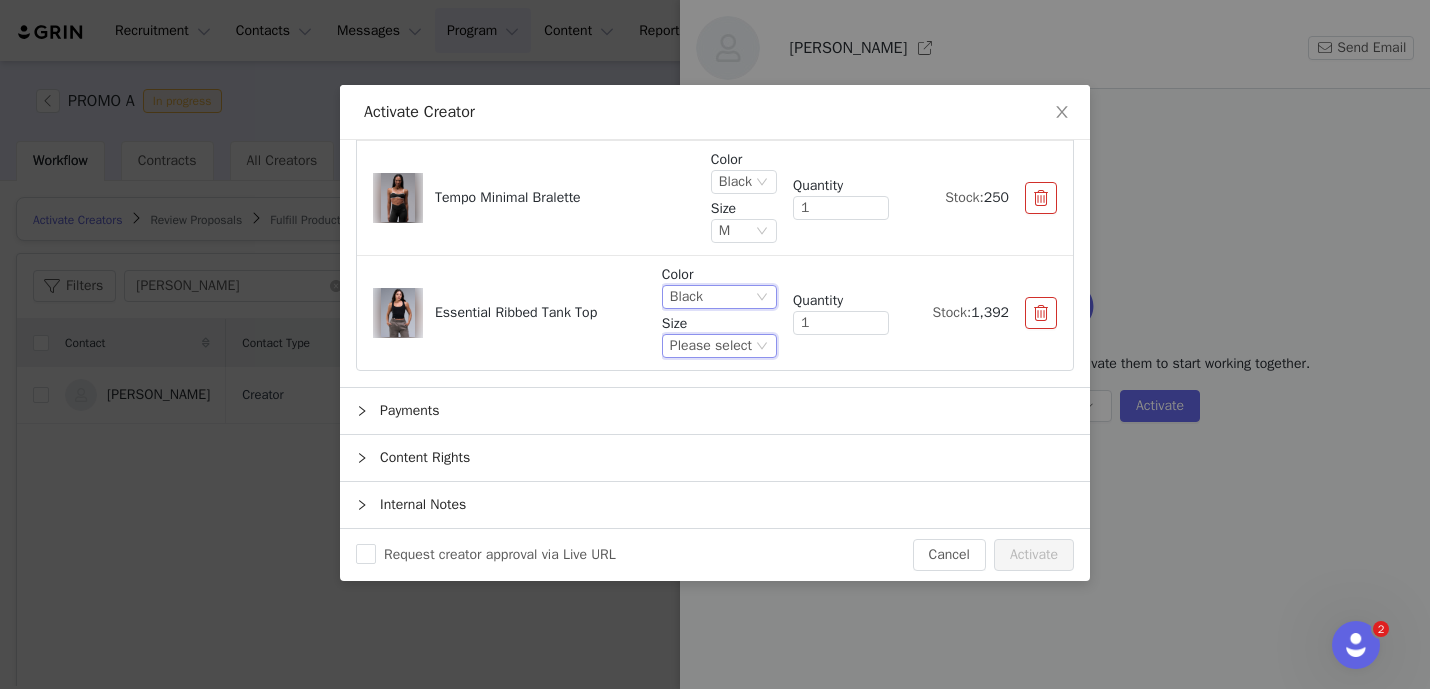 click on "Please select" at bounding box center (711, 346) 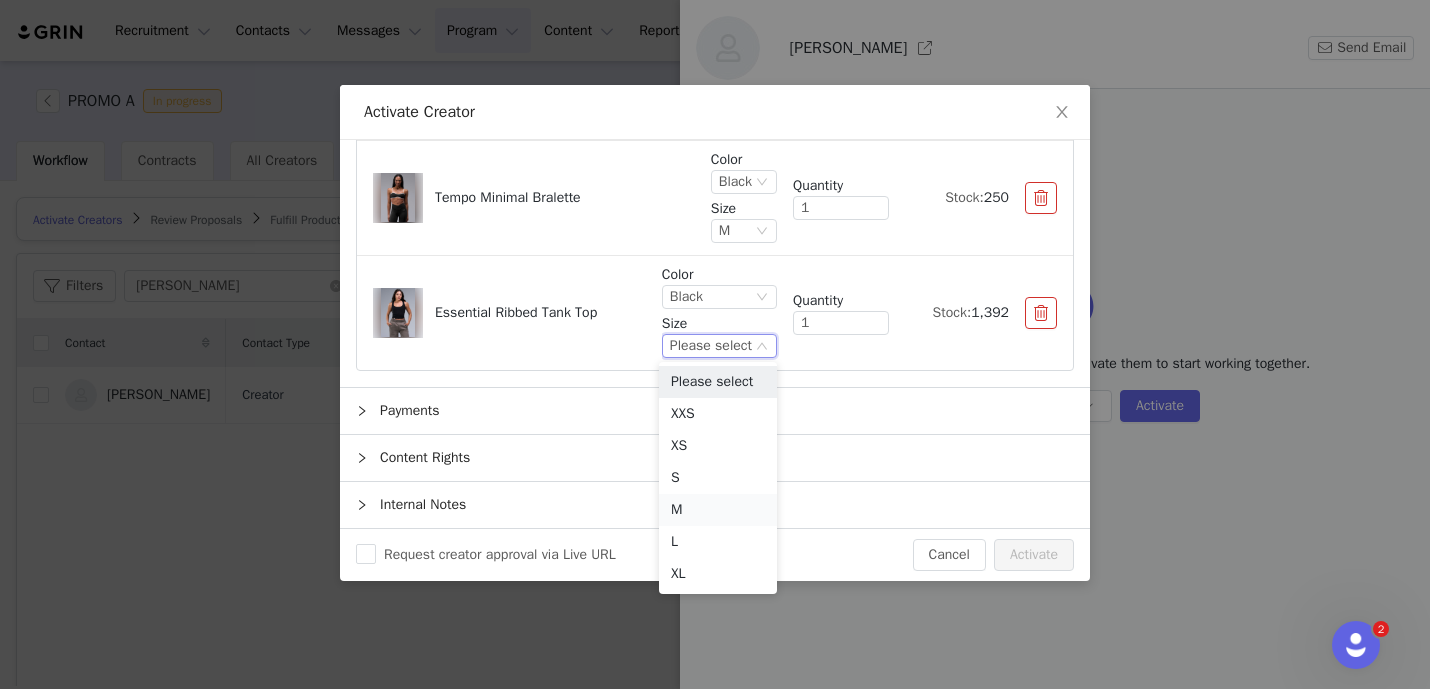 click on "M" at bounding box center [718, 510] 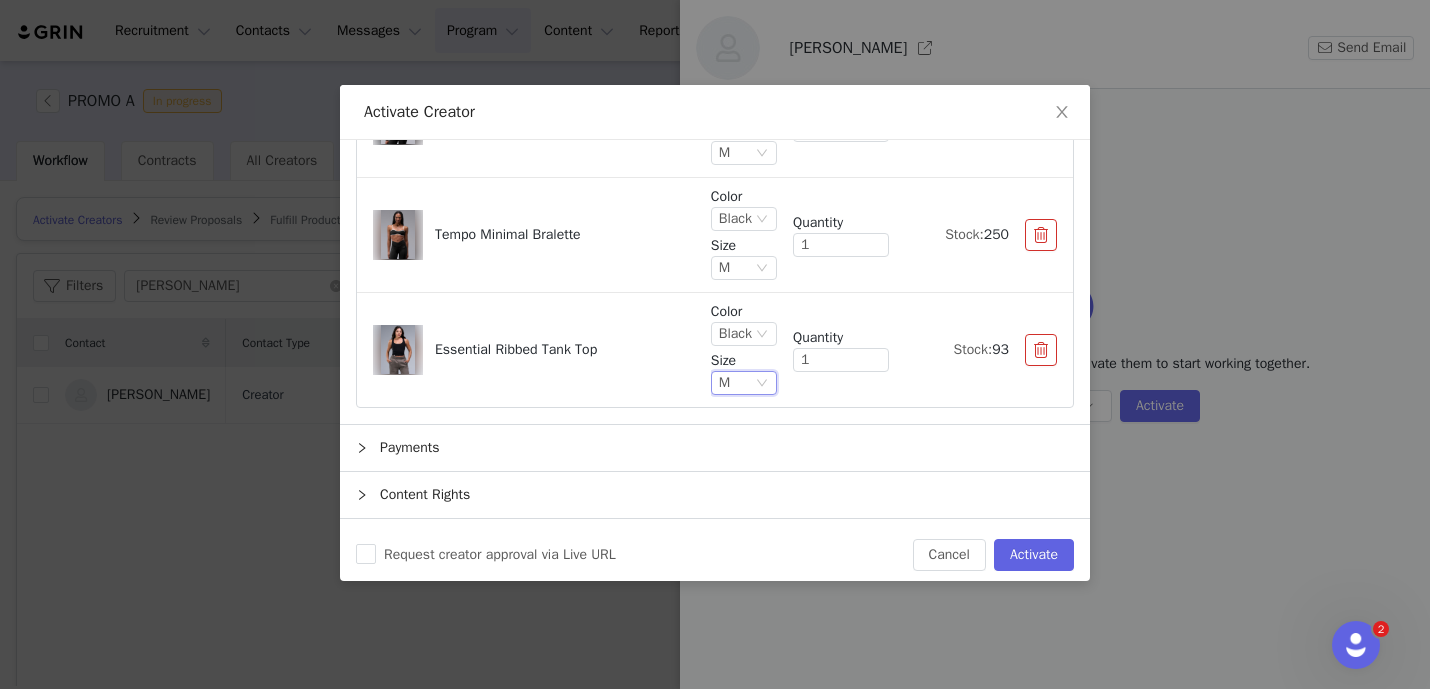 scroll, scrollTop: 1129, scrollLeft: 0, axis: vertical 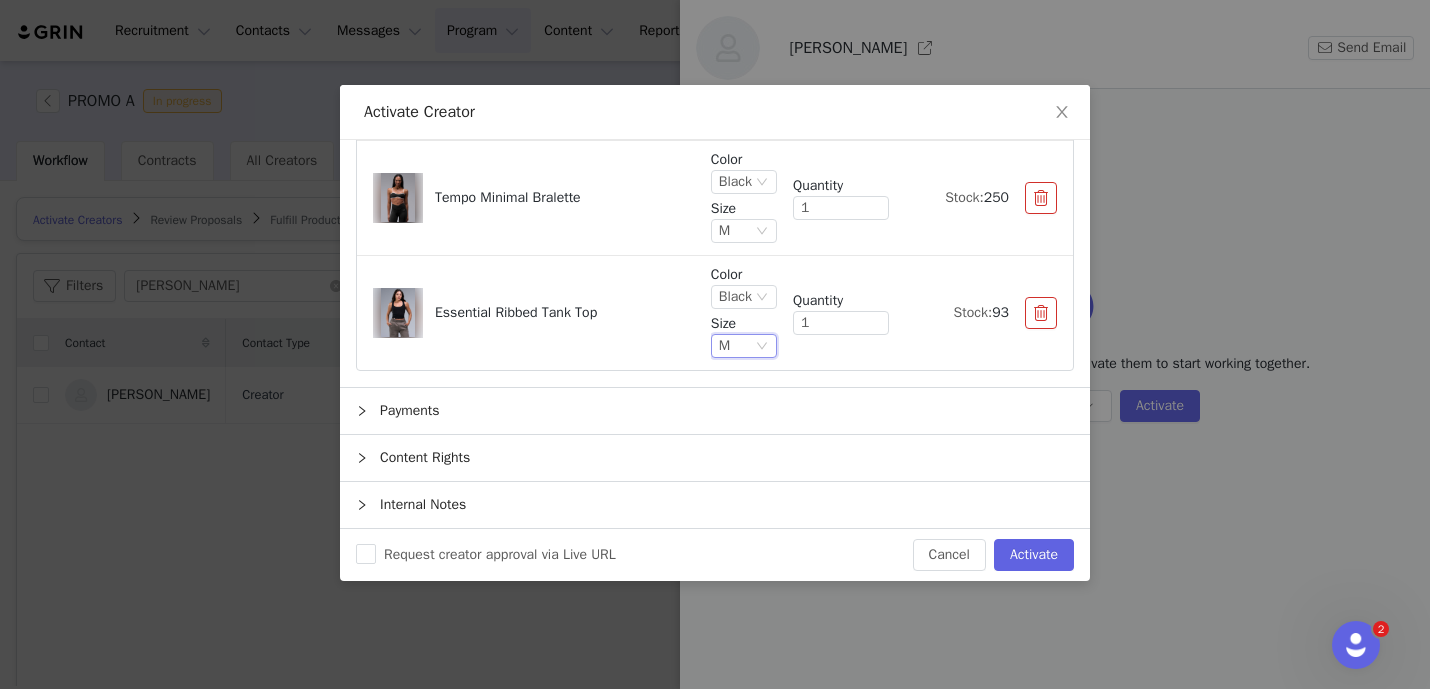 click on "Essential Ribbed Tank Top     Color Black Size M Quantity 1  Stock:  93" at bounding box center [715, 313] 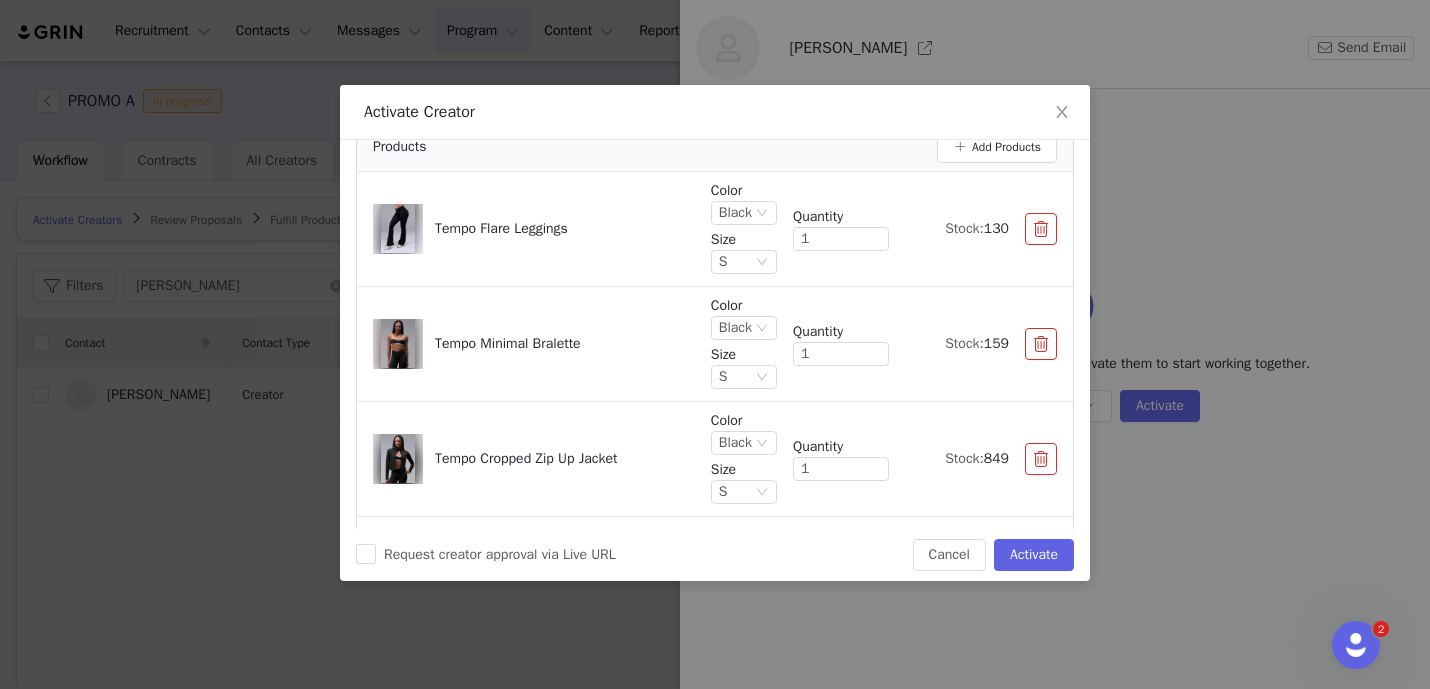 scroll, scrollTop: 184, scrollLeft: 0, axis: vertical 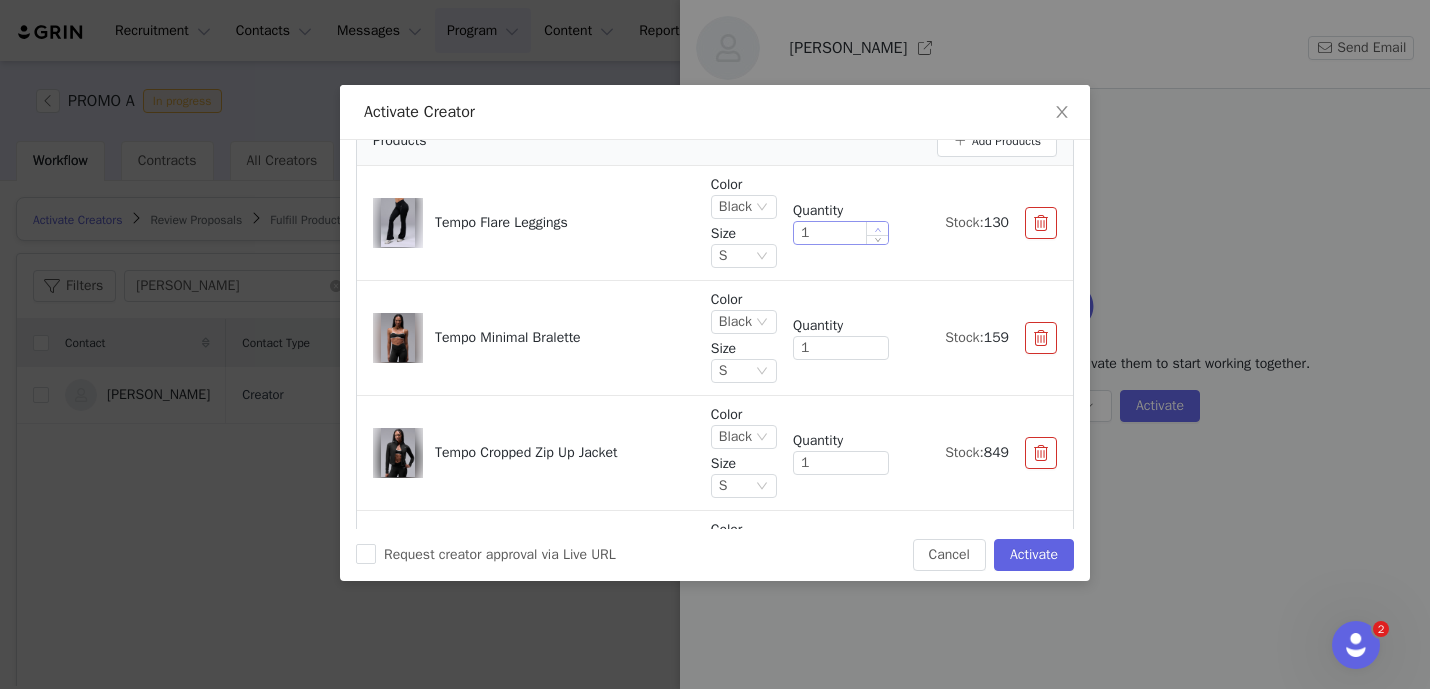 type on "2" 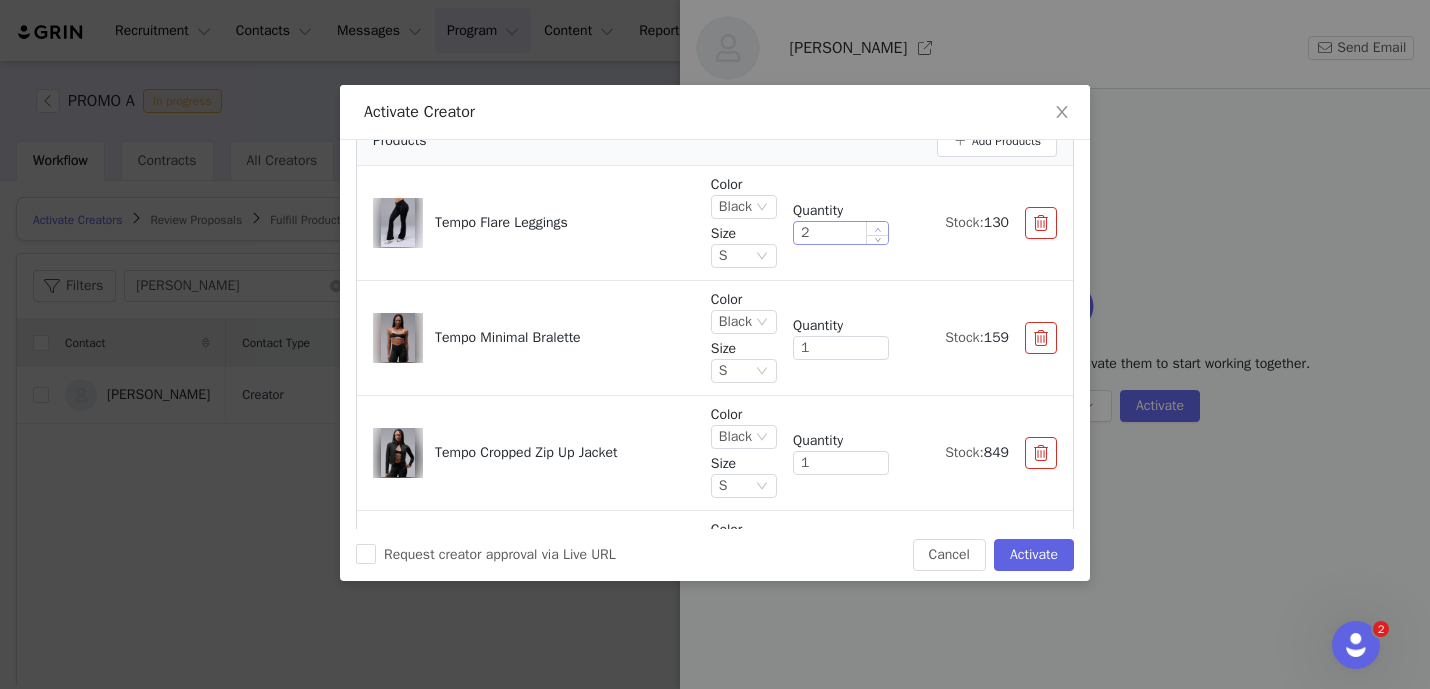 click 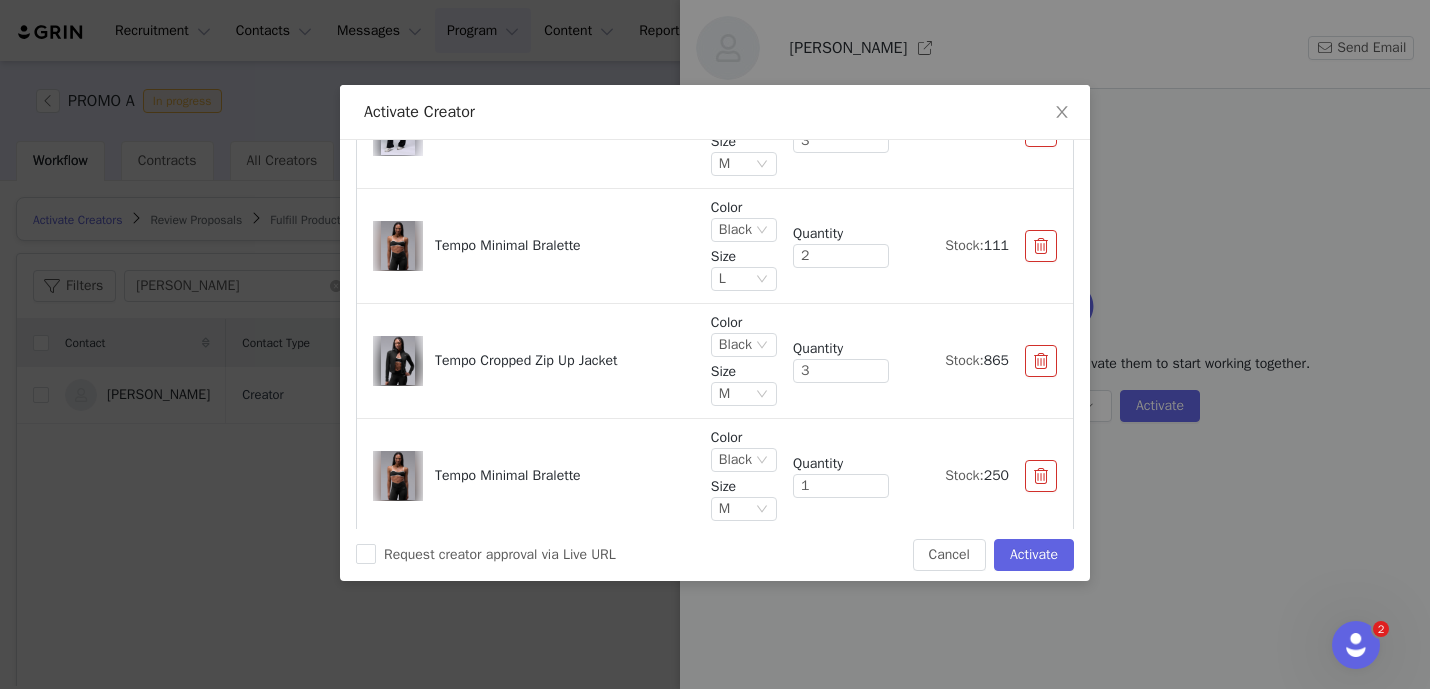 scroll, scrollTop: 909, scrollLeft: 0, axis: vertical 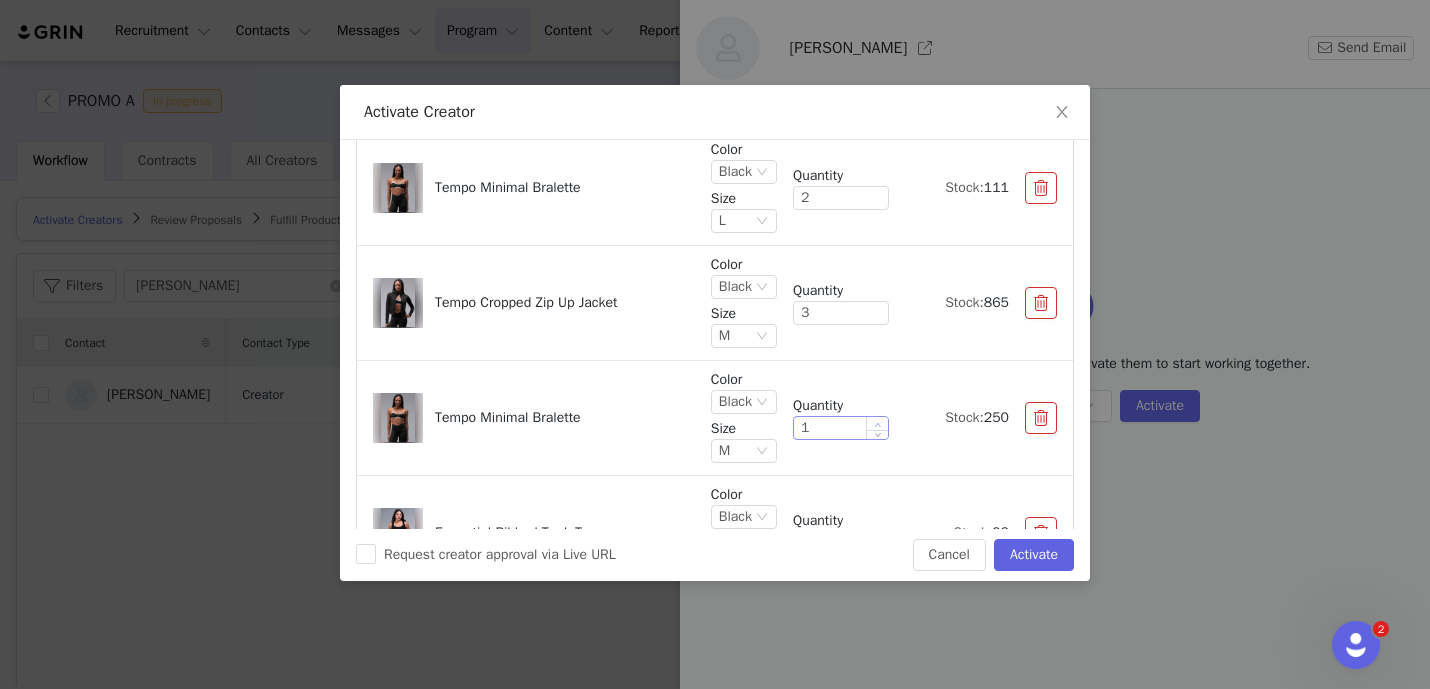 type on "2" 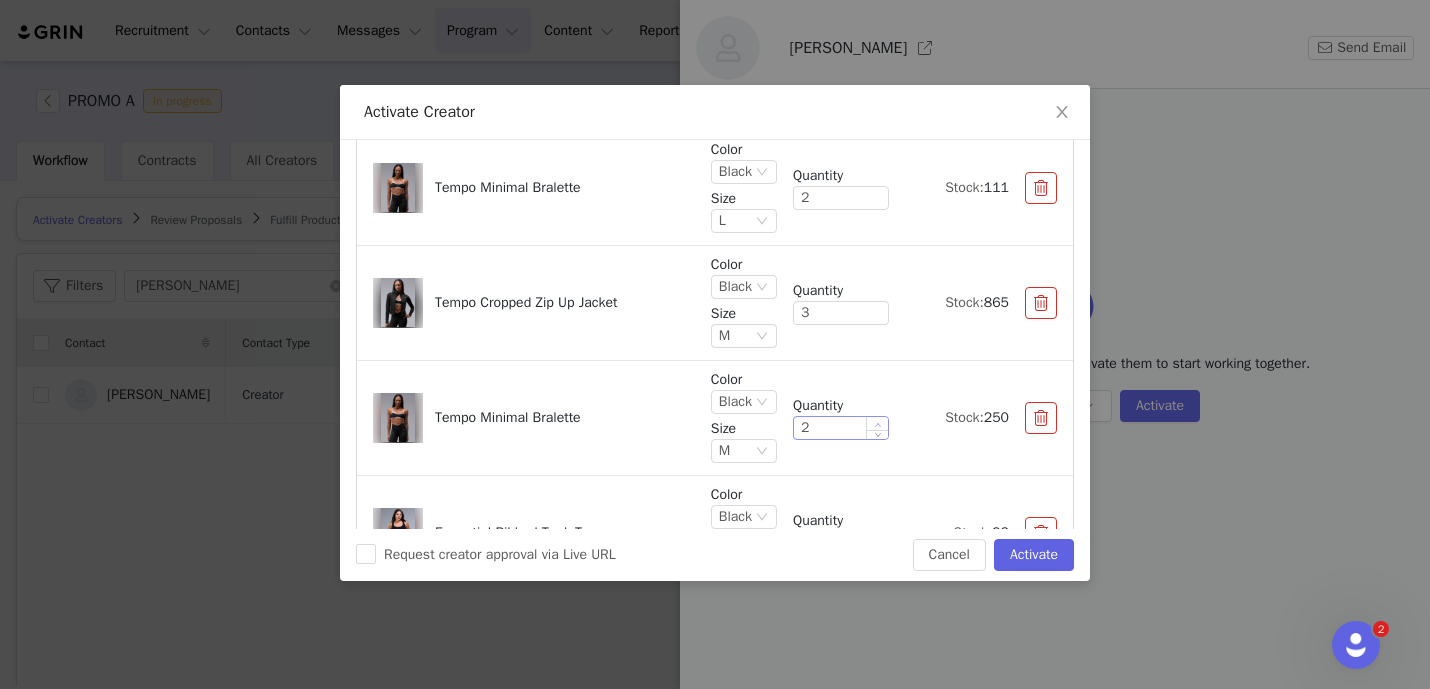 click 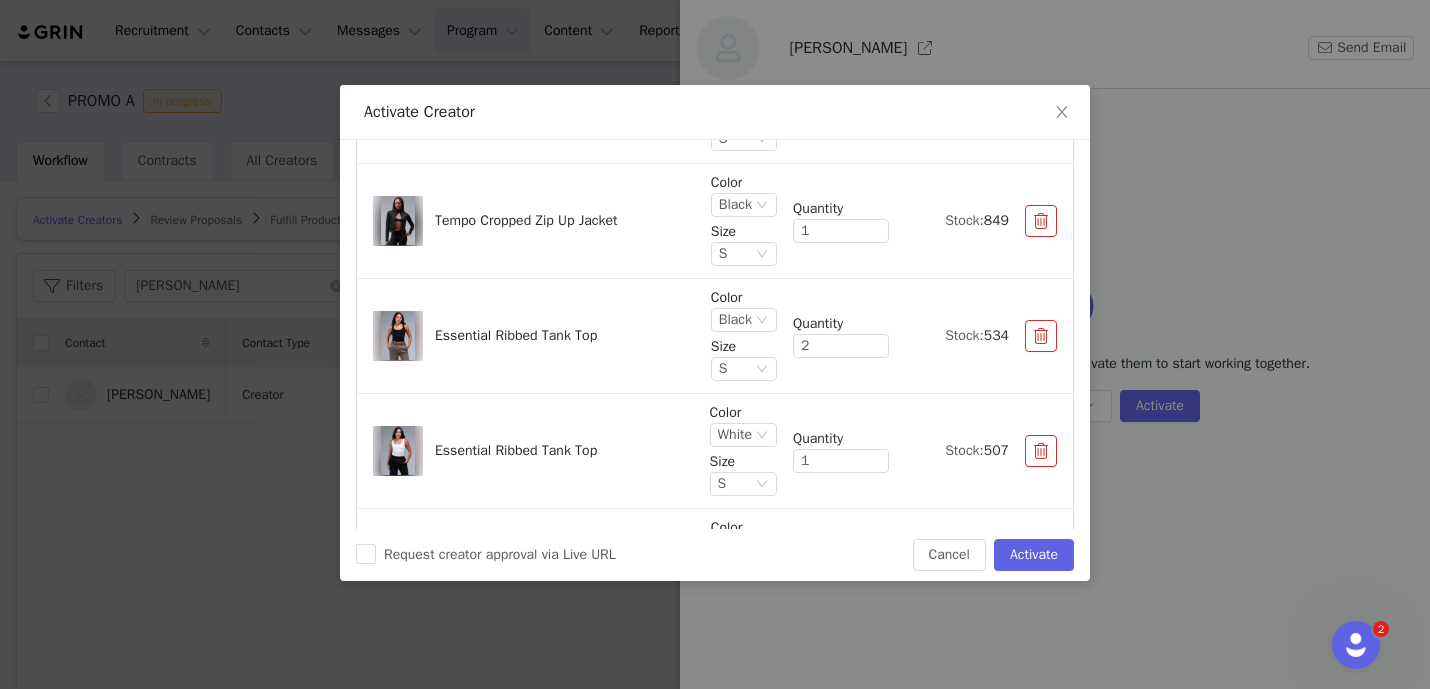 scroll, scrollTop: 394, scrollLeft: 0, axis: vertical 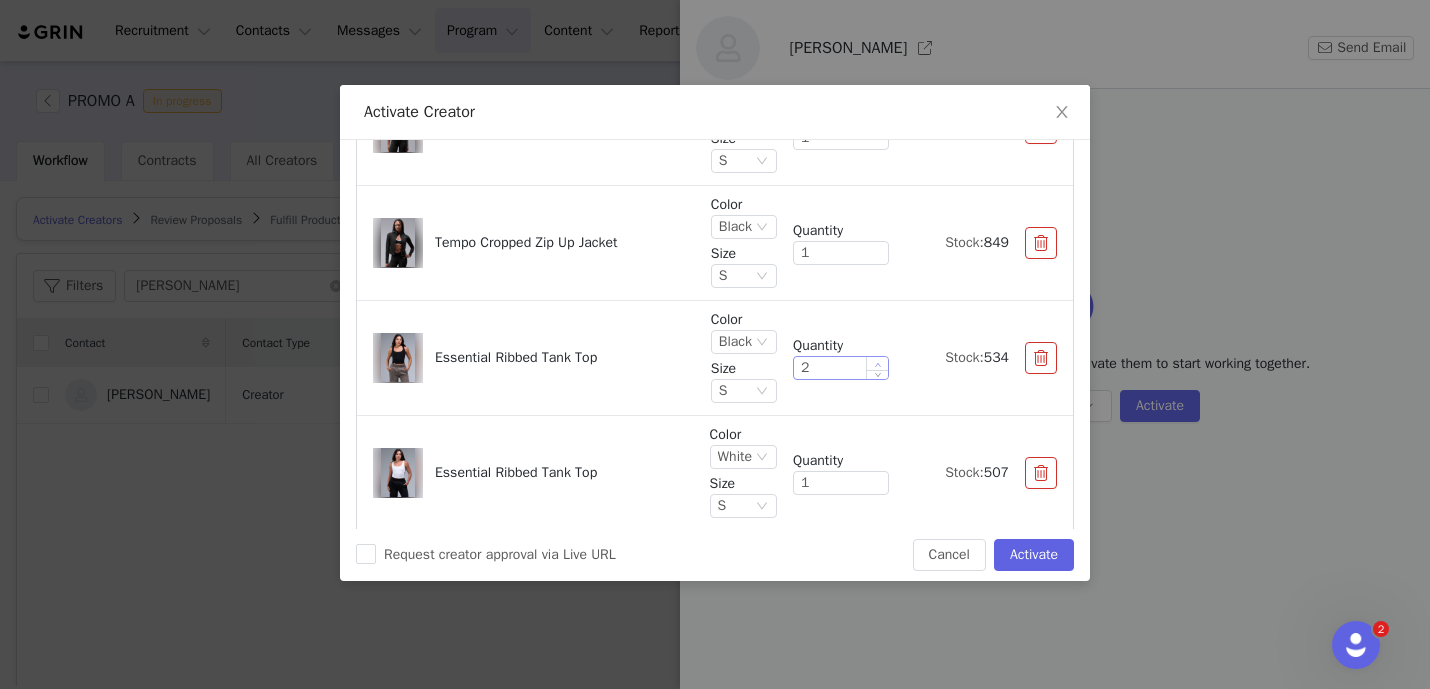 type on "3" 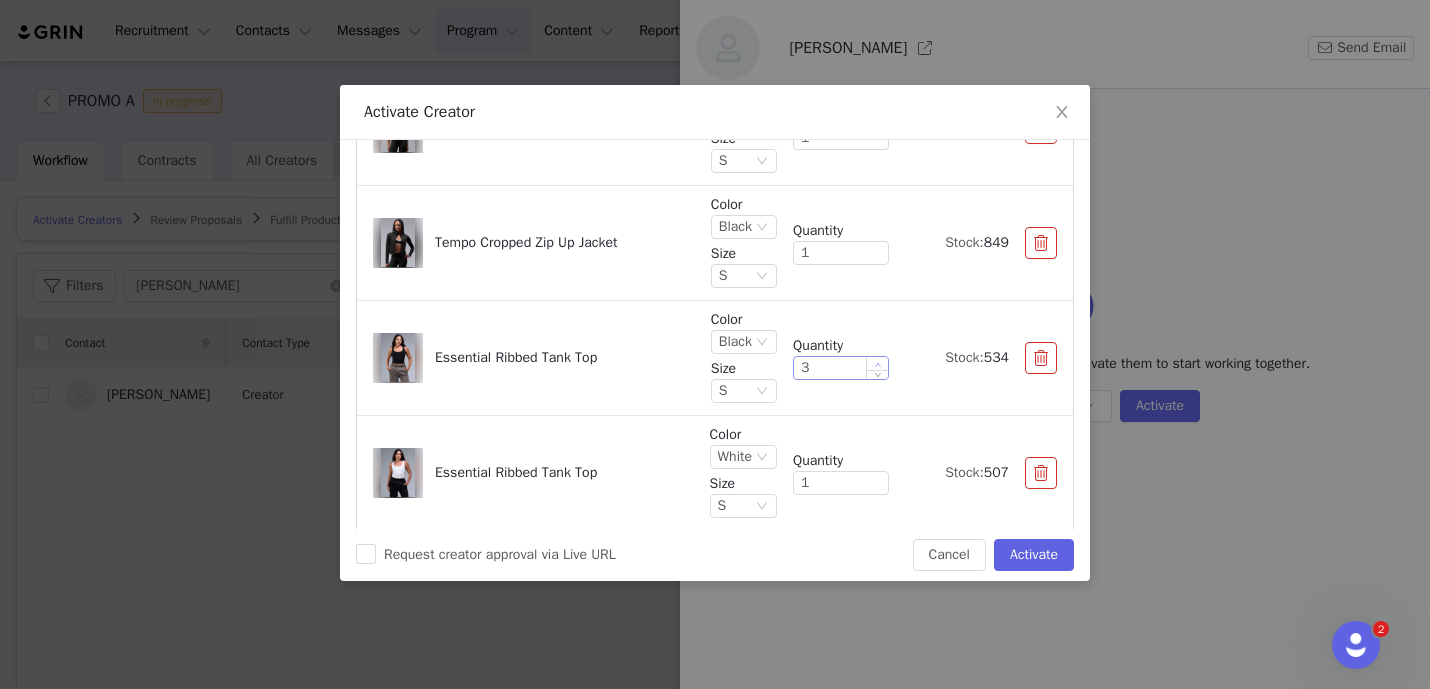 click 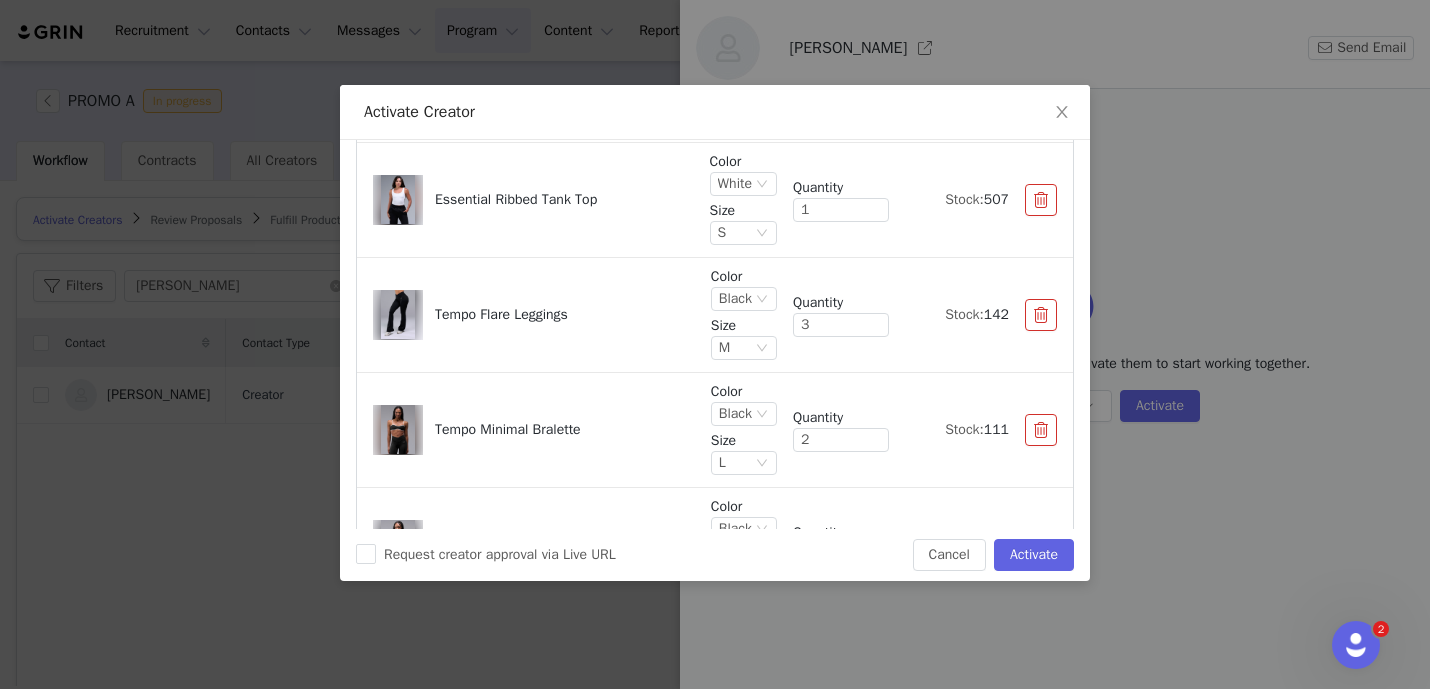 scroll, scrollTop: 668, scrollLeft: 0, axis: vertical 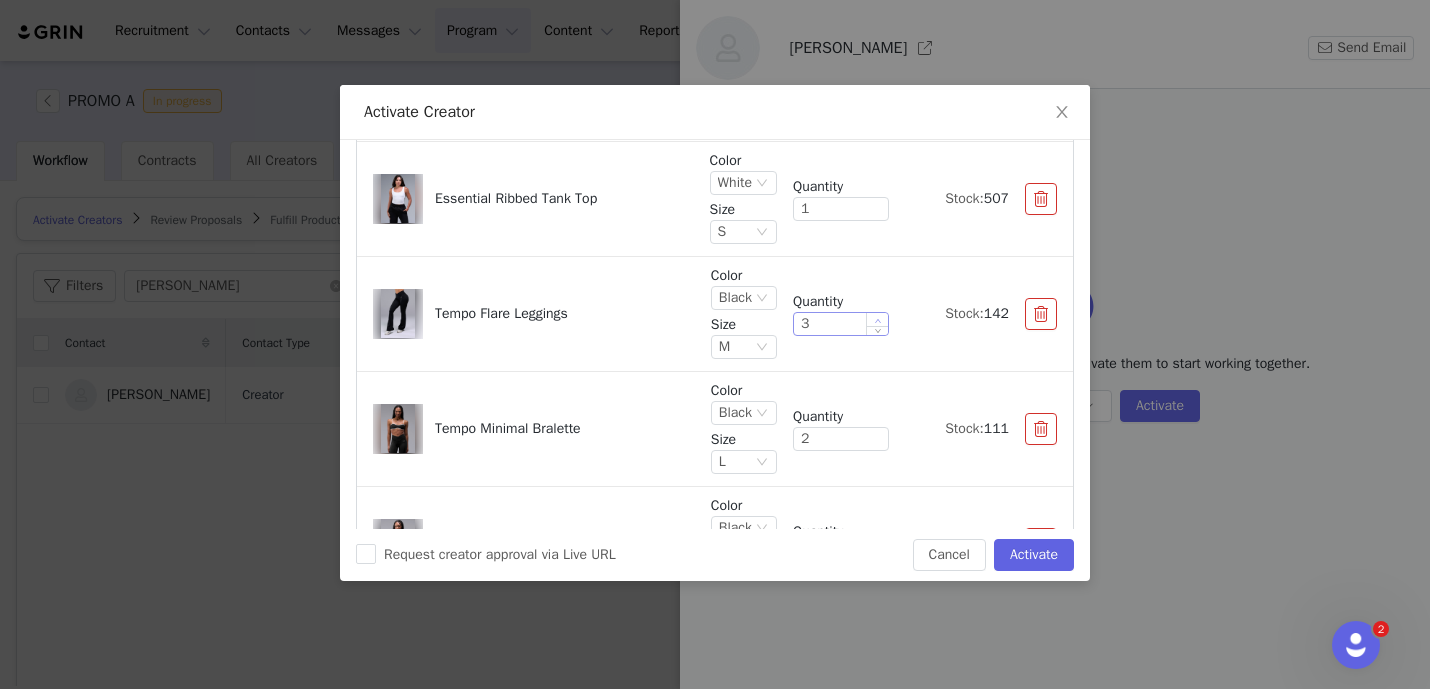 type on "4" 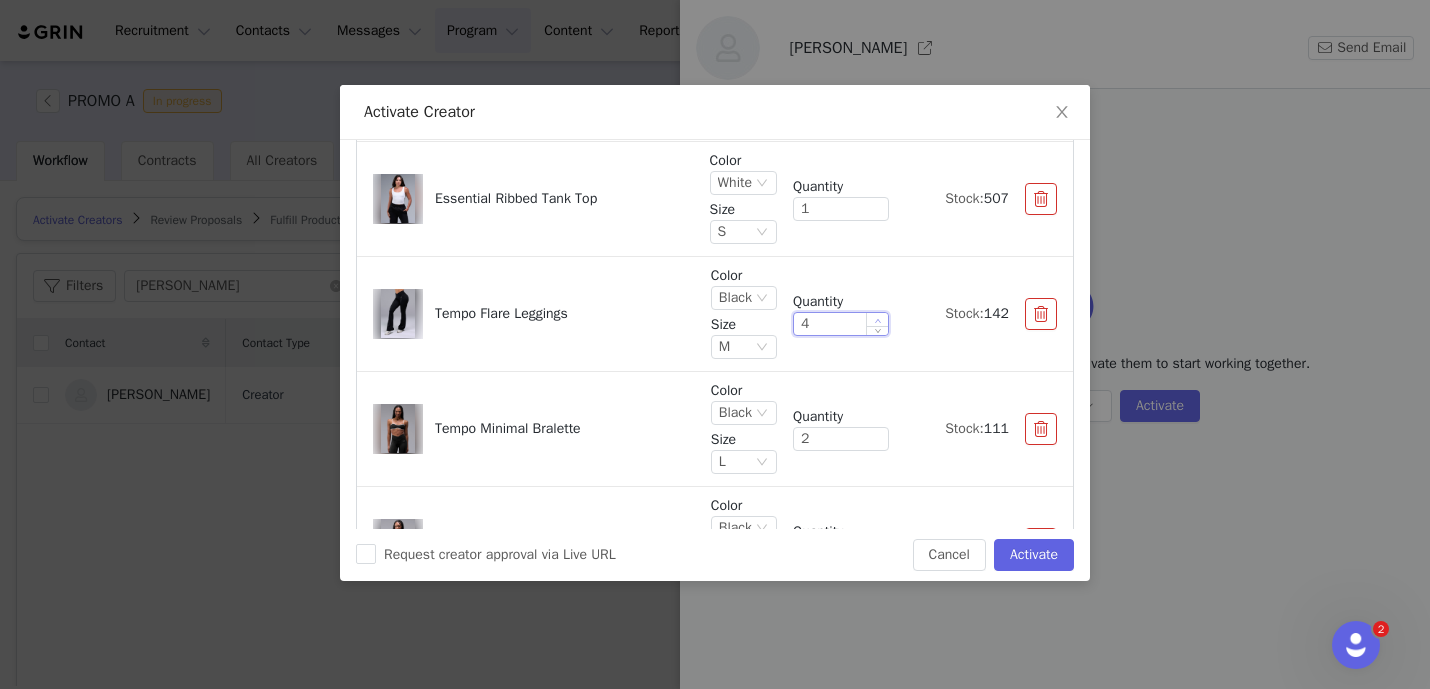 click at bounding box center [877, 319] 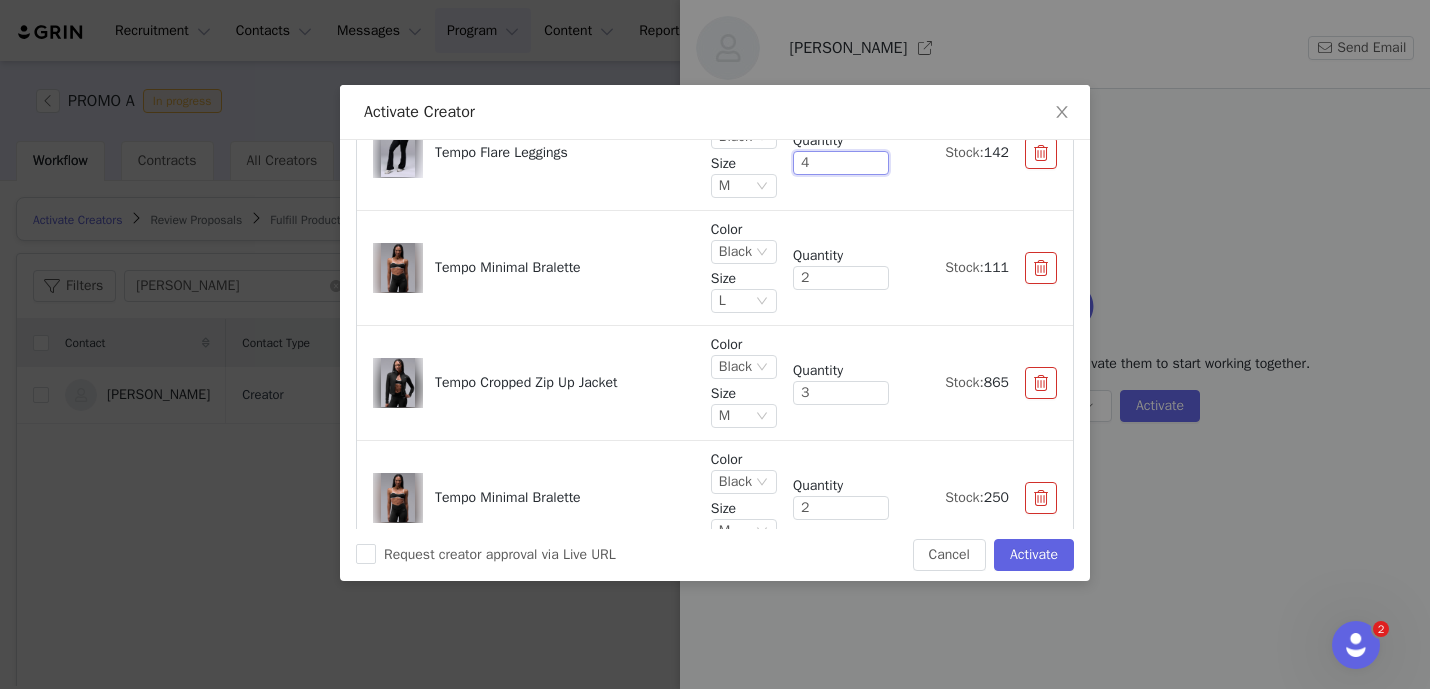 scroll, scrollTop: 879, scrollLeft: 0, axis: vertical 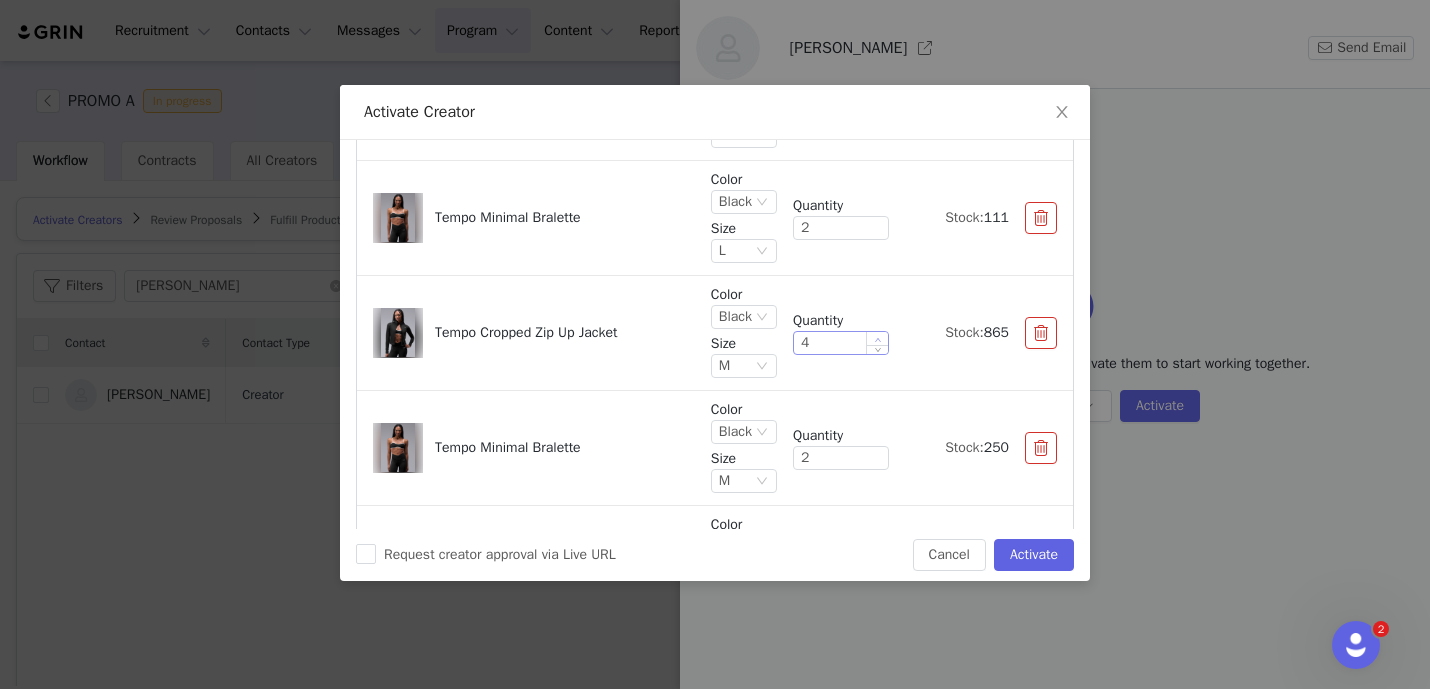 click 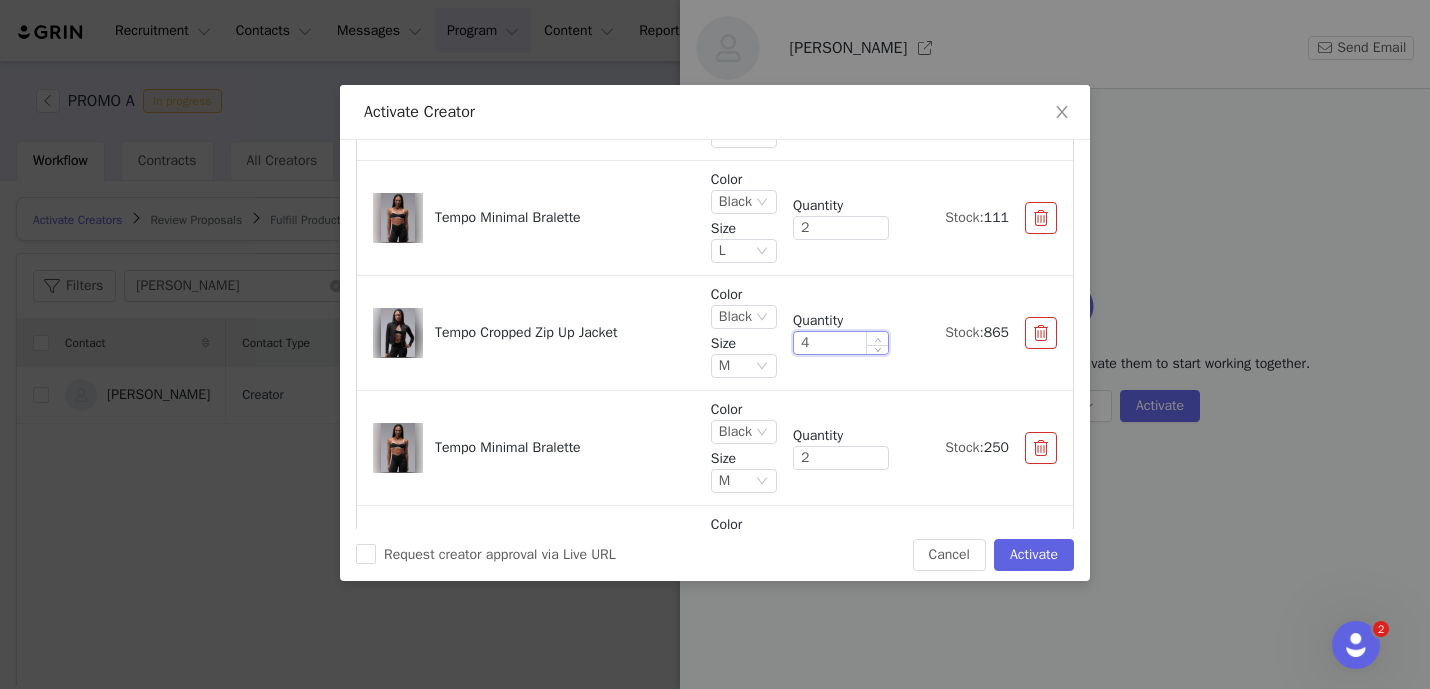 type on "5" 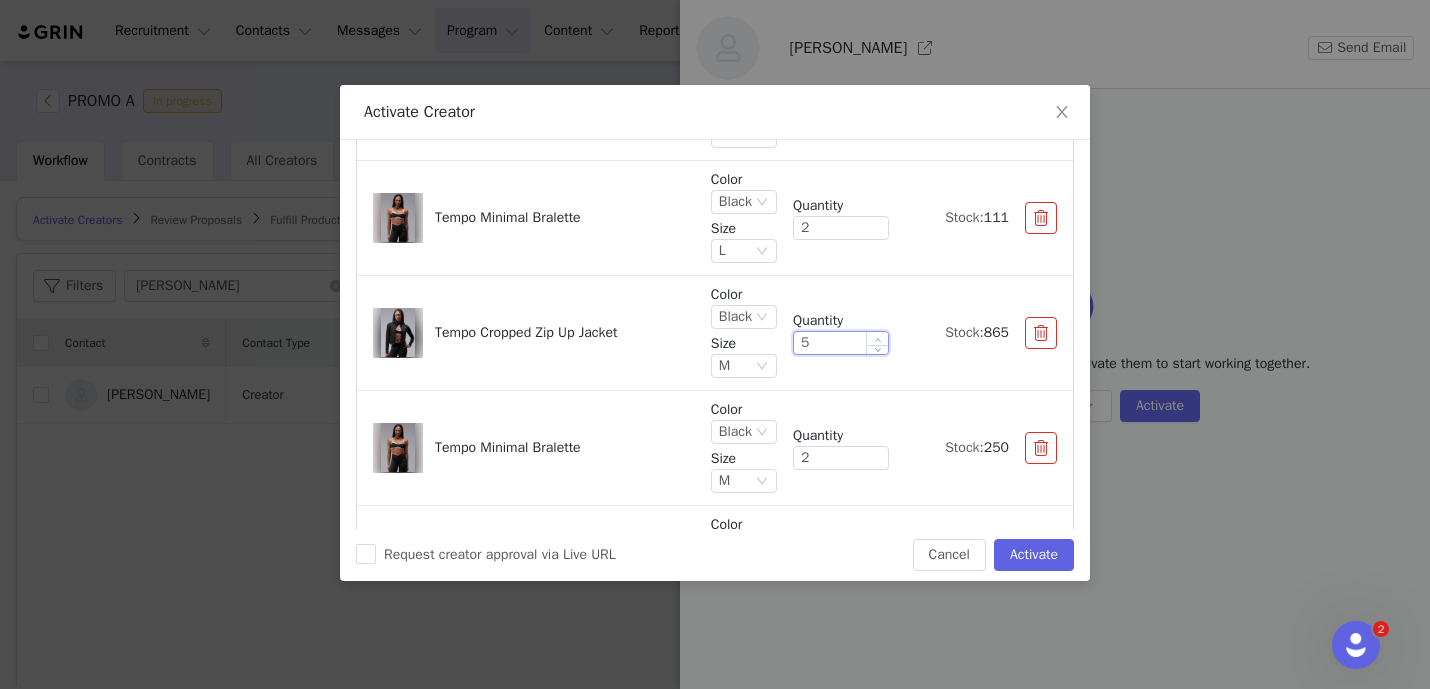 click 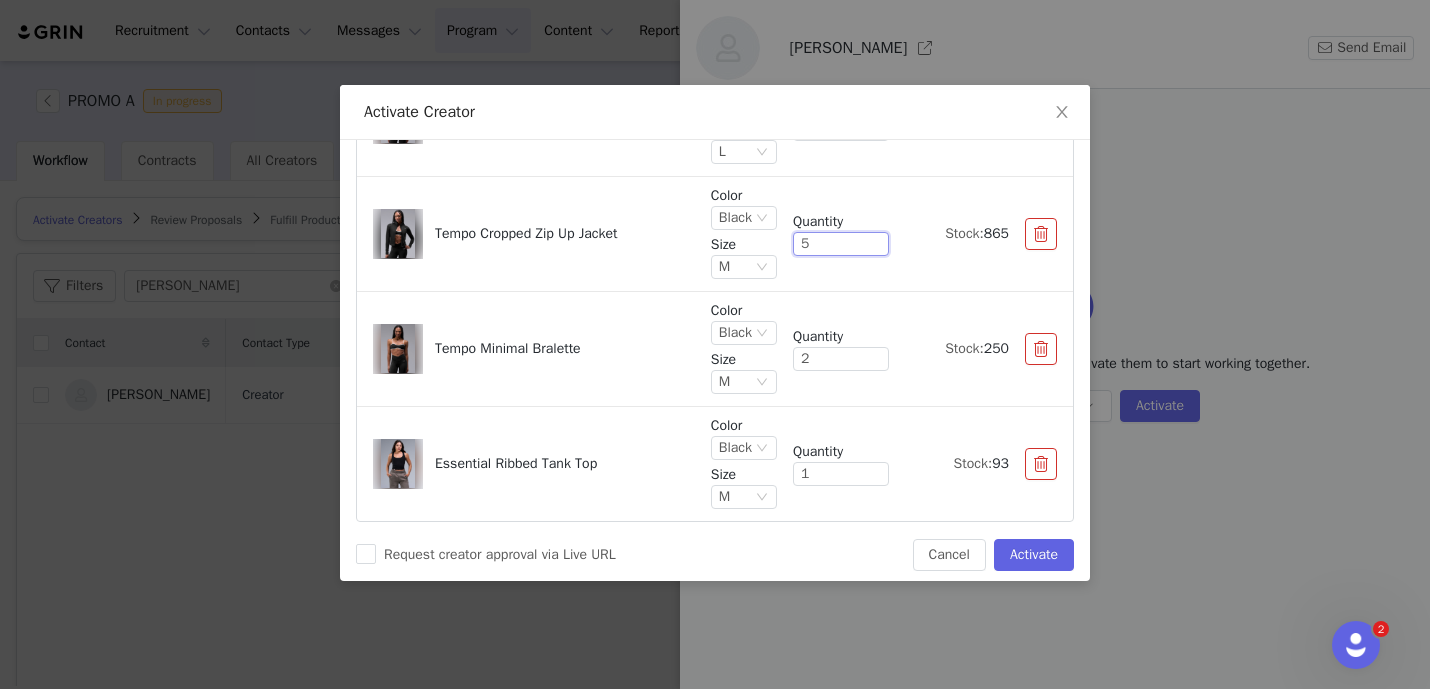scroll, scrollTop: 979, scrollLeft: 0, axis: vertical 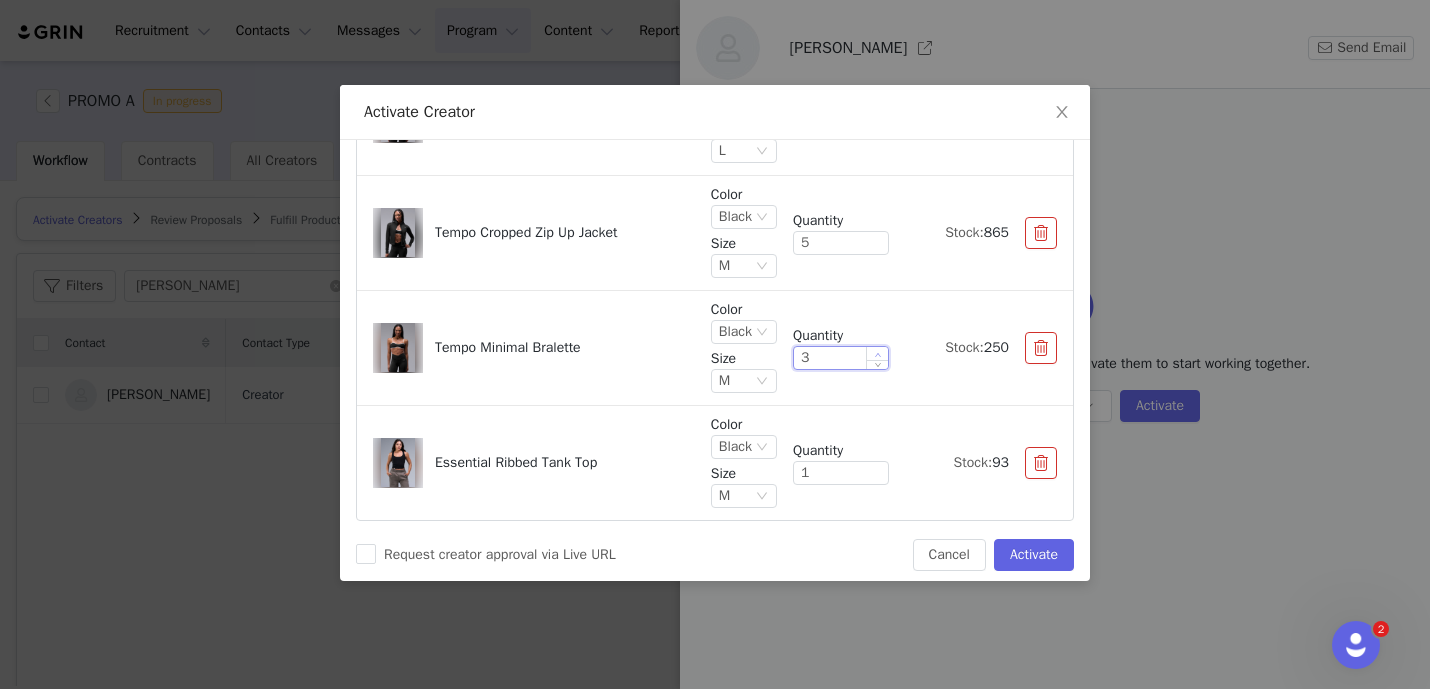 click at bounding box center (877, 353) 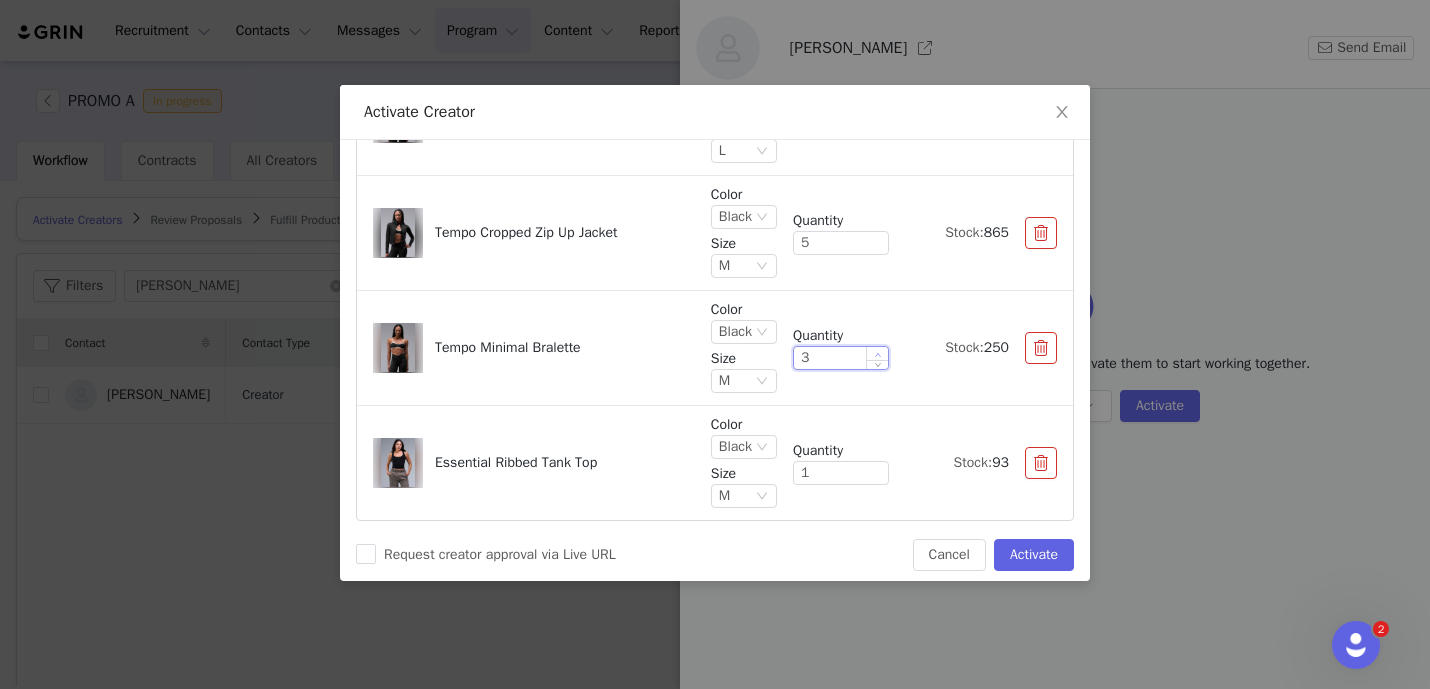 type on "4" 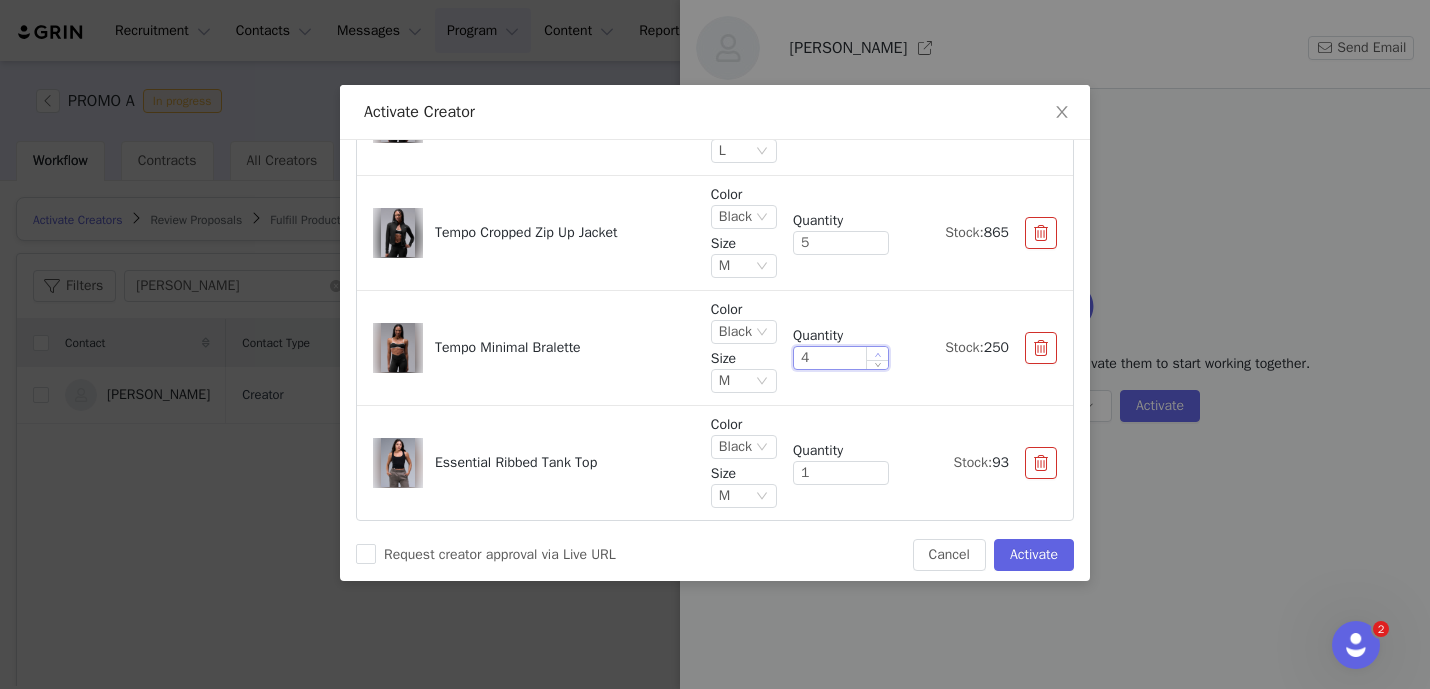 click at bounding box center [877, 353] 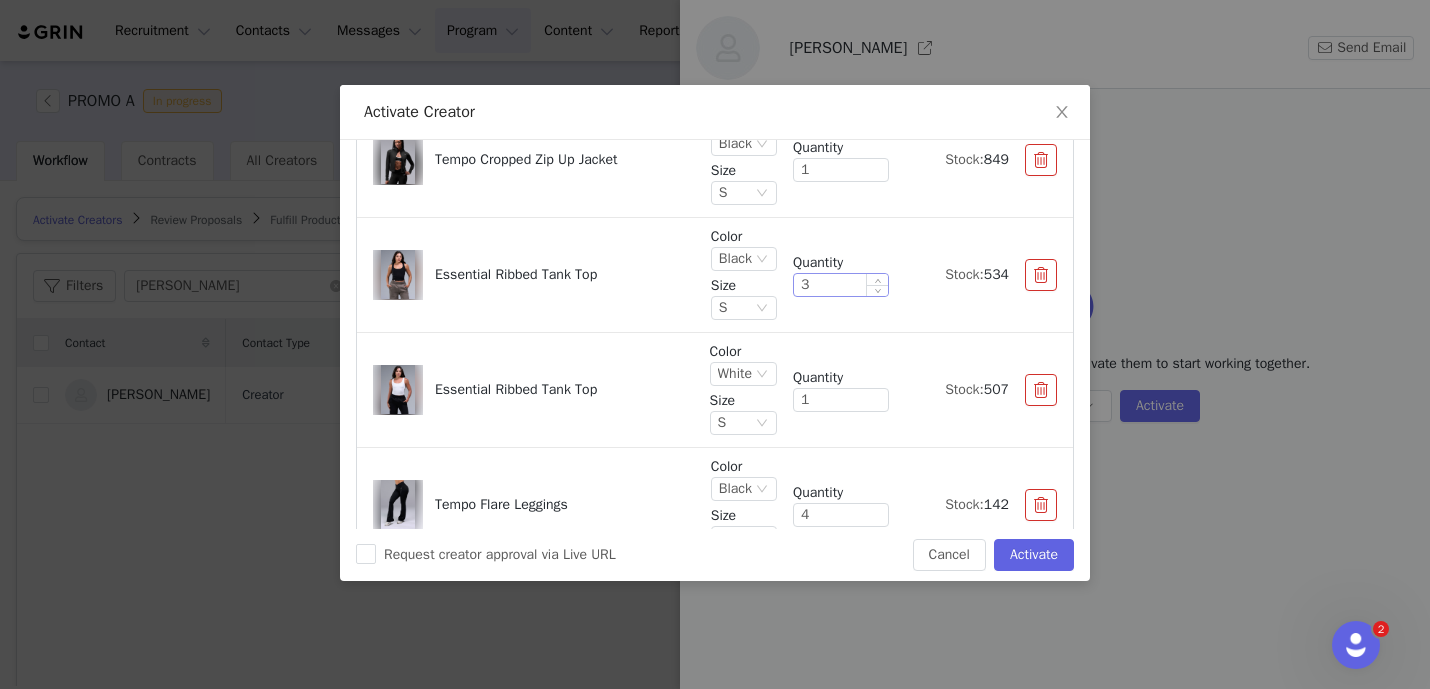 scroll, scrollTop: 472, scrollLeft: 0, axis: vertical 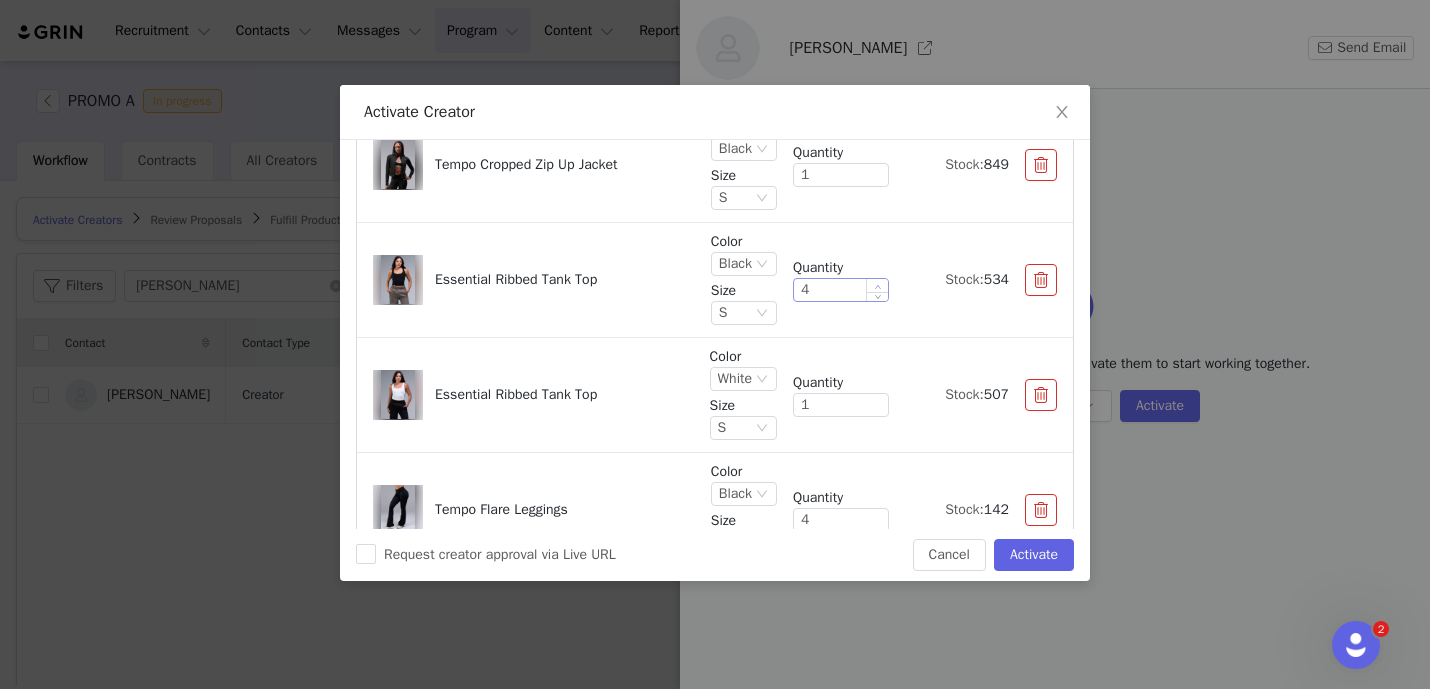 click at bounding box center (877, 285) 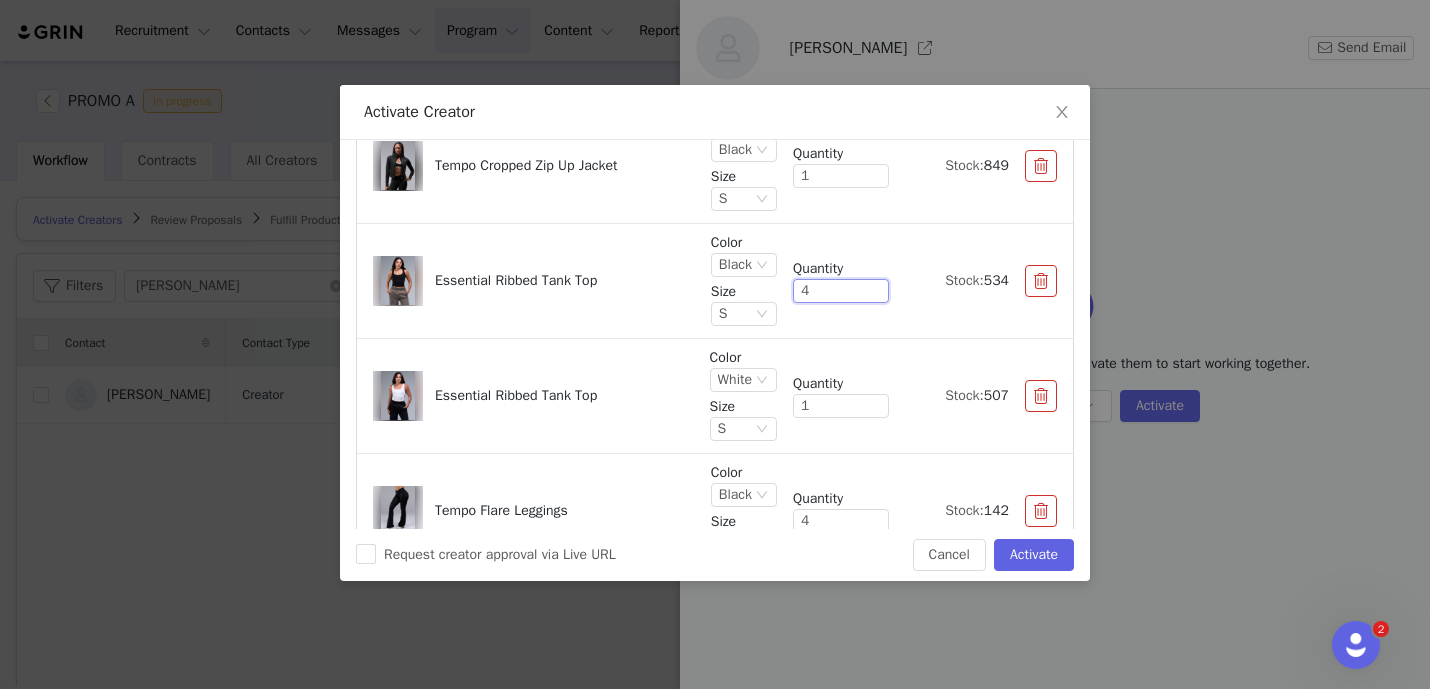 scroll, scrollTop: 472, scrollLeft: 0, axis: vertical 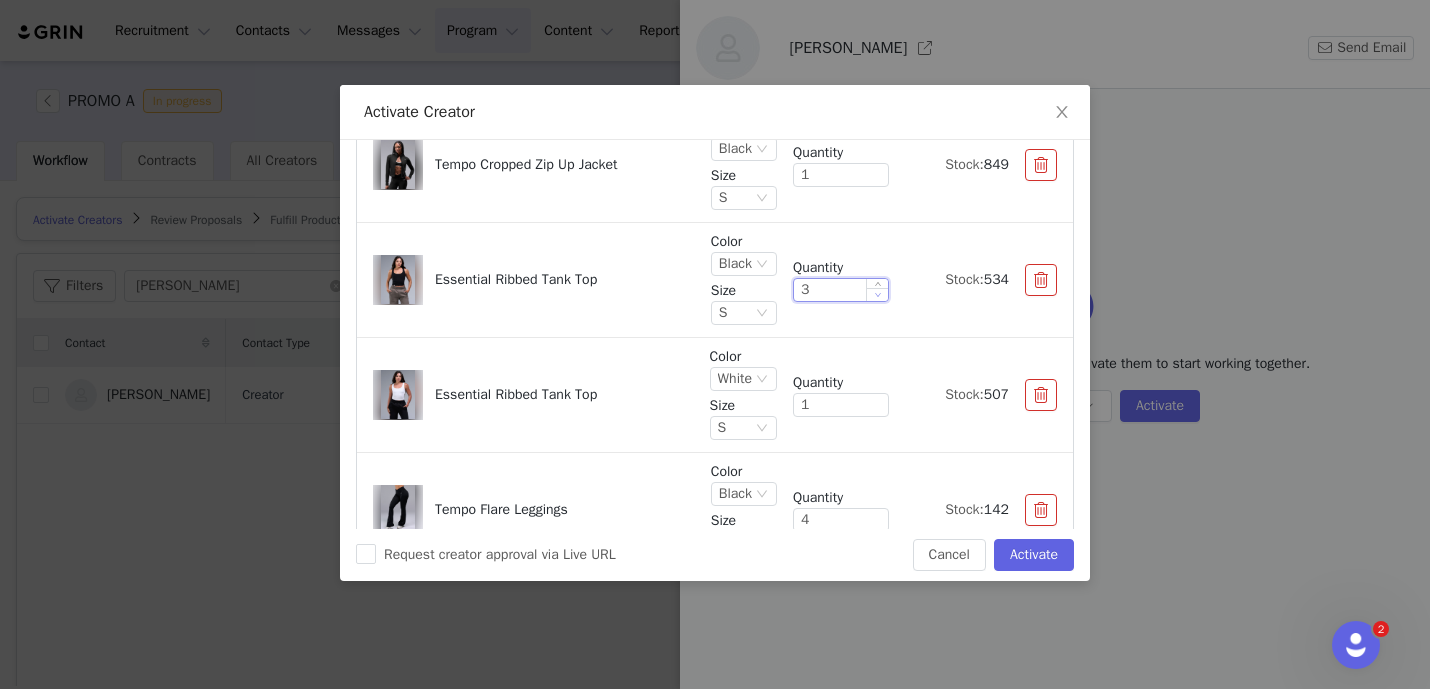 click at bounding box center (877, 294) 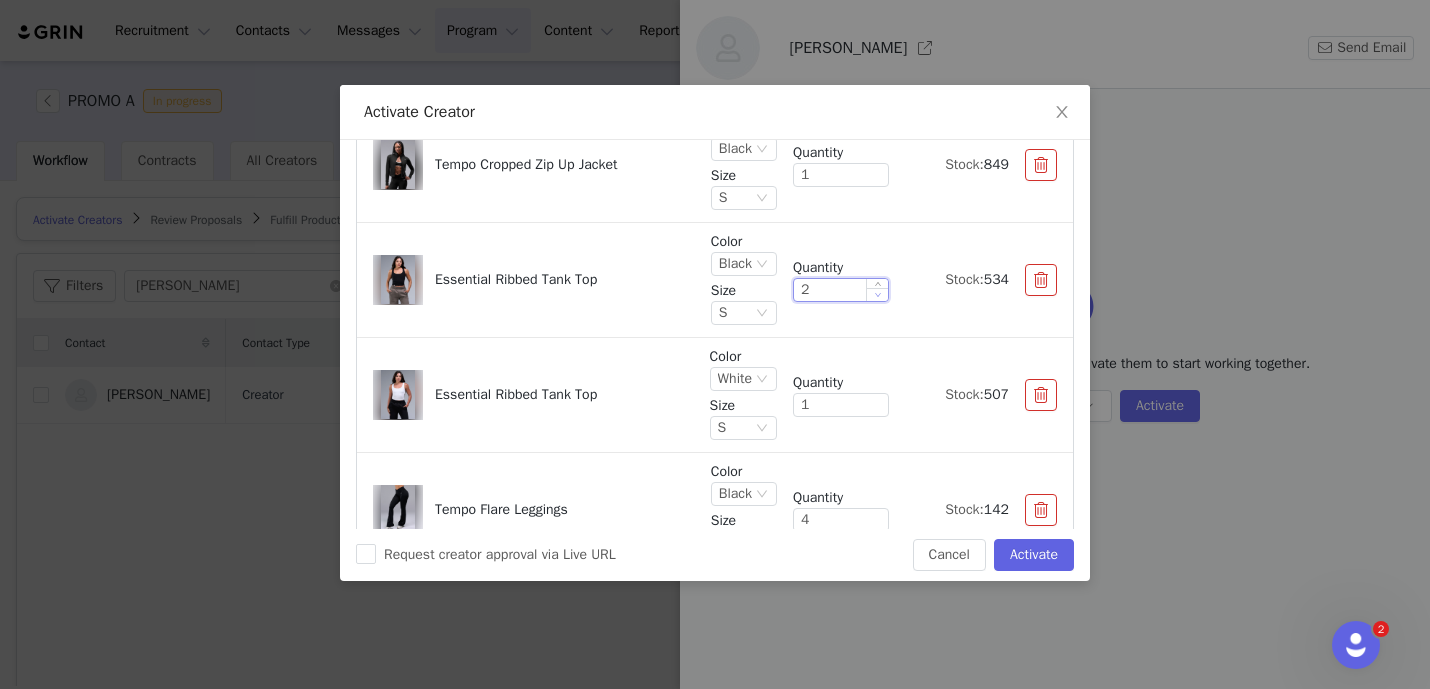 click at bounding box center (877, 294) 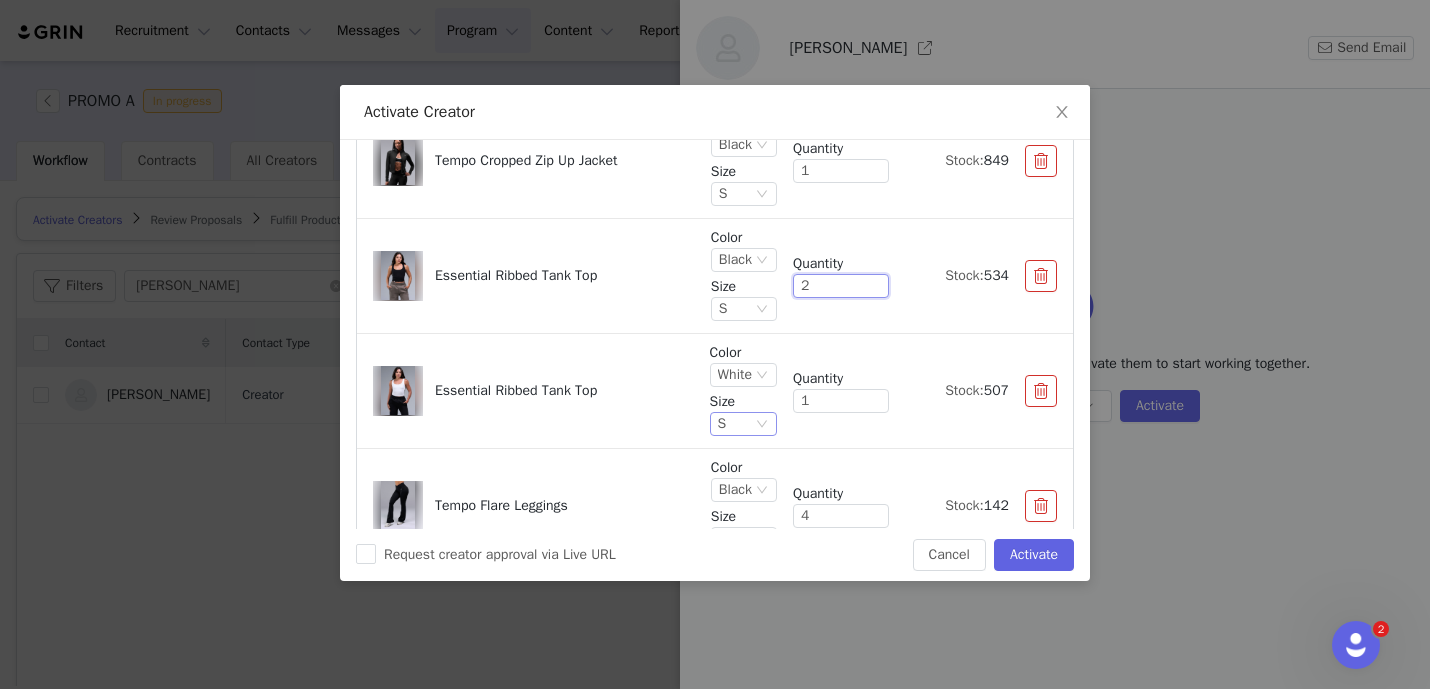 click on "S" at bounding box center [743, 424] 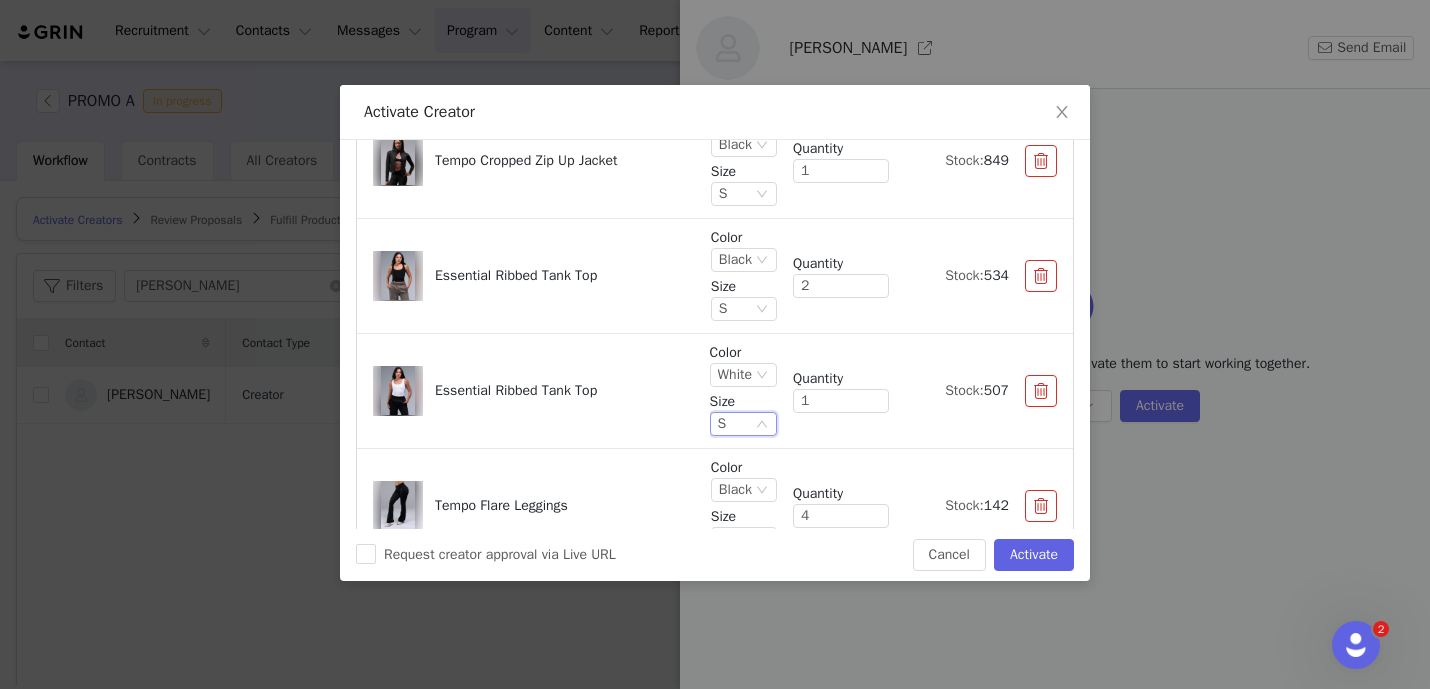 scroll, scrollTop: 473, scrollLeft: 0, axis: vertical 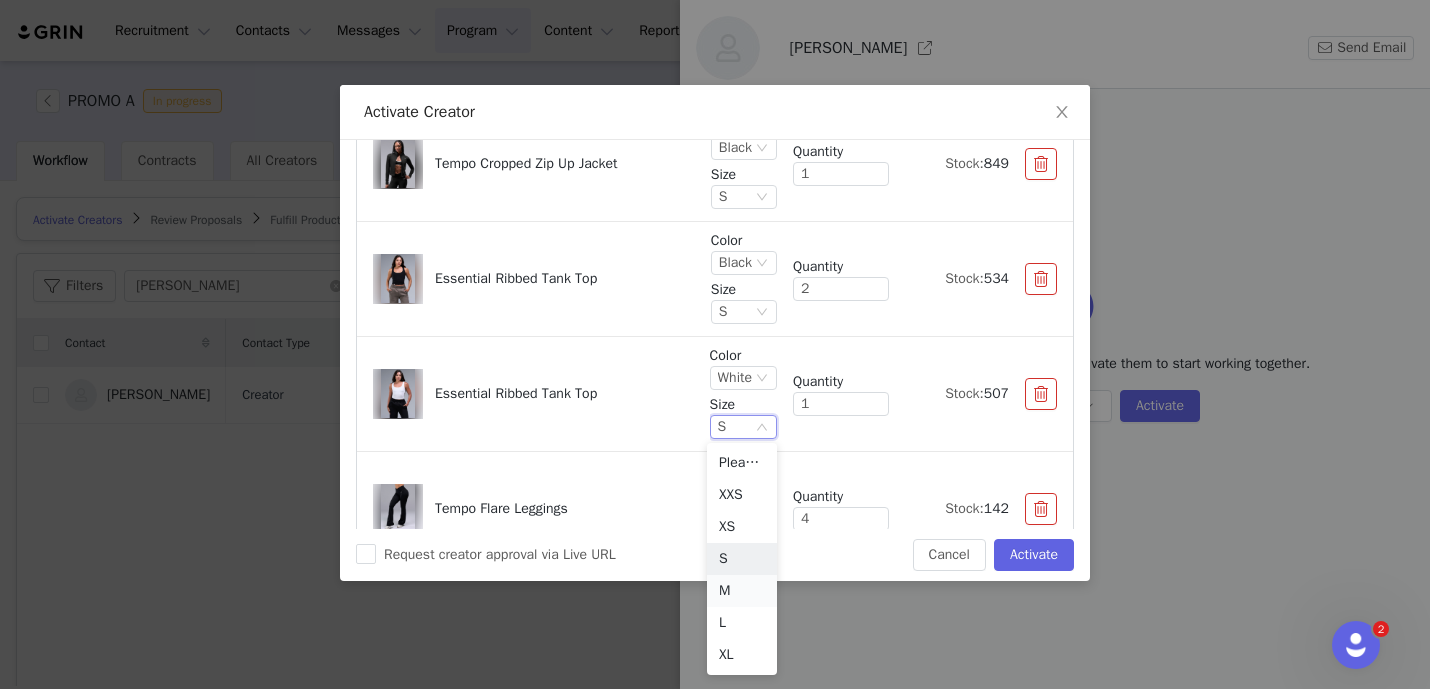 click on "M" at bounding box center [742, 591] 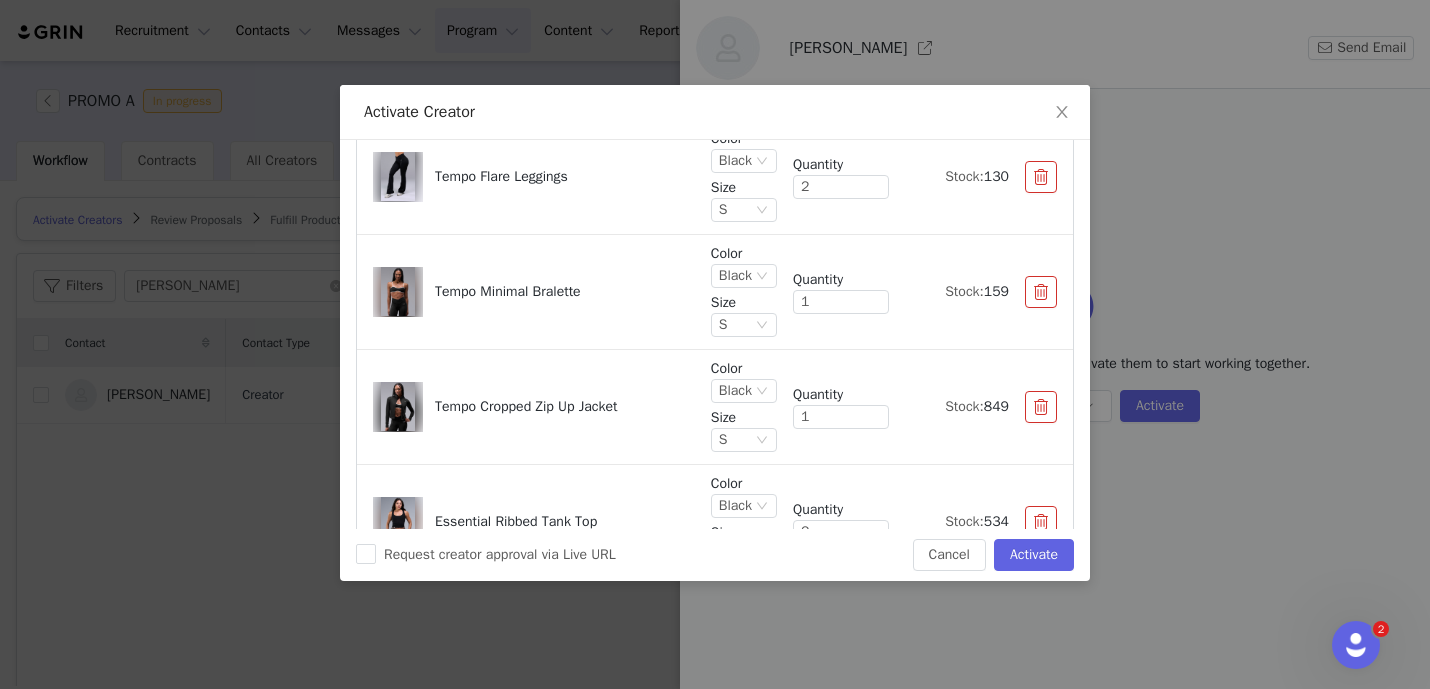 scroll, scrollTop: 0, scrollLeft: 0, axis: both 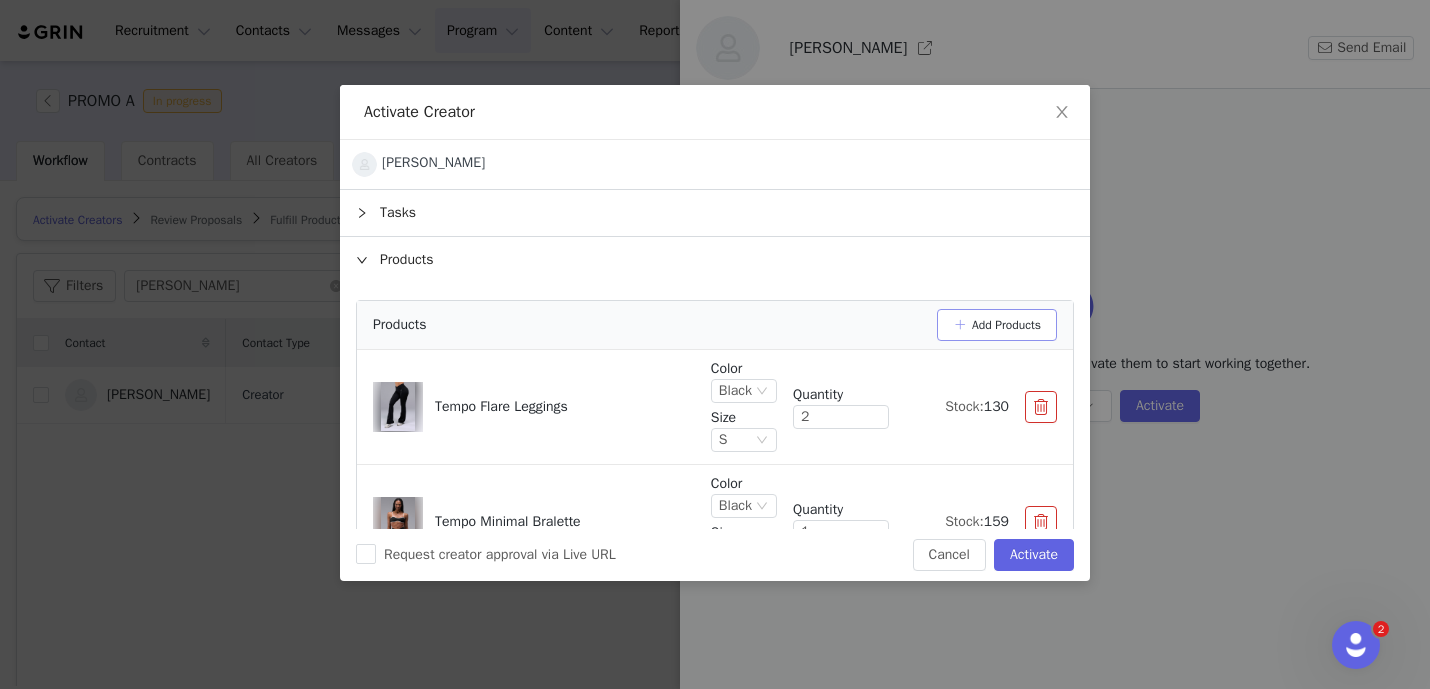 click on "Add Products" at bounding box center [997, 325] 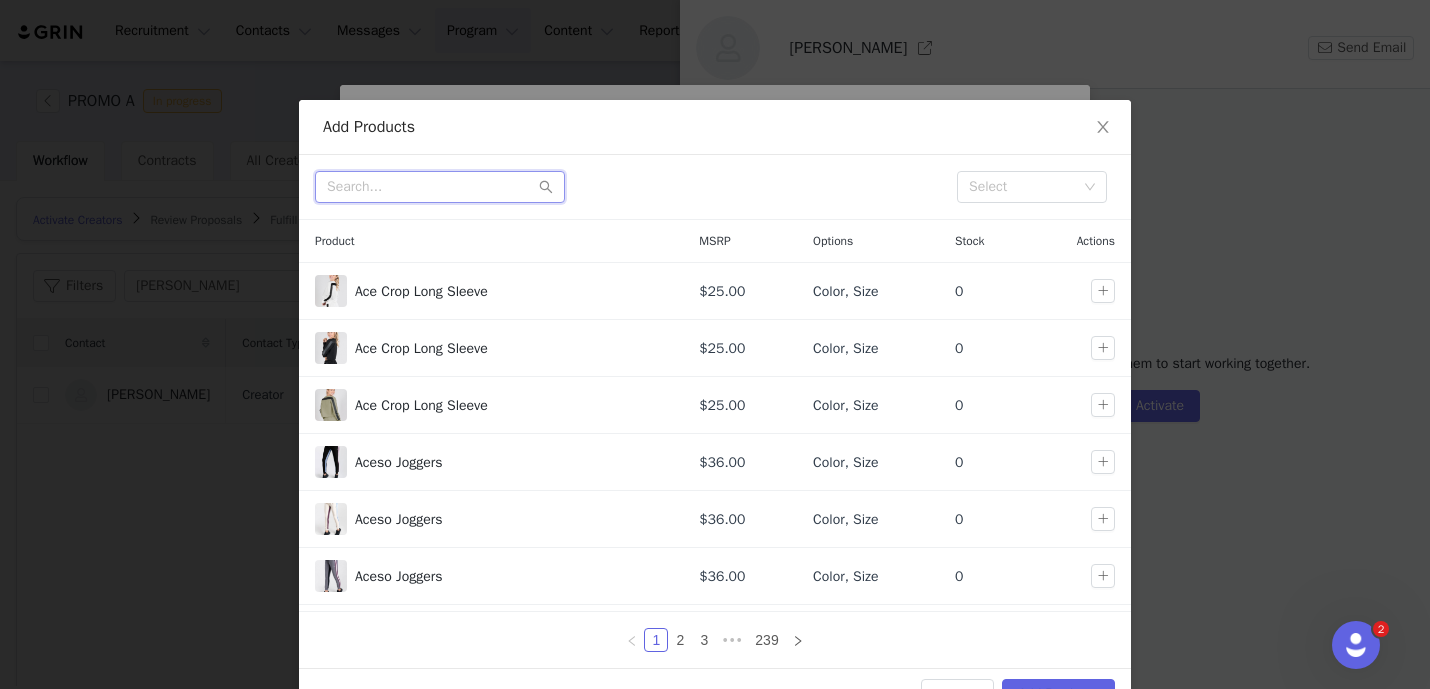 click at bounding box center [440, 187] 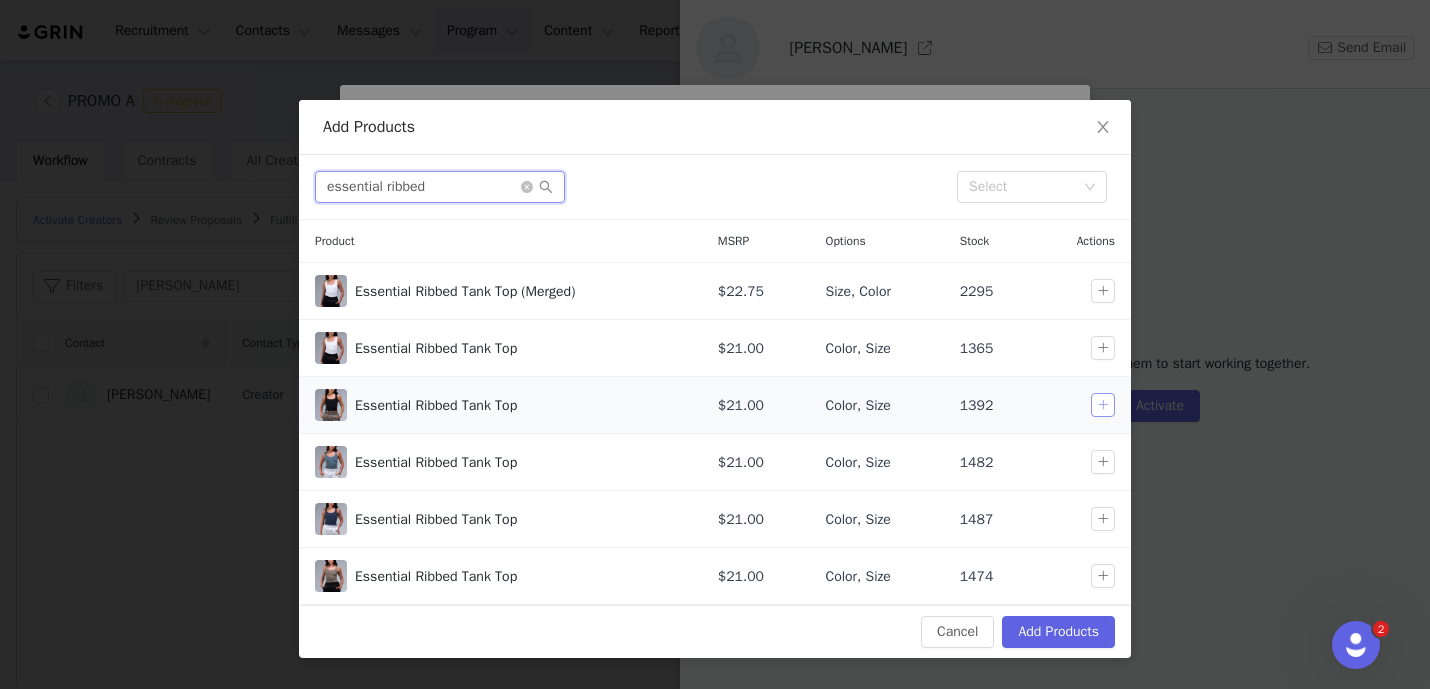 type on "essential ribbed" 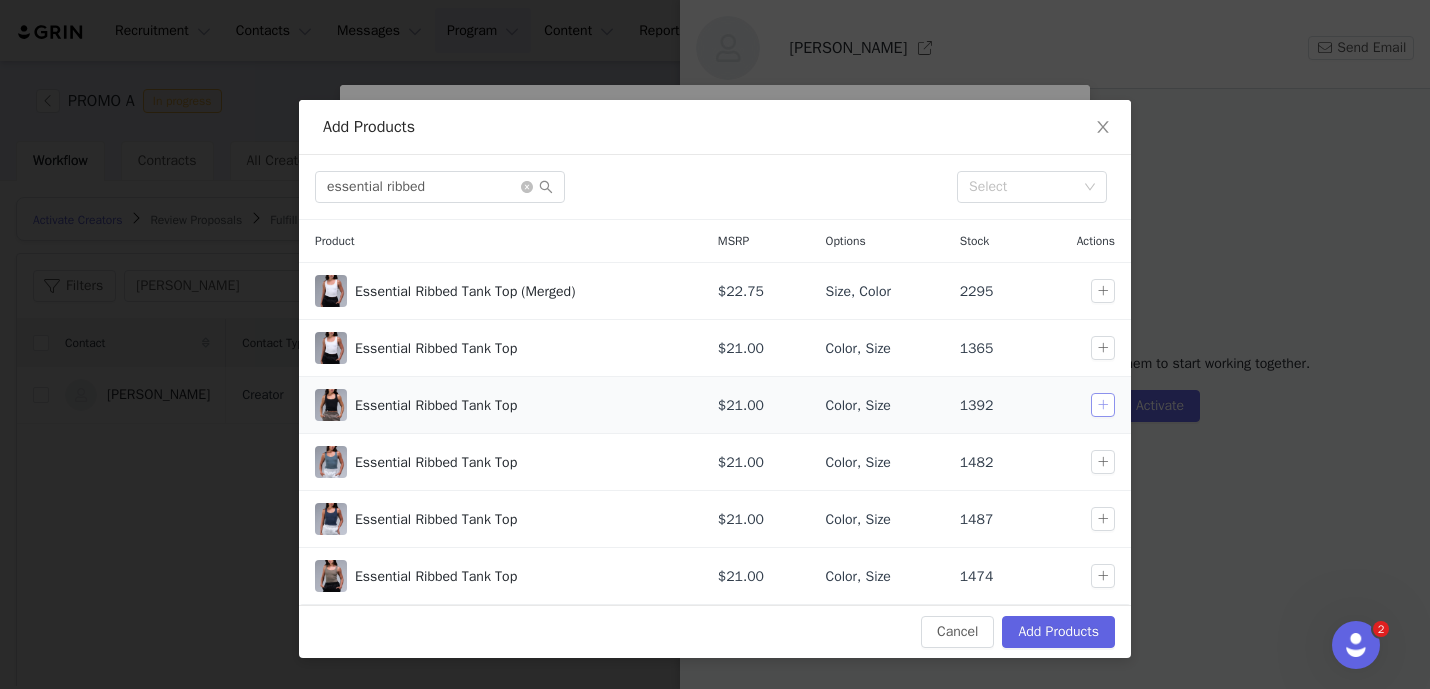 click at bounding box center (1103, 405) 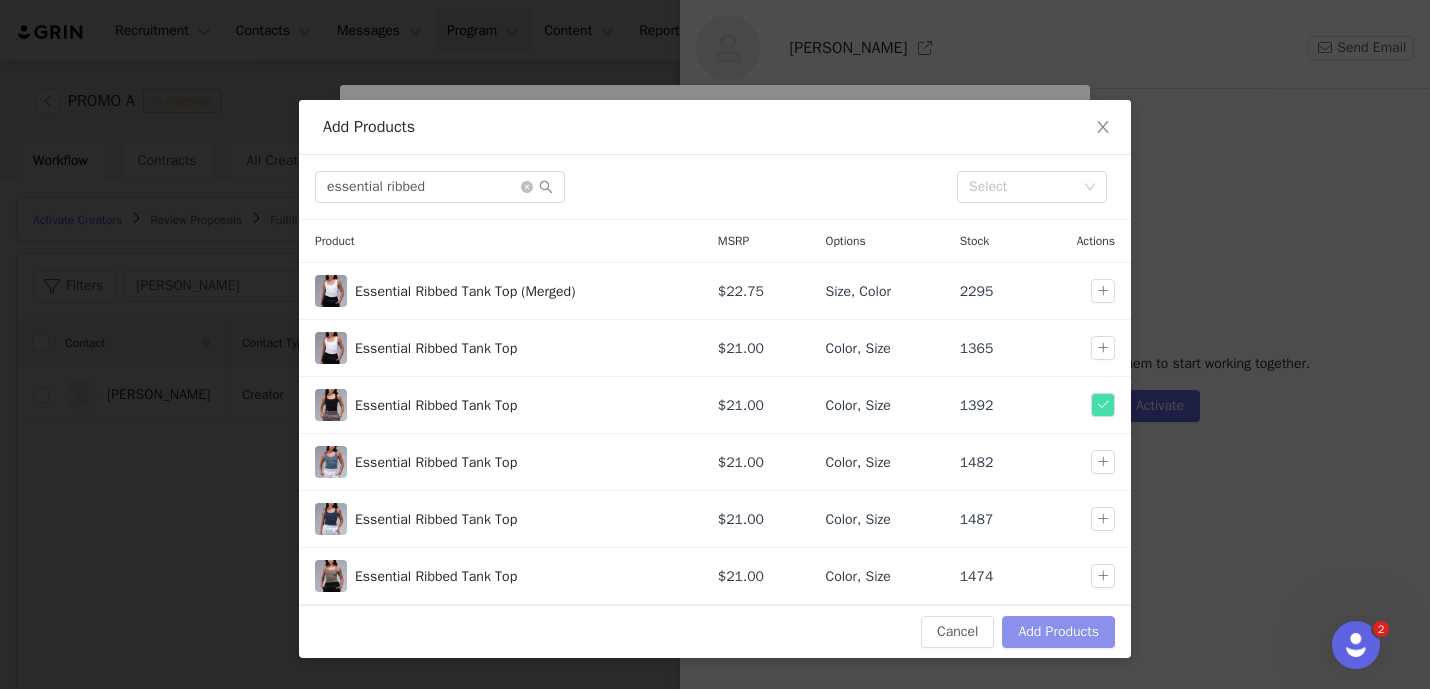 click on "Add Products" at bounding box center [1058, 632] 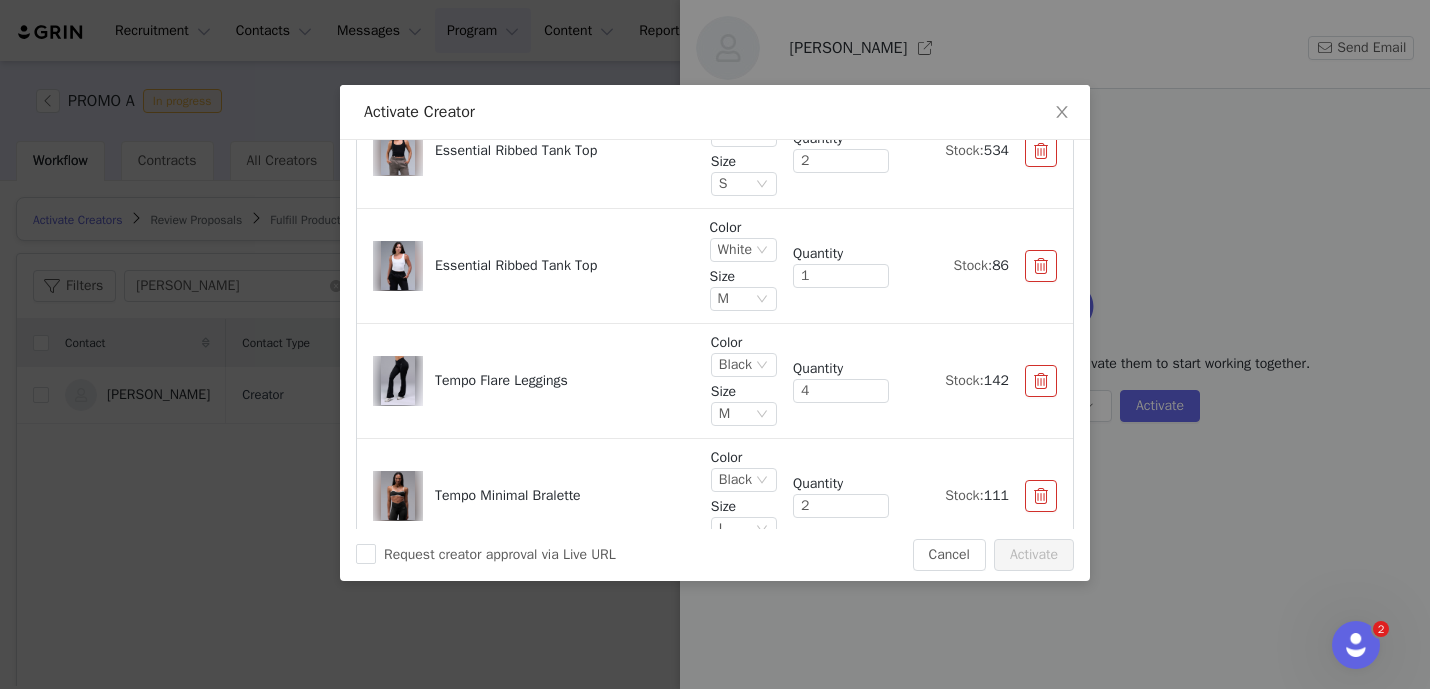 scroll, scrollTop: 1244, scrollLeft: 0, axis: vertical 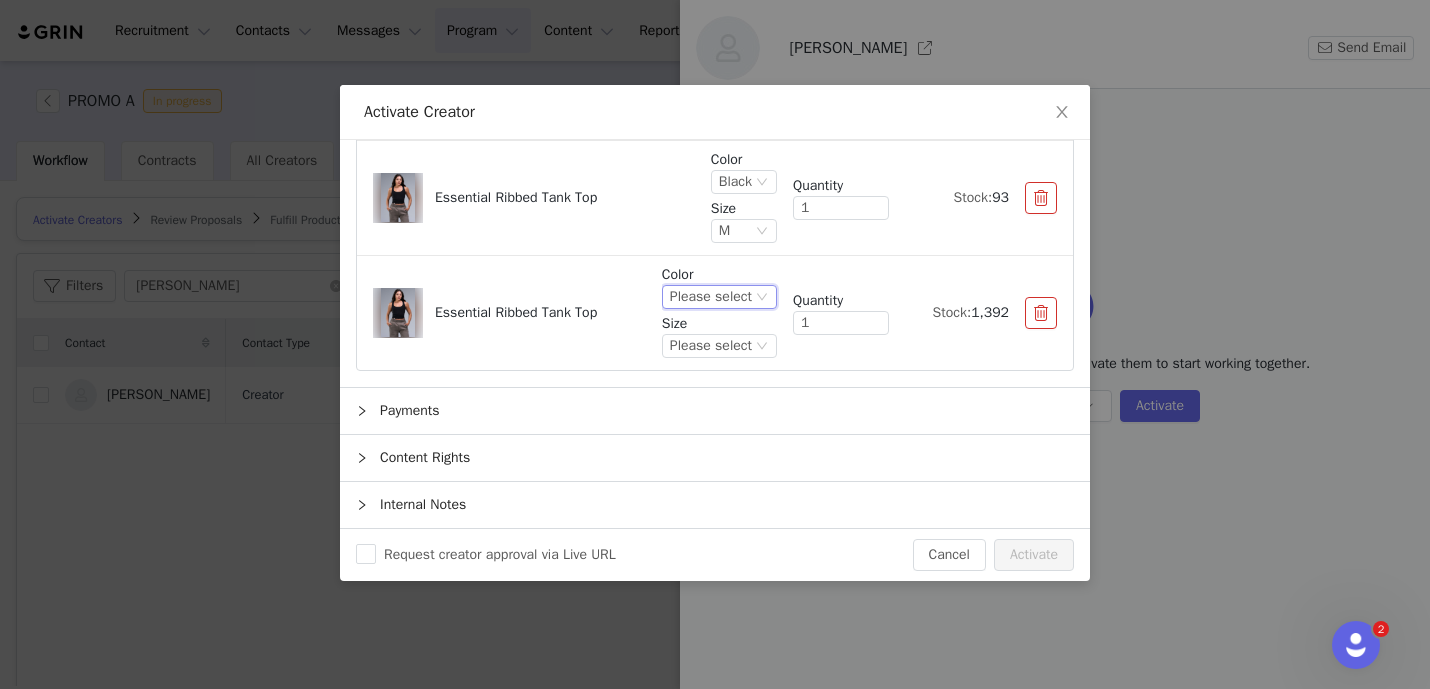 click on "Please select" at bounding box center (719, 297) 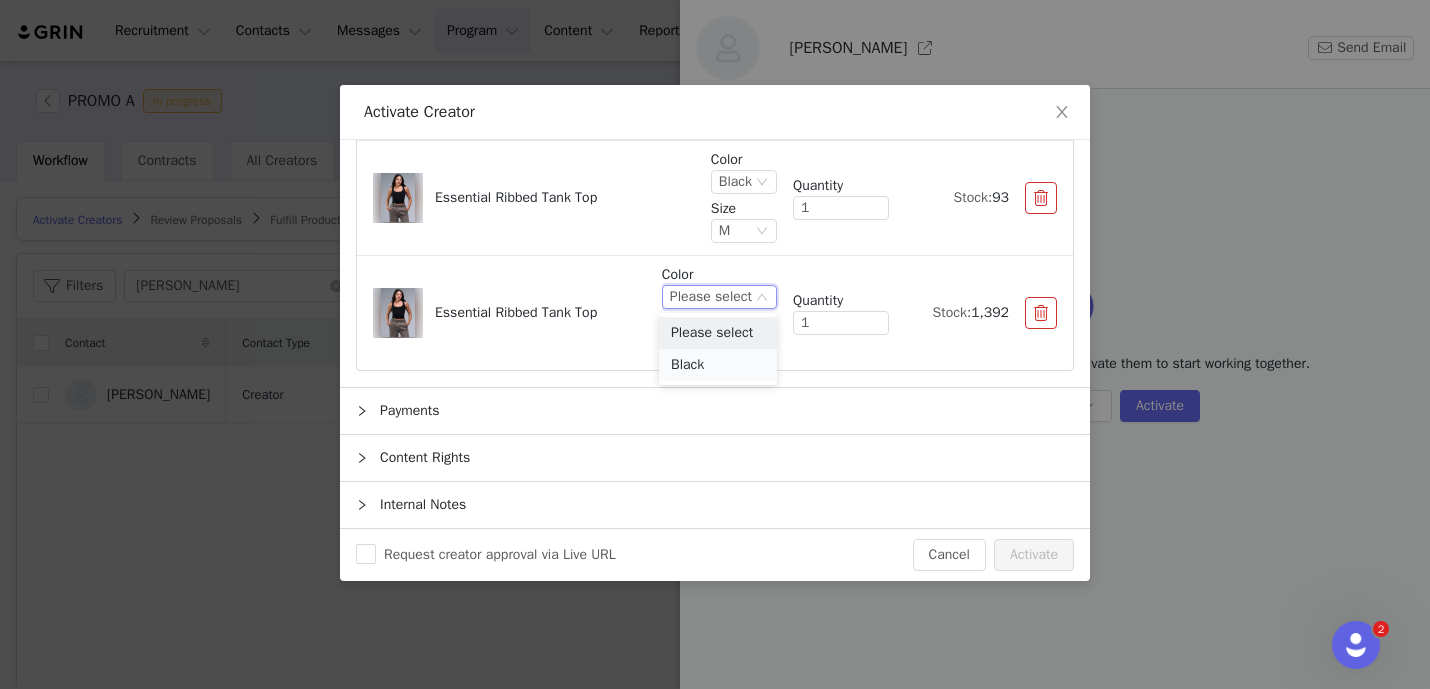 click on "Black" at bounding box center [718, 365] 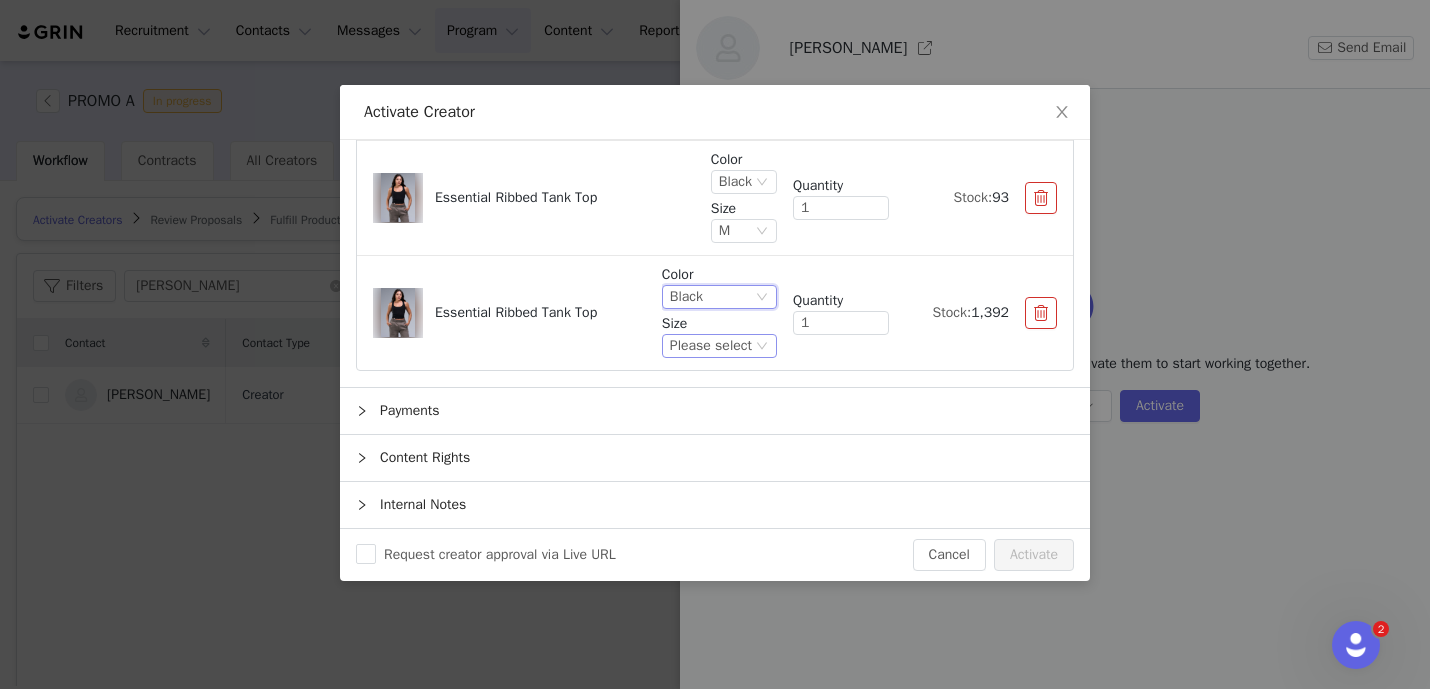 click on "Please select" at bounding box center [711, 346] 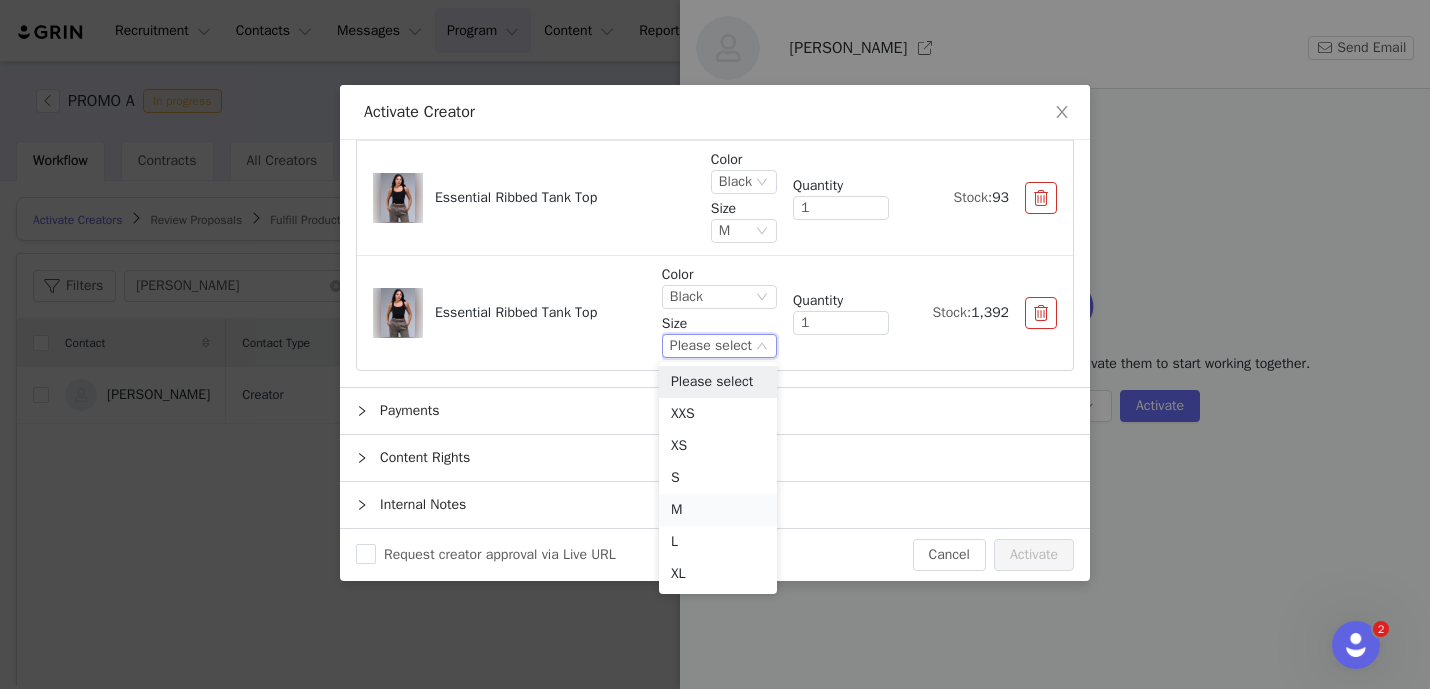 click on "M" at bounding box center (718, 510) 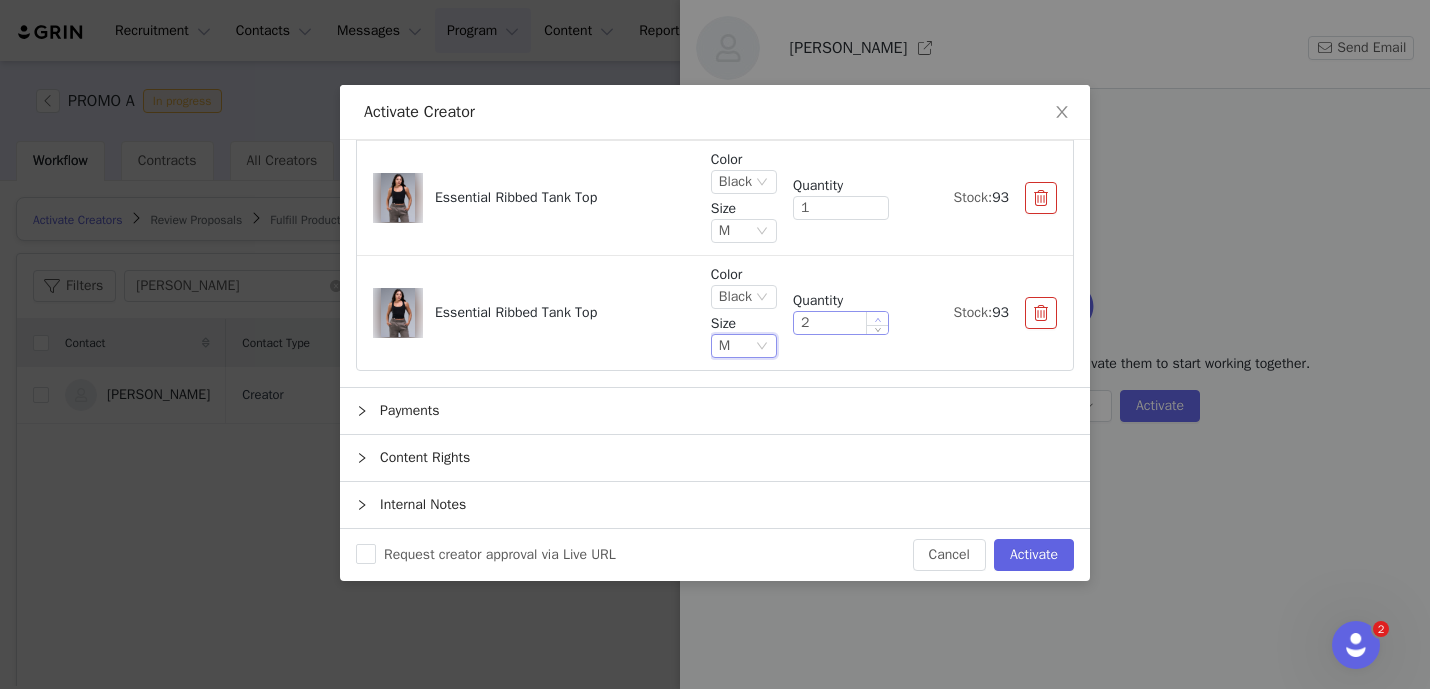 click 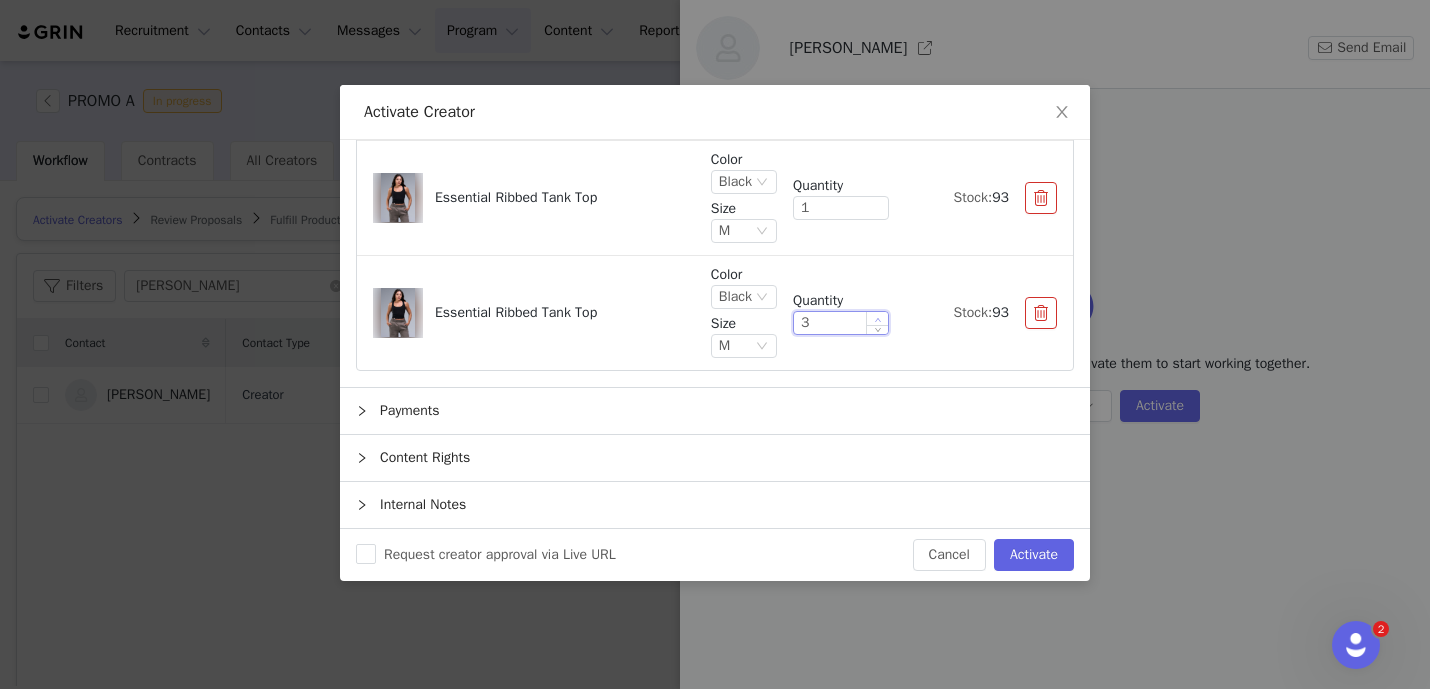 click 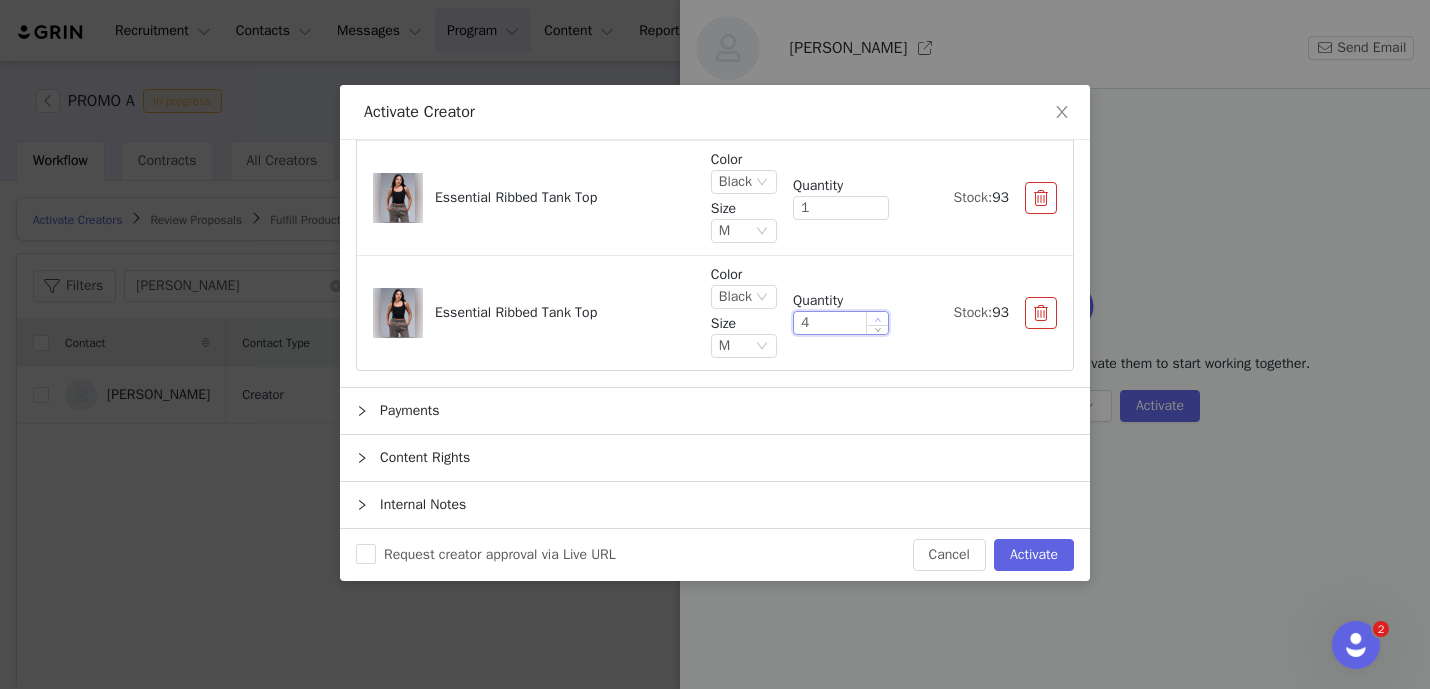 click 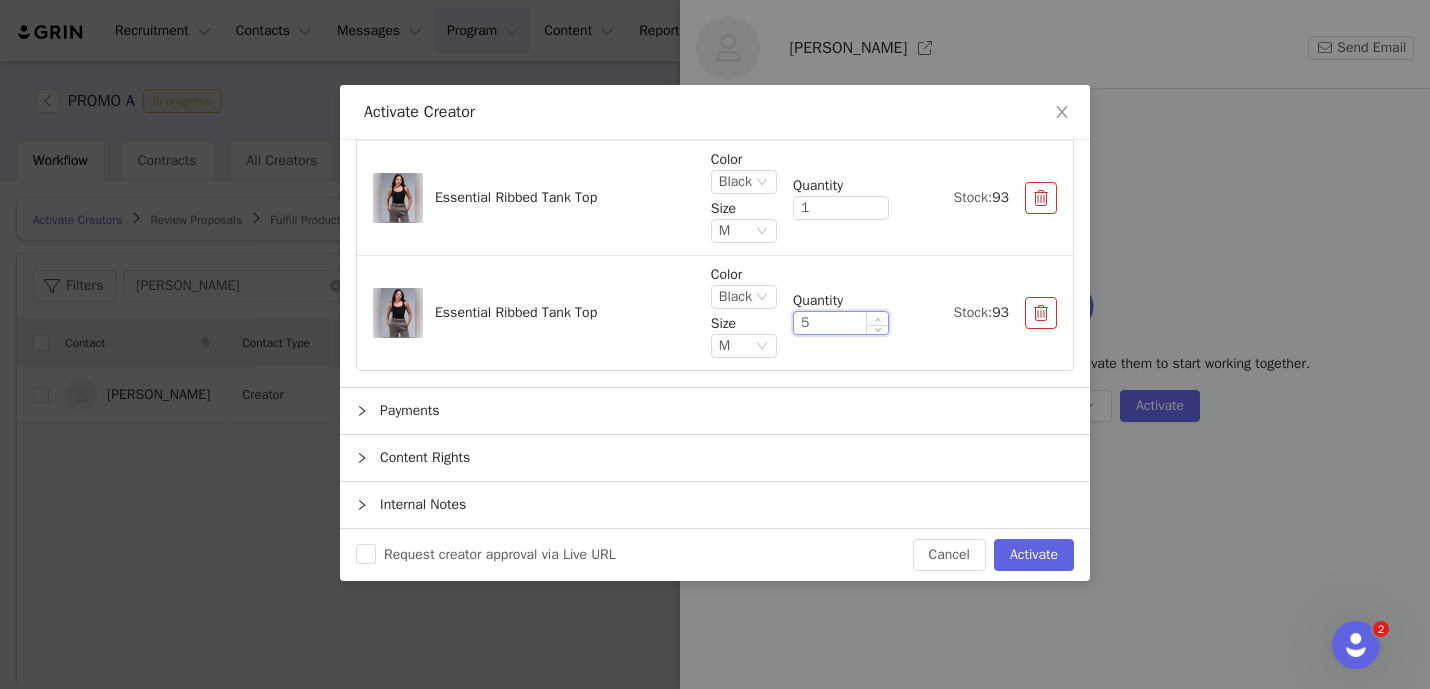 click 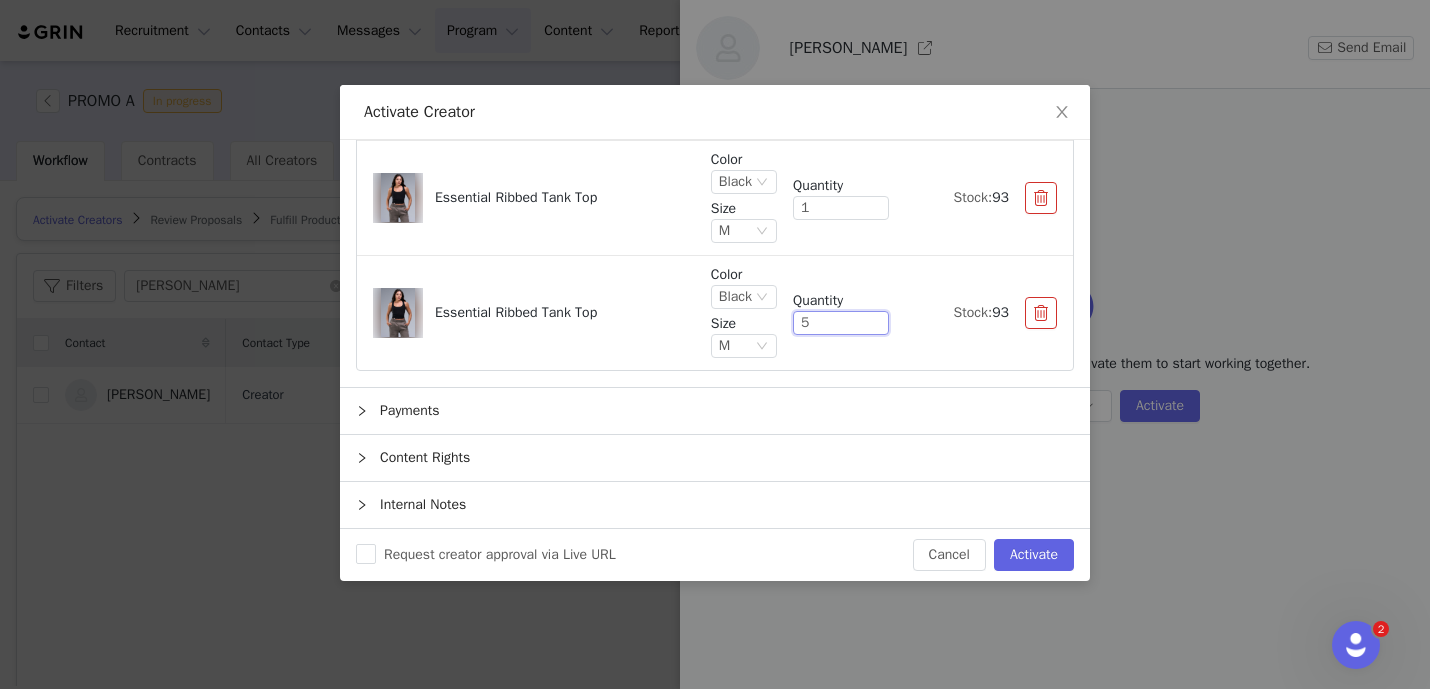 click on "Essential Ribbed Tank Top     Color Black Size M Quantity 5  Stock:  93" at bounding box center (715, 313) 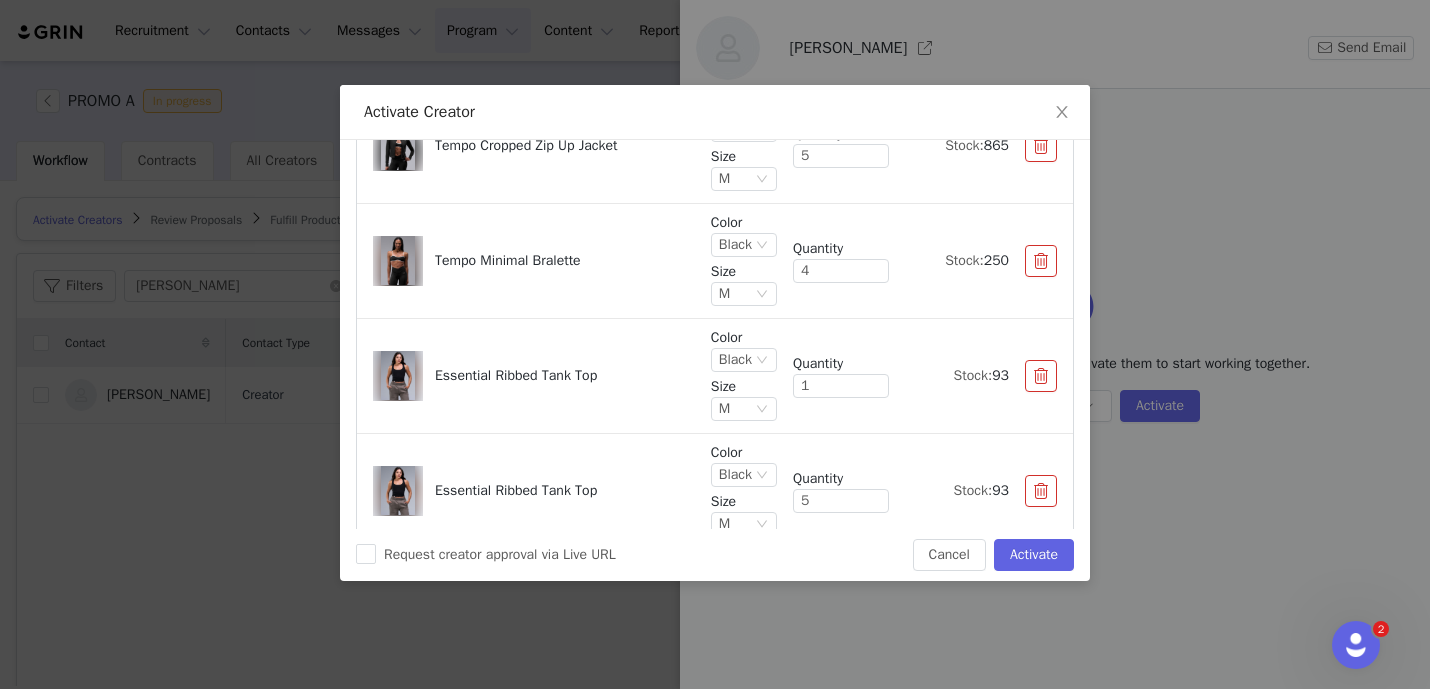 scroll, scrollTop: 1244, scrollLeft: 0, axis: vertical 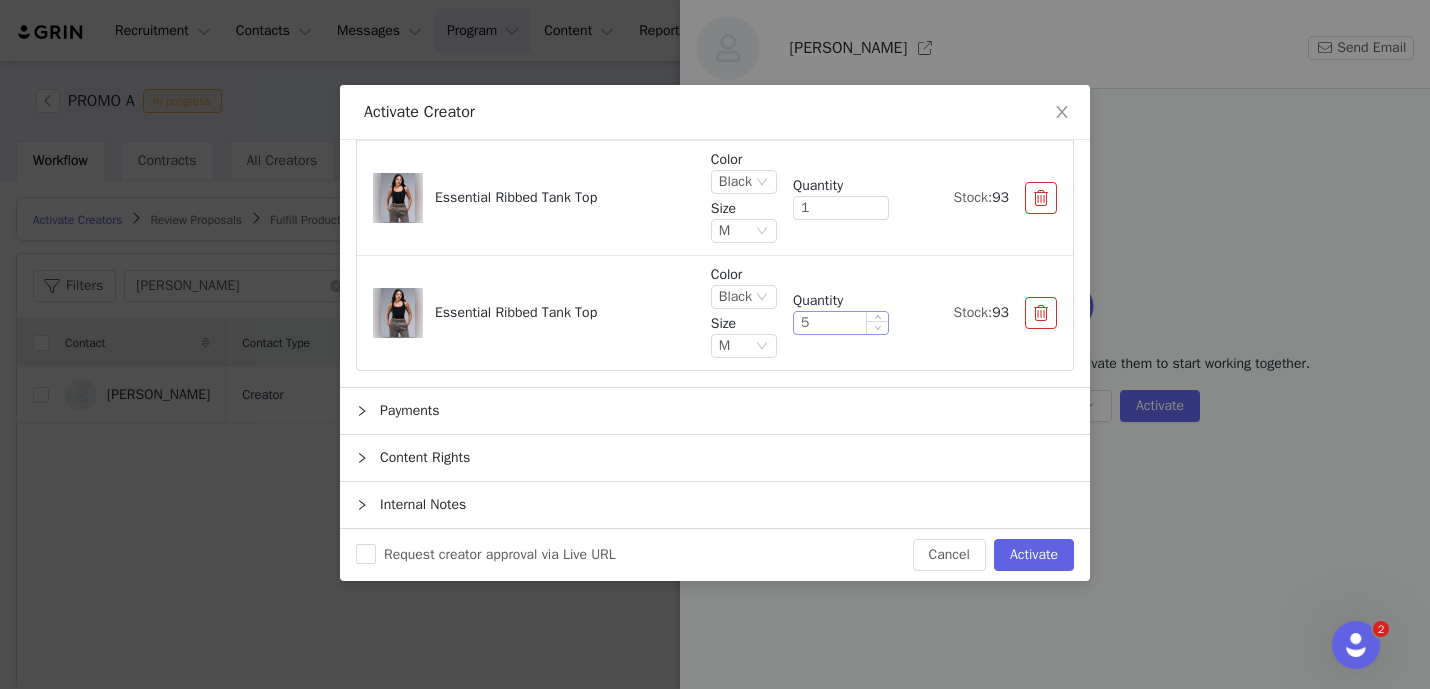 type on "4" 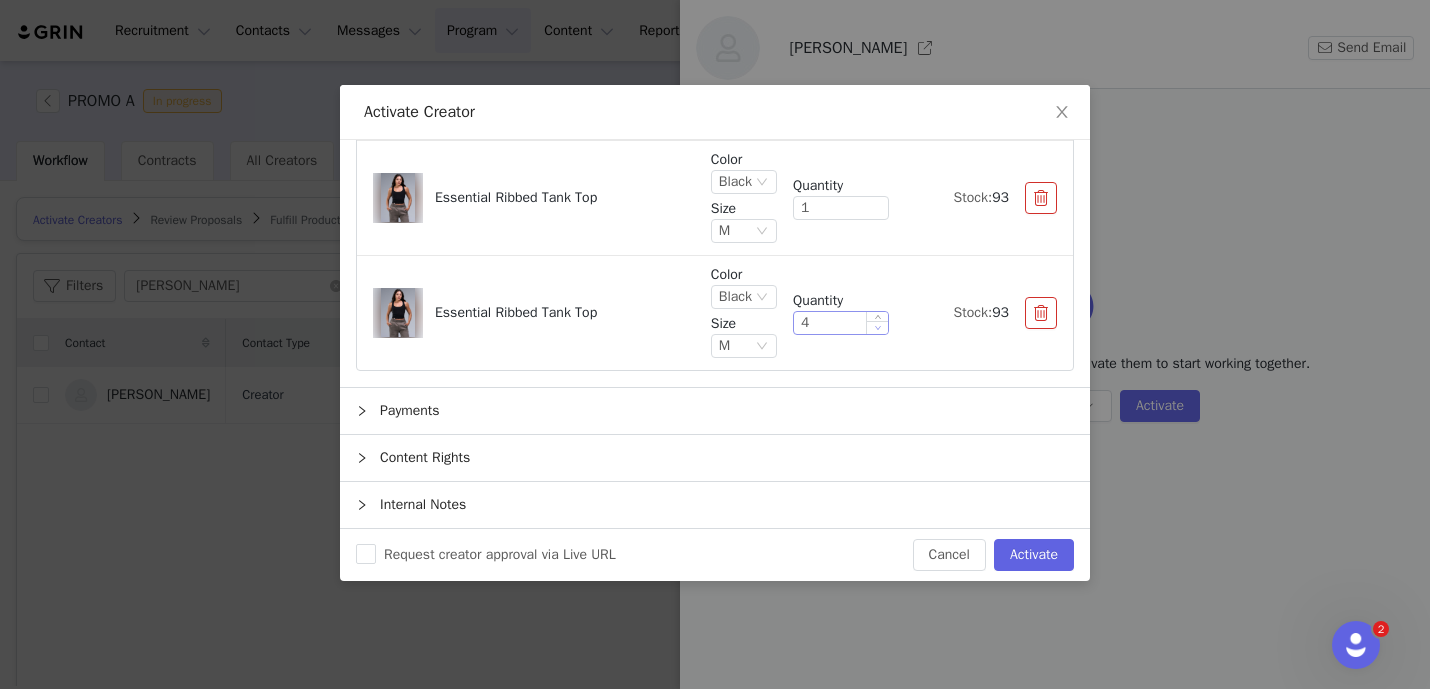 click 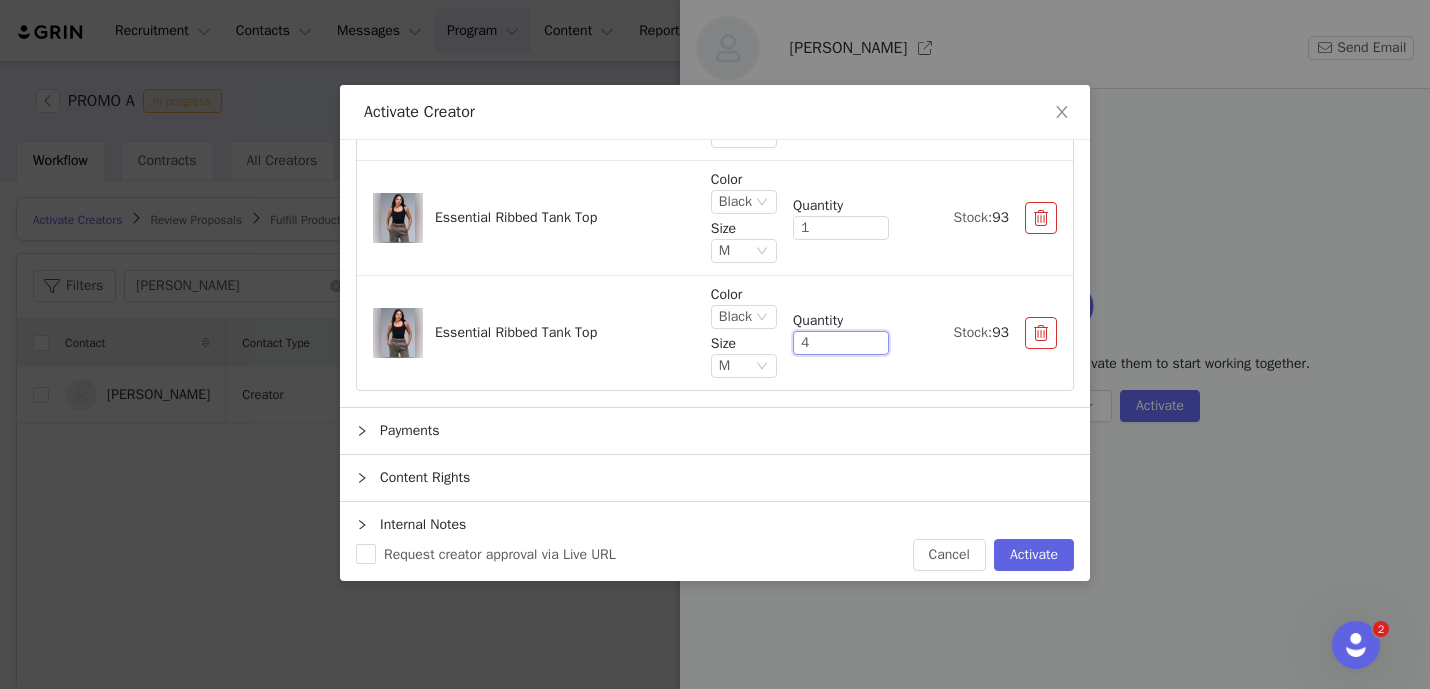 click on "Essential Ribbed Tank Top     Color Black Size M Quantity 1  Stock:  93" at bounding box center [715, 218] 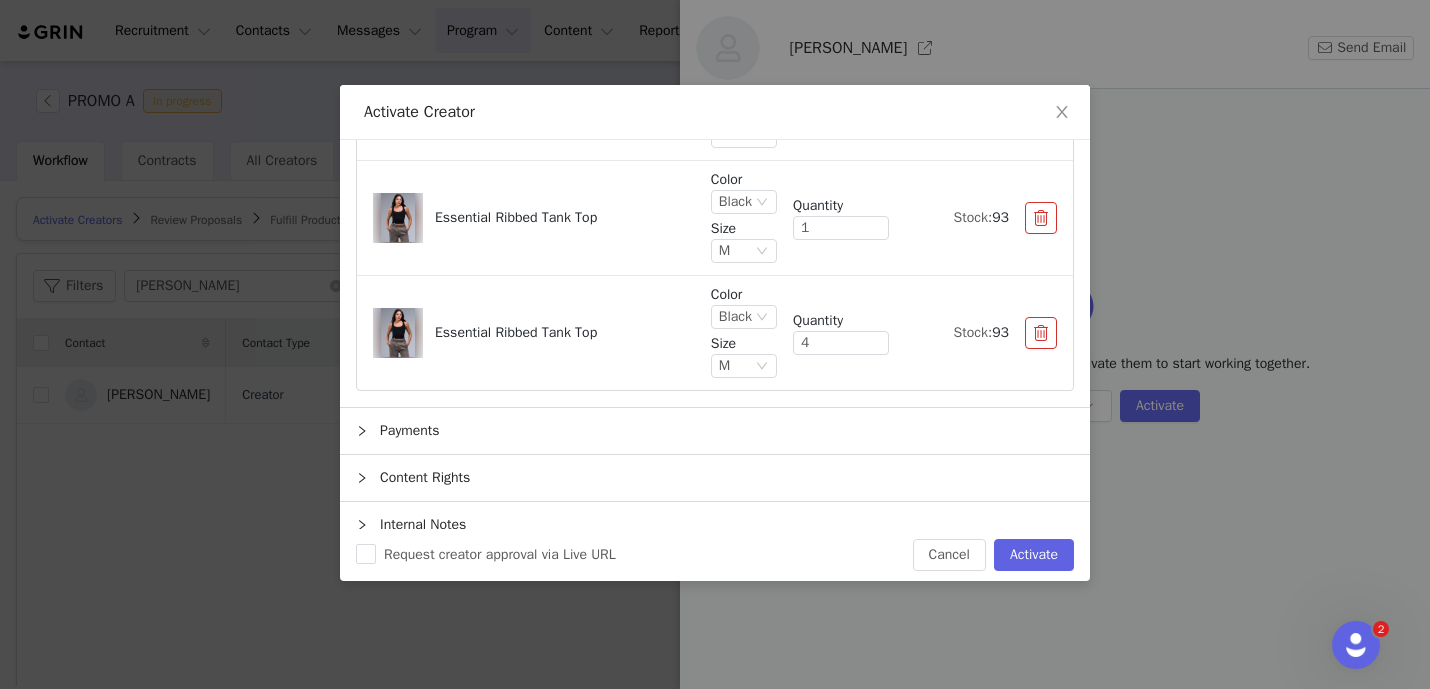 click at bounding box center [1041, 218] 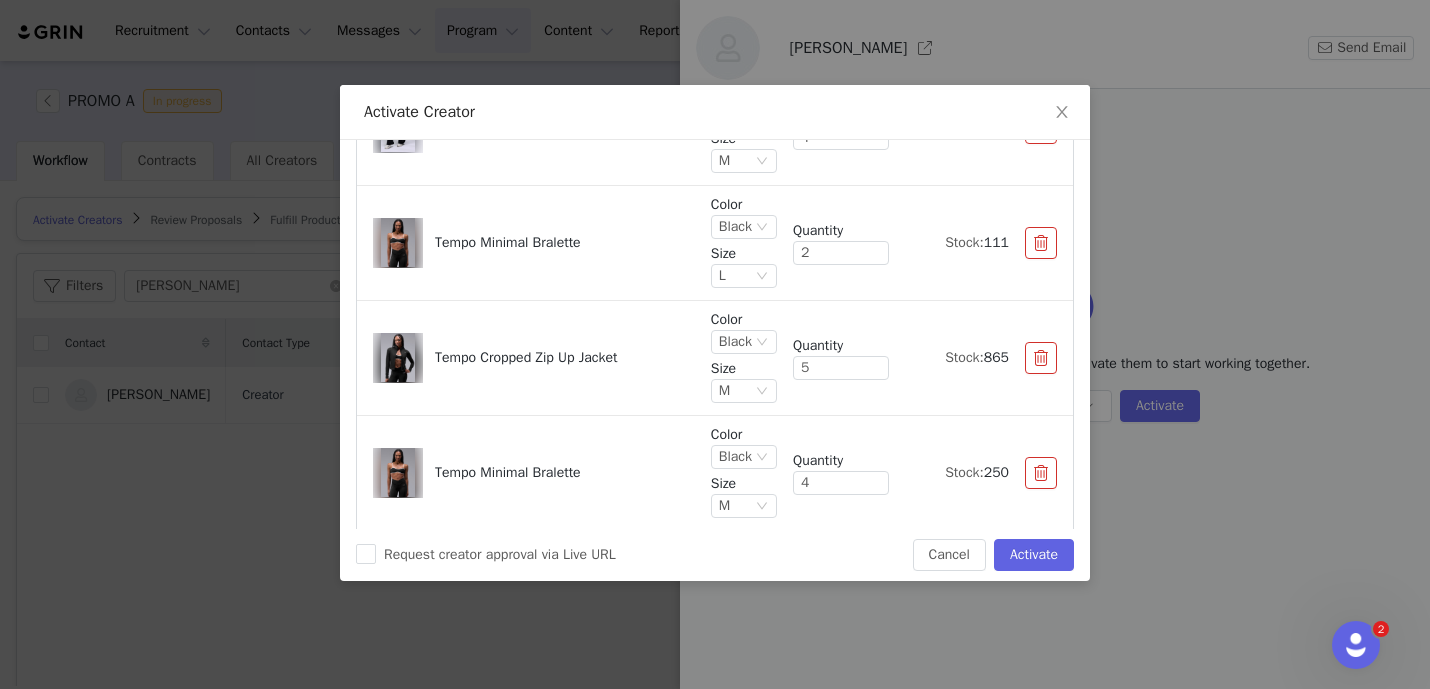 scroll, scrollTop: 856, scrollLeft: 0, axis: vertical 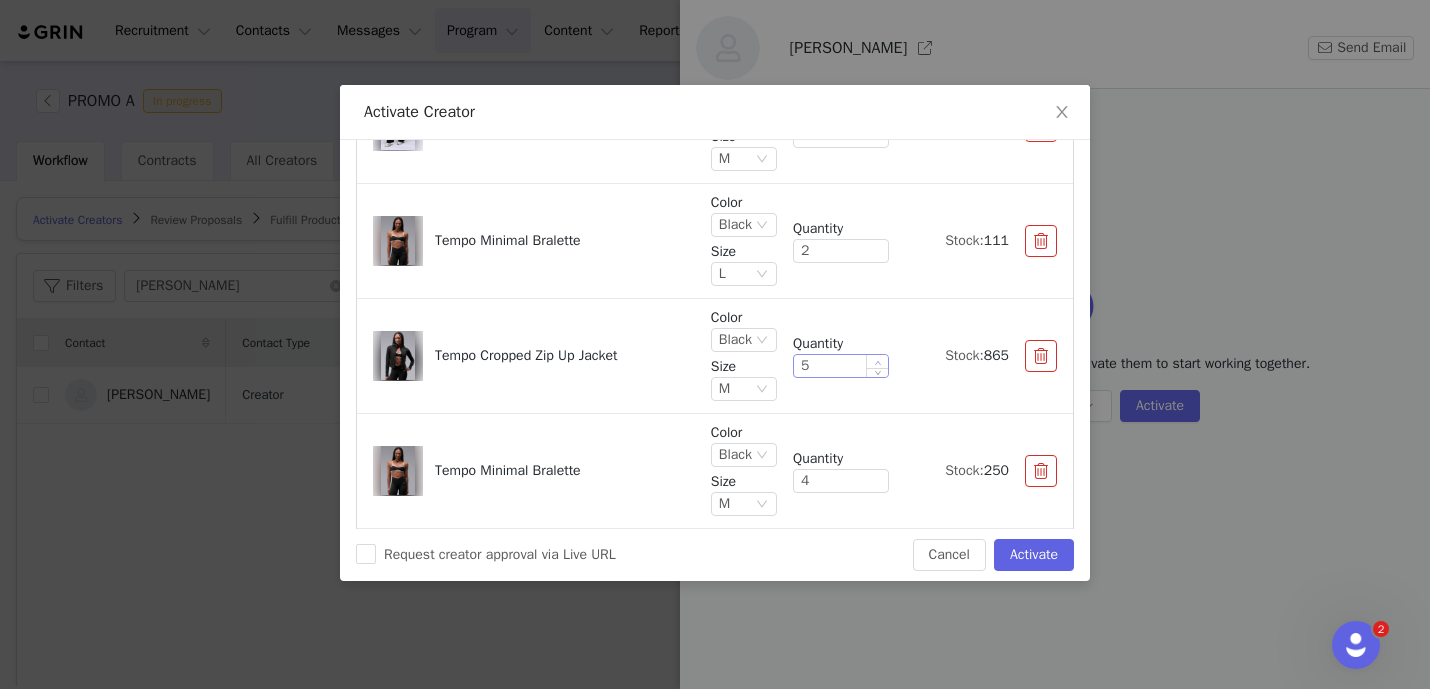 type on "6" 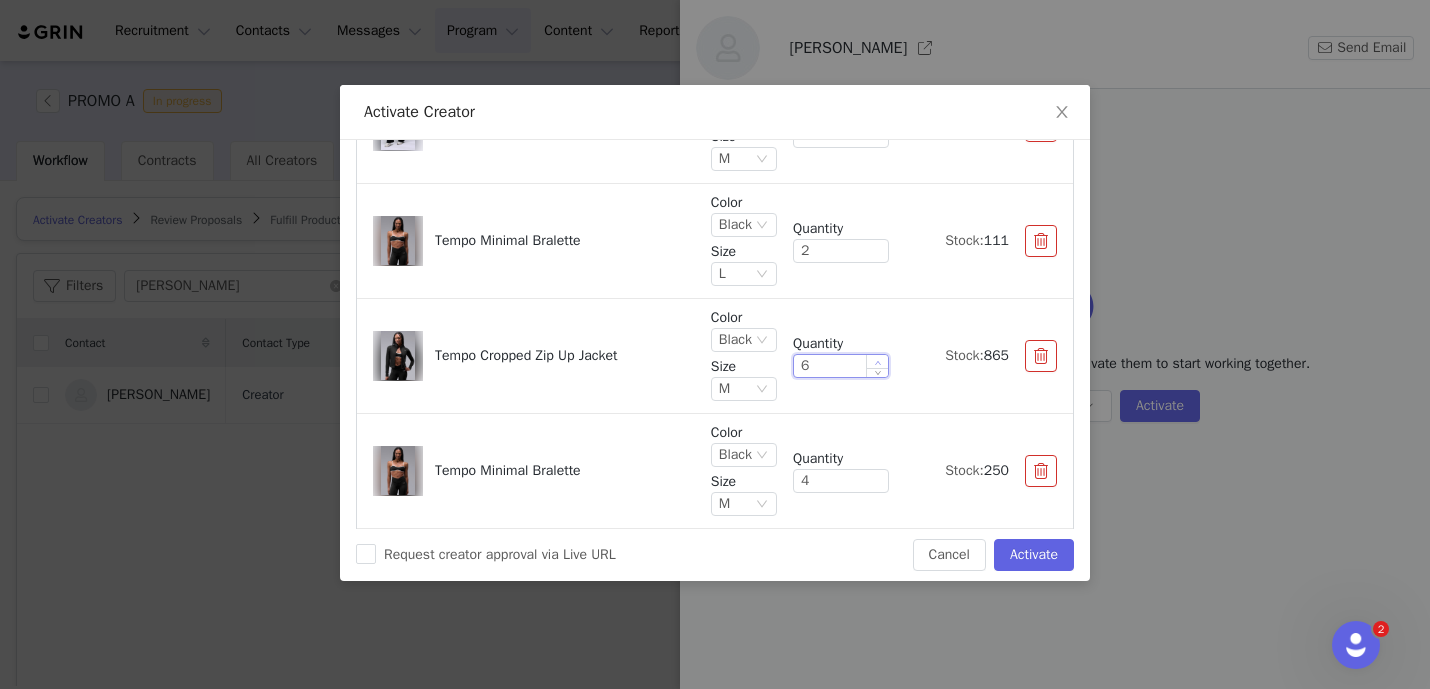 click 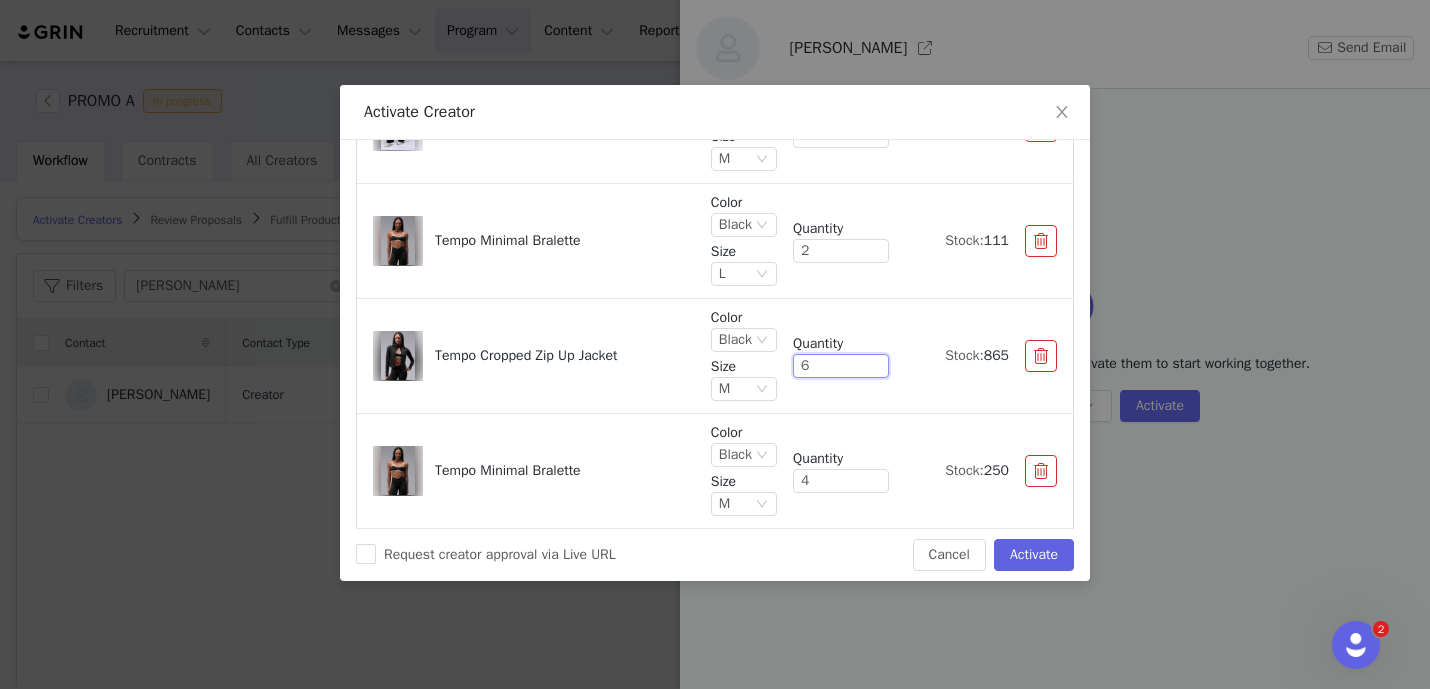 click on "Tempo Cropped Zip Up Jacket     Color Black Size M Quantity 6  Stock:  865" at bounding box center (715, 356) 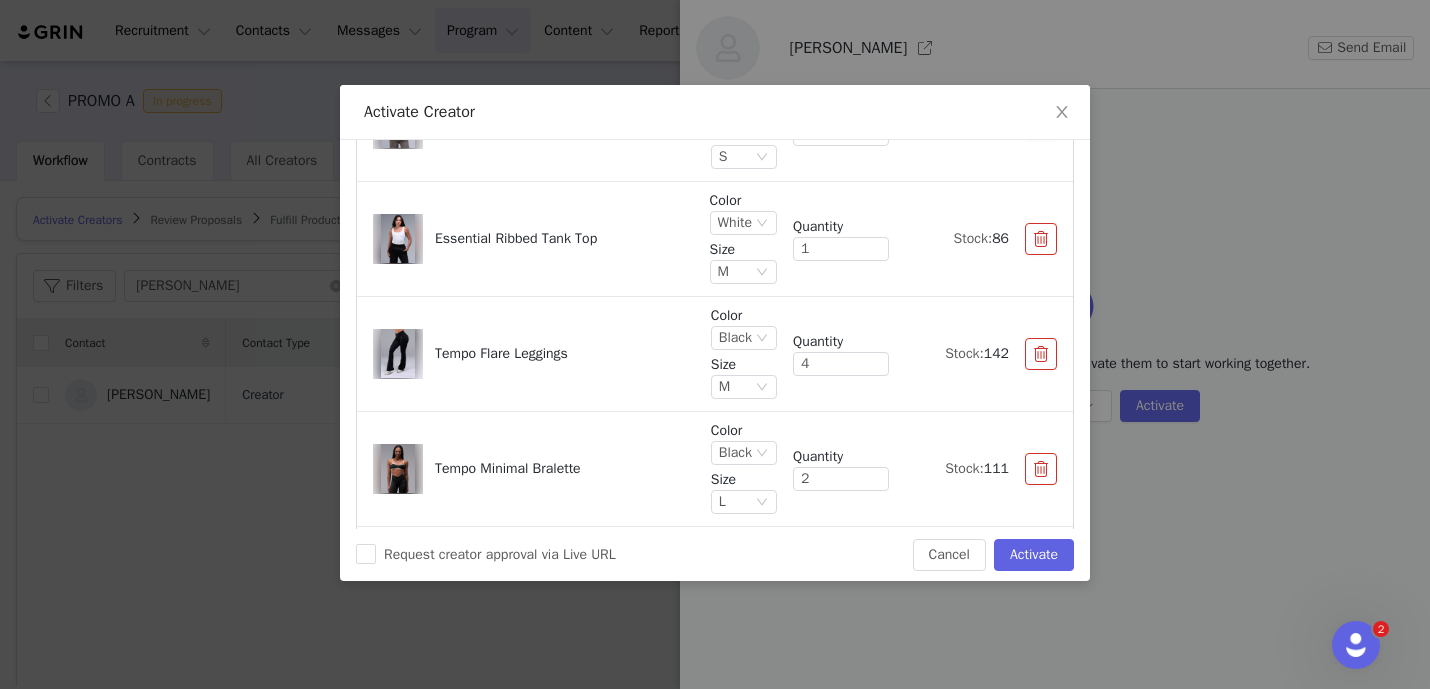 scroll, scrollTop: 634, scrollLeft: 0, axis: vertical 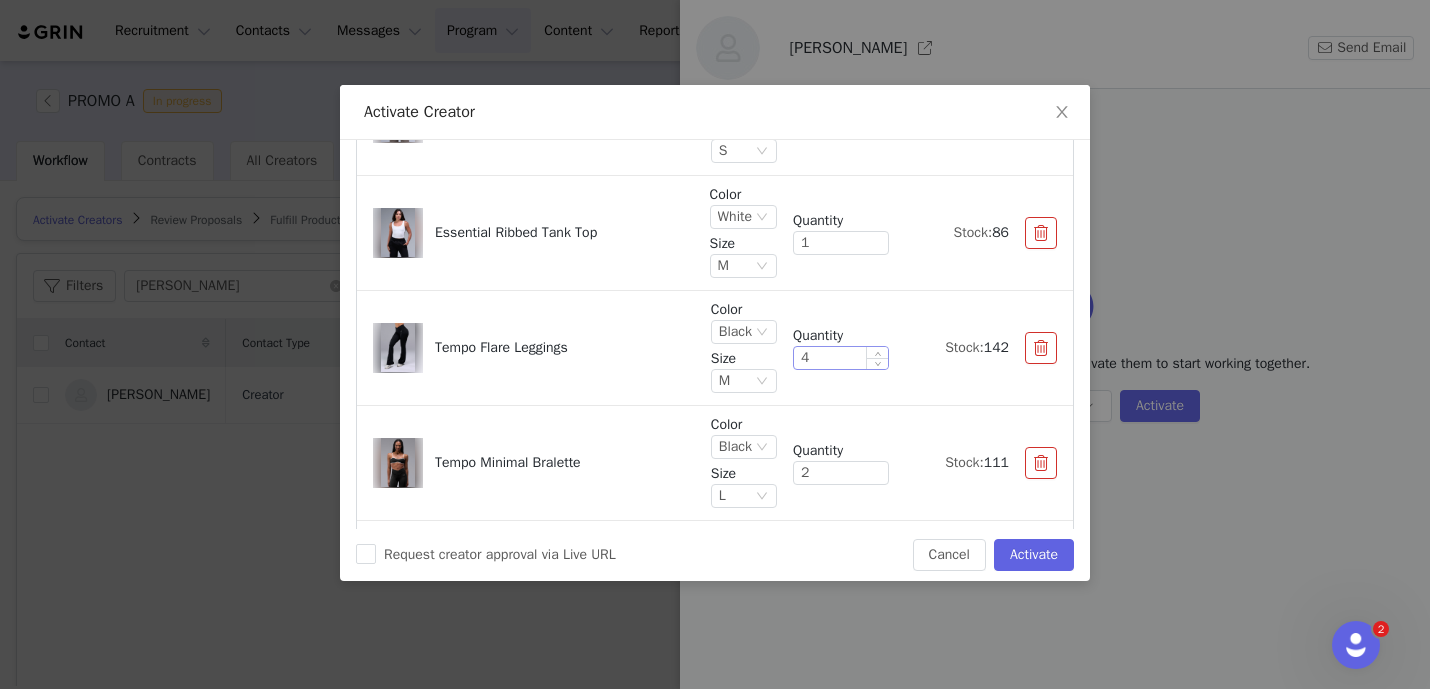 click on "4" at bounding box center [841, 358] 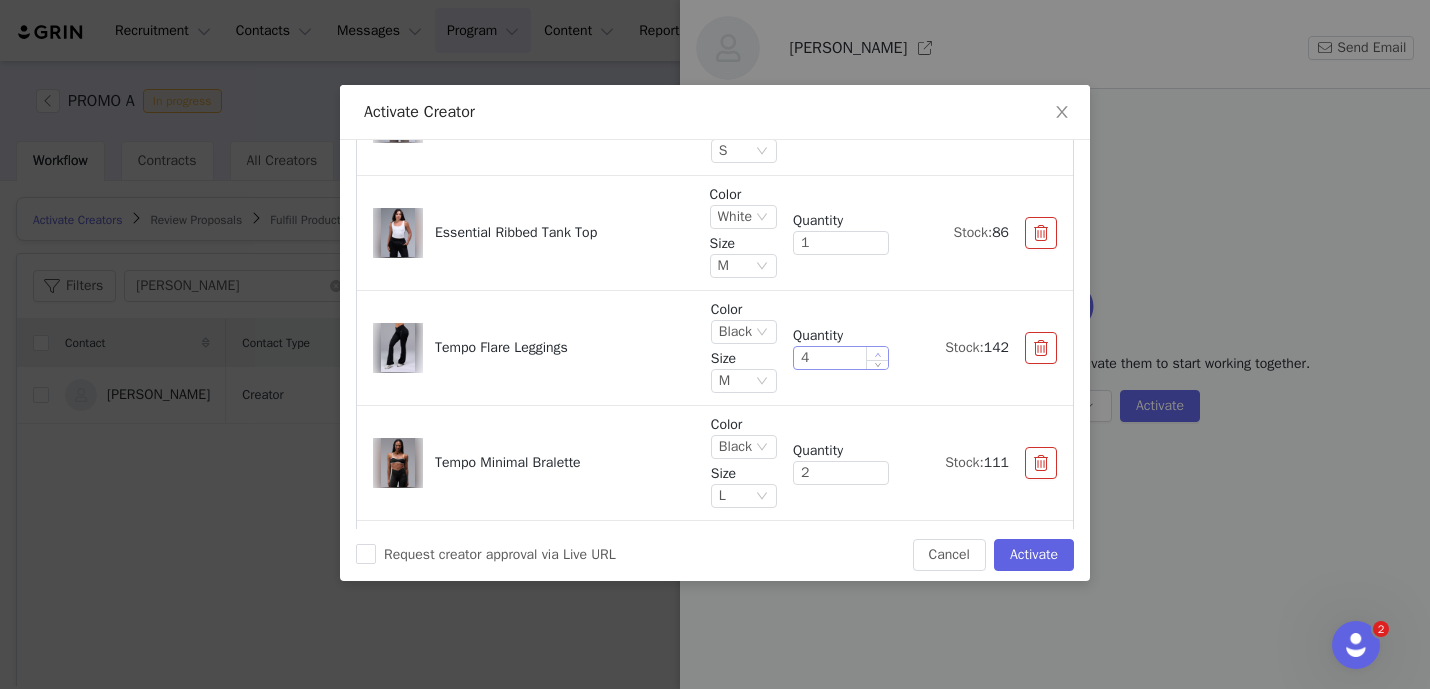 type on "5" 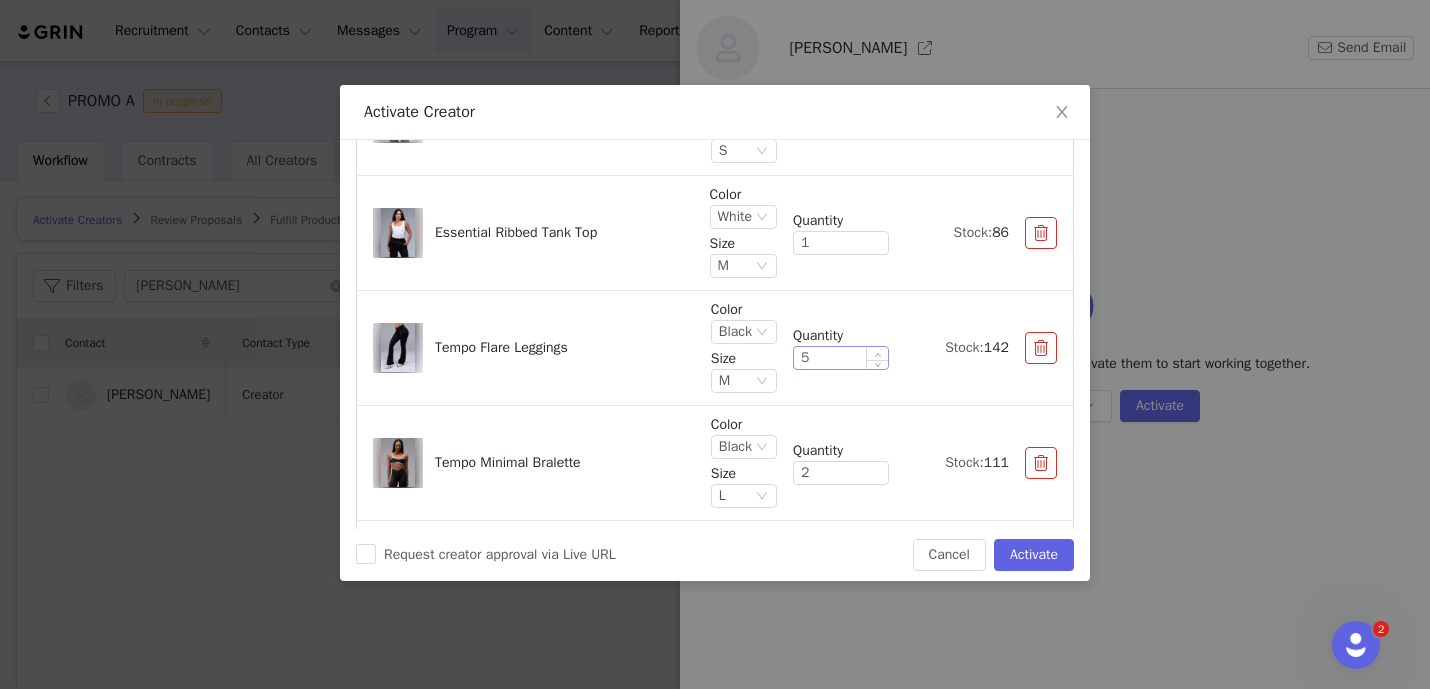 click 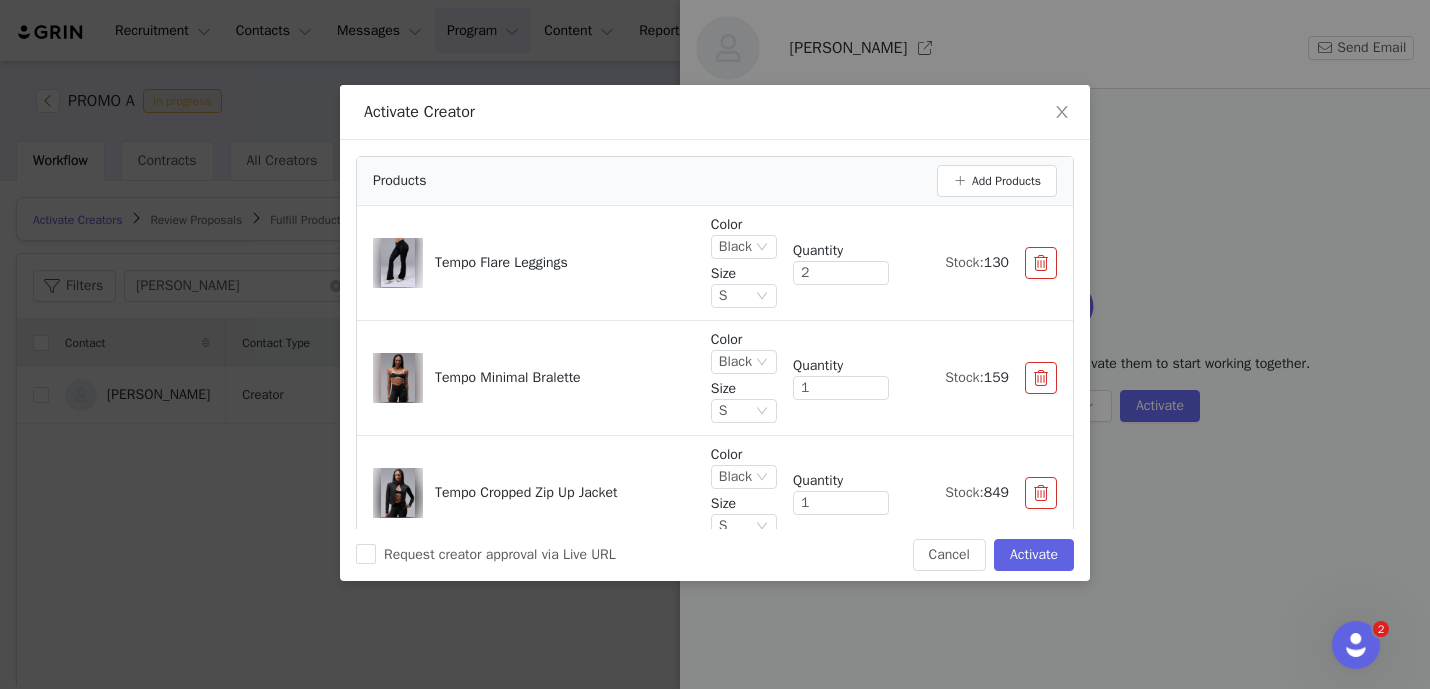 scroll, scrollTop: 143, scrollLeft: 0, axis: vertical 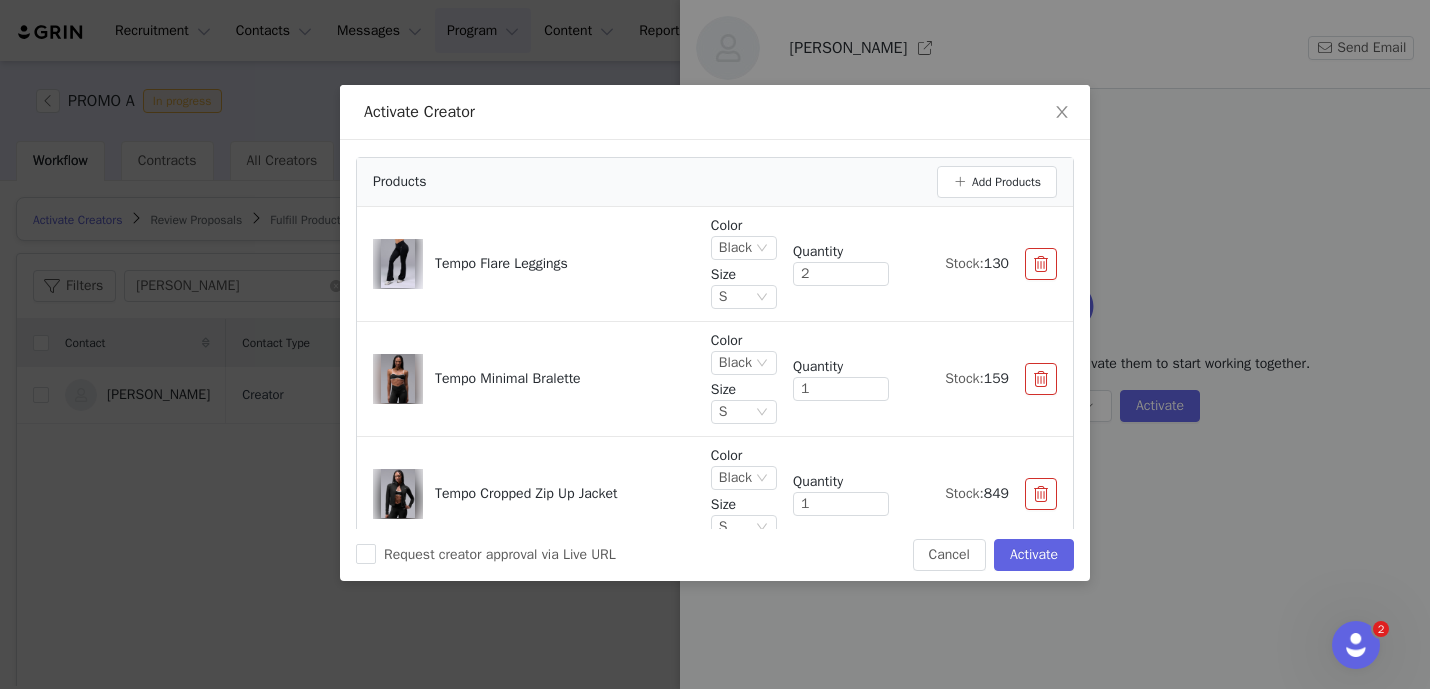 click on "Products" at bounding box center (655, 181) 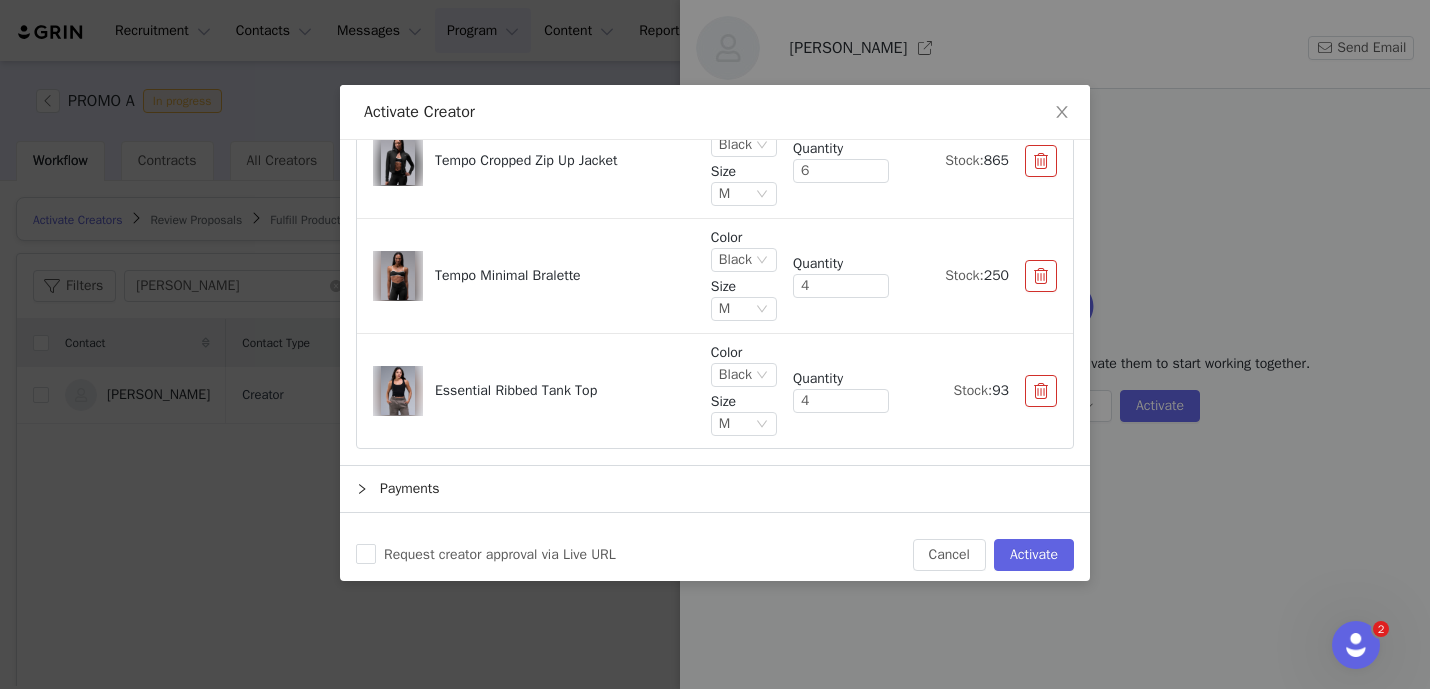 scroll, scrollTop: 1067, scrollLeft: 0, axis: vertical 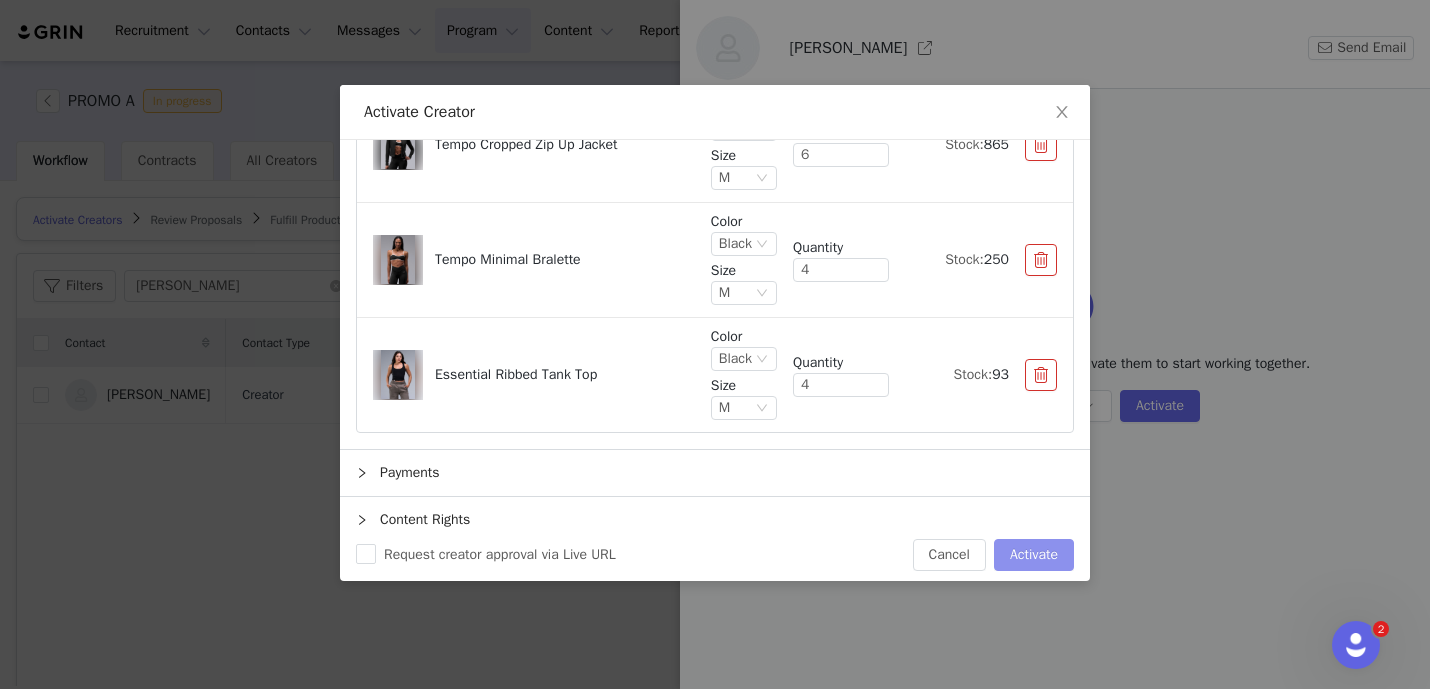 click on "Activate" at bounding box center [1034, 555] 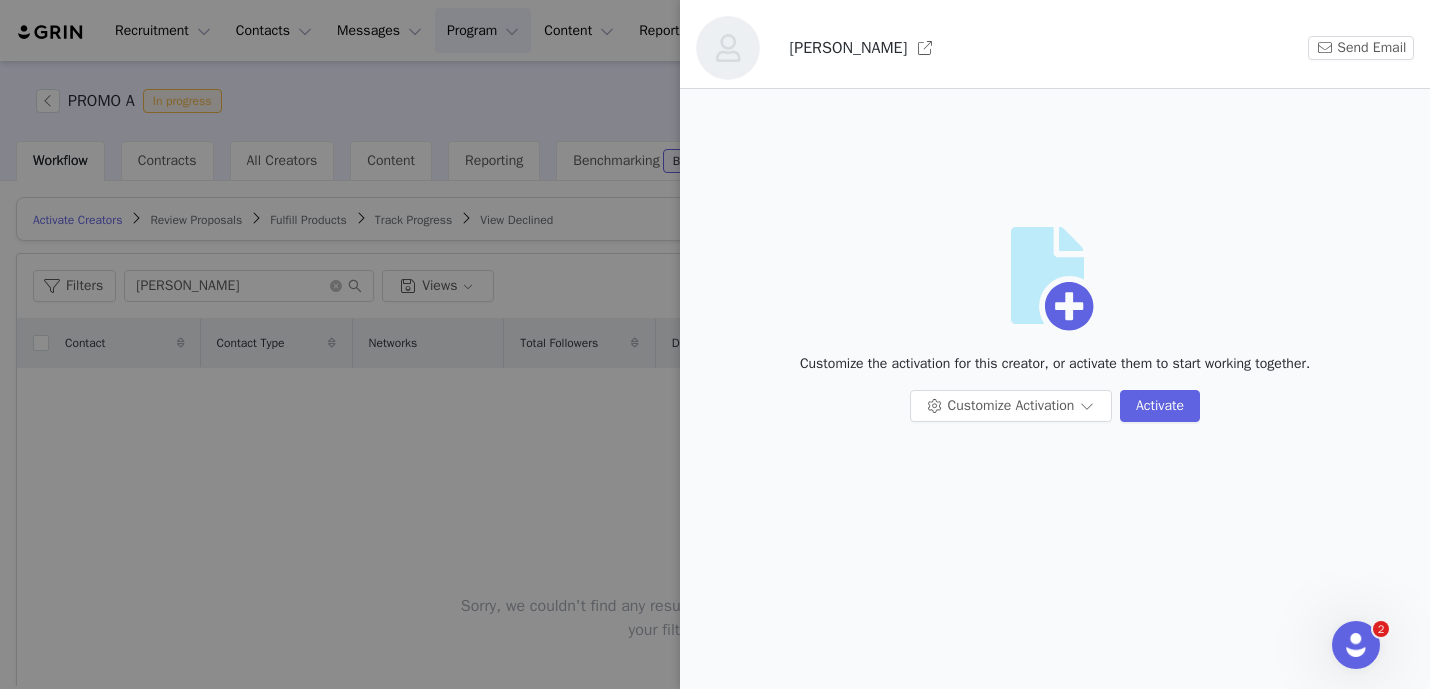 click at bounding box center (715, 344) 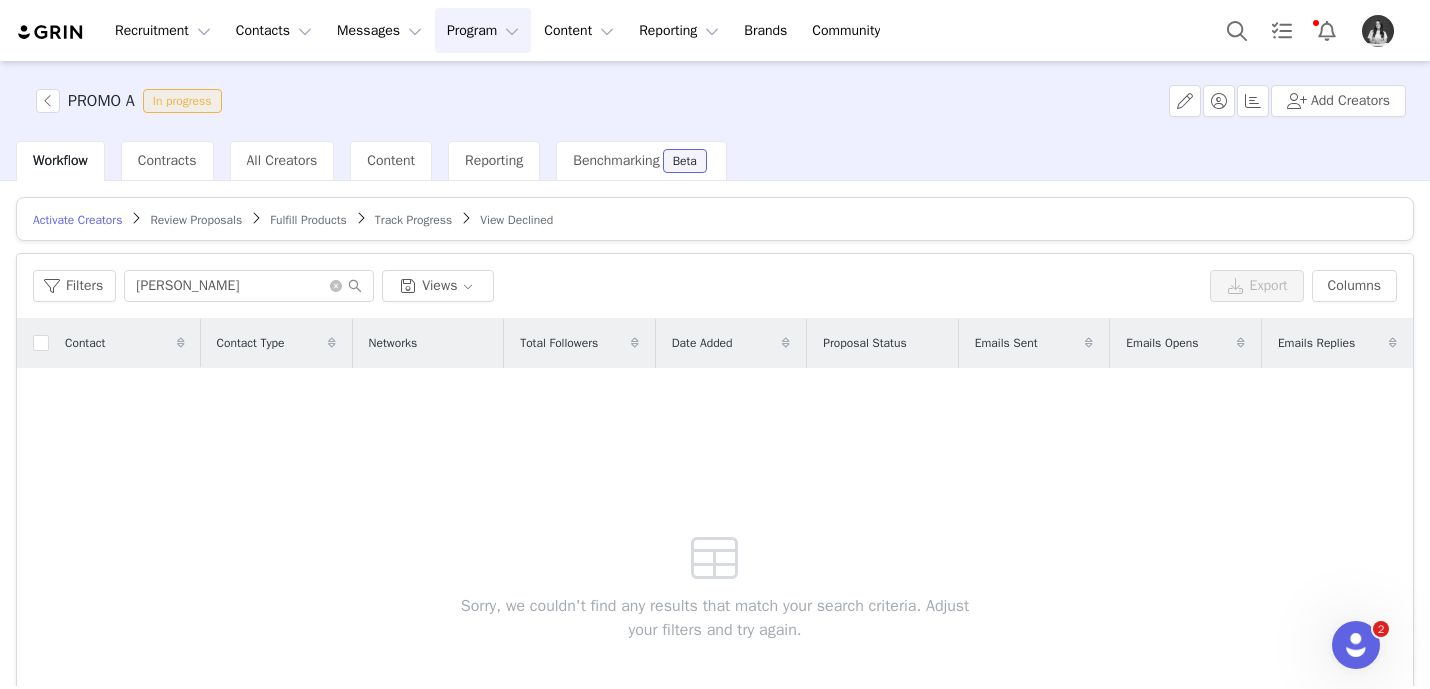 click on "Fulfill Products" at bounding box center [308, 220] 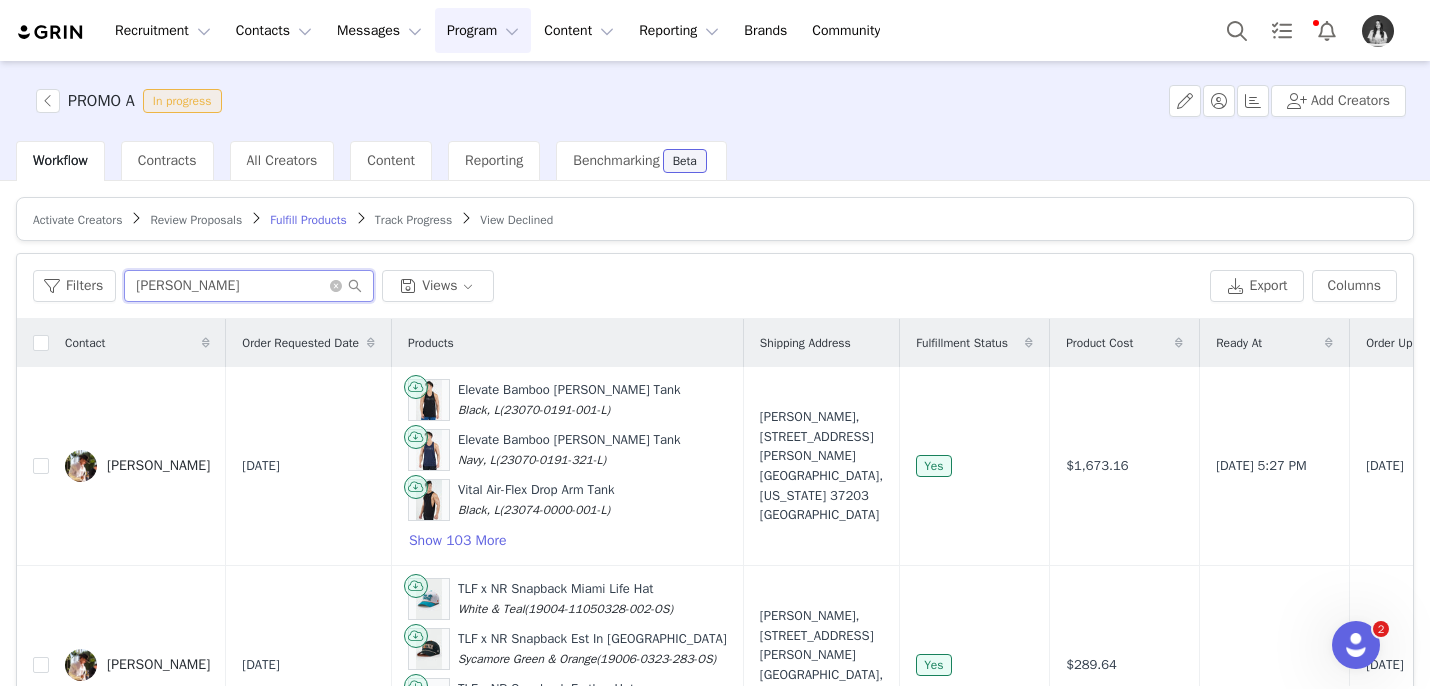 click on "[PERSON_NAME]" at bounding box center (249, 286) 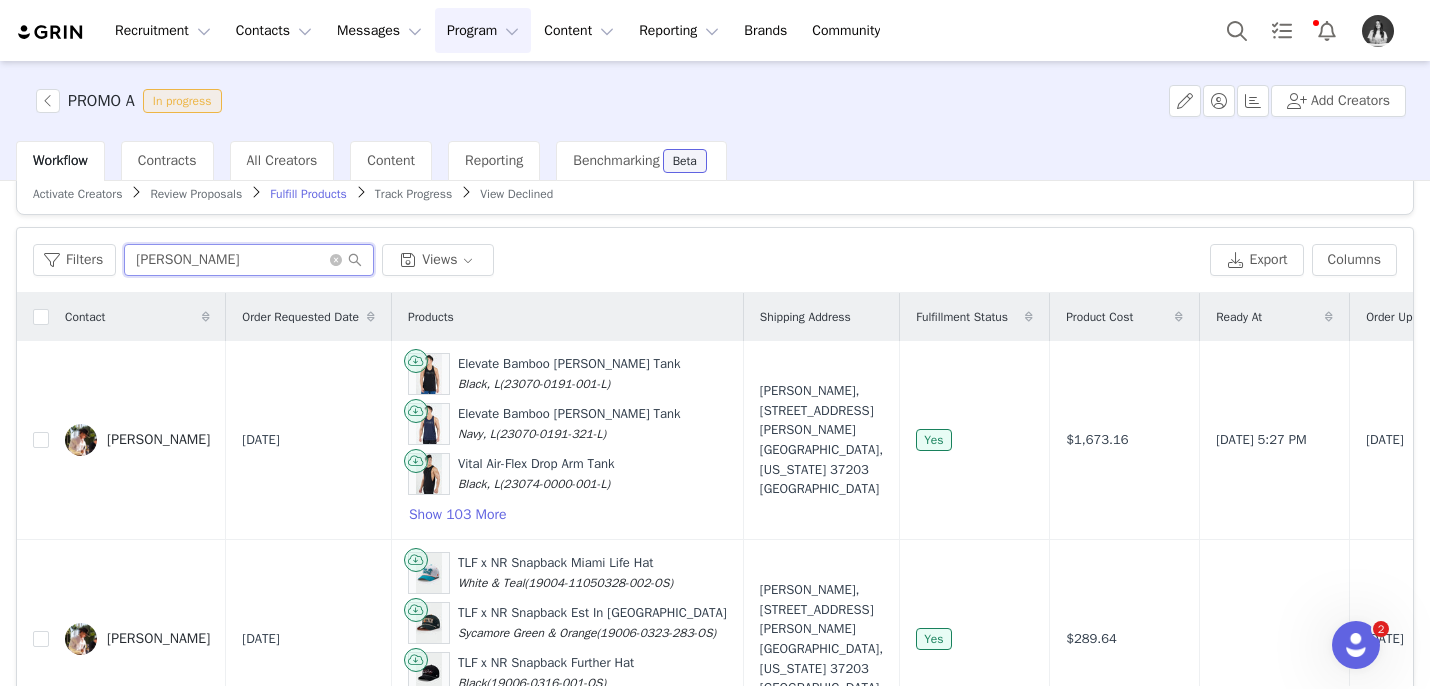 scroll, scrollTop: 0, scrollLeft: 0, axis: both 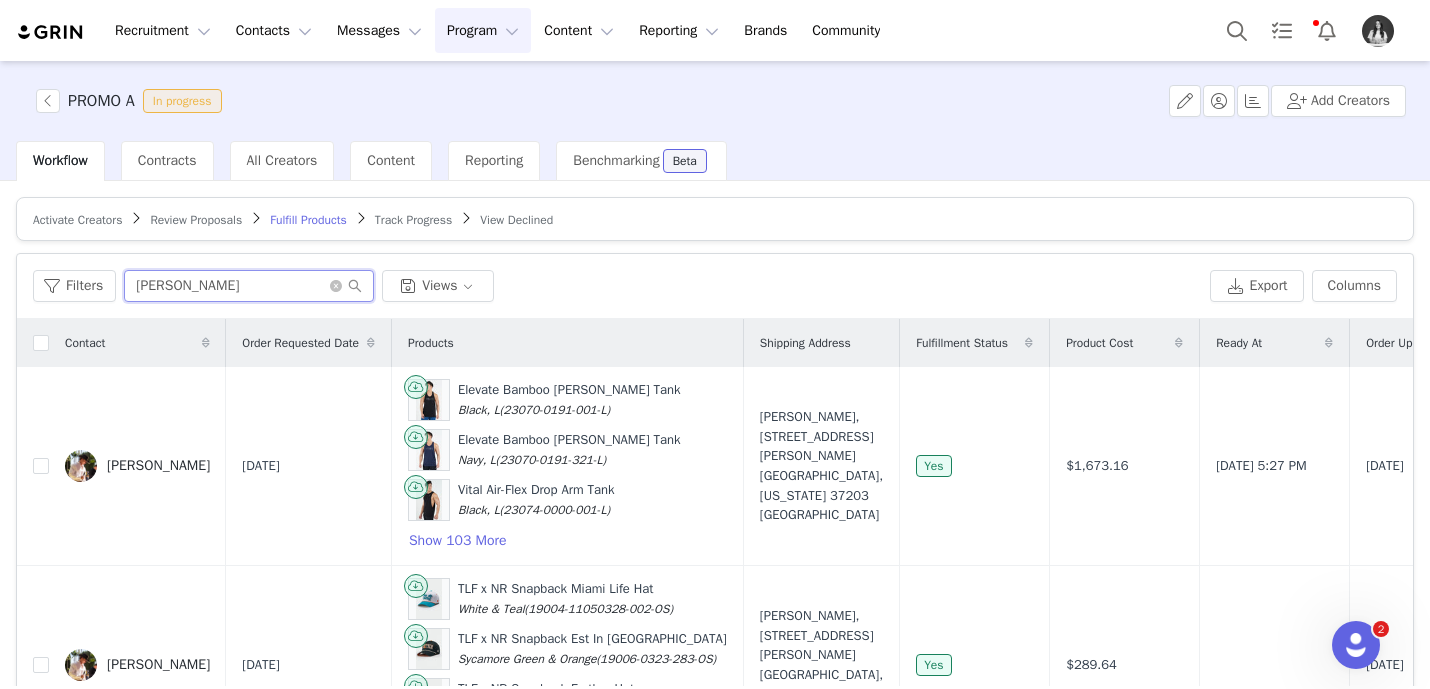 click on "[PERSON_NAME]" at bounding box center [249, 286] 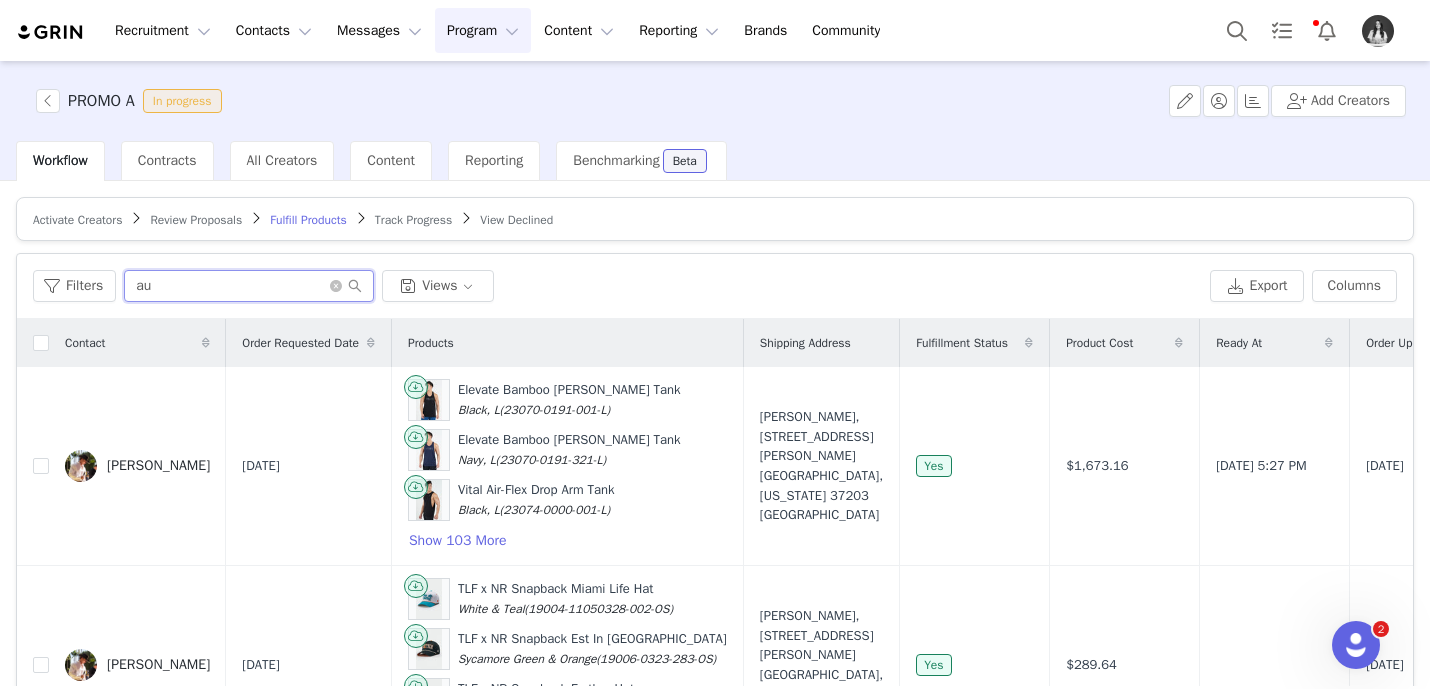 type on "a" 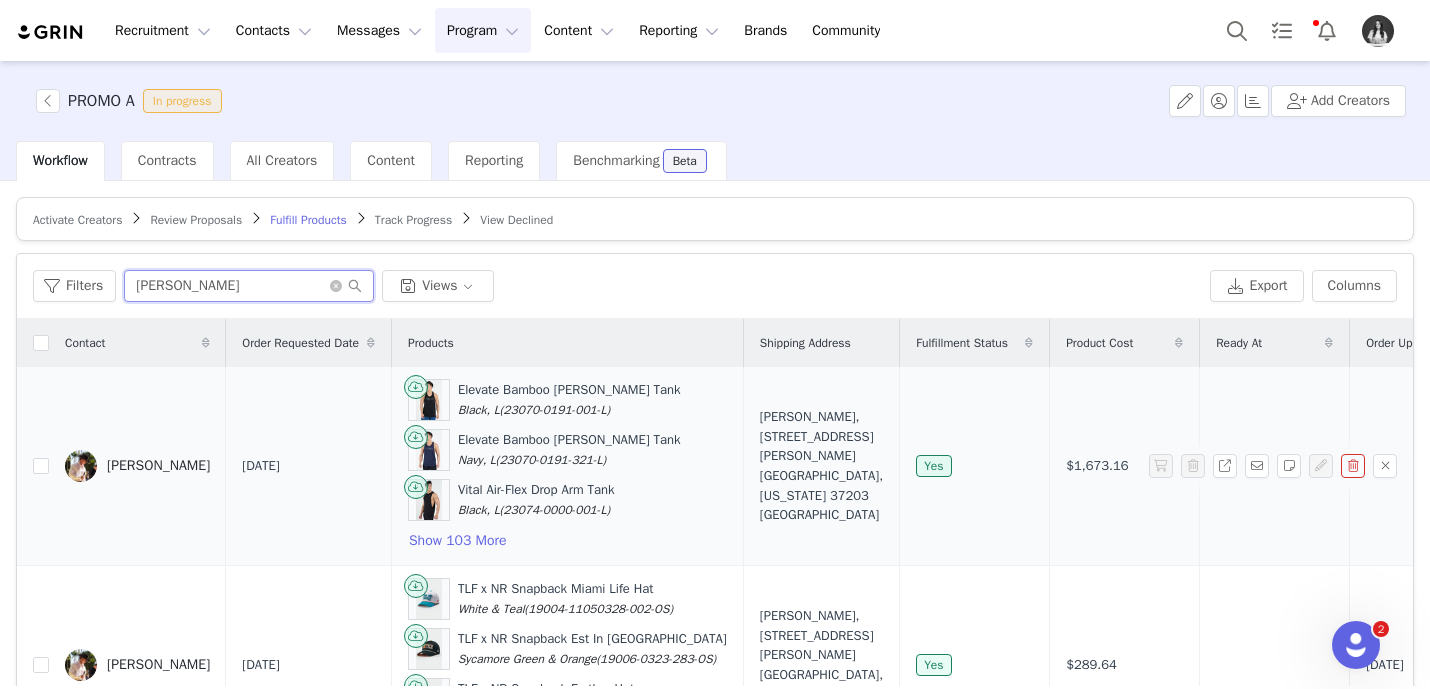 scroll, scrollTop: 182, scrollLeft: 0, axis: vertical 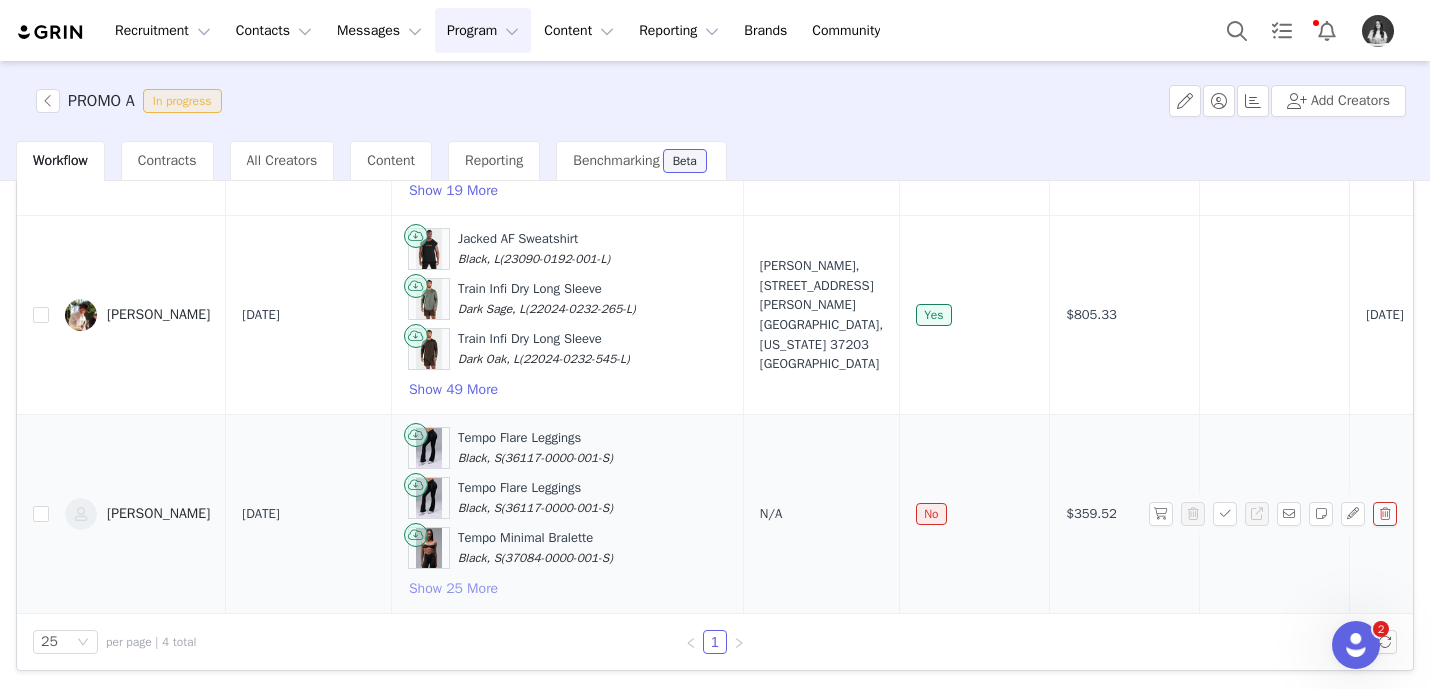 type on "[PERSON_NAME]" 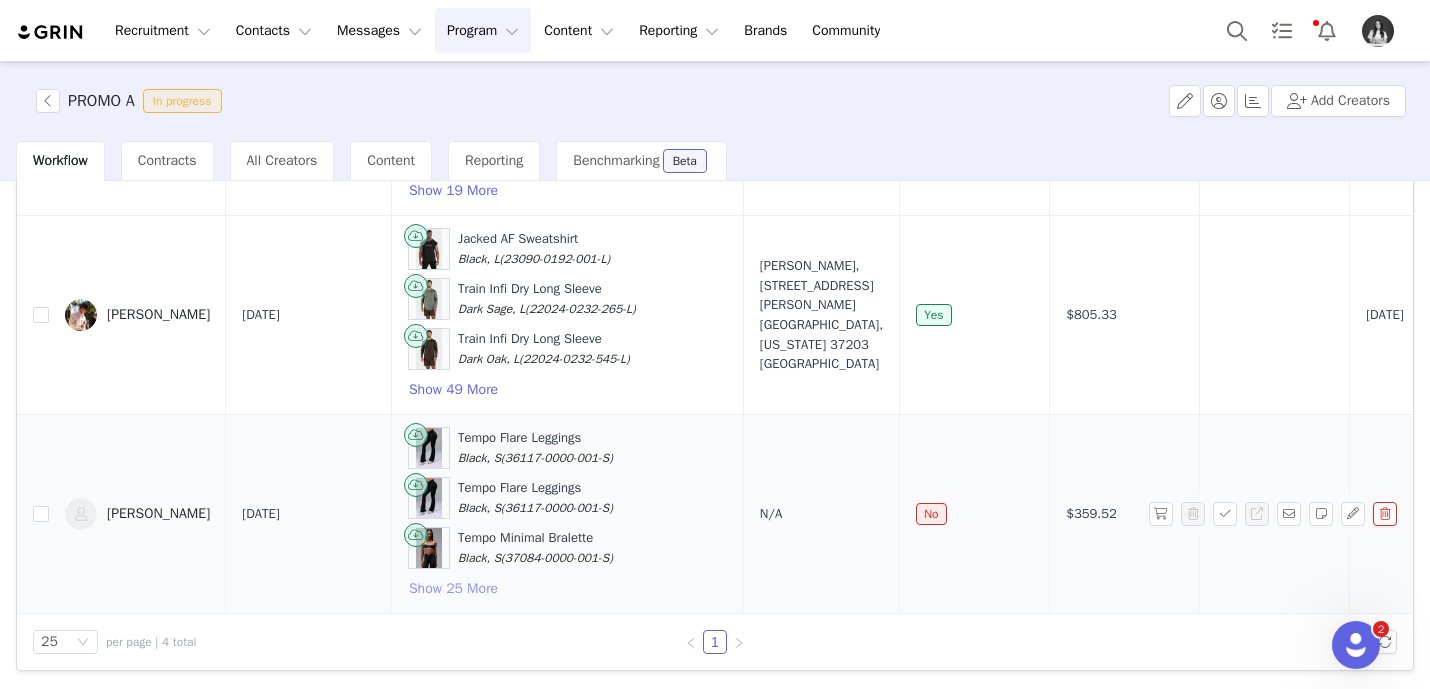 click on "Show 25 More" at bounding box center (453, 589) 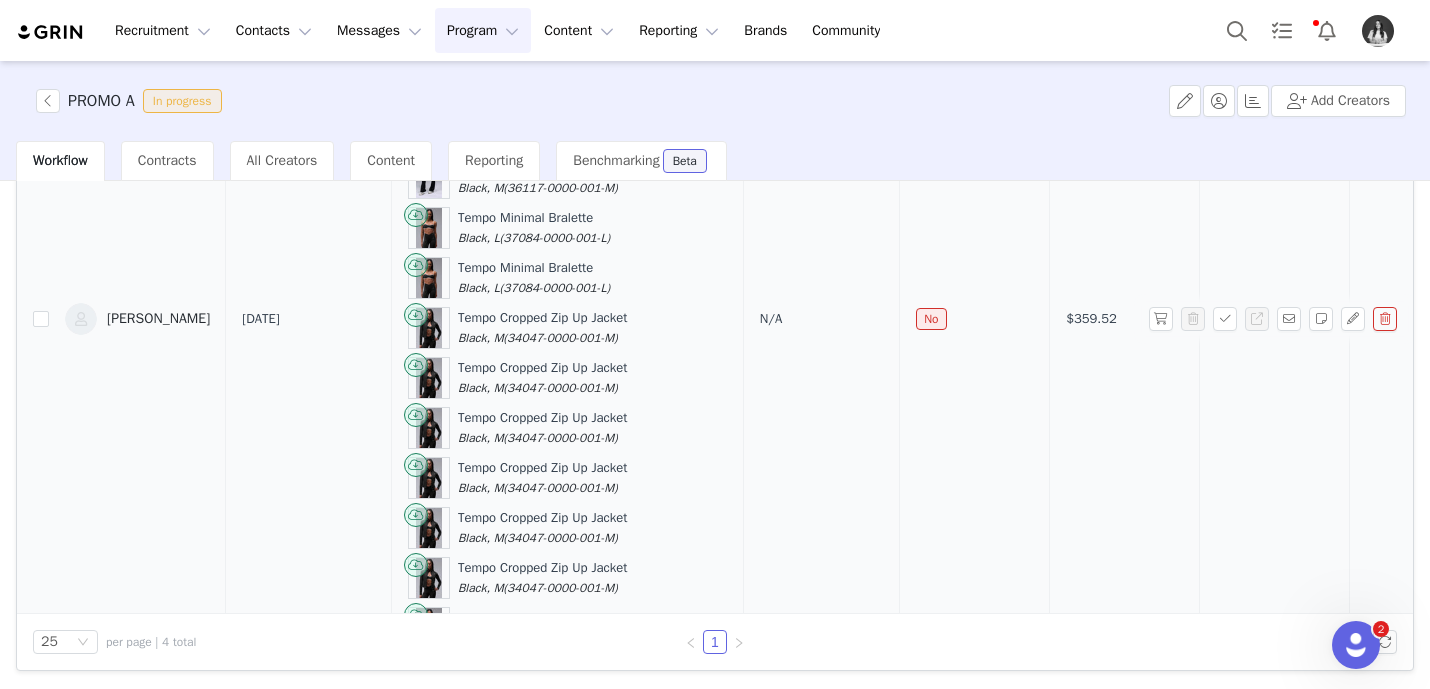 scroll, scrollTop: 1161, scrollLeft: 0, axis: vertical 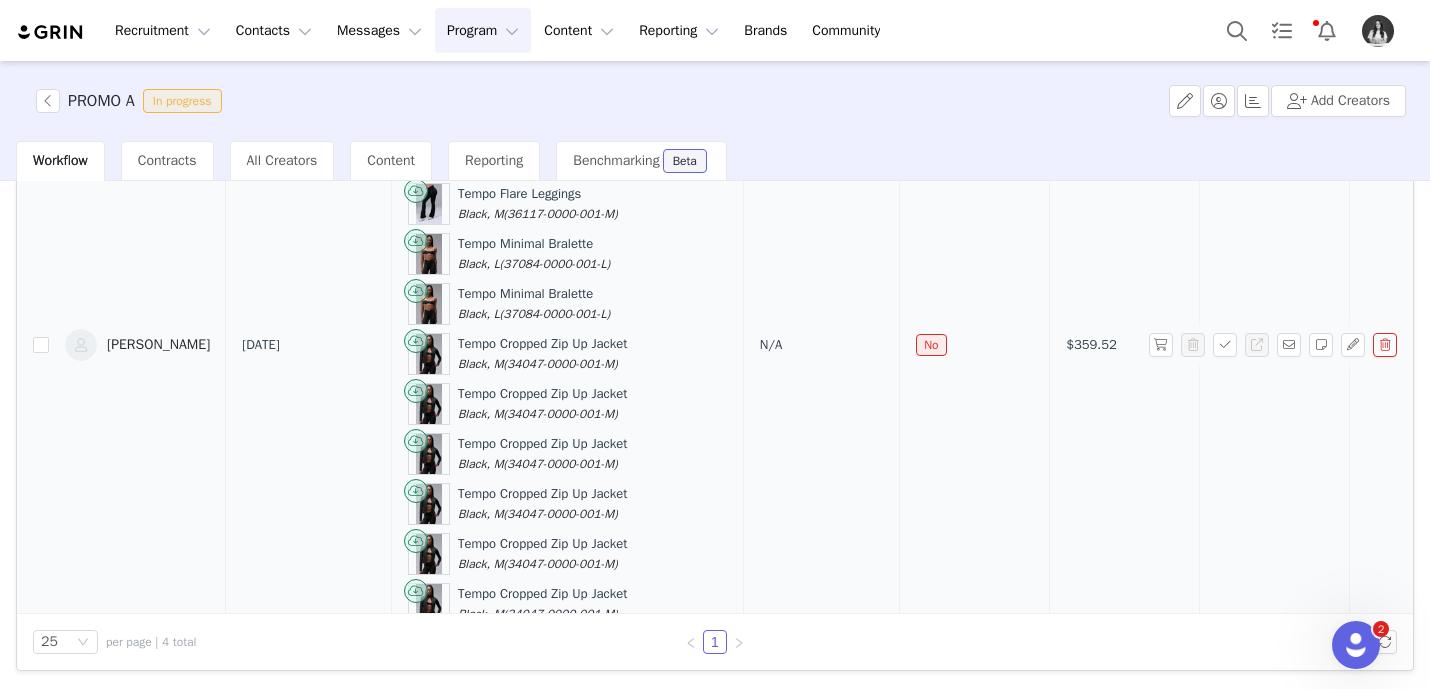 click on "N/A" at bounding box center [771, 344] 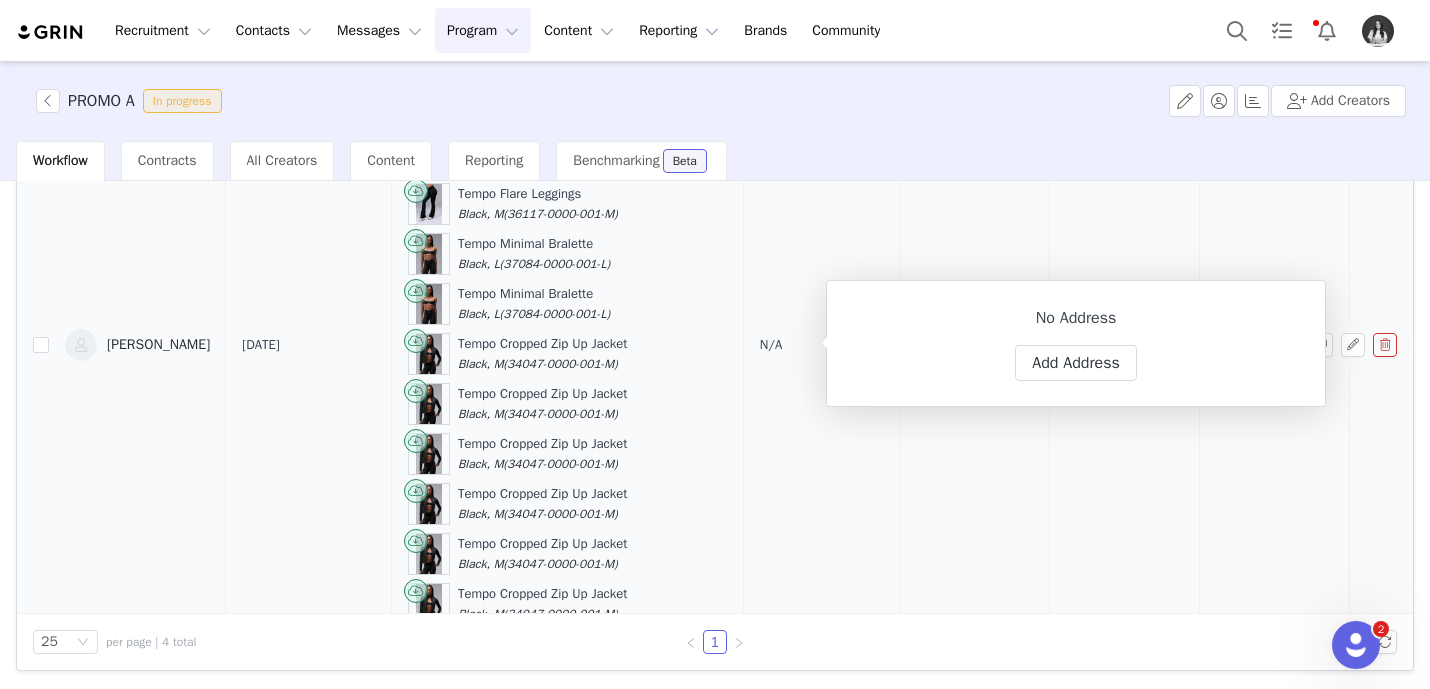 select 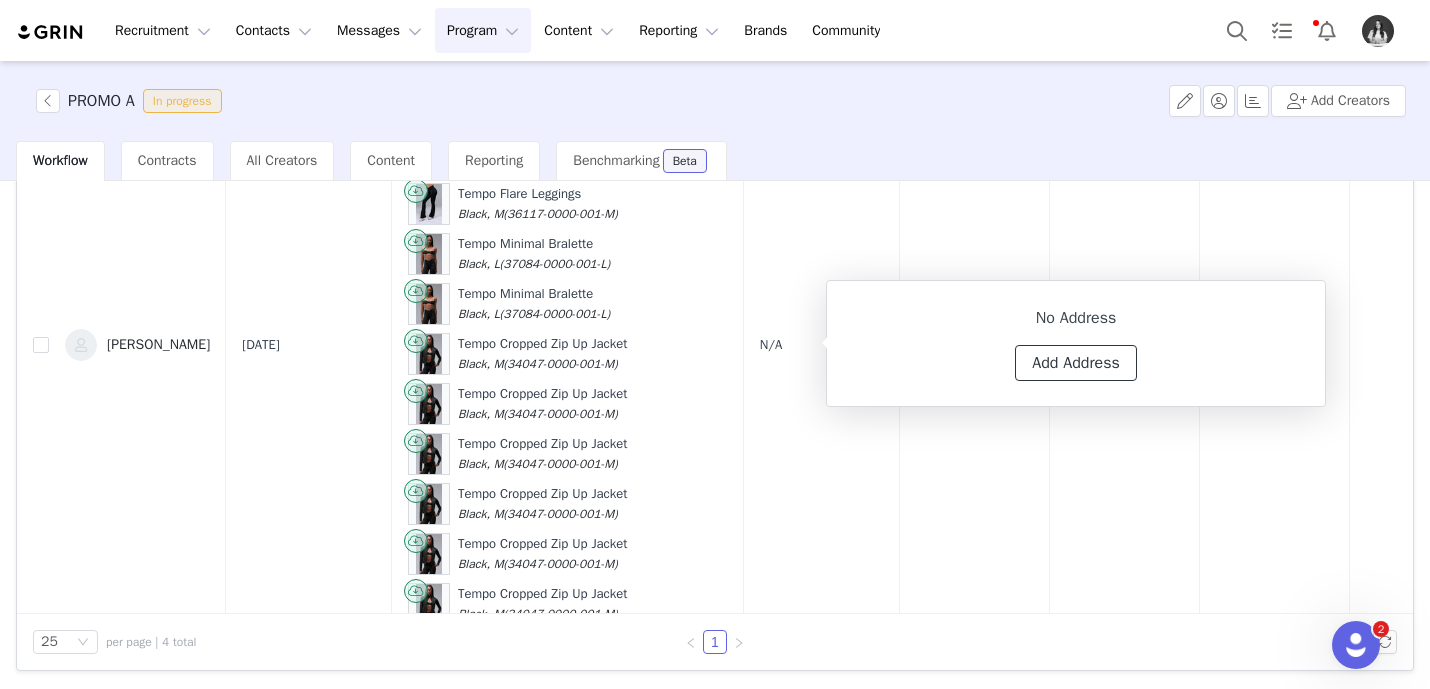 click on "Add Address" at bounding box center (1076, 363) 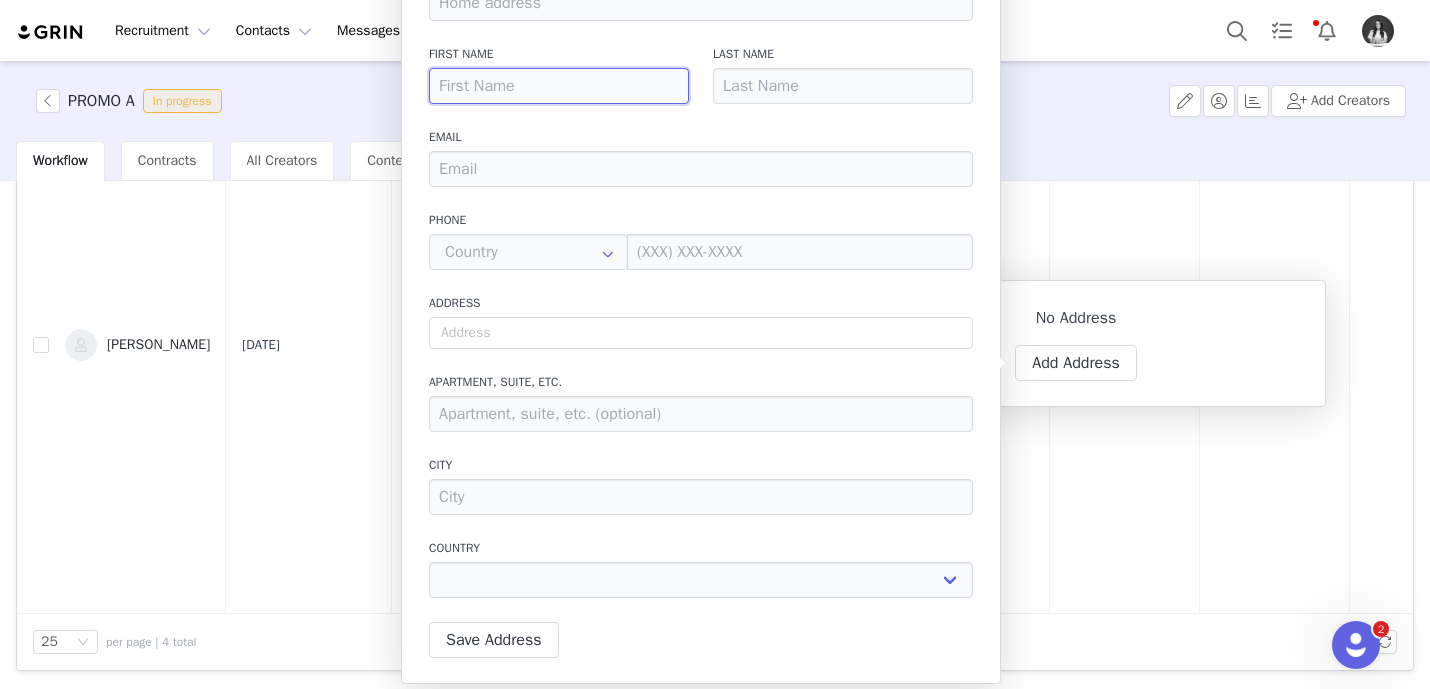 click at bounding box center (559, 86) 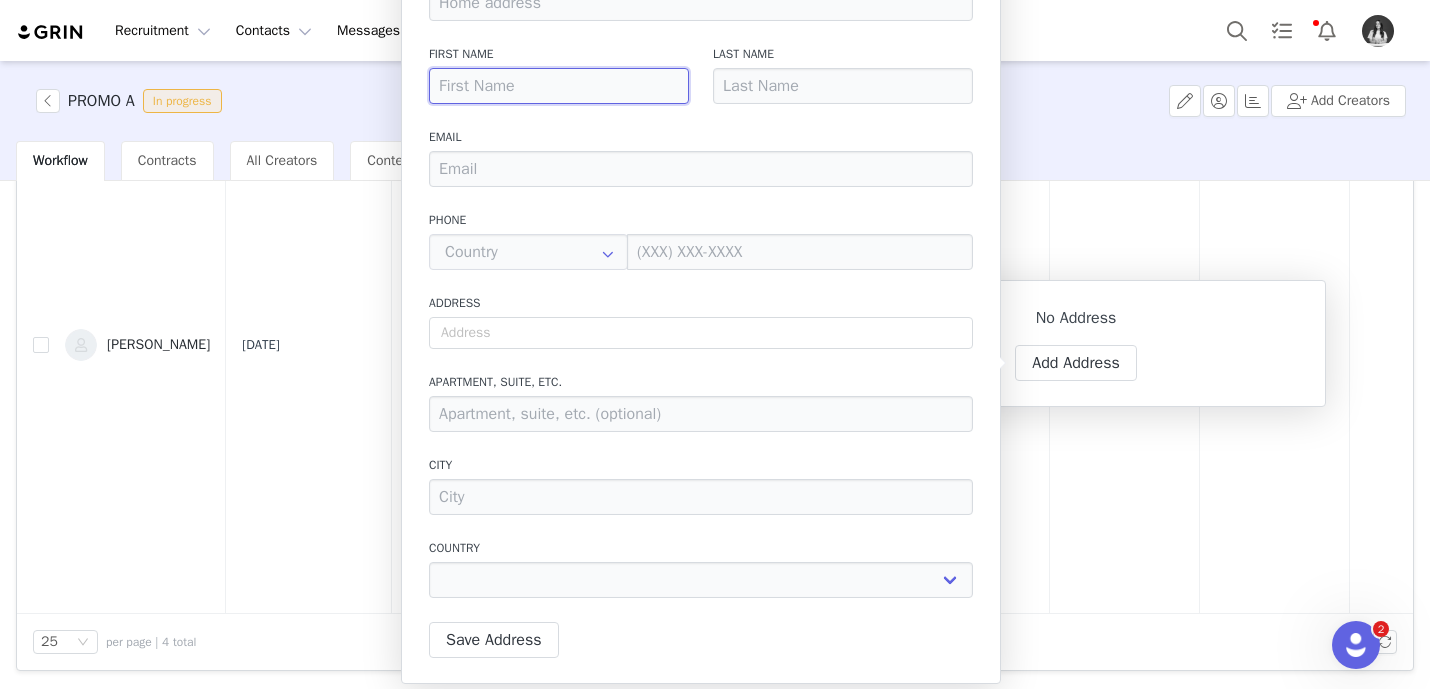 type on "A" 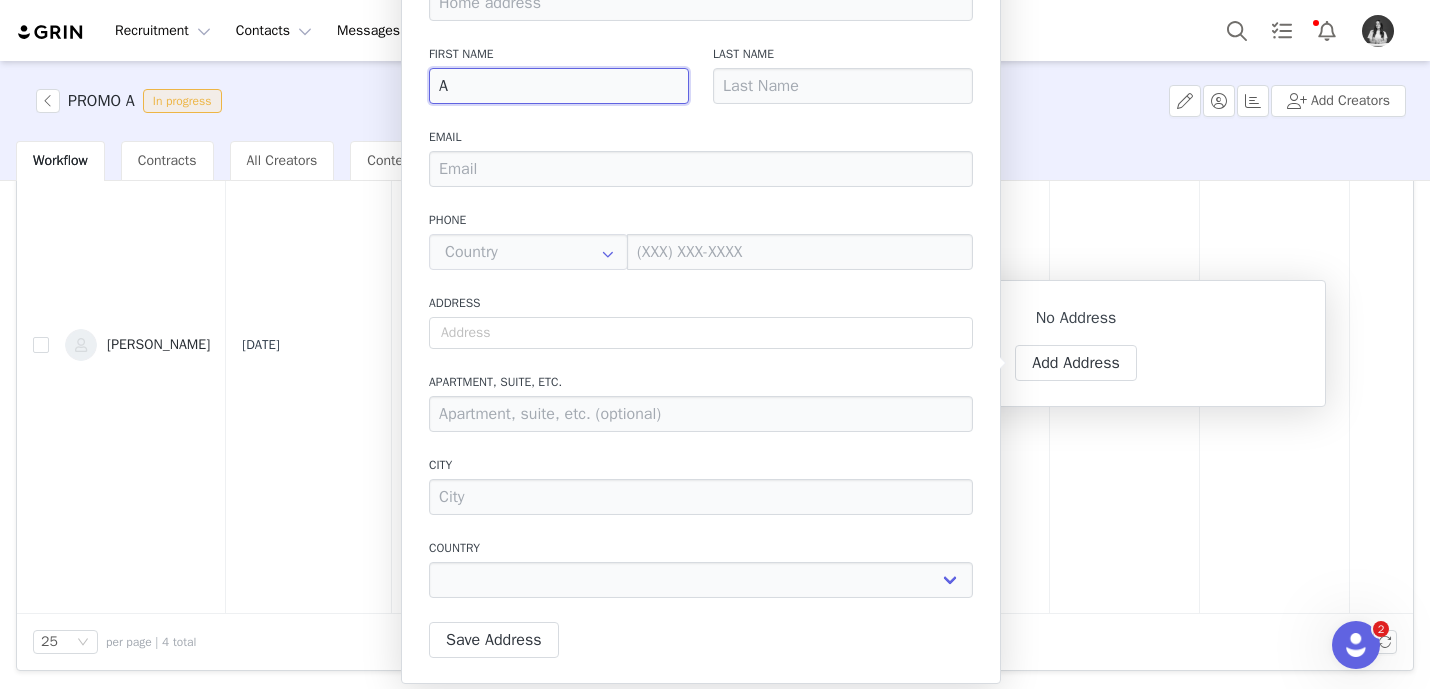 type on "Au" 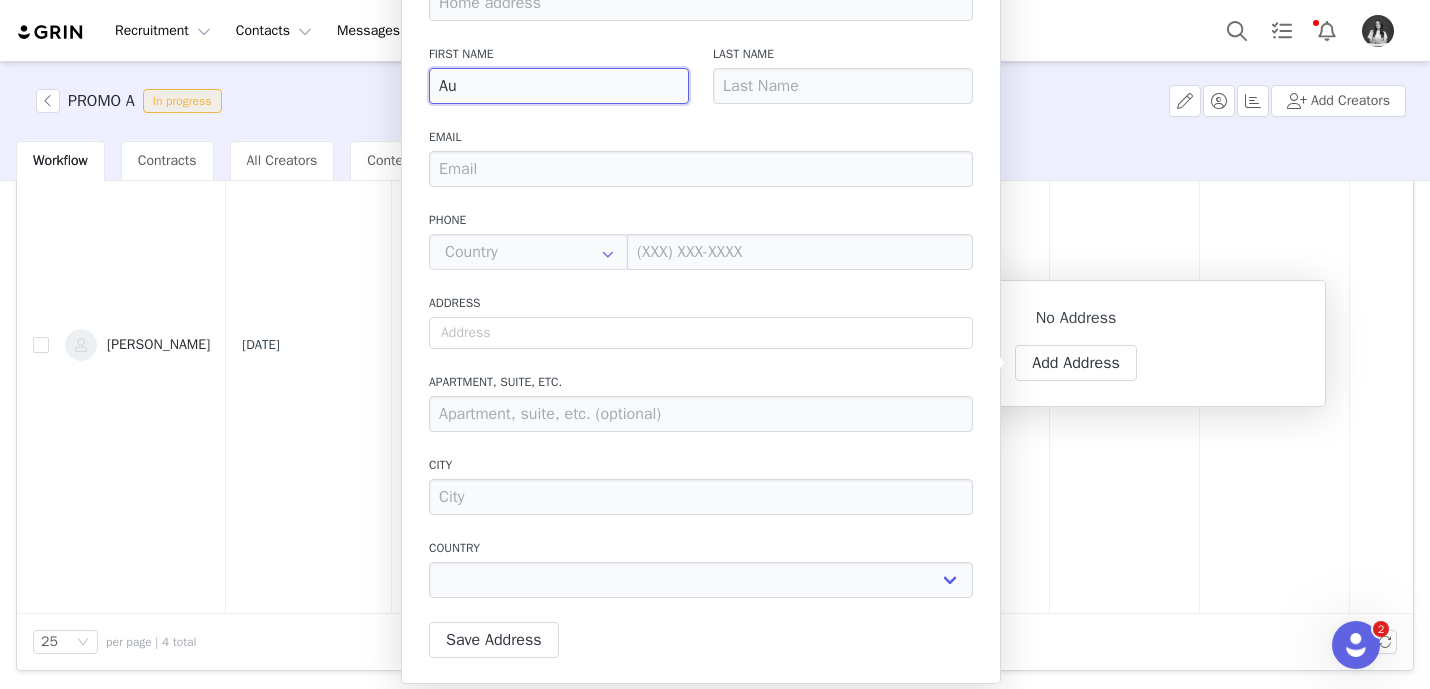 type on "Aud" 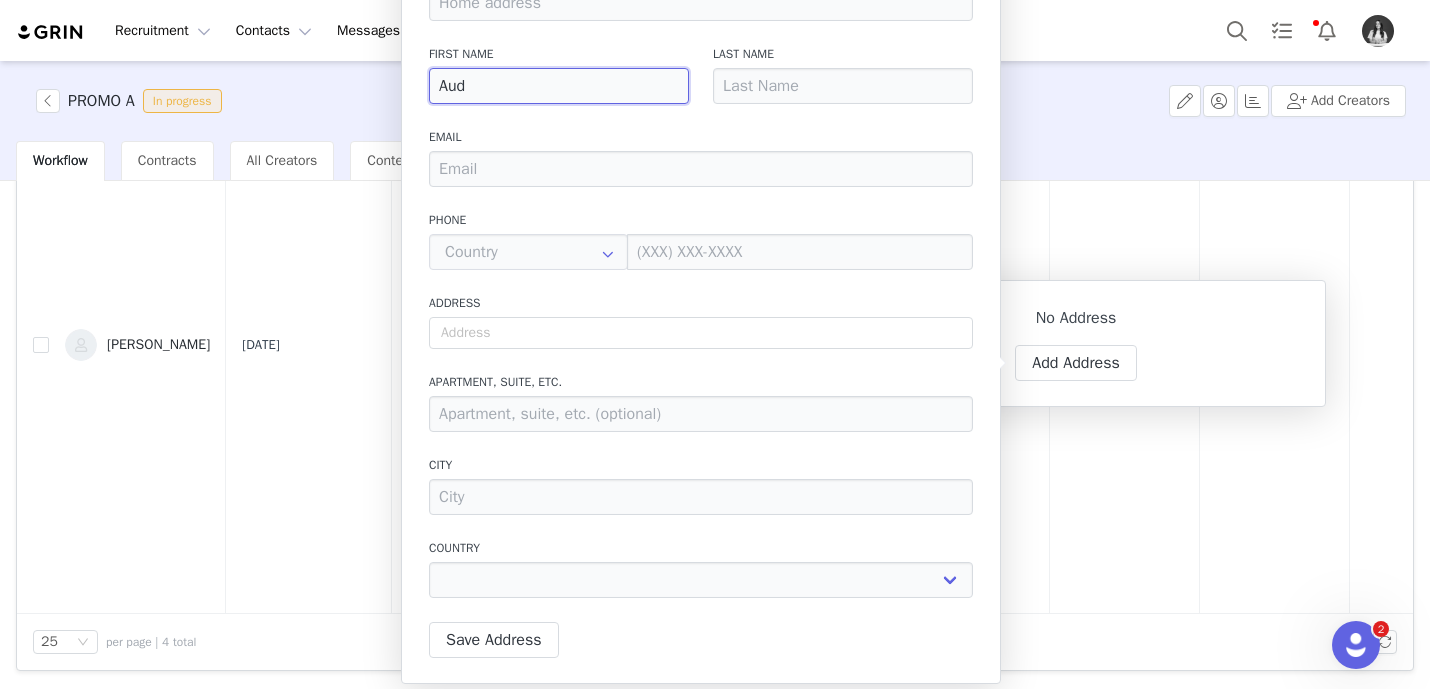 type on "Audr" 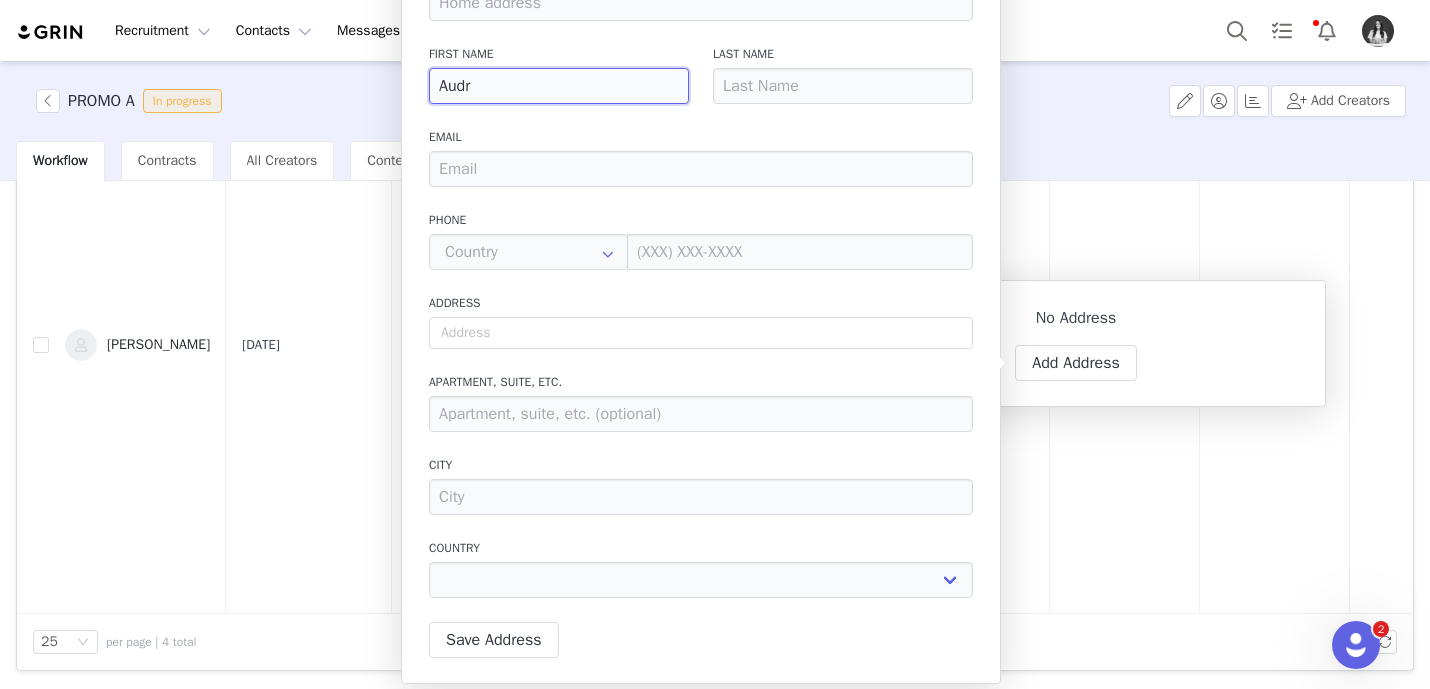 type on "[PERSON_NAME]" 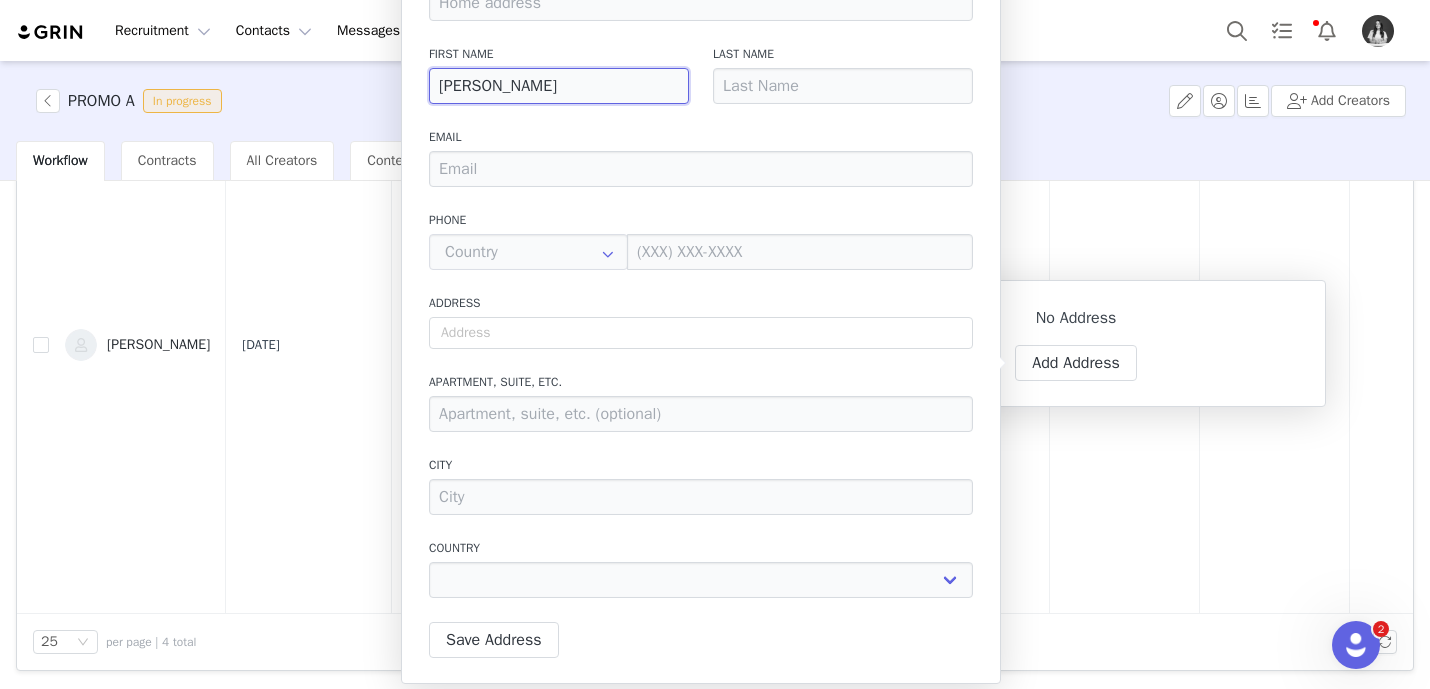 type on "[PERSON_NAME]" 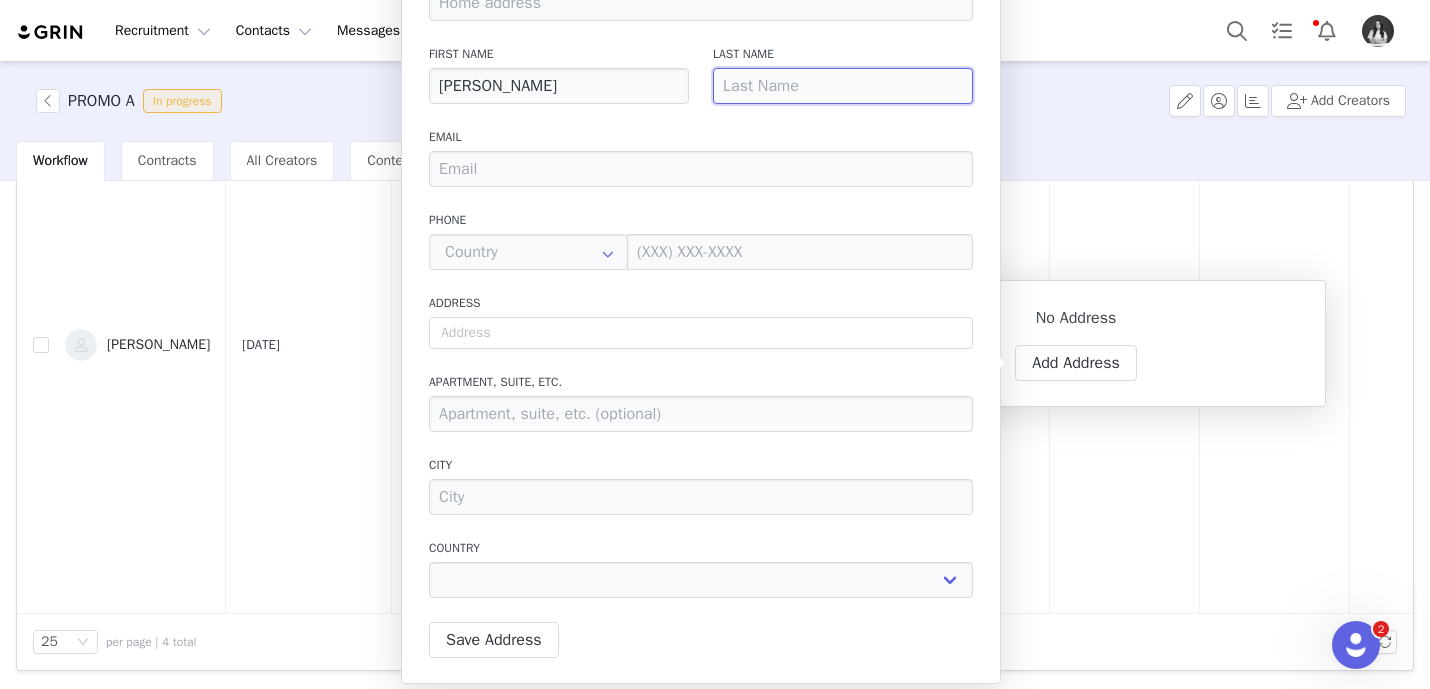 type on "R" 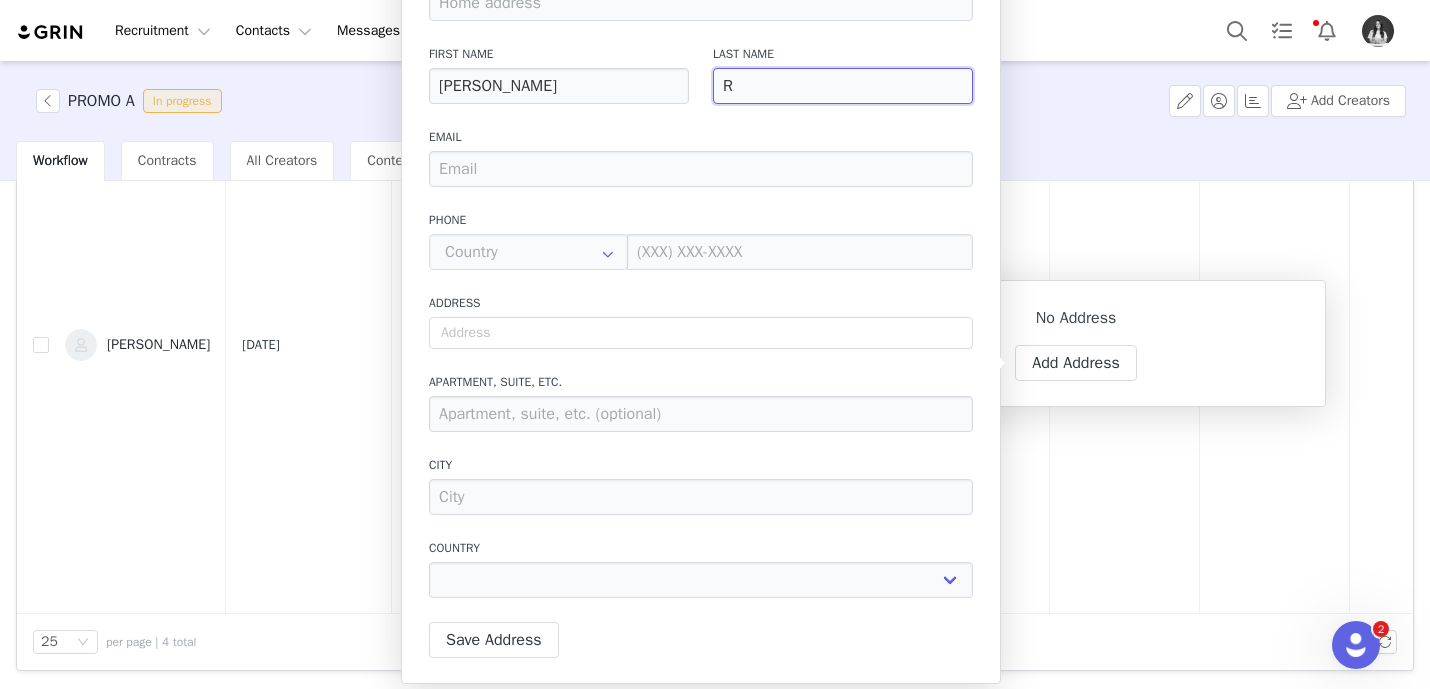 type on "Ra" 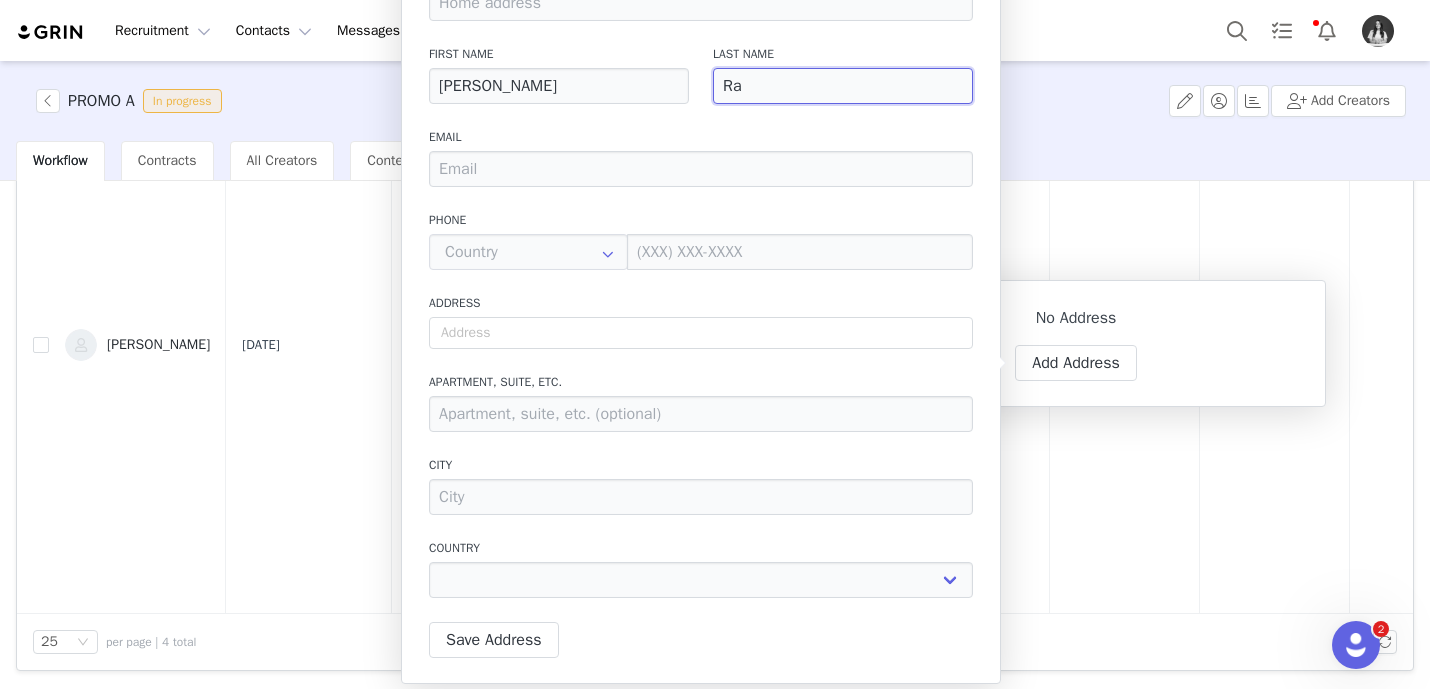 type on "Ram" 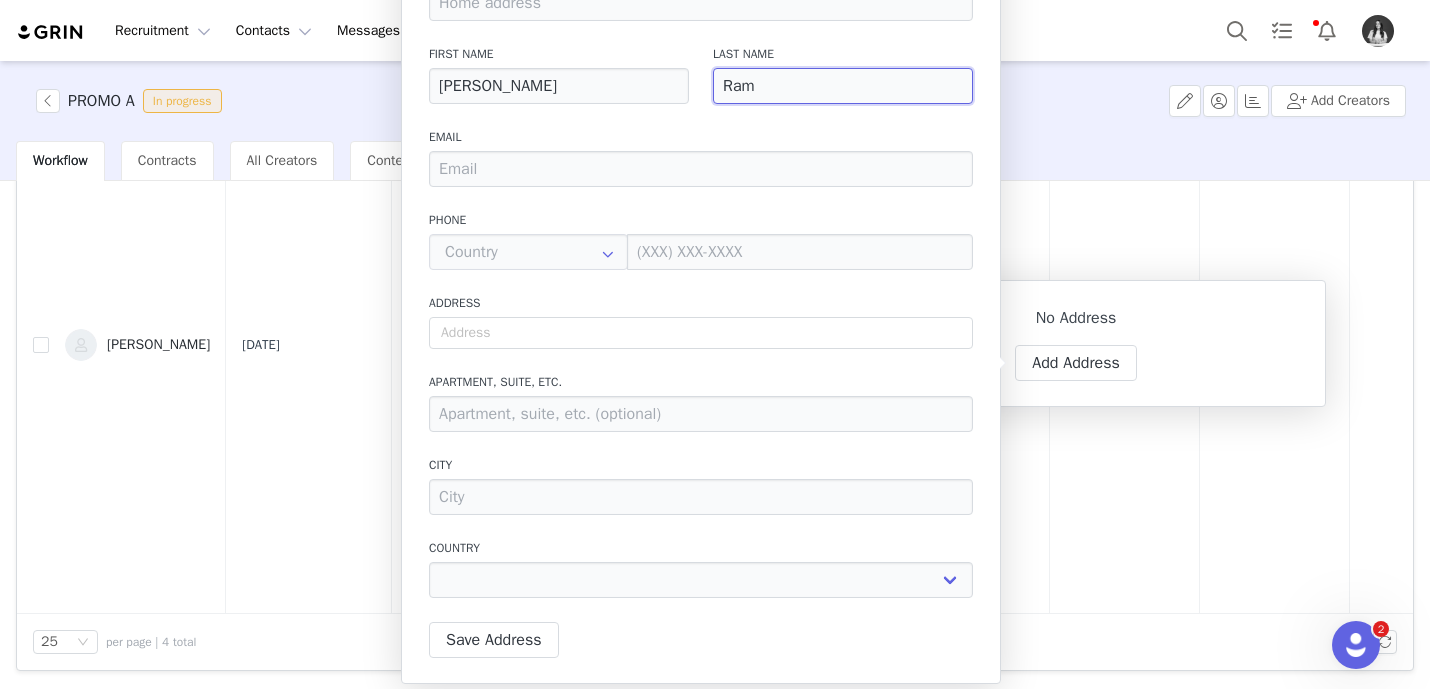 type on "Rami" 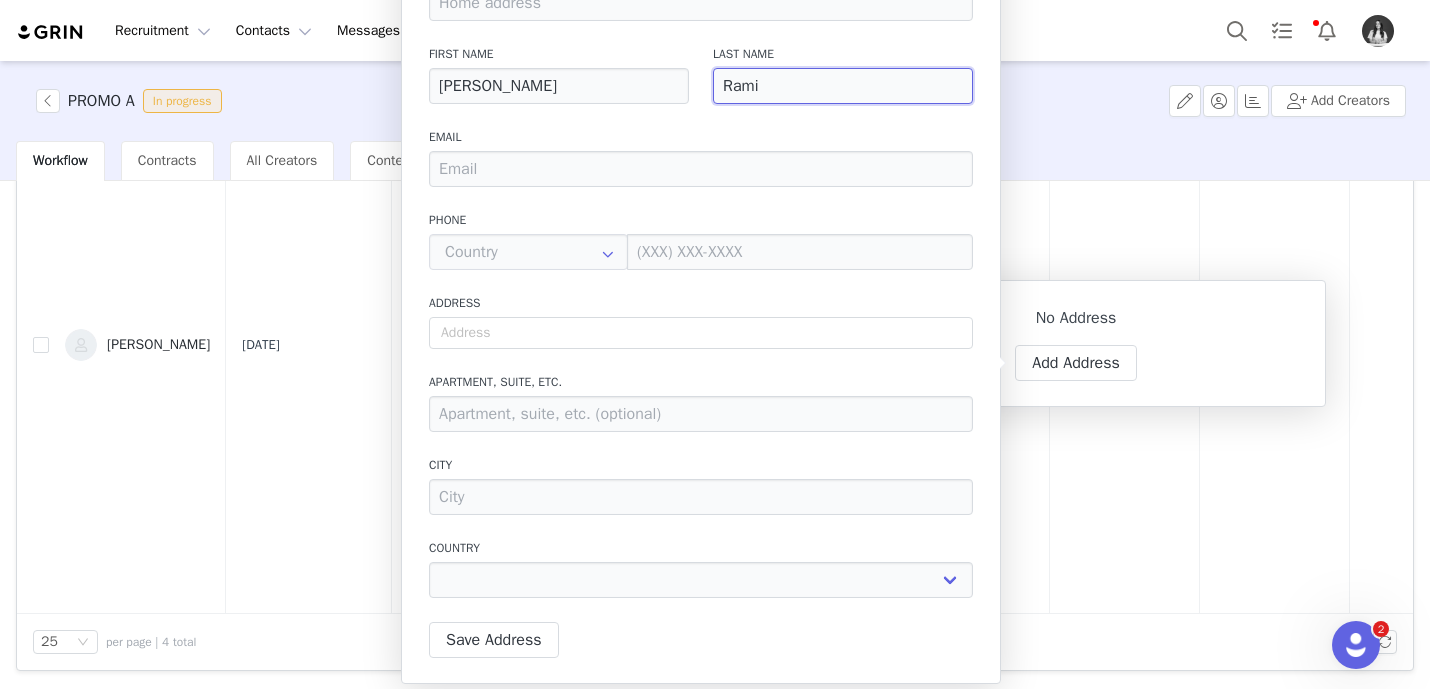 type on "Ramis" 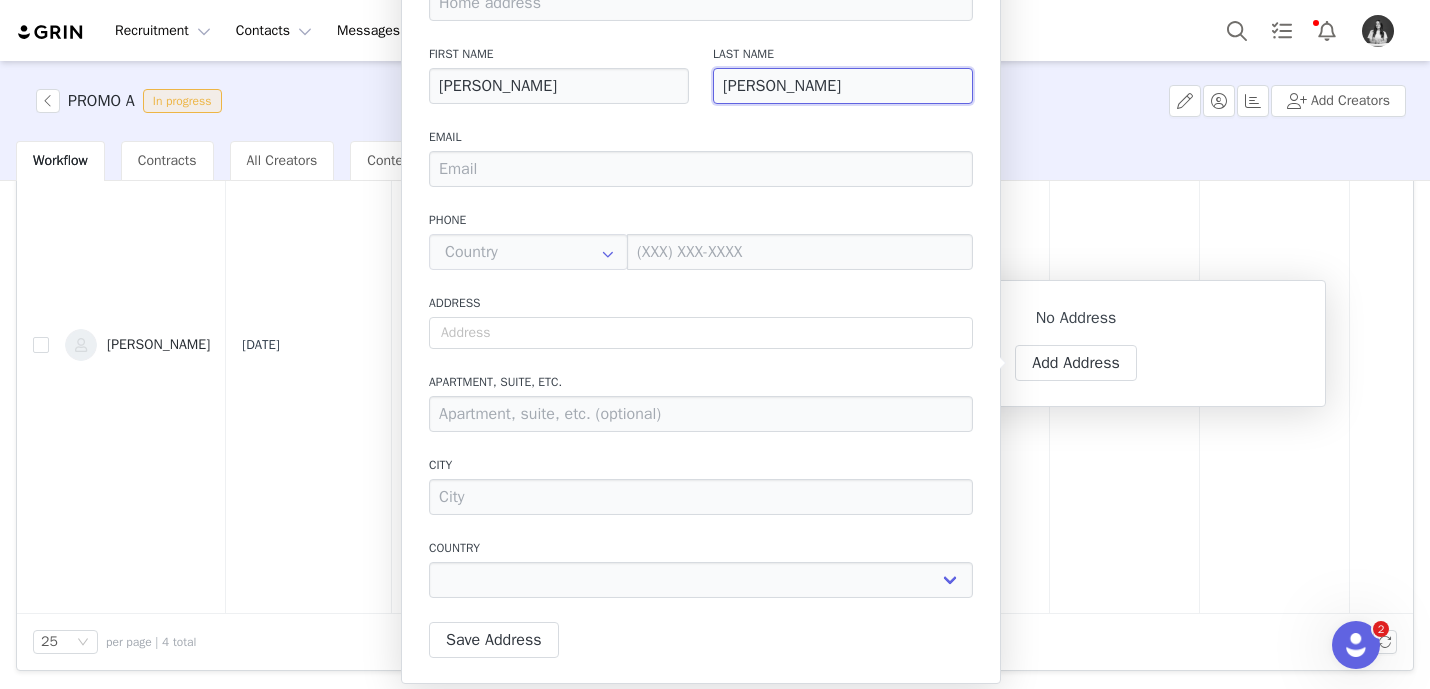 type on "Rami" 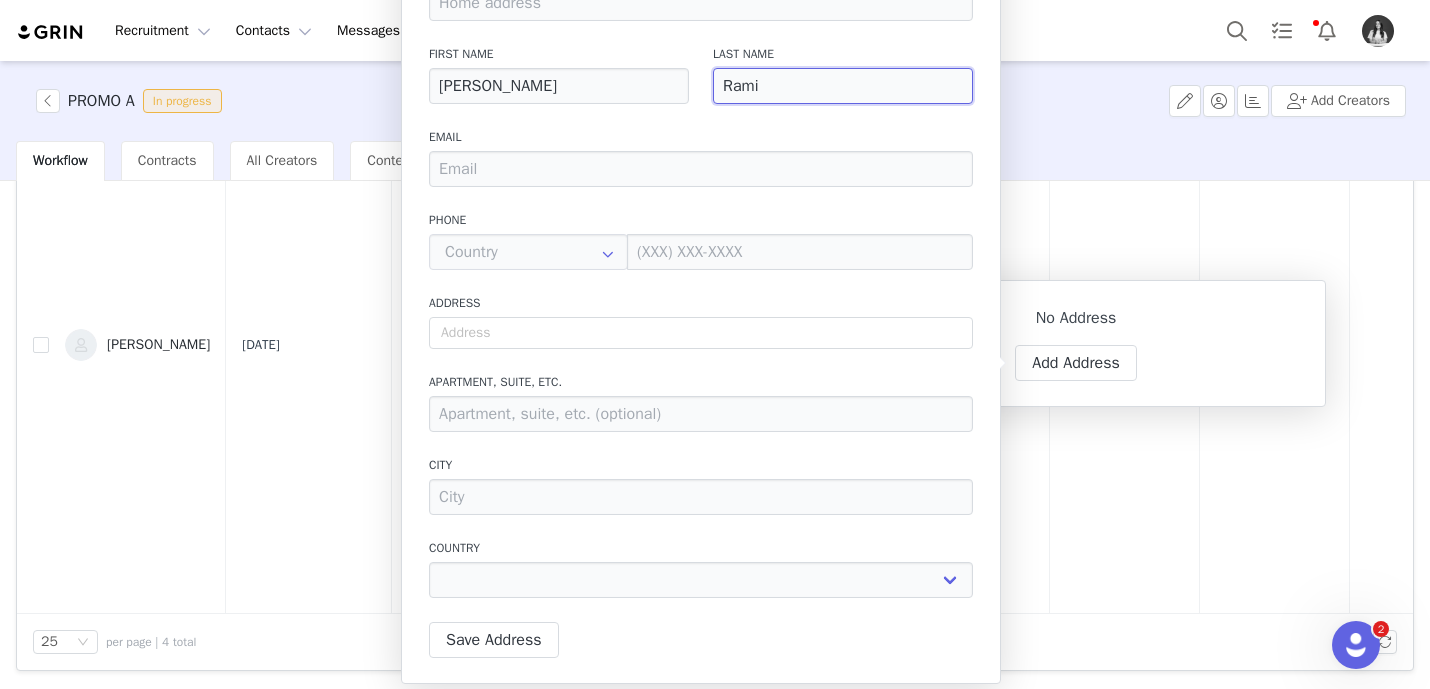 type on "Ram" 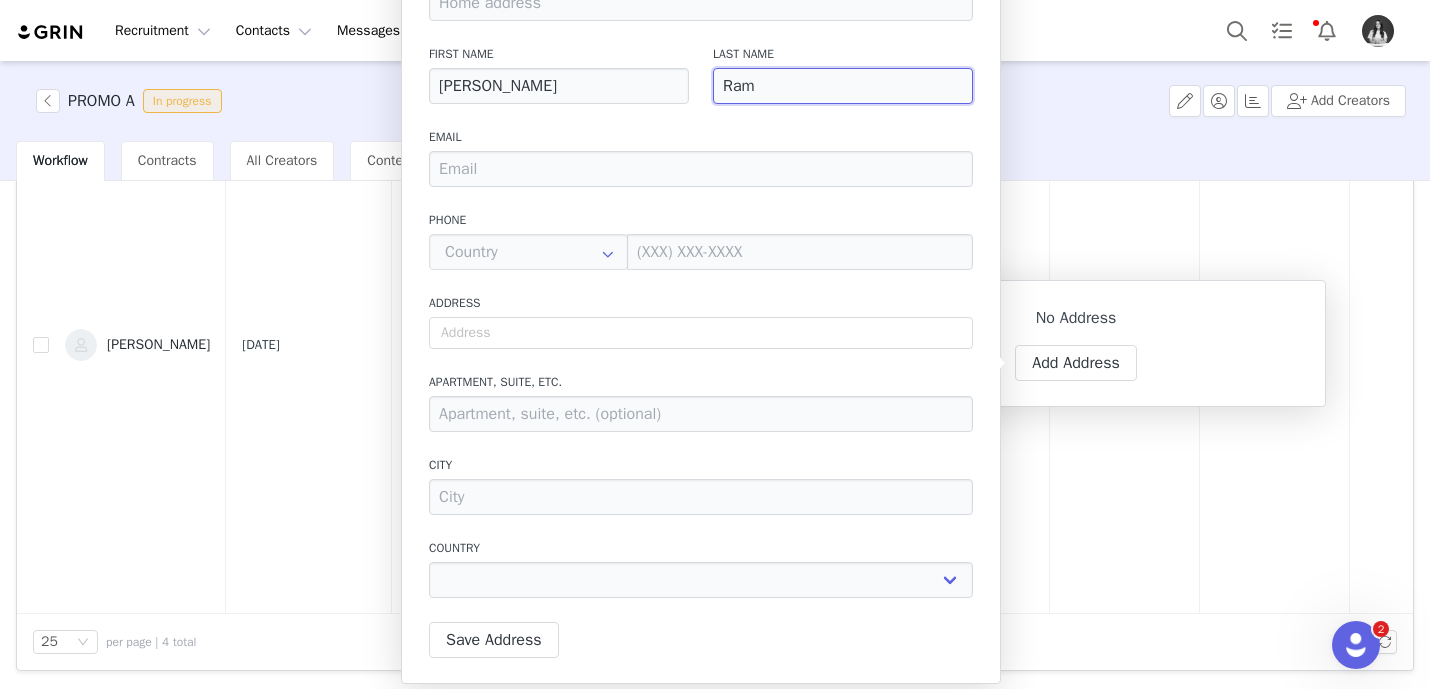 type on "Ra" 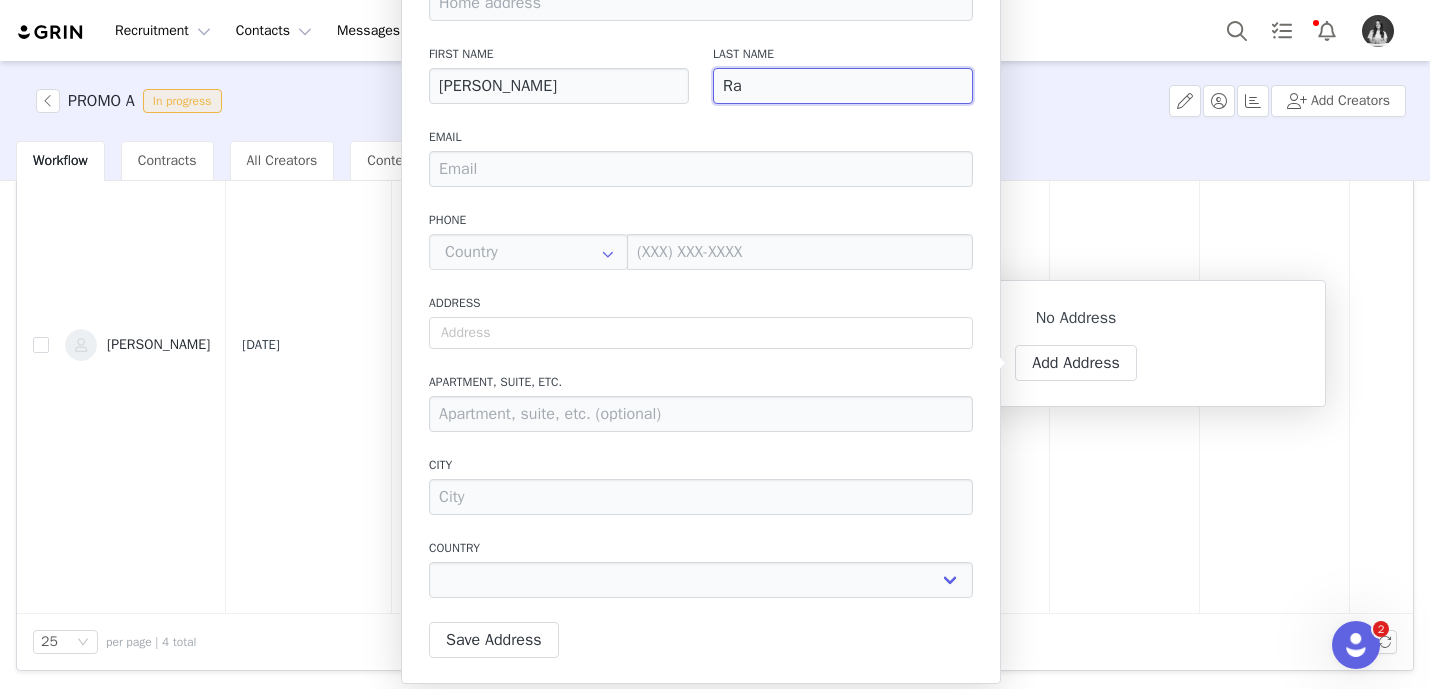 type on "R" 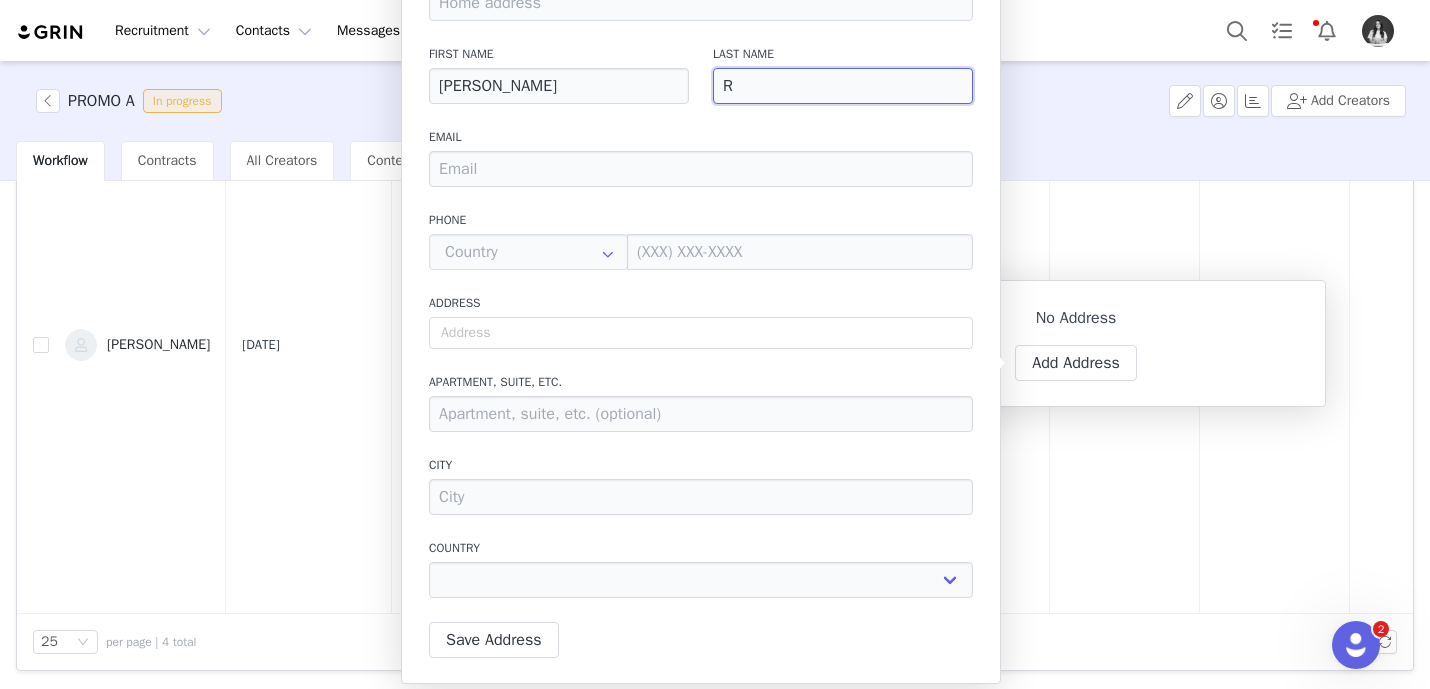 type 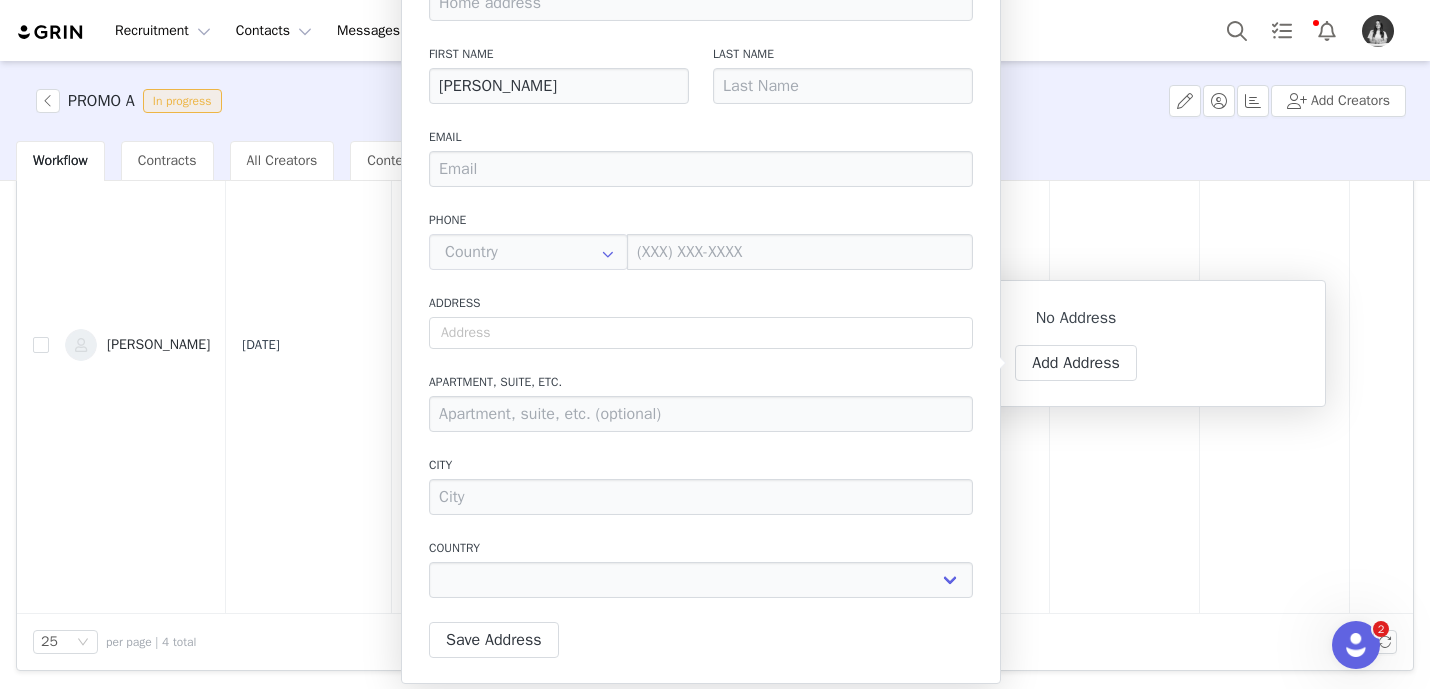 click on "First Name" at bounding box center [559, 54] 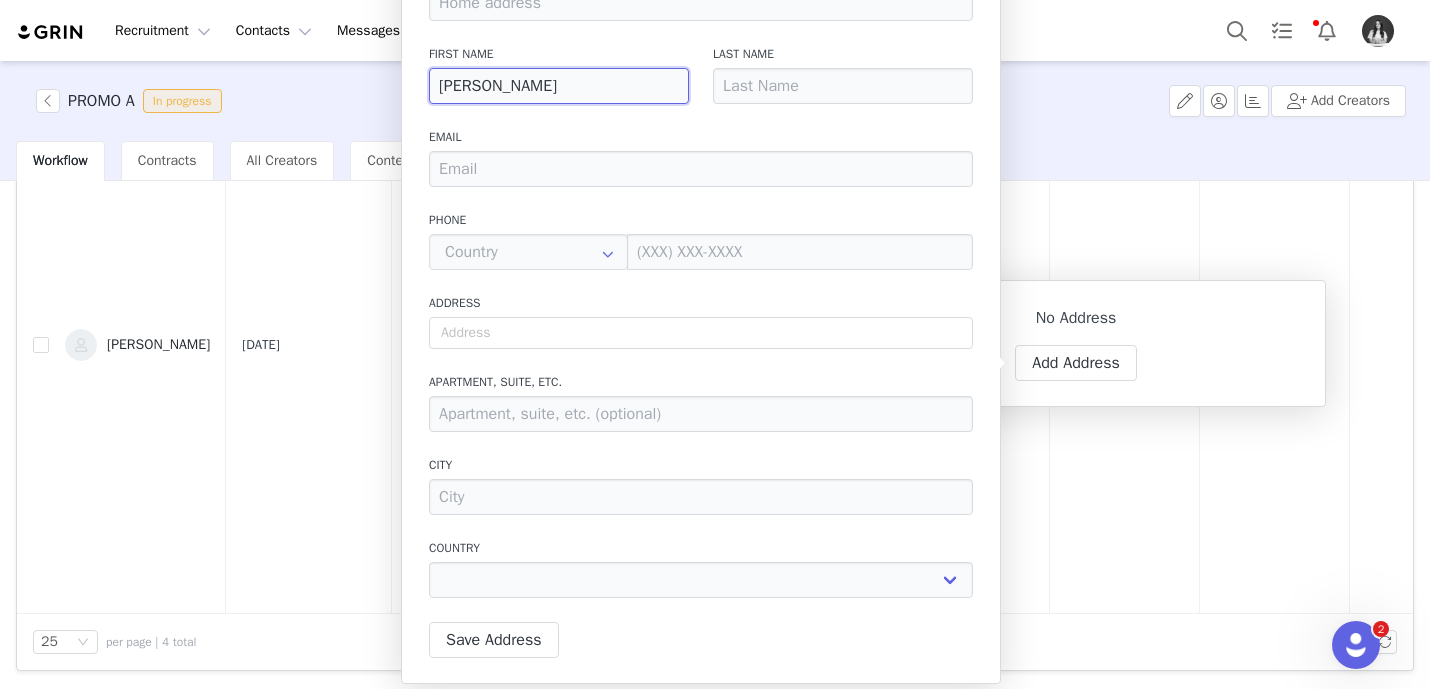 click on "[PERSON_NAME]" at bounding box center [559, 86] 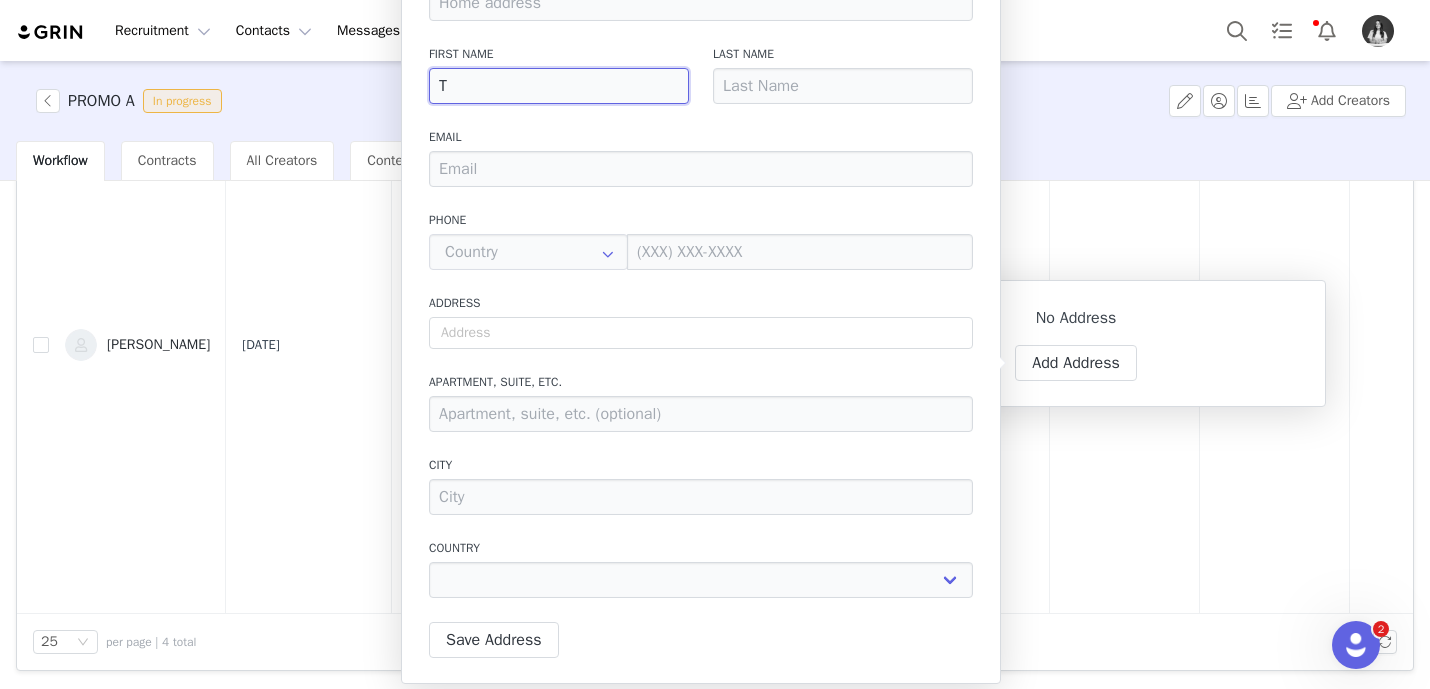 type on "Th" 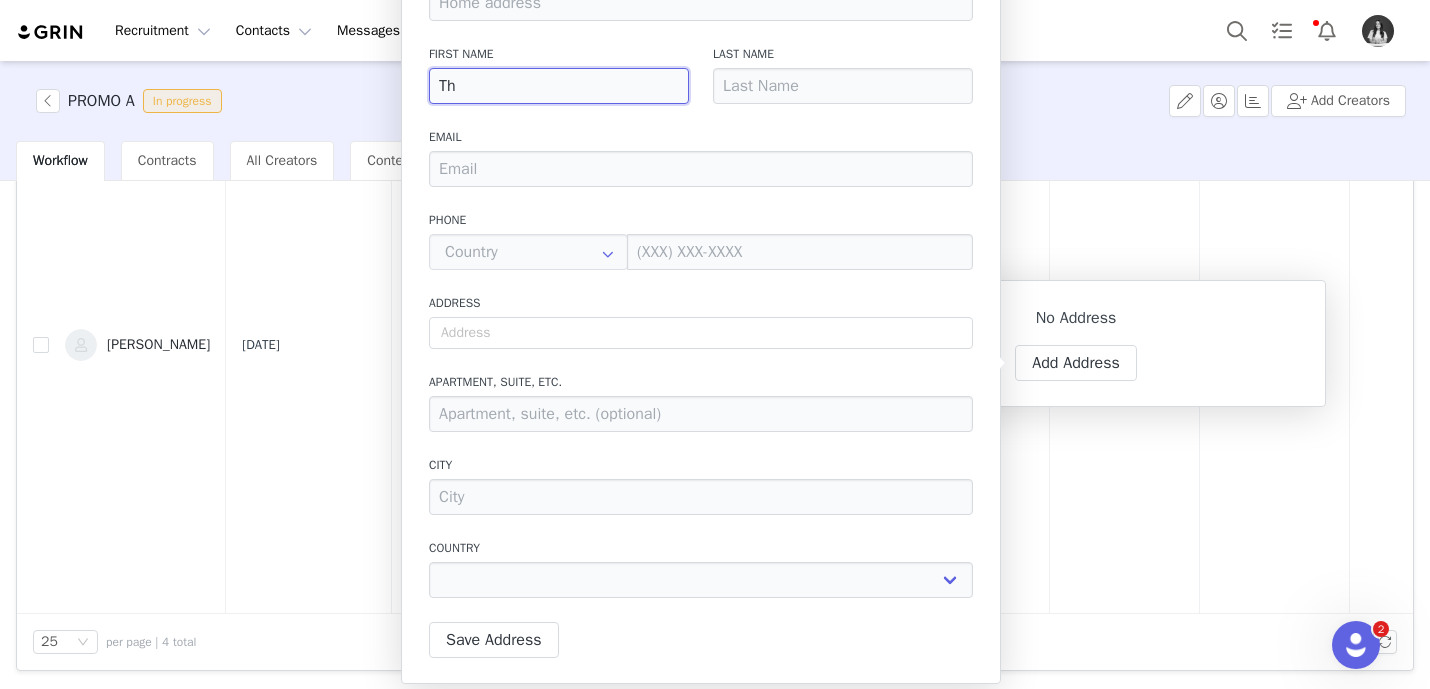 type on "The" 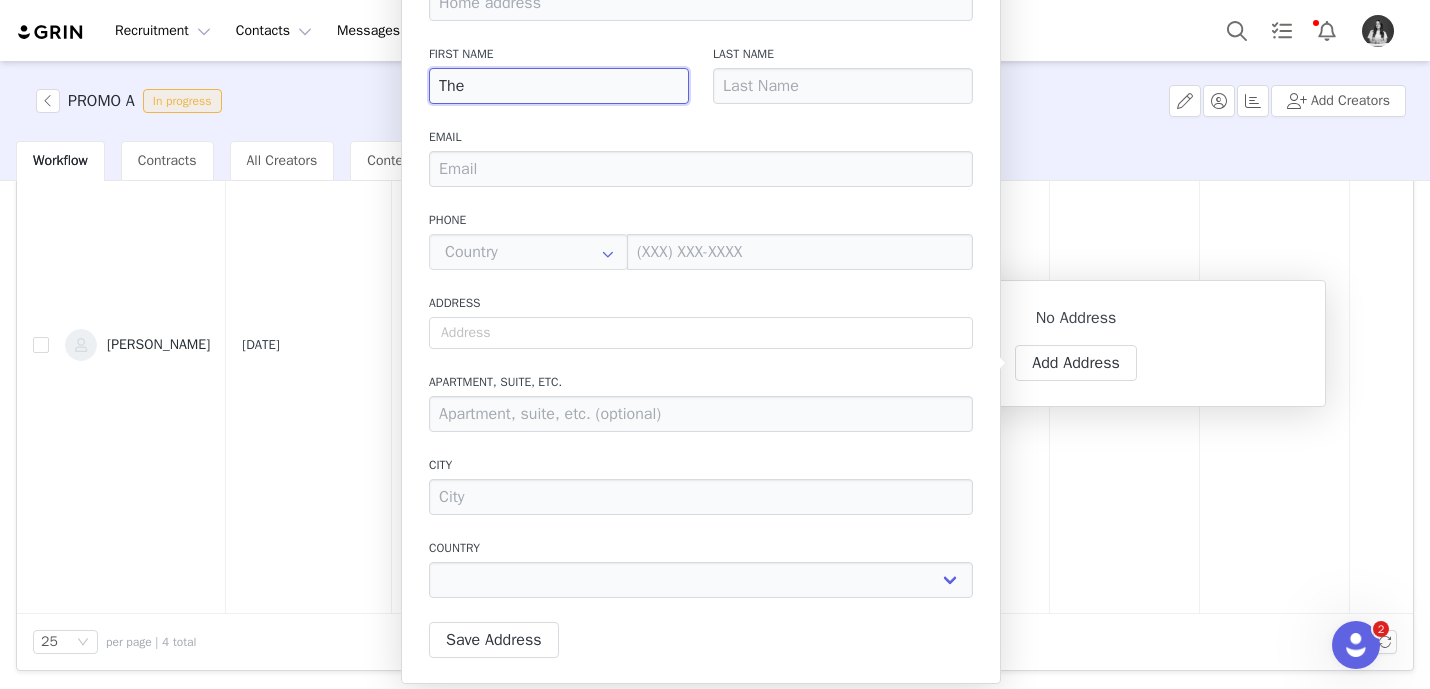 type on "The" 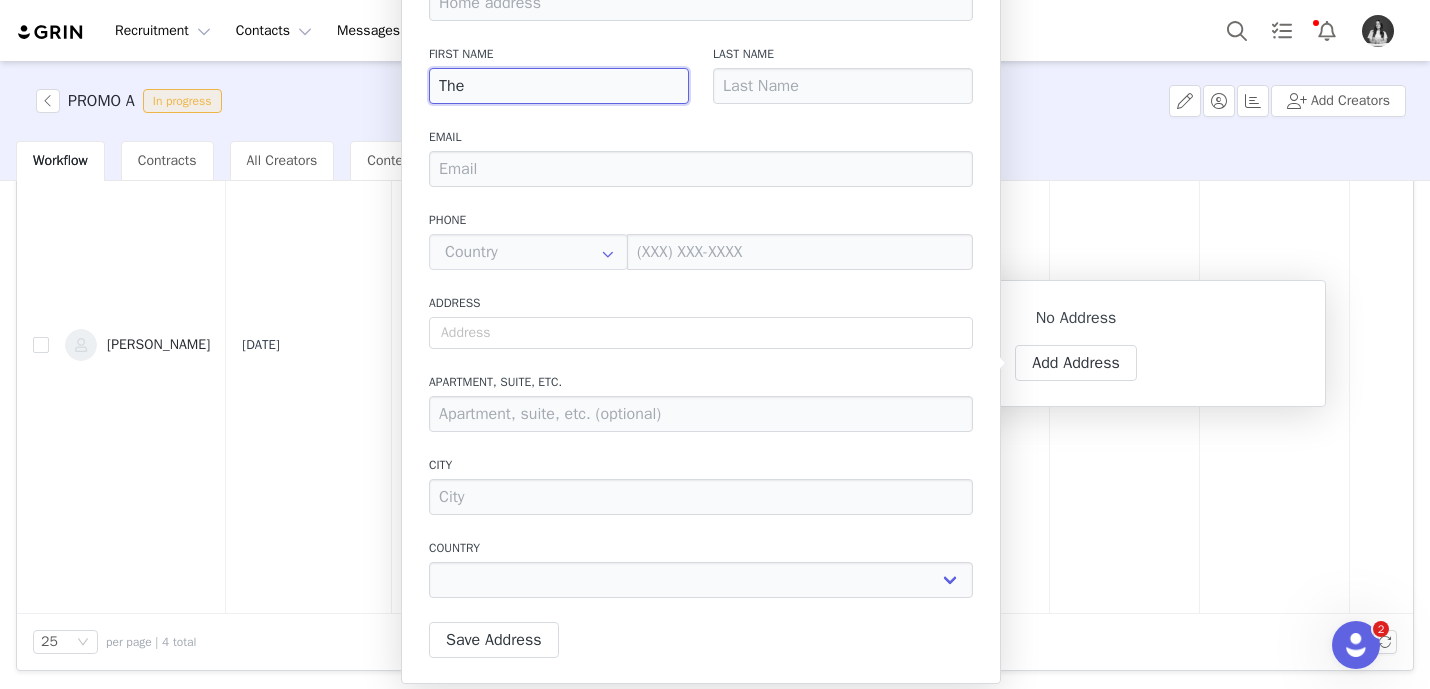 type on "The R" 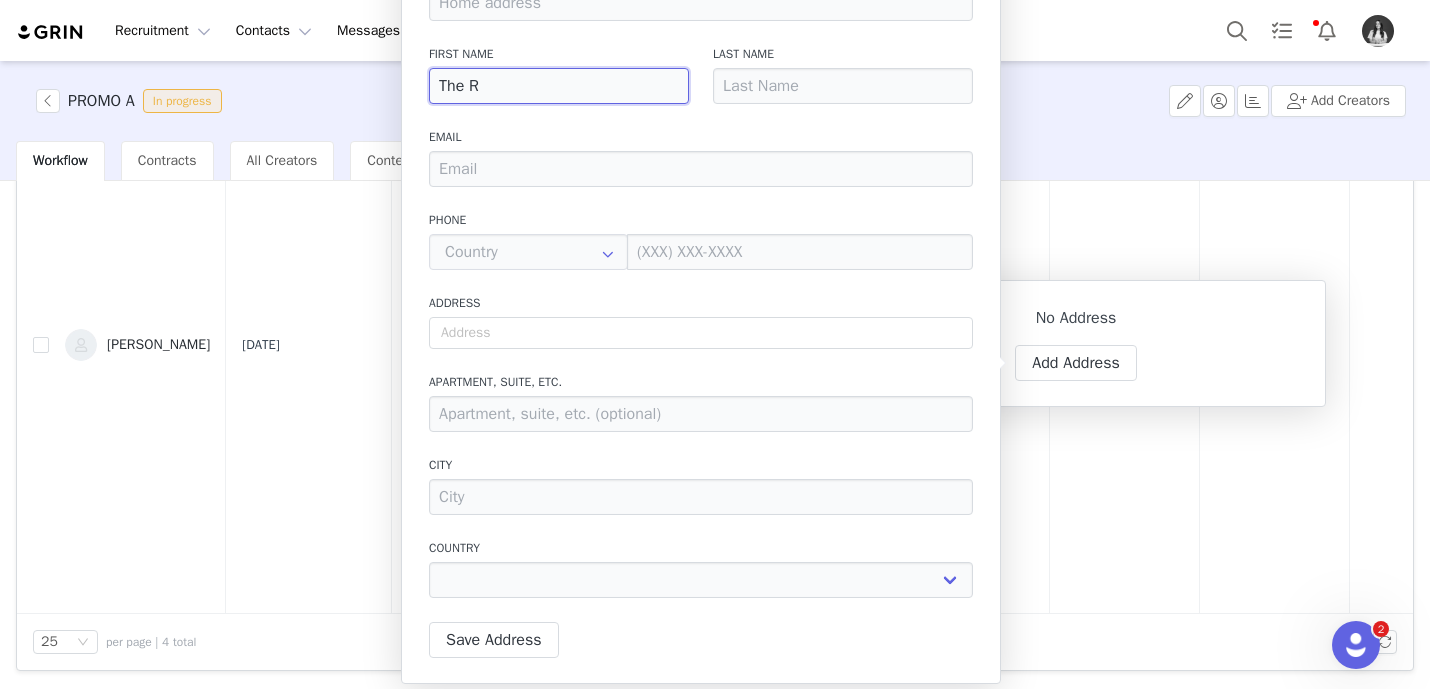 type on "The Ru" 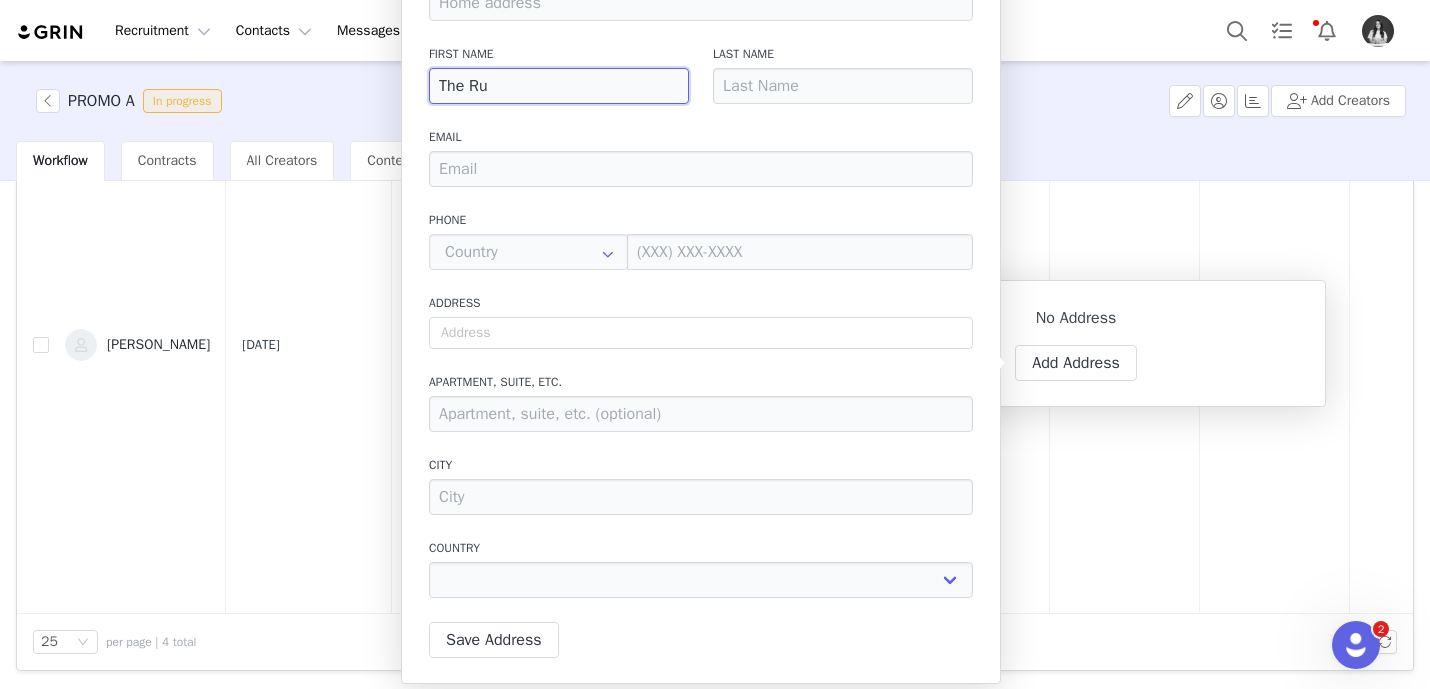 type on "The Rud" 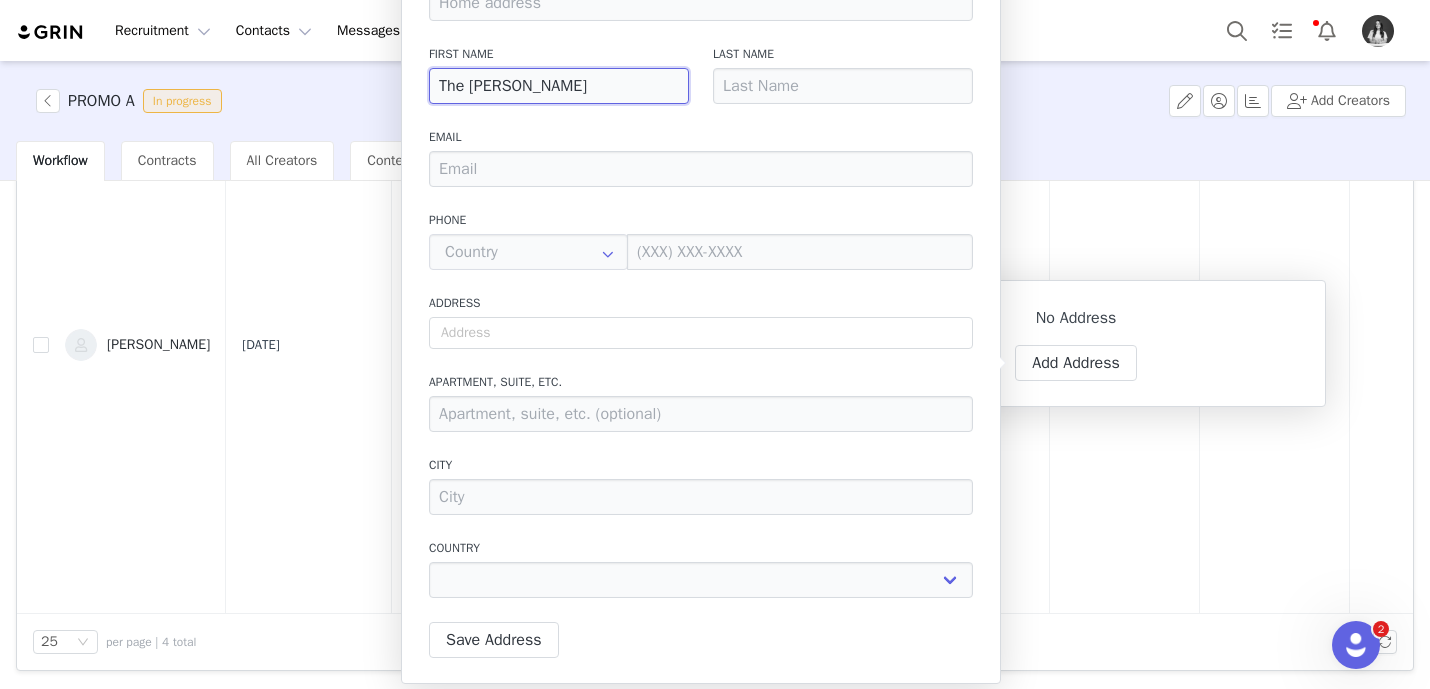 type on "The Ru" 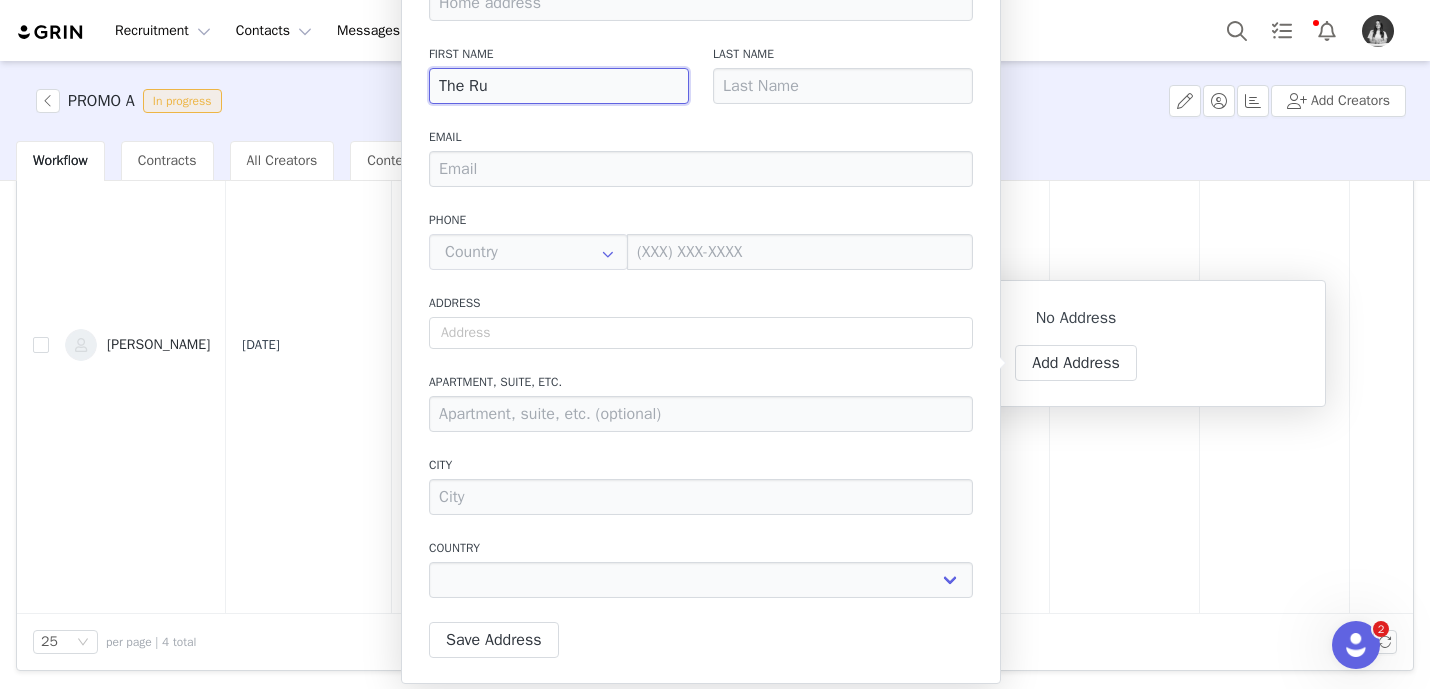 type on "The R" 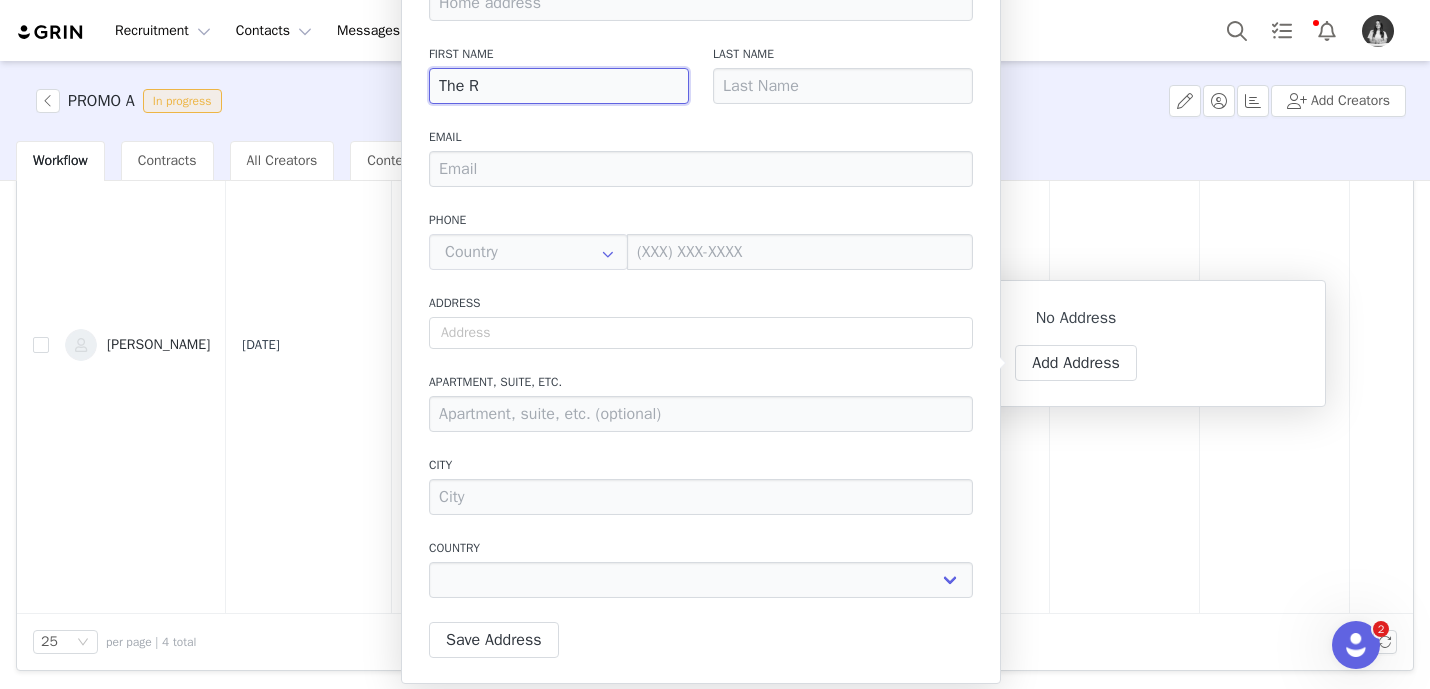 type on "The Ry" 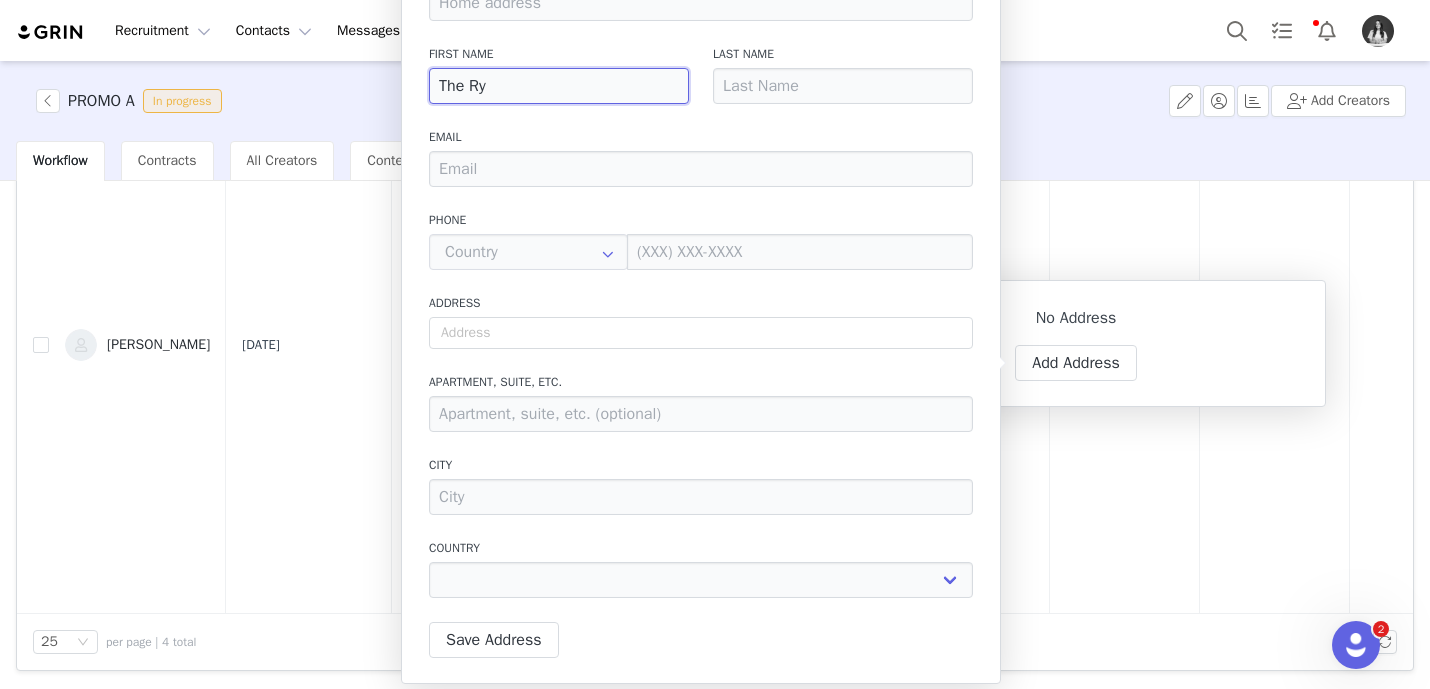 type on "The Ryd" 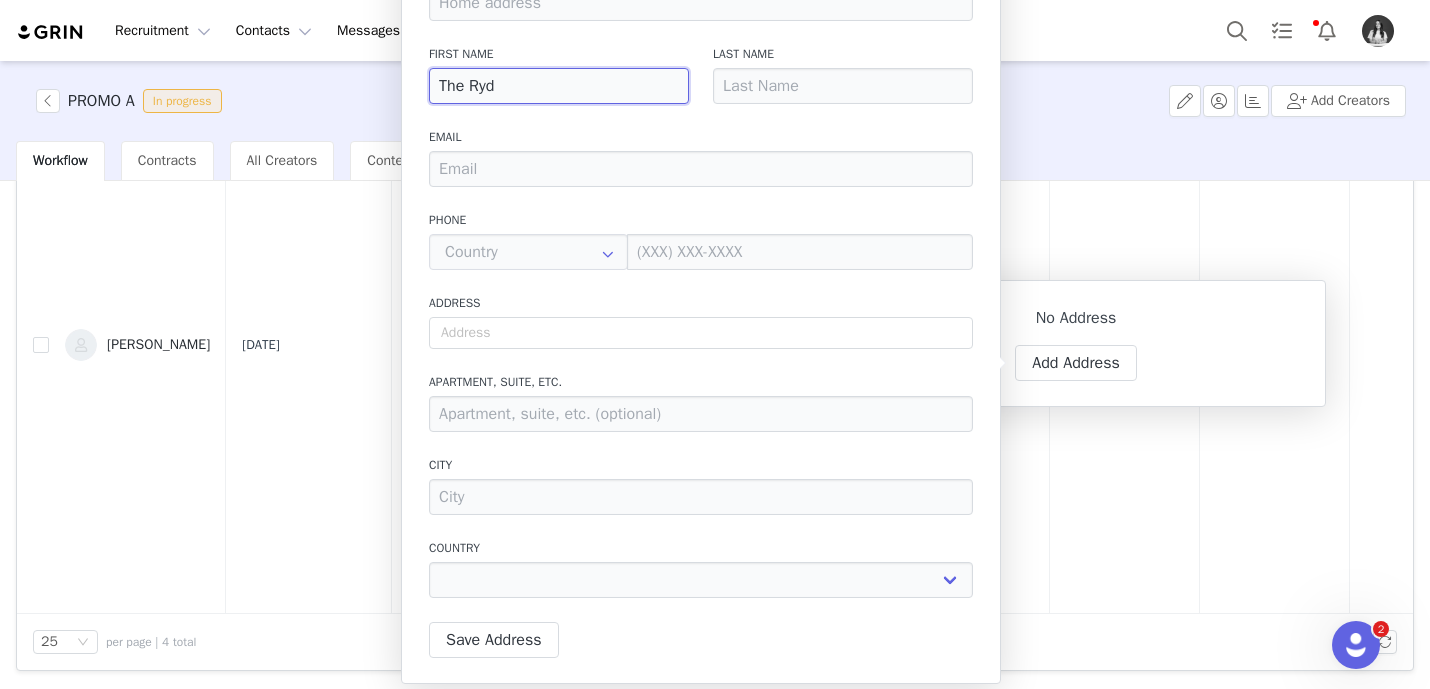 type on "The Ryde" 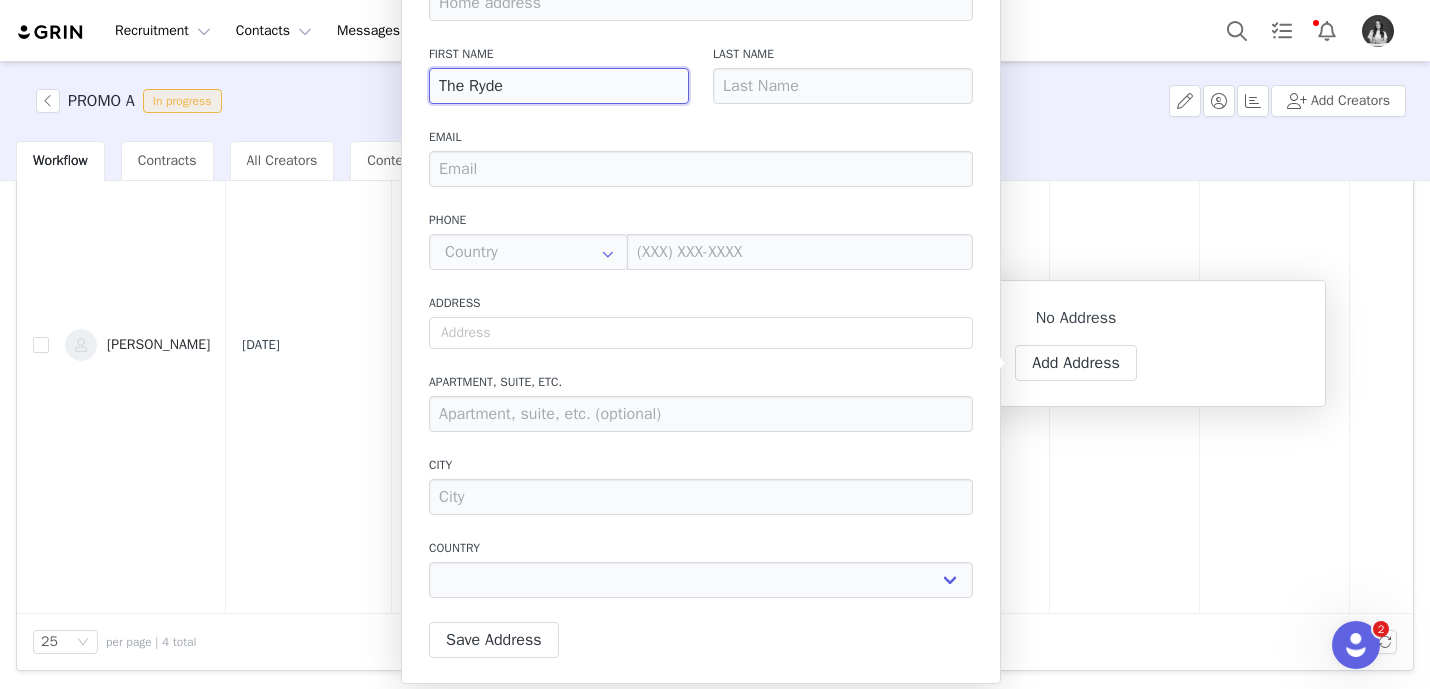 type on "The Ryder" 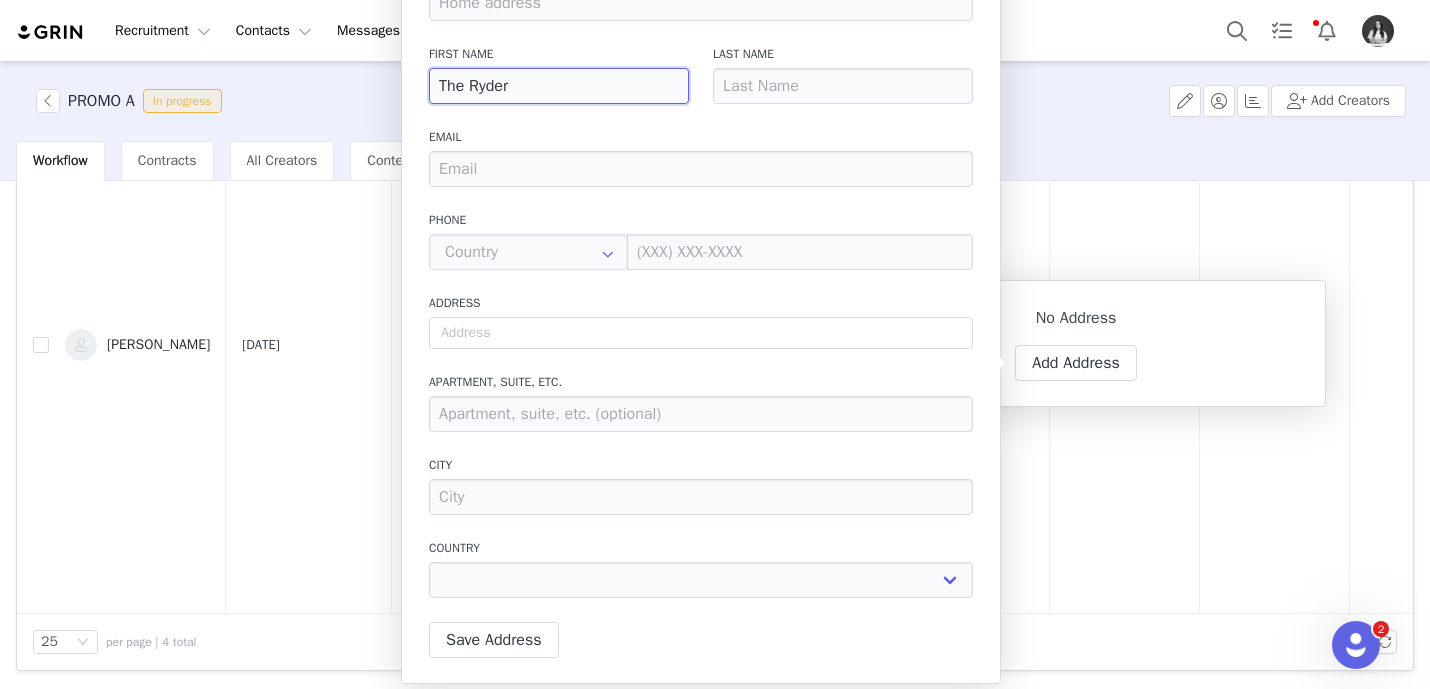 type on "The Ryder" 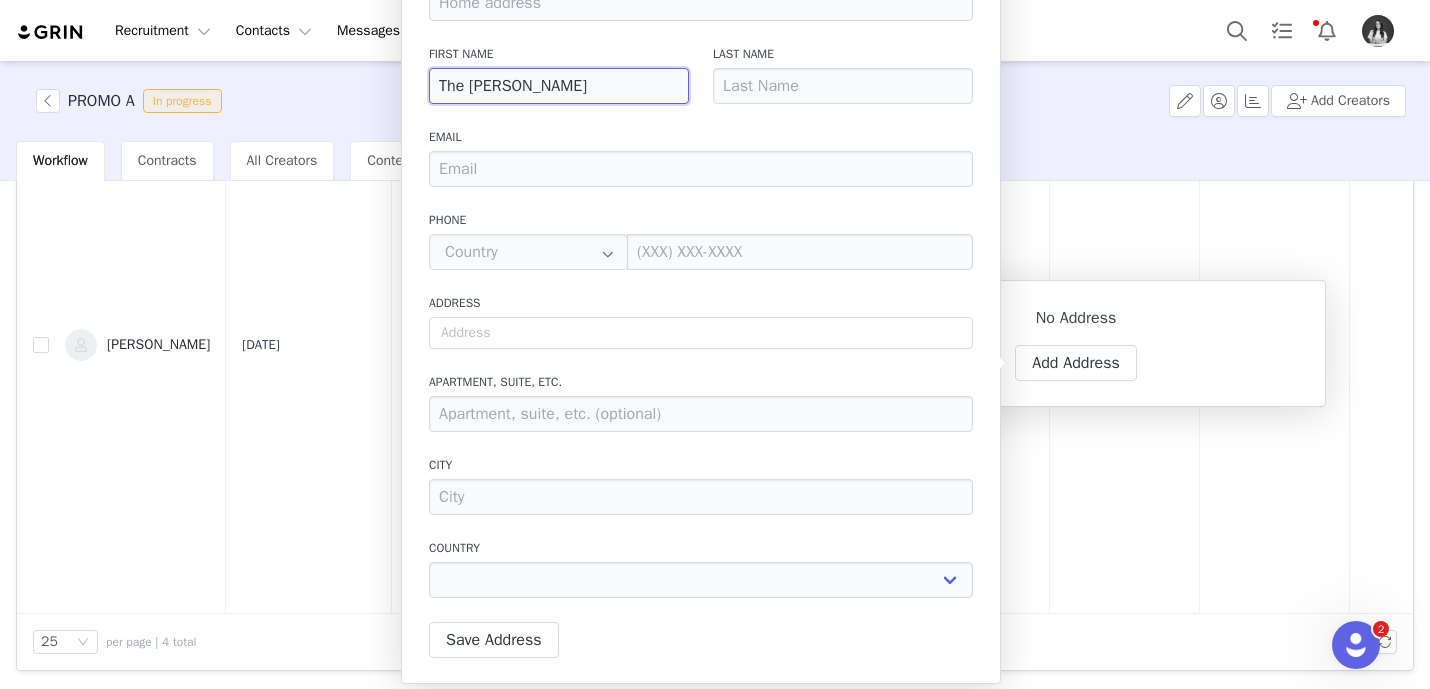 type on "The Ryder Ho" 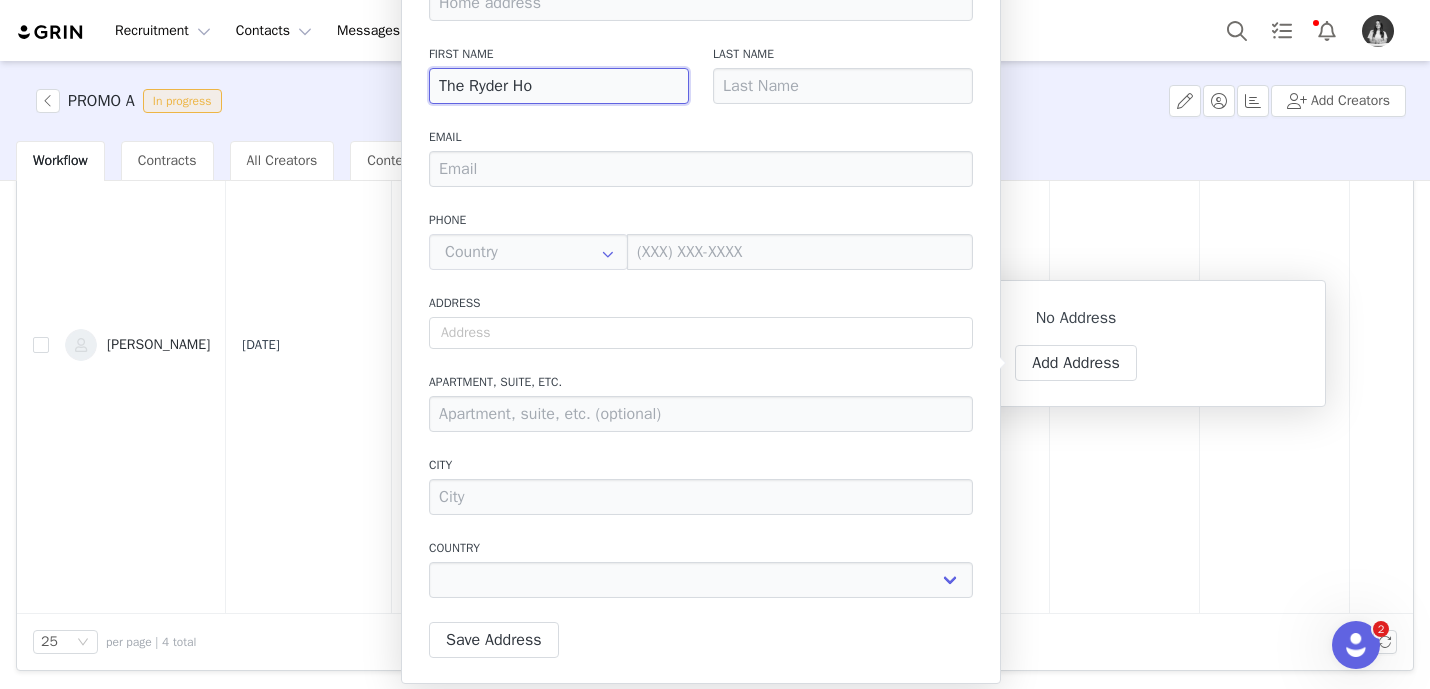 type on "The Ryder Hot" 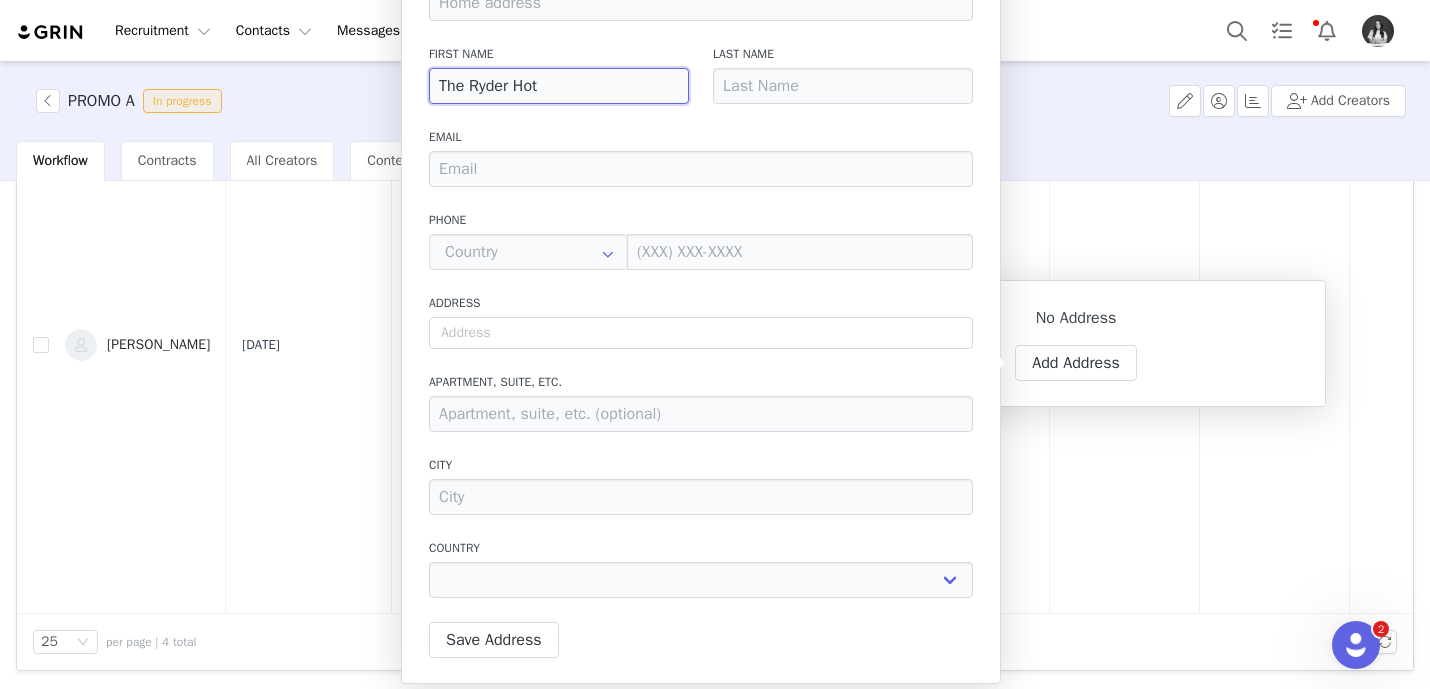 type on "The Ryder Hote" 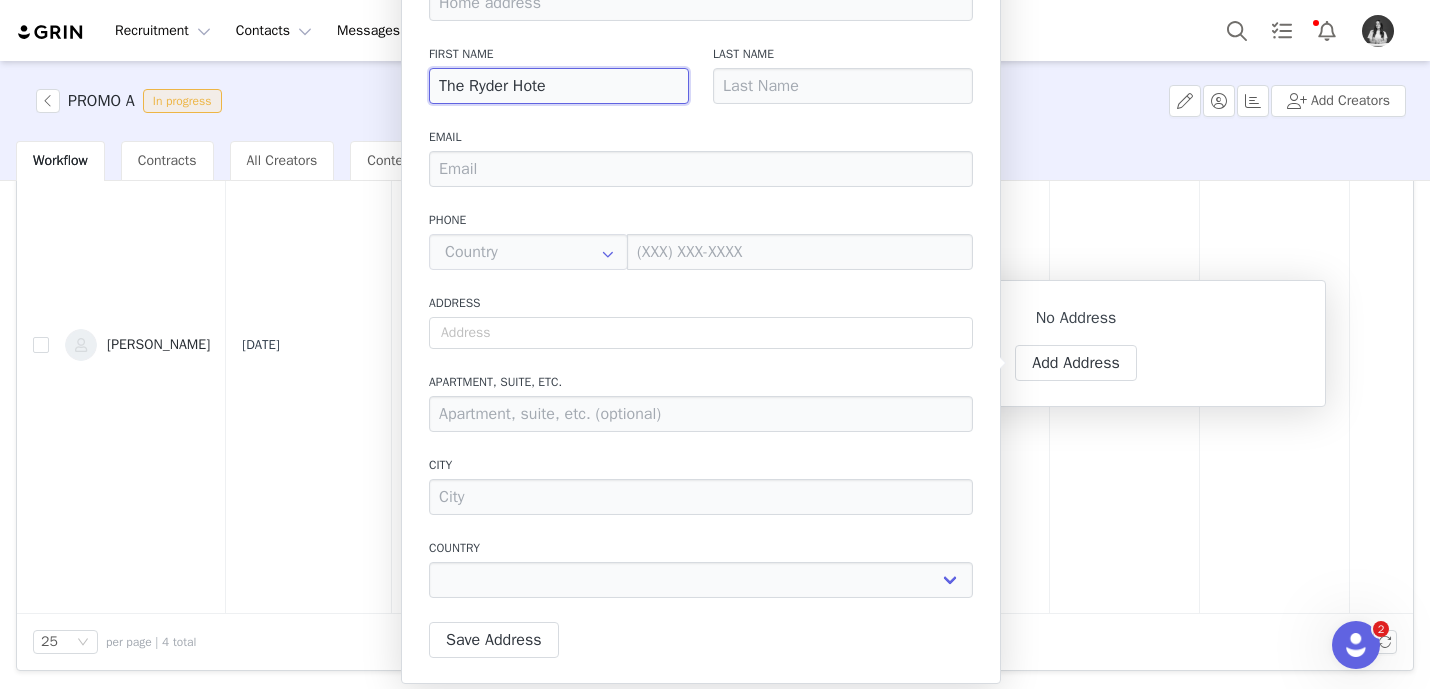 type on "The Ryder Hotel" 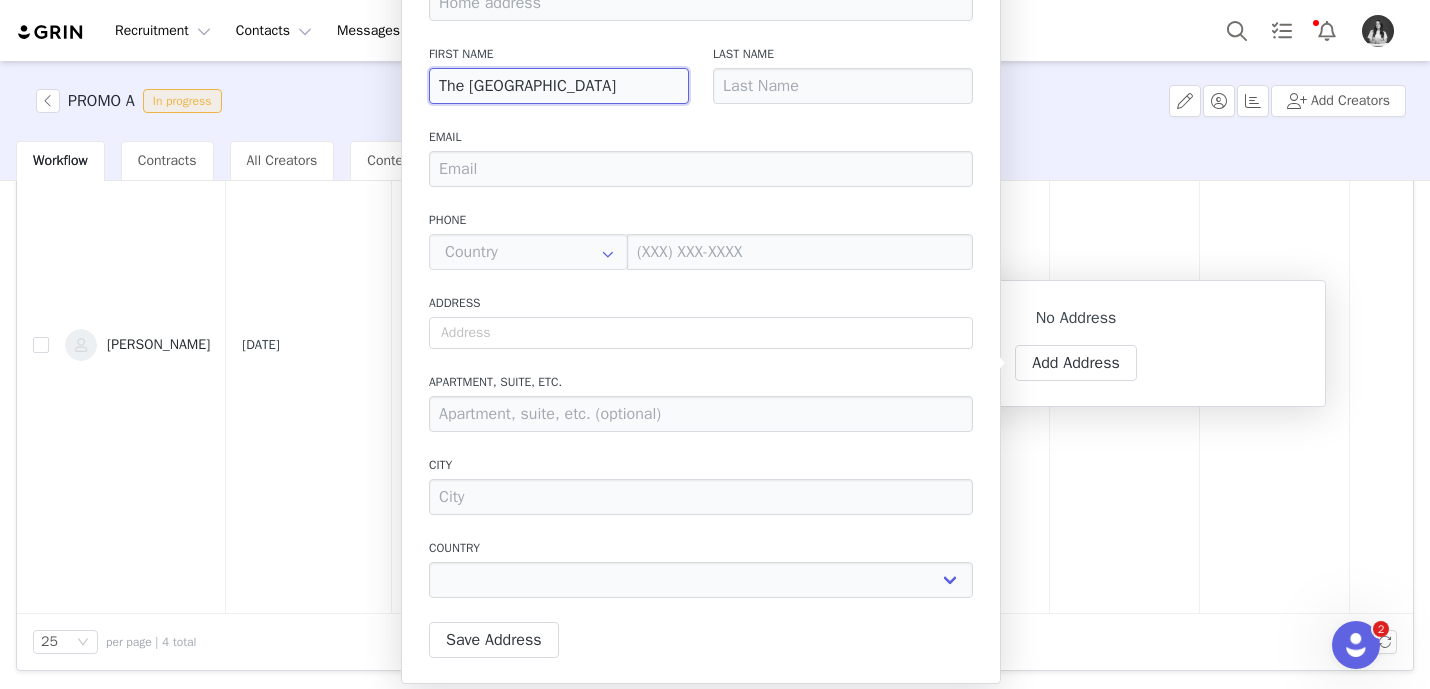 type on "The Ryder Hotel" 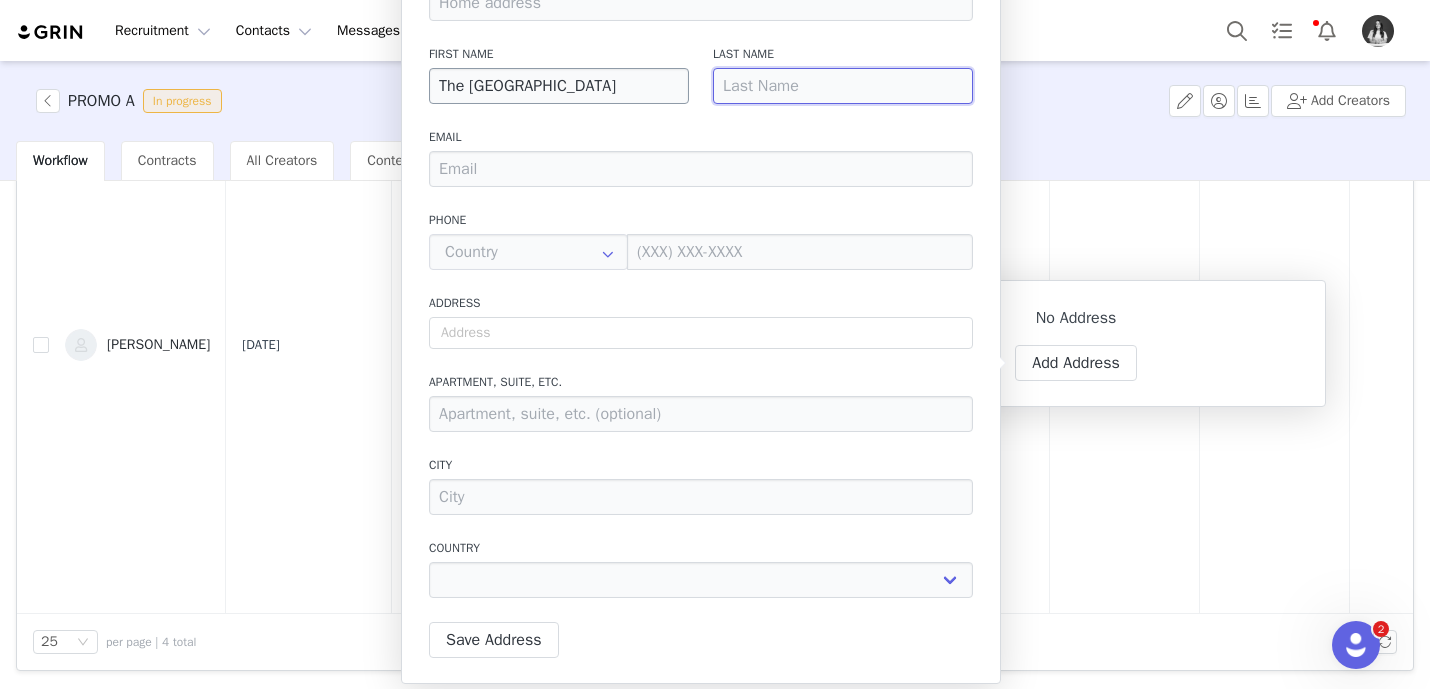 type on "A" 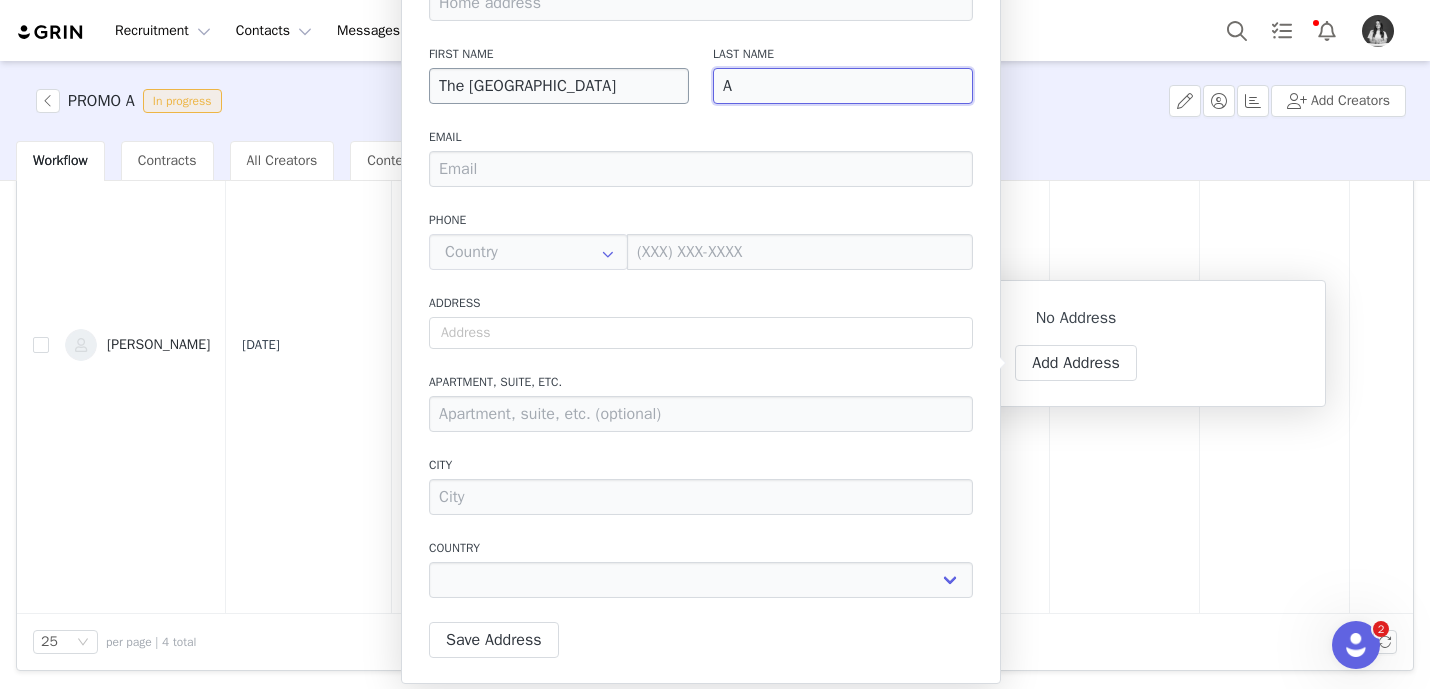 type on "Au" 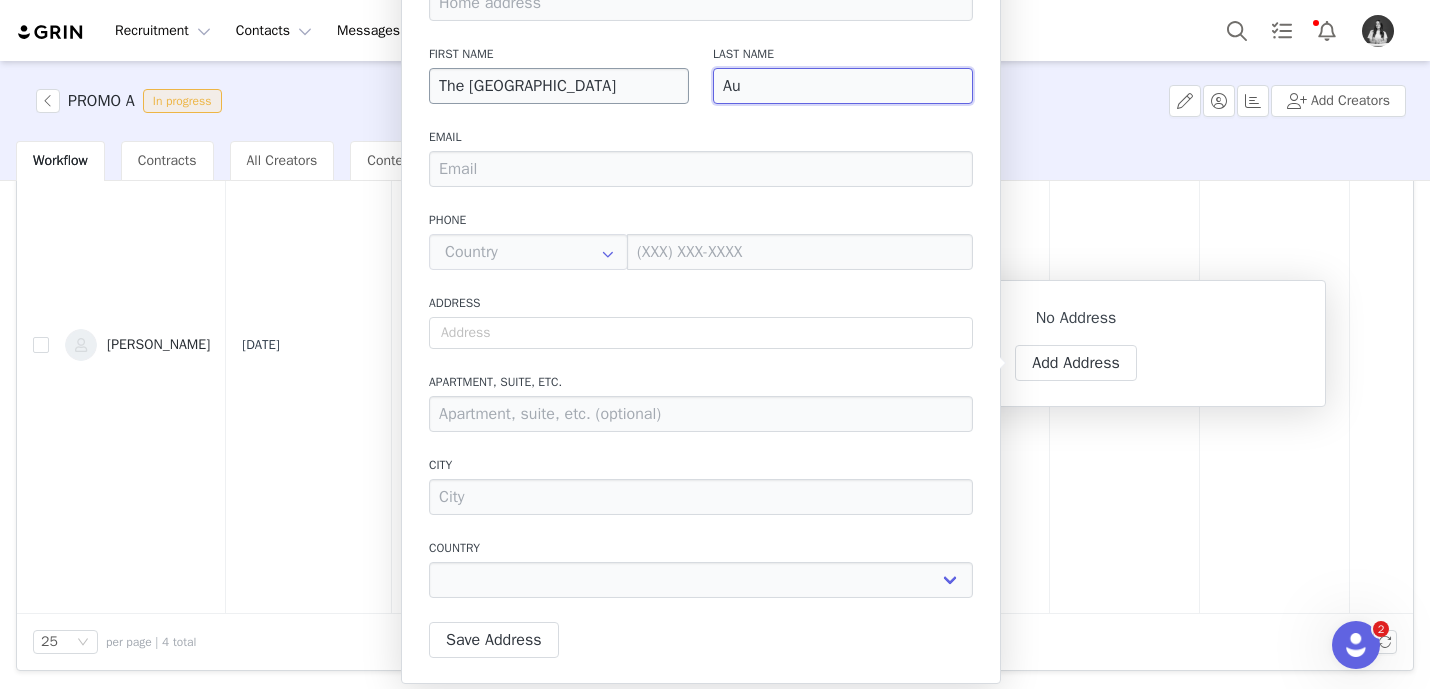 type on "Aud" 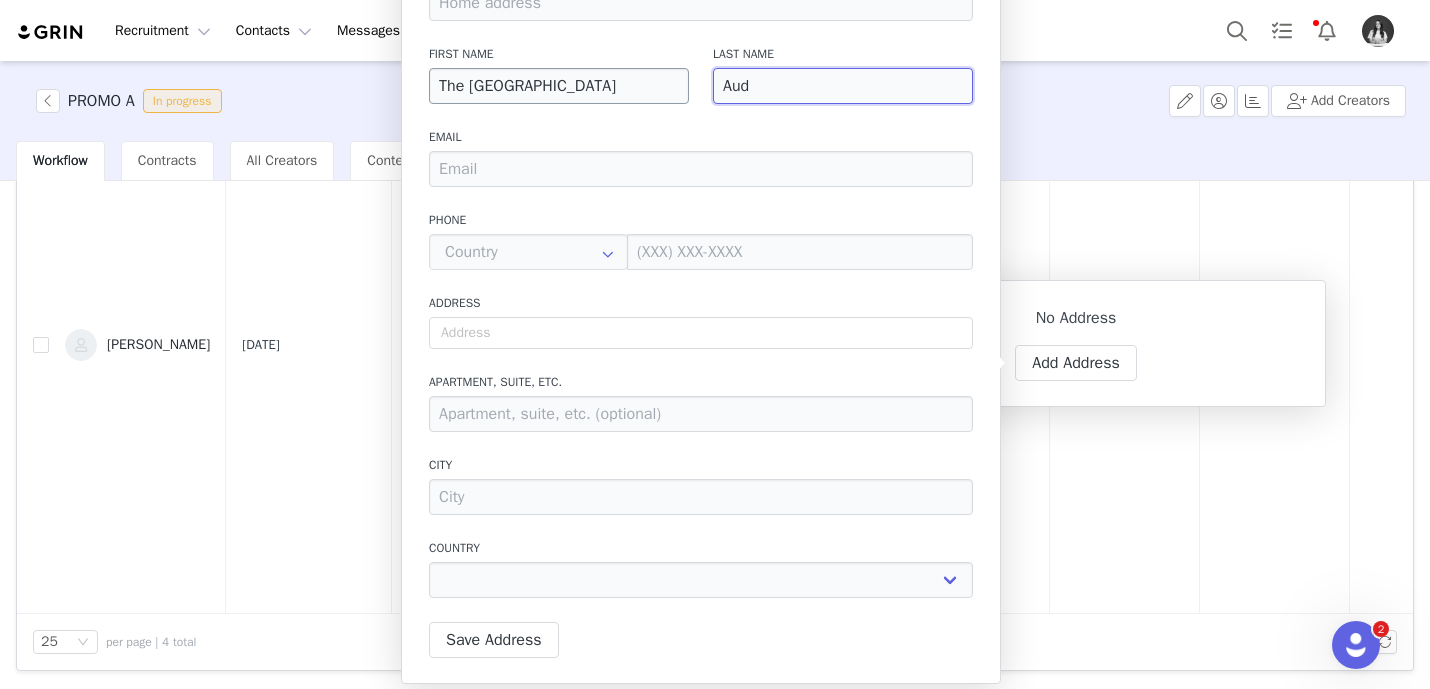 type on "Audr" 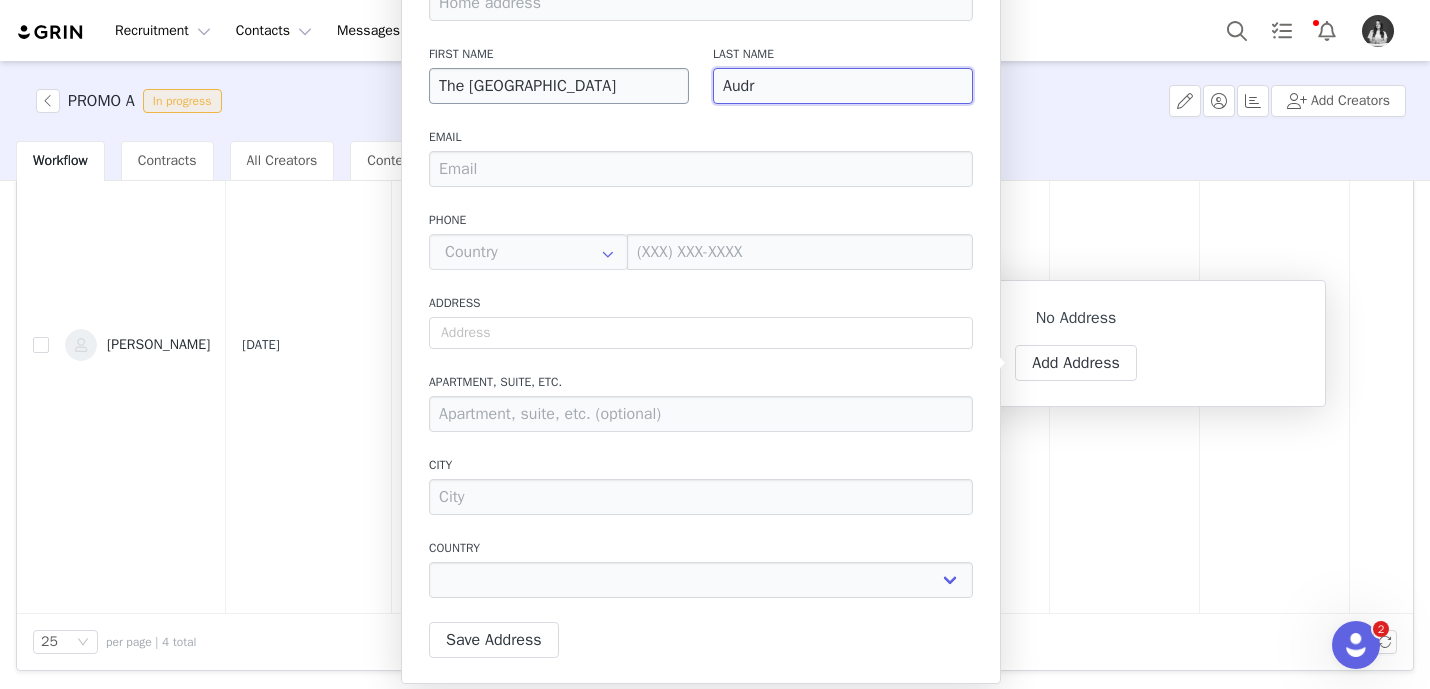 type on "[PERSON_NAME]" 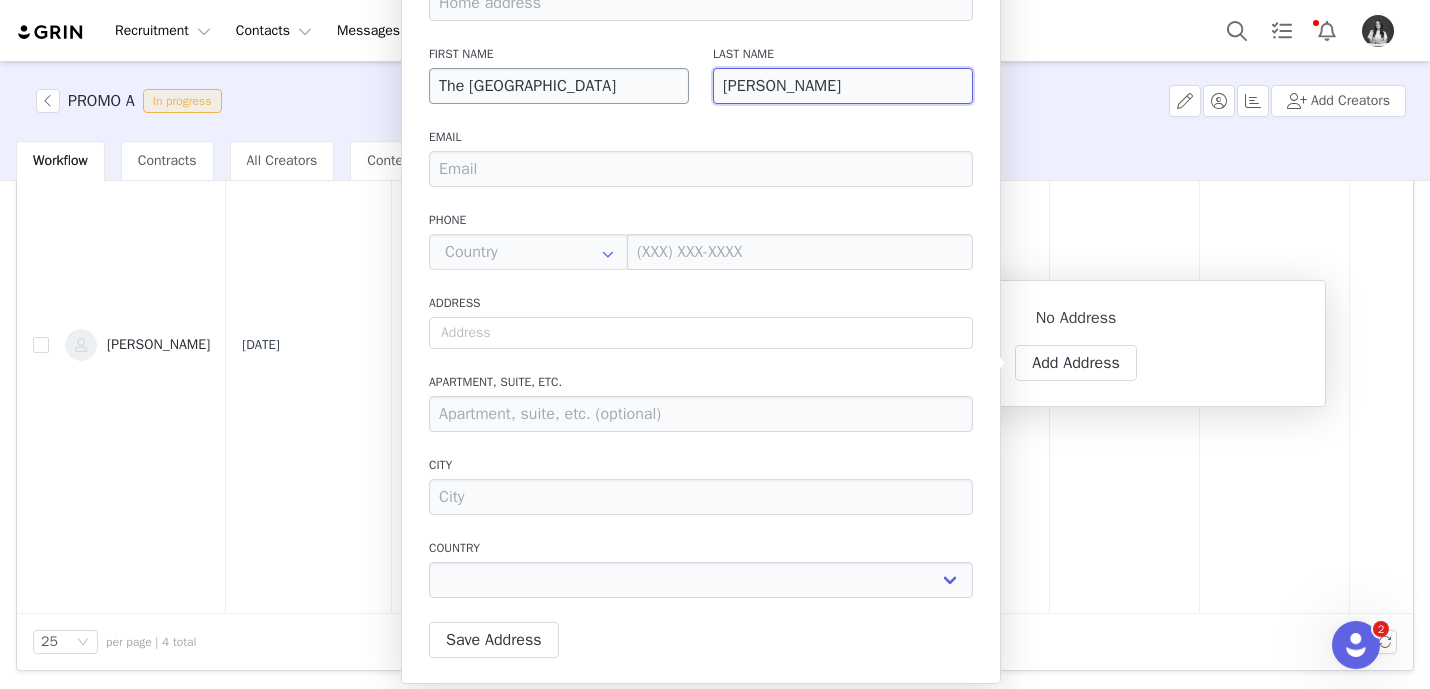 type on "[PERSON_NAME]" 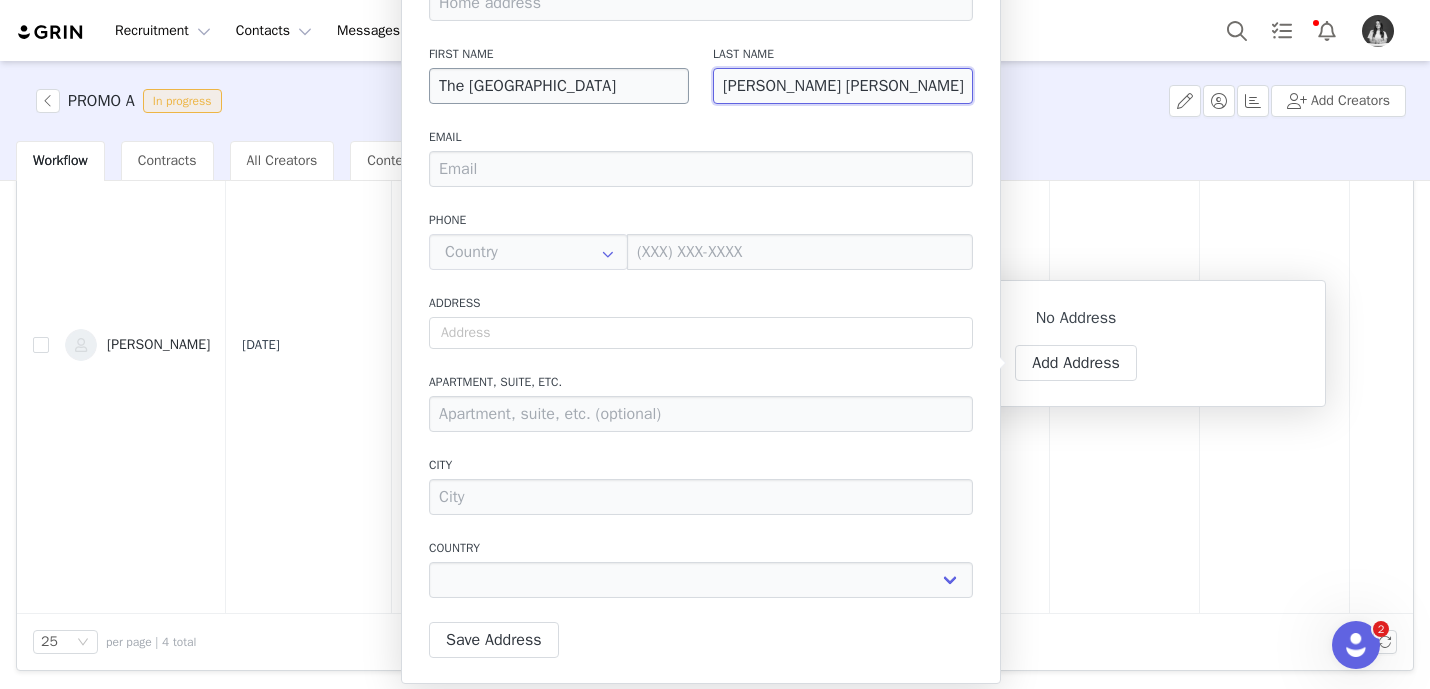 type on "Audrey Ram" 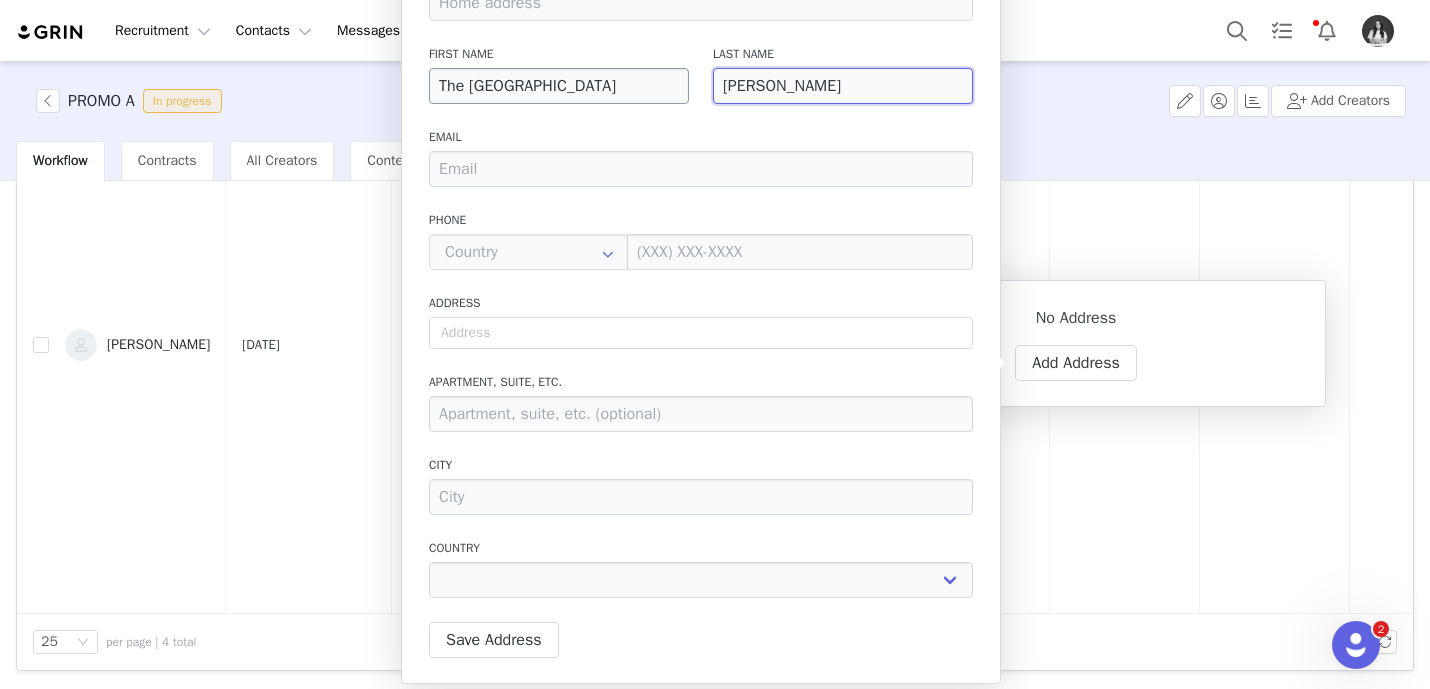 type on "Audrey Ramo" 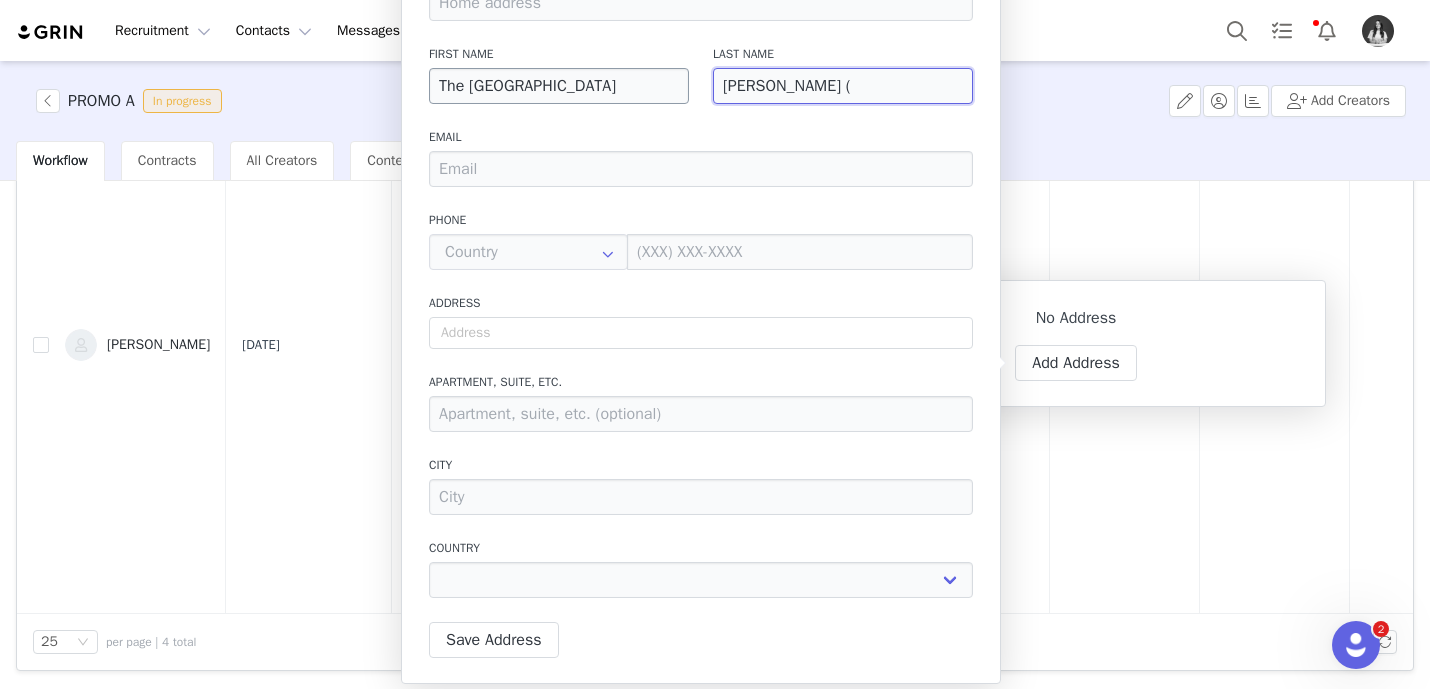 type on "Audrey Ramos (G" 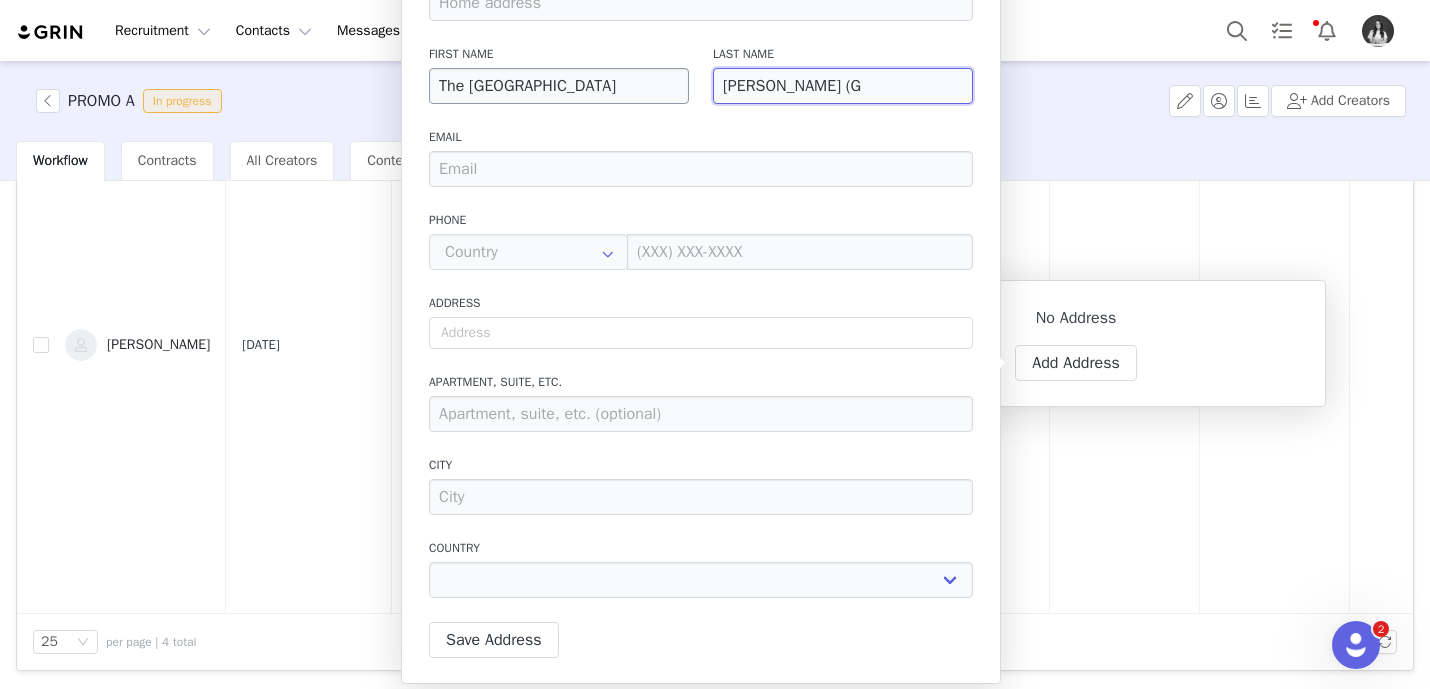 type on "Audrey Ramos (GU" 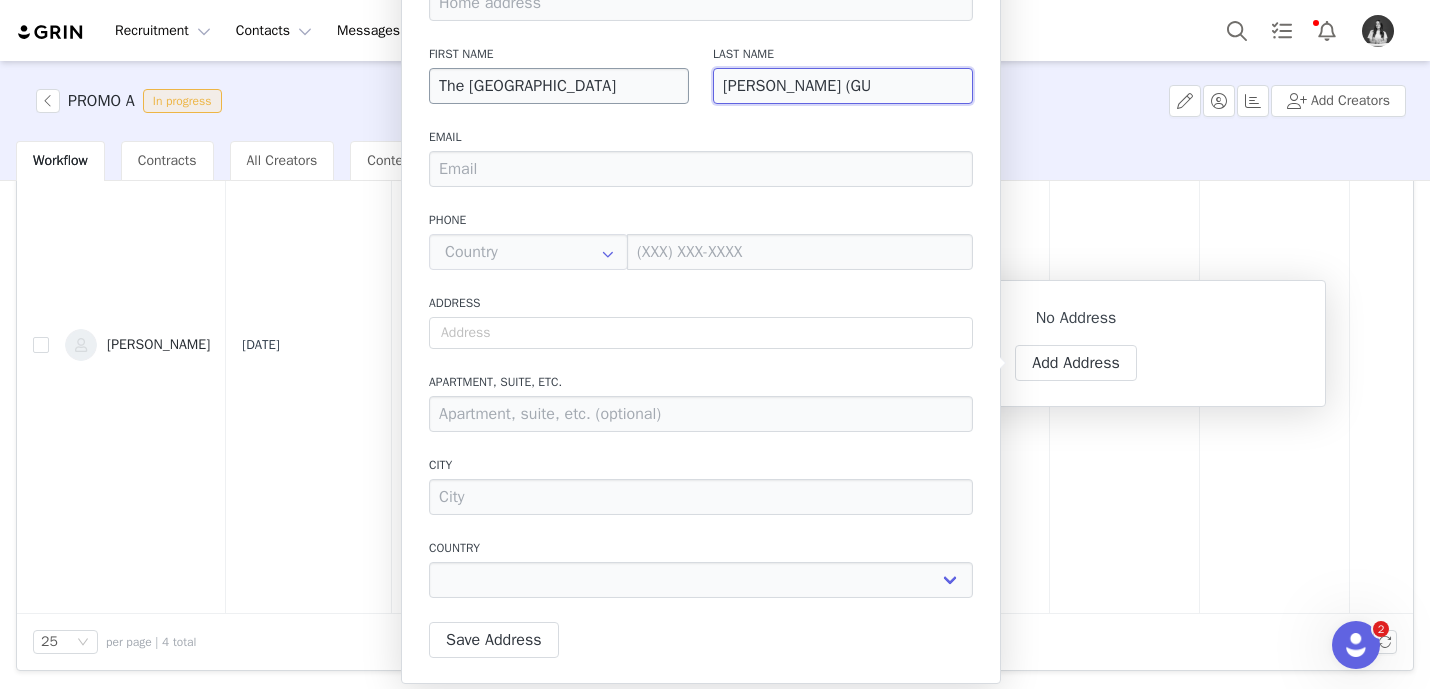 type on "Audrey Ramos (GUE" 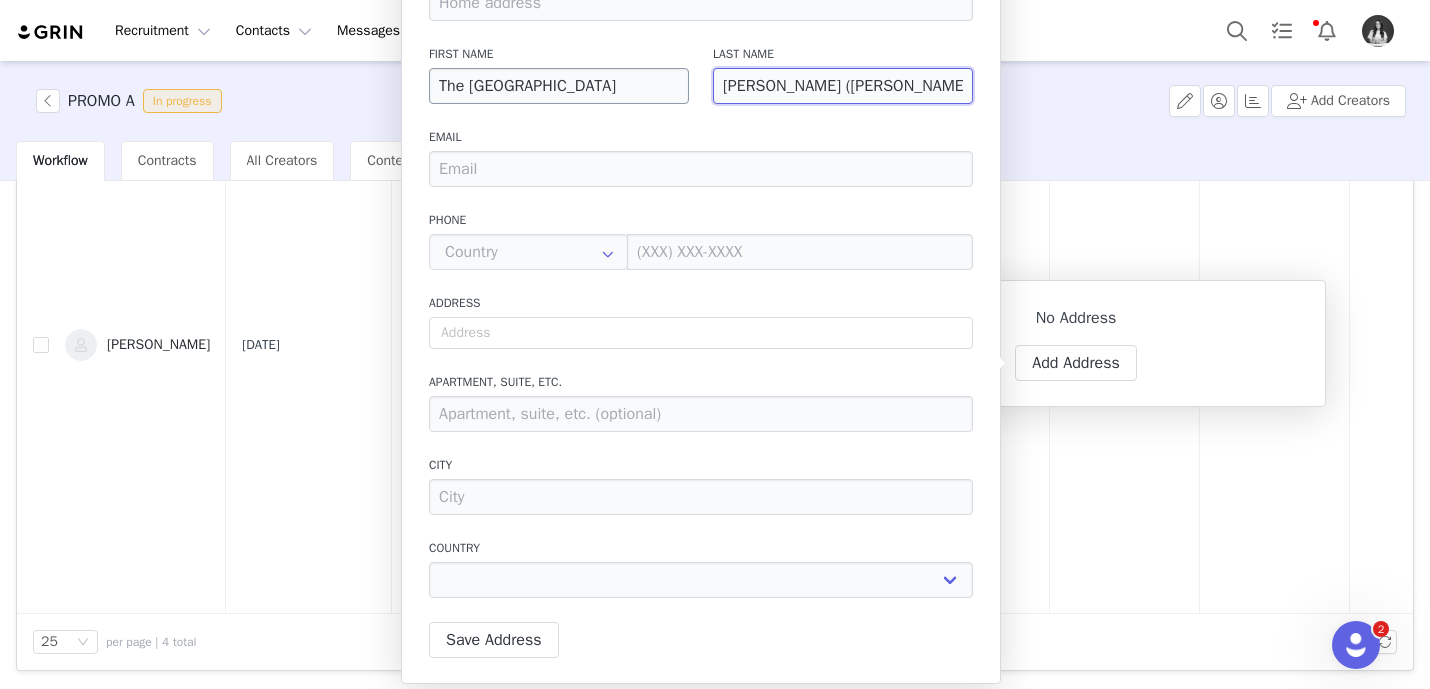 type on "Audrey Ramos (GUES" 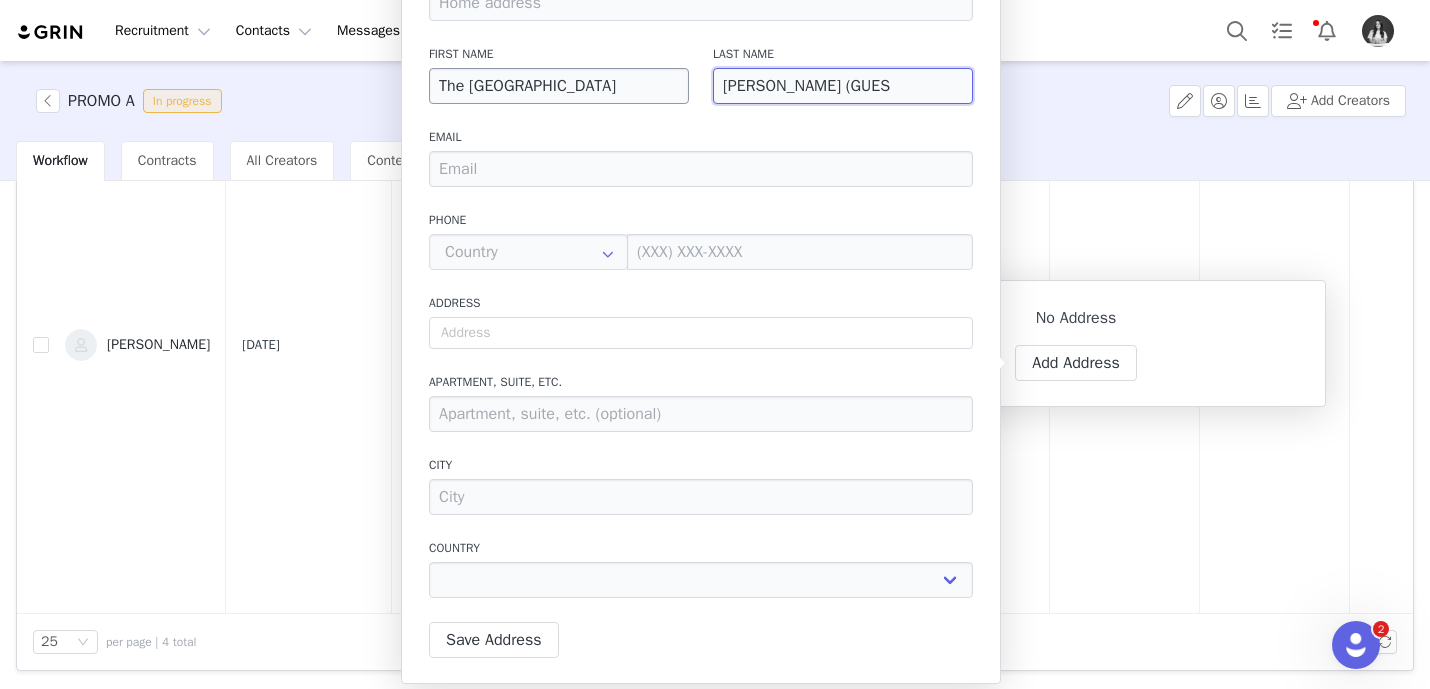 type on "Audrey Ramos (GUEST" 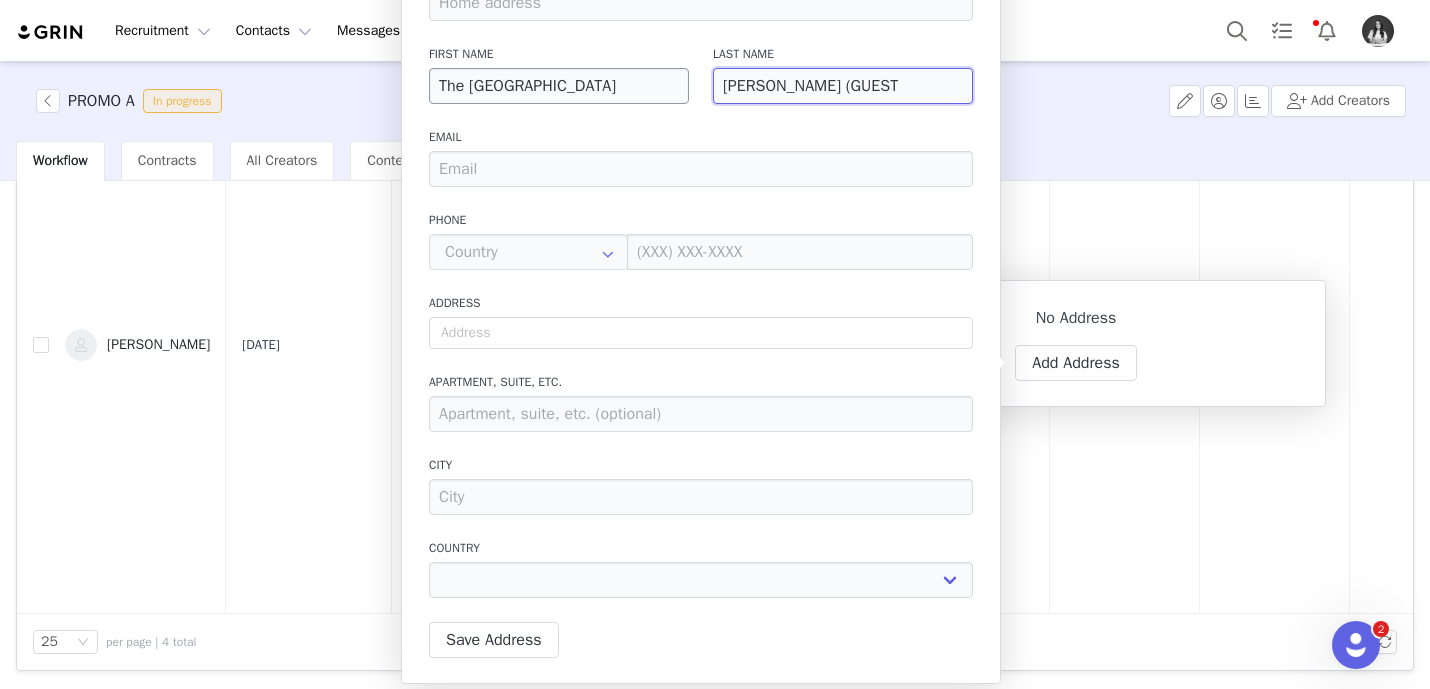 type on "Audrey Ramos (GUEST)" 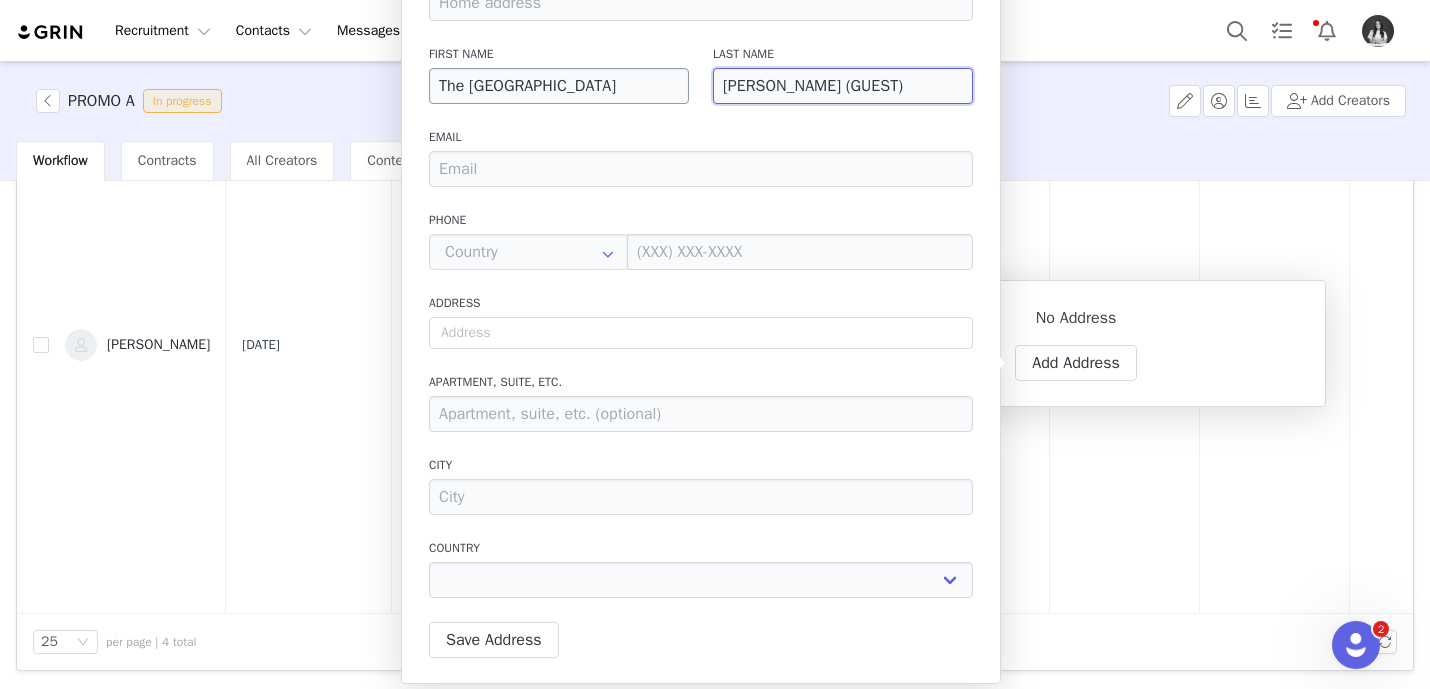 select 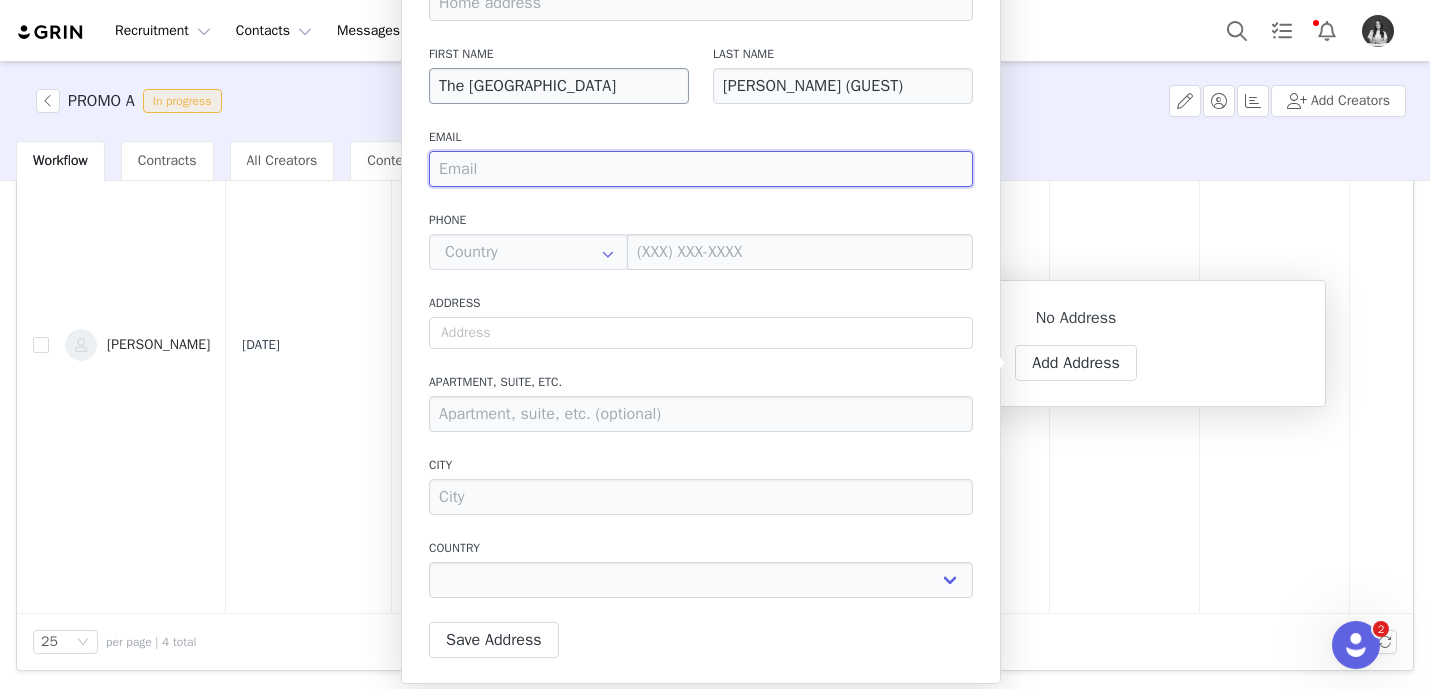 type on "a" 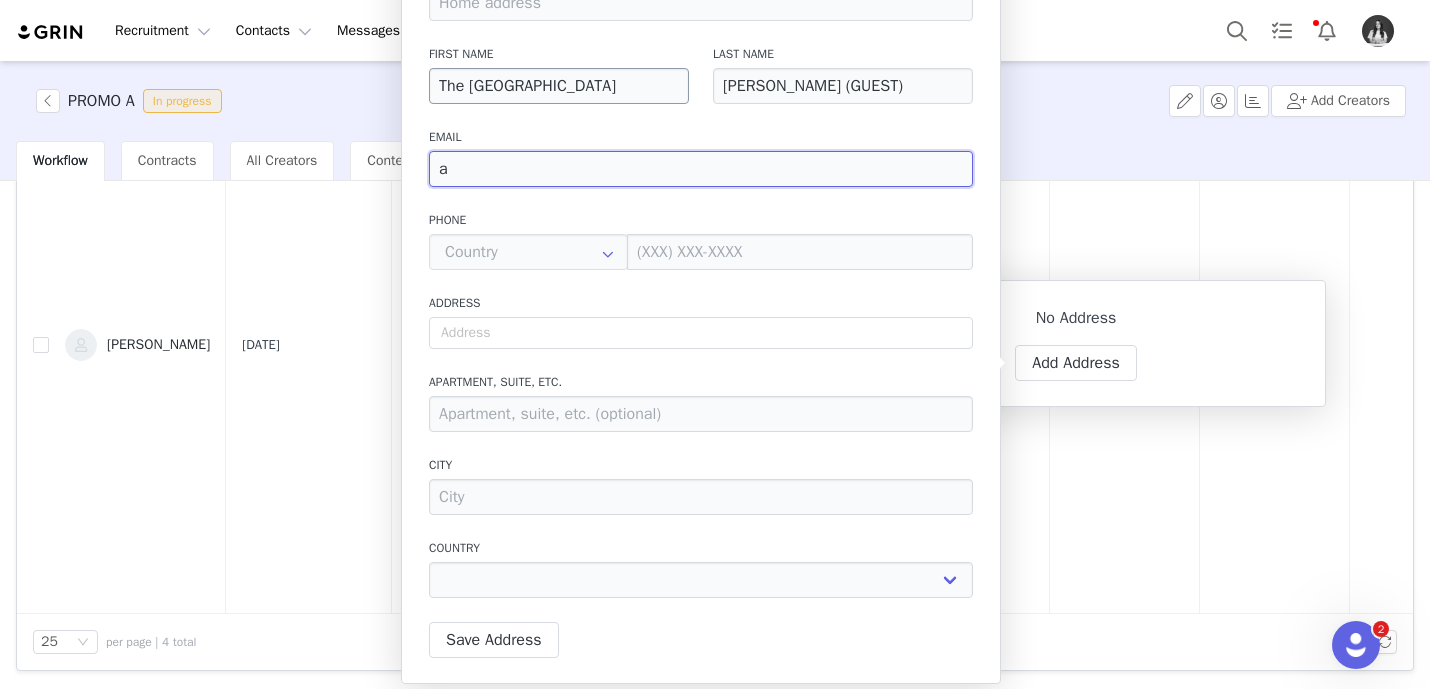 type on "au" 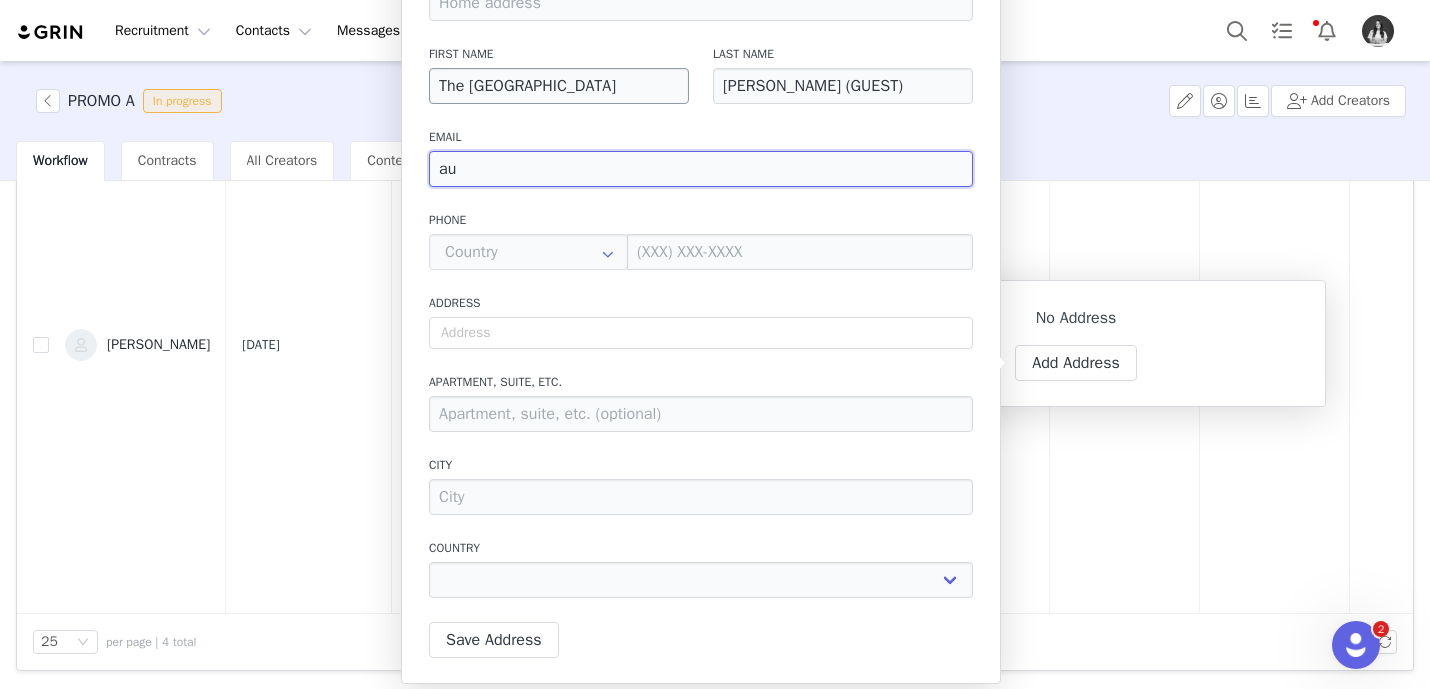 type on "aud" 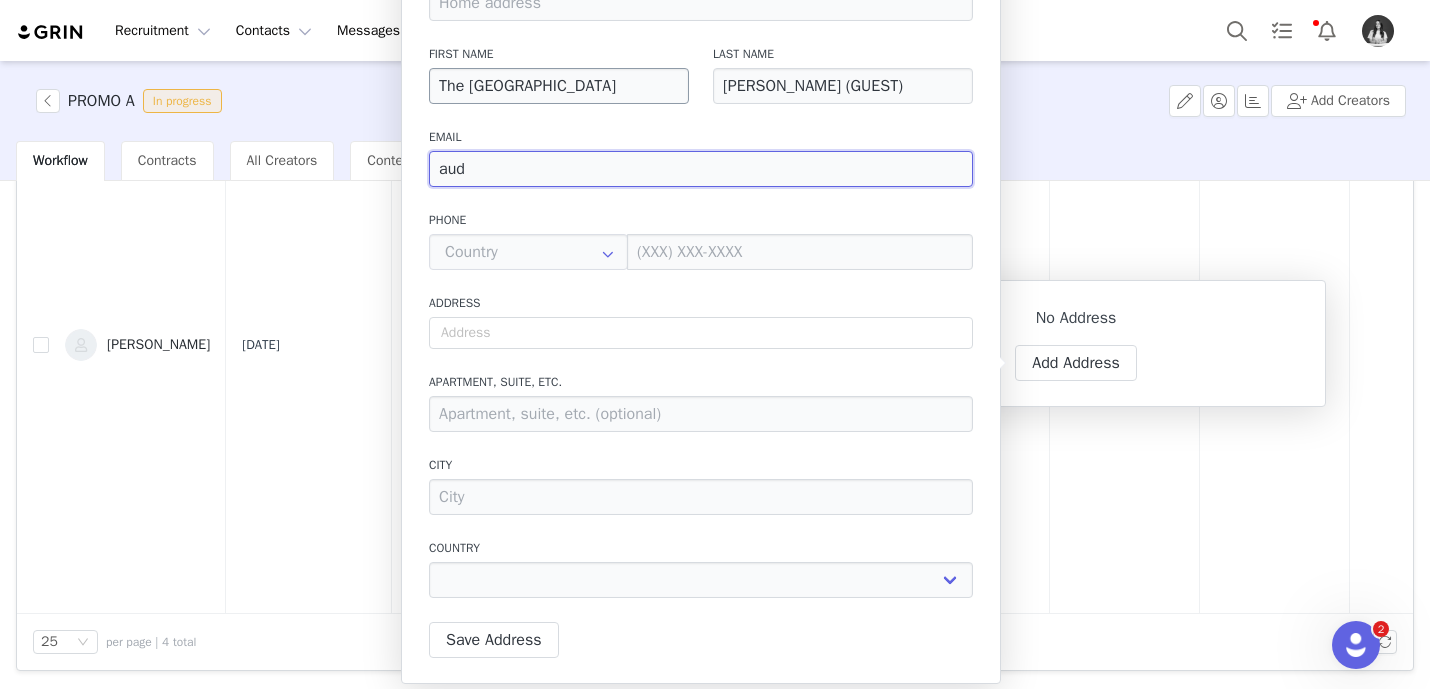 type on "audr" 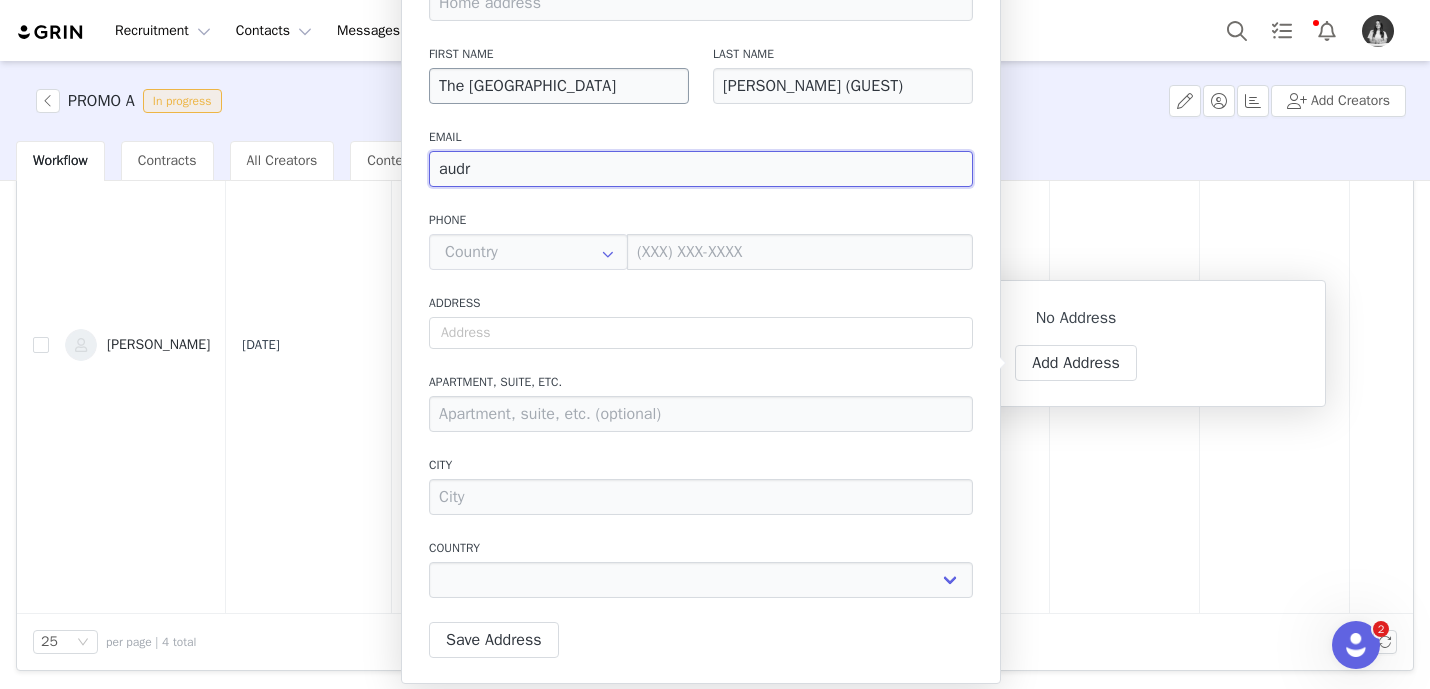 type on "[PERSON_NAME]" 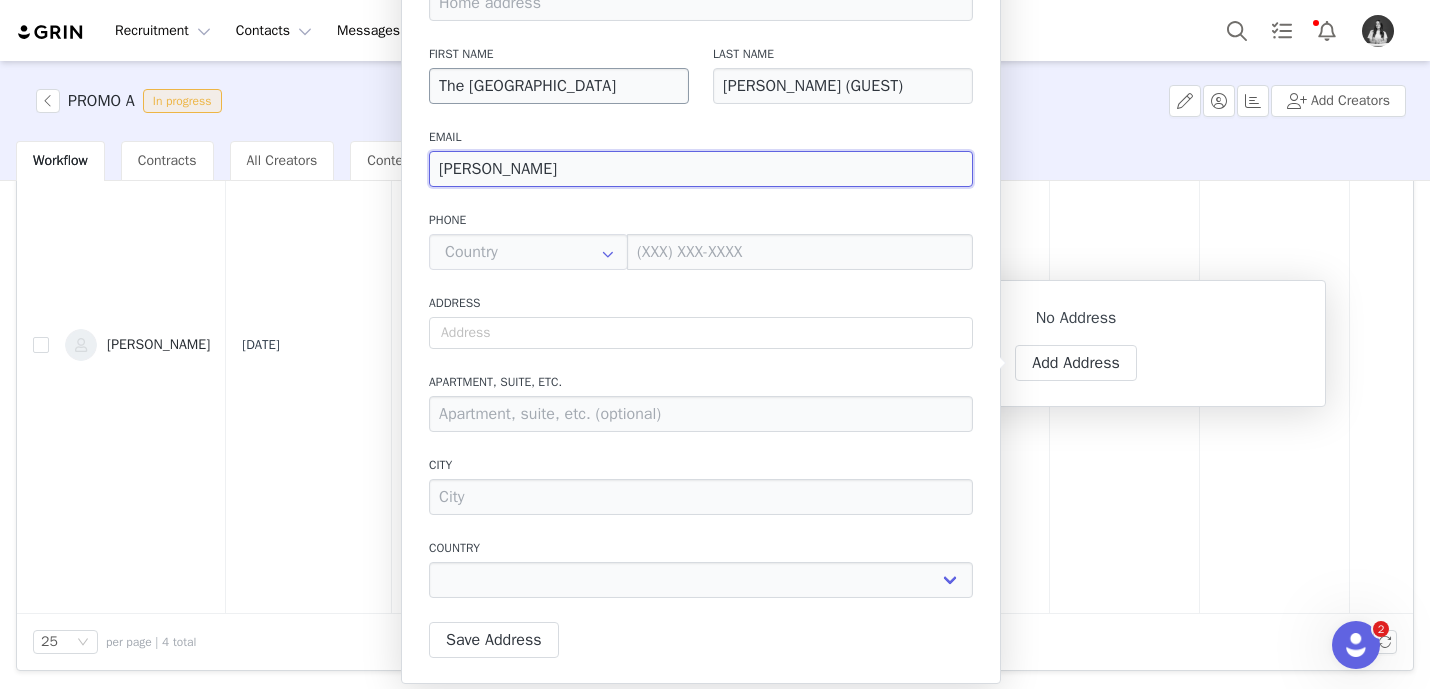 type on "[PERSON_NAME]" 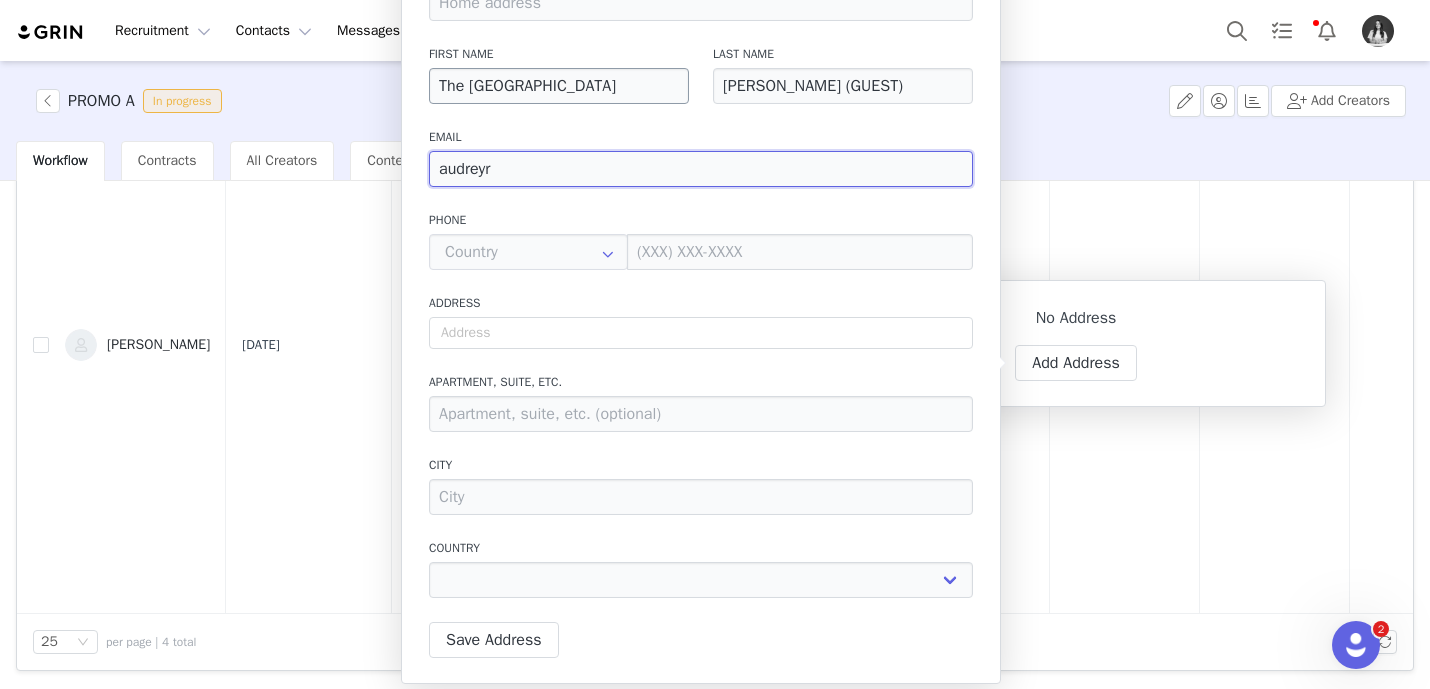 select 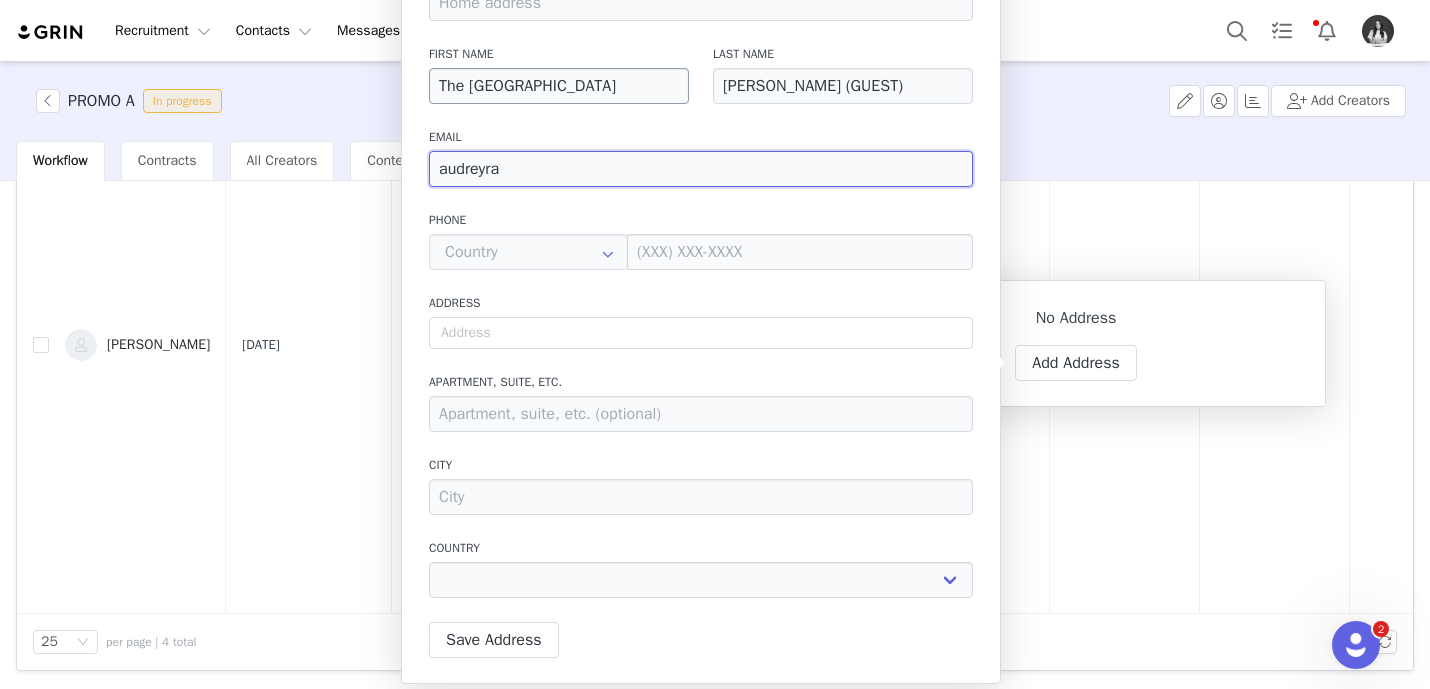 type on "audreyram" 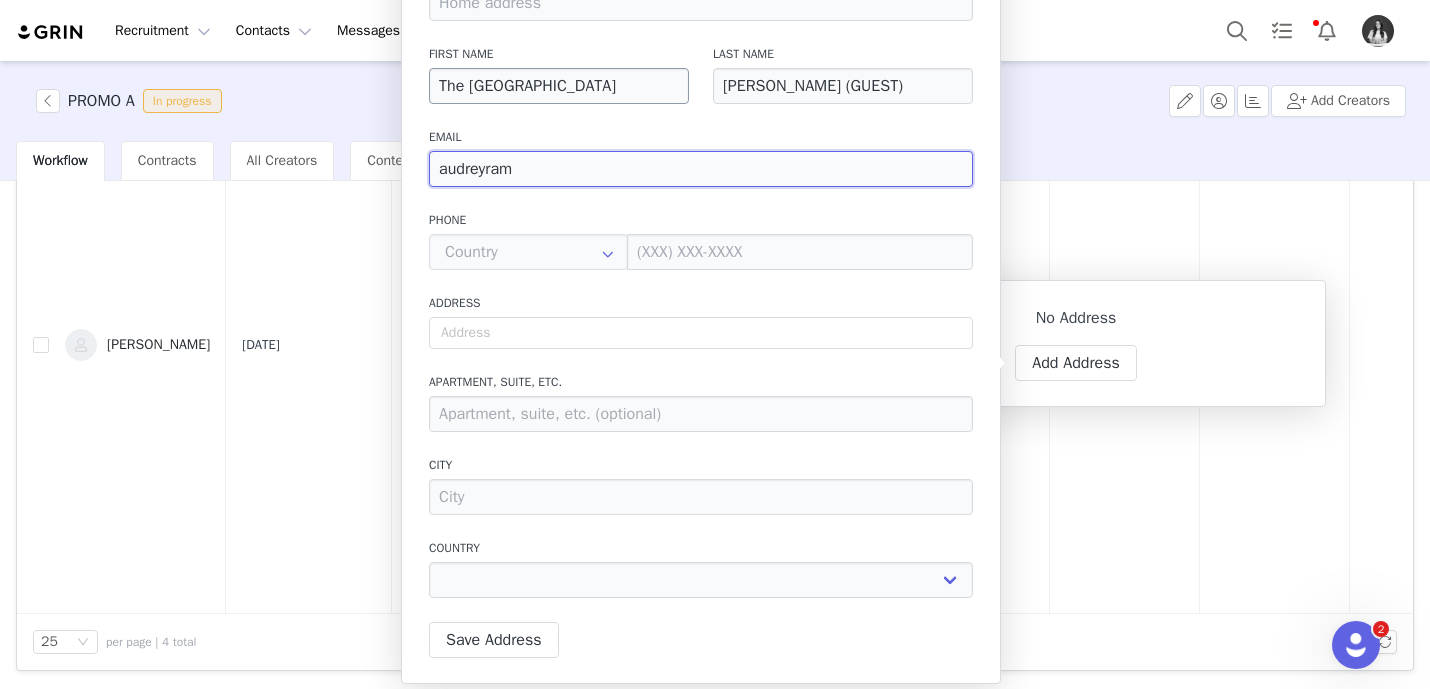type on "audreyramo" 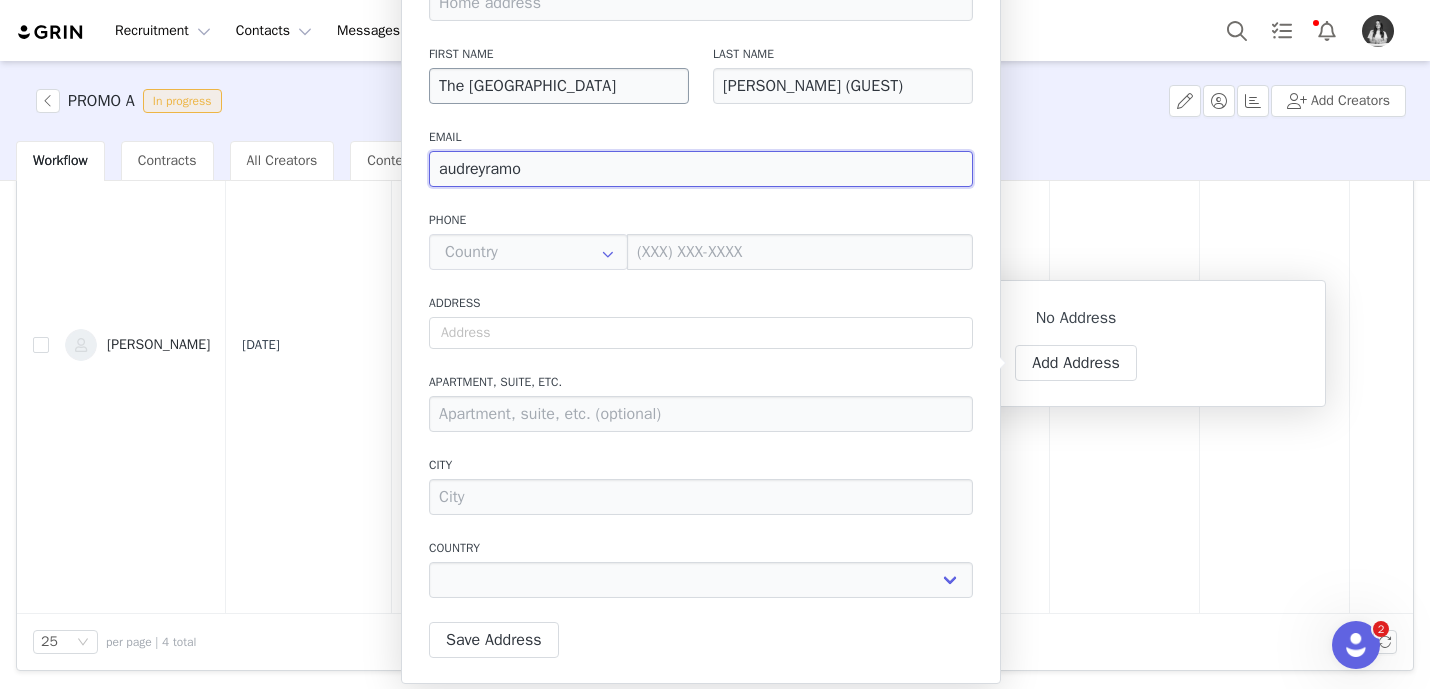 type on "audreyramos" 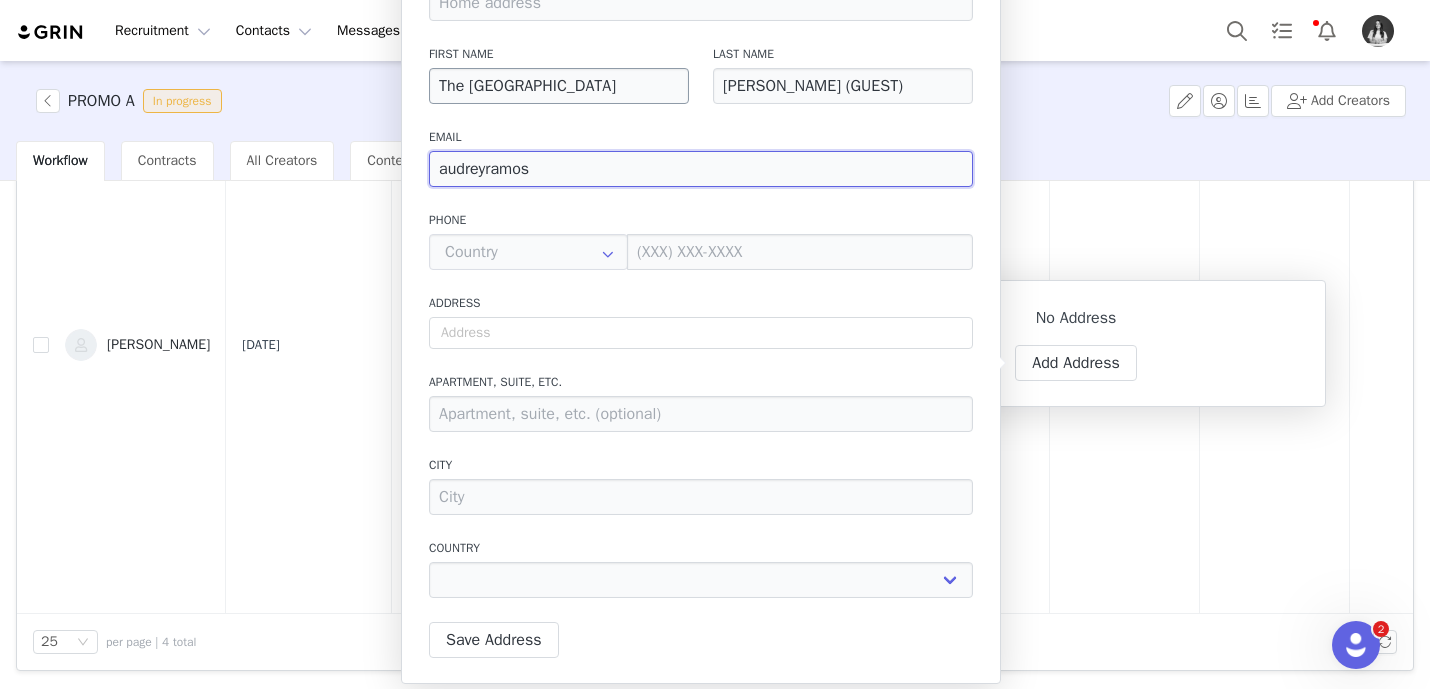 type on "audreyramos1" 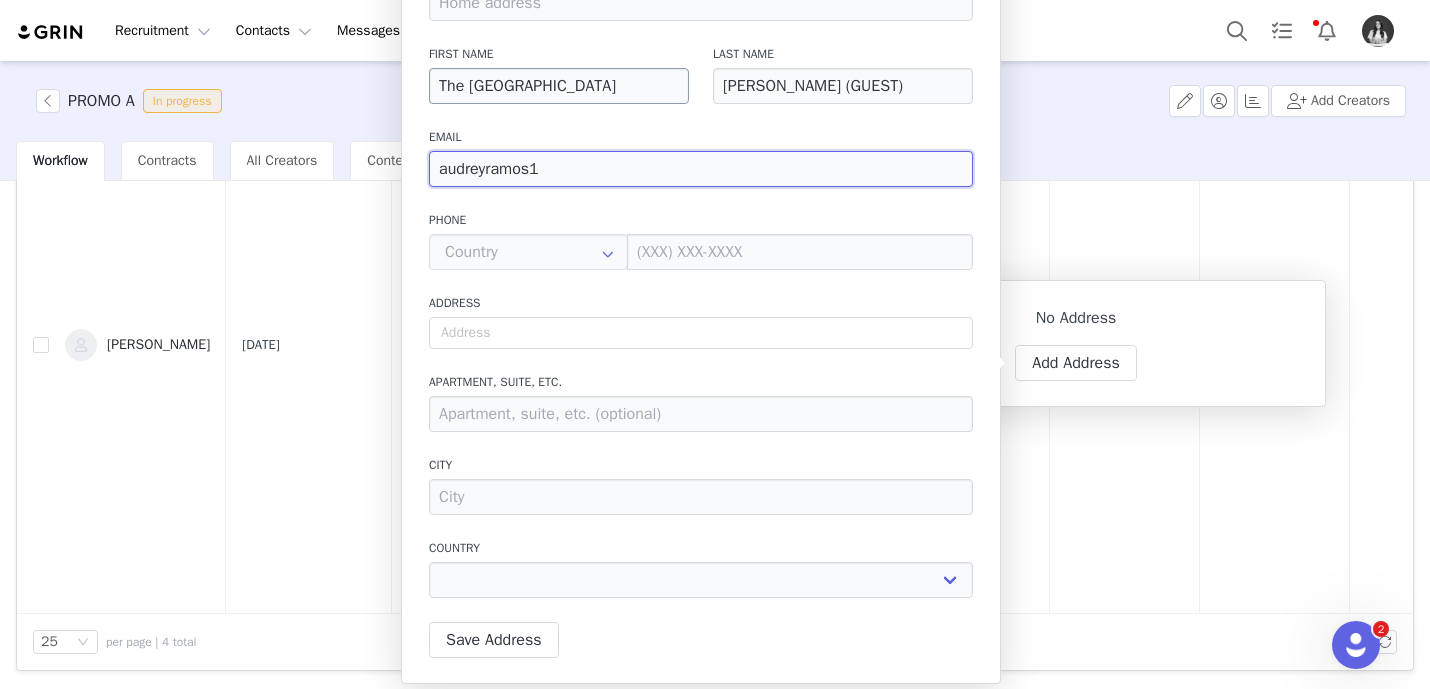 type on "audreyramos11" 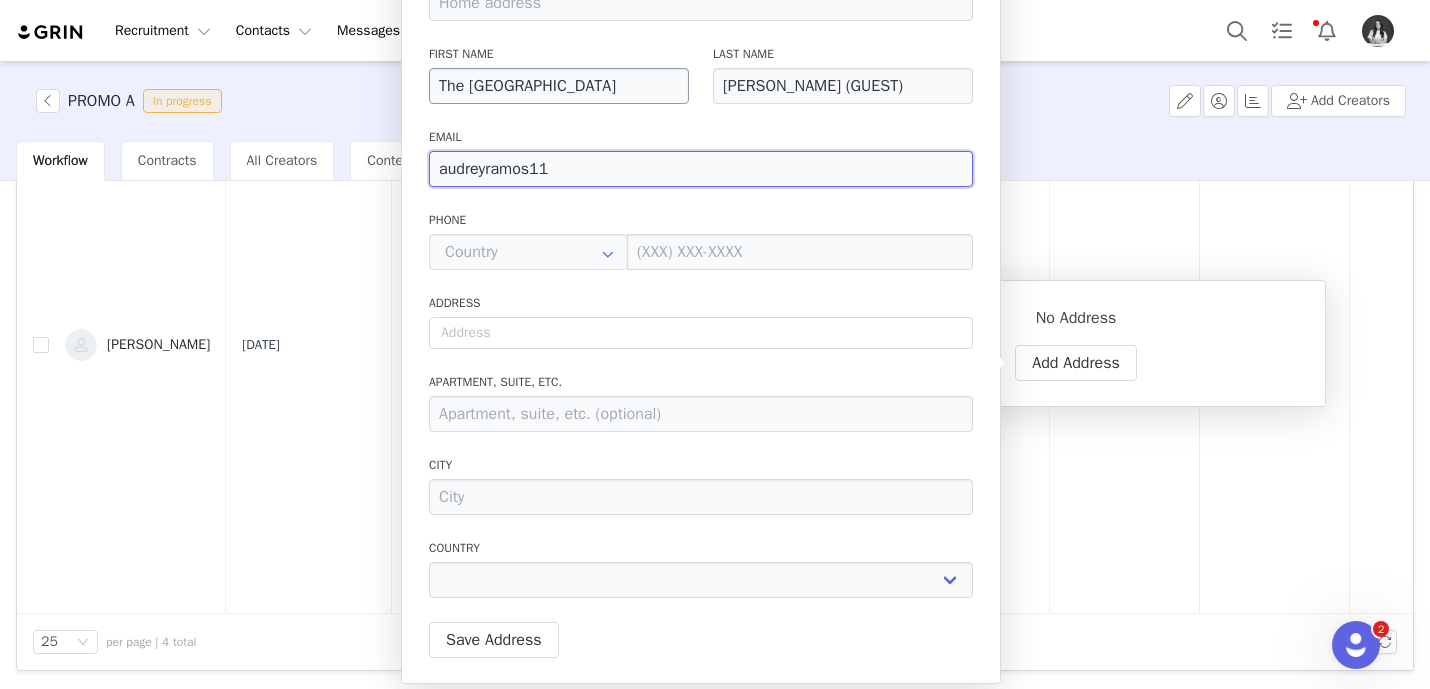 type on "audreyramos117" 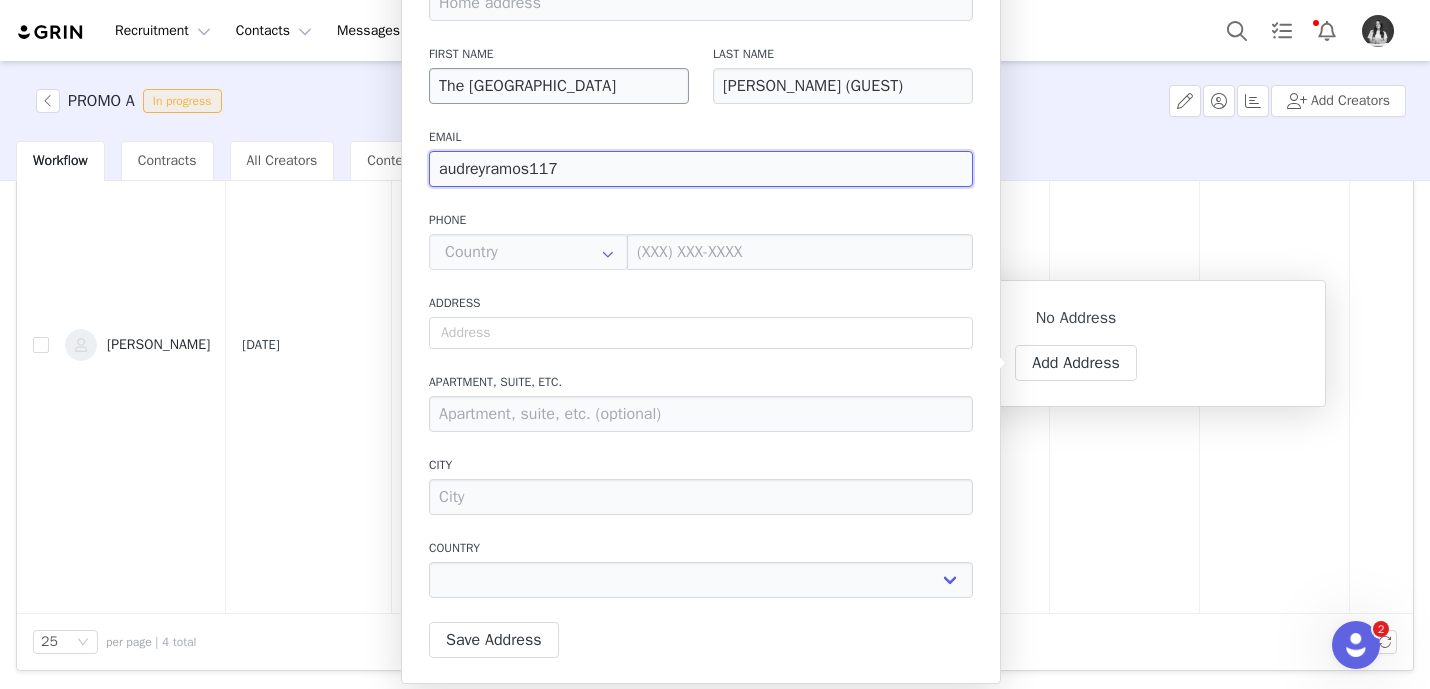 type on "audreyramos117@" 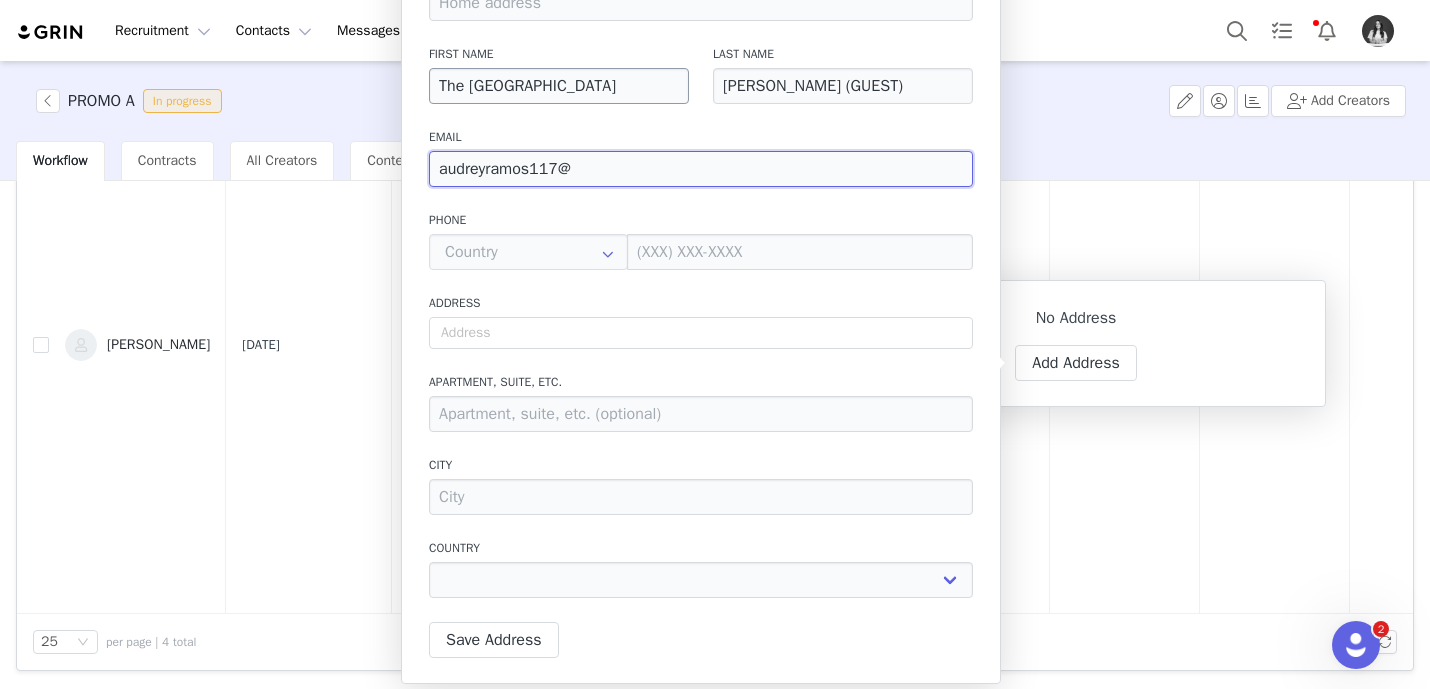 type on "audreyramos117@g" 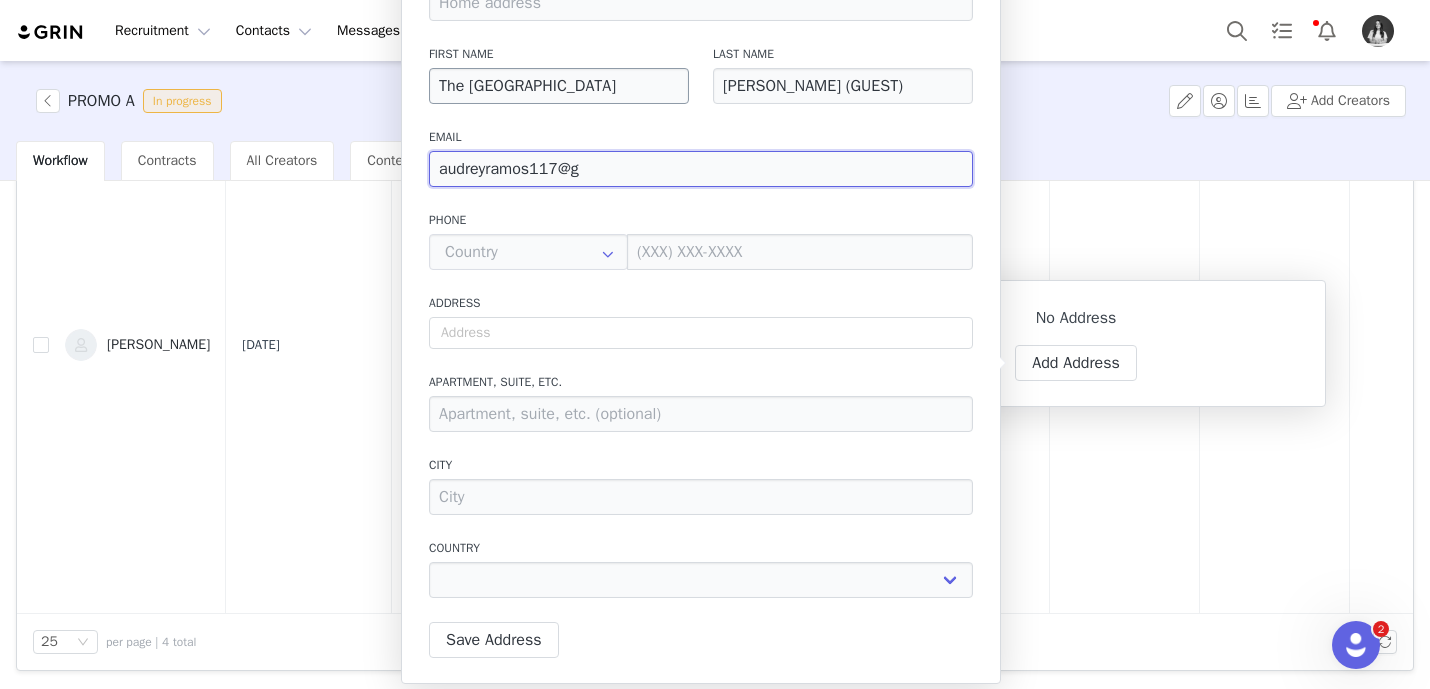 type on "audreyramos117@gm" 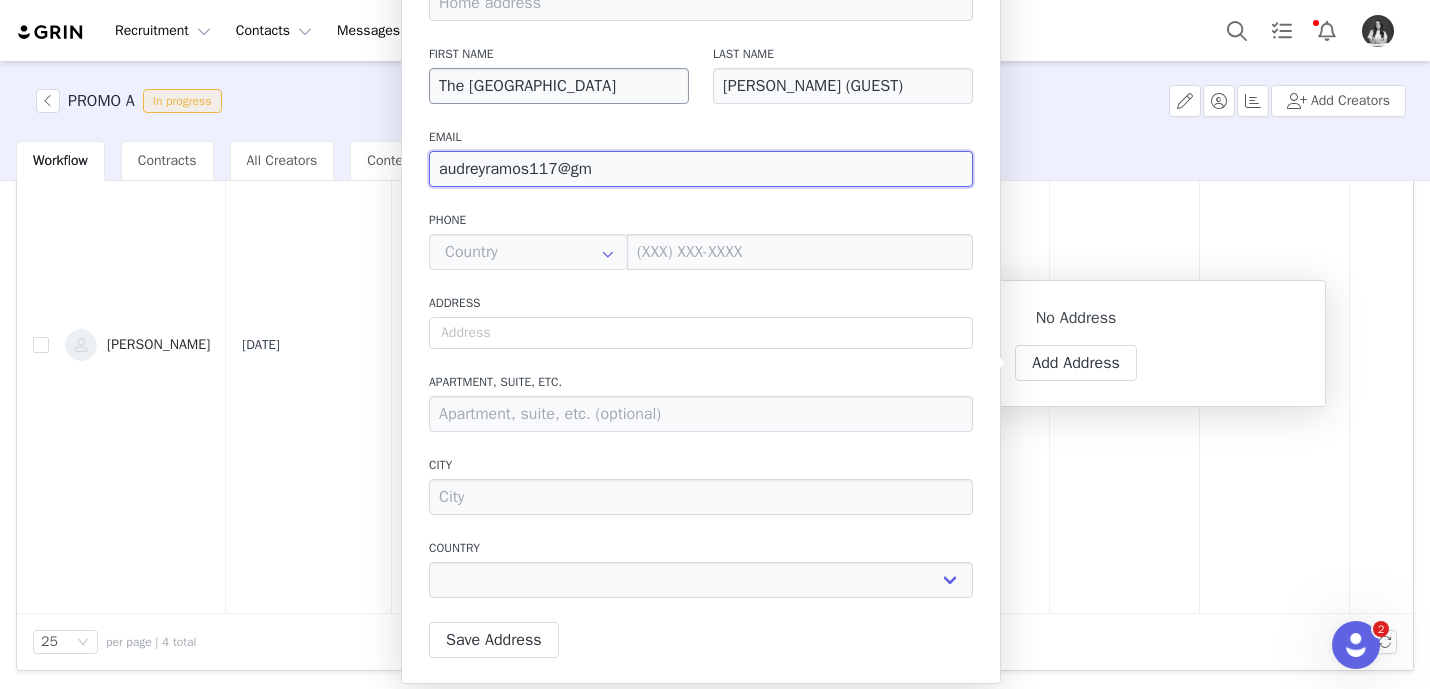 type on "audreyramos117@gma" 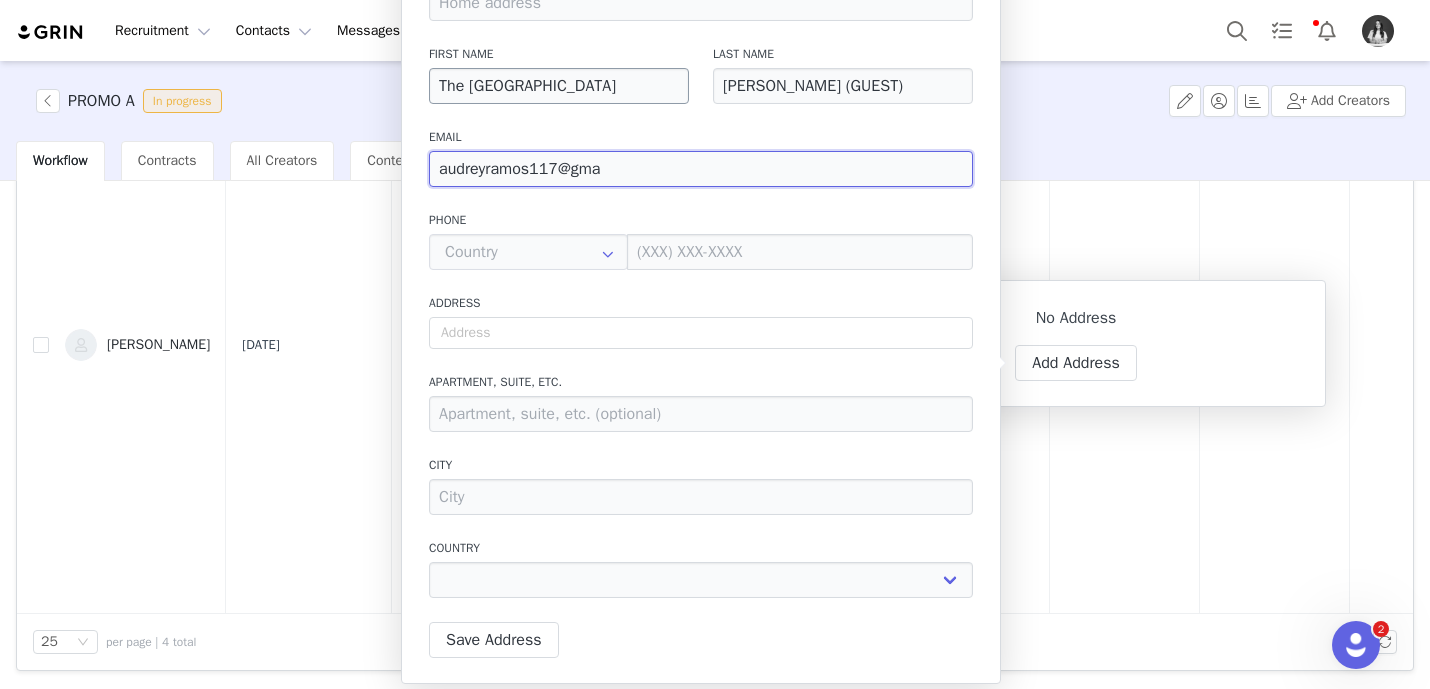 type on "audreyramos117@gmai" 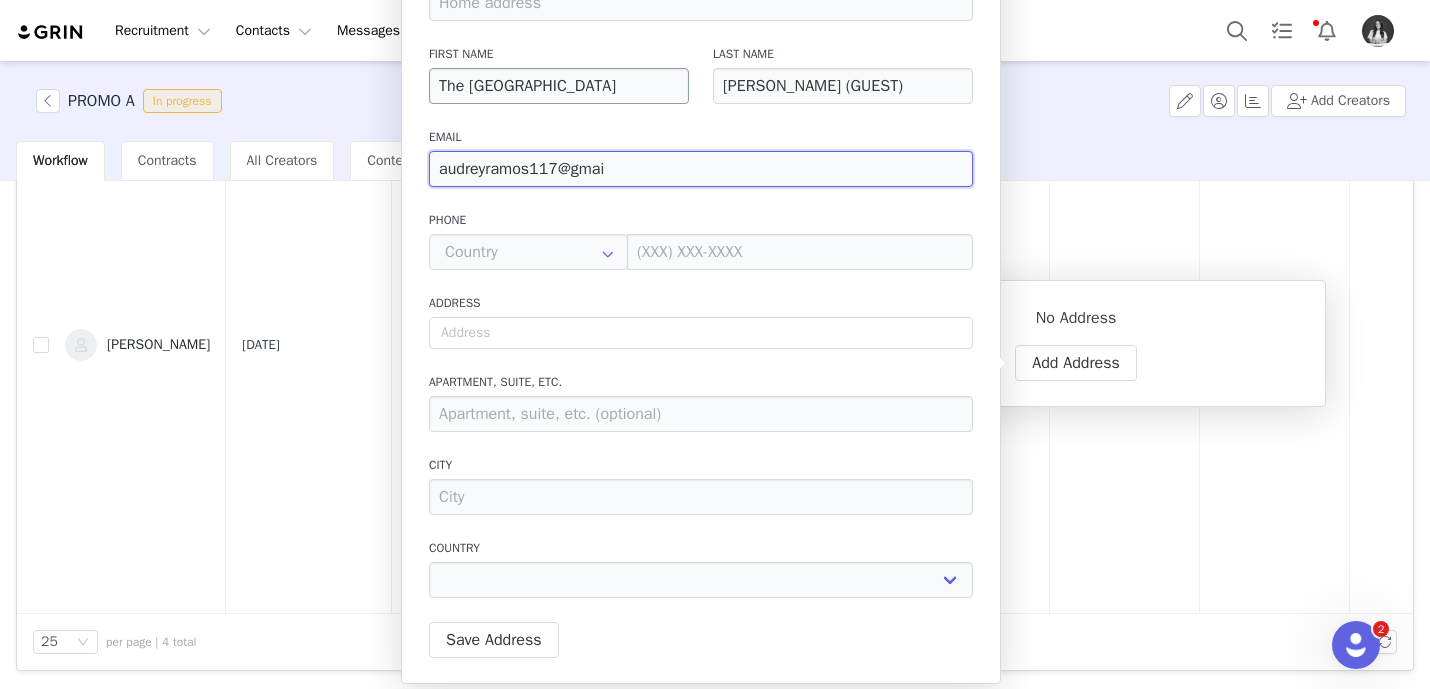 type on "[EMAIL_ADDRESS]" 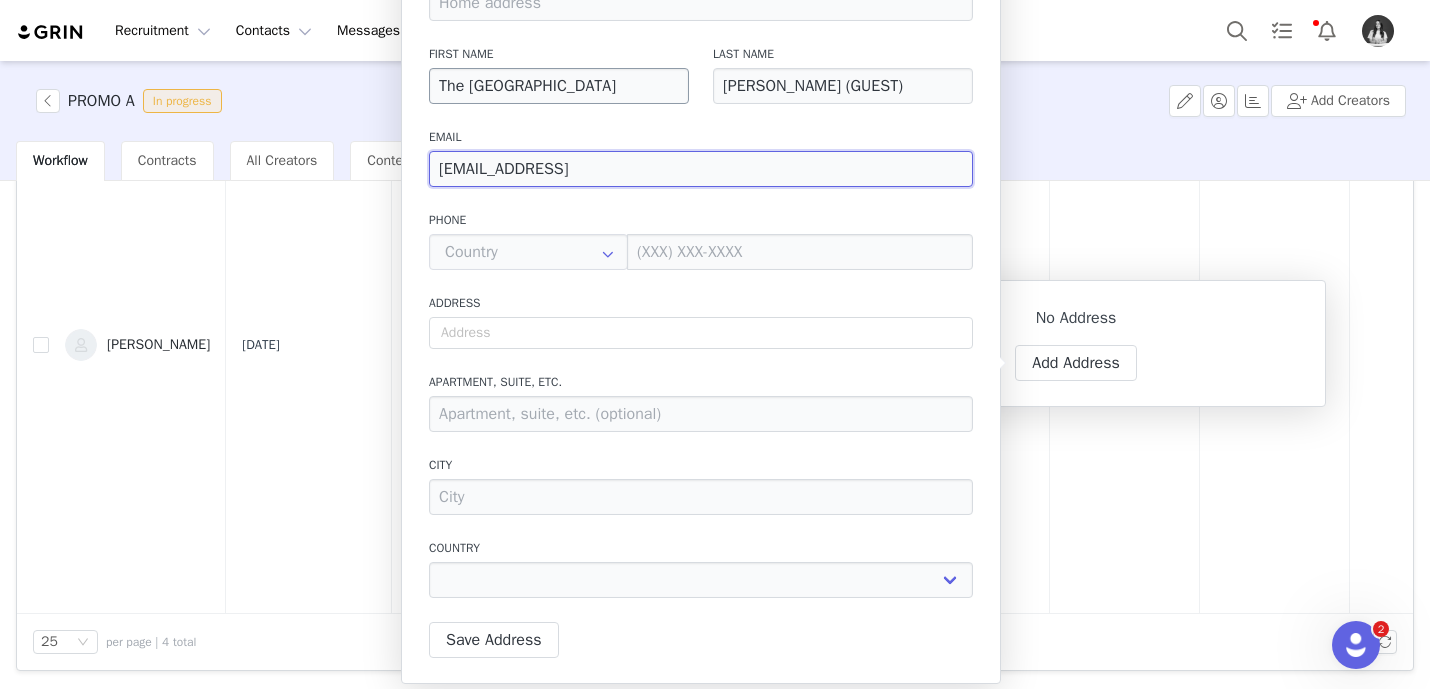 type on "[EMAIL_ADDRESS]." 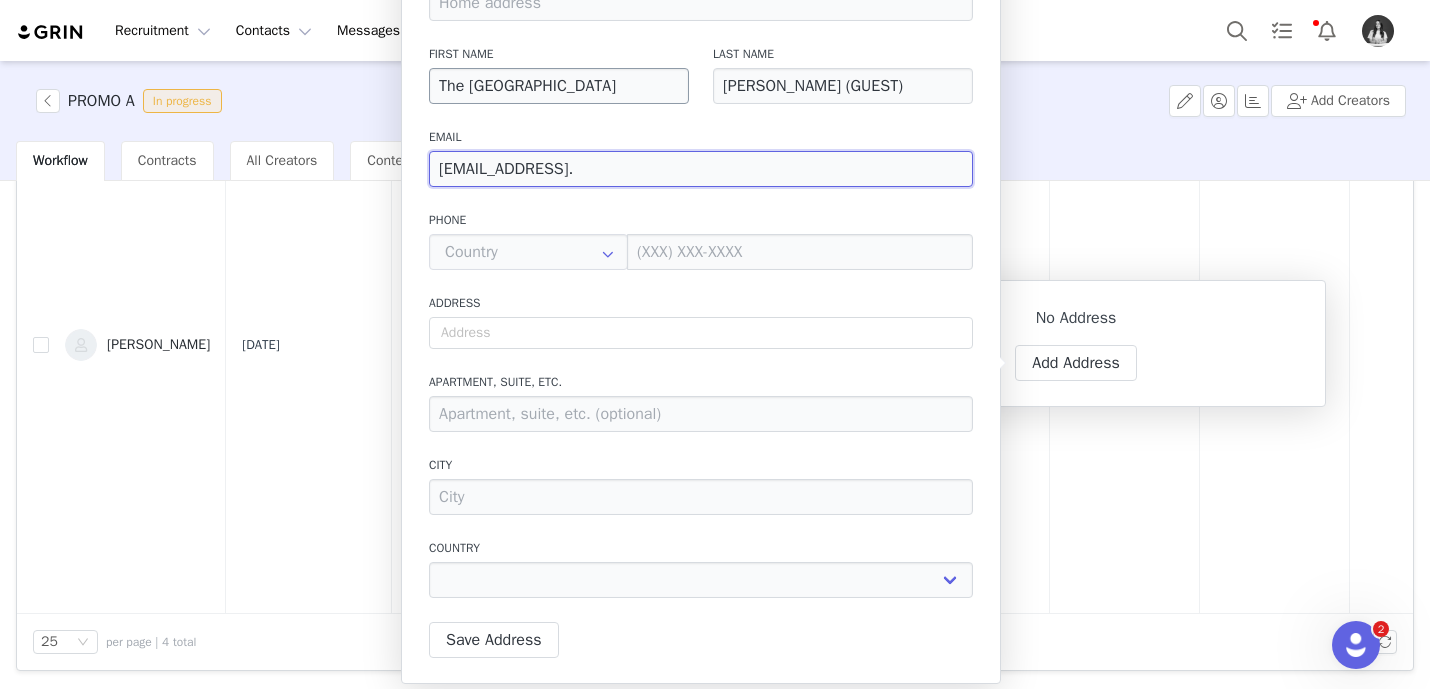 type on "audreyramos117@gmail.c" 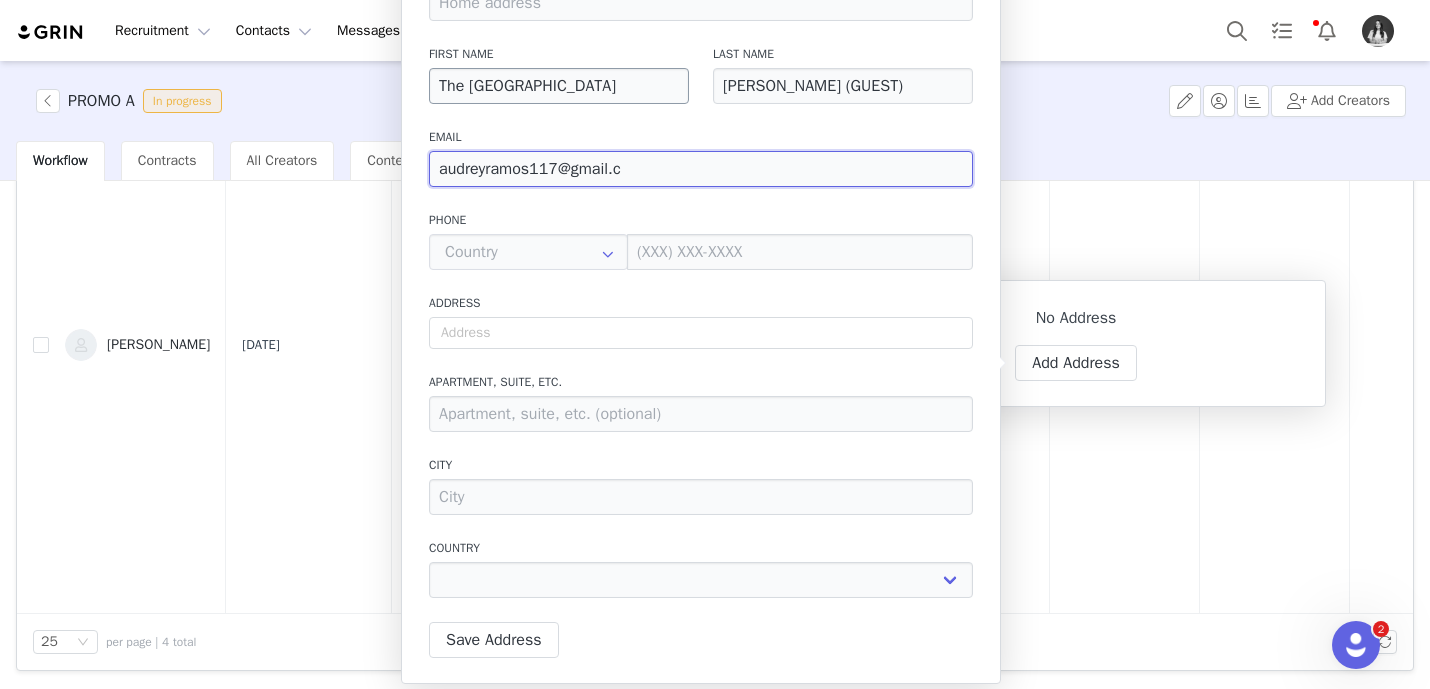 type on "[EMAIL_ADDRESS][DOMAIN_NAME]" 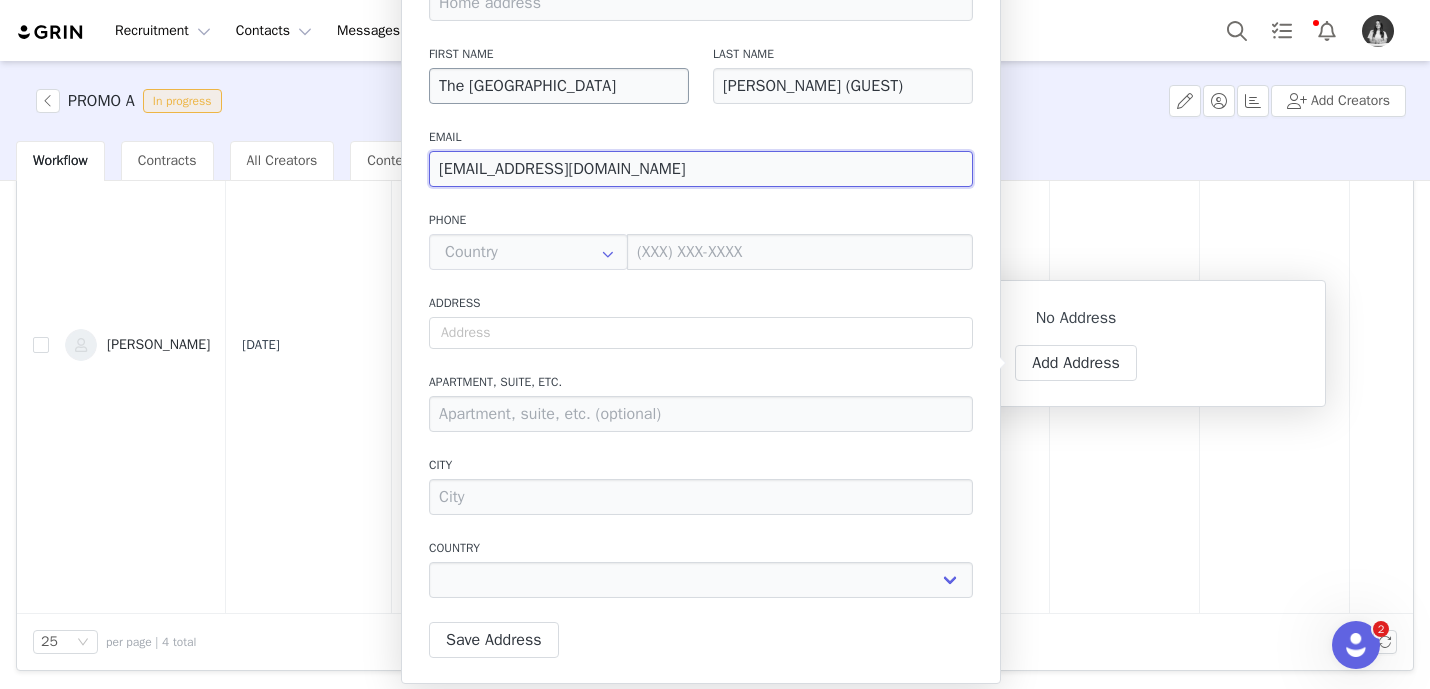 select 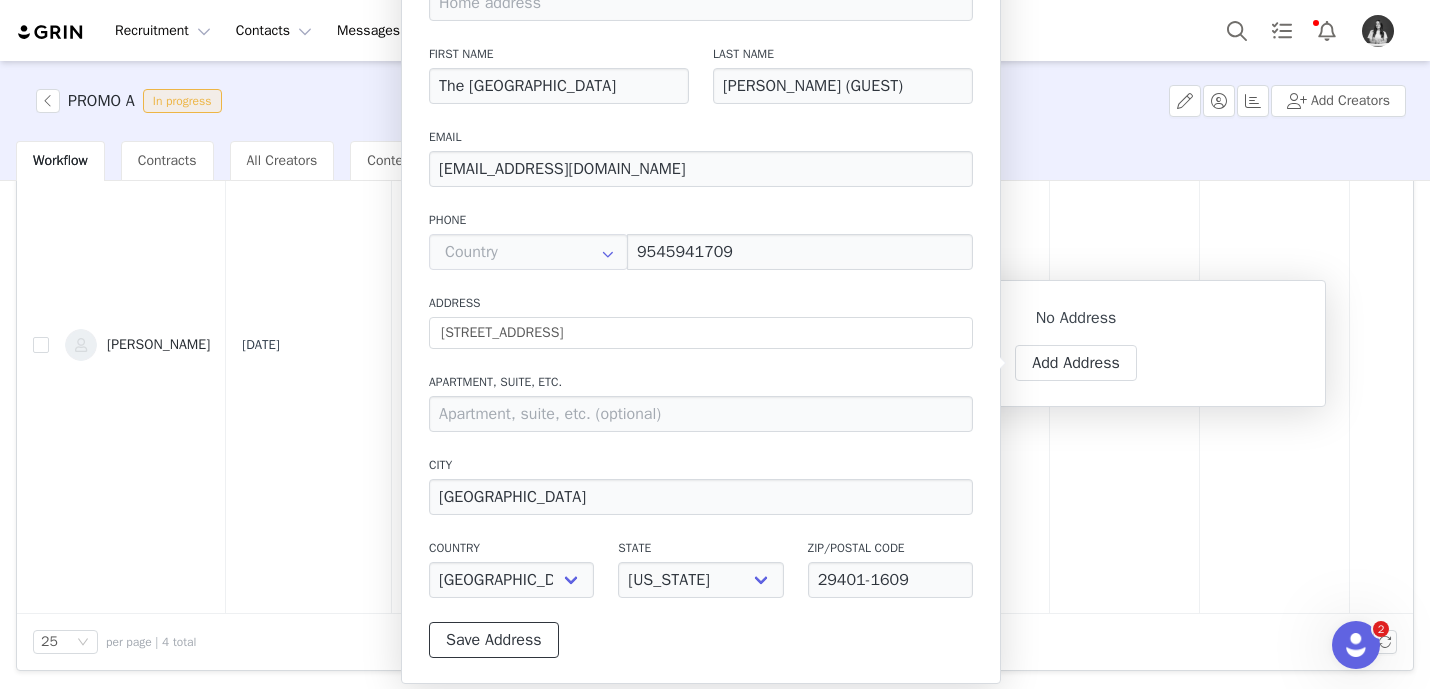 click on "Save Address" at bounding box center [494, 640] 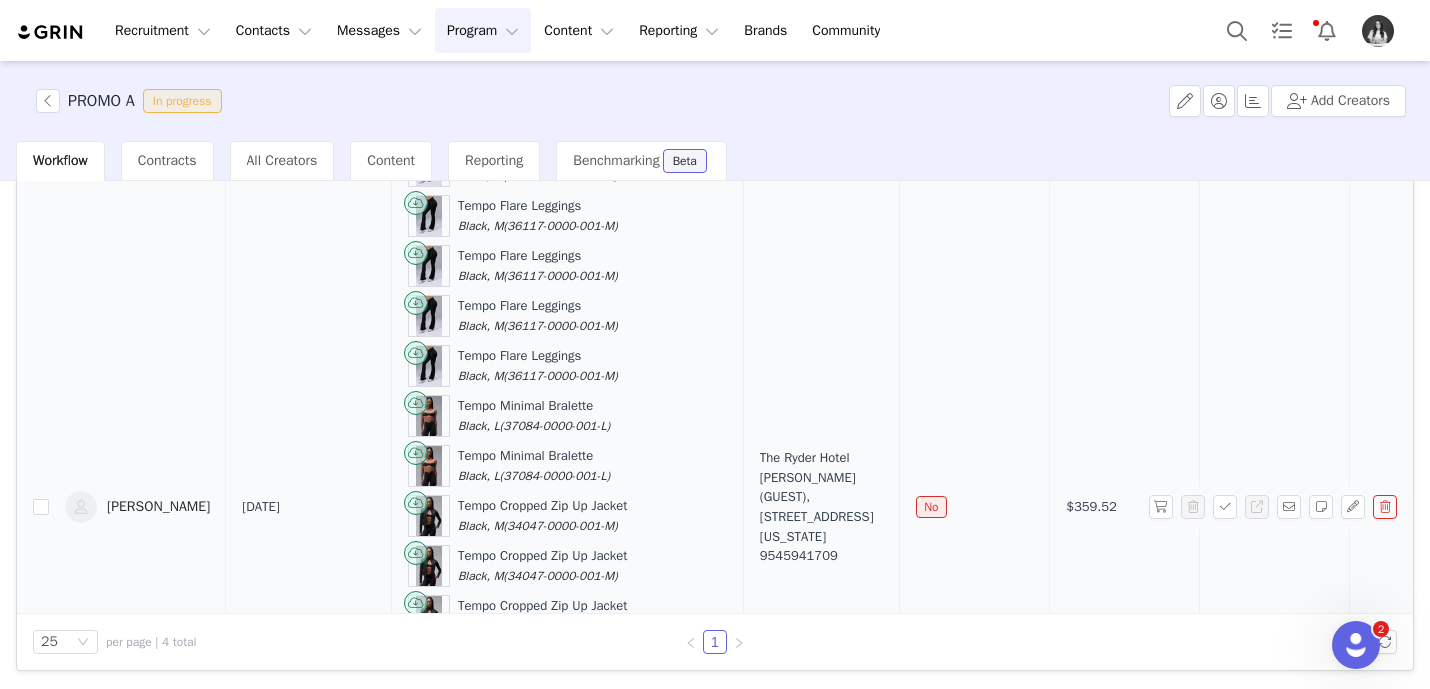 scroll, scrollTop: 1032, scrollLeft: 0, axis: vertical 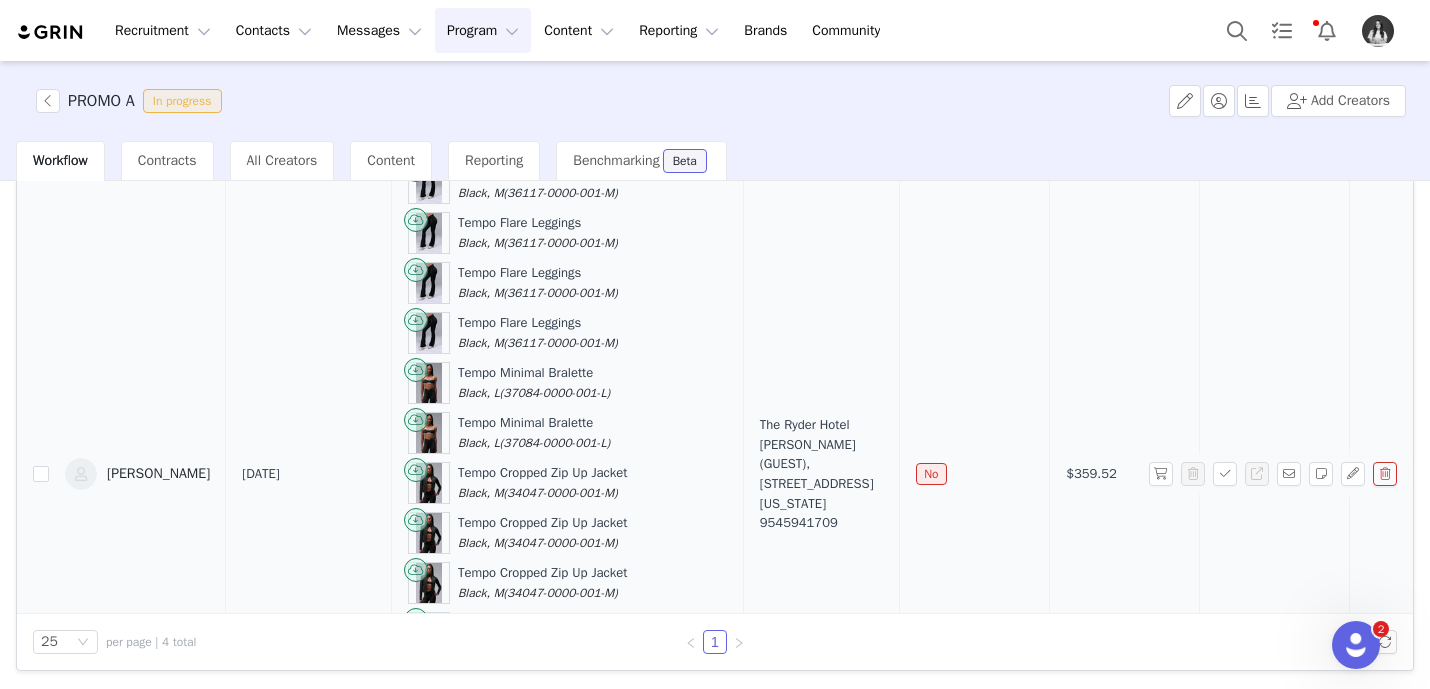 click on "The Ryder Hotel Audrey Ramos (GUEST), 237 Meeting St. Charleston, South Carolina 29401 United States   9545941709" at bounding box center [821, 473] 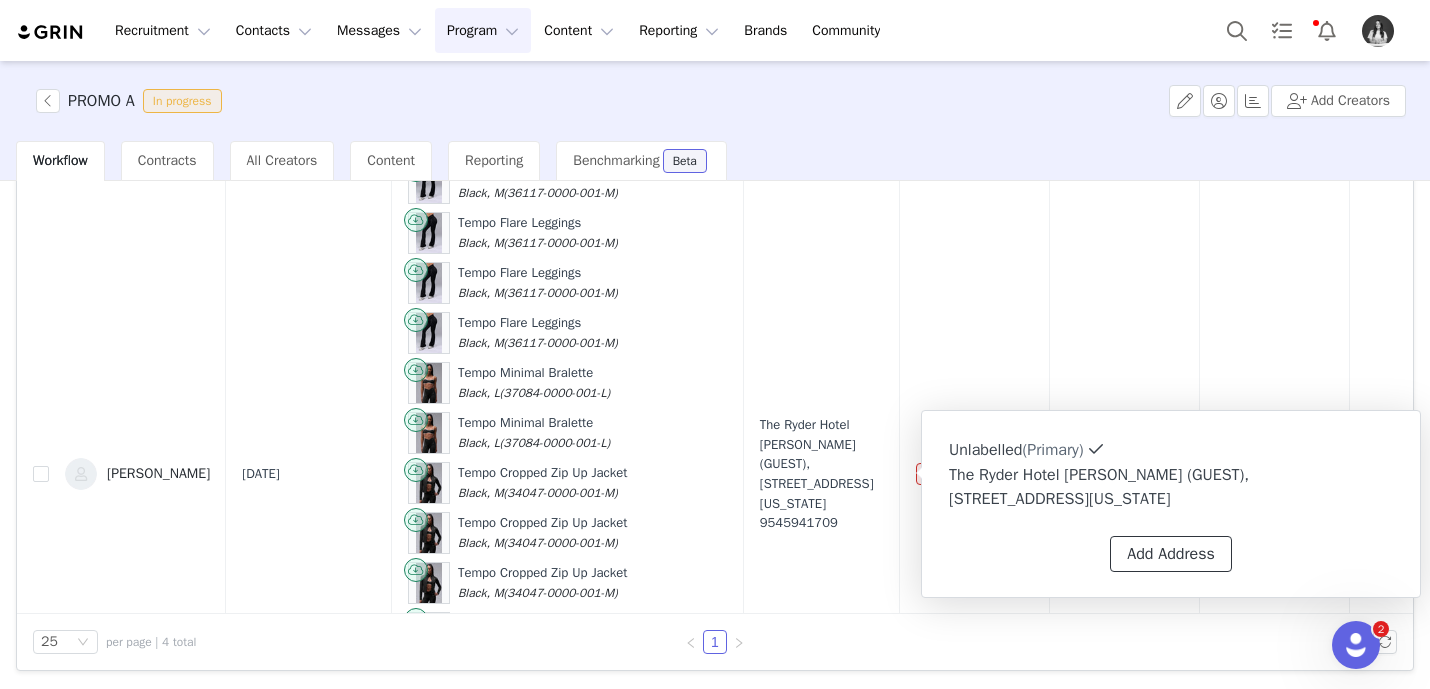 click on "Add Address" at bounding box center (1171, 554) 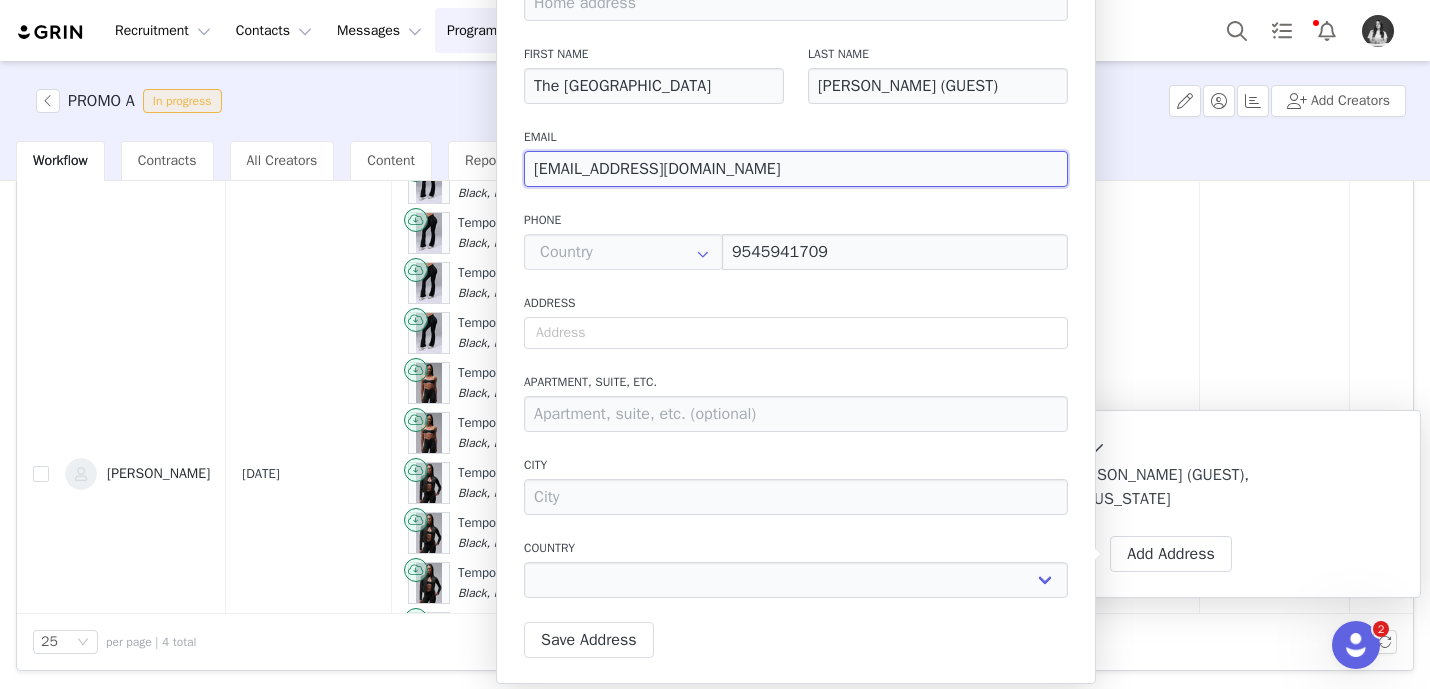 click on "[EMAIL_ADDRESS][DOMAIN_NAME]" at bounding box center (796, 169) 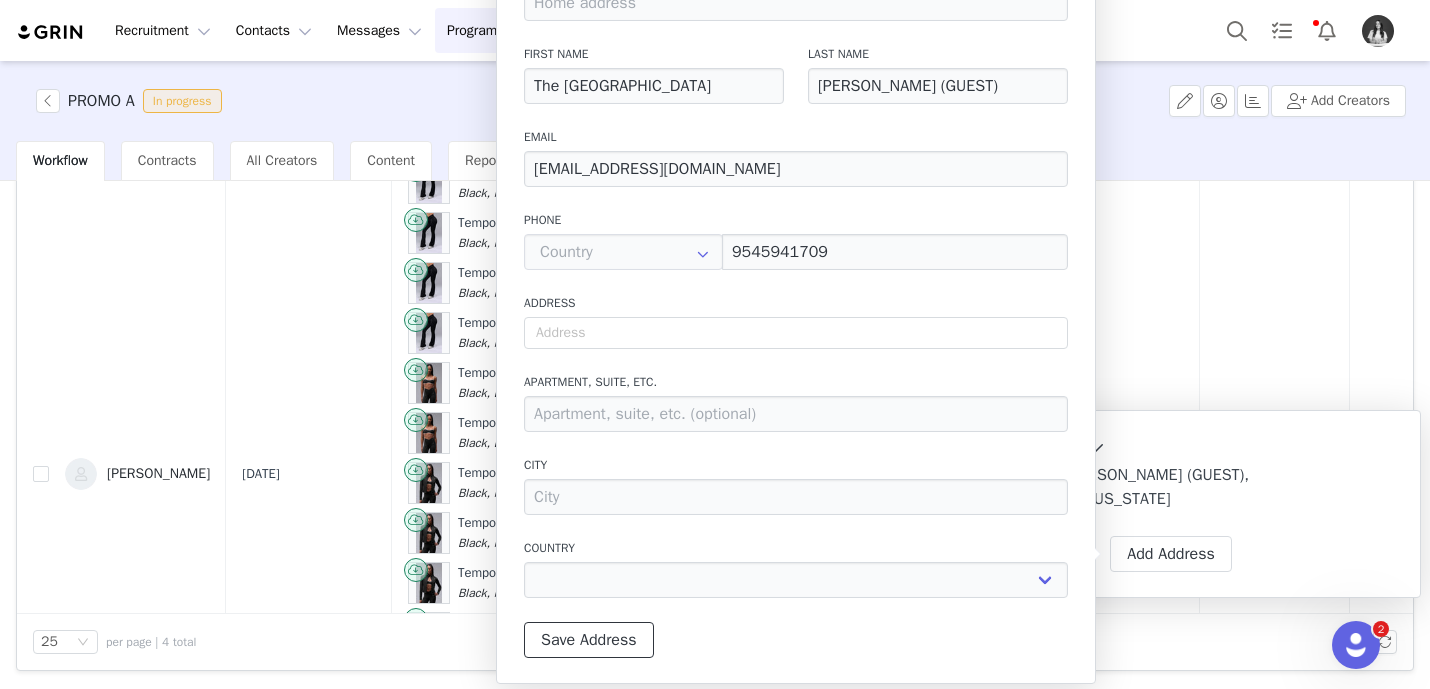 click on "Save Address" at bounding box center (589, 640) 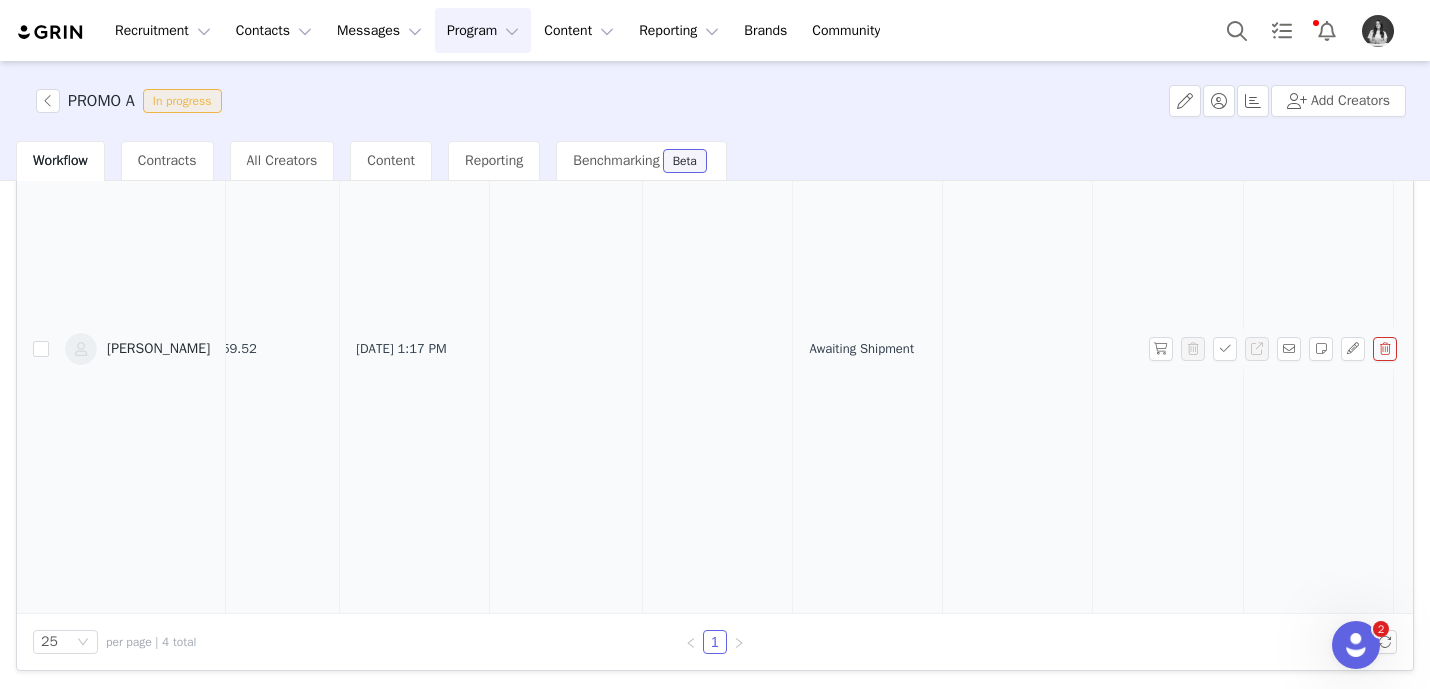 scroll, scrollTop: 1157, scrollLeft: 1056, axis: both 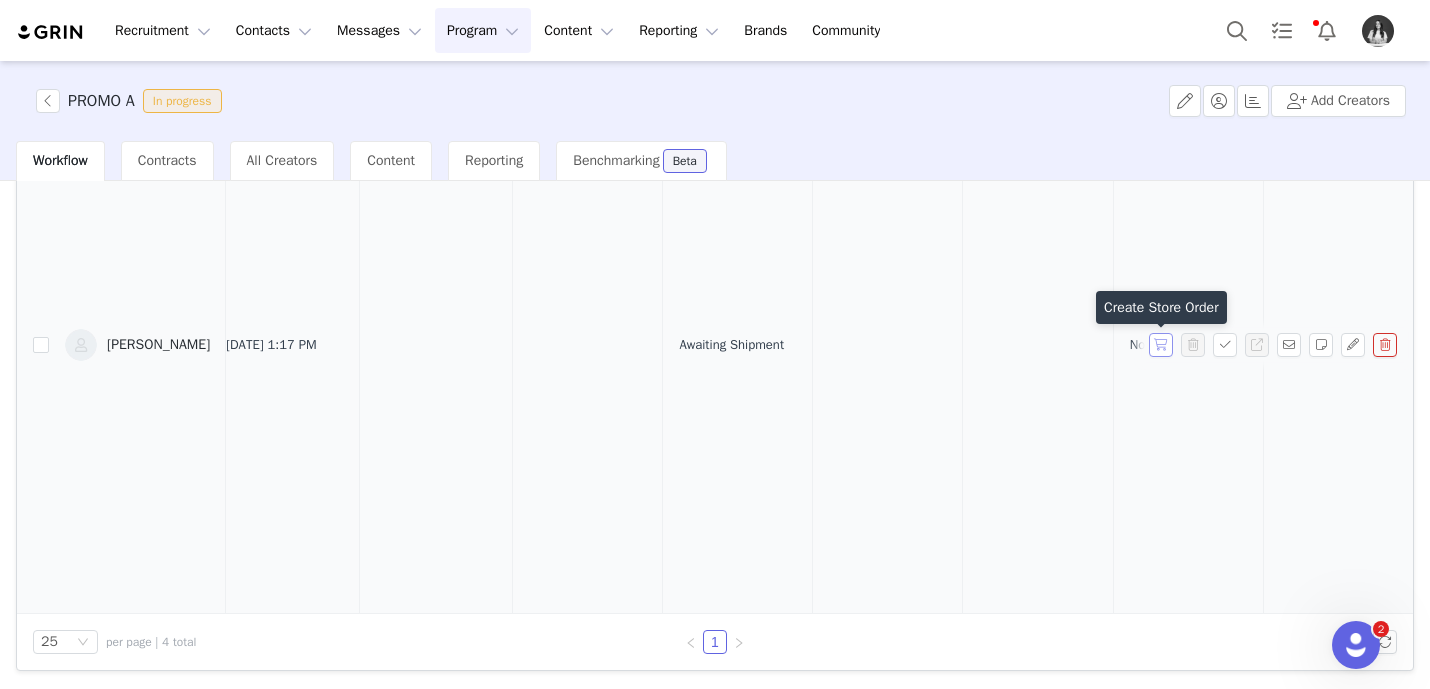 click at bounding box center [1161, 345] 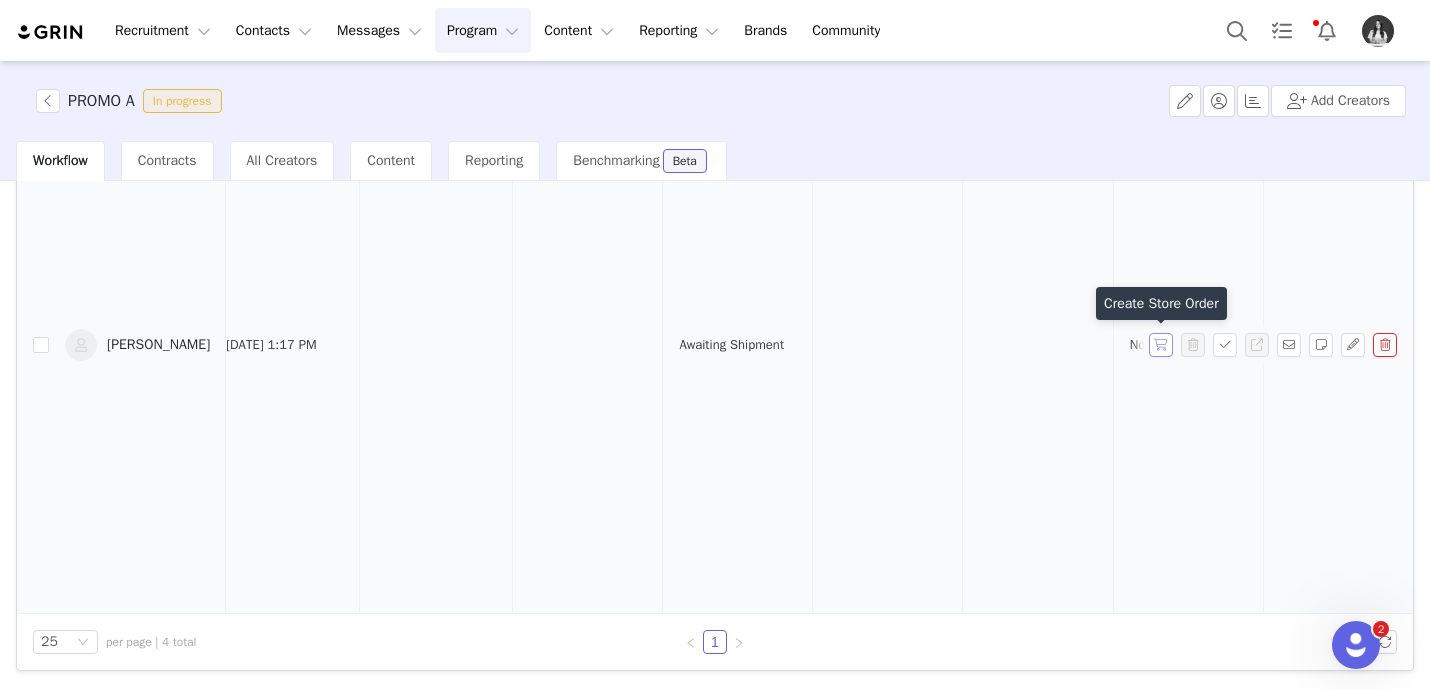 scroll, scrollTop: 1161, scrollLeft: 1054, axis: both 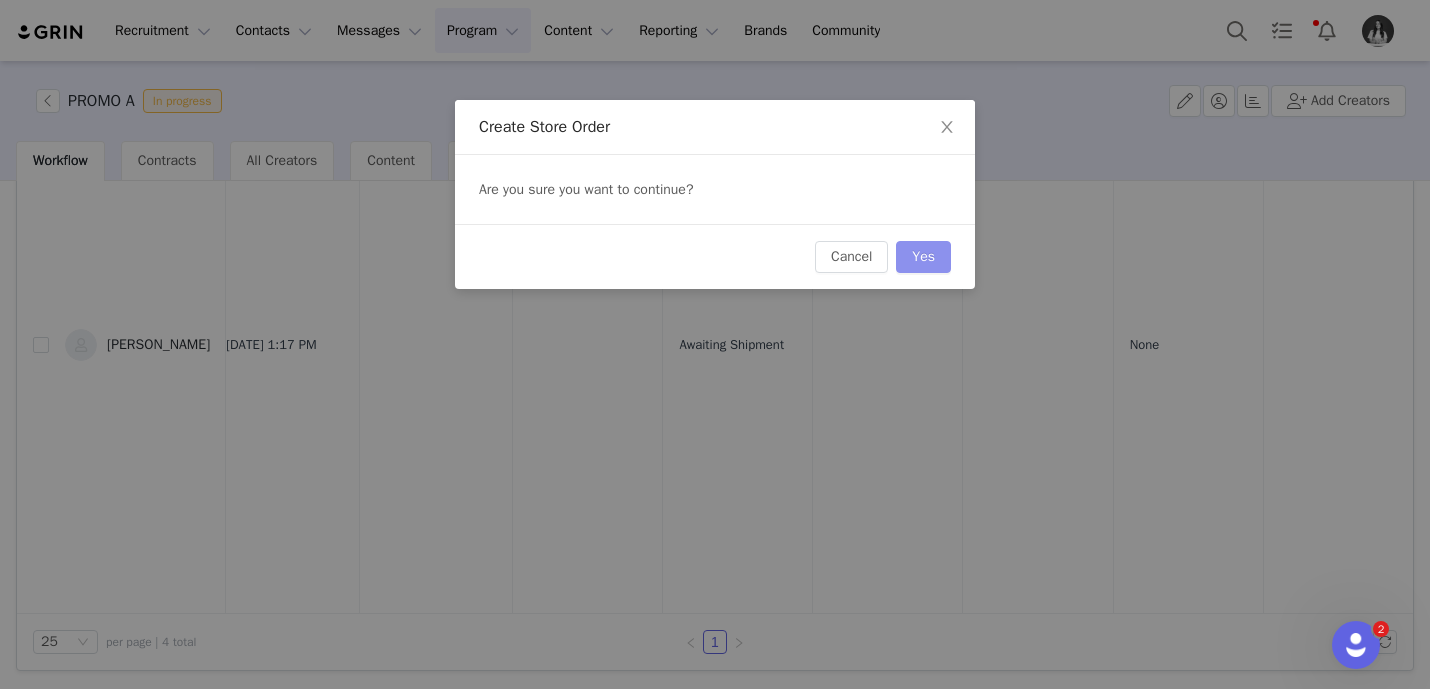 click on "Yes" at bounding box center [923, 257] 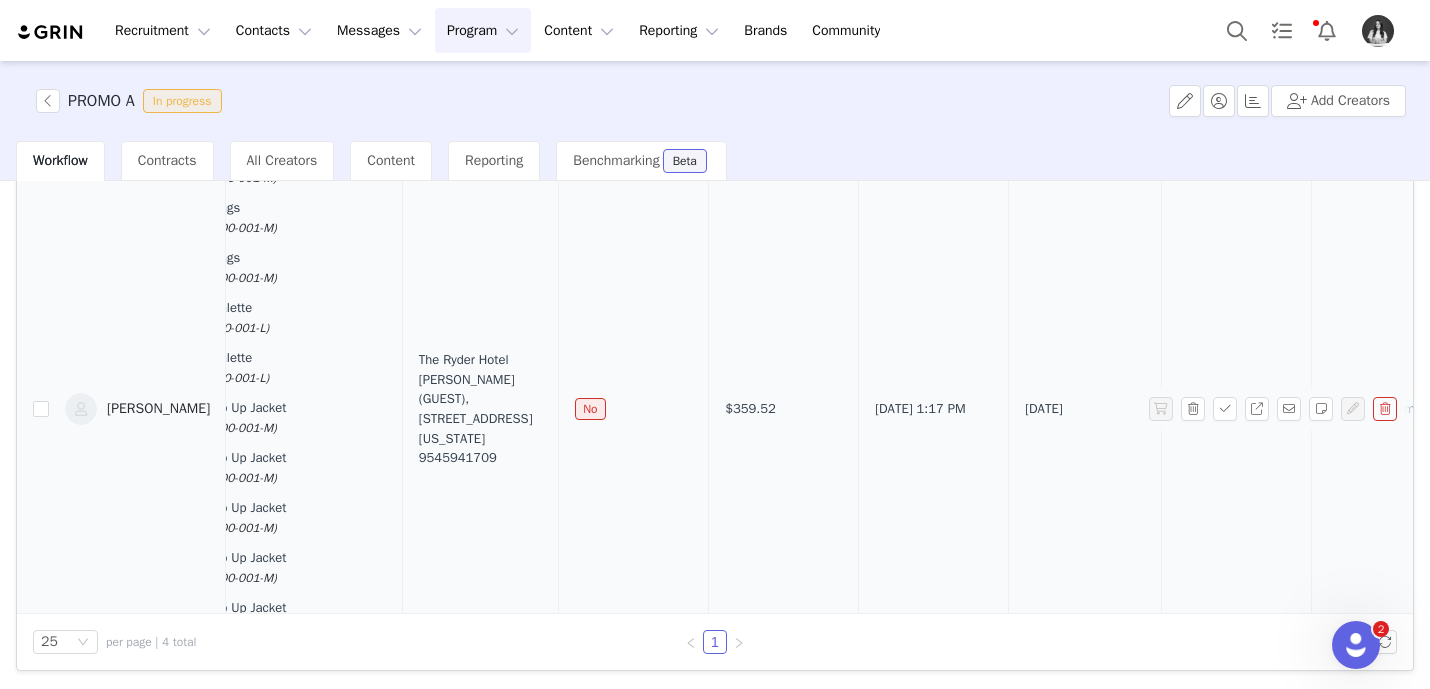 scroll, scrollTop: 1097, scrollLeft: 592, axis: both 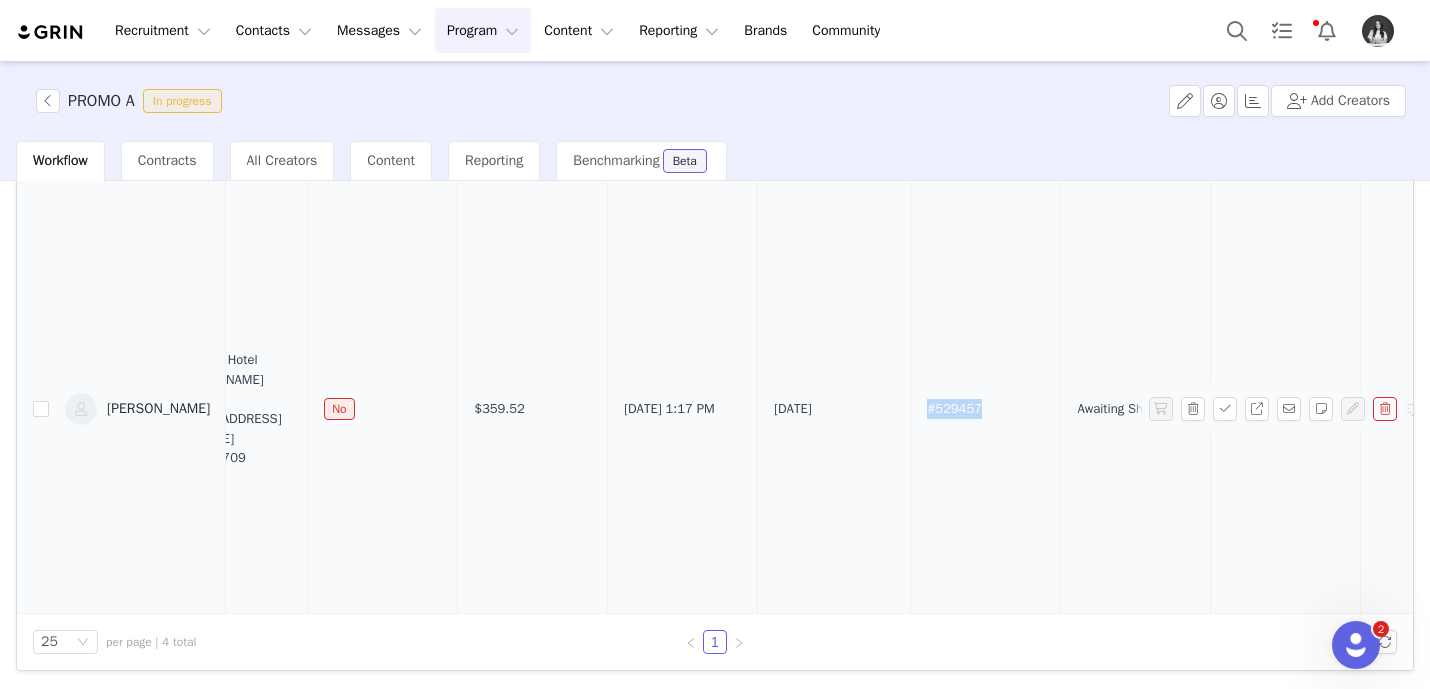 drag, startPoint x: 1027, startPoint y: 410, endPoint x: 963, endPoint y: 404, distance: 64.28063 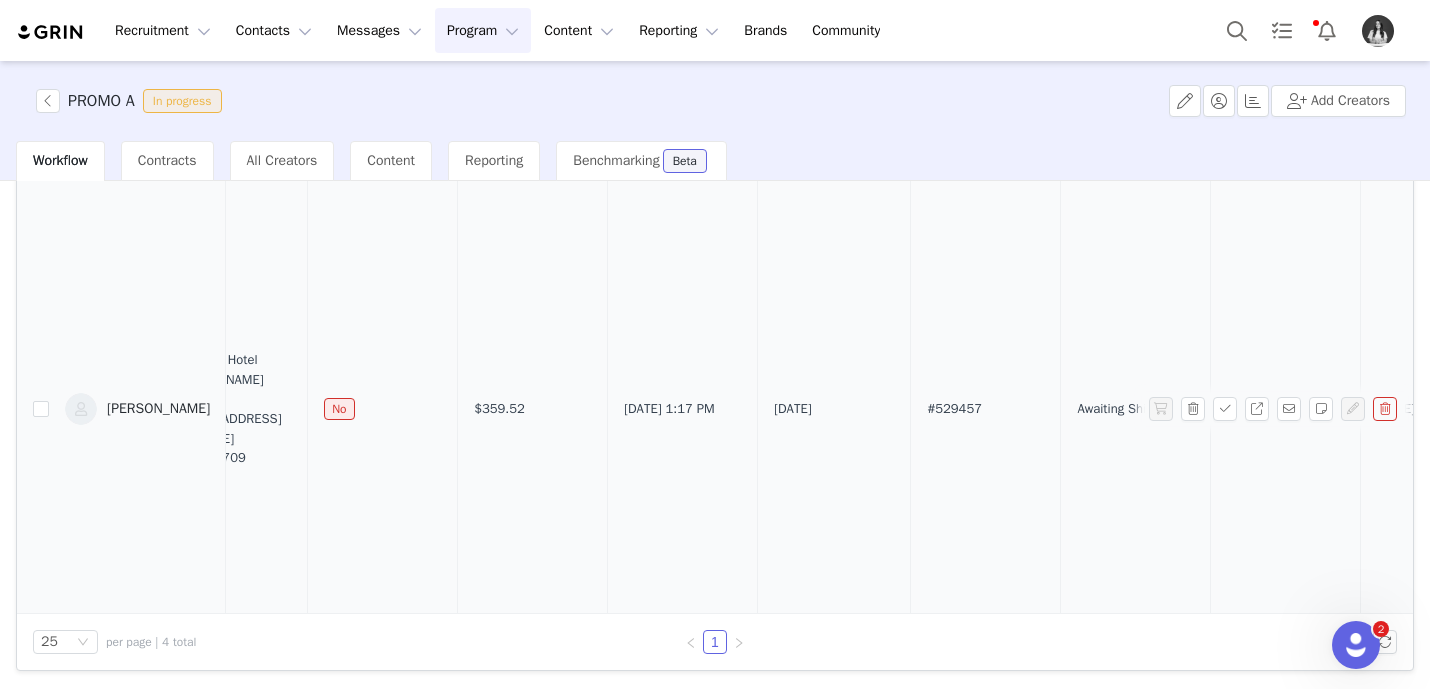 click on "#529457" at bounding box center [986, 409] 